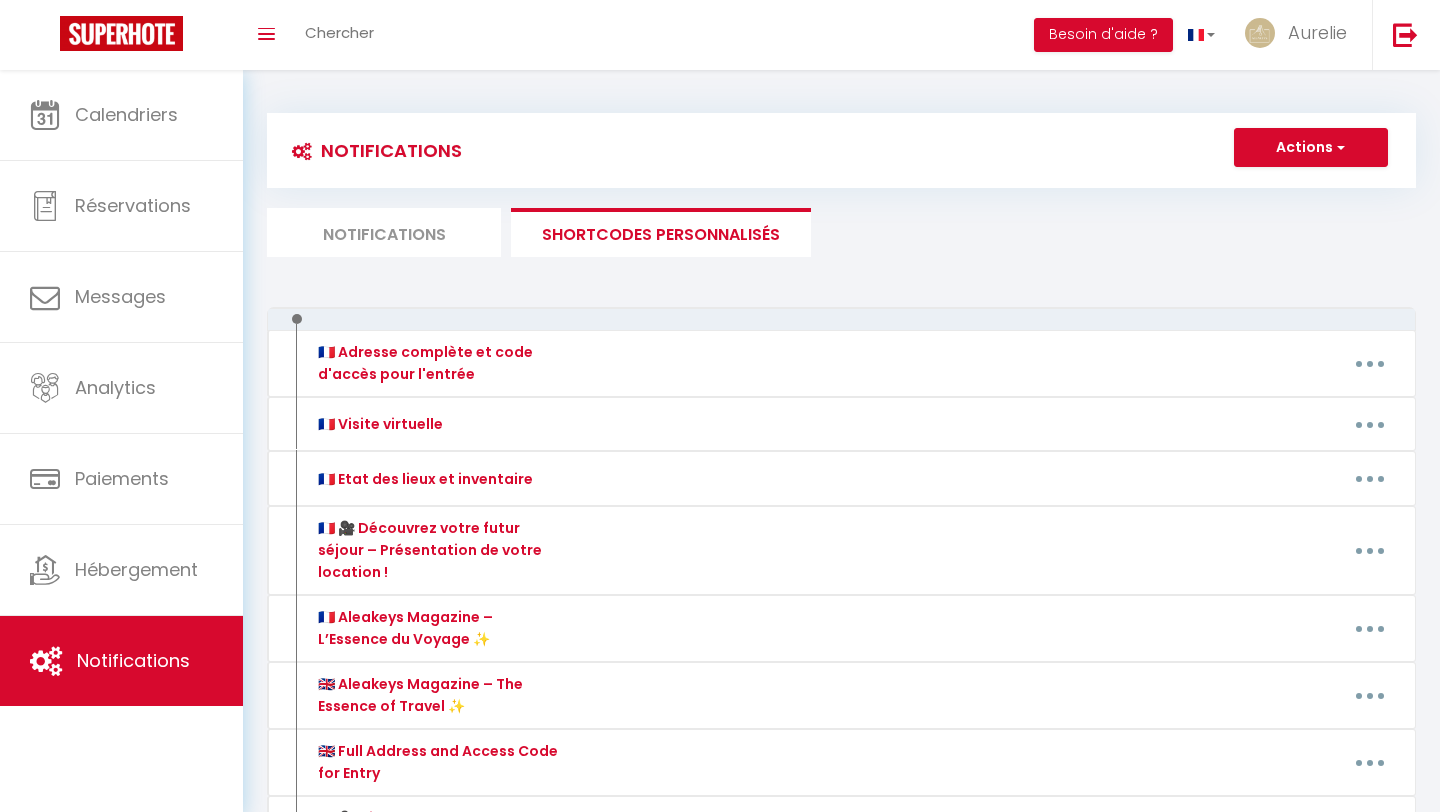 scroll, scrollTop: 0, scrollLeft: 0, axis: both 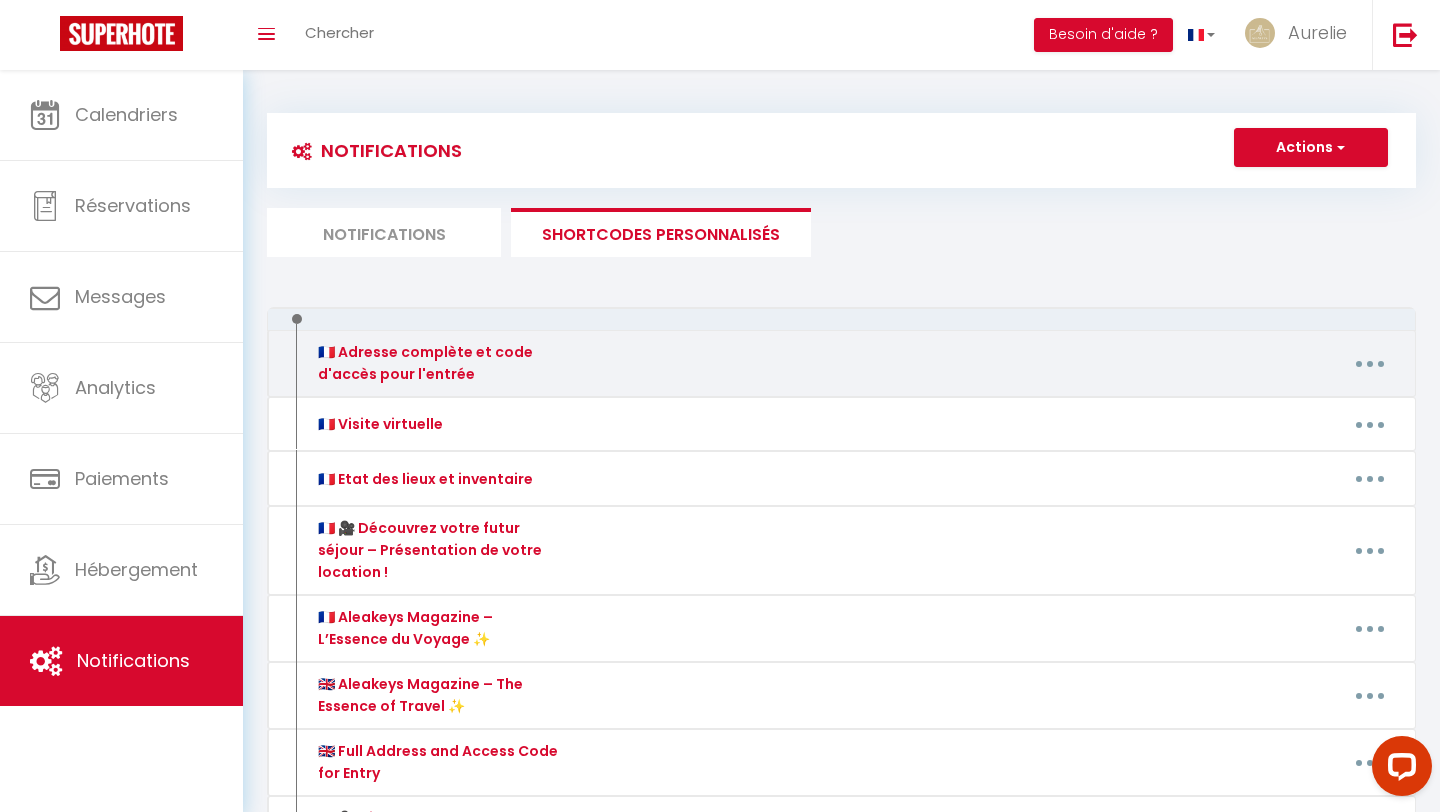 click at bounding box center [1370, 364] 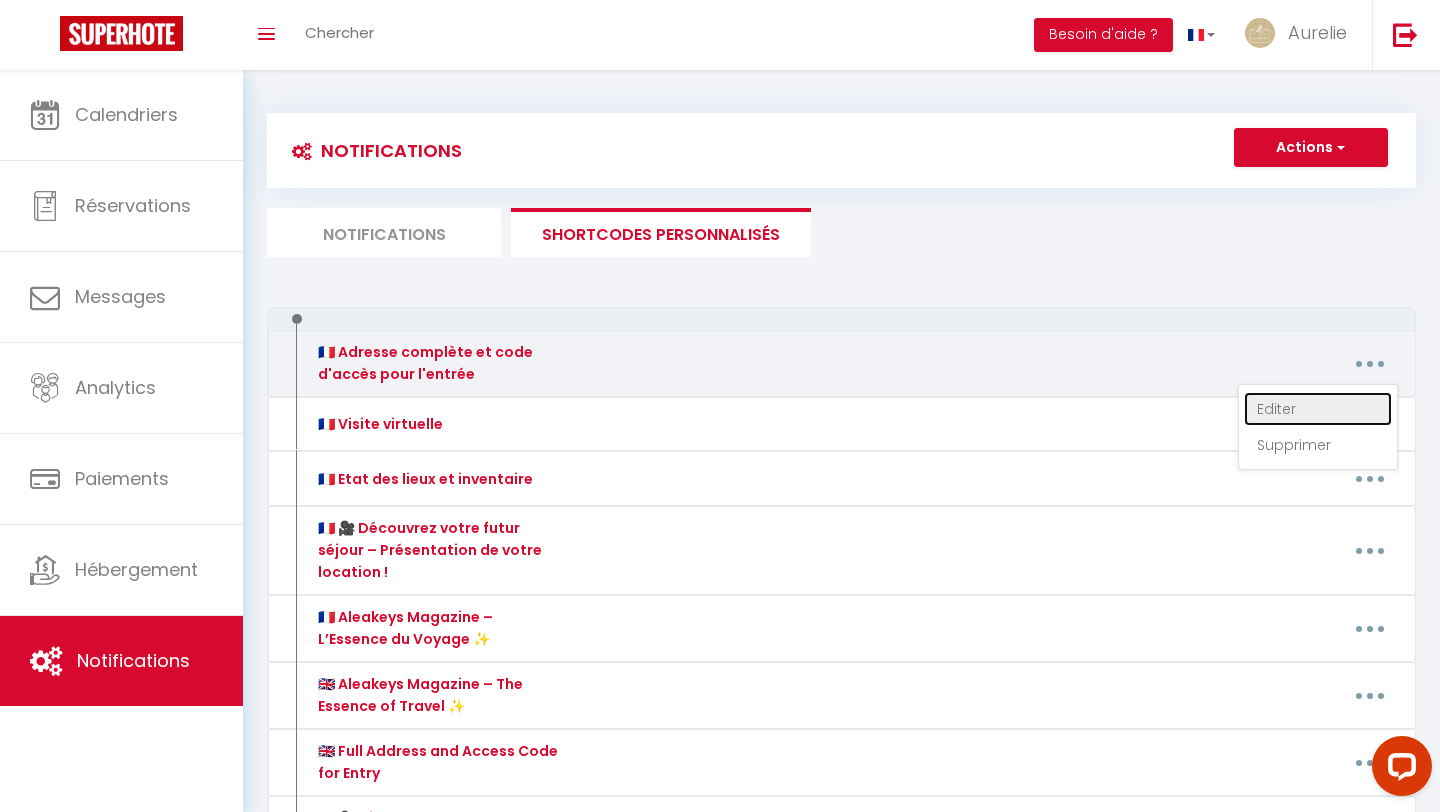 click on "Editer" at bounding box center [1318, 409] 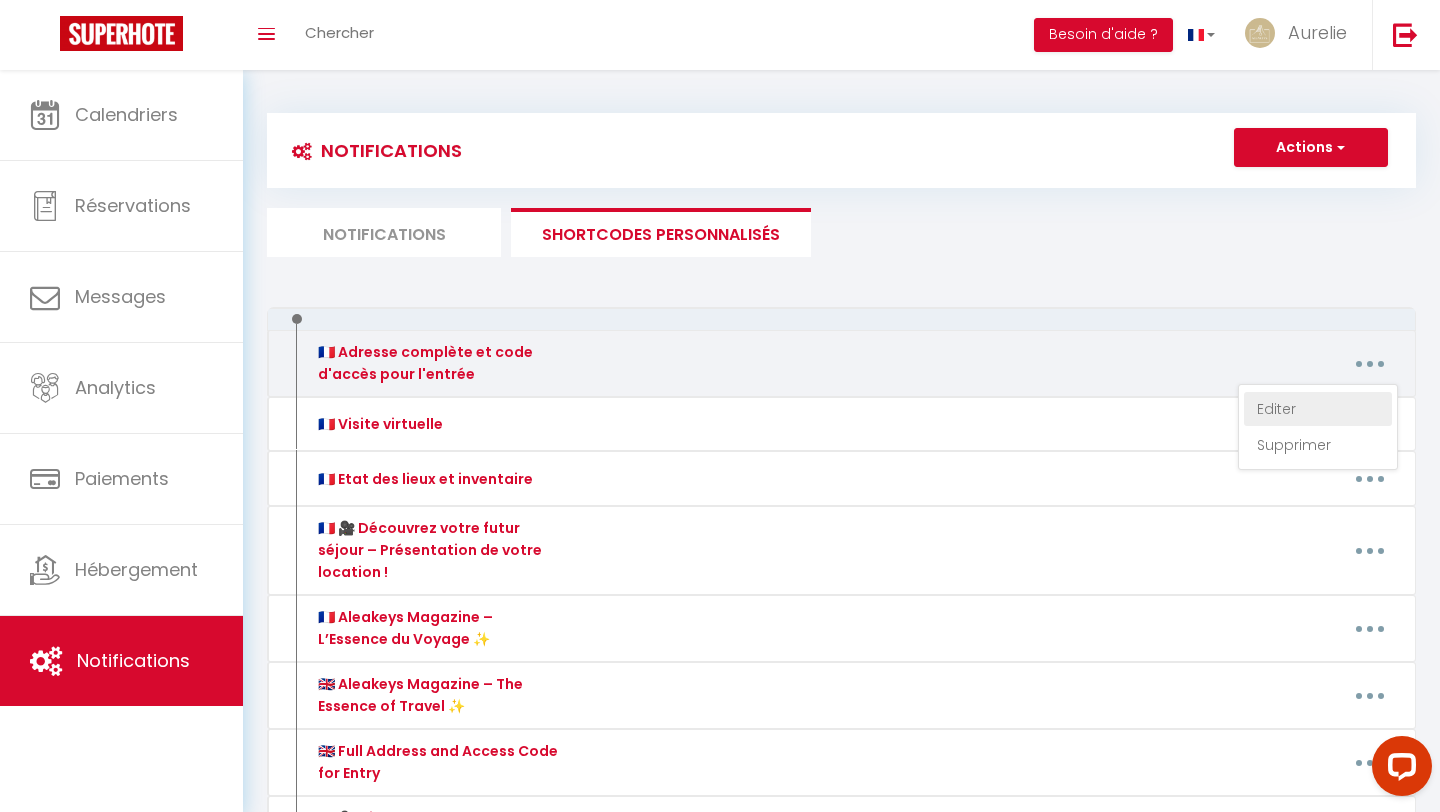 type on "🇫🇷 Adresse complète et code d'accès pour l'entrée" 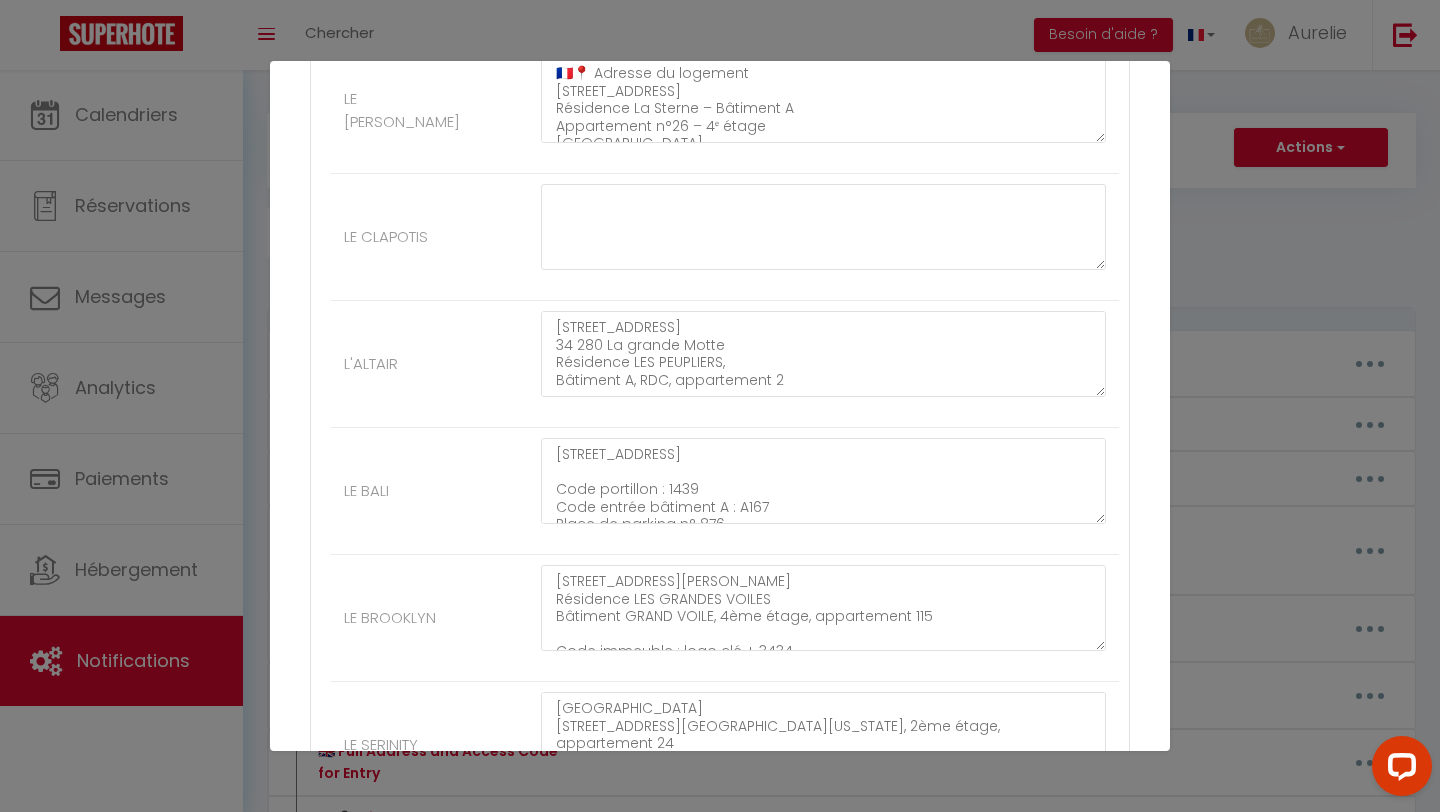 scroll, scrollTop: 1703, scrollLeft: 0, axis: vertical 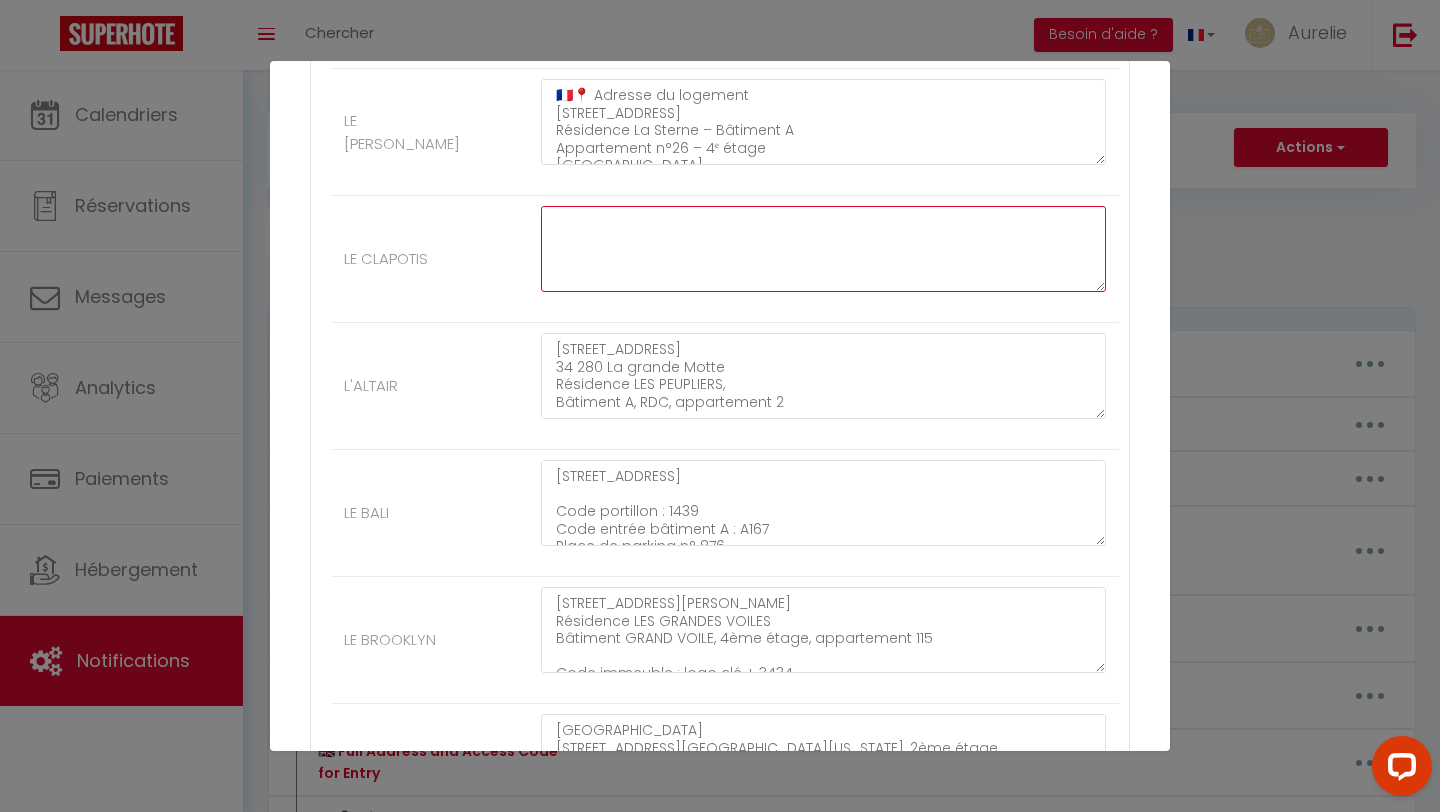 click at bounding box center (823, 249) 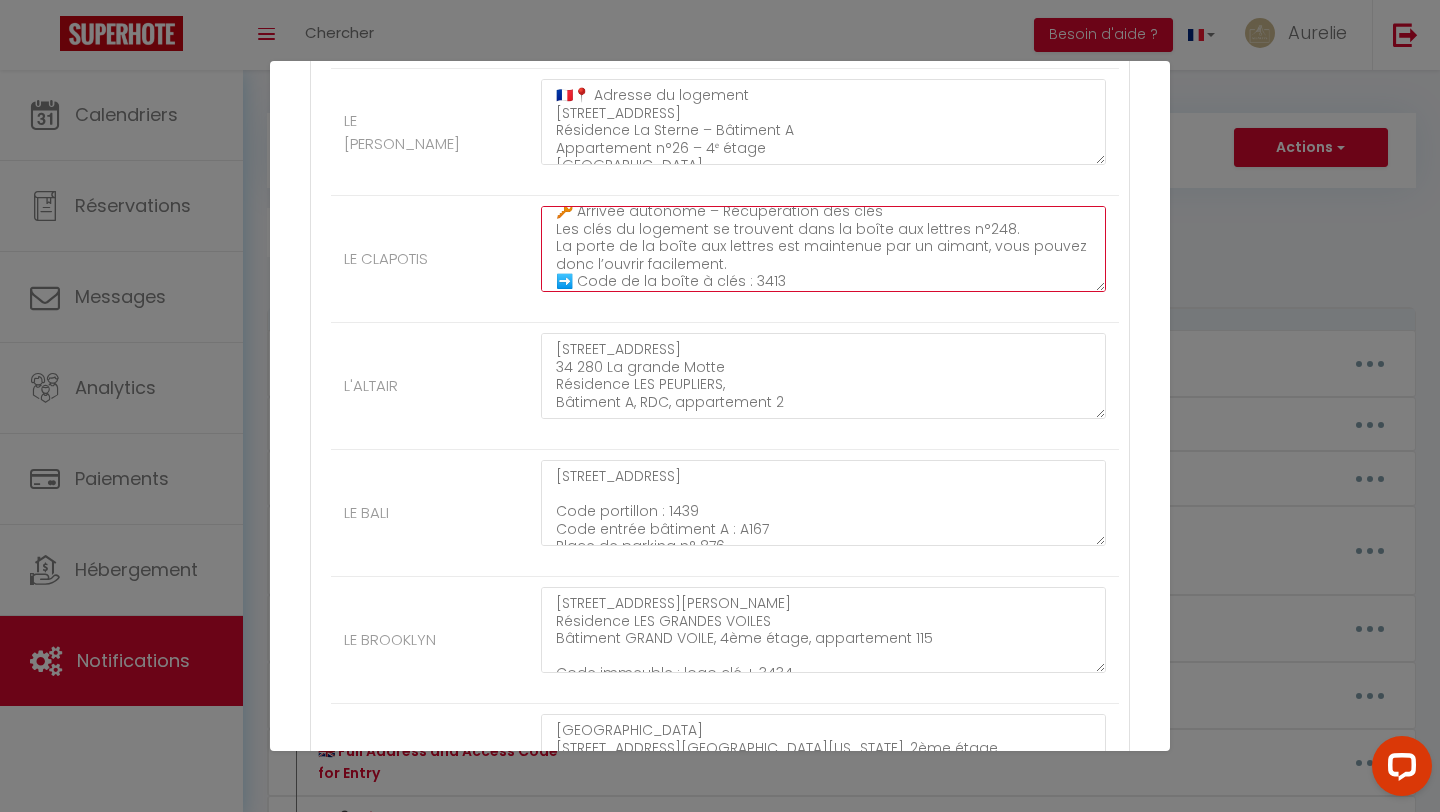 scroll, scrollTop: 0, scrollLeft: 0, axis: both 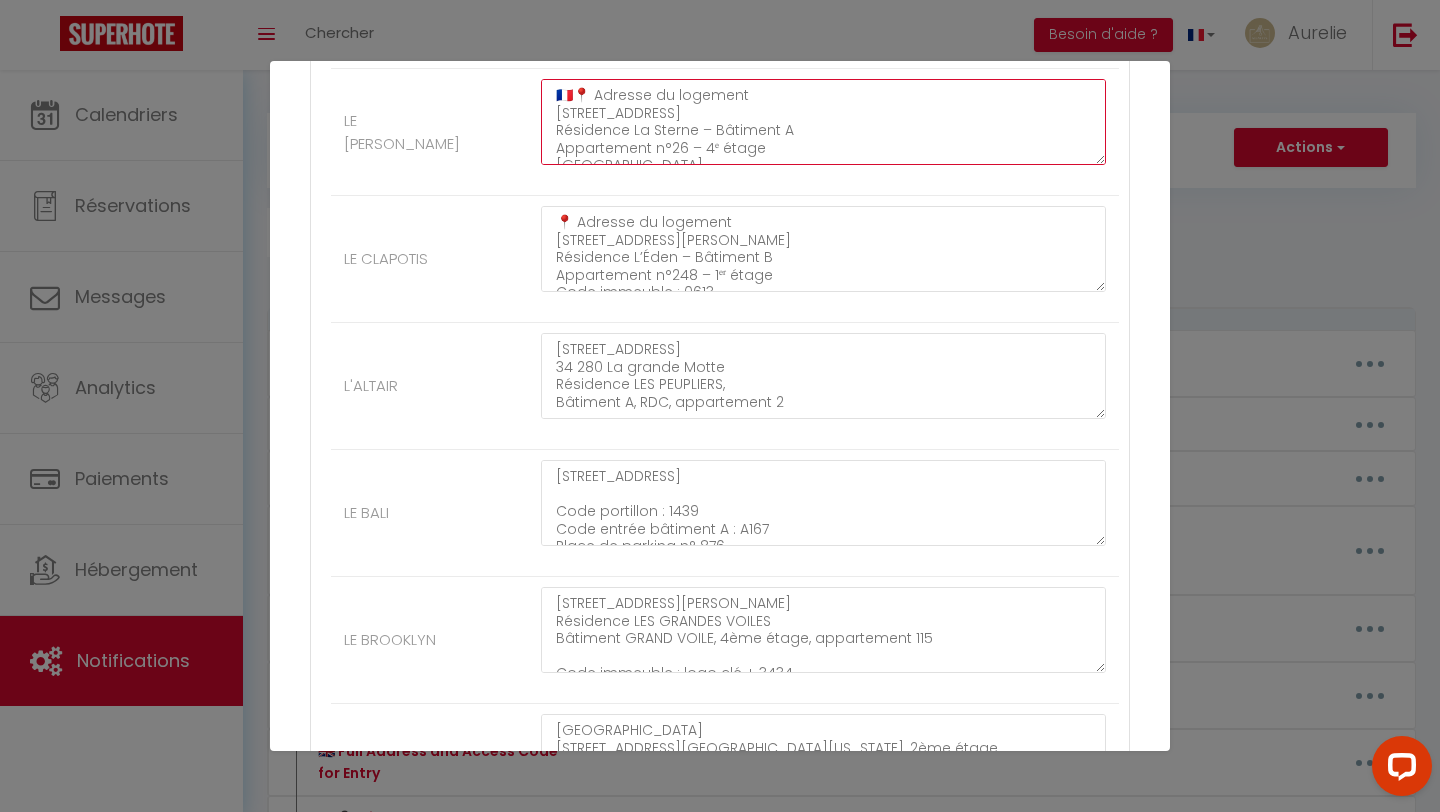 drag, startPoint x: 569, startPoint y: 95, endPoint x: 538, endPoint y: 95, distance: 31 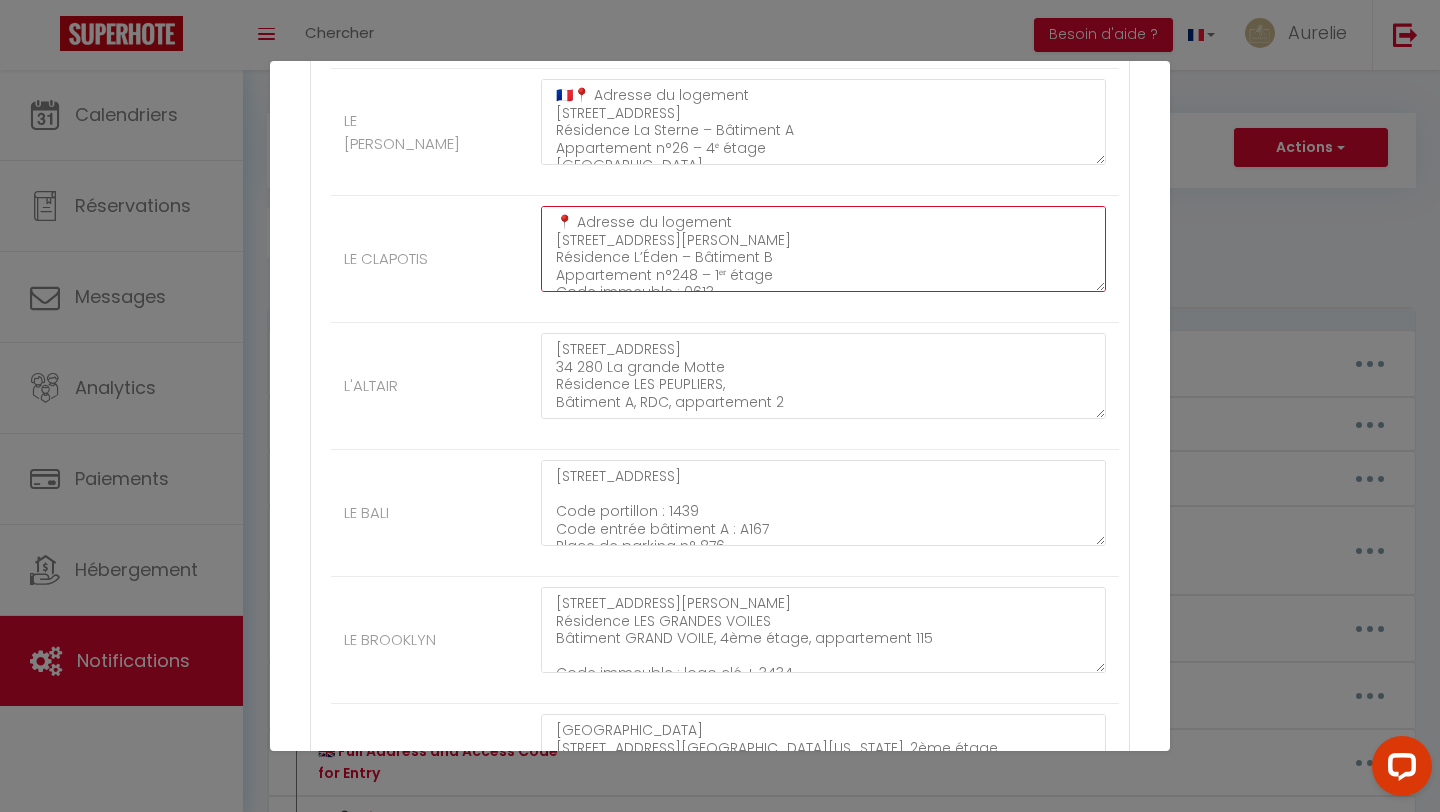 click on "📍 Adresse du logement
80 Avenue Robert Fages
Résidence L’Éden – Bâtiment B
Appartement n°248 – 1ᵉʳ étage
Code immeuble : 0613
🚫 Pas de parking privatif
Vous pouvez vous garer sur l’herbe ou sur les côtés du parking, partout où les places ne sont pas numérotées.
Un parking public gratuit de 2000 places se trouve juste derrière la résidence.
🔑 Arrivée autonome – Récupération des clés
Les clés du logement se trouvent dans la boîte aux lettres n°248.
La porte de la boîte aux lettres est maintenue par un aimant, vous pouvez donc l’ouvrir facilement.
➡️ Code de la boîte à clés : 3413
Le bip pour le parking est dans la boîte à clés, avec les clés du logement." at bounding box center [823, 249] 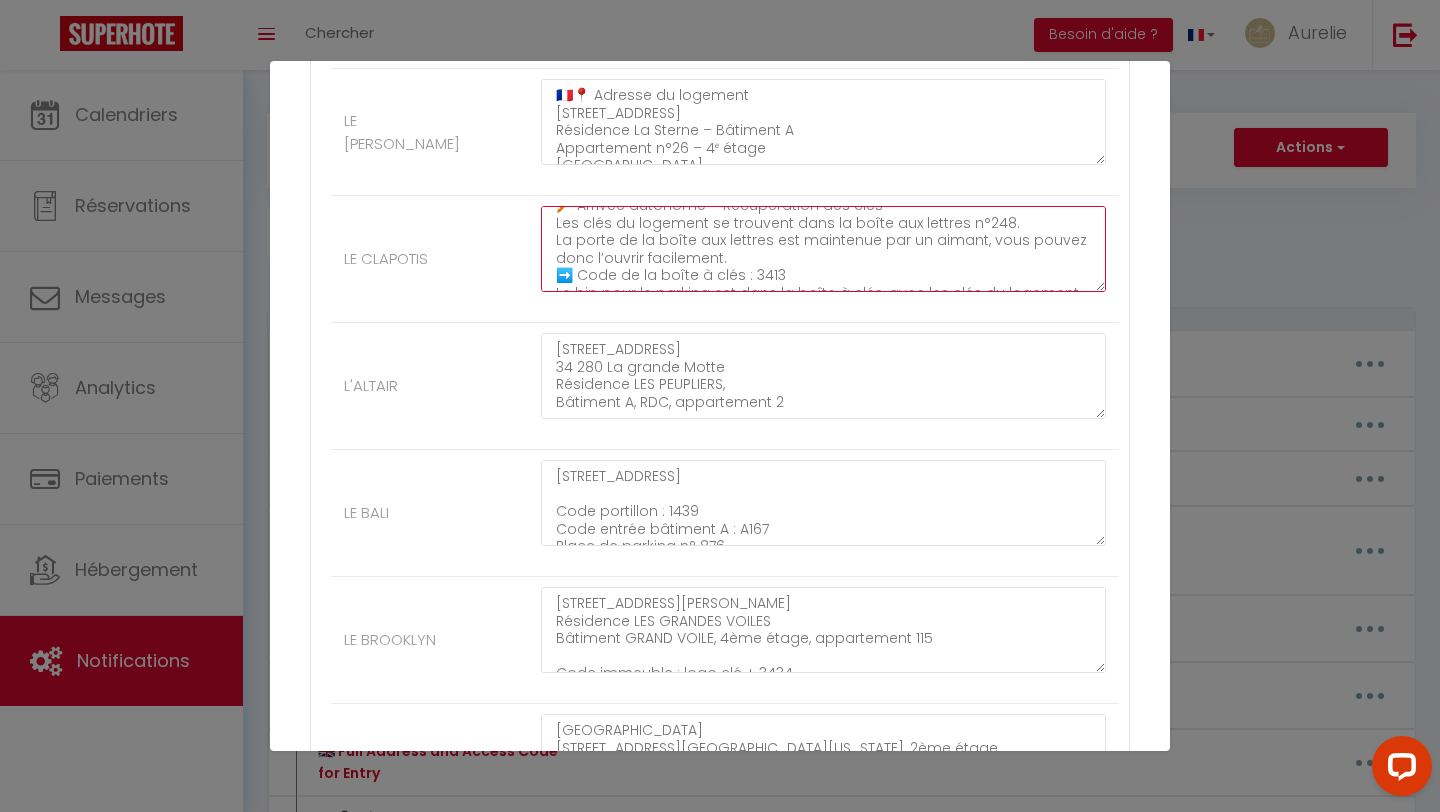scroll, scrollTop: 227, scrollLeft: 0, axis: vertical 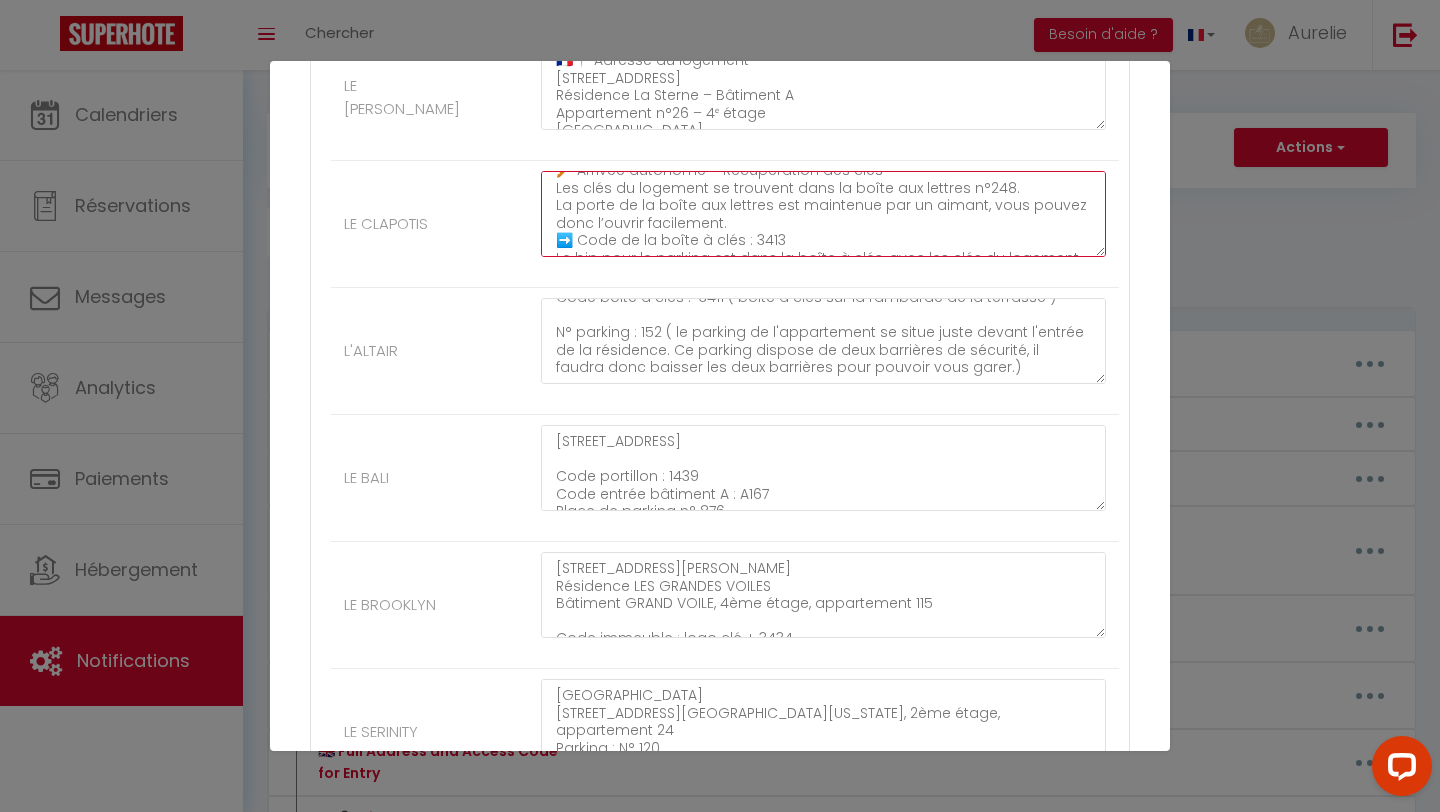 type on "🇫🇷📍 Adresse du logement
80 Avenue Robert Fages
Résidence L’Éden – Bâtiment B
Appartement n°248 – 1ᵉʳ étage
Code immeuble : 0613
🚫 Pas de parking privatif
Vous pouvez vous garer sur l’herbe ou sur les côtés du parking, partout où les places ne sont pas numérotées.
Un parking public gratuit de 2000 places se trouve juste derrière la résidence.
🔑 Arrivée autonome – Récupération des clés
Les clés du logement se trouvent dans la boîte aux lettres n°248.
La porte de la boîte aux lettres est maintenue par un aimant, vous pouvez donc l’ouvrir facilement.
➡️ Code de la boîte à clés : 3413
Le bip pour le parking est dans la boîte à clés, avec les clés du logement." 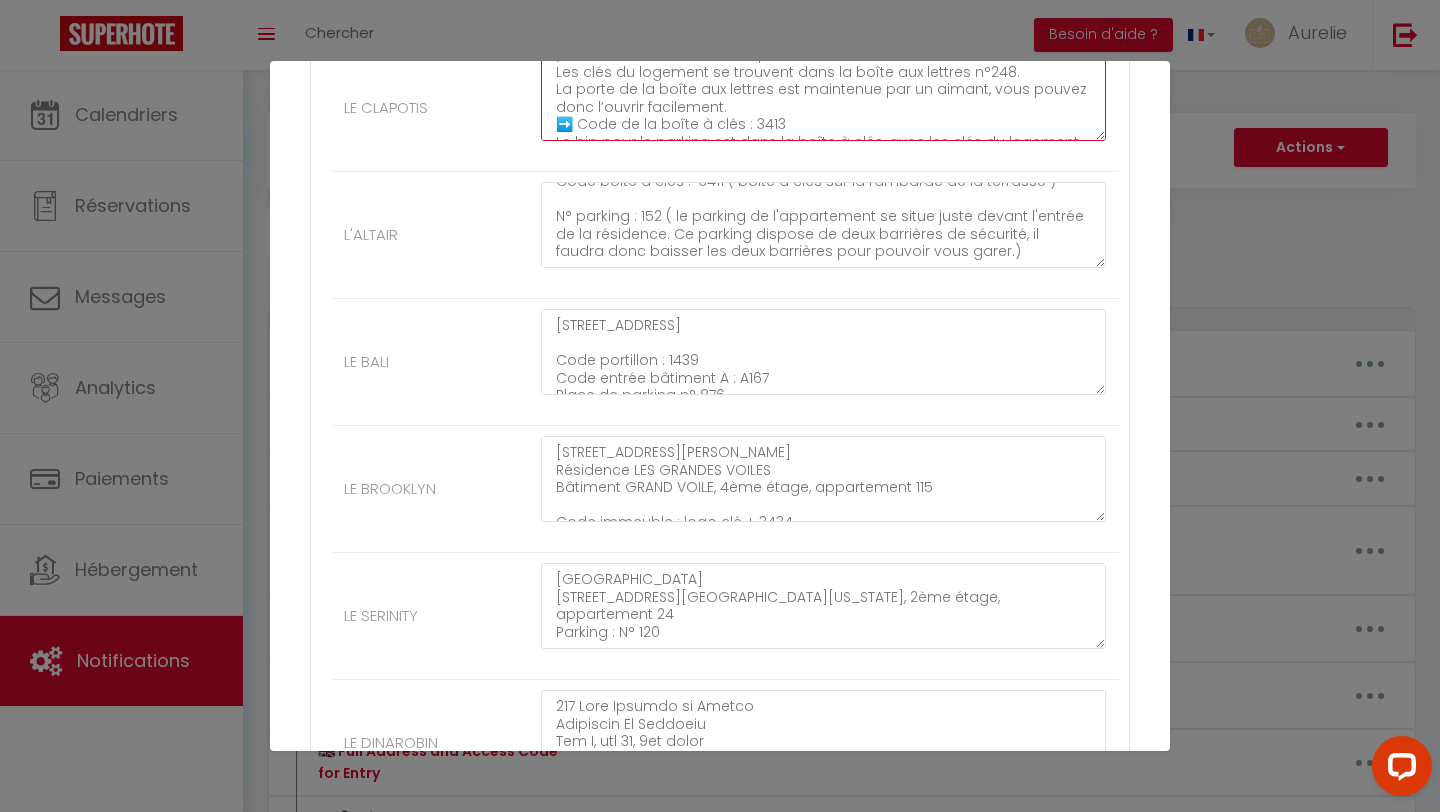 scroll, scrollTop: 1851, scrollLeft: 0, axis: vertical 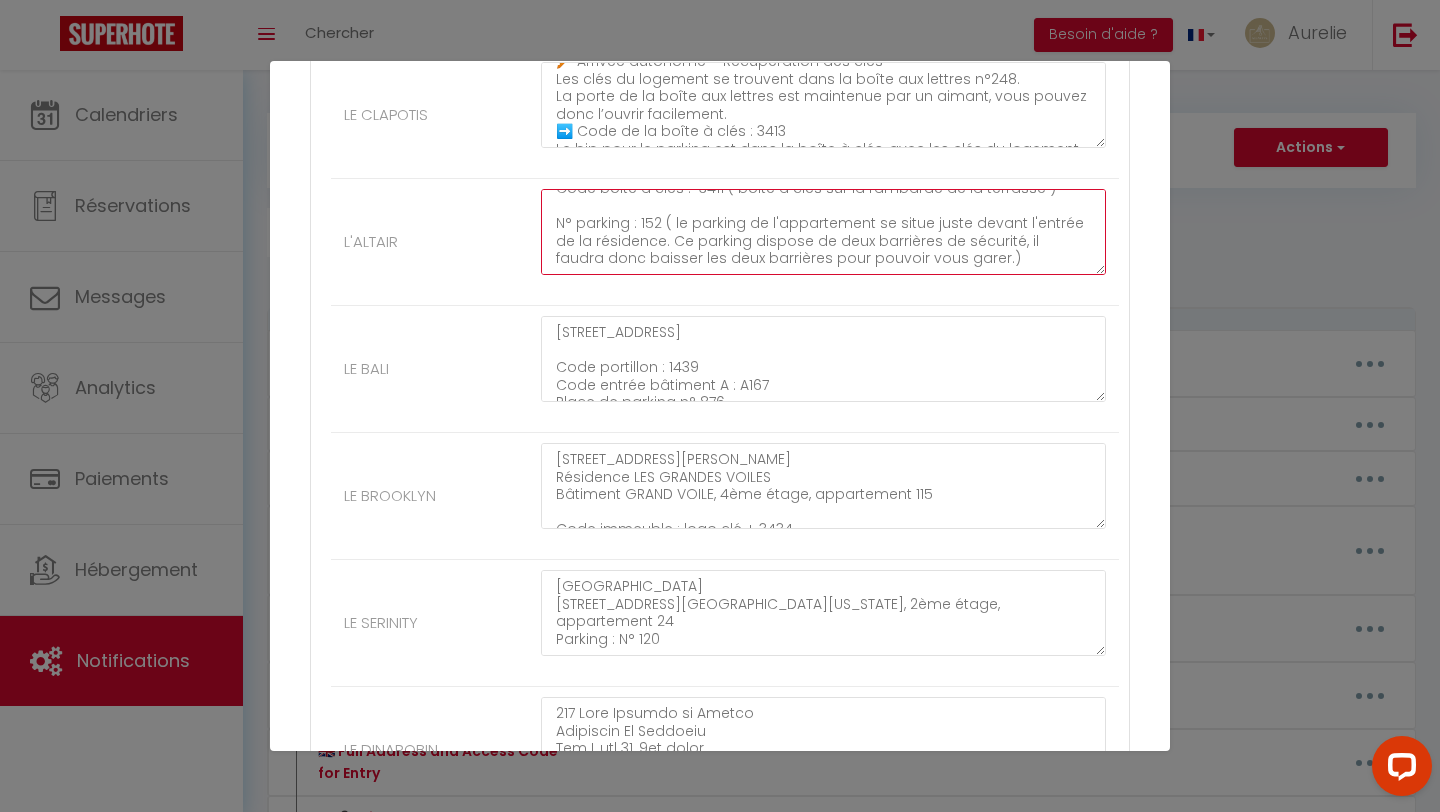 drag, startPoint x: 554, startPoint y: 203, endPoint x: 623, endPoint y: 293, distance: 113.40635 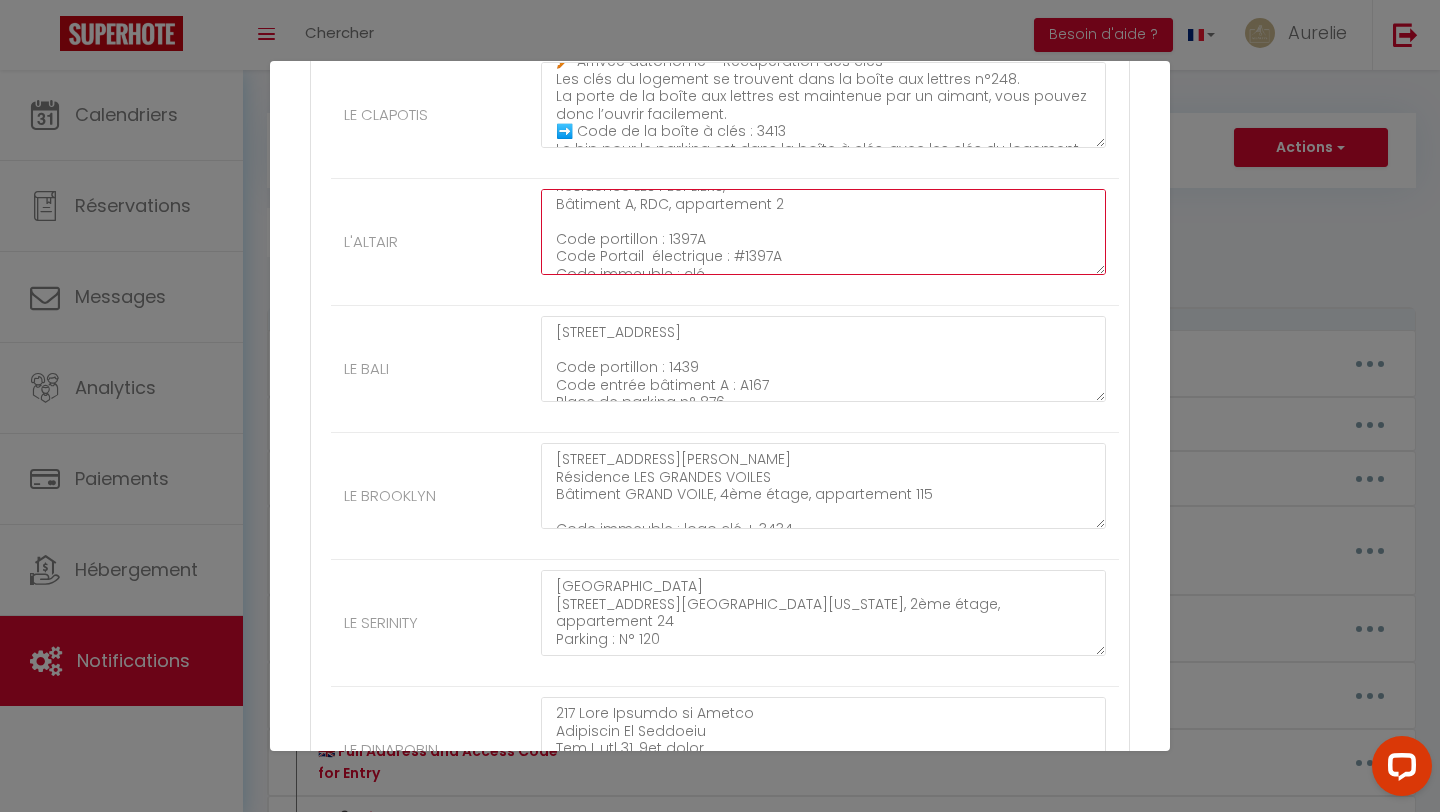 scroll, scrollTop: 0, scrollLeft: 0, axis: both 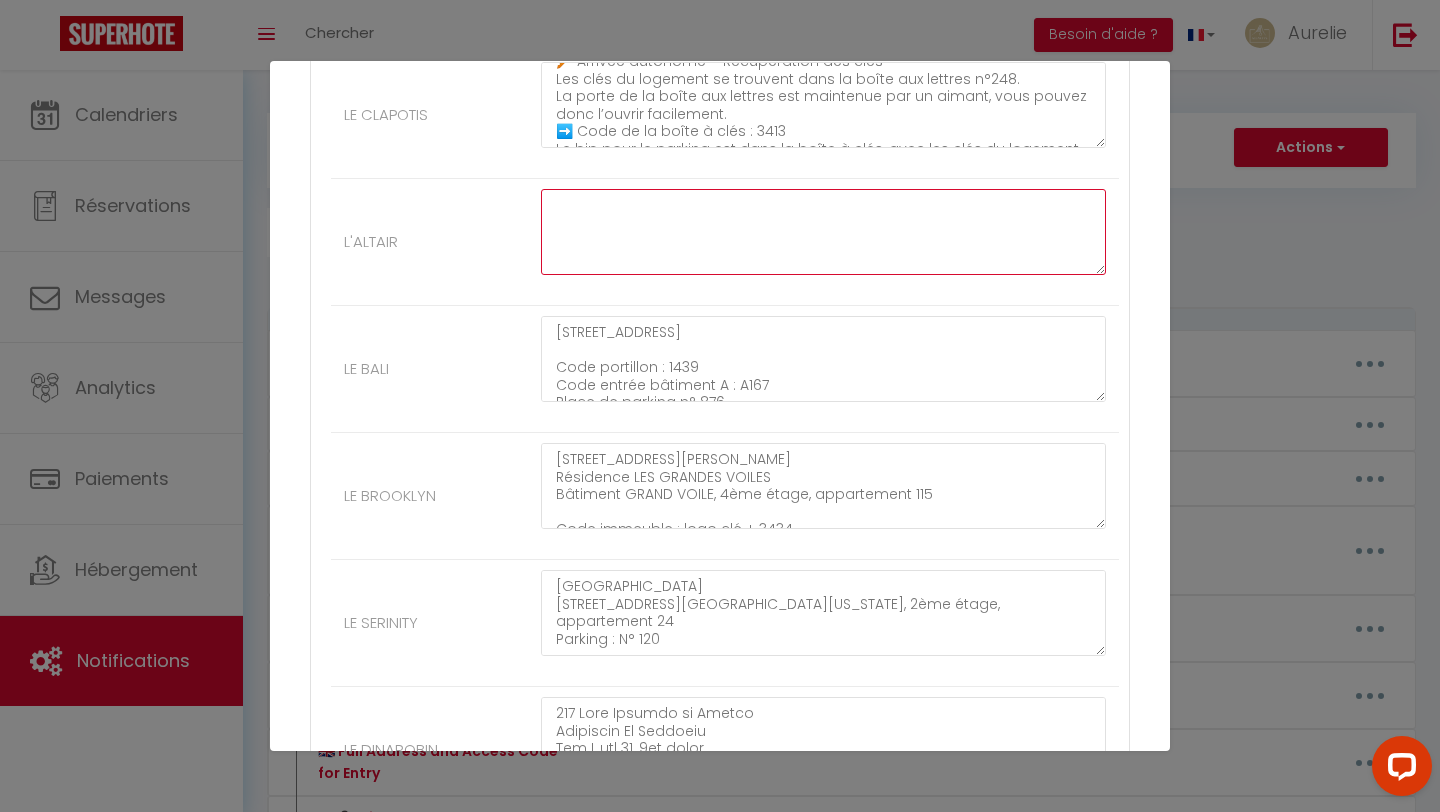 paste on "📍 Adresse du logement
183 Avenue Maréchal de Lattre de Tassigny
Résidence Les Peupliers – Bâtiment A
Appartement n°2 – Rez-de-chaussée
34280 La Grande Motte
🔐 Codes d'accès
Code portillon : 1397A
Code portail électrique : #1397A
Code immeuble : Clé (la clé permet l’accès à l’immeuble)
🔑 Arrivée autonome – Récupération des clés
La boîte à clés se trouve sur la rambarde de la terrasse de l’appartement.
➡️ Code de la boîte à clés : 3411
🚗 Place de parking
Vous disposez d’une place de parking n°152, située juste devant l’entrée de la résidence.
Ce parking est équipé de deux barrières de sécurité qu’il faudra baisser pour vous garer" 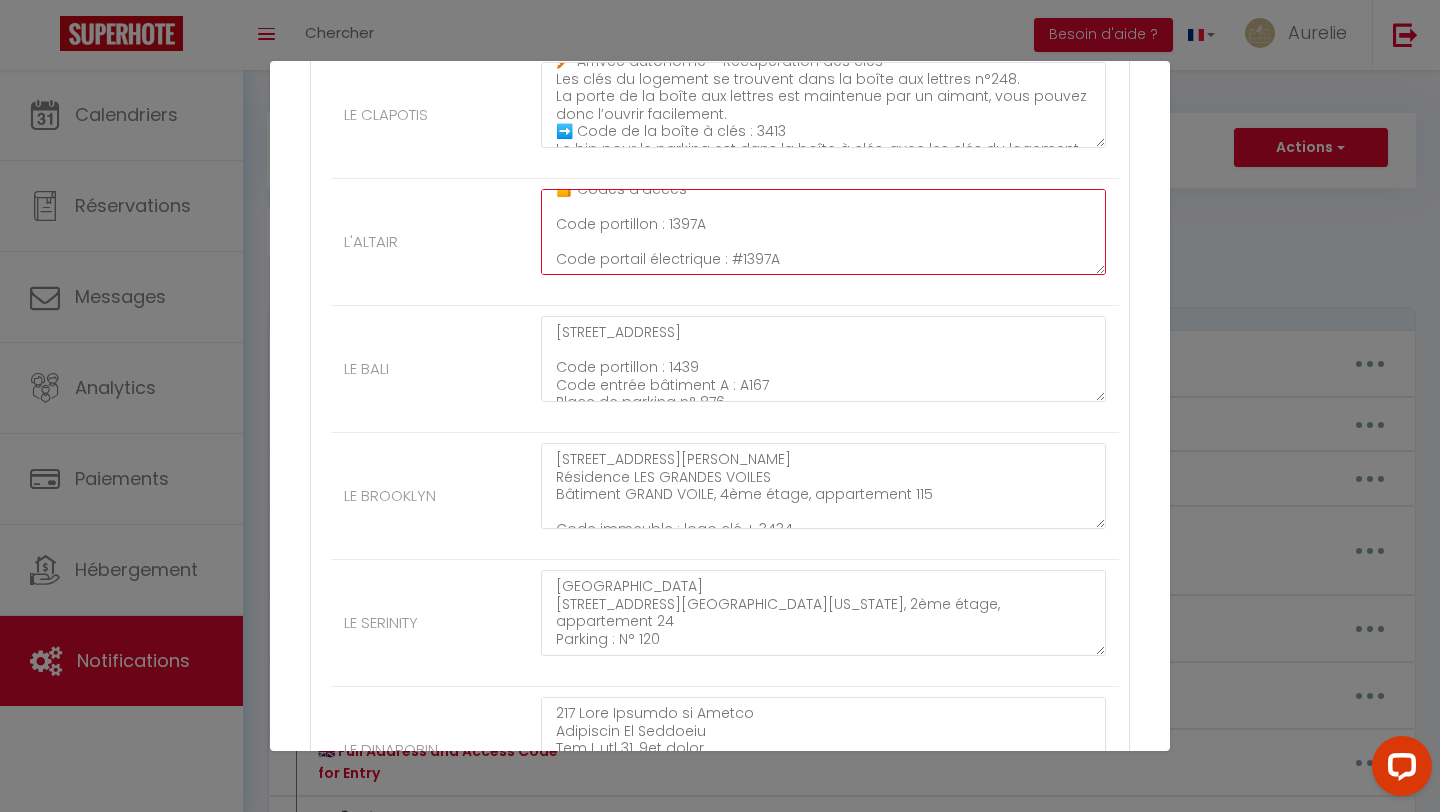 scroll, scrollTop: 0, scrollLeft: 0, axis: both 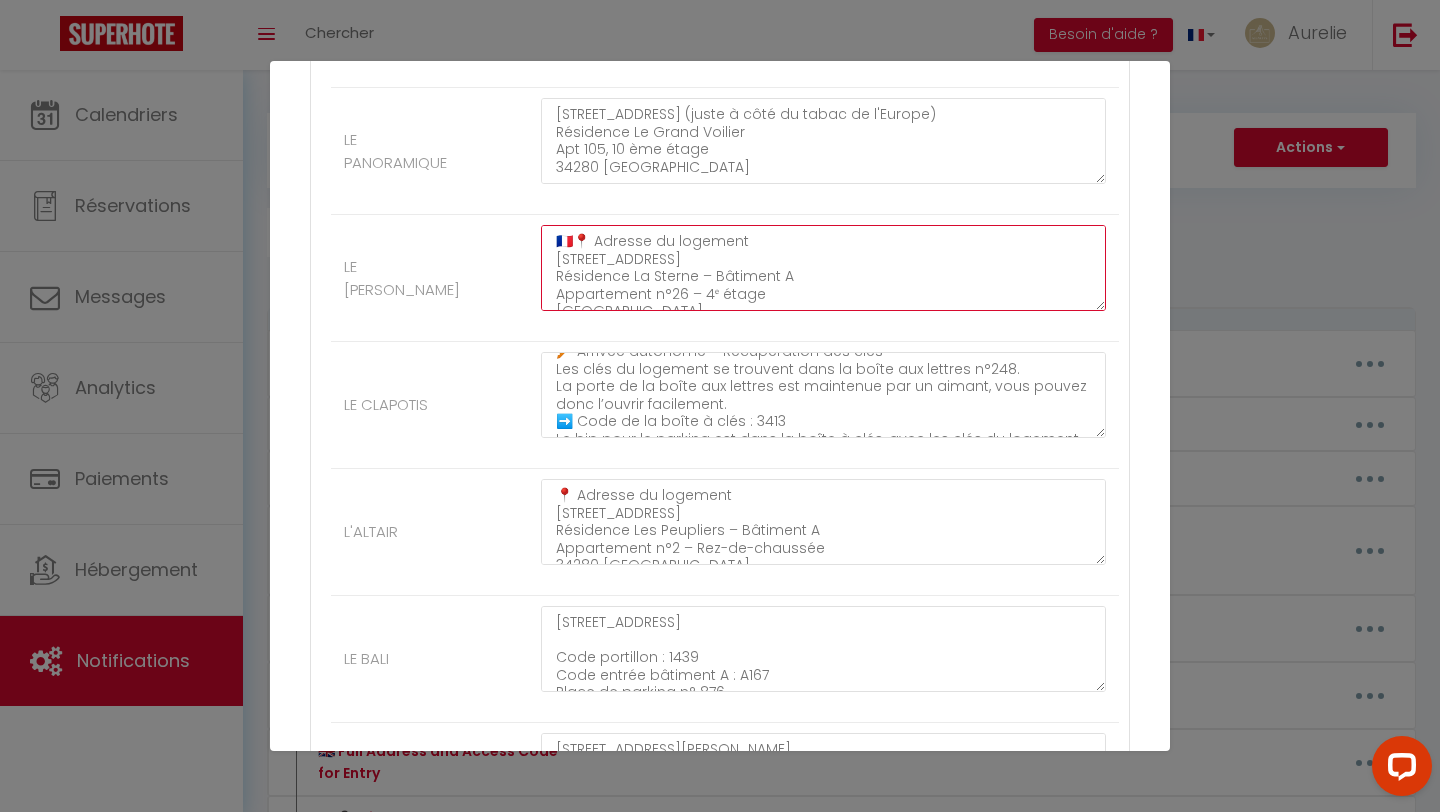 drag, startPoint x: 570, startPoint y: 240, endPoint x: 546, endPoint y: 240, distance: 24 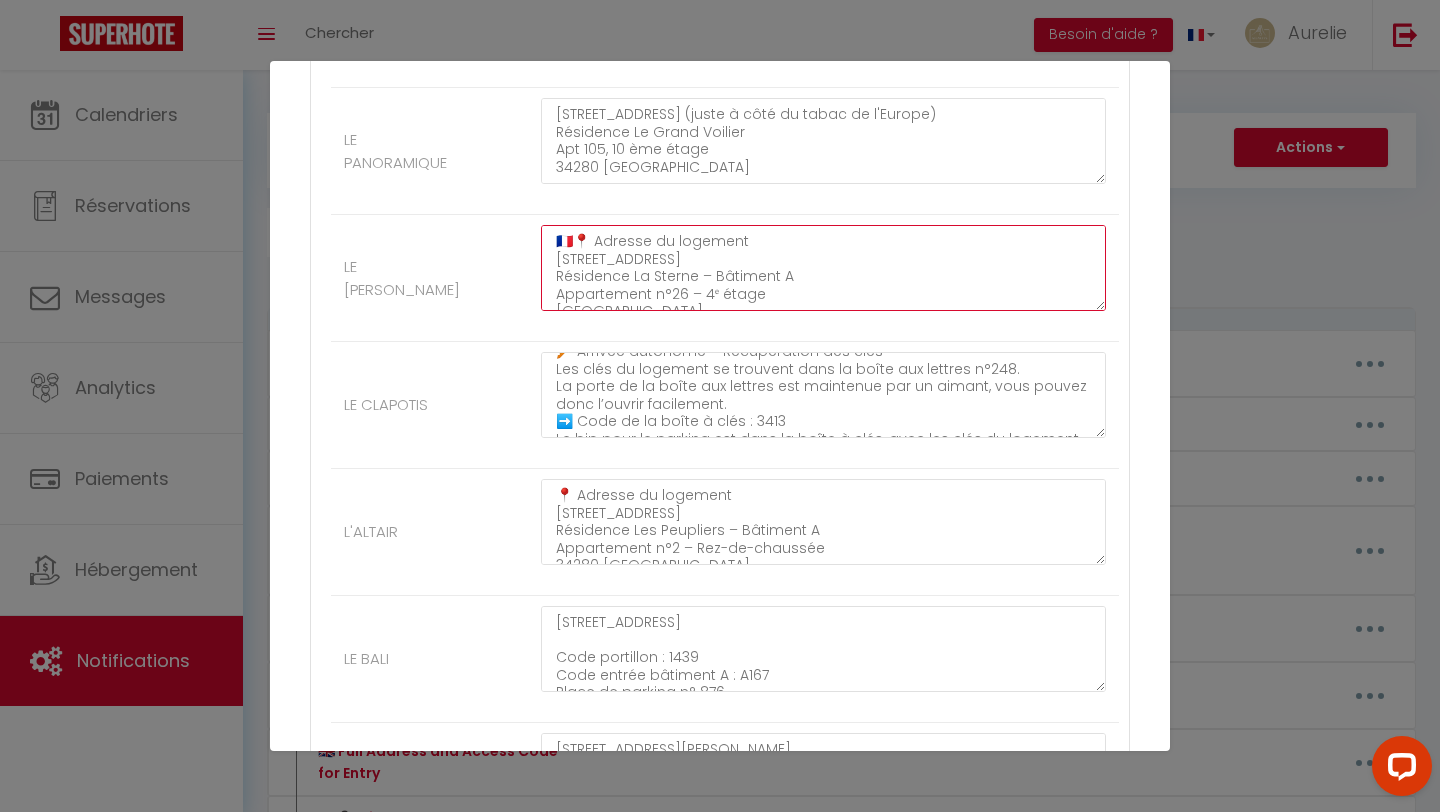 scroll, scrollTop: 0, scrollLeft: 0, axis: both 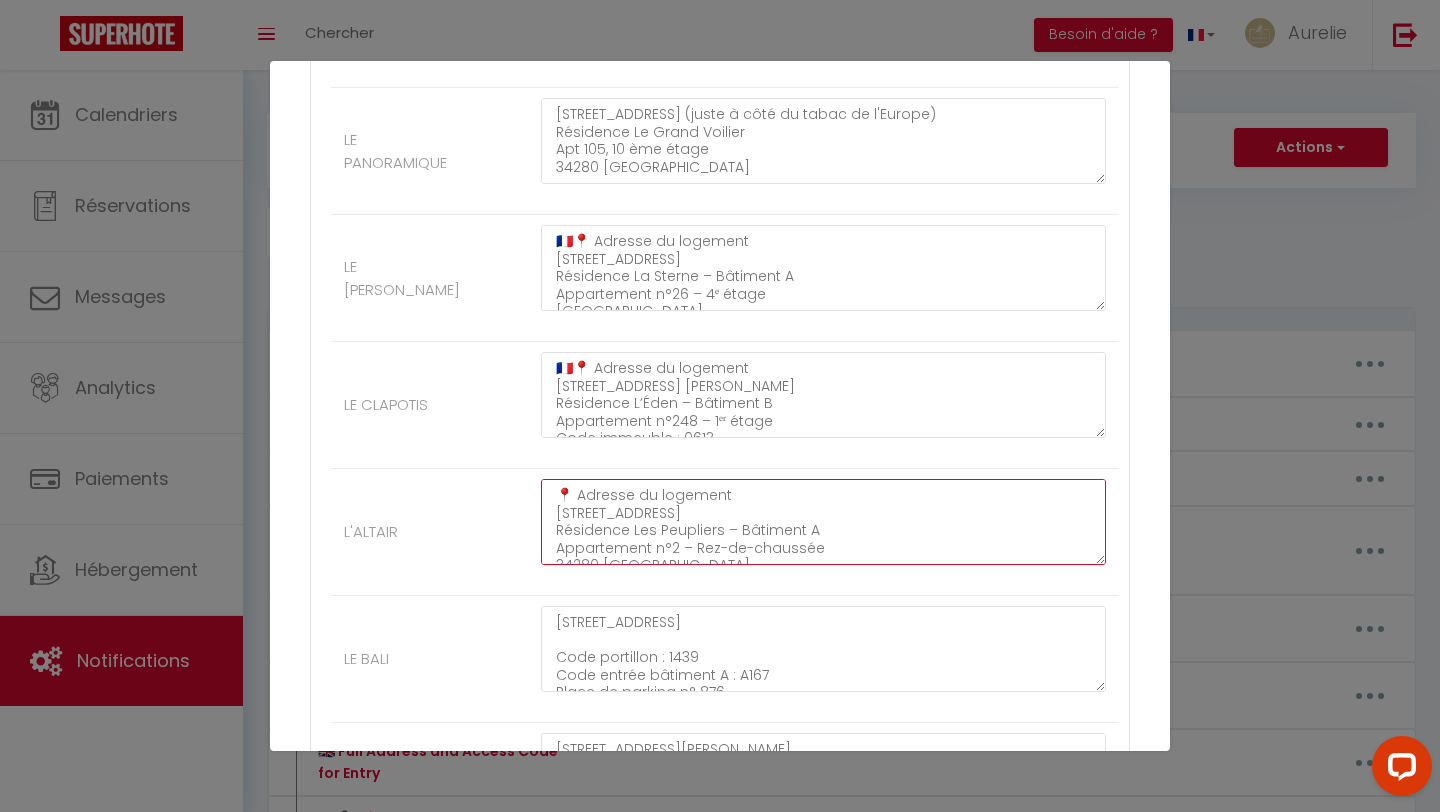 click on "📍 Adresse du logement
183 Avenue Maréchal de Lattre de Tassigny
Résidence Les Peupliers – Bâtiment A
Appartement n°2 – Rez-de-chaussée
34280 La Grande Motte
🔐 Codes d'accès
Code portillon : 1397A
Code portail électrique : #1397A
Code immeuble : Clé (la clé permet l’accès à l’immeuble)
🔑 Arrivée autonome – Récupération des clés
La boîte à clés se trouve sur la rambarde de la terrasse de l’appartement.
➡️ Code de la boîte à clés : 3411
🚗 Place de parking
Vous disposez d’une place de parking n°152, située juste devant l’entrée de la résidence.
Ce parking est équipé de deux barrières de sécurité qu’il faudra baisser pour vous garer" at bounding box center (823, 522) 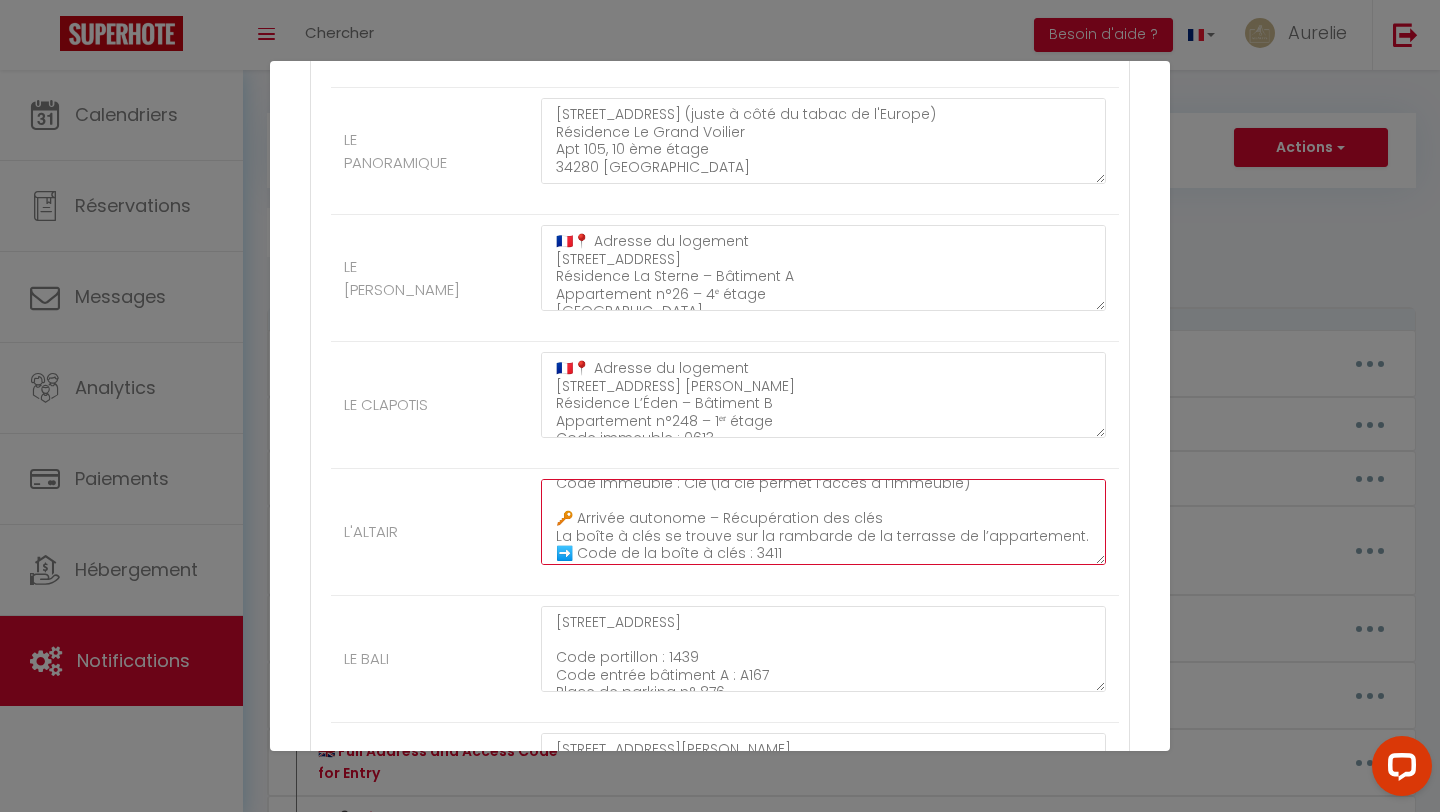 scroll, scrollTop: 233, scrollLeft: 0, axis: vertical 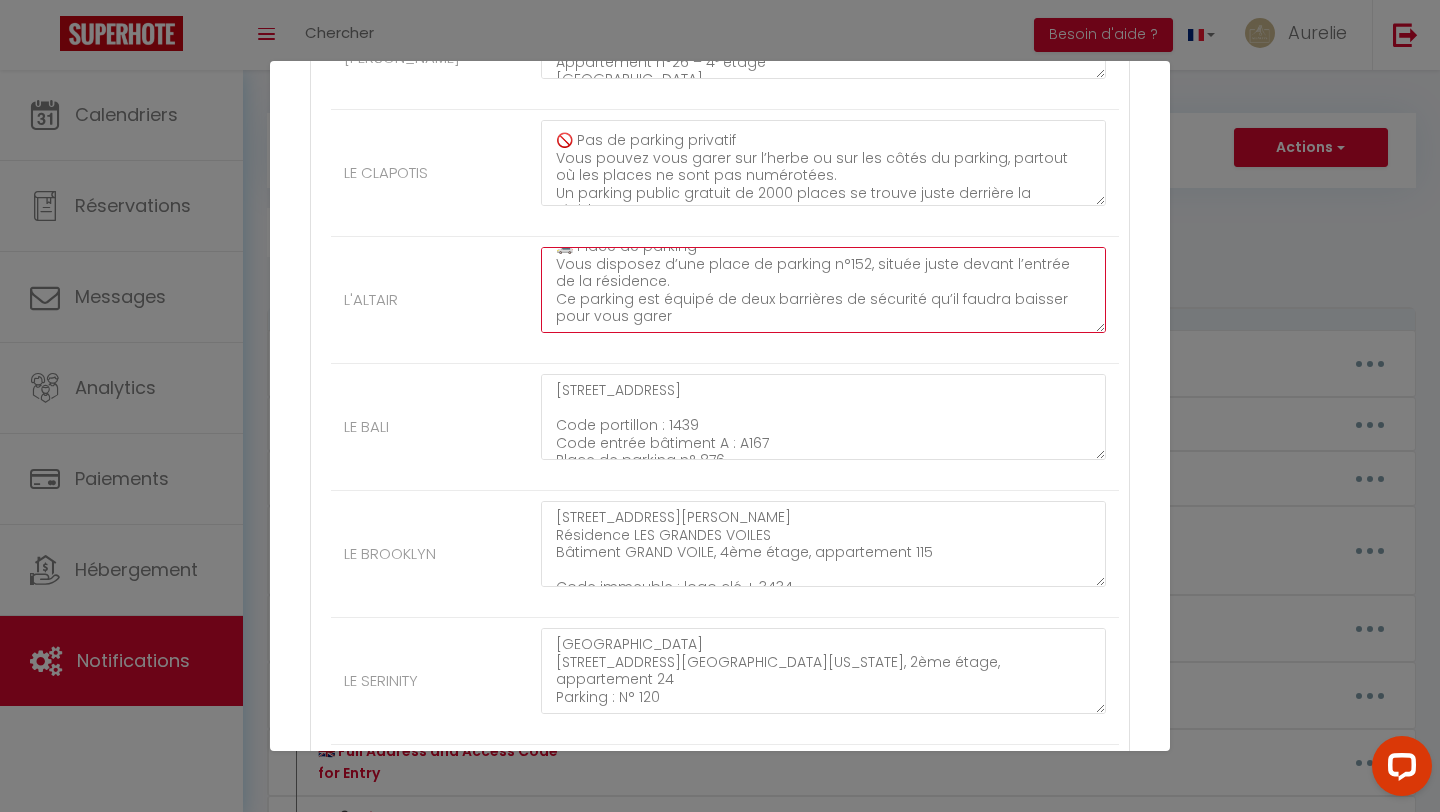 type on "🇫🇷📍 Adresse du logement
183 Avenue Maréchal de Lattre de Tassigny
Résidence Les Peupliers – Bâtiment A
Appartement n°2 – Rez-de-chaussée
34280 La Grande Motte
🔐 Codes d'accès
Code portillon : 1397A
Code portail électrique : #1397A
Code immeuble : Clé (la clé permet l’accès à l’immeuble)
🔑 Arrivée autonome – Récupération des clés
La boîte à clés se trouve sur la rambarde de la terrasse de l’appartement.
➡️ Code de la boîte à clés : 3411
🚗 Place de parking
Vous disposez d’une place de parking n°152, située juste devant l’entrée de la résidence.
Ce parking est équipé de deux barrières de sécurité qu’il faudra baisser pour vous garer" 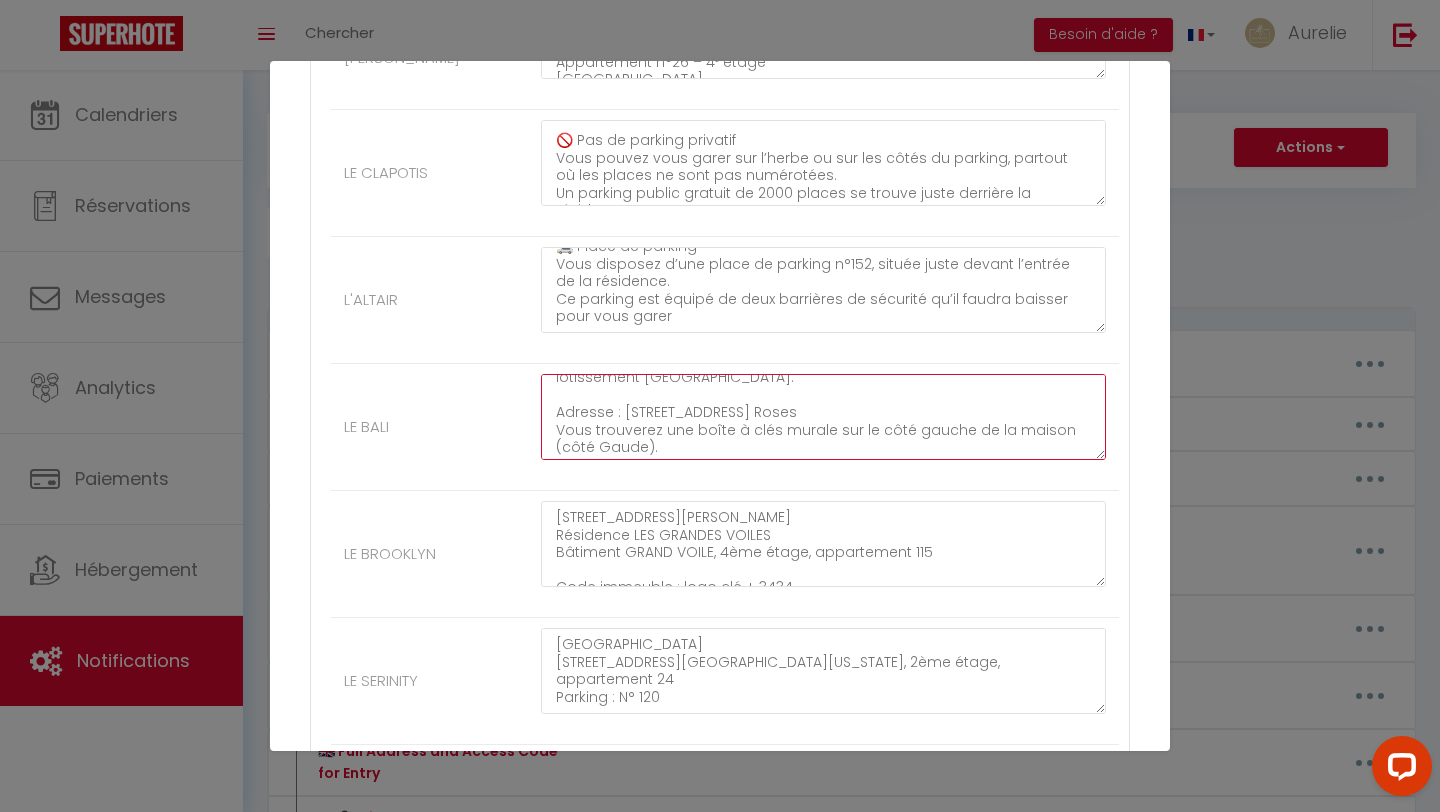scroll, scrollTop: 402, scrollLeft: 0, axis: vertical 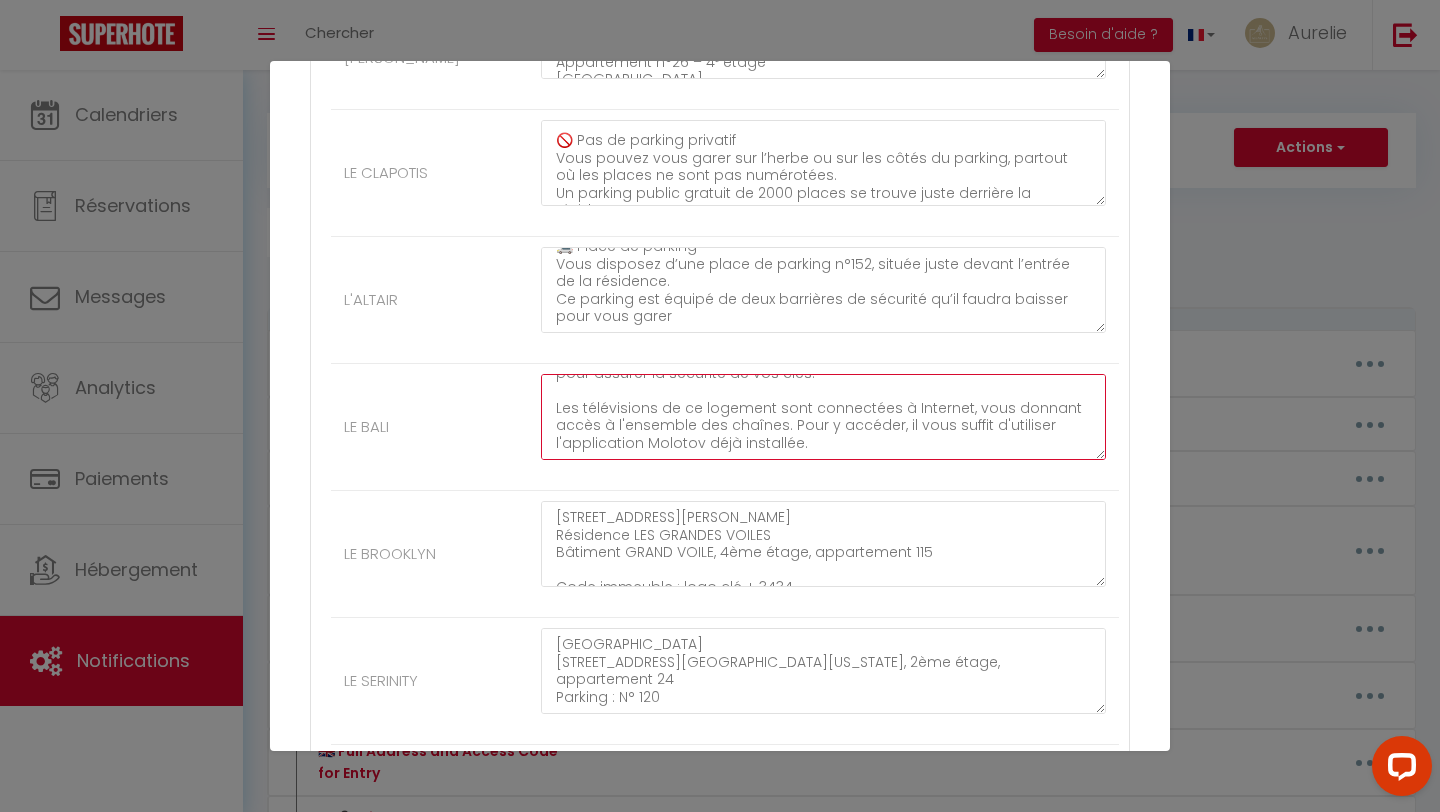 drag, startPoint x: 550, startPoint y: 389, endPoint x: 647, endPoint y: 481, distance: 133.68994 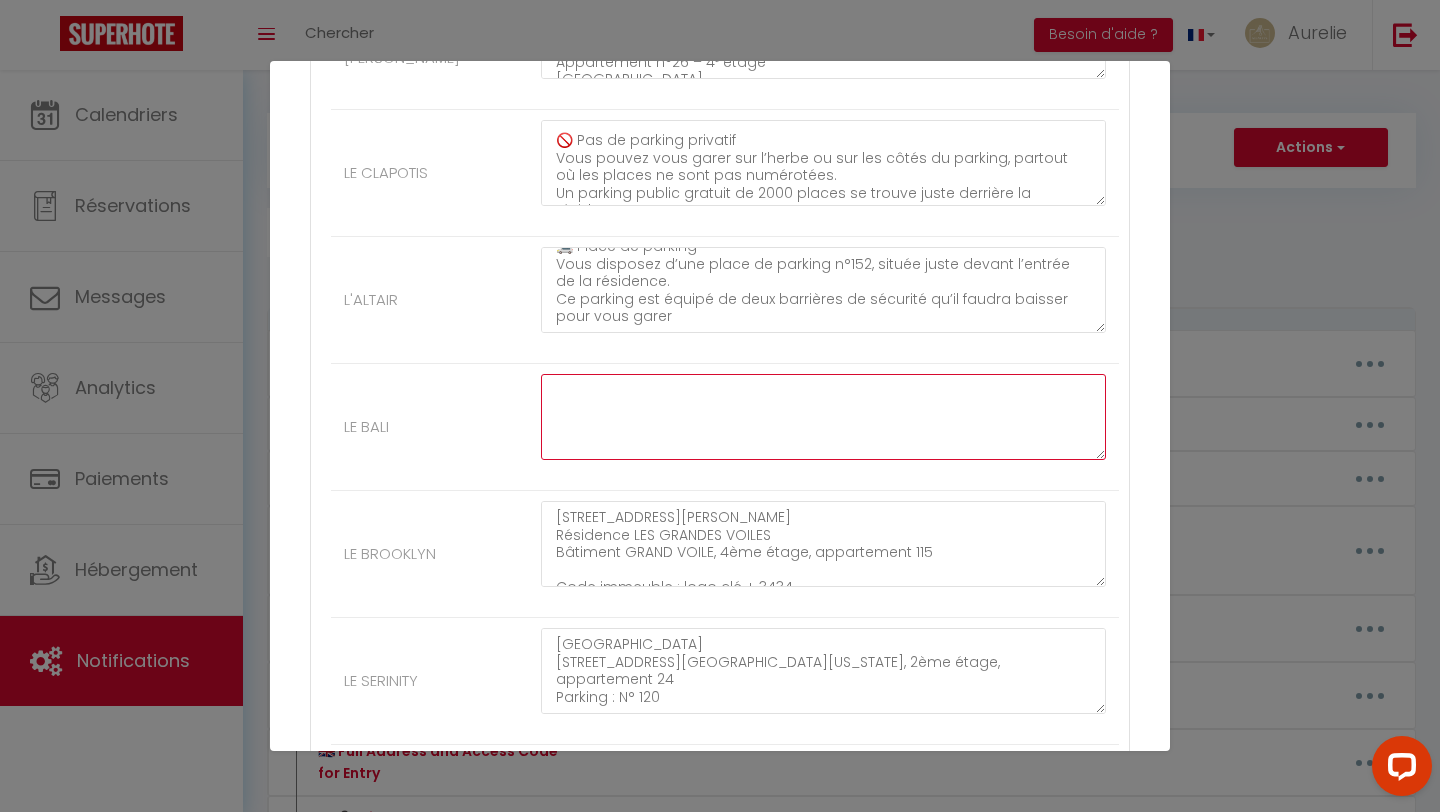 scroll, scrollTop: 0, scrollLeft: 0, axis: both 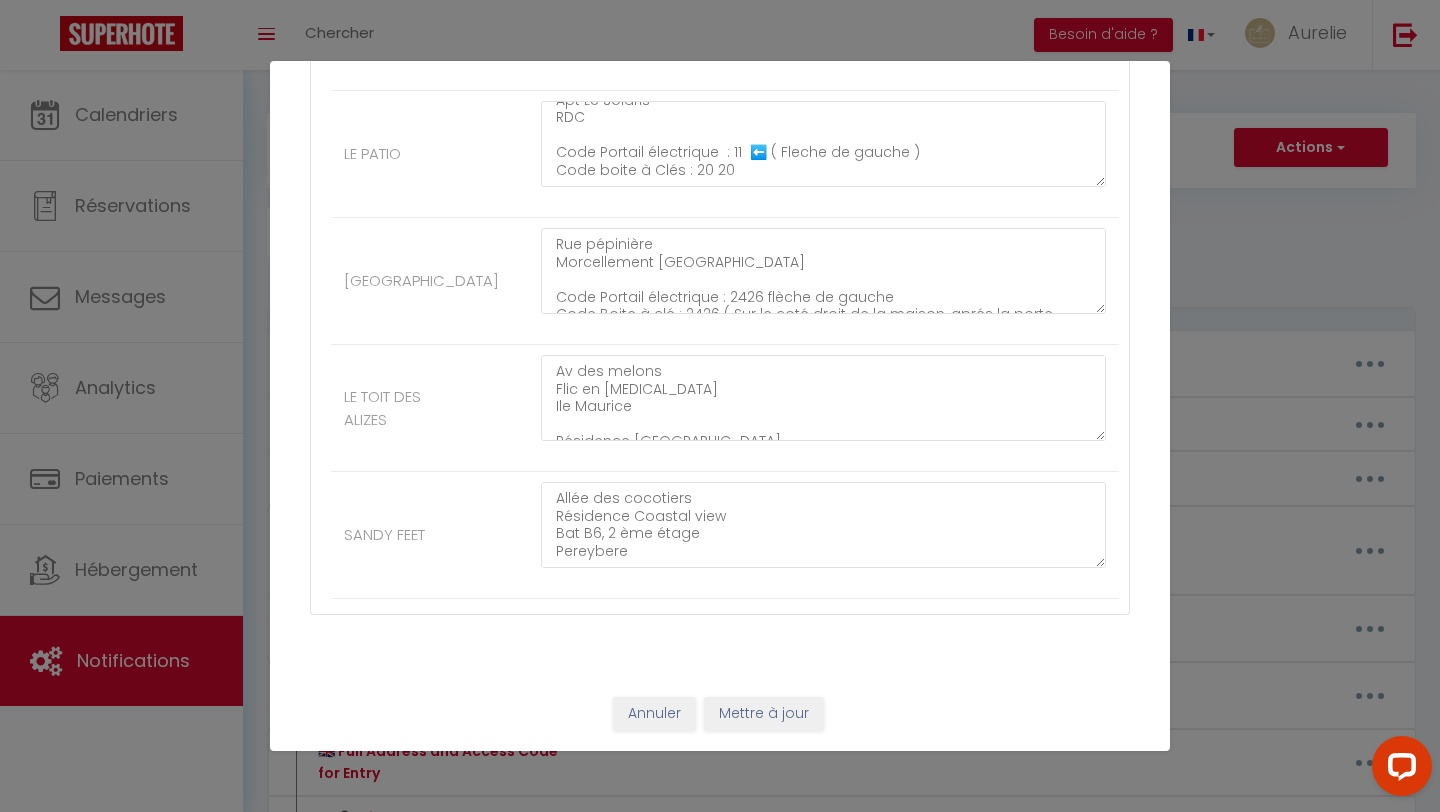 type on "📍 Adresse du logement
161 Avenue Plein Soleil
Résidence Le Soleil – Bâtiment A
Appartement RA5 – Rez-de-chaussée
34280 La Grande Motte
🔐 Codes d'accès
Code portillon : 1439
Code bâtiment A : A167
🚗 Place de parking
Vous disposez d’une place de parking privative n°876.
🔑 Arrivée autonome – Récupération des clés
Avant de vous rendre à l’appartement, vous devez récupérer les clés à l’agence.
📍 Adresse de l’agence :
31 Allée des Flamants Roses
(Il s’agit d’une maison à portail blanc, dans le lotissement Les Villas)
La boîte à clés murale se trouve sur le côté gauche de la maison (côté Gaude).
➡️ Code de la boîte : 815
📦 Emplacement de la clé : case n°6" 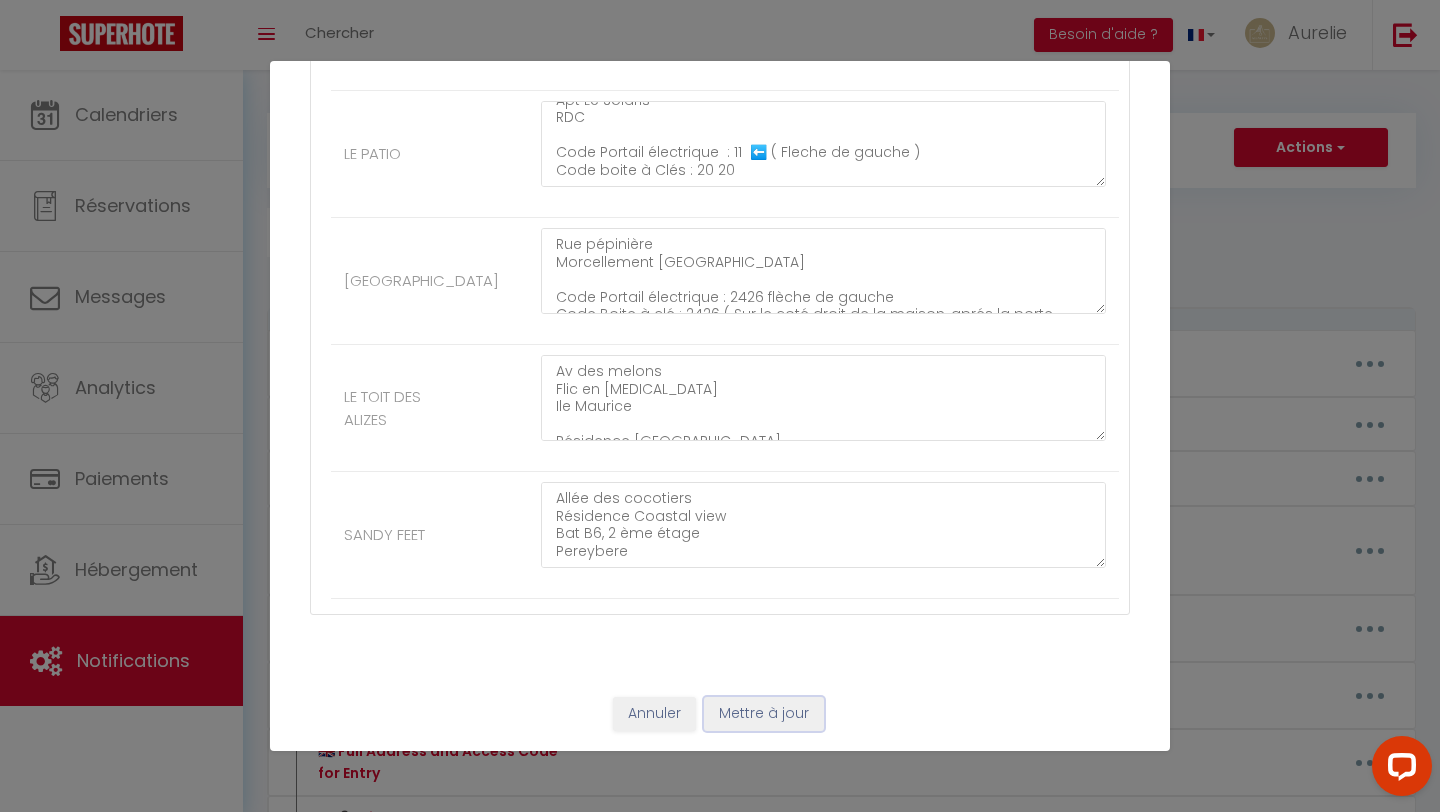 click on "Mettre à jour" at bounding box center (764, 714) 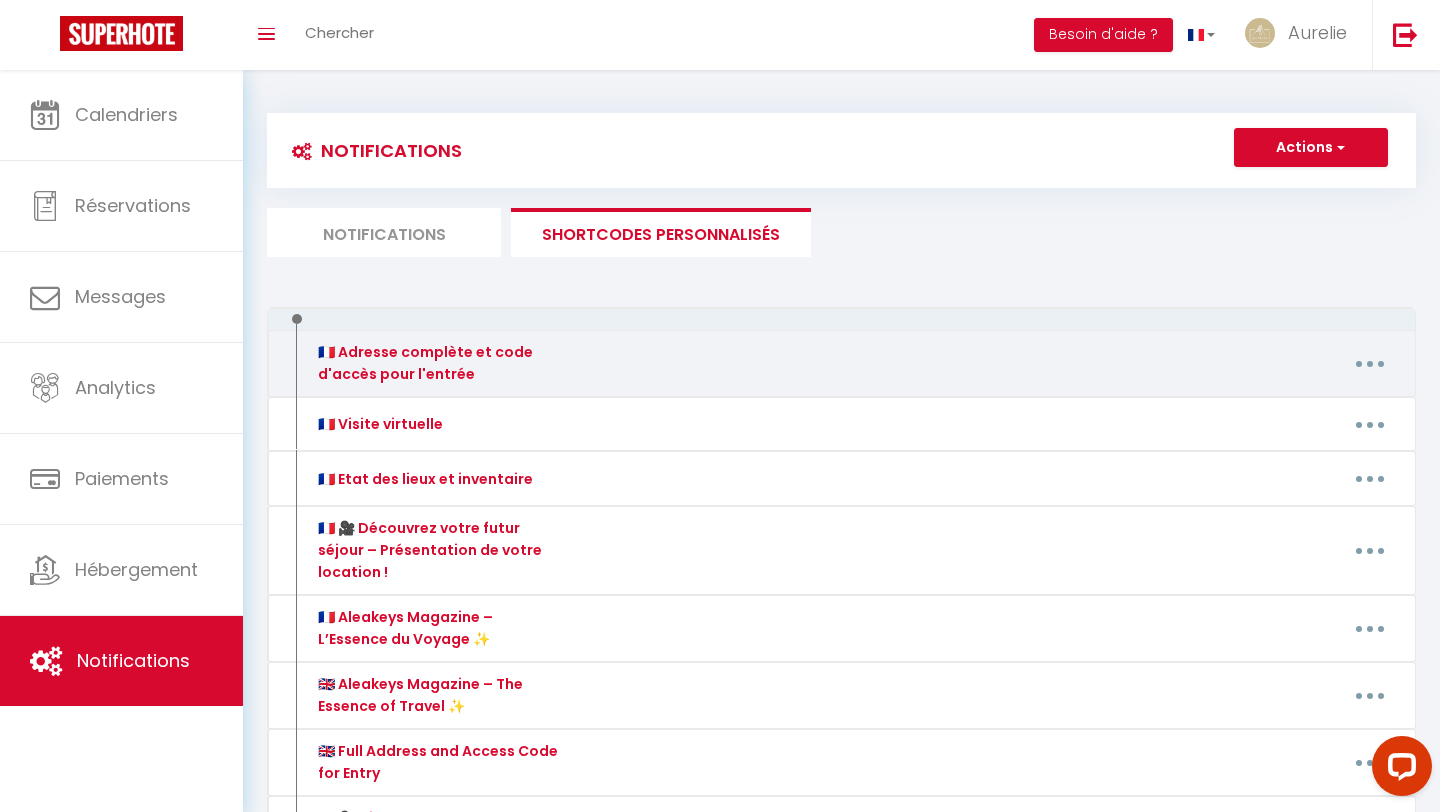 click at bounding box center (1370, 364) 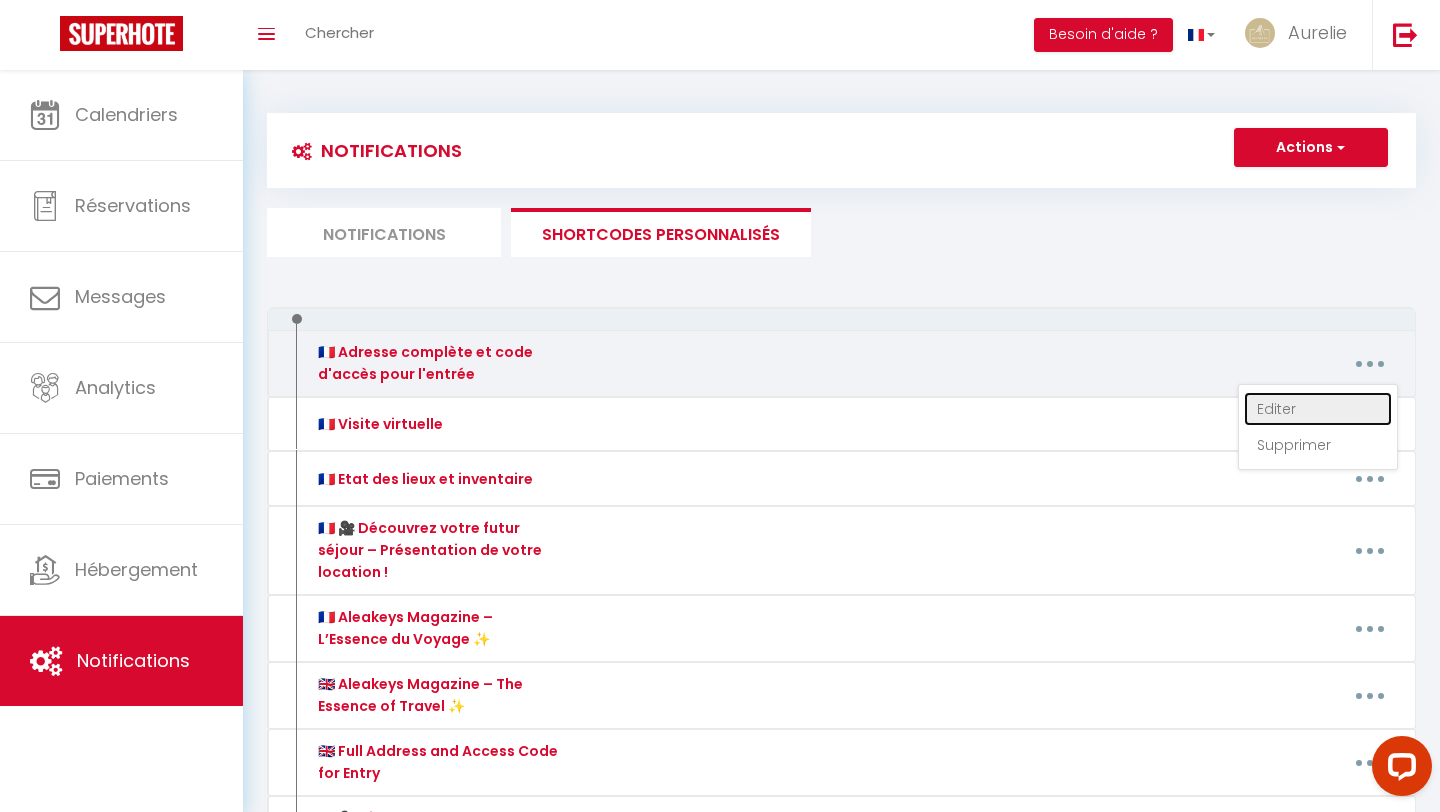 click on "Editer" at bounding box center (1318, 409) 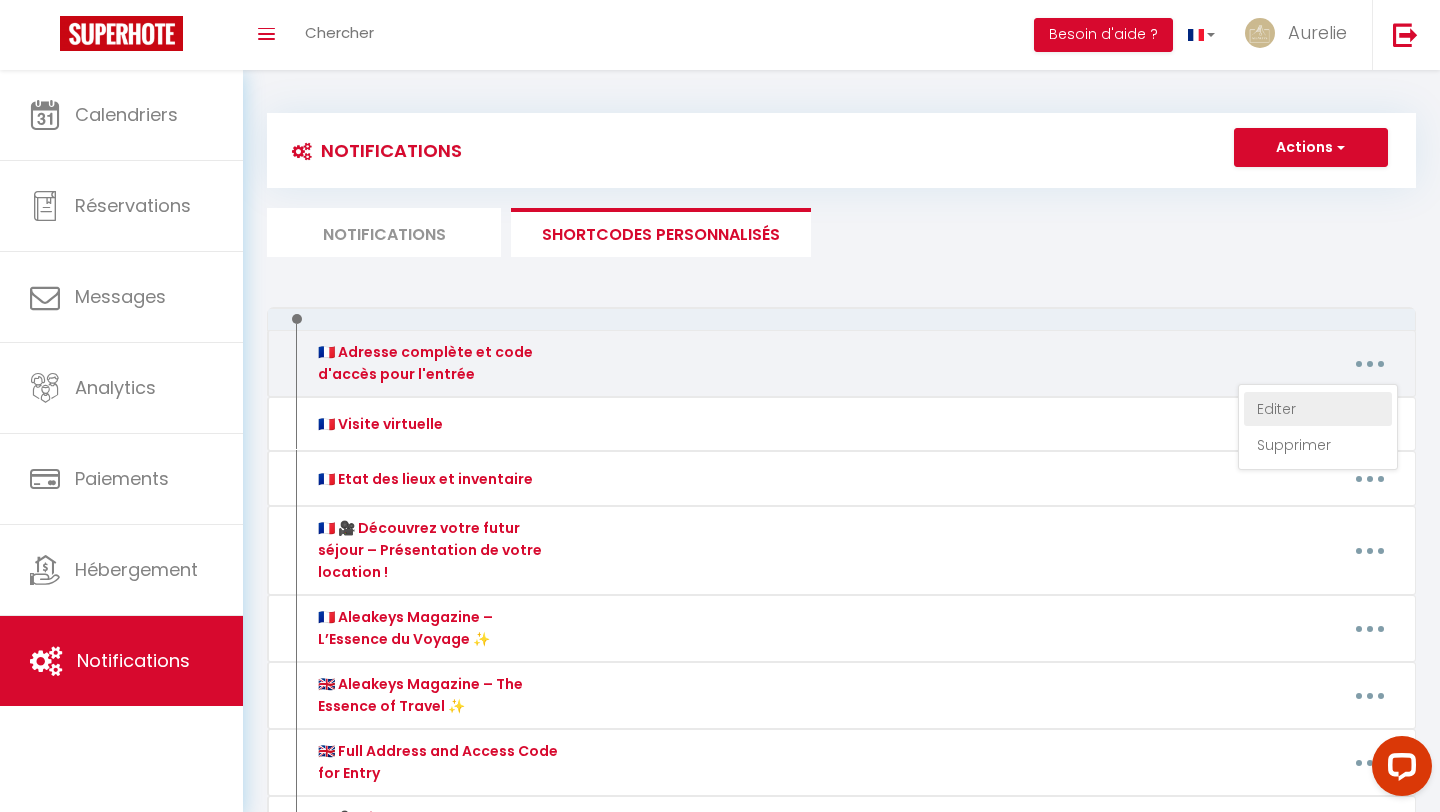 type on "🇫🇷 Adresse complète et code d'accès pour l'entrée" 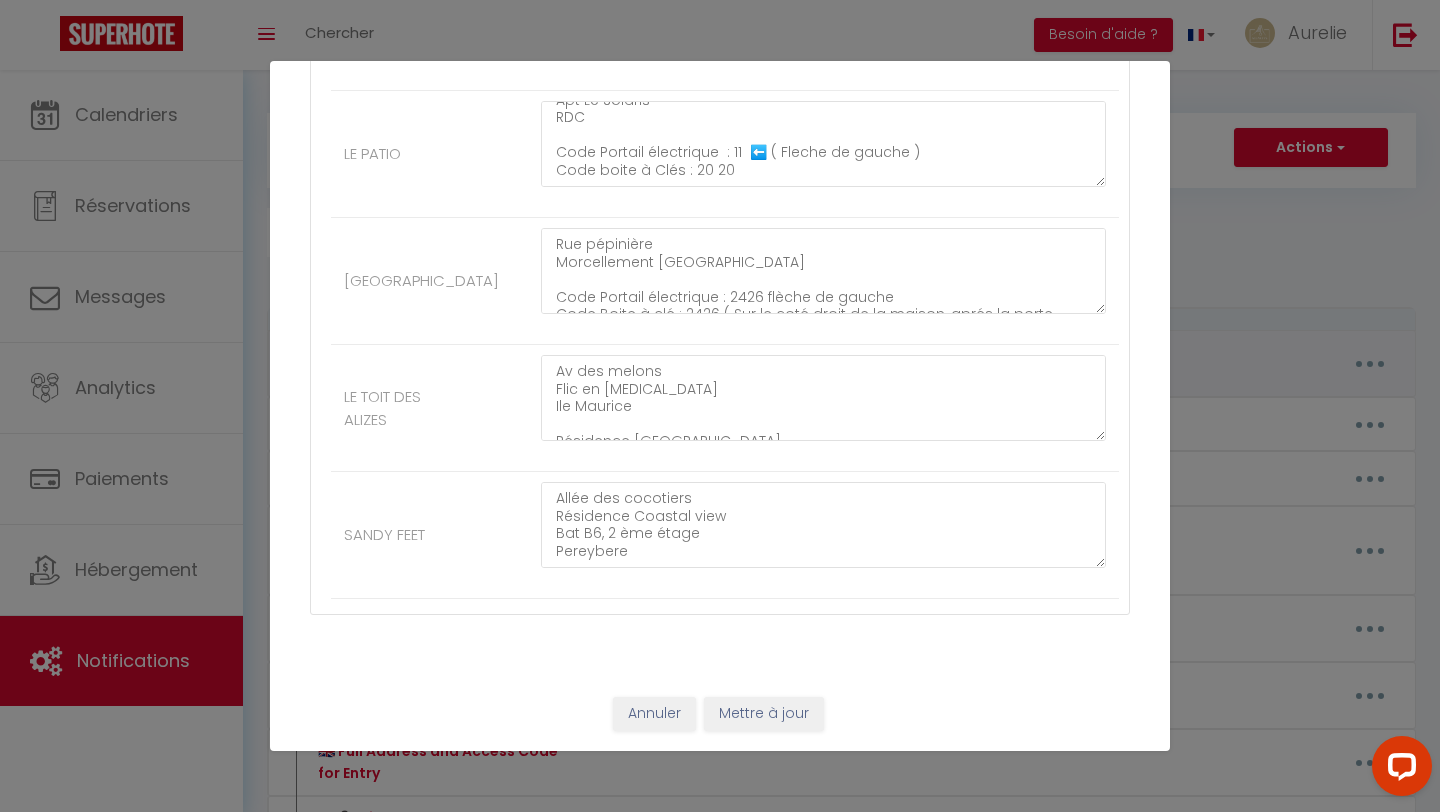 scroll, scrollTop: 0, scrollLeft: 0, axis: both 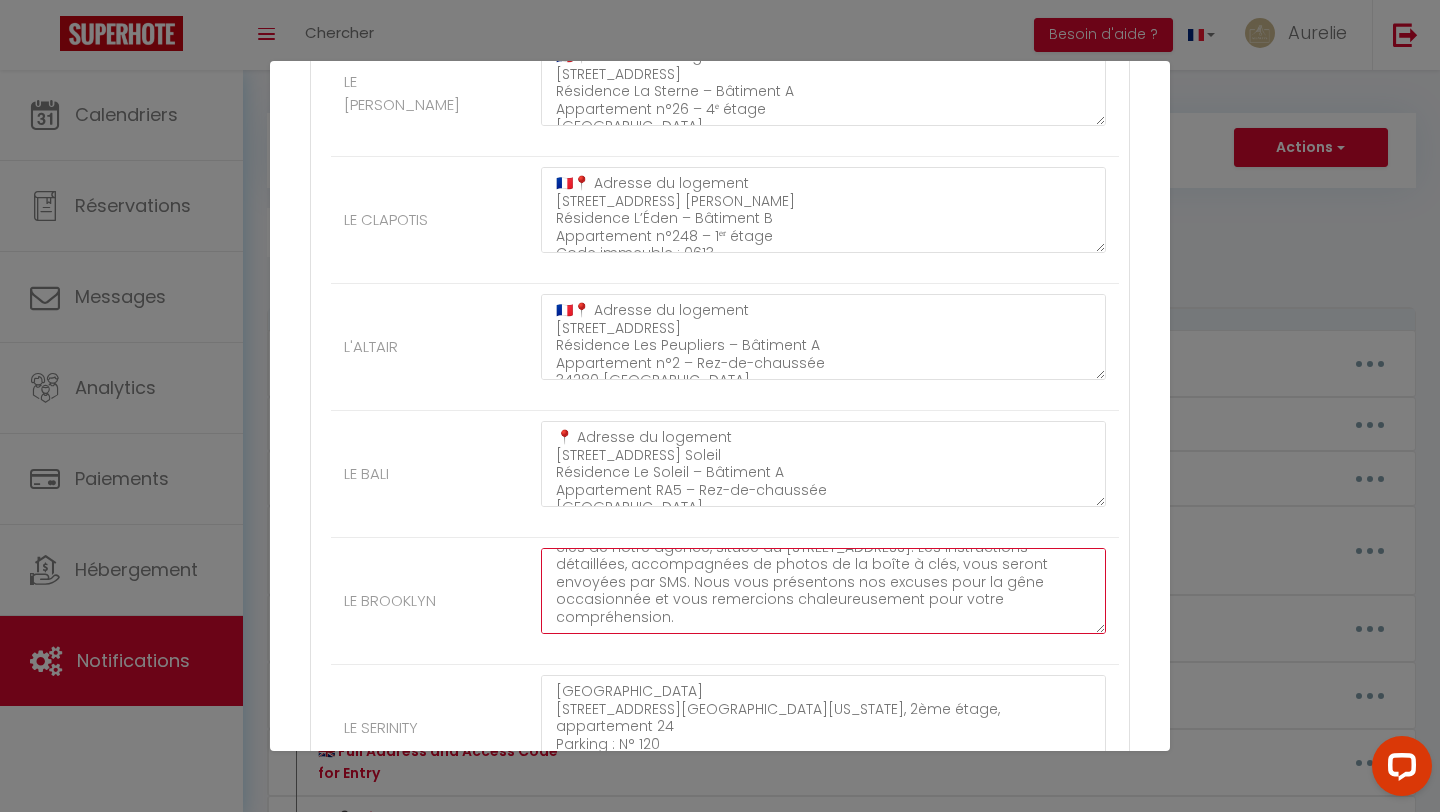 drag, startPoint x: 554, startPoint y: 562, endPoint x: 575, endPoint y: 652, distance: 92.417534 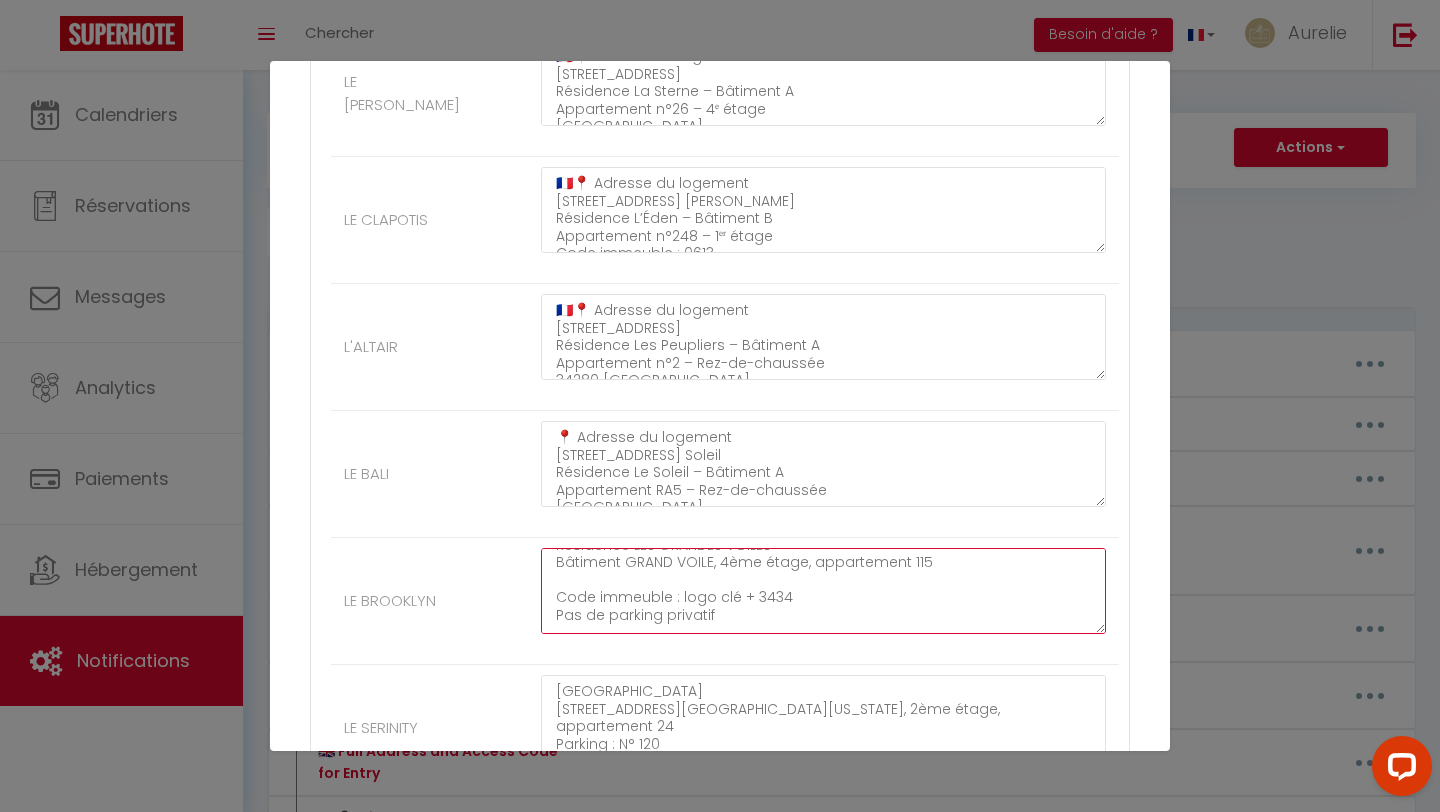 scroll, scrollTop: 0, scrollLeft: 0, axis: both 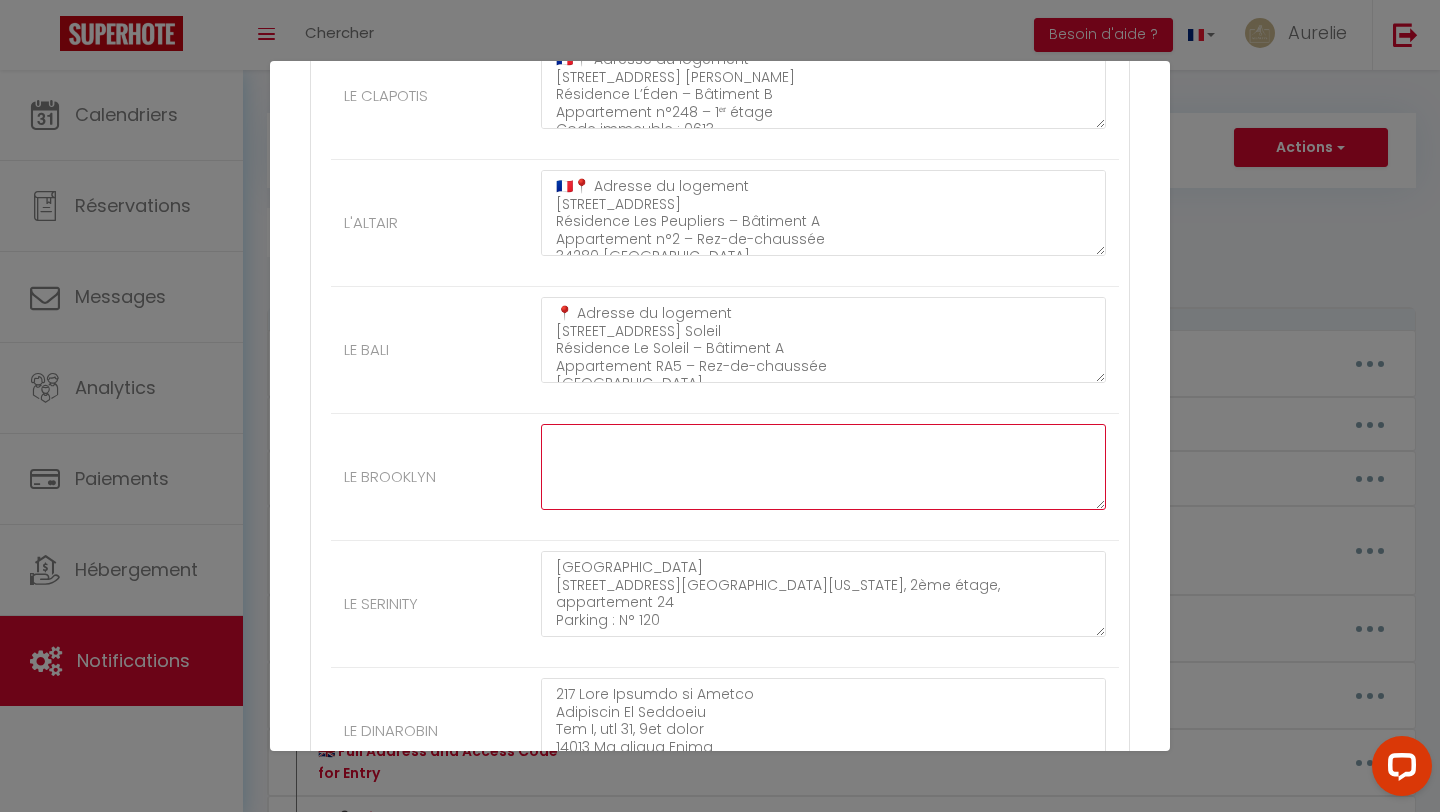 paste on "📍 Adresse du logement
168 Rue Frédéric Mistral
Résidence Les Grandes Voiles – Bâtiment Grand Voile
Appartement n°115 – 4ᵉ étage
34280 La Grande Motte
🔐 Code immeuble :
Logo clé + 3434
🚫 Pas de parking privatif
🔑 Arrivée autonome – Récupération des clés
Le logement est équipé d’une serrure connectée.
➡️ Le code d’entrée vous sera communiqué via le clavier Keypad, situé sur la porte de l’appartement." 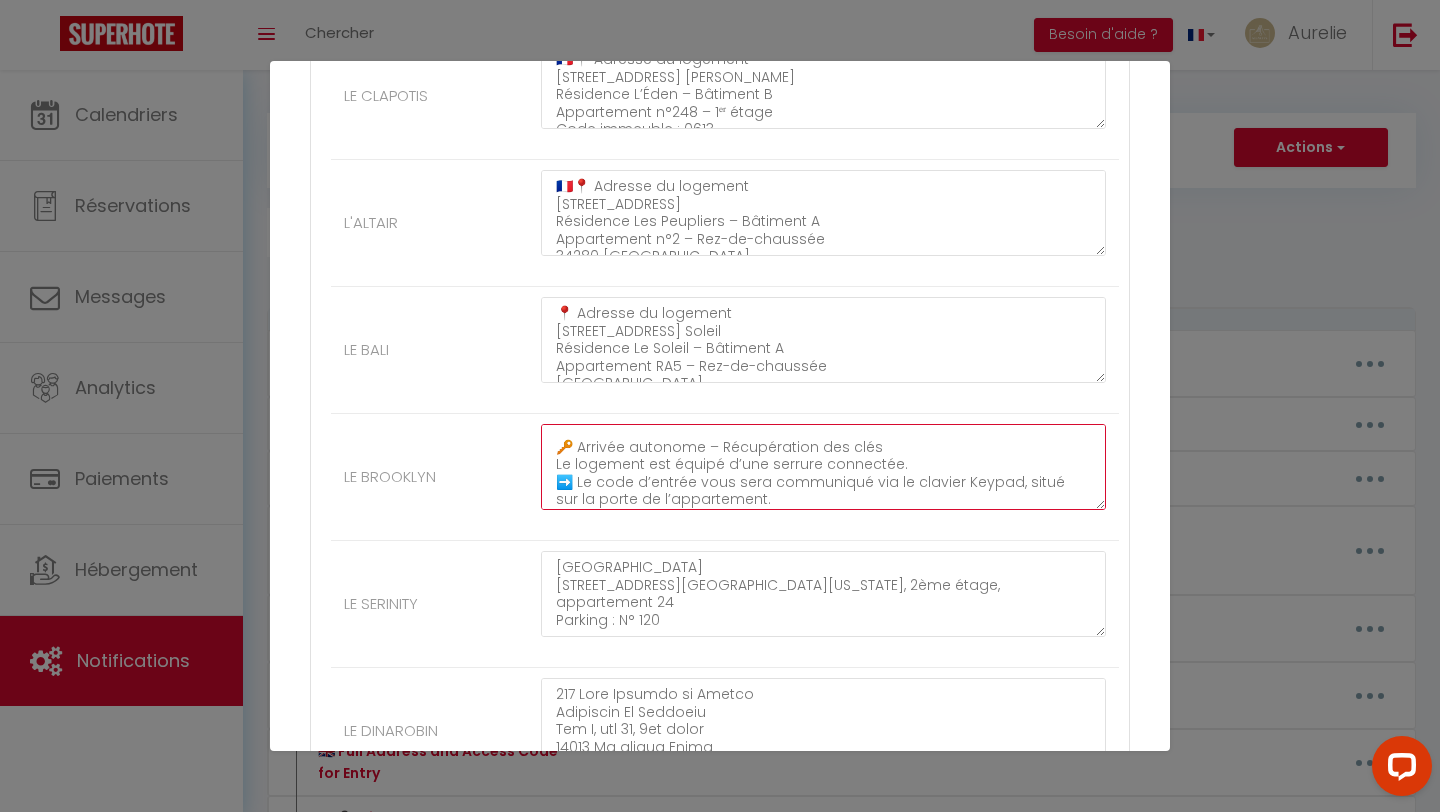 scroll, scrollTop: 0, scrollLeft: 0, axis: both 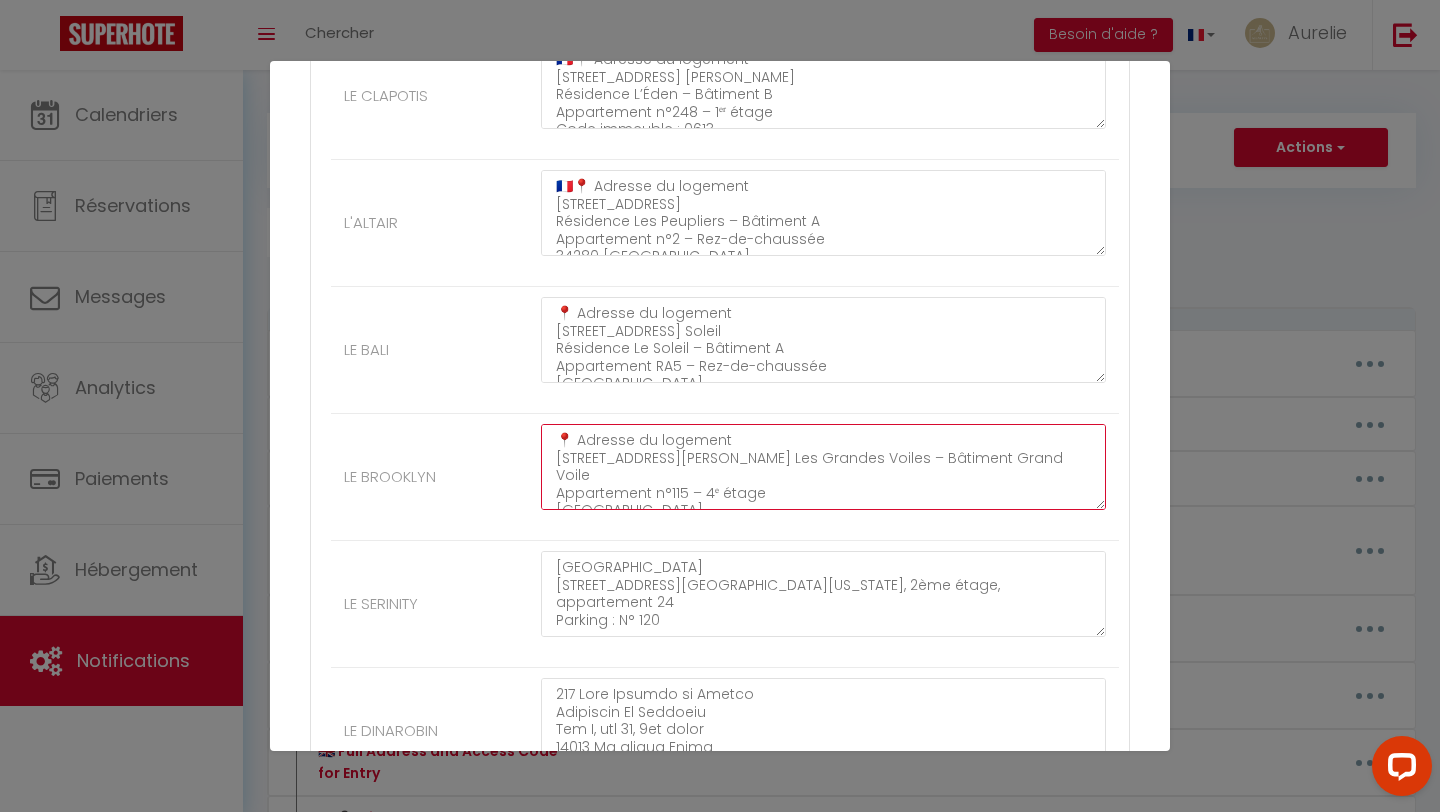 click on "📍 Adresse du logement
168 Rue Frédéric Mistral
Résidence Les Grandes Voiles – Bâtiment Grand Voile
Appartement n°115 – 4ᵉ étage
34280 La Grande Motte
🔐 Code immeuble :
Logo clé + 3434
🚫 Pas de parking privatif
🔑 Arrivée autonome – Récupération des clés
Le logement est équipé d’une serrure connectée.
➡️ Le code d’entrée vous sera communiqué via le clavier Keypad, situé sur la porte de l’appartement." at bounding box center (823, 467) 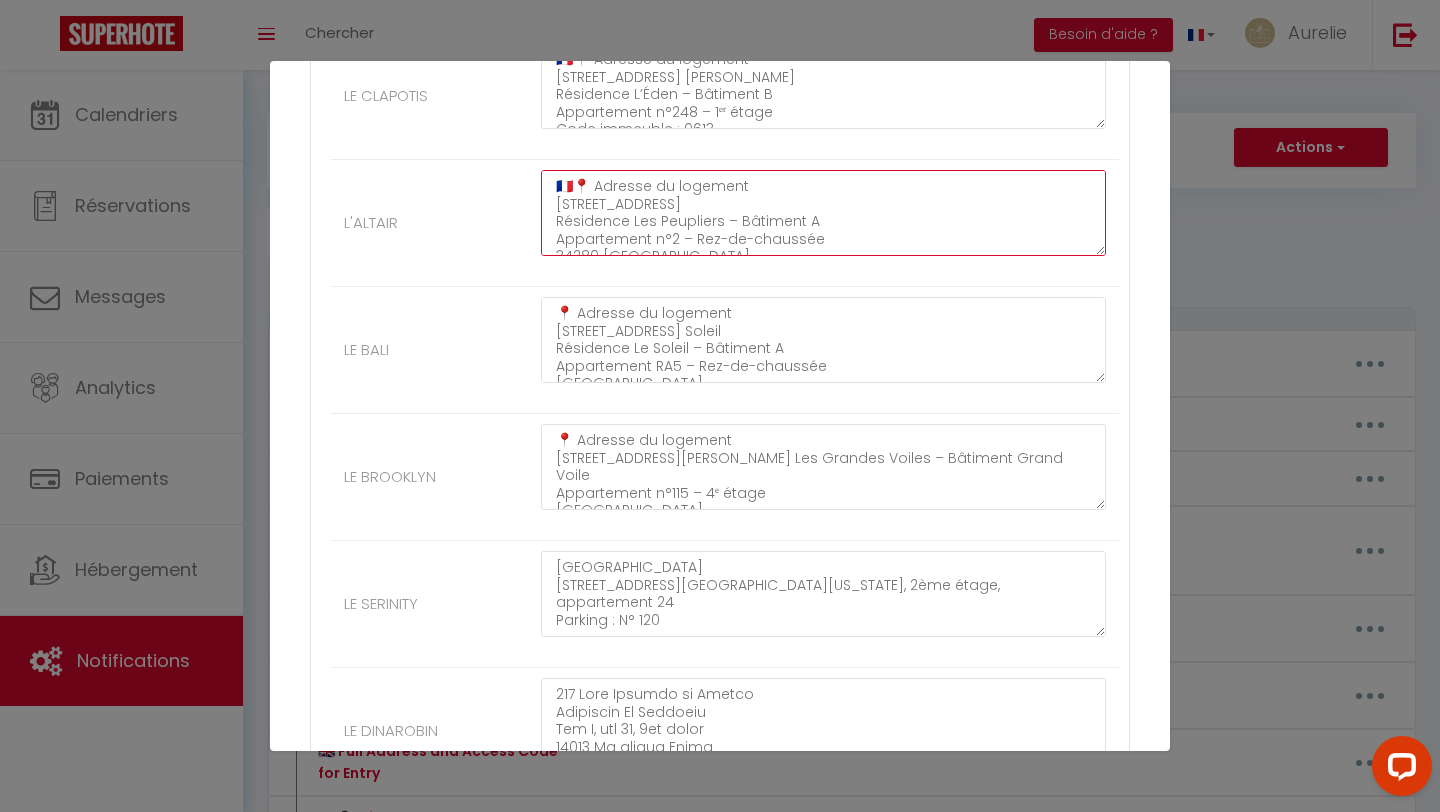 drag, startPoint x: 568, startPoint y: 186, endPoint x: 551, endPoint y: 186, distance: 17 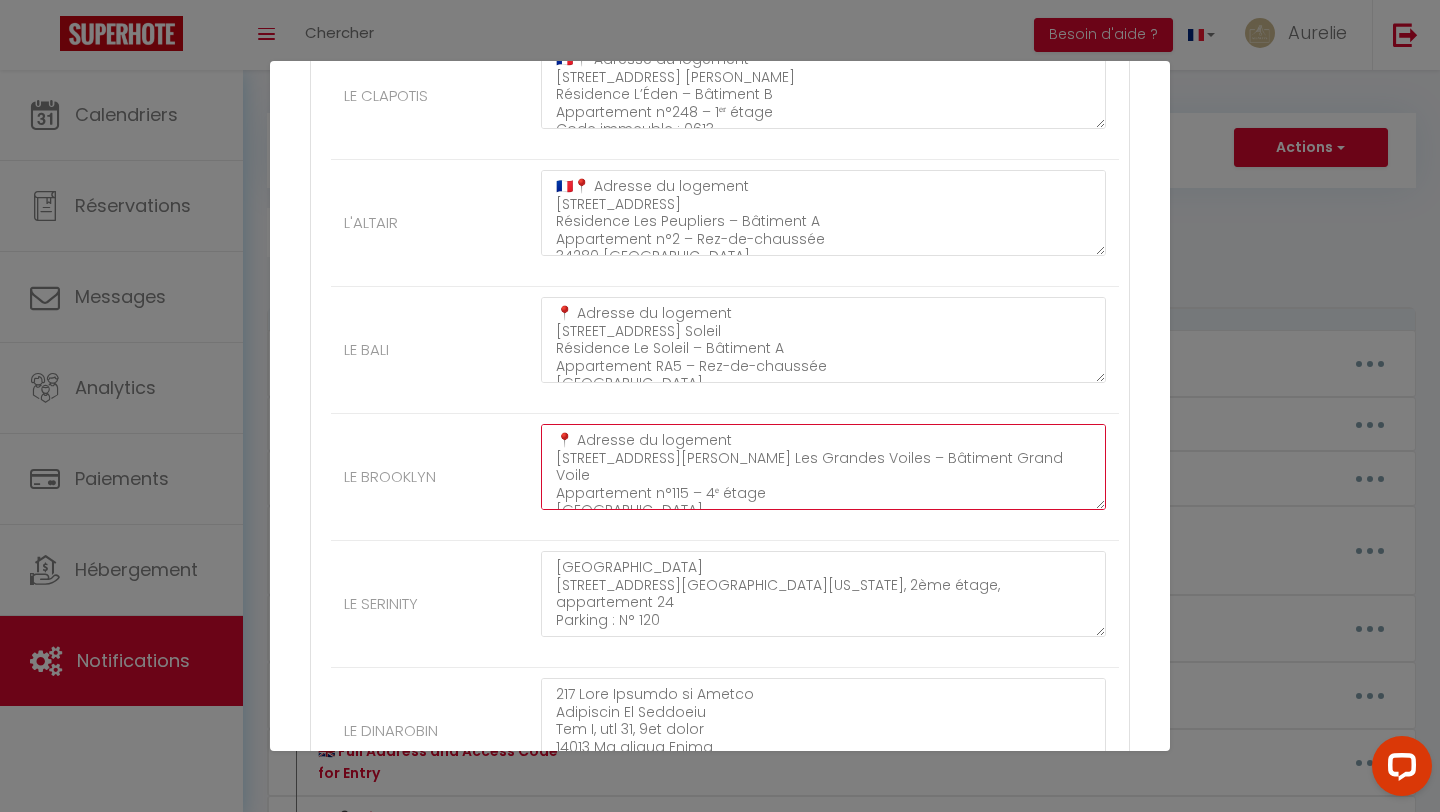 click on "📍 Adresse du logement
168 Rue Frédéric Mistral
Résidence Les Grandes Voiles – Bâtiment Grand Voile
Appartement n°115 – 4ᵉ étage
34280 La Grande Motte
🔐 Code immeuble :
Logo clé + 3434
🚫 Pas de parking privatif
🔑 Arrivée autonome – Récupération des clés
Le logement est équipé d’une serrure connectée.
➡️ Le code d’entrée vous sera communiqué via le clavier Keypad, situé sur la porte de l’appartement." at bounding box center (823, 467) 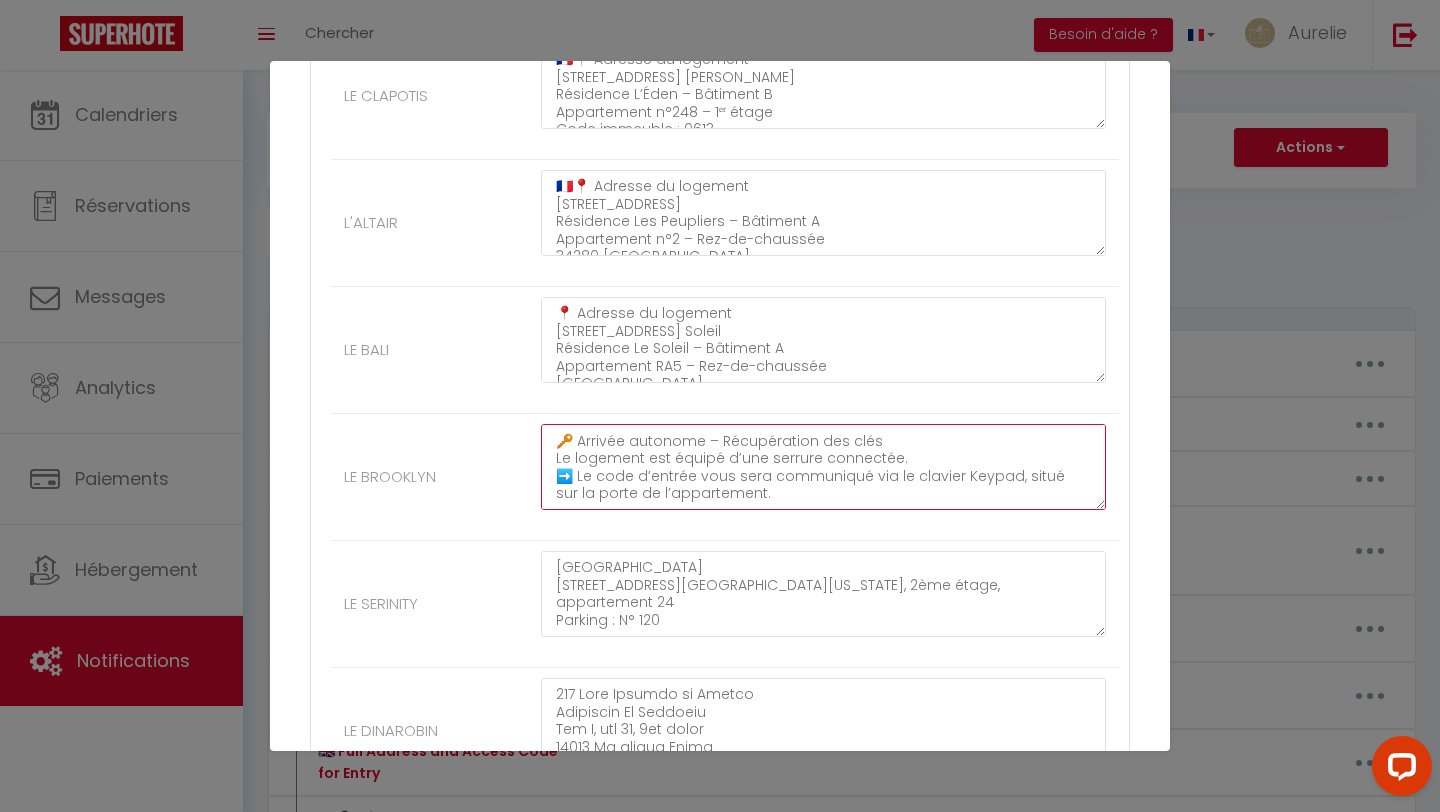 scroll, scrollTop: 192, scrollLeft: 0, axis: vertical 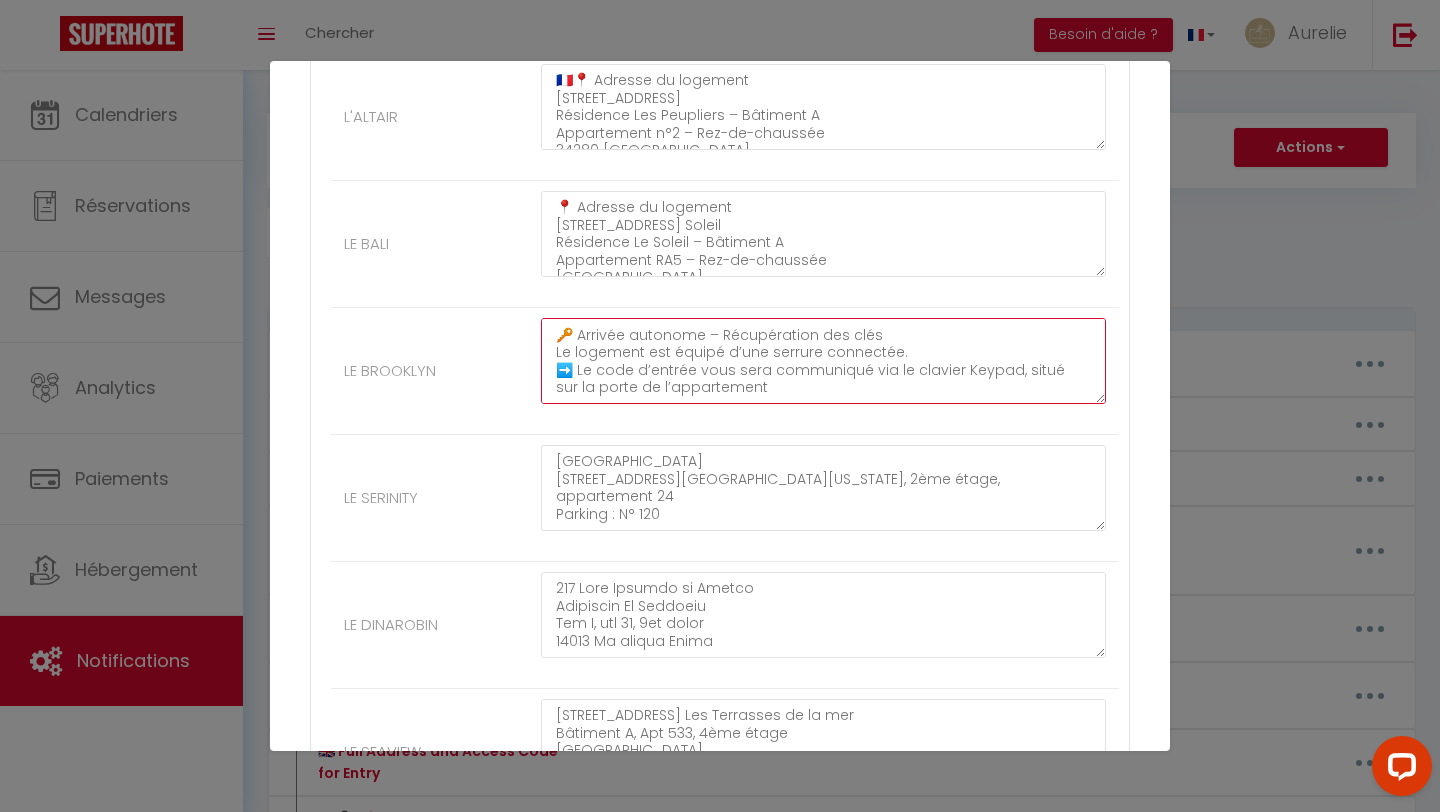 type on "🇫🇷📍 Adresse du logement
168 Rue Frédéric Mistral
Résidence Les Grandes Voiles – Bâtiment Grand Voile
Appartement n°115 – 4ᵉ étage
34280 La Grande Motte
🔐 Code immeuble :
Logo clé + 3434
🚫 Pas de parking privatif
🔑 Arrivée autonome – Récupération des clés
Le logement est équipé d’une serrure connectée.
➡️ Le code d’entrée vous sera communiqué via le clavier Keypad, situé sur la porte de l’appartement" 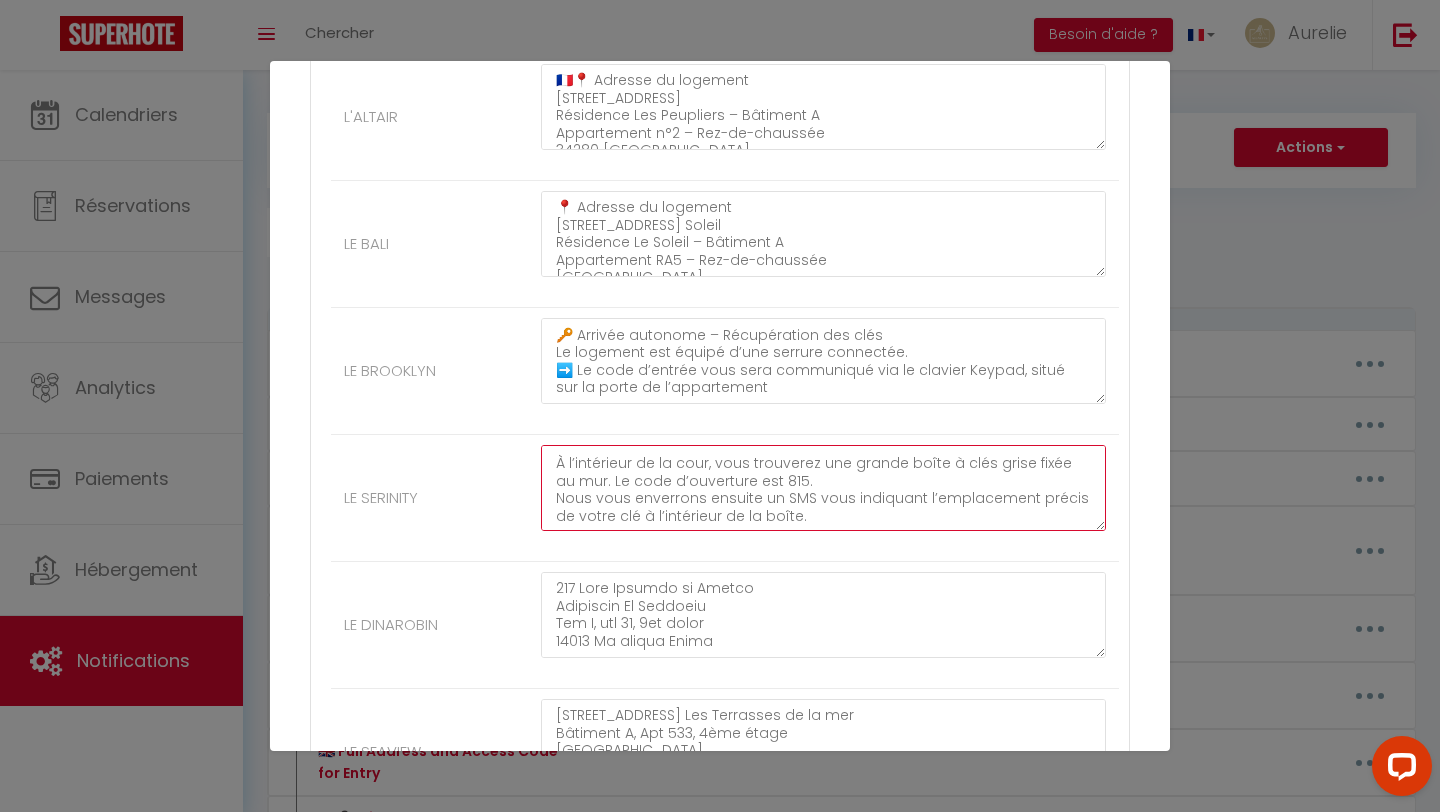 scroll, scrollTop: 315, scrollLeft: 0, axis: vertical 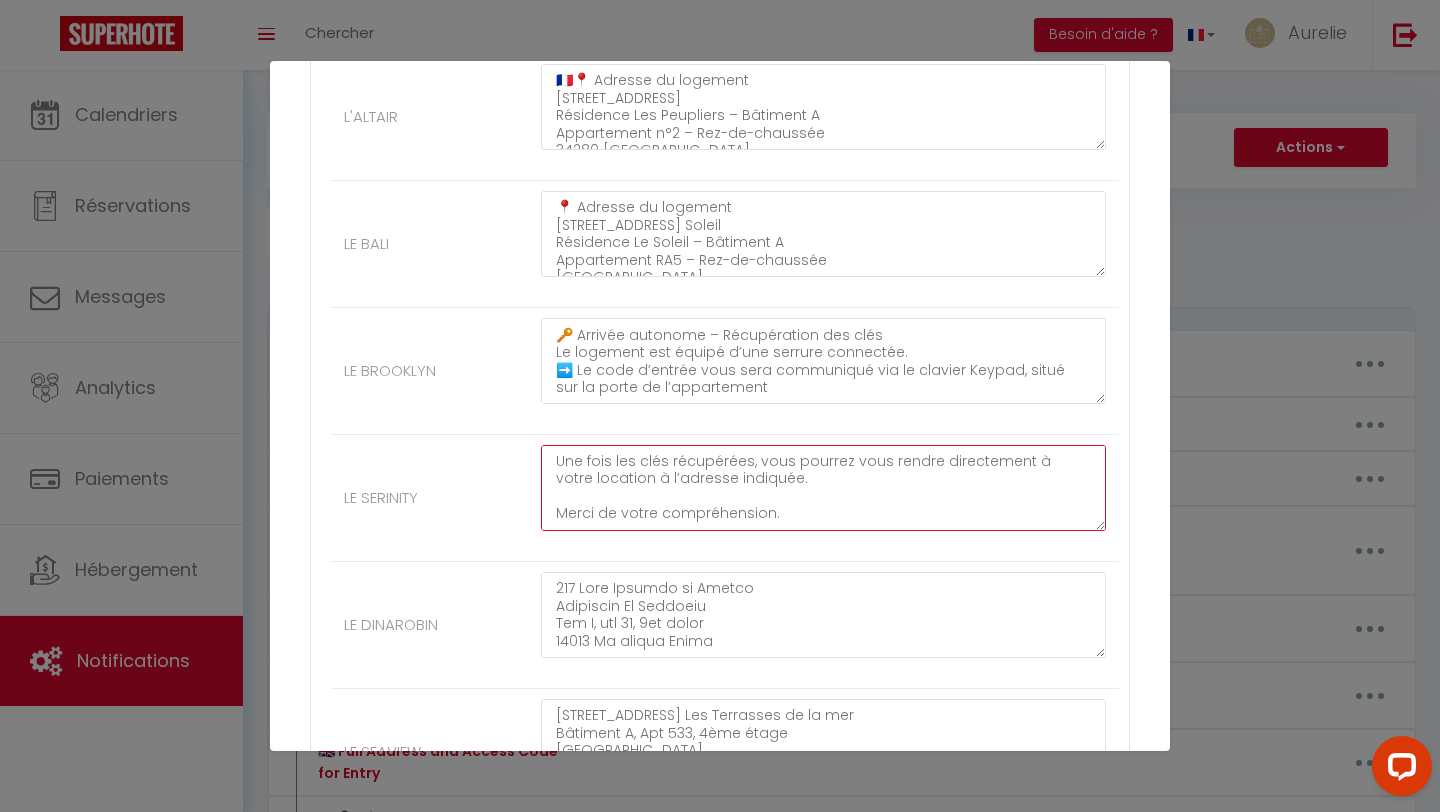 drag, startPoint x: 551, startPoint y: 461, endPoint x: 558, endPoint y: 540, distance: 79.30952 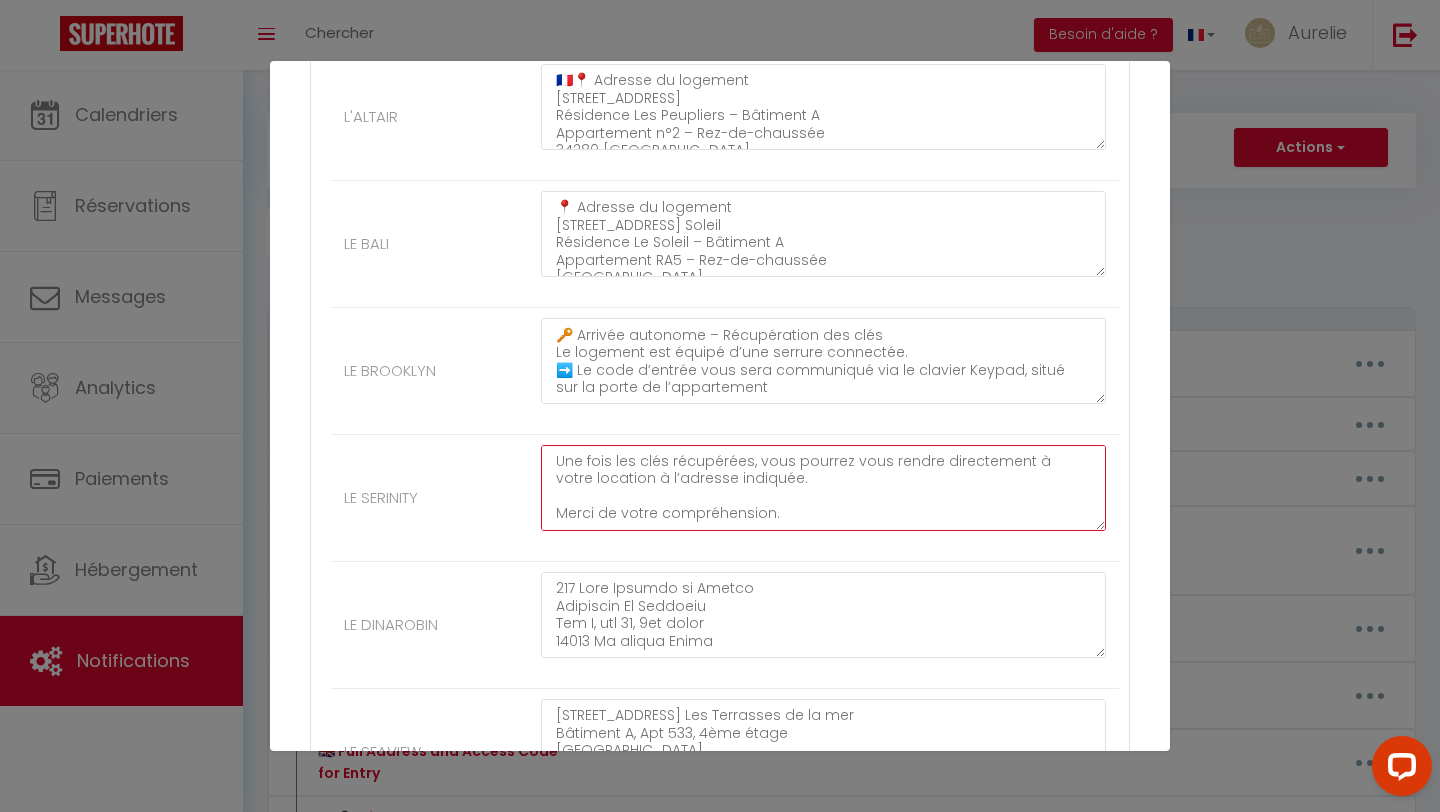 scroll, scrollTop: 2175, scrollLeft: 0, axis: vertical 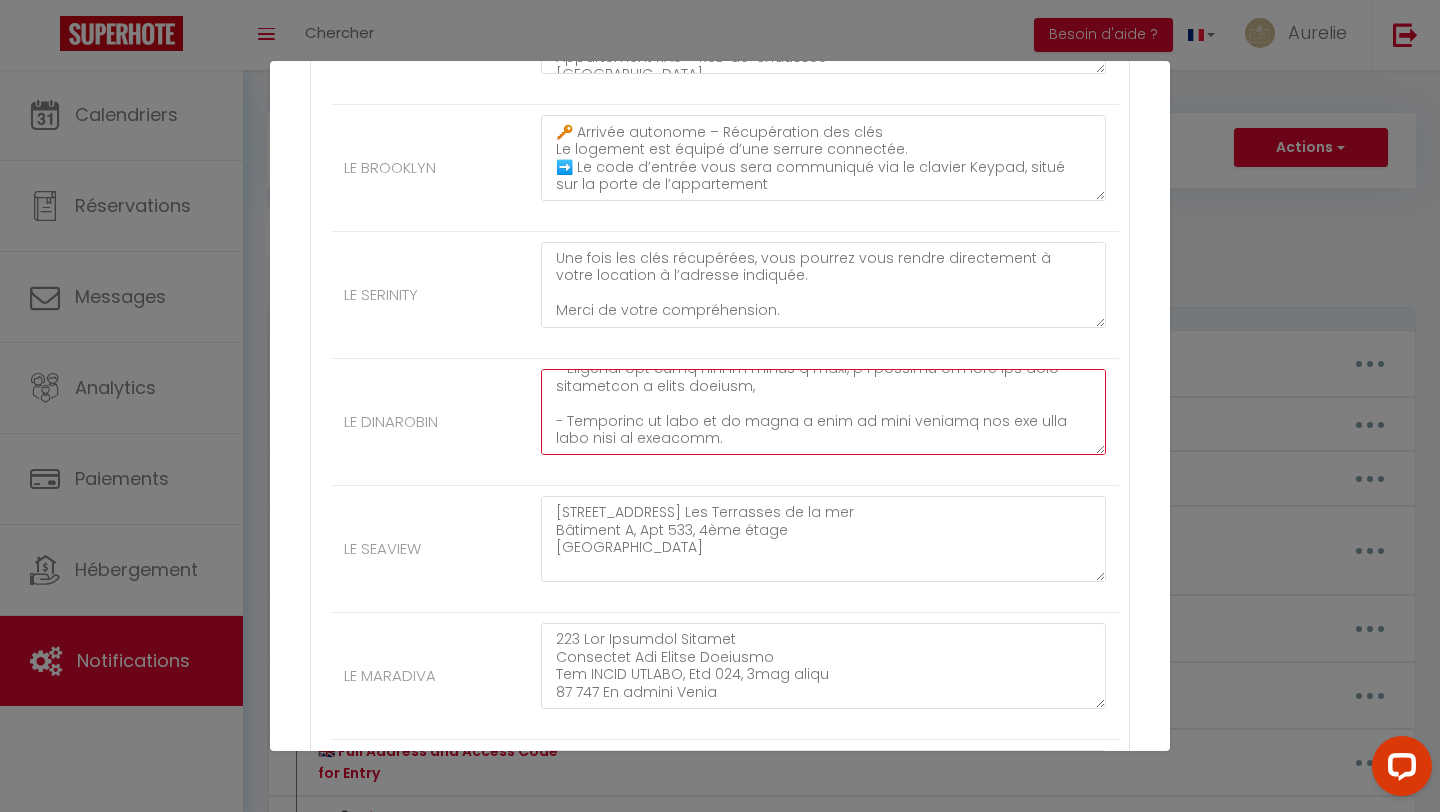 drag, startPoint x: 547, startPoint y: 384, endPoint x: 591, endPoint y: 504, distance: 127.81236 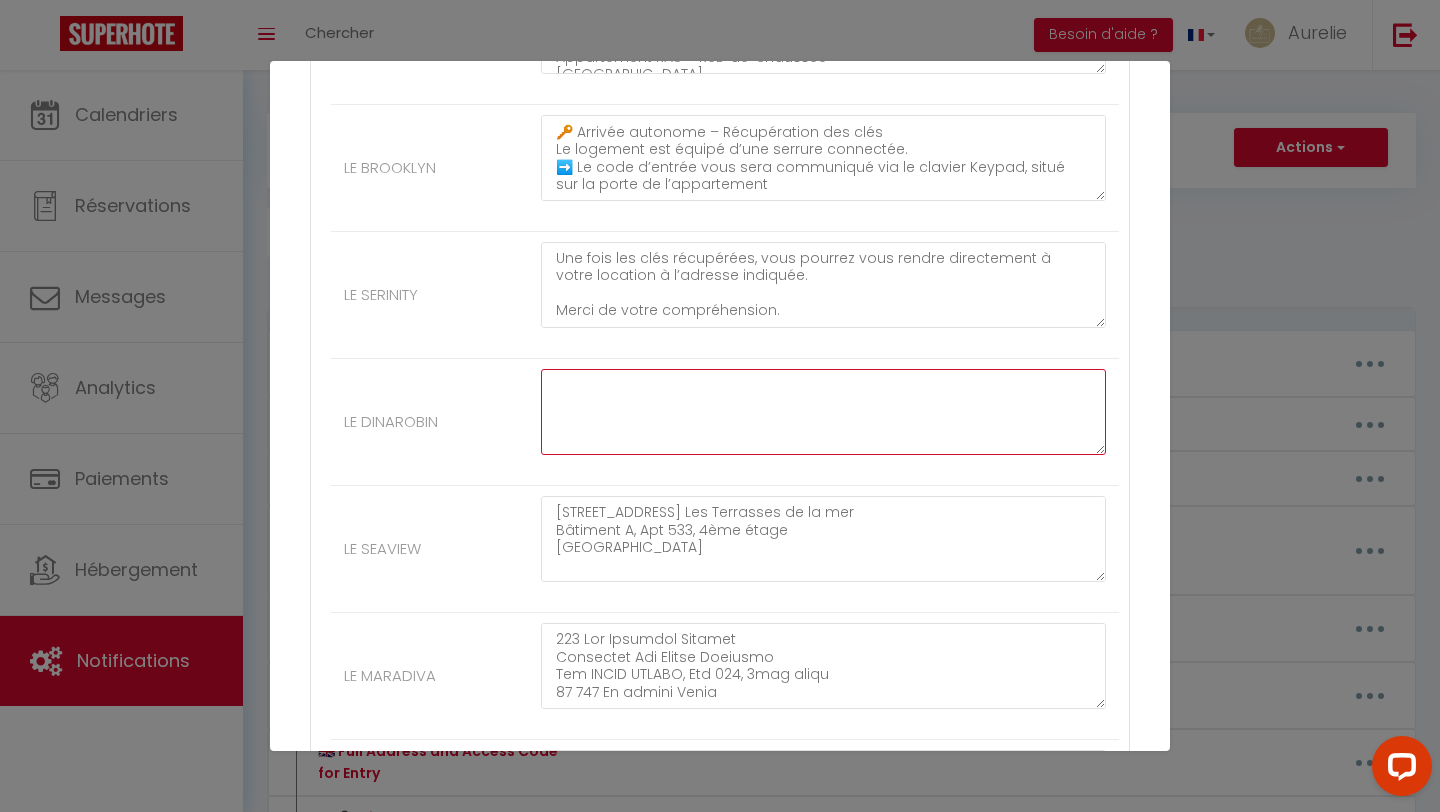 scroll, scrollTop: 0, scrollLeft: 0, axis: both 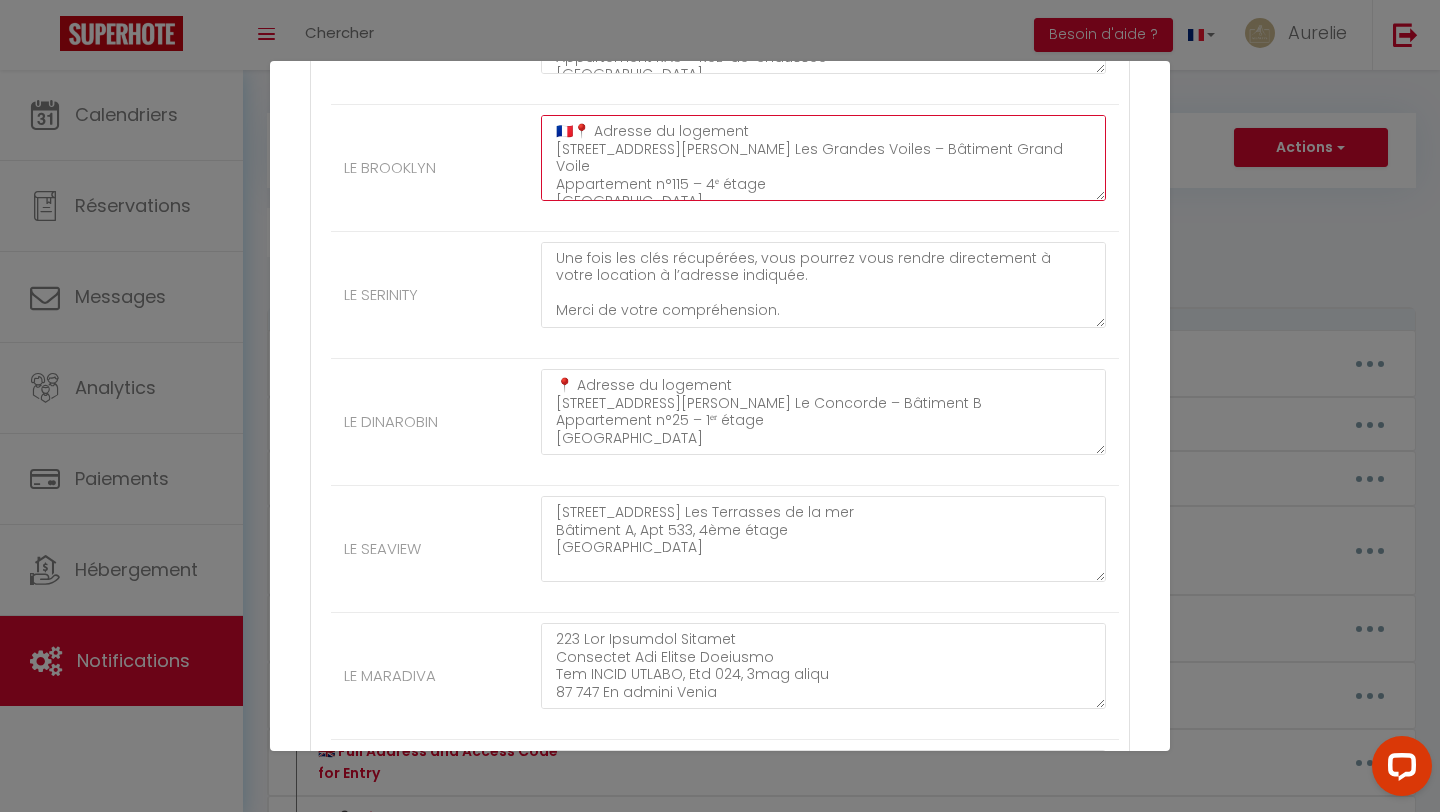 drag, startPoint x: 570, startPoint y: 129, endPoint x: 542, endPoint y: 128, distance: 28.01785 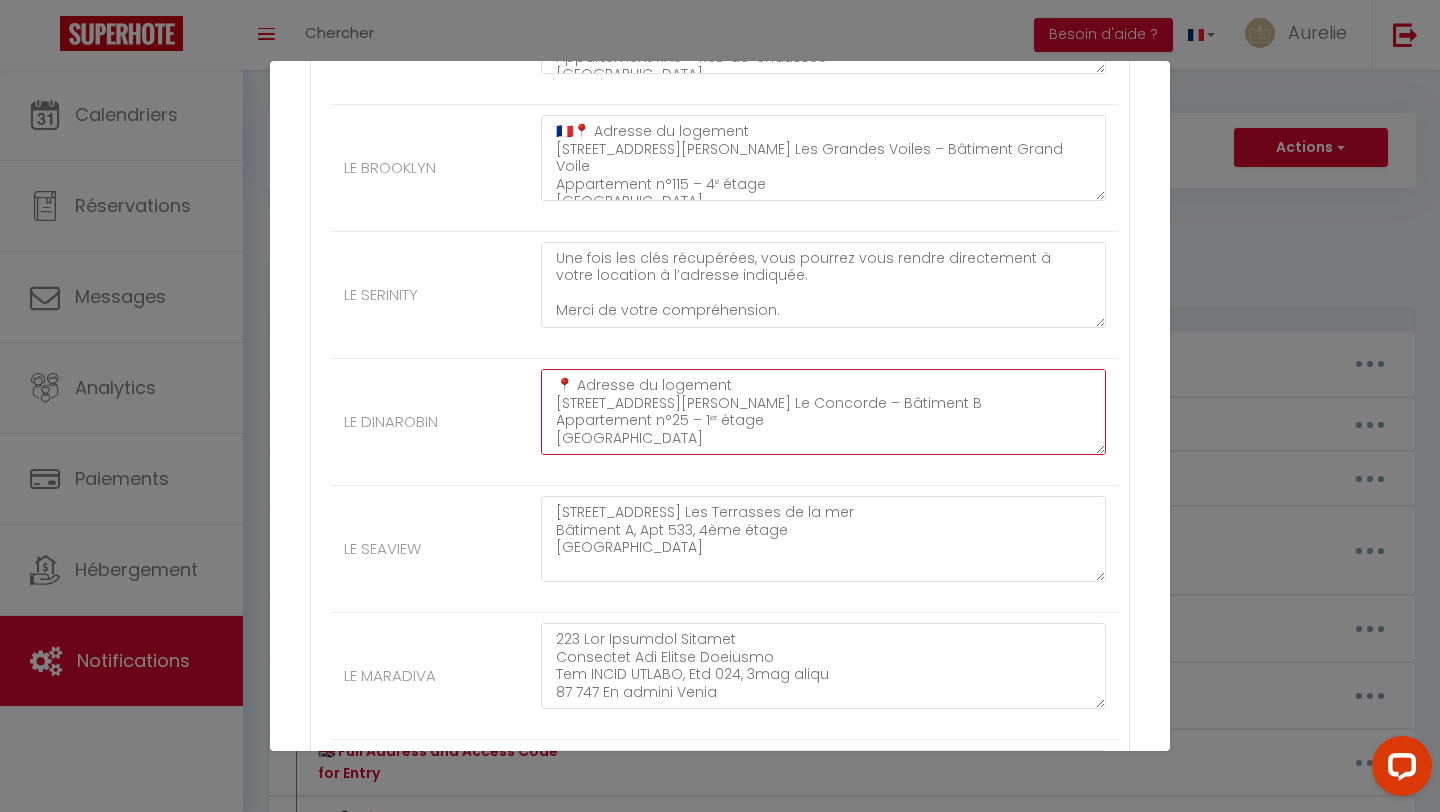 click on "📍 Adresse du logement
123 Quai Charles de Gaulle
Résidence Le Concorde – Bâtiment B
Appartement n°25 – 1ᵉʳ étage
34280 La Grande Motte
🔐 Code immeuble : 1936
🚗 Place de parking n°73 (située à la Résidence Le Clos de l’Église, Allée Saint Augustin, 34280 La Grande Motte)
🔑 Arrivée autonome – Récupération des clés
La boîte à clés se trouve dans la boîte aux lettres n°25, située à l’entrée de la résidence.
La porte de la boîte aux lettres est maintenue par un aimant, vous pouvez donc l’ouvrir facilement.
➡️ Code de la boîte à clés : 3402
🚘 Accès au parking
Vous disposez d’une place de parking.
Avant de vous y rendre, veuillez récupérer les clés du logement.
➡️ La télécommande du parking (bip) se trouve sur la table à l’intérieur du logement." at bounding box center (823, 412) 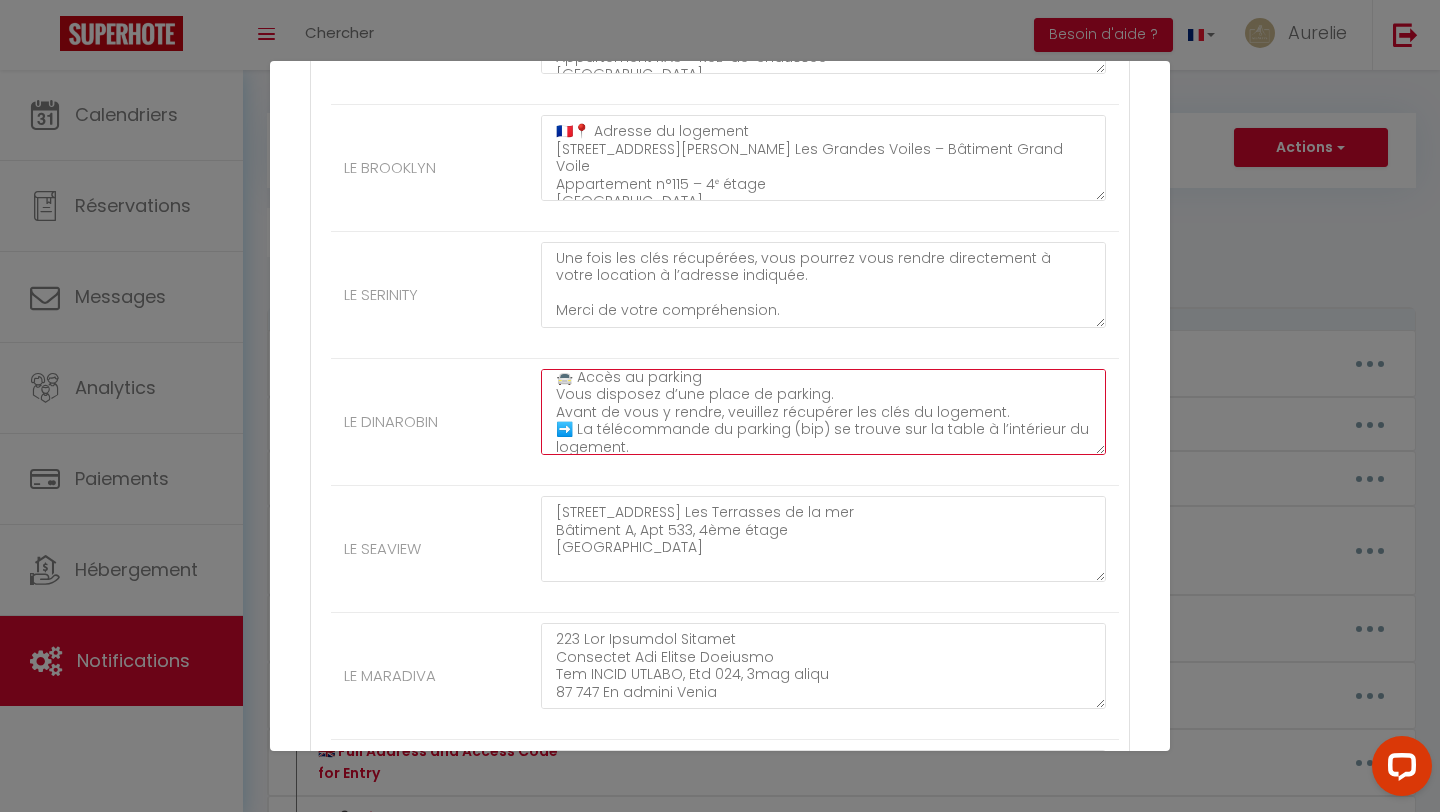 scroll, scrollTop: 315, scrollLeft: 0, axis: vertical 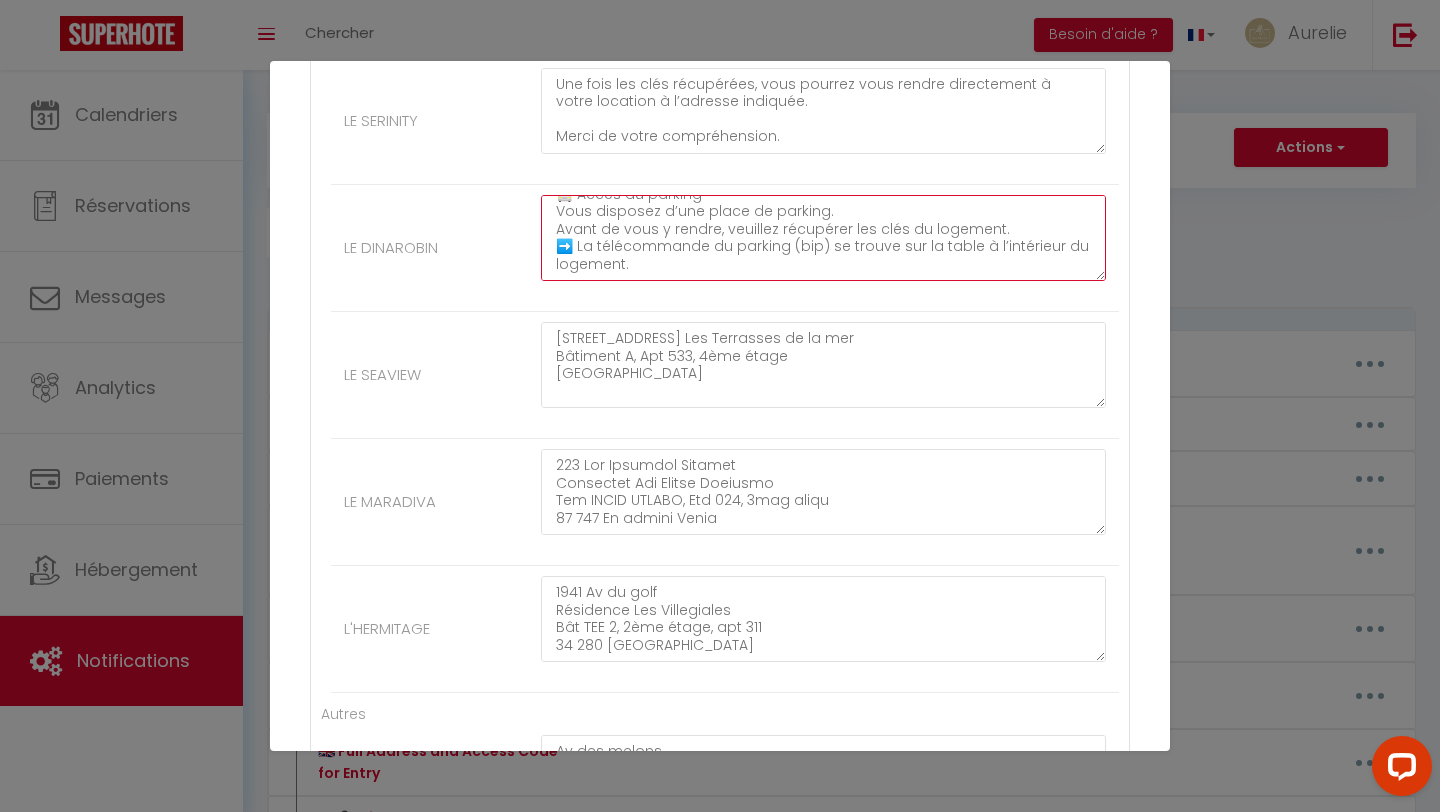 type on "🇫🇷📍 Adresse du logement
123 Quai Charles de Gaulle
Résidence Le Concorde – Bâtiment B
Appartement n°25 – 1ᵉʳ étage
34280 La Grande Motte
🔐 Code immeuble : 1936
🚗 Place de parking n°73 (située à la Résidence Le Clos de l’Église, Allée Saint Augustin, 34280 La Grande Motte)
🔑 Arrivée autonome – Récupération des clés
La boîte à clés se trouve dans la boîte aux lettres n°25, située à l’entrée de la résidence.
La porte de la boîte aux lettres est maintenue par un aimant, vous pouvez donc l’ouvrir facilement.
➡️ Code de la boîte à clés : 3402
🚘 Accès au parking
Vous disposez d’une place de parking.
Avant de vous y rendre, veuillez récupérer les clés du logement.
➡️ La télécommande du parking (bip) se trouve sur la table à l’intérieur du logement." 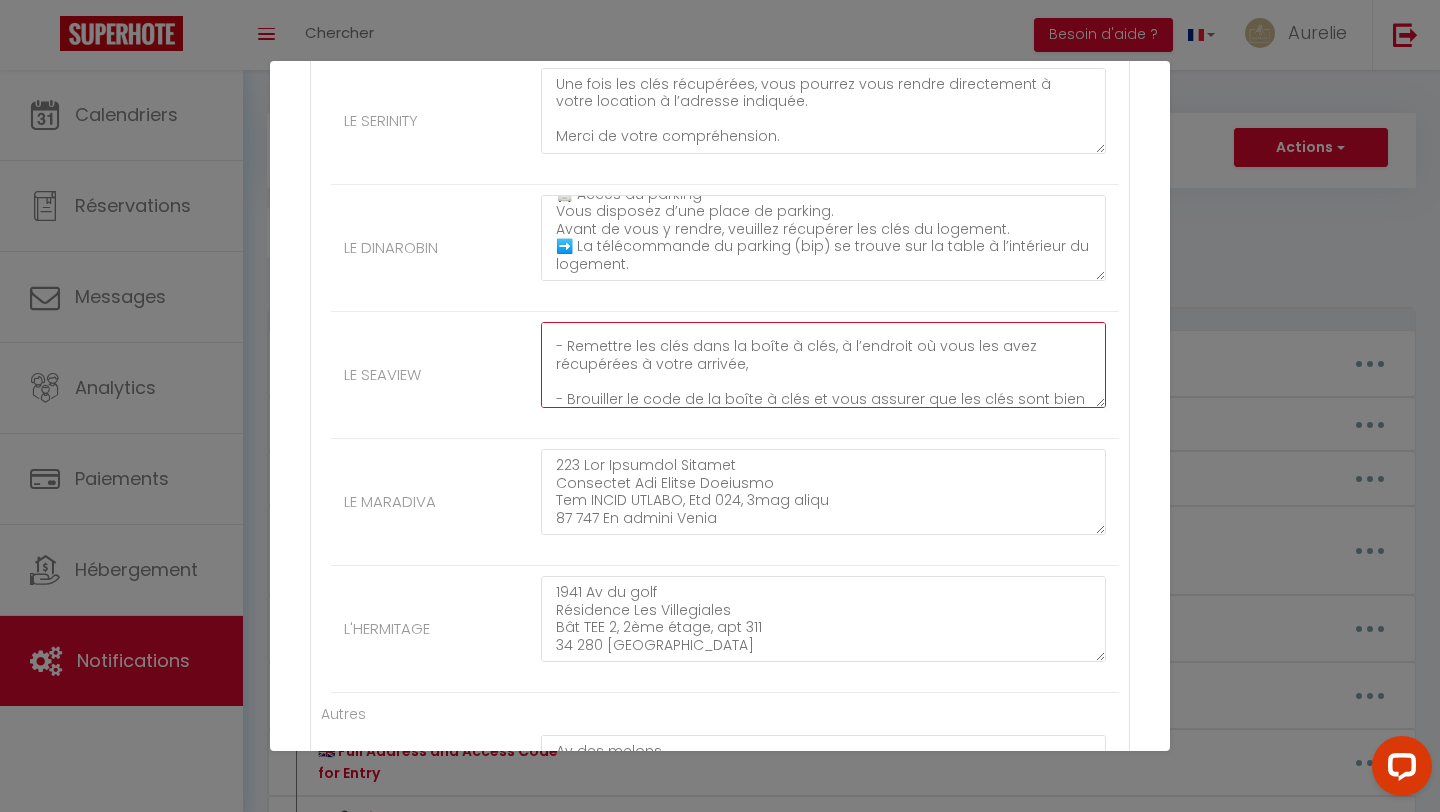 scroll, scrollTop: 350, scrollLeft: 0, axis: vertical 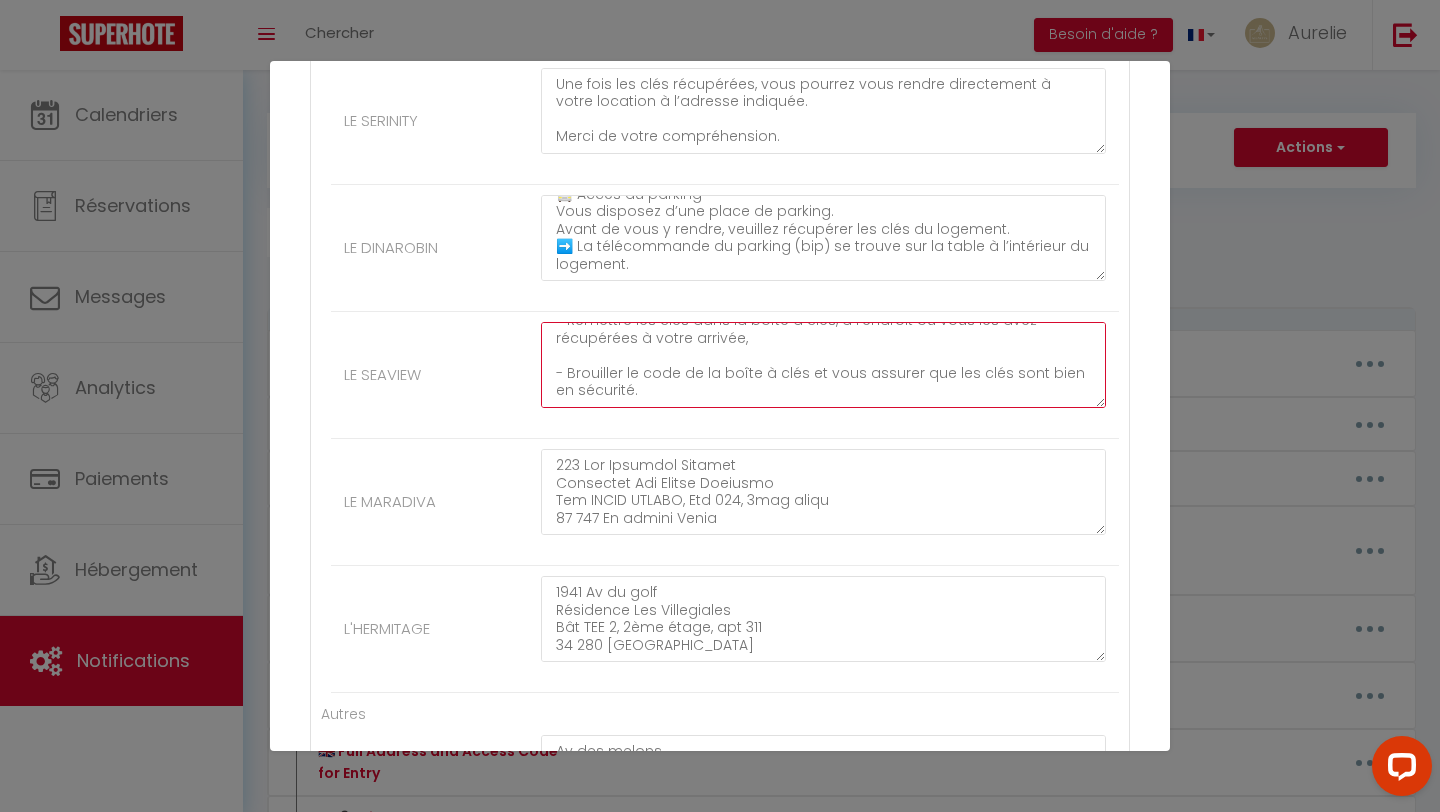drag, startPoint x: 557, startPoint y: 336, endPoint x: 647, endPoint y: 461, distance: 154.02922 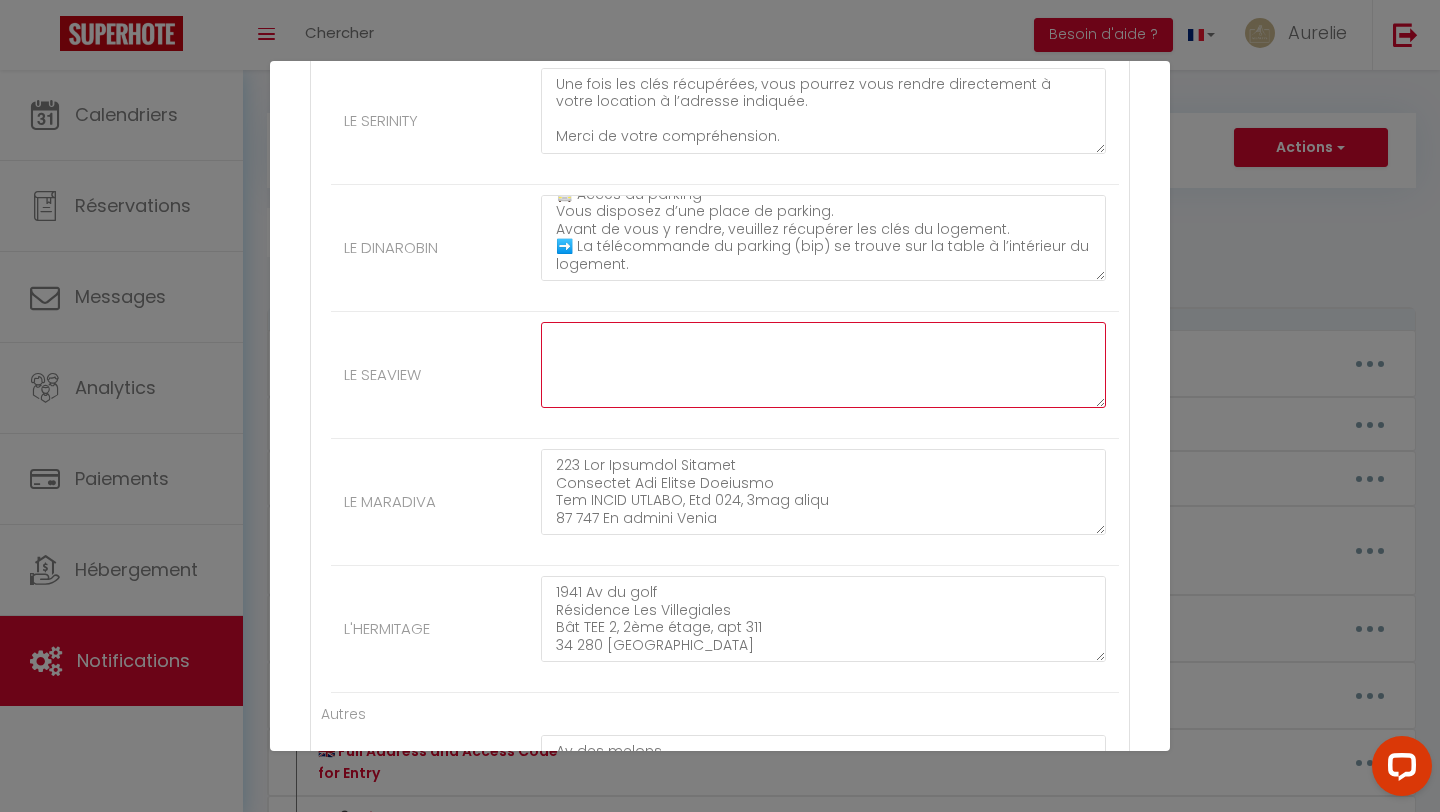 scroll, scrollTop: 0, scrollLeft: 0, axis: both 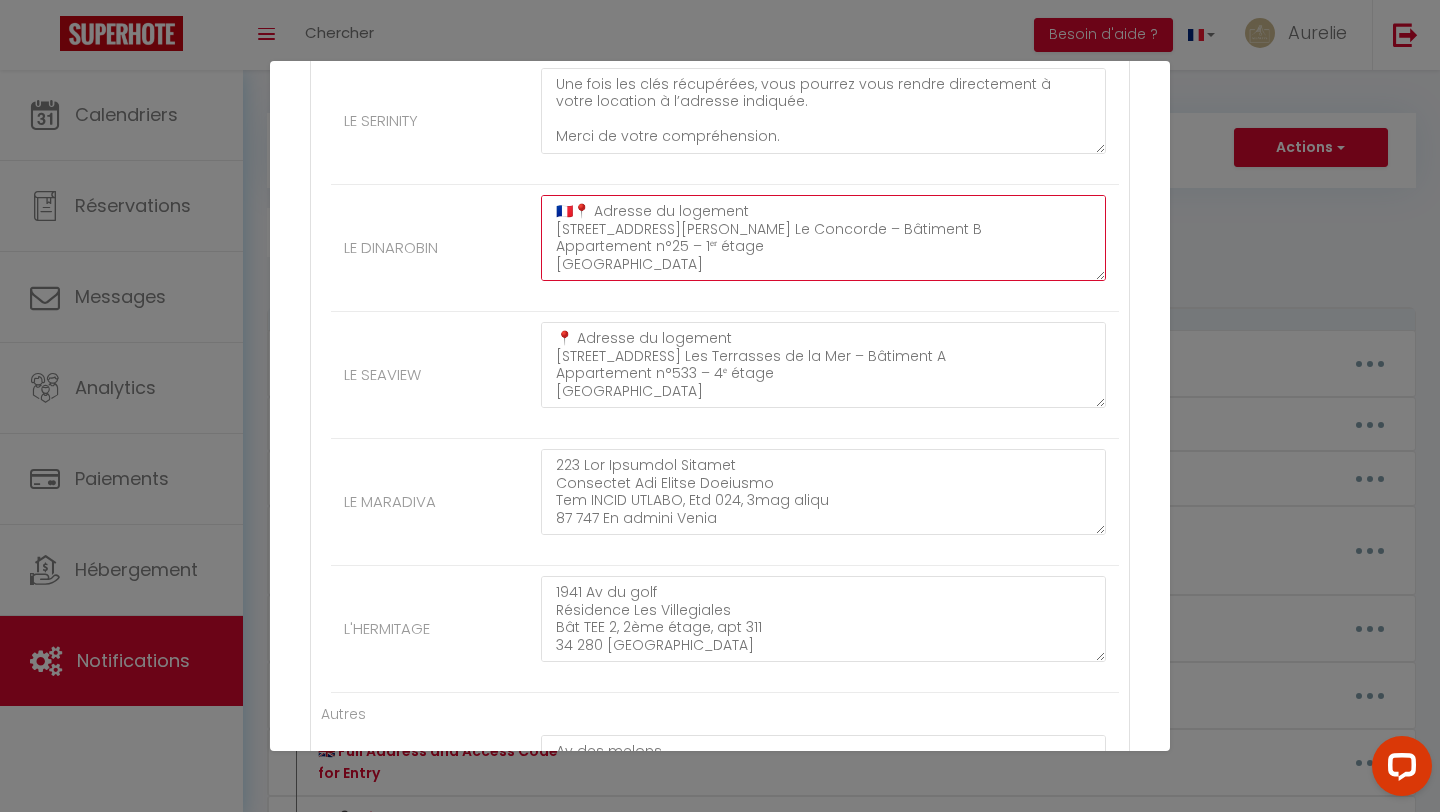 drag, startPoint x: 568, startPoint y: 211, endPoint x: 541, endPoint y: 211, distance: 27 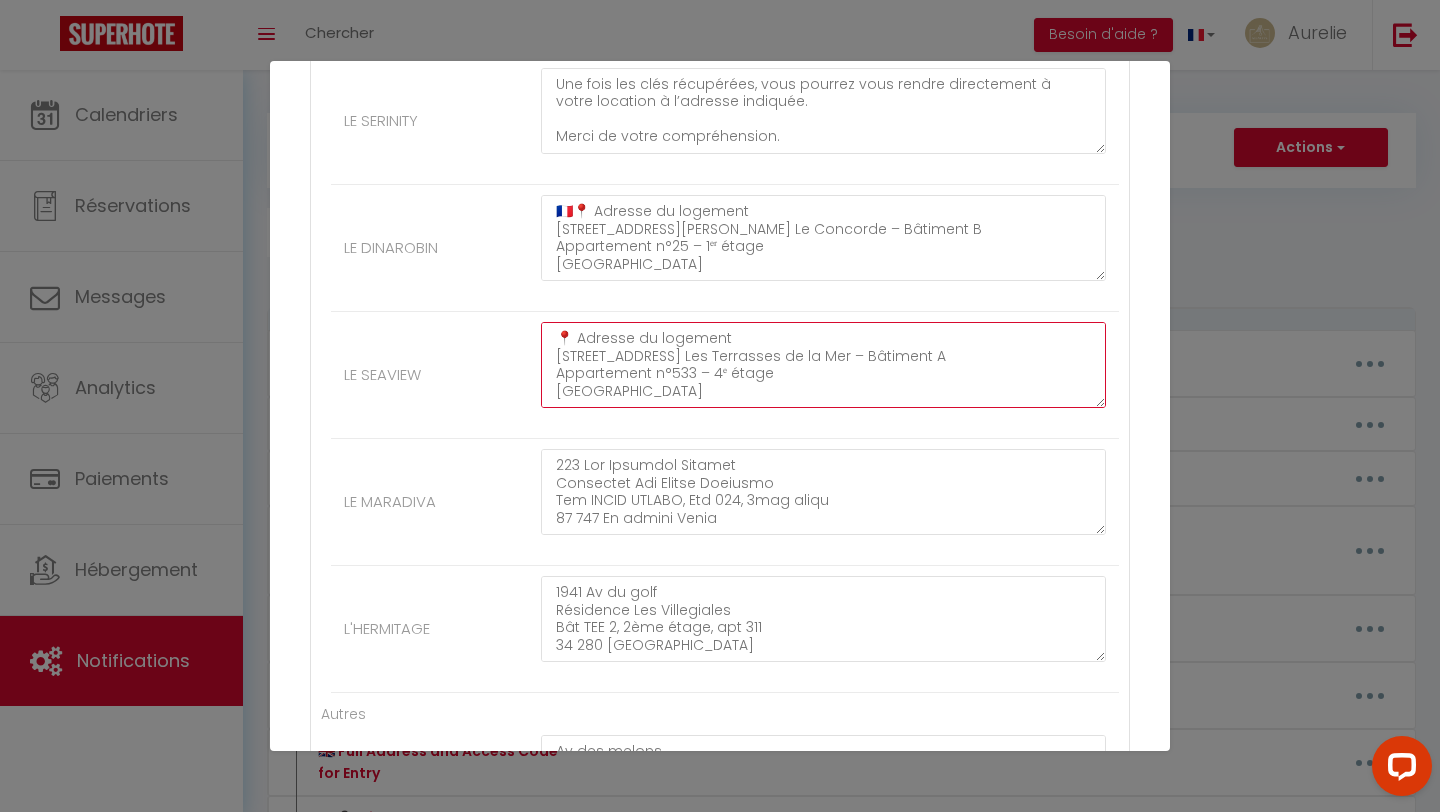 click on "📍 Adresse du logement
135 Allée du Levant
Résidence Les Terrasses de la Mer – Bâtiment A
Appartement n°533 – 4ᵉ étage
34280 La Grande Motte
🔑 Arrivée autonome – Récupération des clés
La boîte à clés est située sur la porte de l’appartement.
➡️ Code de la boîte à clés : 3408" at bounding box center (823, 365) 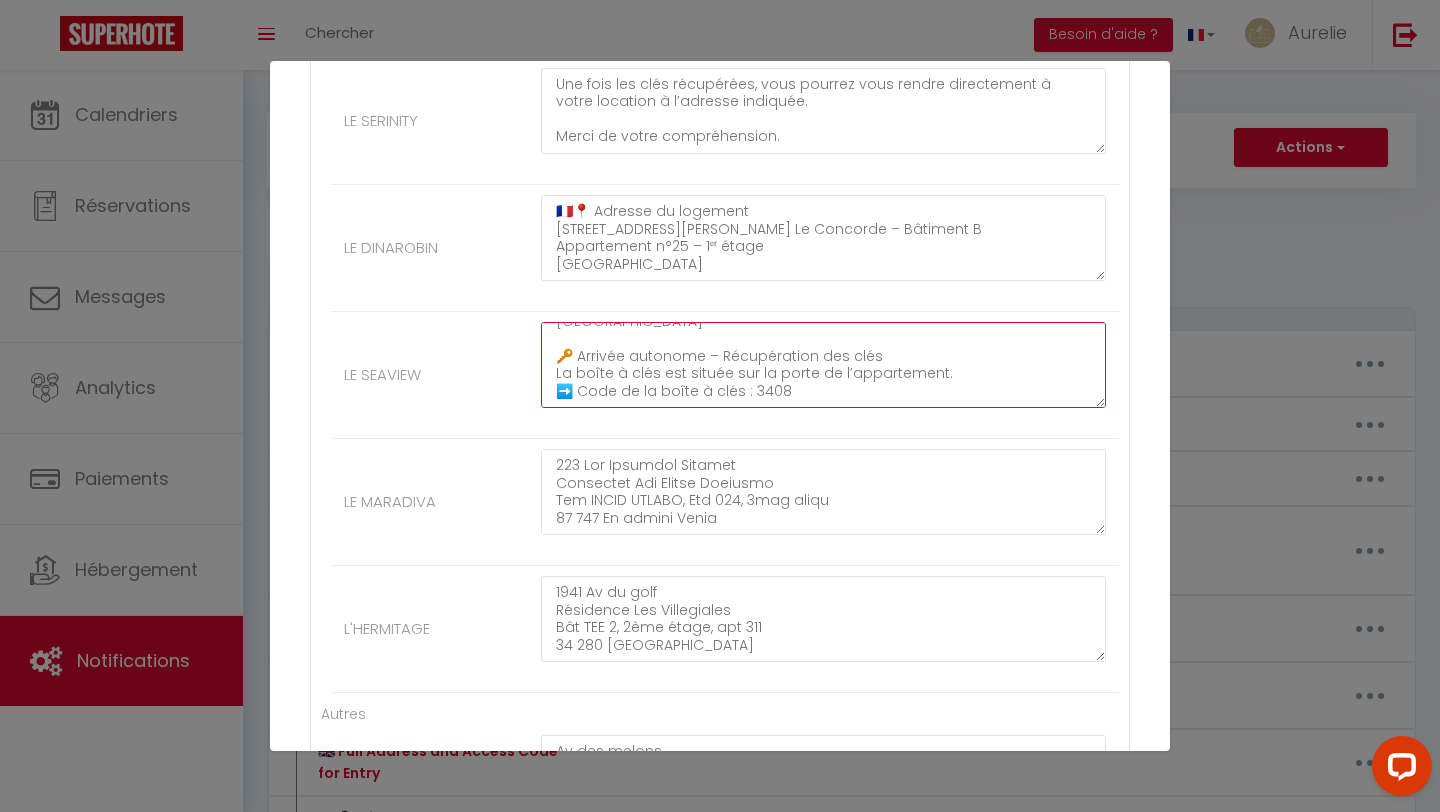 scroll, scrollTop: 122, scrollLeft: 0, axis: vertical 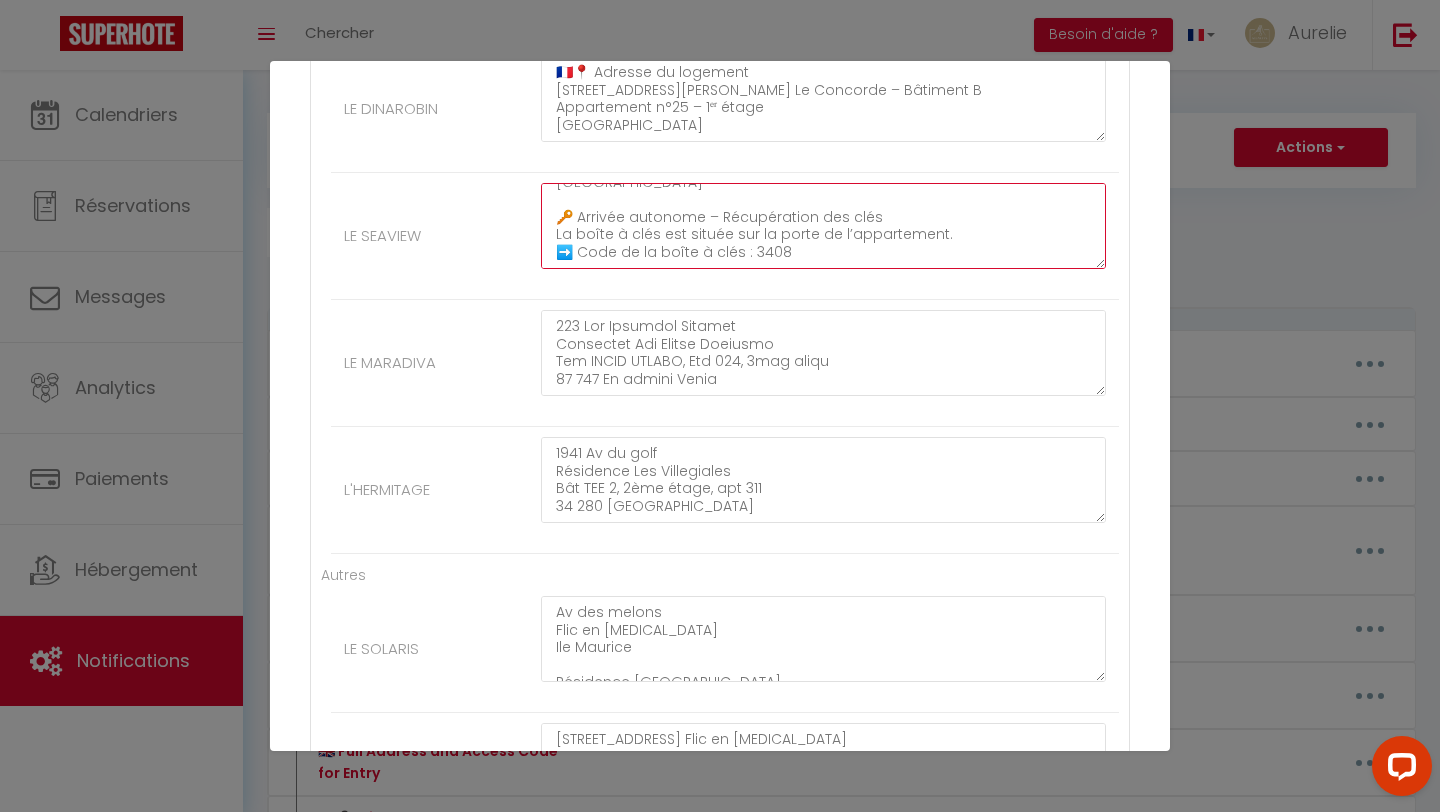 type on "🇫🇷📍 Adresse du logement
135 Allée du Levant
Résidence Les Terrasses de la Mer – Bâtiment A
Appartement n°533 – 4ᵉ étage
34280 La Grande Motte
🔑 Arrivée autonome – Récupération des clés
La boîte à clés est située sur la porte de l’appartement.
➡️ Code de la boîte à clés : 3408" 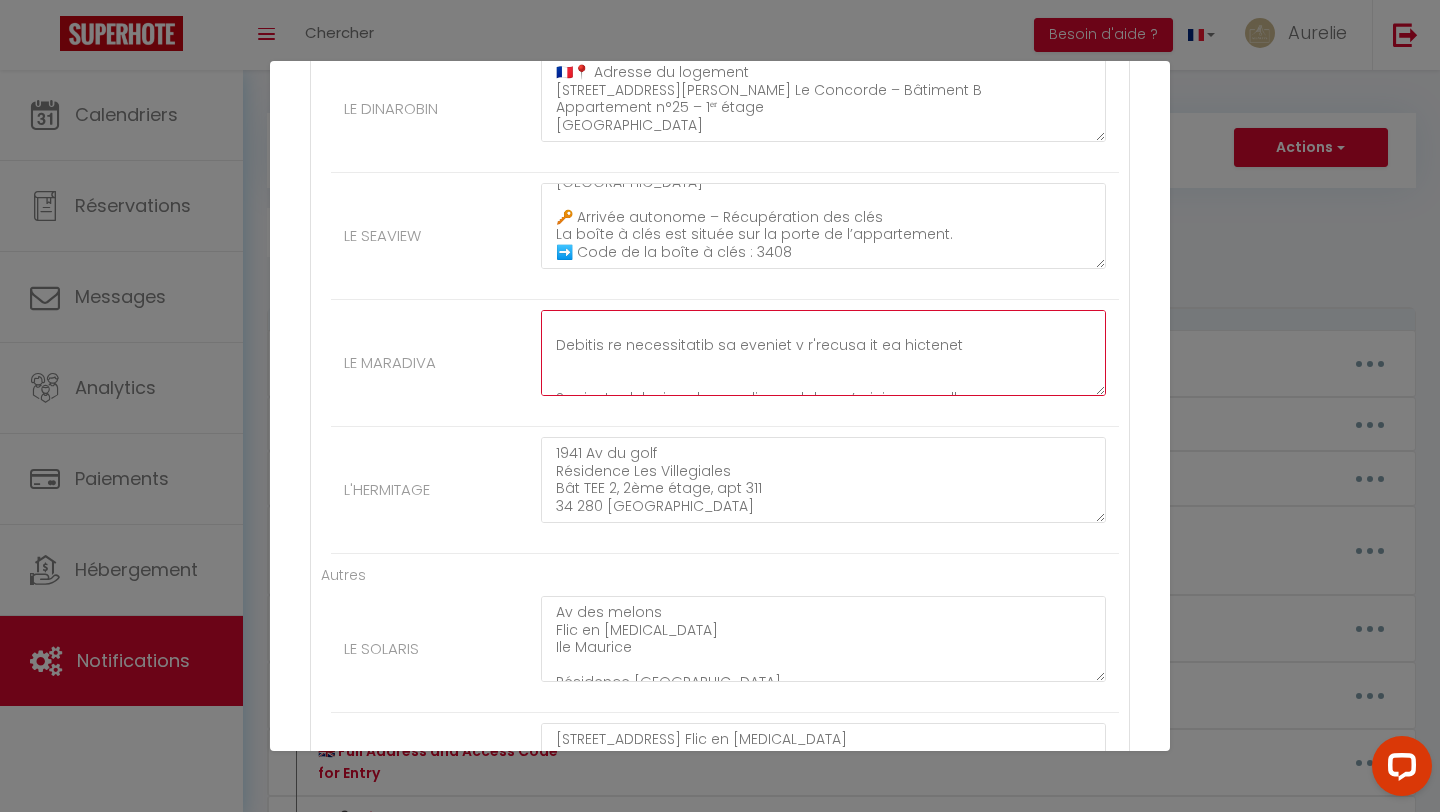 scroll, scrollTop: 665, scrollLeft: 0, axis: vertical 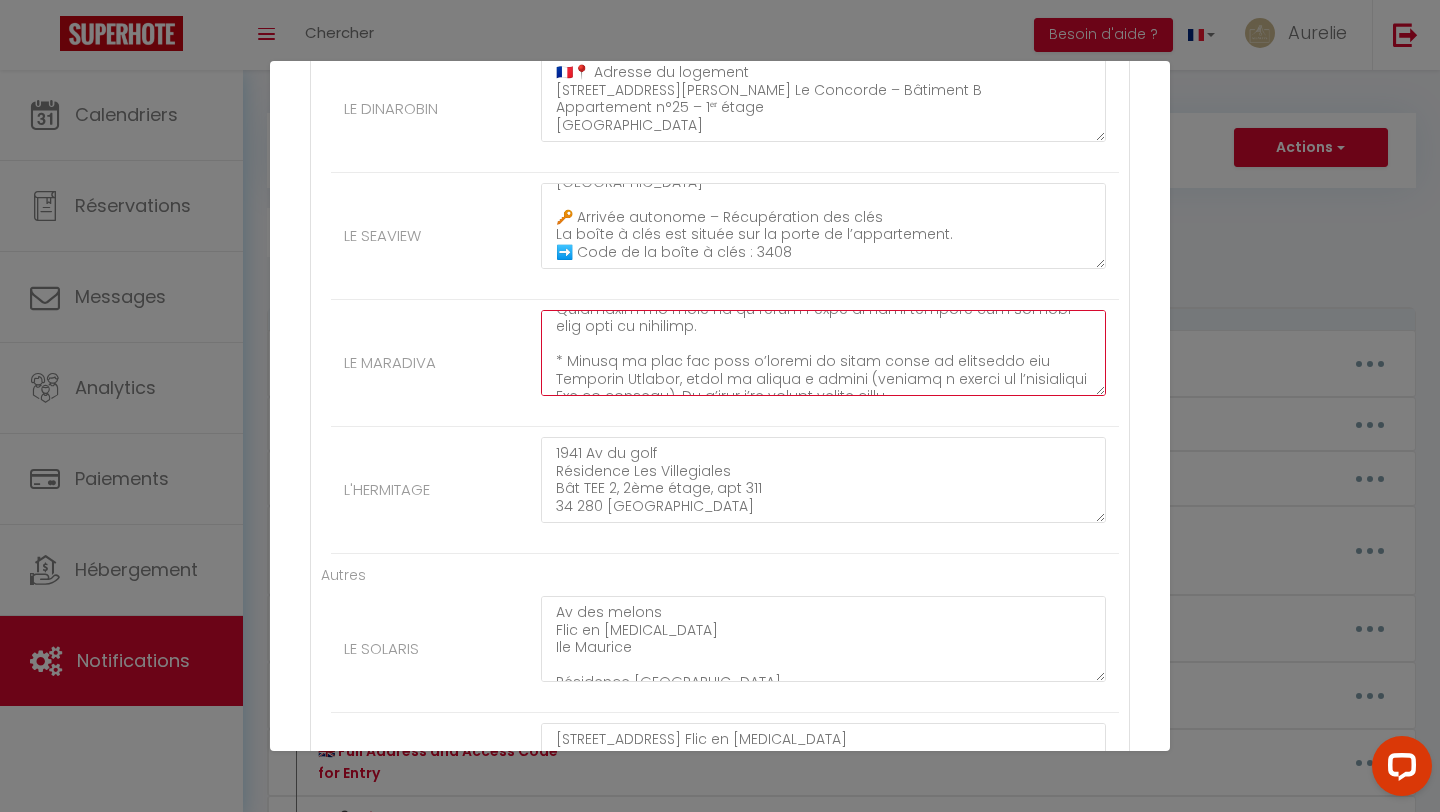drag, startPoint x: 558, startPoint y: 323, endPoint x: 599, endPoint y: 429, distance: 113.65298 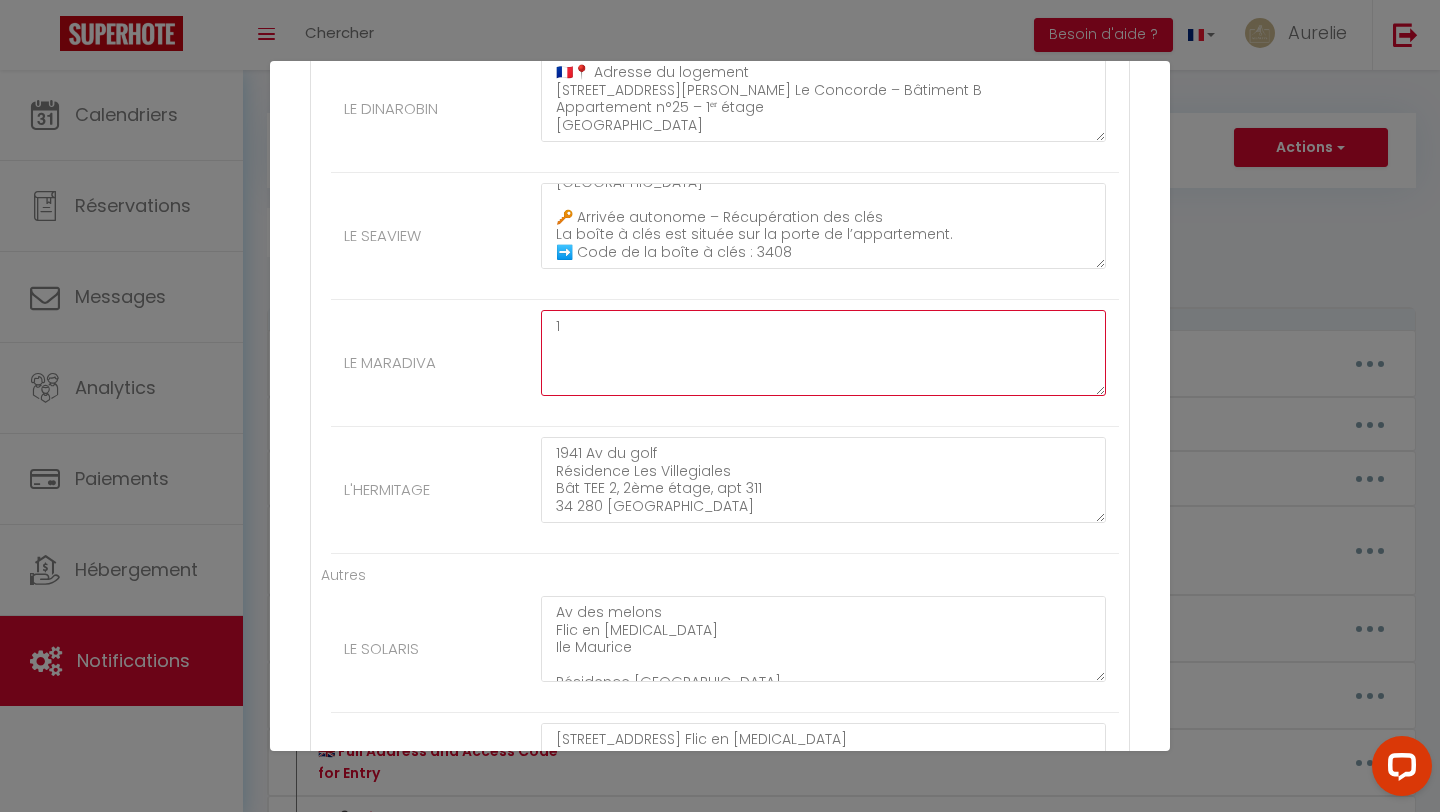 scroll, scrollTop: 0, scrollLeft: 0, axis: both 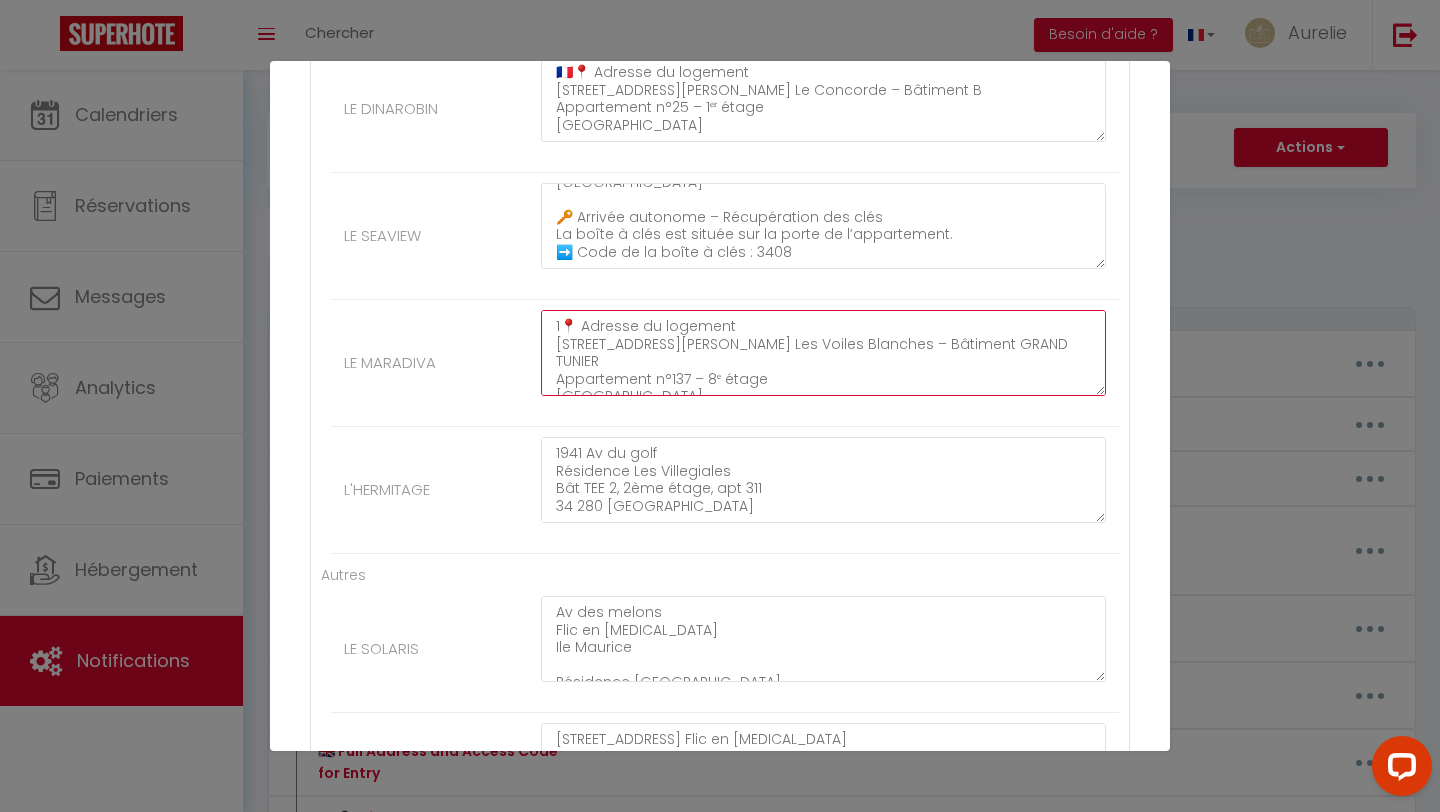 click on "1📍 Adresse du logement
68 Rue Frédéric Mistral
Résidence Les Voiles Blanches – Bâtiment GRAND TUNIER
Appartement n°137 – 8ᵉ étage
34280 La Grande Motte
🔑 Arrivée autonome – Récupération des clés
La boîte à clés est située sur la porte de l’appartement.
➡️ Code de la boîte à clés : 3405
👉 Cliquez sur le lien suivant pour voir l’emplacement exact : [insérez le lien ici]
🚗 Place de parking
Vous disposez d’une place de parking dans un garage en sous-sol fermé (double garage).
Avant de vous y rendre, veuillez d’abord récupérer les clés de la location.
La télécommande (bip) du garage se trouve à l’entrée du logement.
🛑 Accès au garage :
L’entrée du garage se situe après la résidence, rue Frédéric Mistral, juste après le virage à droite, à gauche de l’entreprise Vie et Maisons." at bounding box center [823, 353] 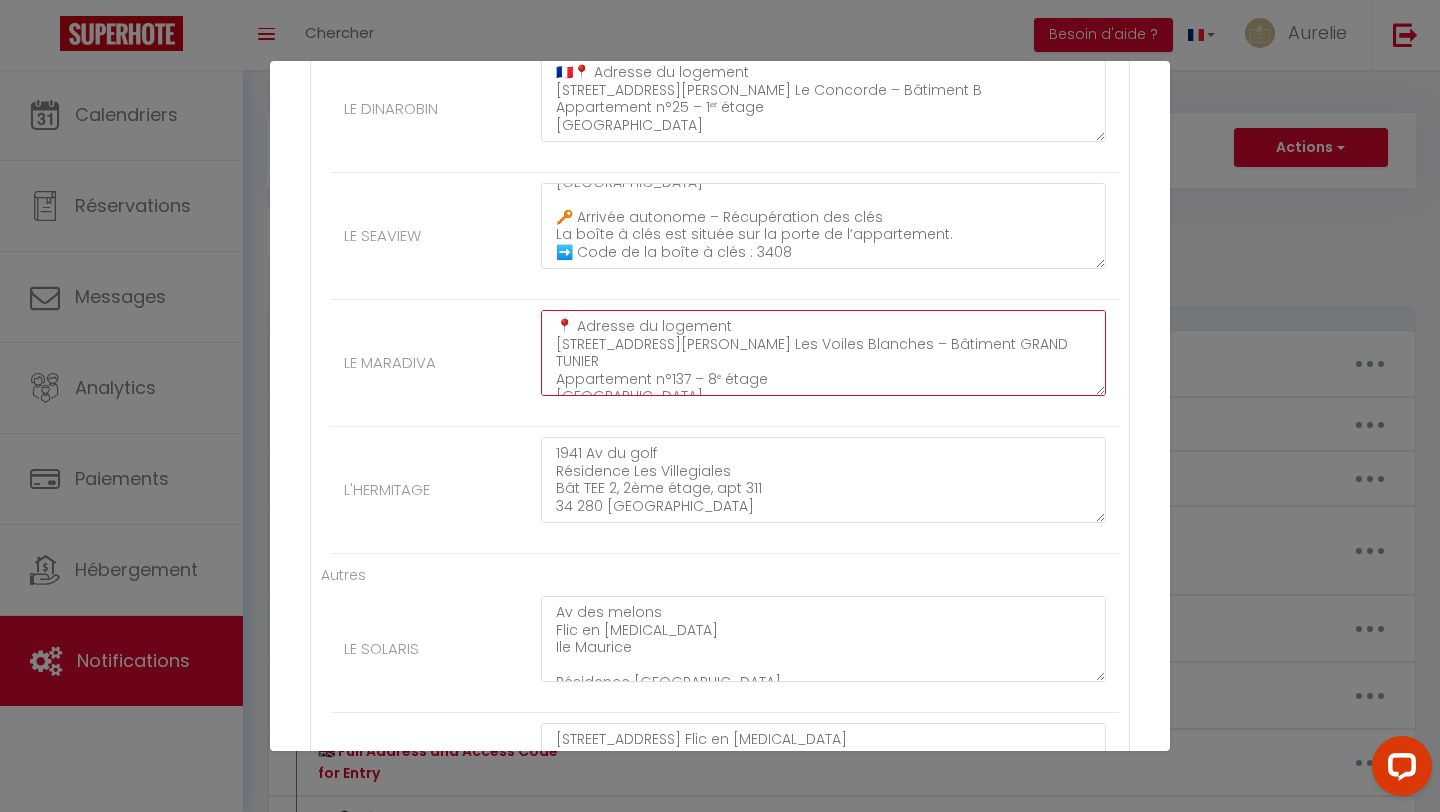 scroll, scrollTop: 0, scrollLeft: 0, axis: both 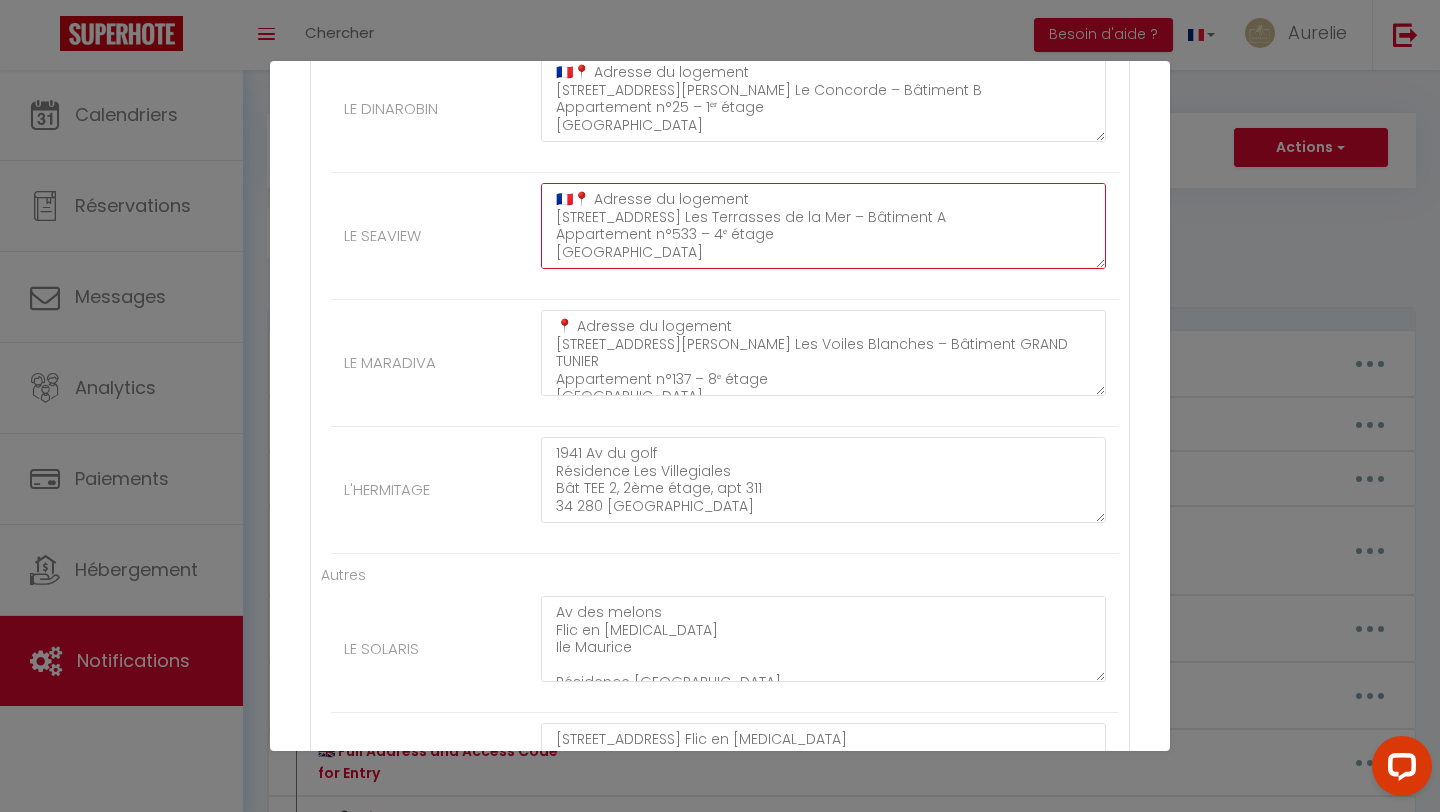 drag, startPoint x: 568, startPoint y: 198, endPoint x: 545, endPoint y: 198, distance: 23 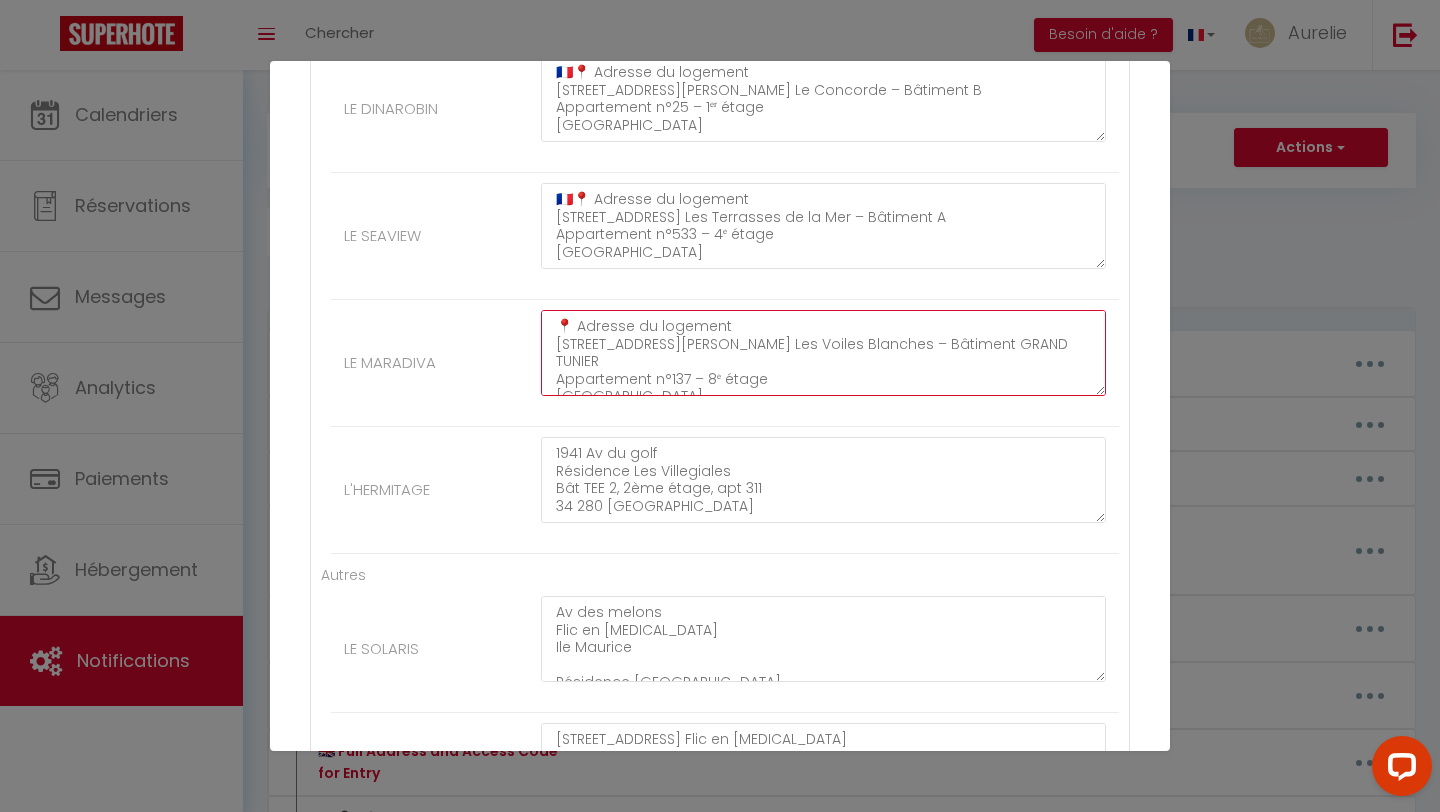 click on "📍 Adresse du logement
68 Rue Frédéric Mistral
Résidence Les Voiles Blanches – Bâtiment GRAND TUNIER
Appartement n°137 – 8ᵉ étage
34280 La Grande Motte
🔑 Arrivée autonome – Récupération des clés
La boîte à clés est située sur la porte de l’appartement.
➡️ Code de la boîte à clés : 3405
👉 Cliquez sur le lien suivant pour voir l’emplacement exact : [insérez le lien ici]
🚗 Place de parking
Vous disposez d’une place de parking dans un garage en sous-sol fermé (double garage).
Avant de vous y rendre, veuillez d’abord récupérer les clés de la location.
La télécommande (bip) du garage se trouve à l’entrée du logement.
🛑 Accès au garage :
L’entrée du garage se situe après la résidence, rue Frédéric Mistral, juste après le virage à droite, à gauche de l’entreprise Vie et Maisons." at bounding box center [823, 353] 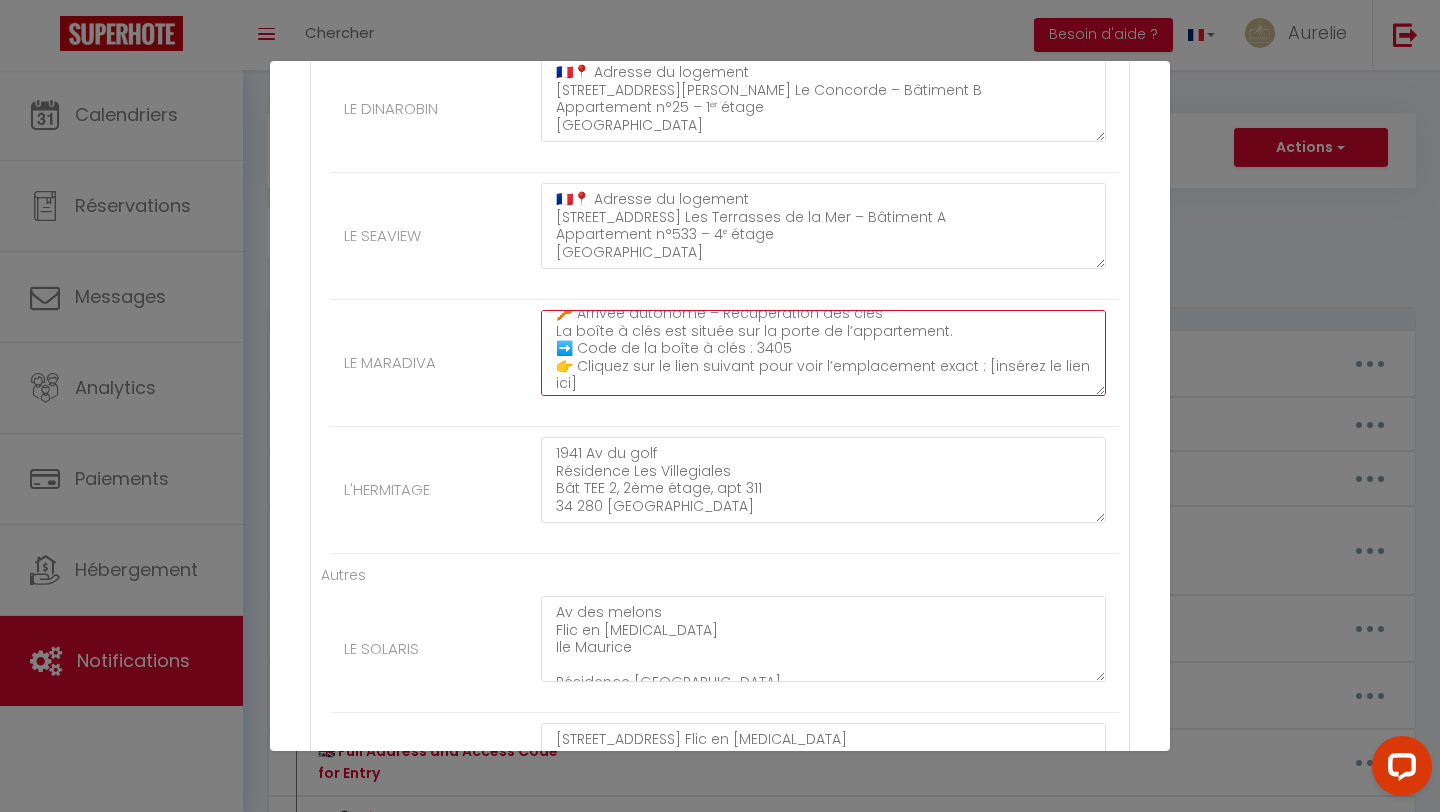 scroll, scrollTop: 119, scrollLeft: 0, axis: vertical 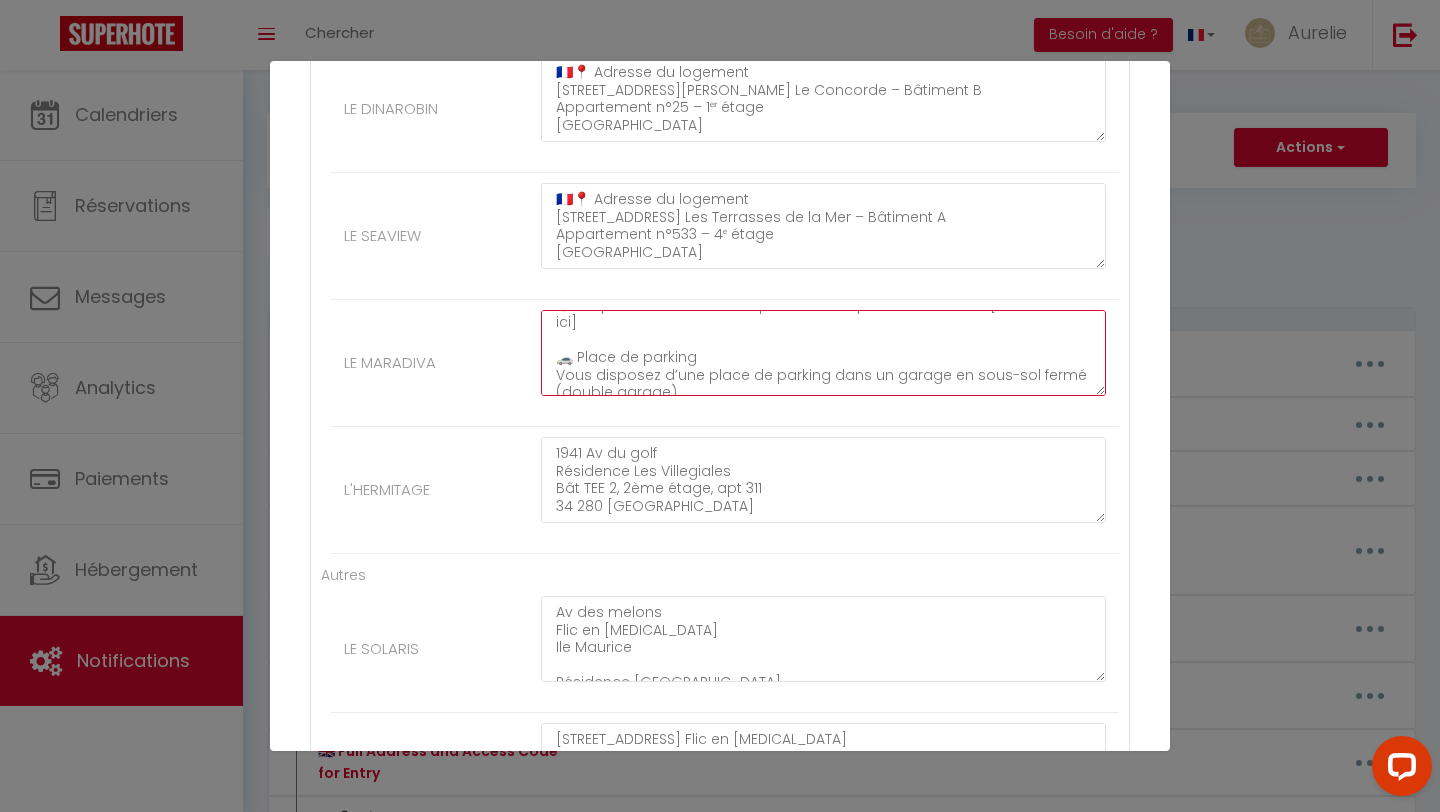 drag, startPoint x: 553, startPoint y: 369, endPoint x: 578, endPoint y: 390, distance: 32.649654 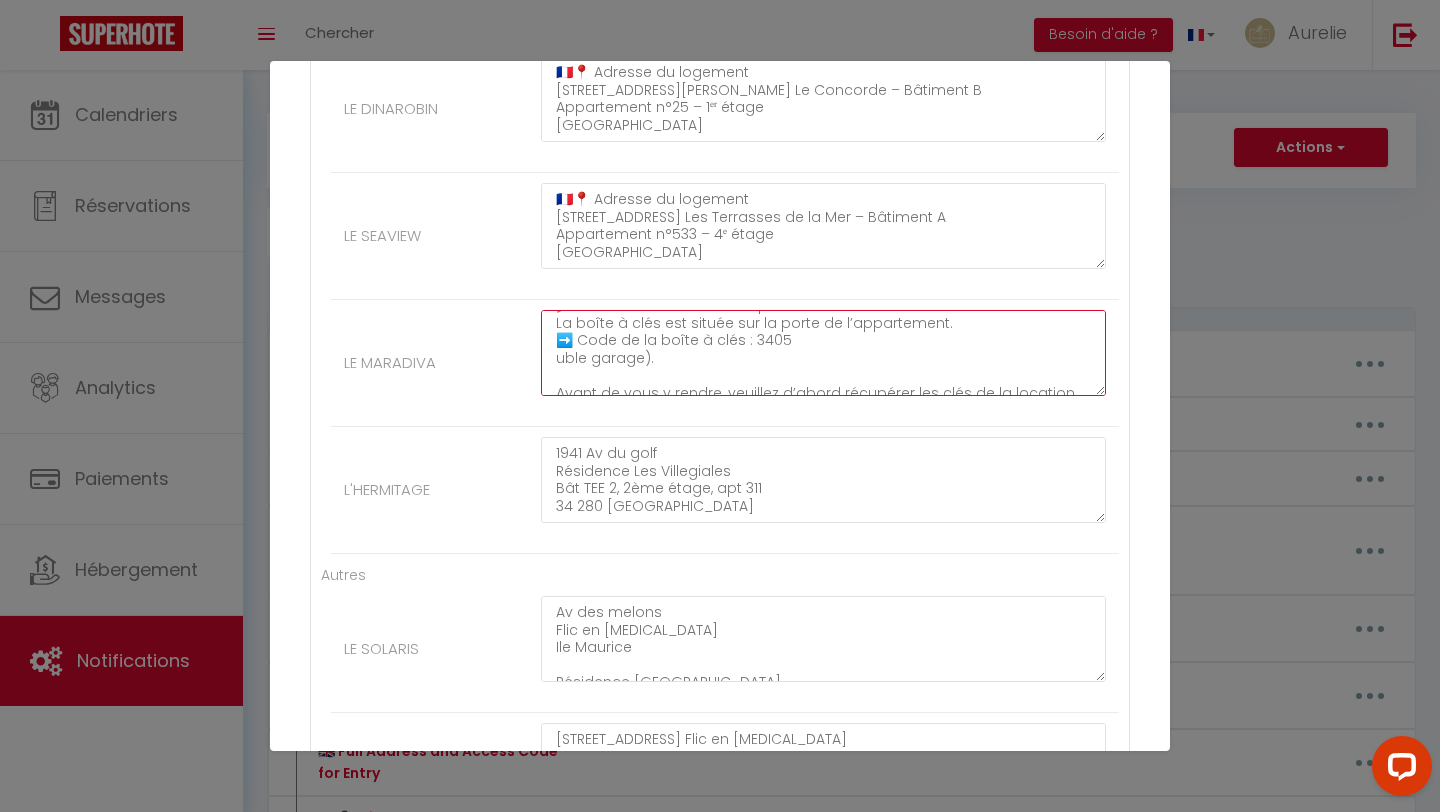paste on "📍 Adresse du logement
68 Rue Frédéric Mistral
Résidence Les Voiles Blanches – Bâtiment GRAND TUNIER
Appartement n°137 – 8ᵉ étage
34280 La Grande Motte
🔑 Arrivée autonome – Récupération des clés
La boîte à clés est située sur la porte de l’appartement.
➡️ Code de la boîte à clés : 3405
👉 Cliquez sur le lien suivant pour voir l’emplacement exact : [insérez le lien ici]
🚗 Place de parking
Vous disposez d’une place de parking dans un garage en sous-sol fermé (double garage).
La télécommande du parking souterrain se trouve à l’entrée de l’appartement.
Avant de vous y rendre, veuillez d’abord récupérer les clés de la location.
🛑 Accès au garage :
L’entrée du garage se situe après la résidence, rue Frédéric Mistral, juste après le virage à droite, à gauche de l’entreprise Vie et Maisons." 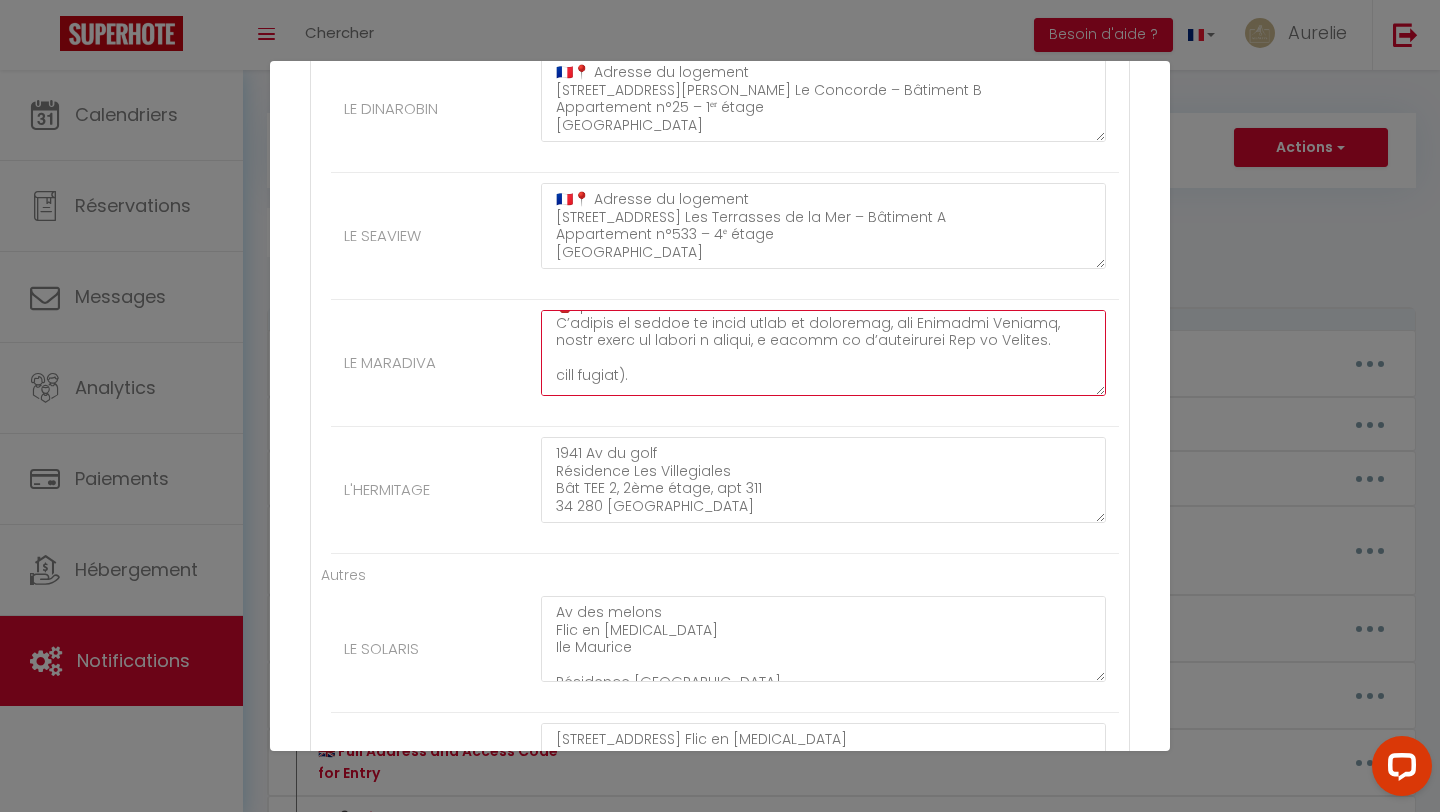 scroll, scrollTop: 0, scrollLeft: 0, axis: both 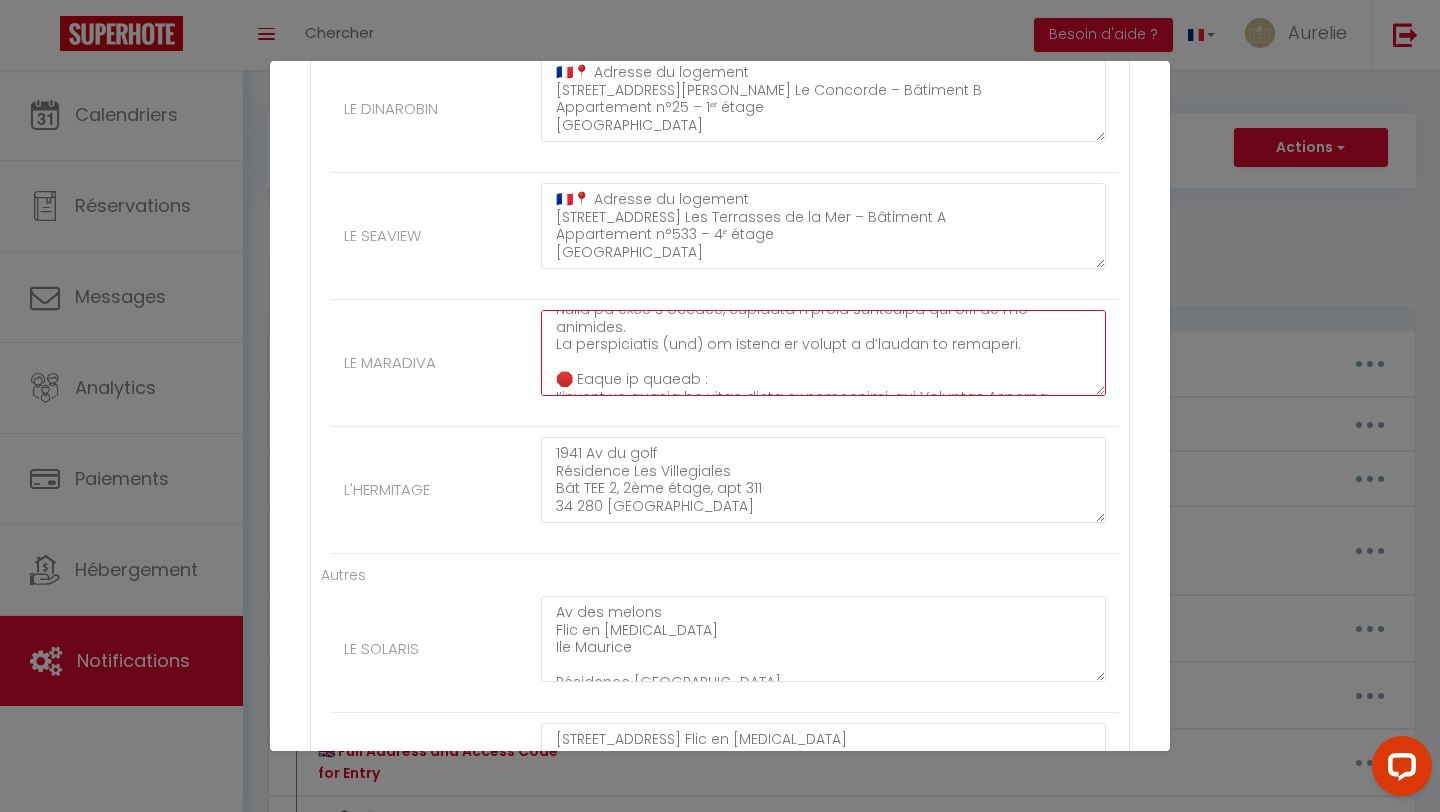 drag, startPoint x: 556, startPoint y: 321, endPoint x: 563, endPoint y: 421, distance: 100.2447 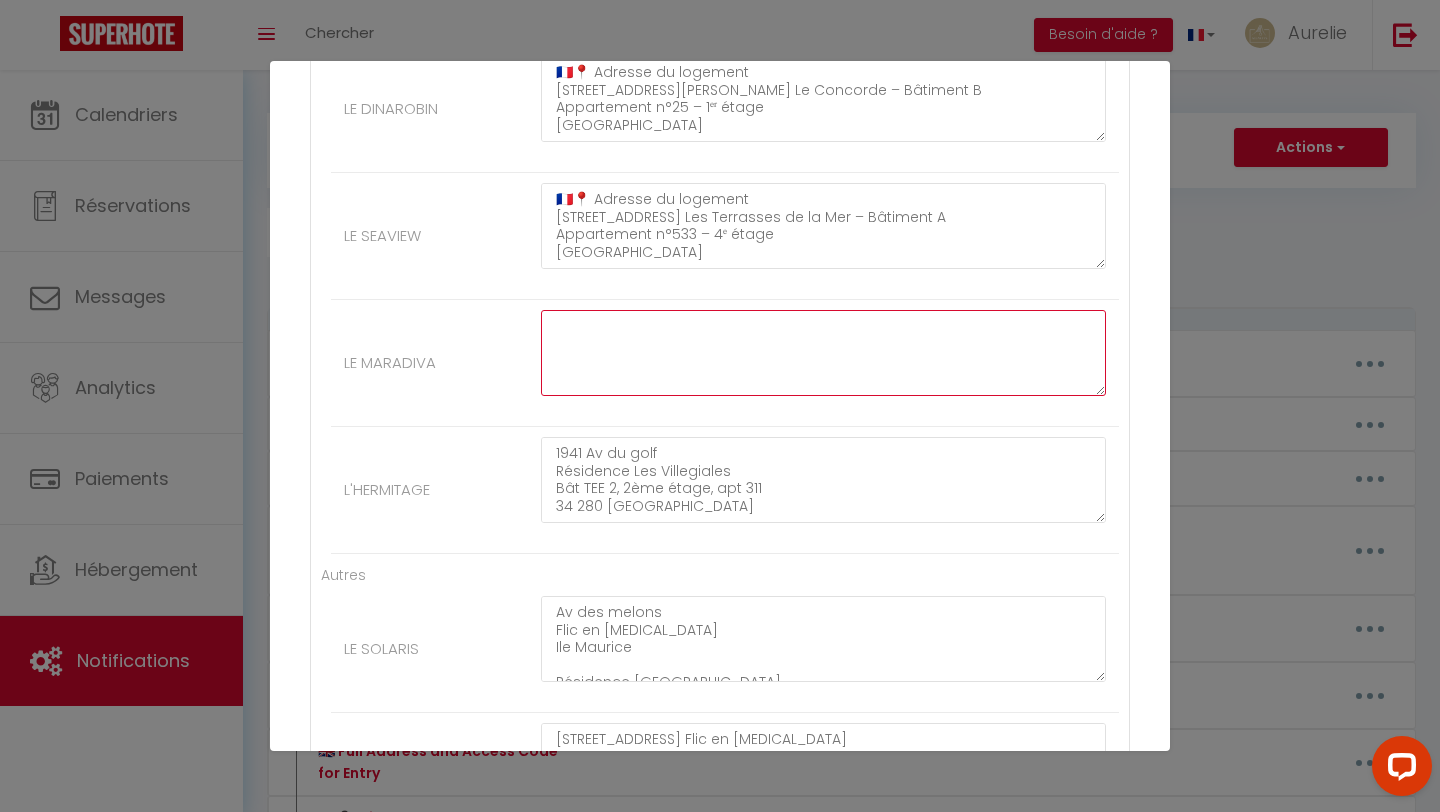 scroll, scrollTop: 0, scrollLeft: 0, axis: both 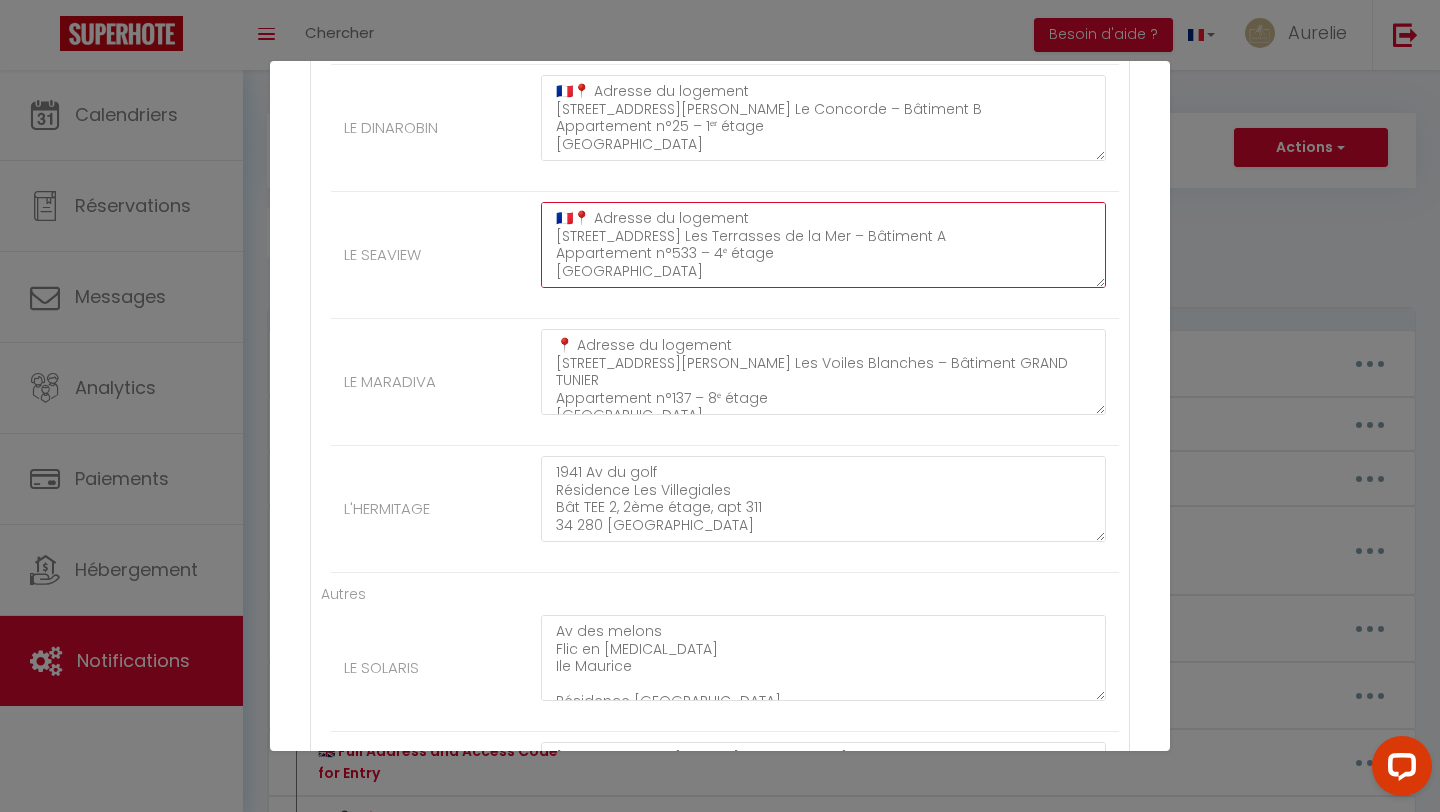 drag, startPoint x: 569, startPoint y: 216, endPoint x: 533, endPoint y: 216, distance: 36 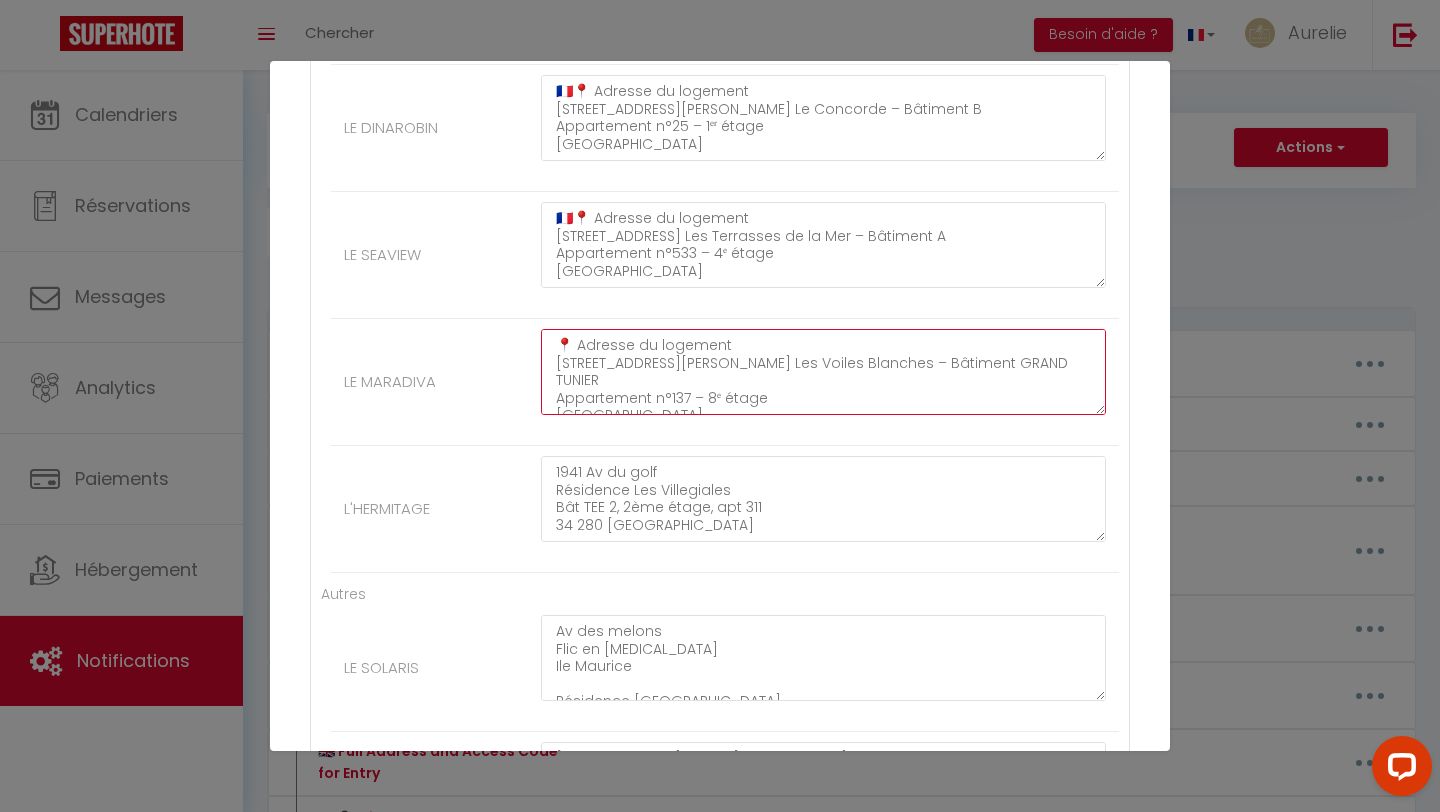 click on "📍 Adresse du logement
68 Rue Frédéric Mistral
Résidence Les Voiles Blanches – Bâtiment GRAND TUNIER
Appartement n°137 – 8ᵉ étage
34280 La Grande Motte
🔑 Arrivée autonome – Récupération des clés
La boîte à clés est située sur la porte de l’appartement.
➡️ Code de la boîte à clés : 3405
👉 Cliquez sur le lien suivant pour voir l’emplacement exact : [insérez le lien ici]
🚗 Place de parking
Vous disposez d’une place de parking dans un garage en sous-sol fermé (double garage).
La télécommande du parking souterrain se trouve à l’entrée de l’appartement.
Avant de vous y rendre, veuillez d’abord récupérer les clés de la location.
🛑 Accès au garage :
L’entrée du garage se situe après la résidence, rue Frédéric Mistral, juste après le virage à droite, à gauche de l’entreprise Vie et Maisons." at bounding box center [823, 372] 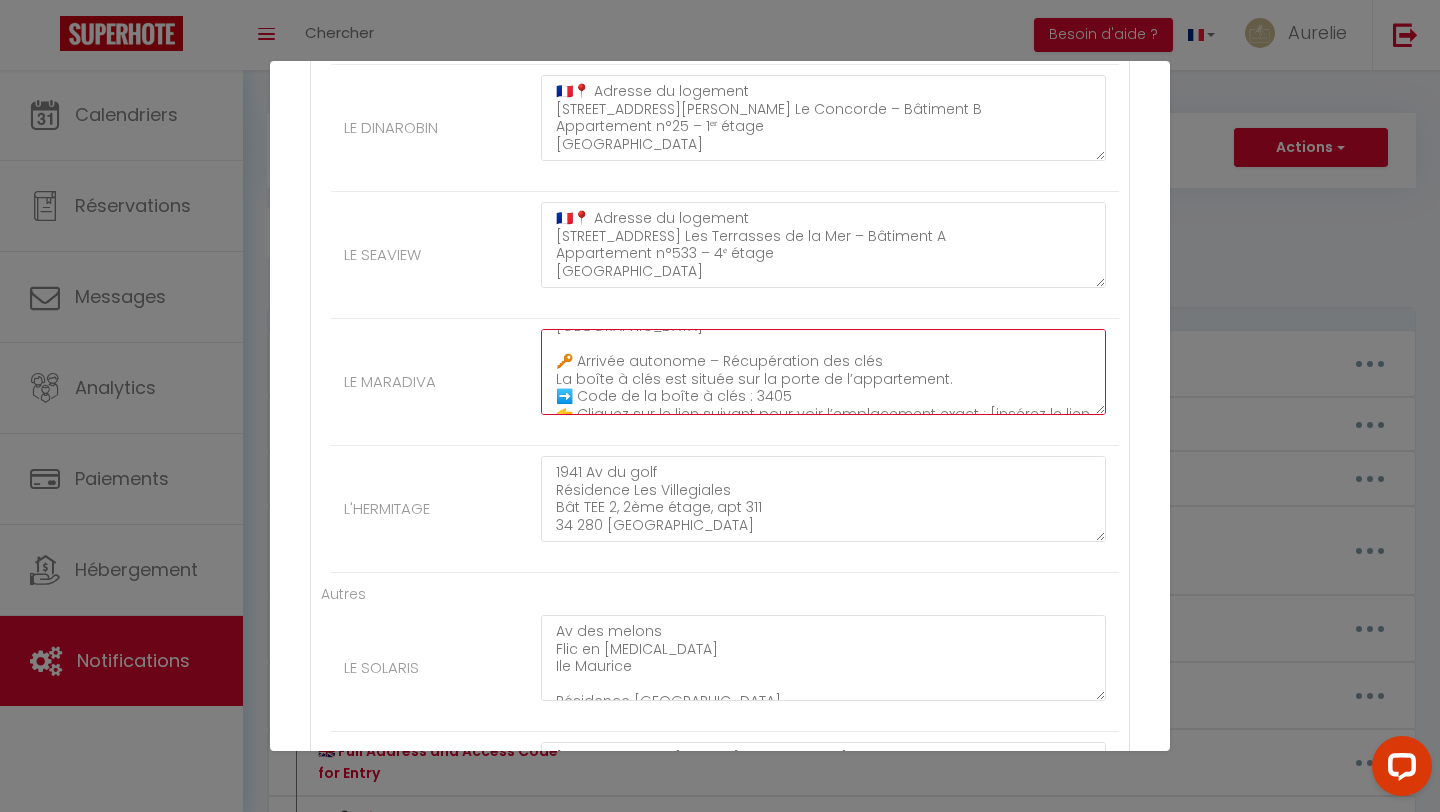 scroll, scrollTop: 123, scrollLeft: 0, axis: vertical 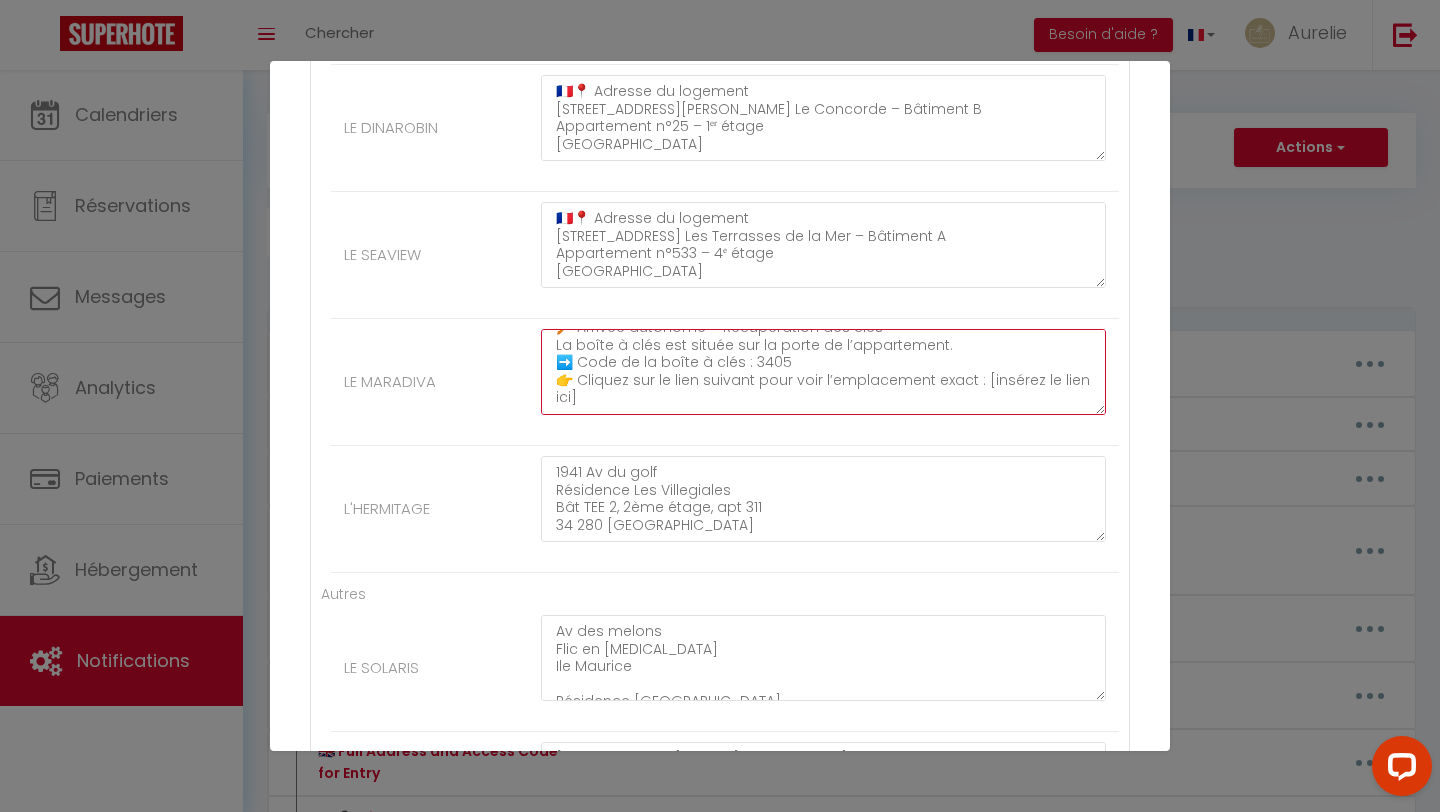 drag, startPoint x: 558, startPoint y: 386, endPoint x: 572, endPoint y: 393, distance: 15.652476 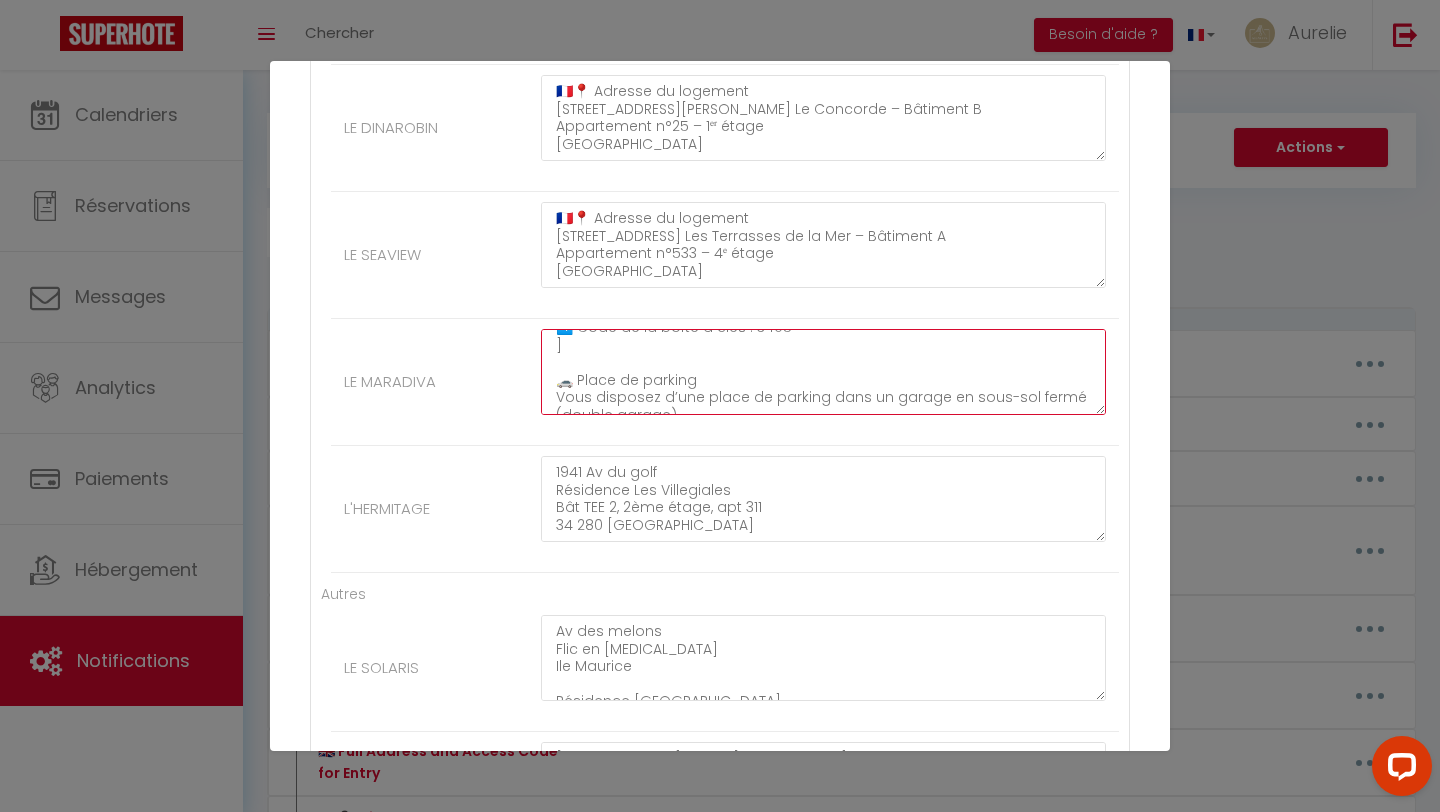 scroll, scrollTop: 168, scrollLeft: 0, axis: vertical 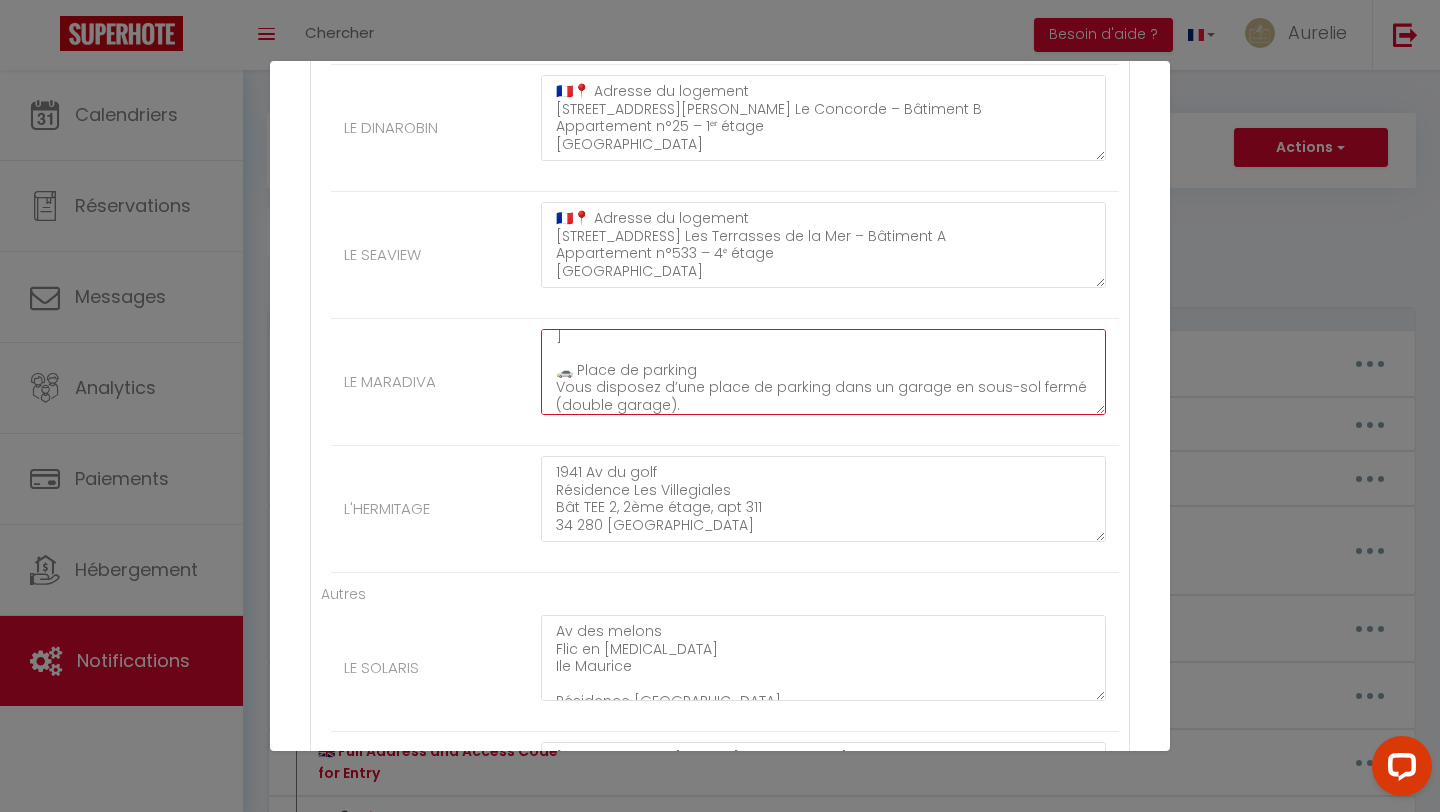 click on "🇫🇷📍 Adresse du logement
68 Rue Frédéric Mistral
Résidence Les Voiles Blanches – Bâtiment GRAND TUNIER
Appartement n°137 – 8ᵉ étage
34280 La Grande Motte
🔑 Arrivée autonome – Récupération des clés
La boîte à clés est située sur la porte de l’appartement.
➡️ Code de la boîte à clés : 3405
]
🚗 Place de parking
Vous disposez d’une place de parking dans un garage en sous-sol fermé (double garage).
La télécommande du parking souterrain se trouve à l’entrée de l’appartement.
Avant de vous y rendre, veuillez d’abord récupérer les clés de la location.
🛑 Accès au garage :
L’entrée du garage se situe après la résidence, rue Frédéric Mistral, juste après le virage à droite, à gauche de l’entreprise Vie et Maisons." at bounding box center [823, 372] 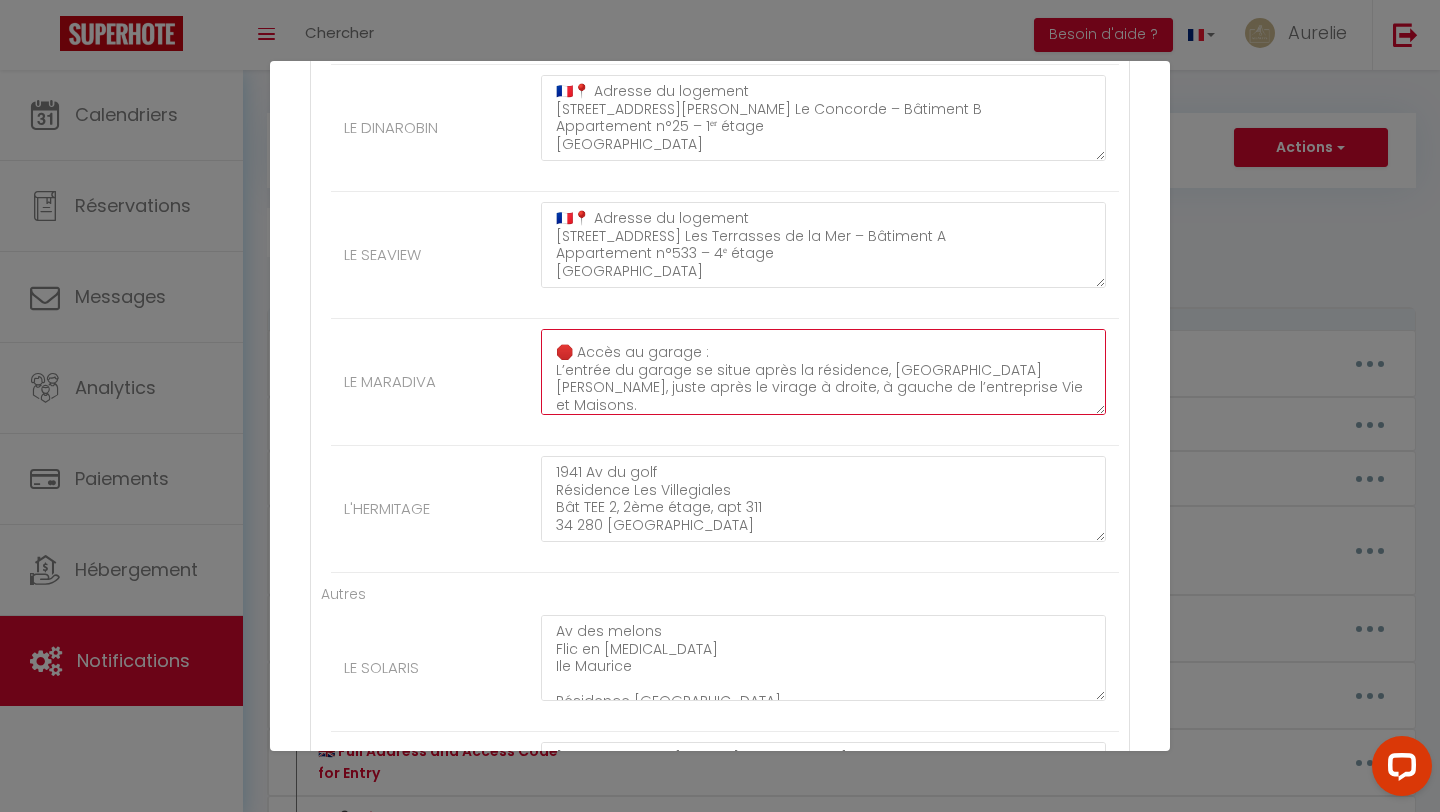 scroll, scrollTop: 315, scrollLeft: 0, axis: vertical 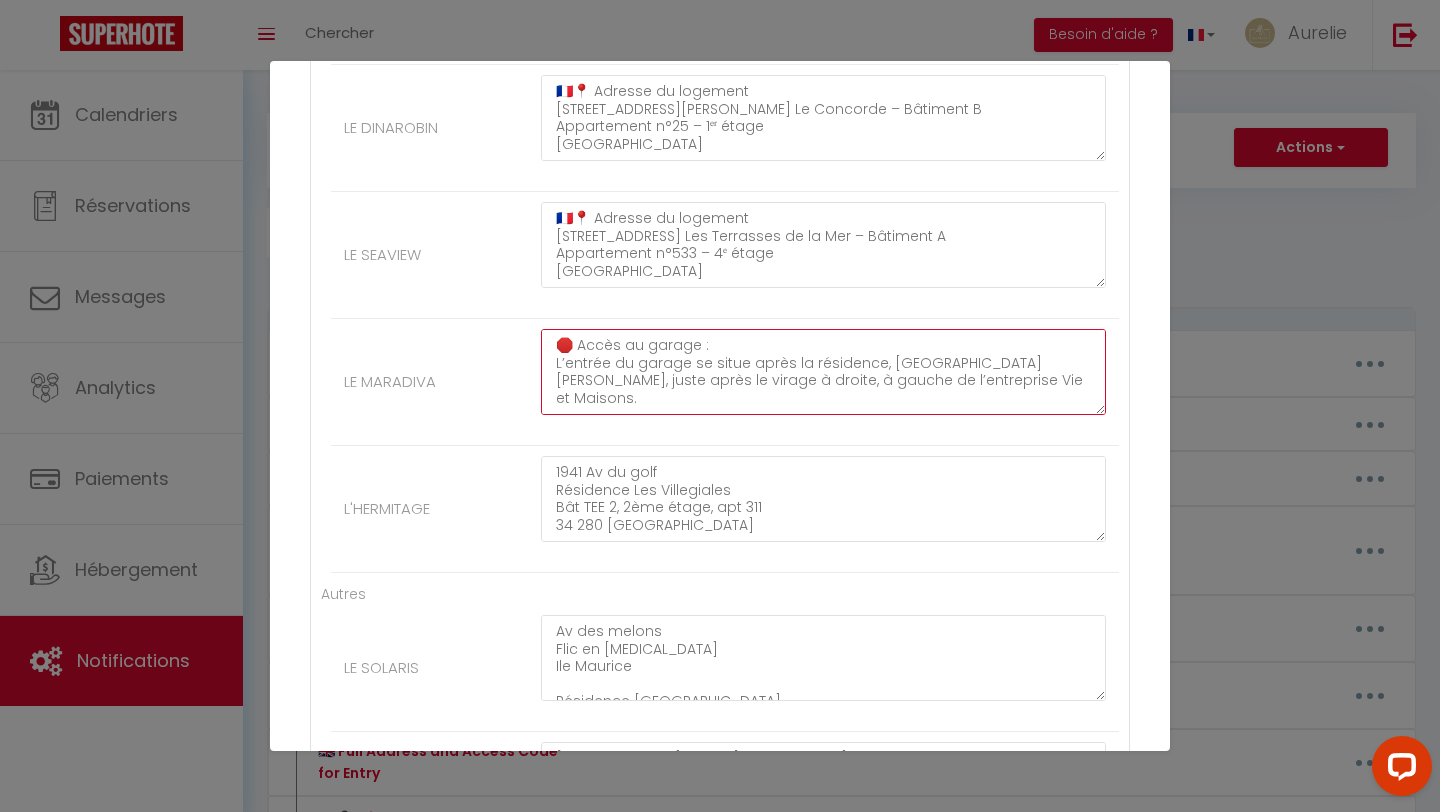 type on "🇫🇷📍 Adresse du logement
68 Rue Frédéric Mistral
Résidence Les Voiles Blanches – Bâtiment GRAND TUNIER
Appartement n°137 – 8ᵉ étage
34280 La Grande Motte
🔑 Arrivée autonome – Récupération des clés
La boîte à clés est située sur la porte de l’appartement.
➡️ Code de la boîte à clés : 3405
]
🚗 Place de parking
Vous disposez d’une place de parking dans un garage en sous-sol fermé (double garage).
La télécommande du parking souterrain se trouve à l’entrée de l’appartement.
Avant de vous y rendre, veuillez d’abord récupérer les clés de la location.
🛑 Accès au garage :
L’entrée du garage se situe après la résidence, rue Frédéric Mistral, juste après le virage à droite, à gauche de l’entreprise Vie et Maisons." 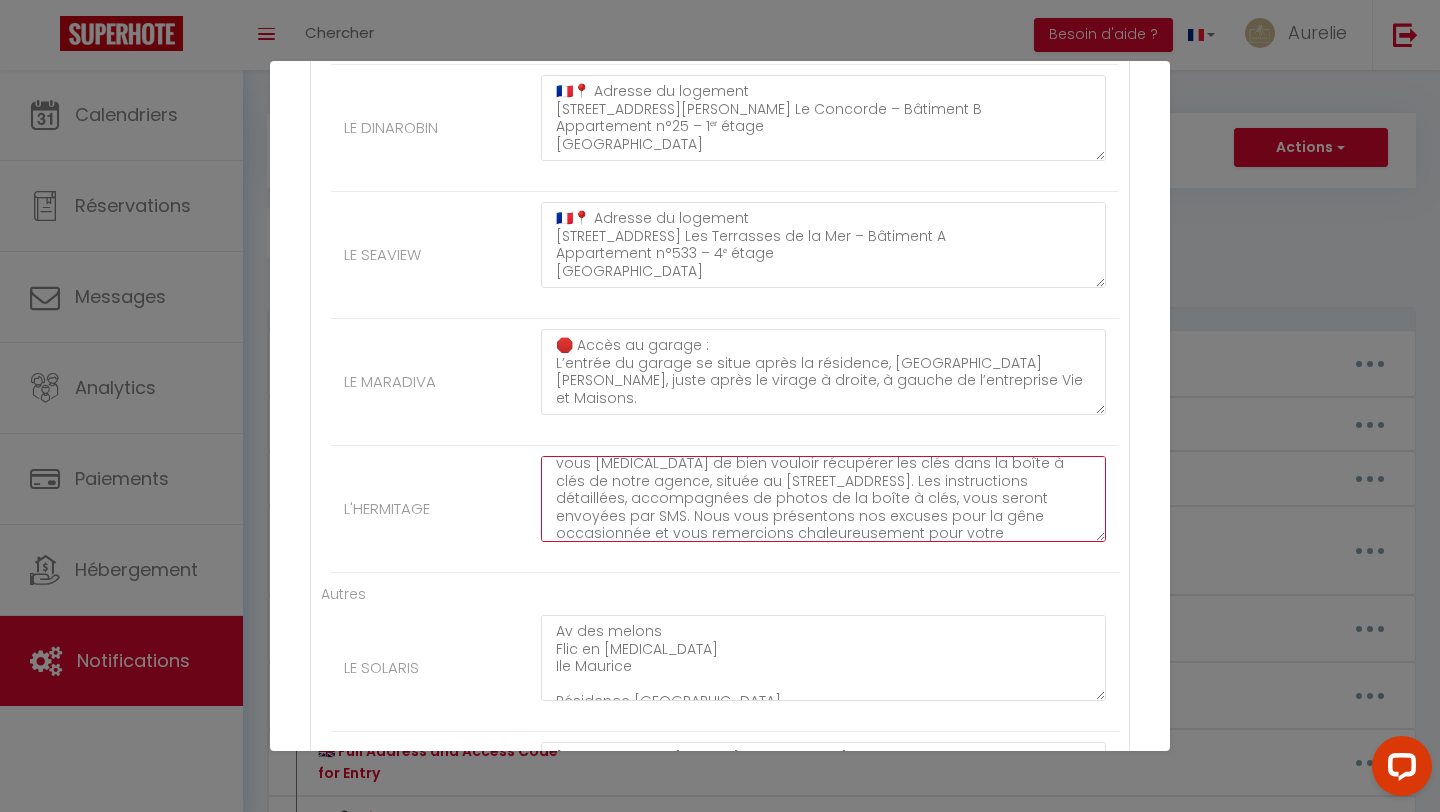 scroll, scrollTop: 210, scrollLeft: 0, axis: vertical 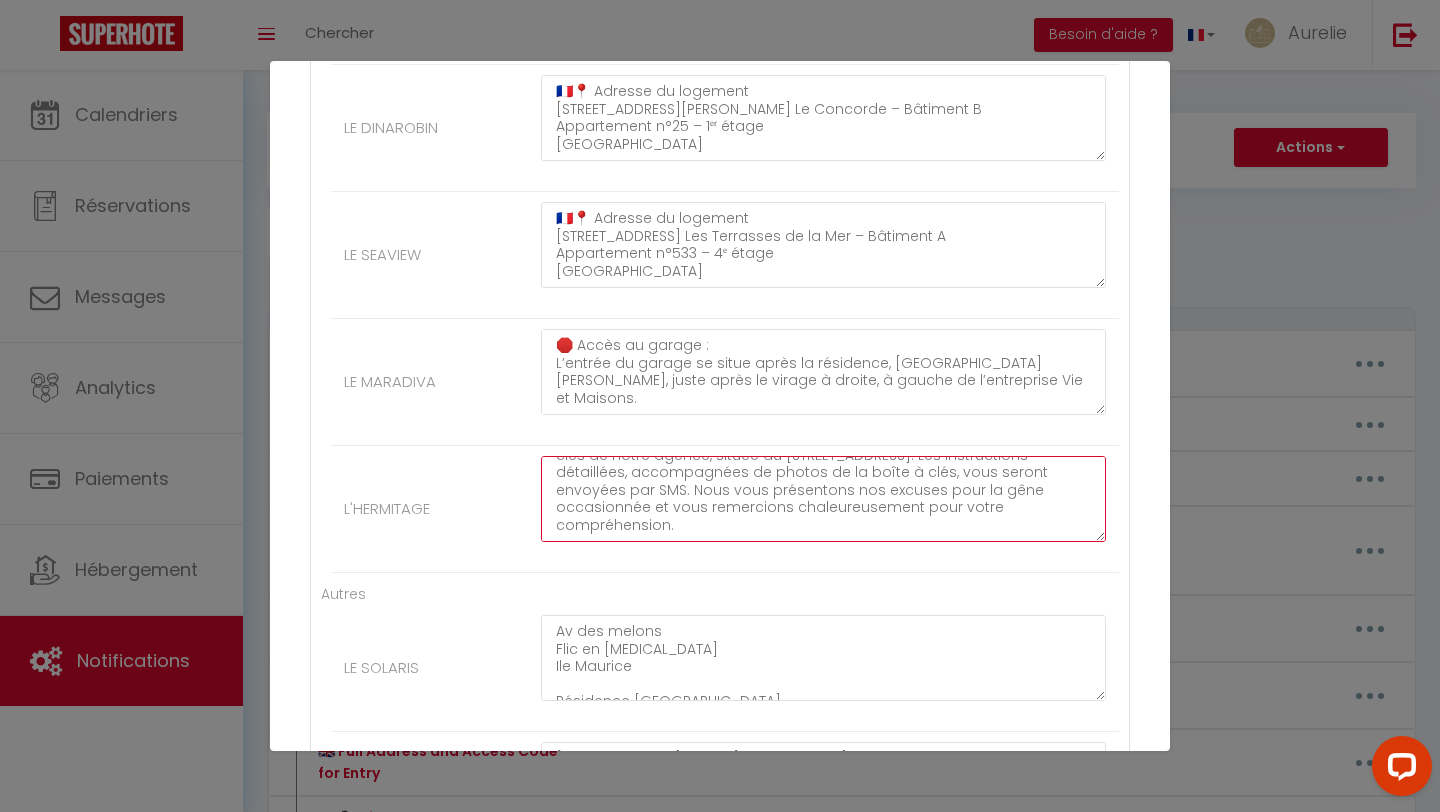 drag, startPoint x: 556, startPoint y: 474, endPoint x: 602, endPoint y: 565, distance: 101.96568 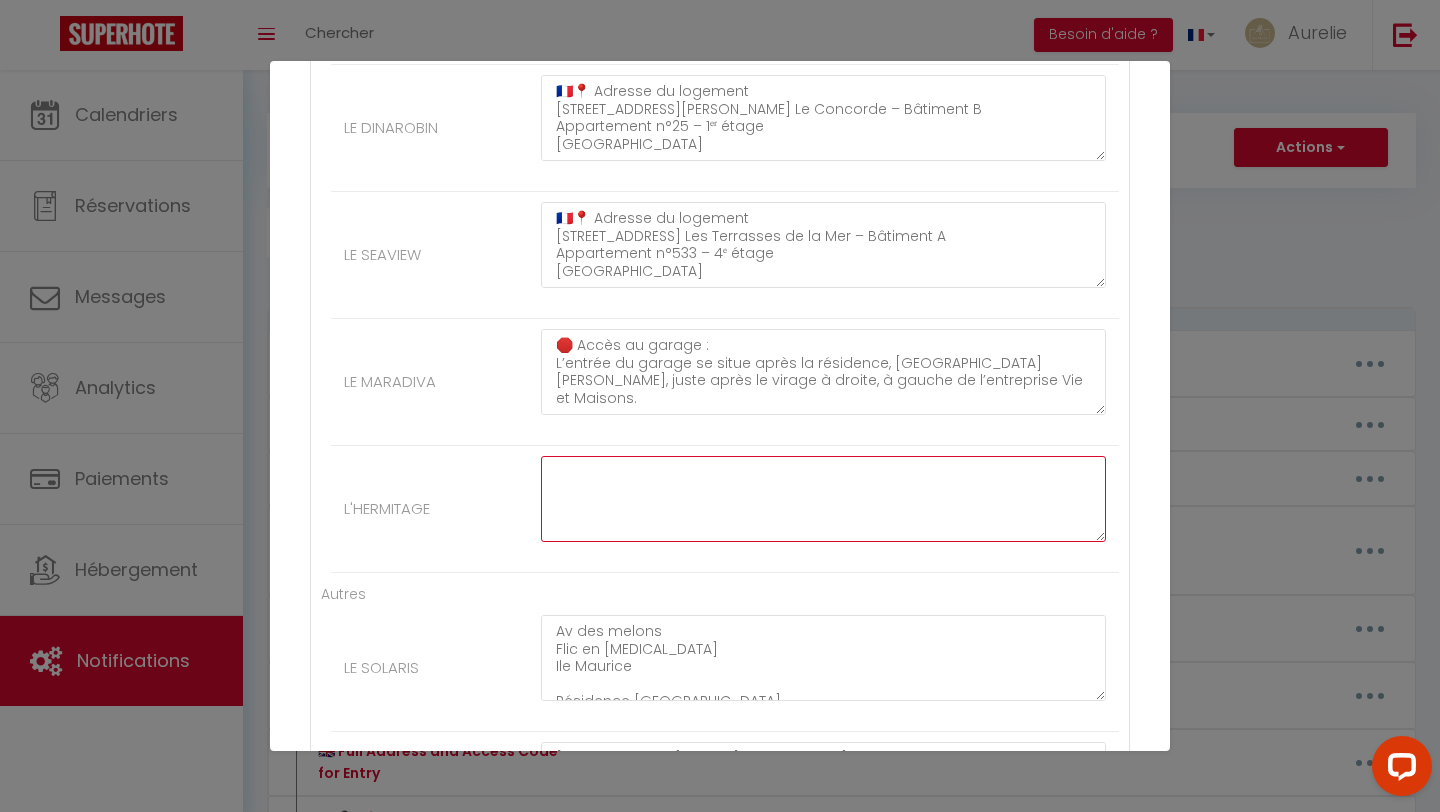 scroll, scrollTop: 0, scrollLeft: 0, axis: both 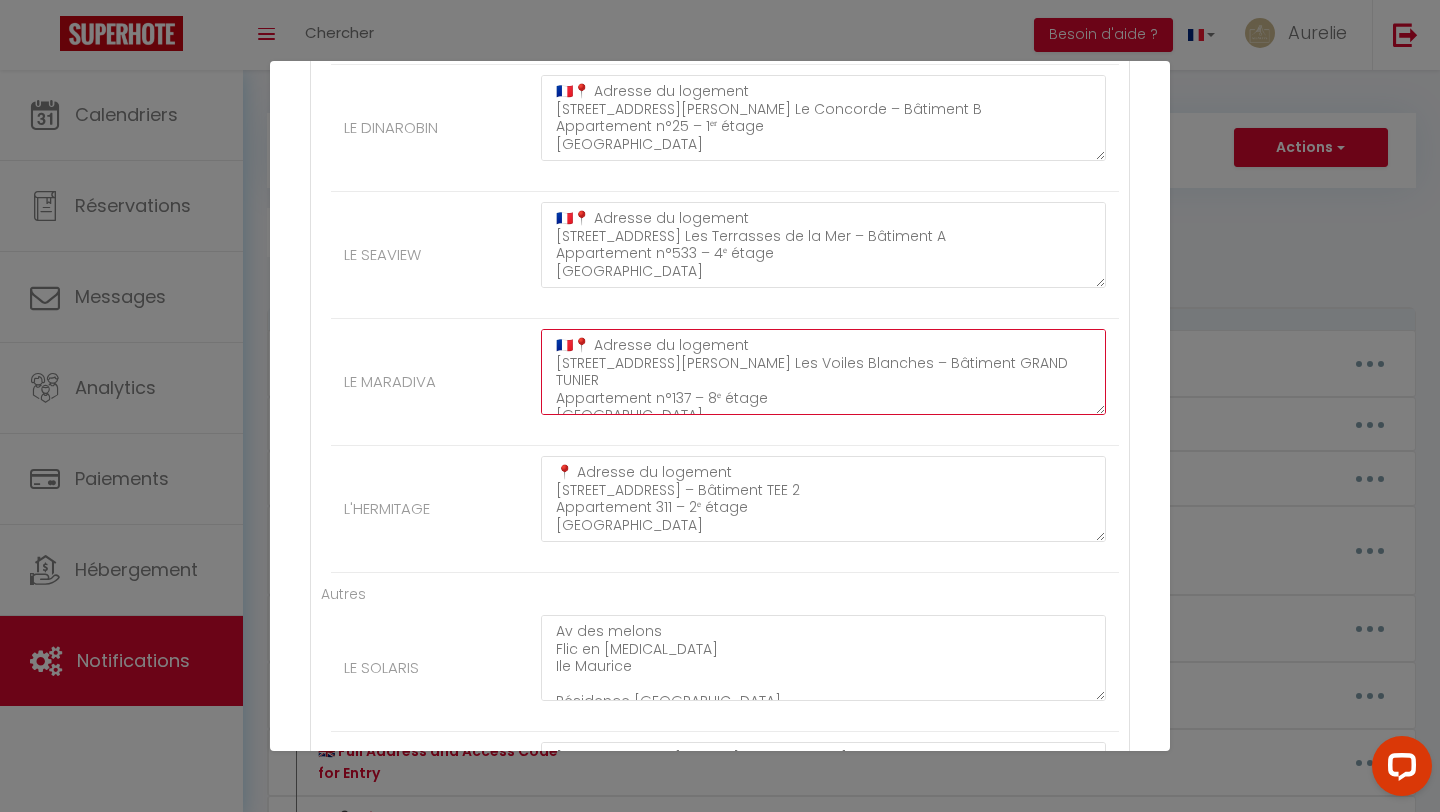drag, startPoint x: 569, startPoint y: 348, endPoint x: 548, endPoint y: 348, distance: 21 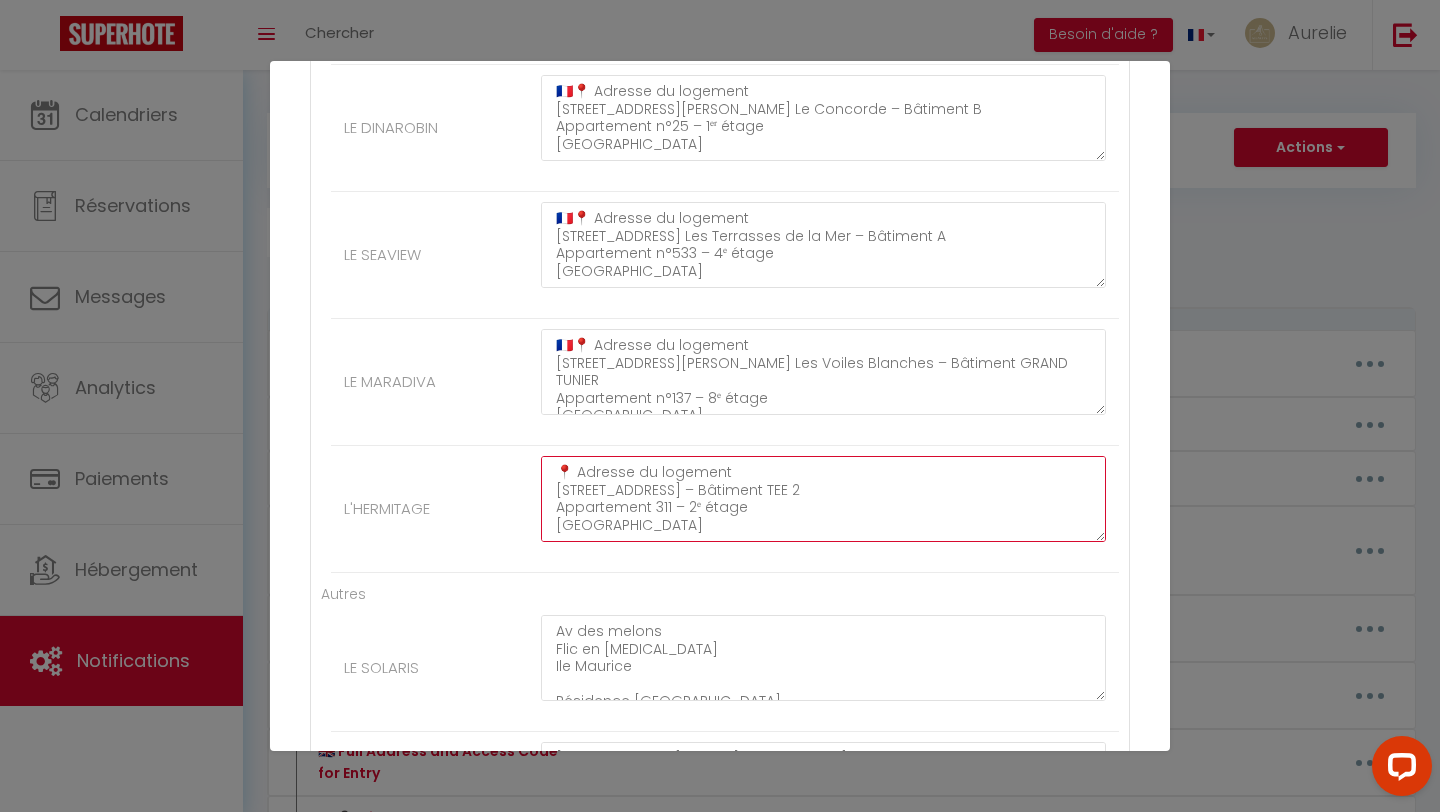 click on "📍 Adresse du logement
1941 Avenue du Golf
Résidence Les Villegiales – Bâtiment TEE 2
Appartement 311 – 2ᵉ étage
34280 La Grande Motte
🔑 Arrivée autonome – Récupération des clés
La boîte à clés se trouve dans la boîte aux lettres n°311, à l’entrée de la résidence.
➡️ Code de la boîte à clés : 2730
📌 La porte de la boîte aux lettres est maintenue par un aimant, vous pouvez donc l’ouvrir facilement.
🚗 Stationnement
Il n’y a pas de place de parking privative.
Vous pouvez stationner dans les zones gratuites aux alentours ou dans les places non numérotées à proximité de la résidence." at bounding box center [823, 499] 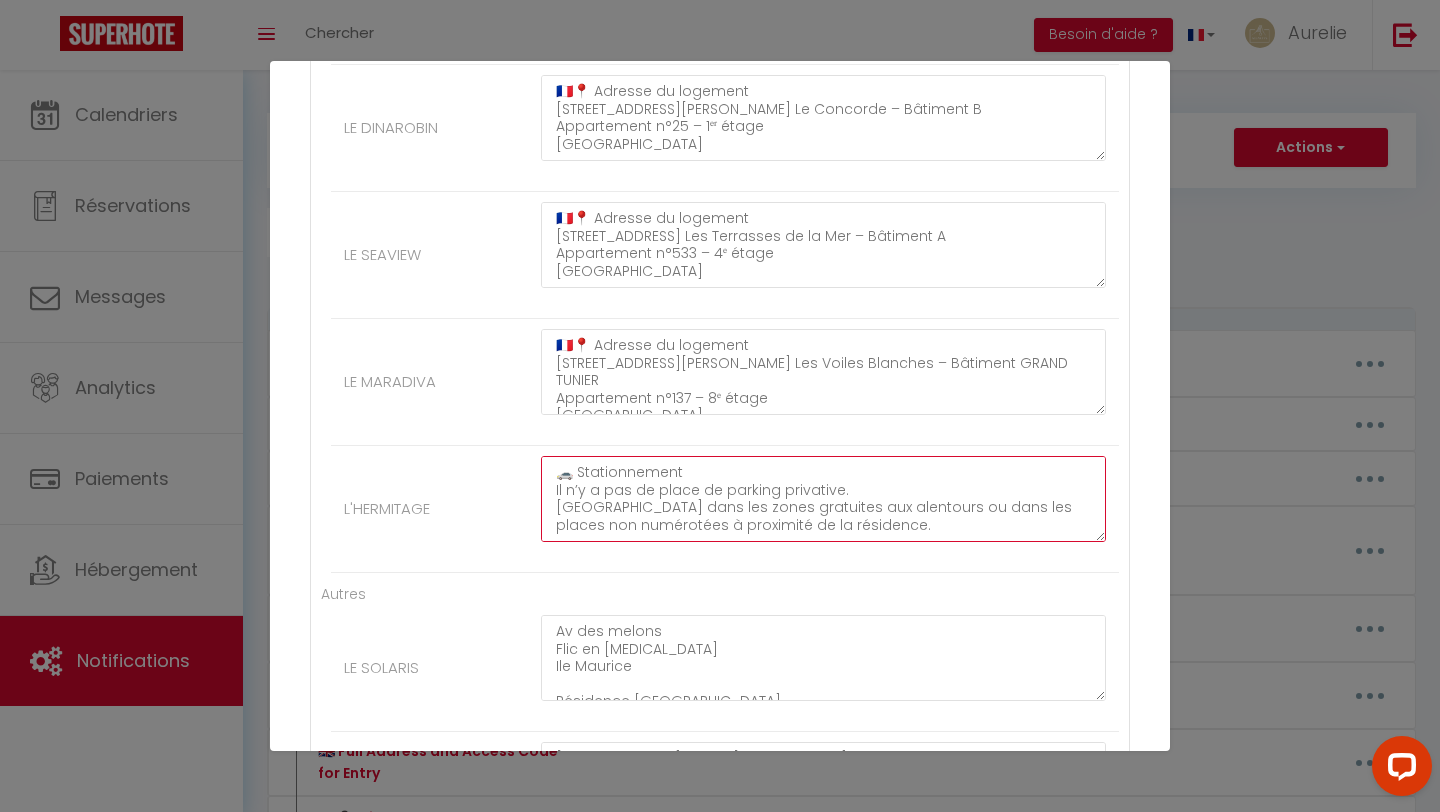 scroll, scrollTop: 262, scrollLeft: 0, axis: vertical 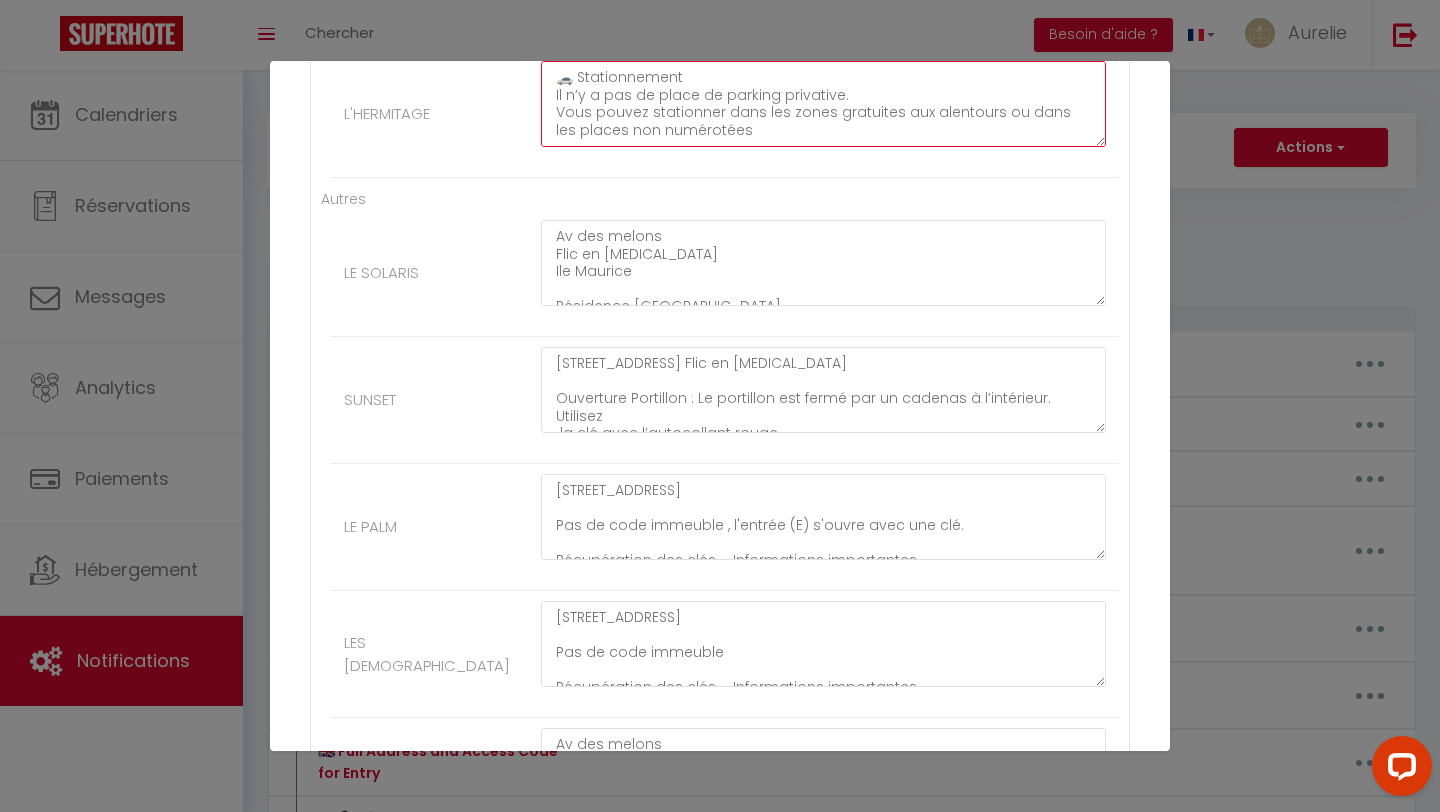type on "🇫🇷📍 Adresse du logement
1941 Avenue du Golf
Résidence Les Villegiales – Bâtiment TEE 2
Appartement 311 – 2ᵉ étage
34280 La Grande Motte
🔑 Arrivée autonome – Récupération des clés
La boîte à clés se trouve dans la boîte aux lettres n°311, à l’entrée de la résidence.
➡️ Code de la boîte à clés : 2730
📌 La porte de la boîte aux lettres est maintenue par un aimant, vous pouvez donc l’ouvrir facilement.
🚗 Stationnement
Il n’y a pas de place de parking privative.
Vous pouvez stationner dans les zones gratuites aux alentours ou dans les places non numérotées" 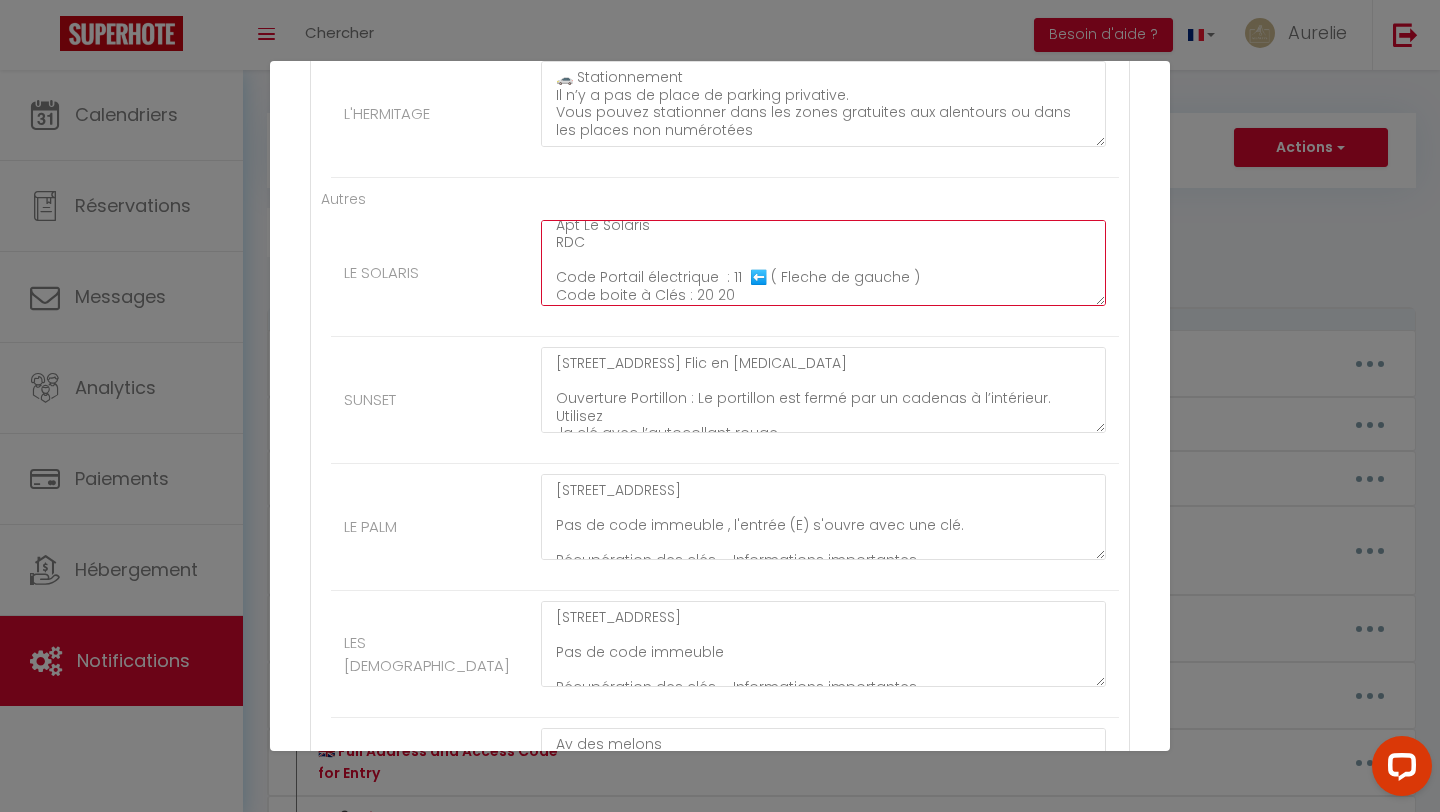 scroll, scrollTop: 105, scrollLeft: 0, axis: vertical 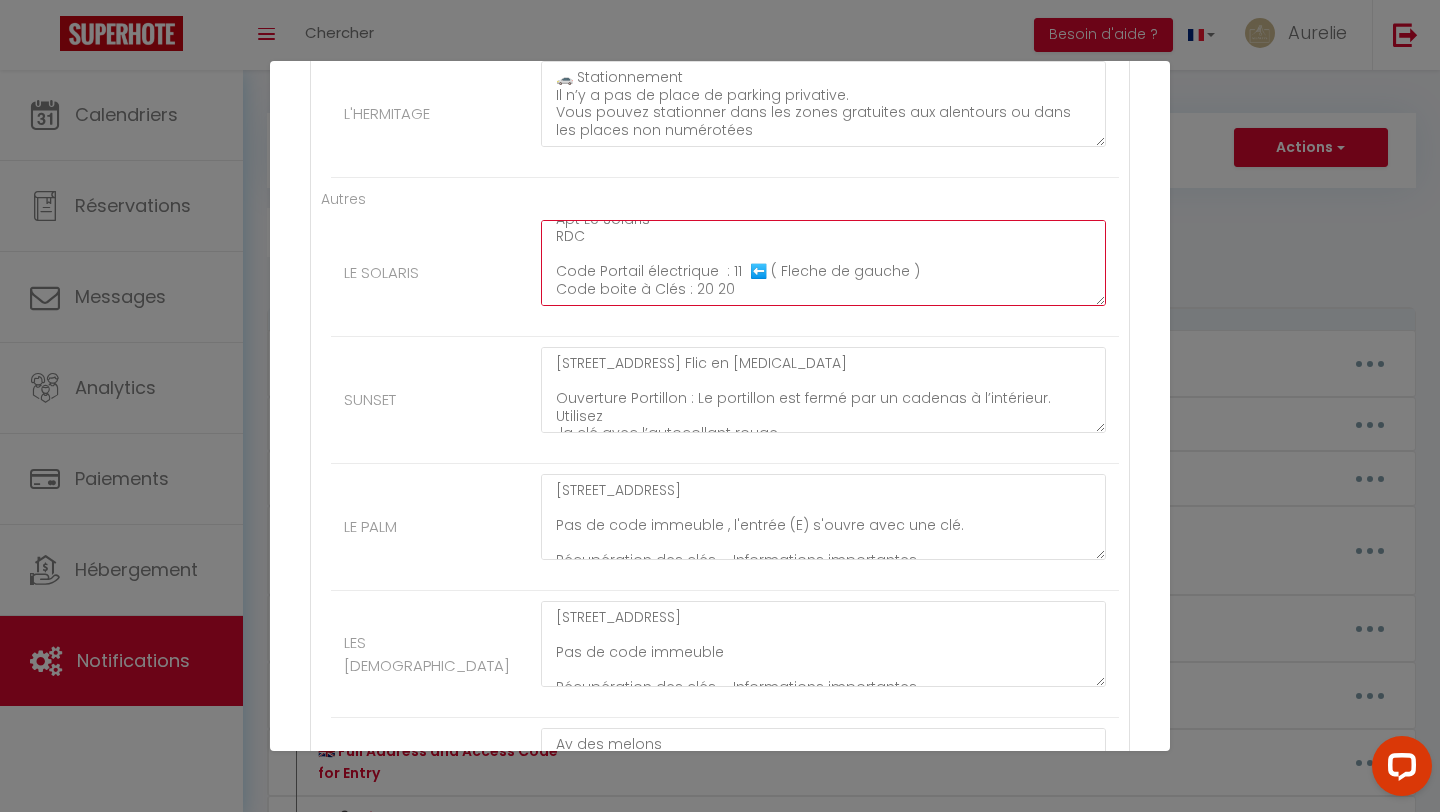 drag, startPoint x: 553, startPoint y: 239, endPoint x: 556, endPoint y: 310, distance: 71.063354 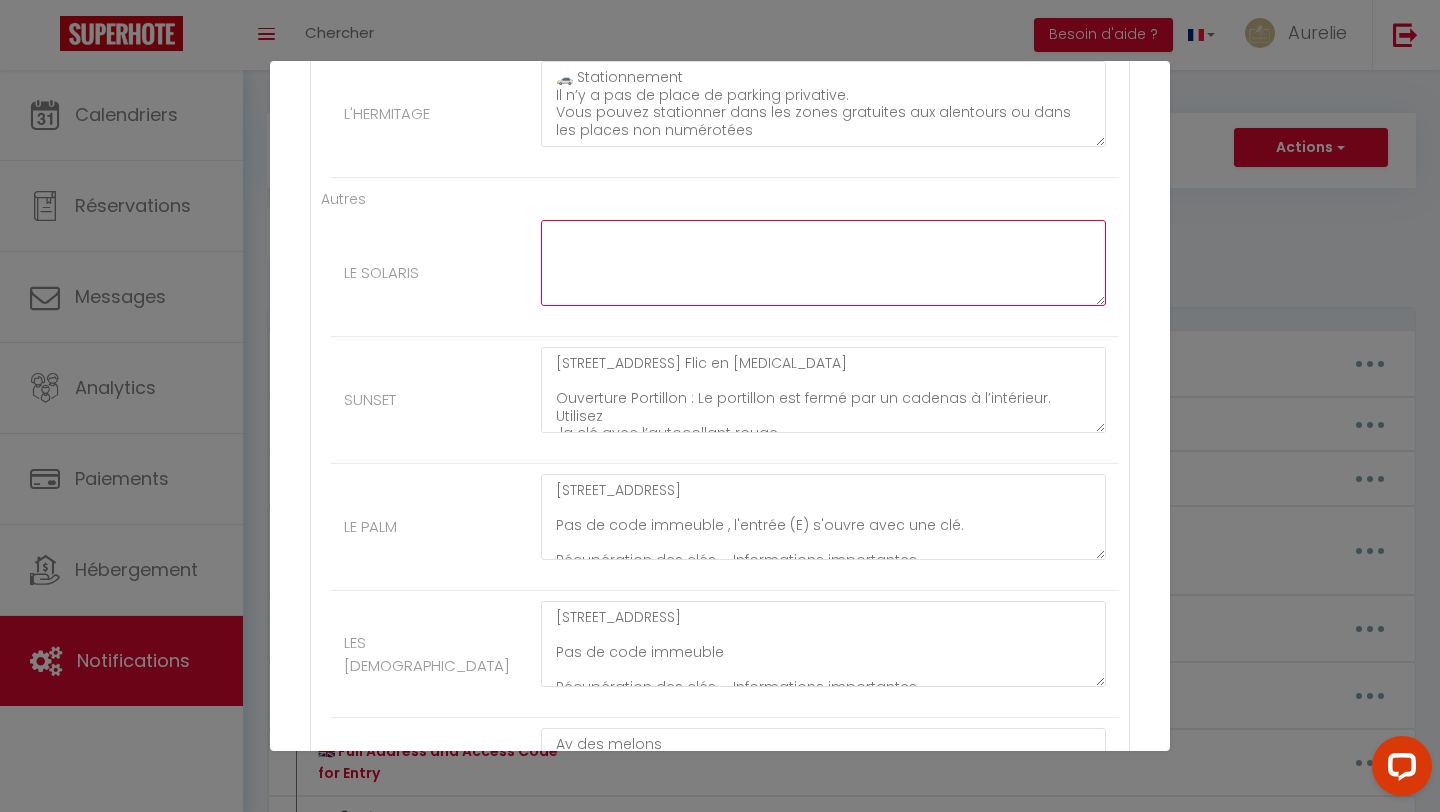 scroll, scrollTop: 0, scrollLeft: 0, axis: both 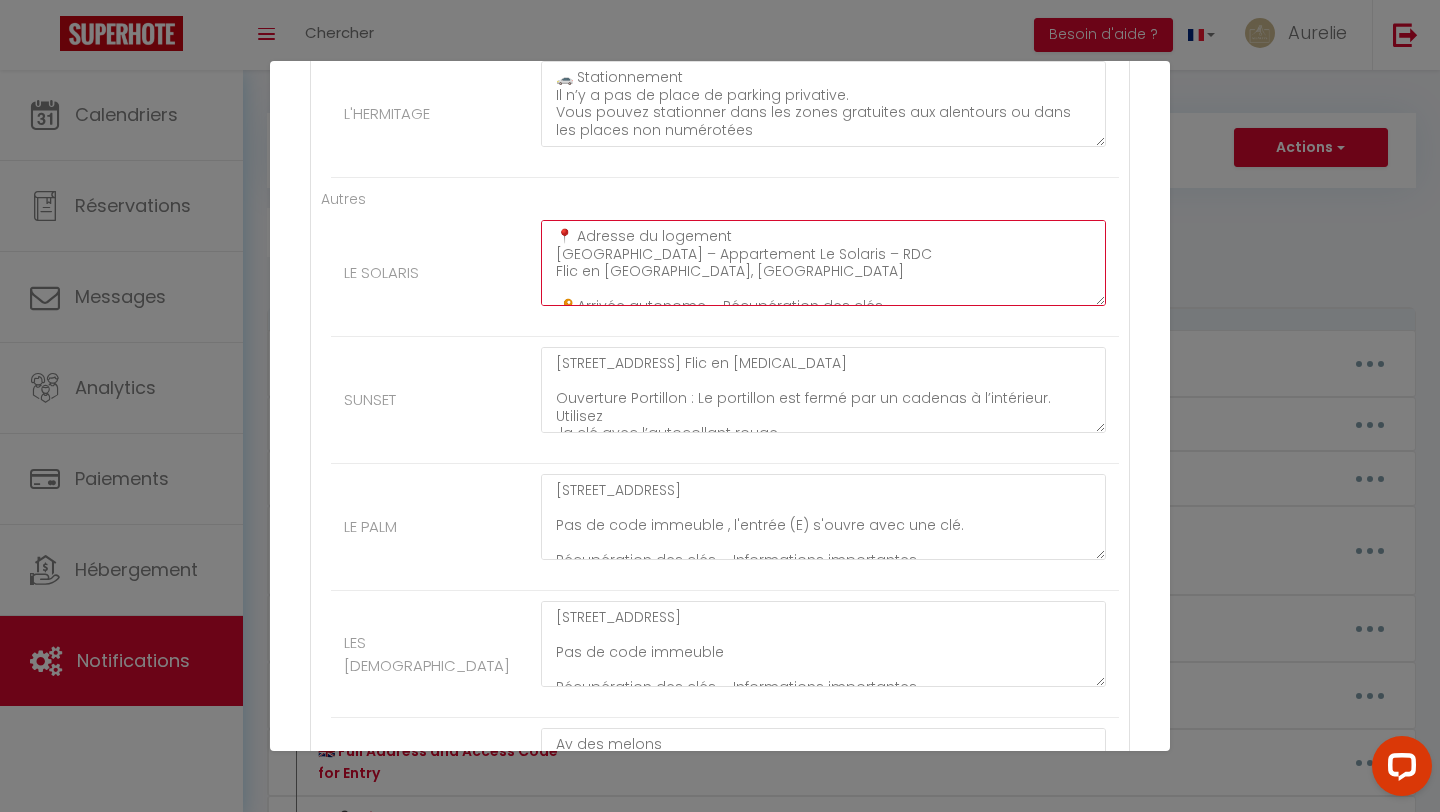 click on "📍 Adresse du logement
Avenue des Melons
Résidence West Island – Appartement Le Solaris – RDC
Flic en Flac, Île Maurice
🔑 Arrivée autonome – Récupération des clés
La boîte à clés se trouve à l’entrée de l’appartement.
➡️ Code de la boîte à clés : 2020
🔐 Accès à la résidence
Code du portail électrique : 11 ⬅️ (touche flèche gauche à appuyer après le code)" at bounding box center (823, -2309) 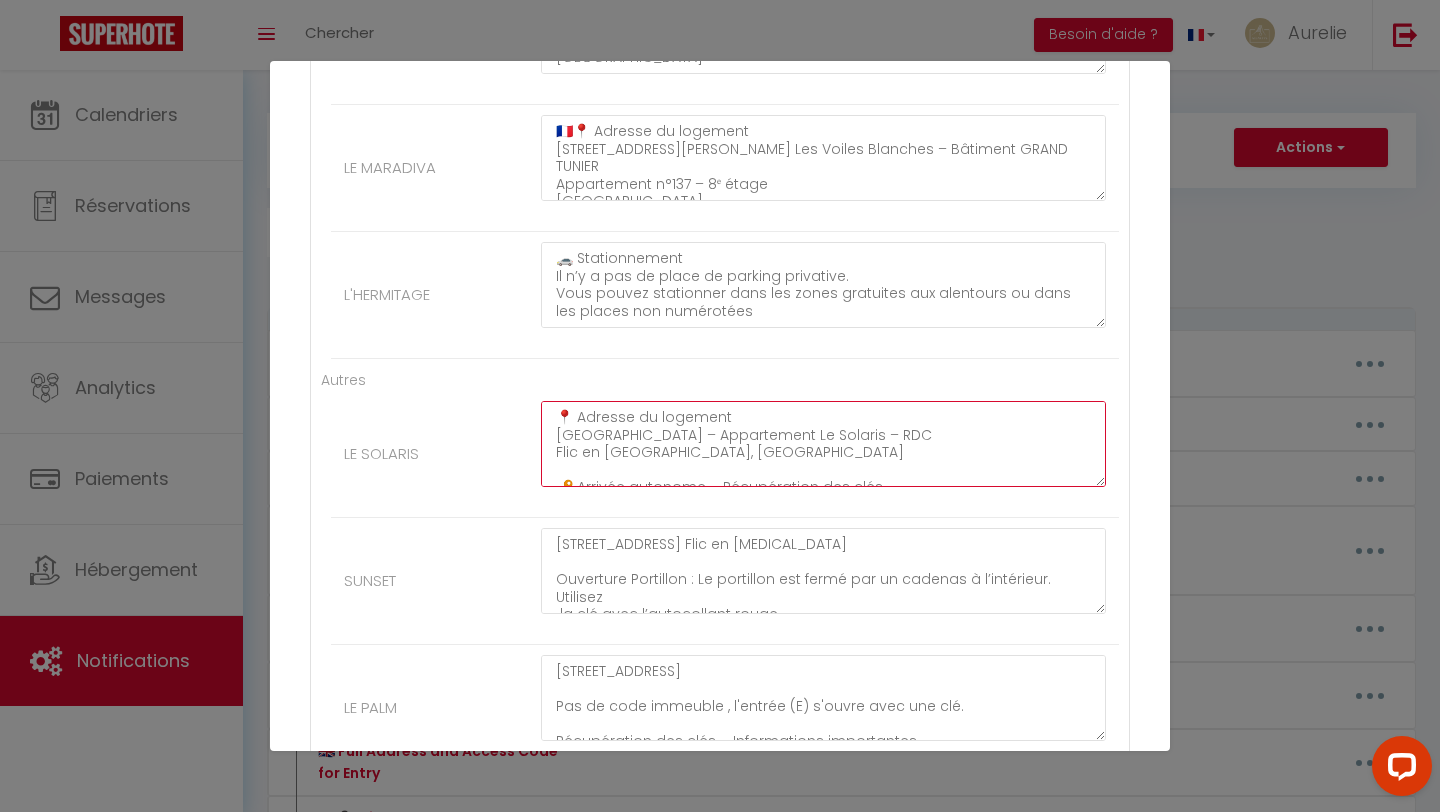 scroll, scrollTop: 2678, scrollLeft: 0, axis: vertical 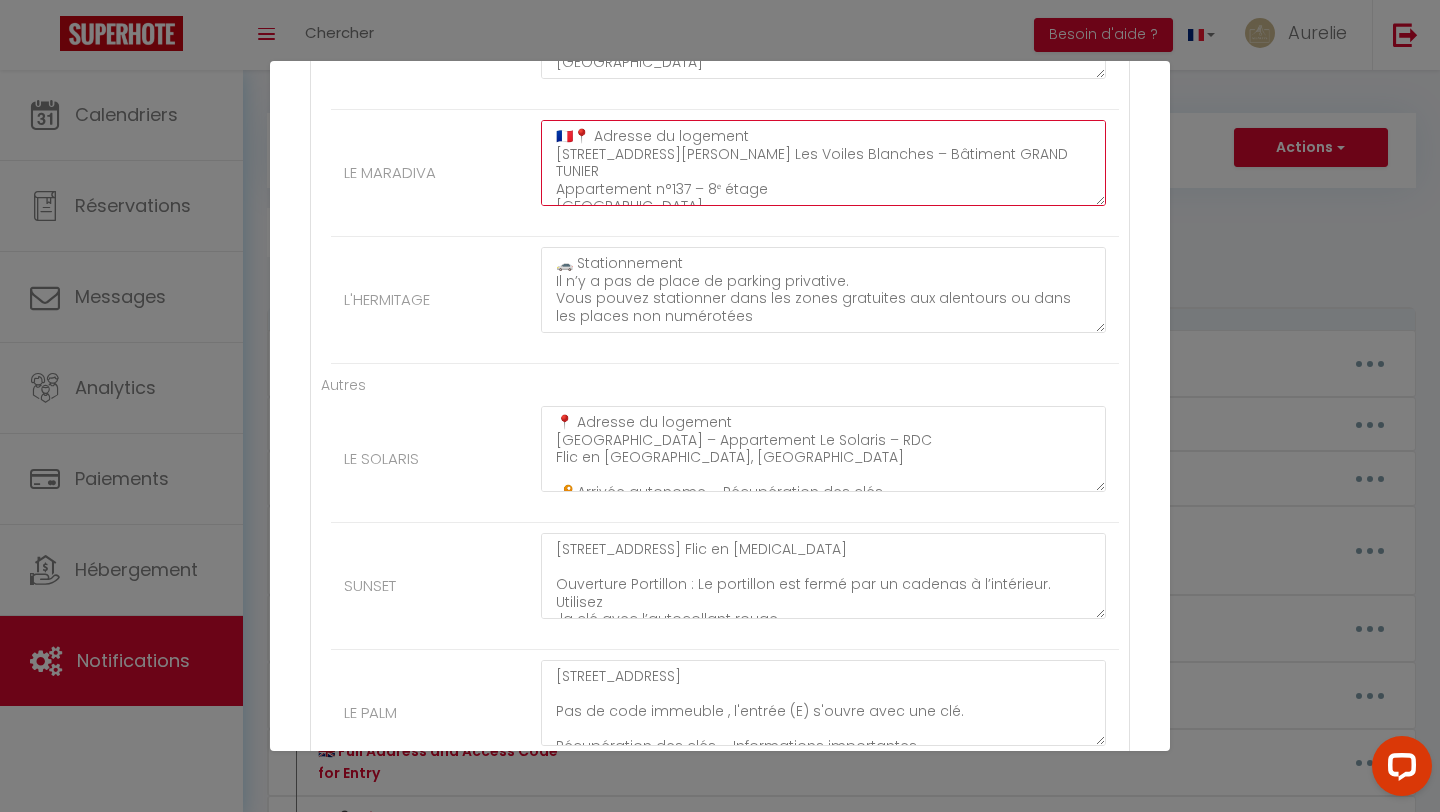 drag, startPoint x: 567, startPoint y: 136, endPoint x: 553, endPoint y: 136, distance: 14 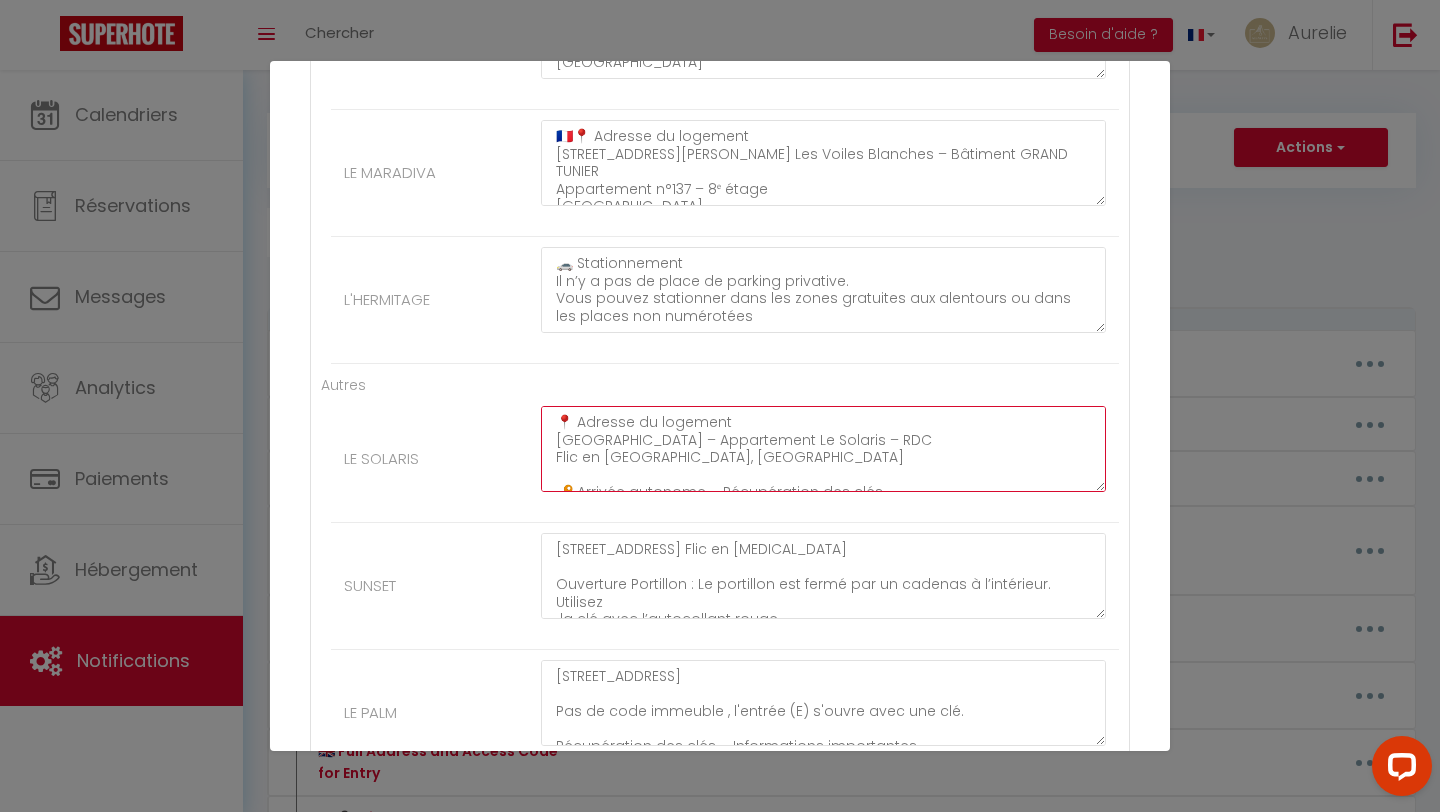 click on "📍 Adresse du logement
Avenue des Melons
Résidence West Island – Appartement Le Solaris – RDC
Flic en Flac, Île Maurice
🔑 Arrivée autonome – Récupération des clés
La boîte à clés se trouve à l’entrée de l’appartement.
➡️ Code de la boîte à clés : 2020
🔐 Accès à la résidence
Code du portail électrique : 11 ⬅️ (touche flèche gauche à appuyer après le code)" at bounding box center [823, -2123] 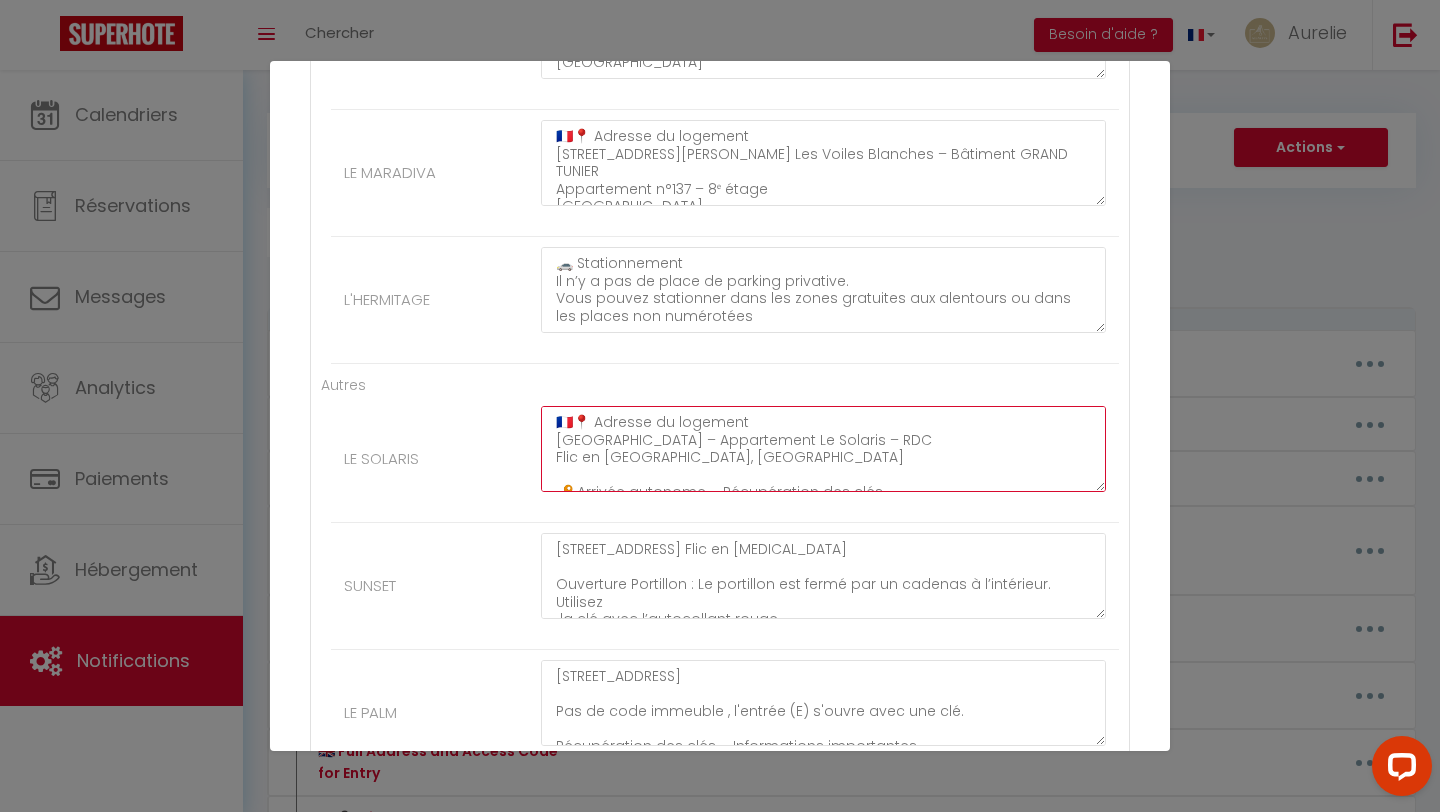 scroll, scrollTop: 9, scrollLeft: 0, axis: vertical 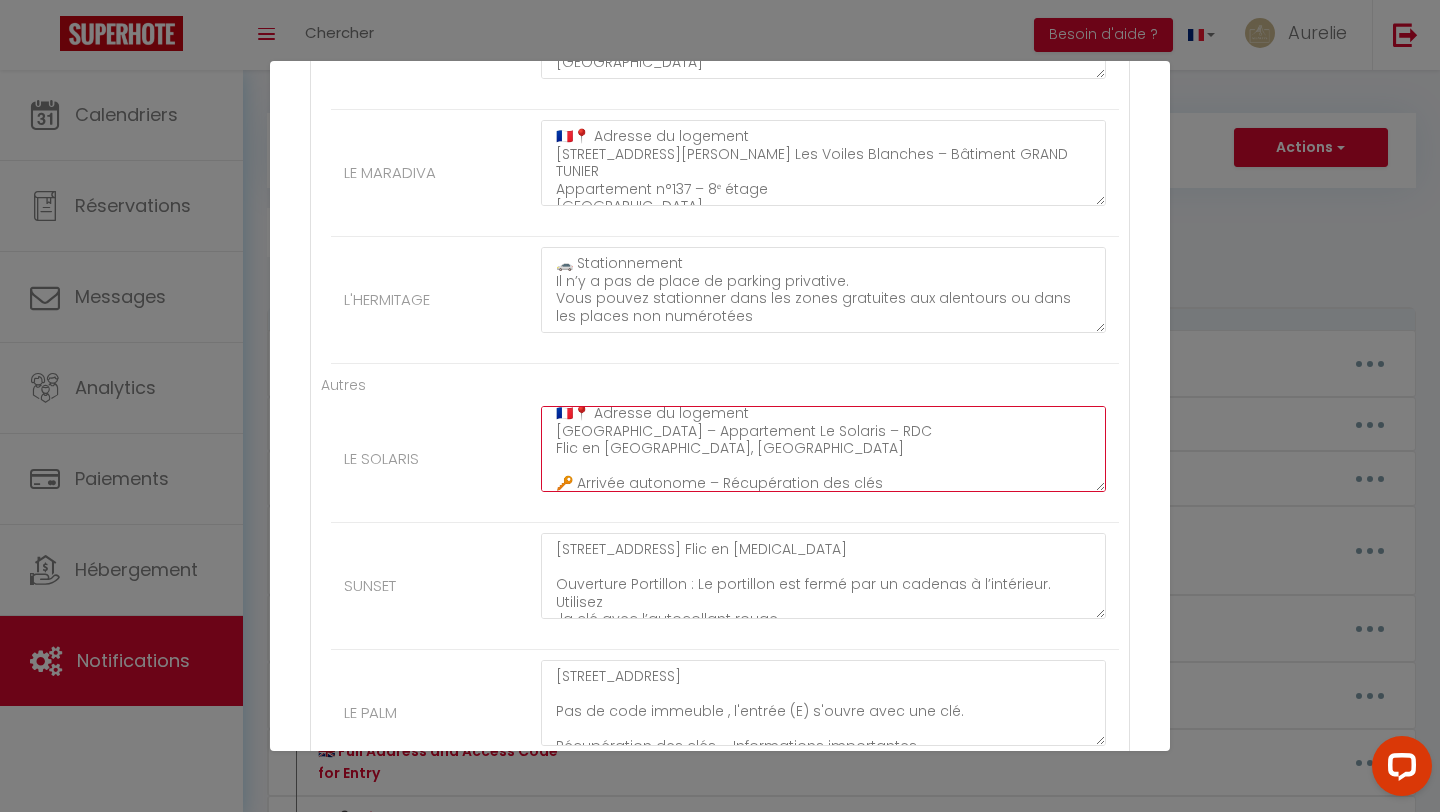 click on "🇫🇷📍 Adresse du logement
Avenue des Melons
Résidence West Island – Appartement Le Solaris – RDC
Flic en Flac, Île Maurice
🔑 Arrivée autonome – Récupération des clés
La boîte à clés se trouve à l’entrée de l’appartement.
➡️ Code de la boîte à clés : 2020
🔐 Accès à la résidence
Code du portail électrique : 11 ⬅️ (touche flèche gauche à appuyer après le code)" at bounding box center (823, -2123) 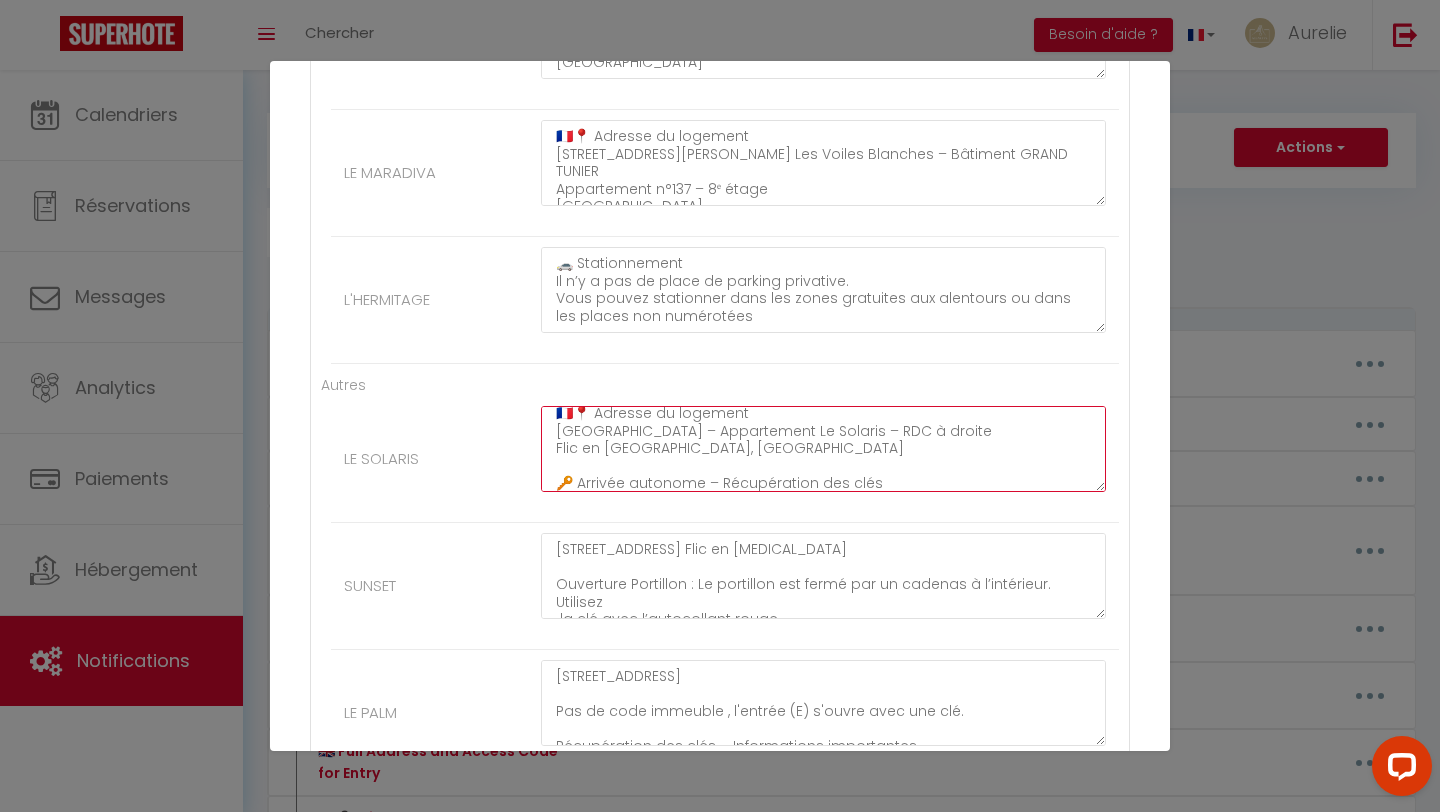 click on "🇫🇷📍 Adresse du logement
Avenue des Melons
Résidence West Island – Appartement Le Solaris – RDC à droite
Flic en Flac, Île Maurice
🔑 Arrivée autonome – Récupération des clés
La boîte à clés se trouve à l’entrée de l’appartement.
➡️ Code de la boîte à clés : 2020
🔐 Accès à la résidence
Code du portail électrique : 11 ⬅️ (touche flèche gauche à appuyer après le code)" at bounding box center [823, -2123] 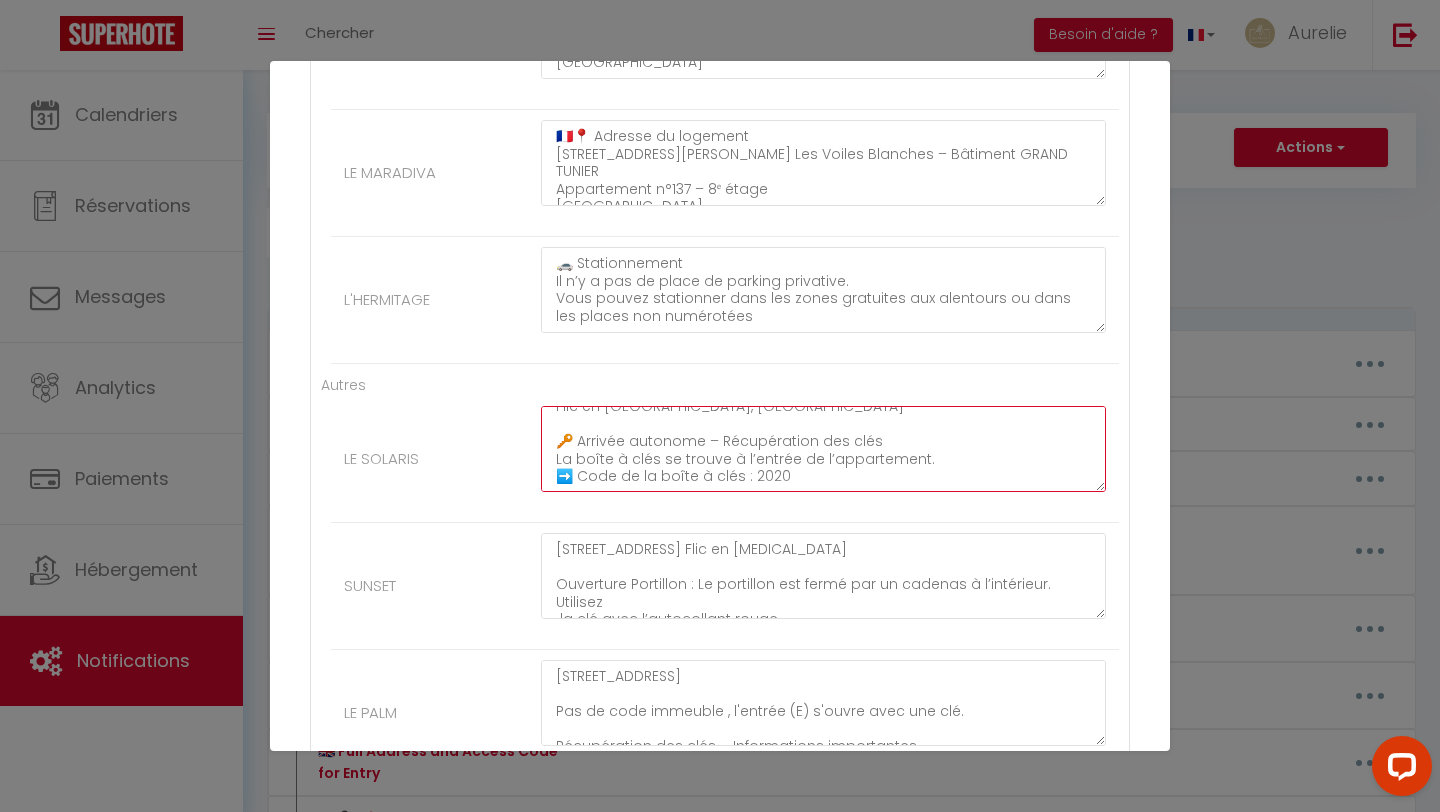 scroll, scrollTop: 64, scrollLeft: 0, axis: vertical 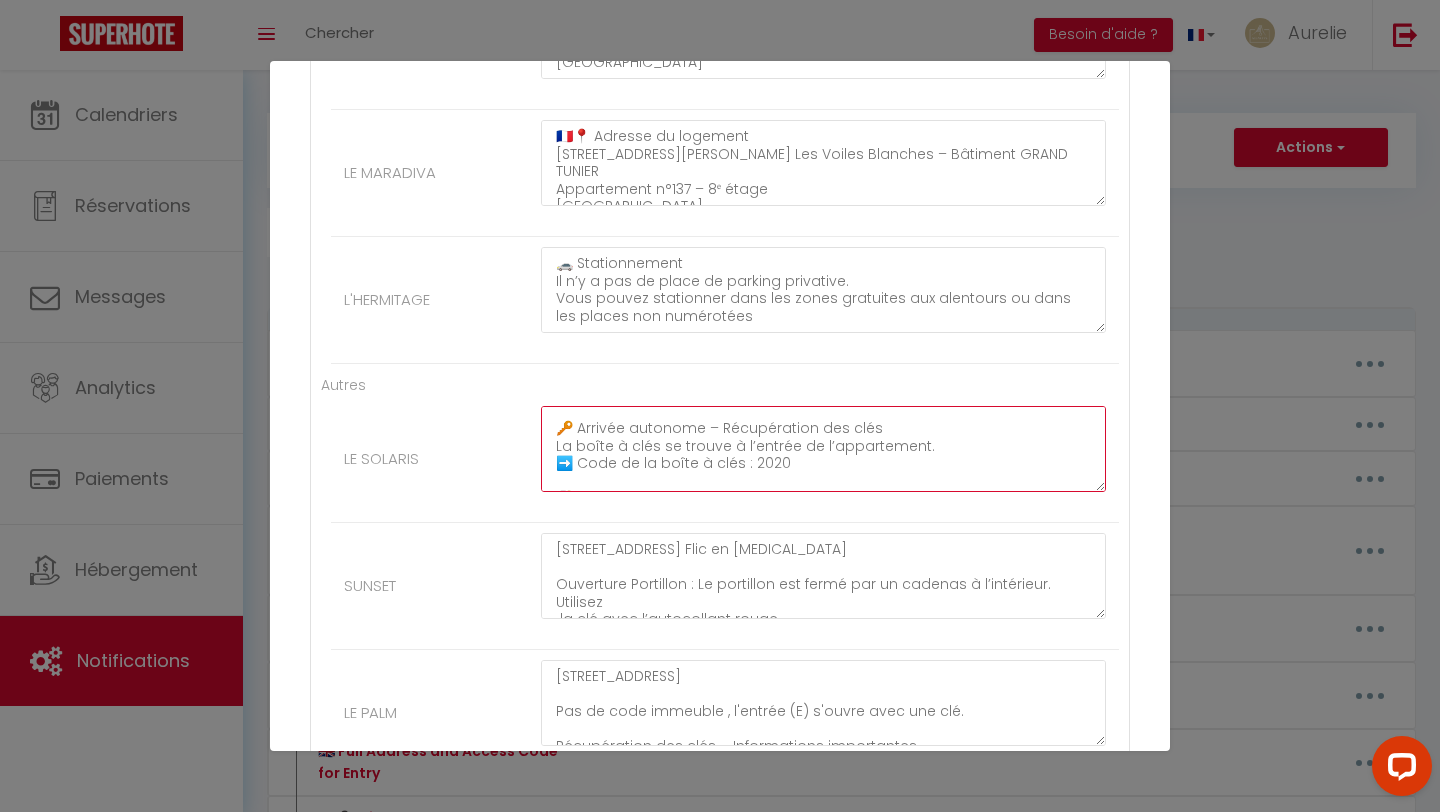 click on "🇫🇷📍 Adresse du logement
Avenue des Melons
Résidence West Island – Appartement Le Solaris – RDC Batiment à droite
Flic en Flac, Île Maurice
🔑 Arrivée autonome – Récupération des clés
La boîte à clés se trouve à l’entrée de l’appartement.
➡️ Code de la boîte à clés : 2020
🔐 Accès à la résidence
Code du portail électrique : 11 ⬅️ (touche flèche gauche à appuyer après le code)" at bounding box center [823, -2123] 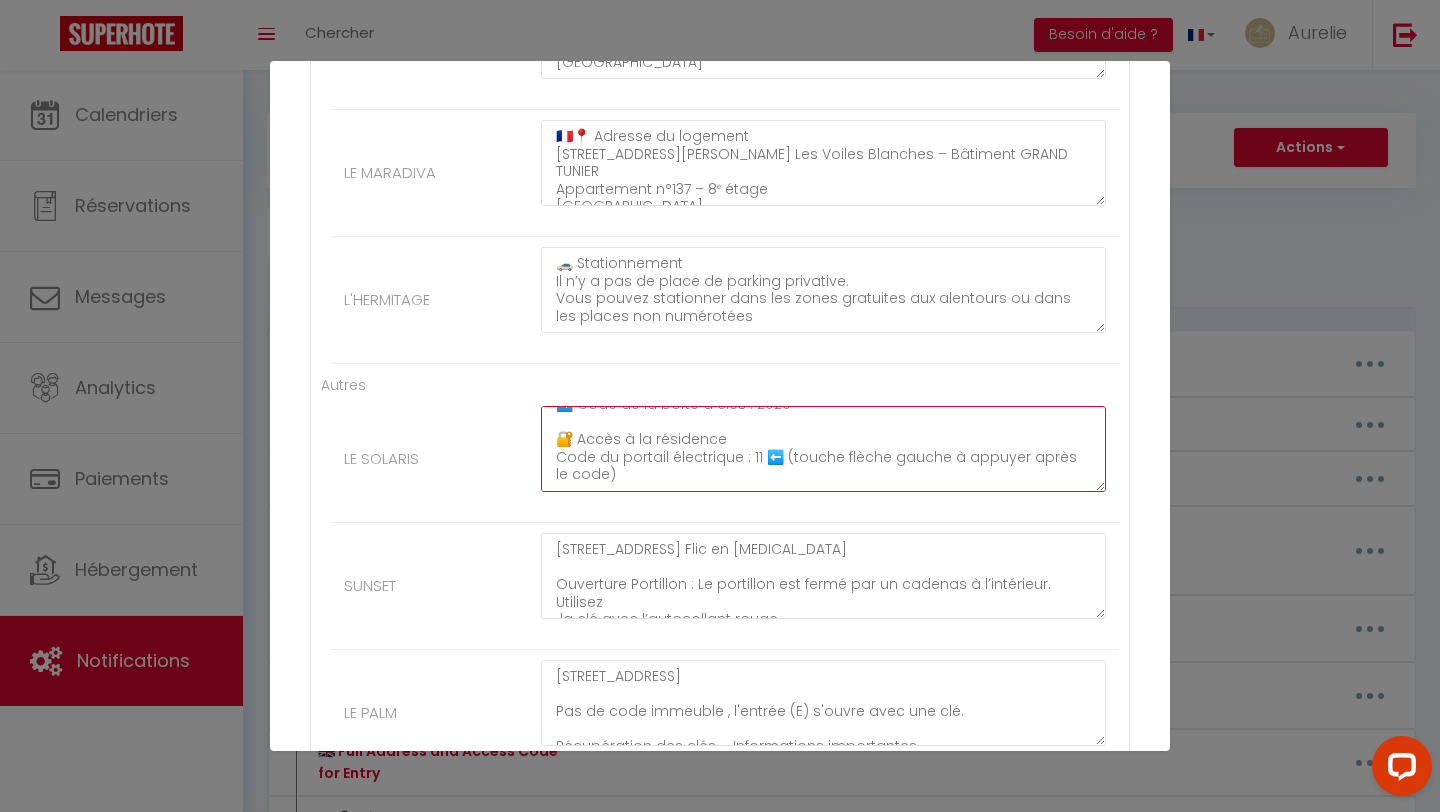 scroll, scrollTop: 140, scrollLeft: 0, axis: vertical 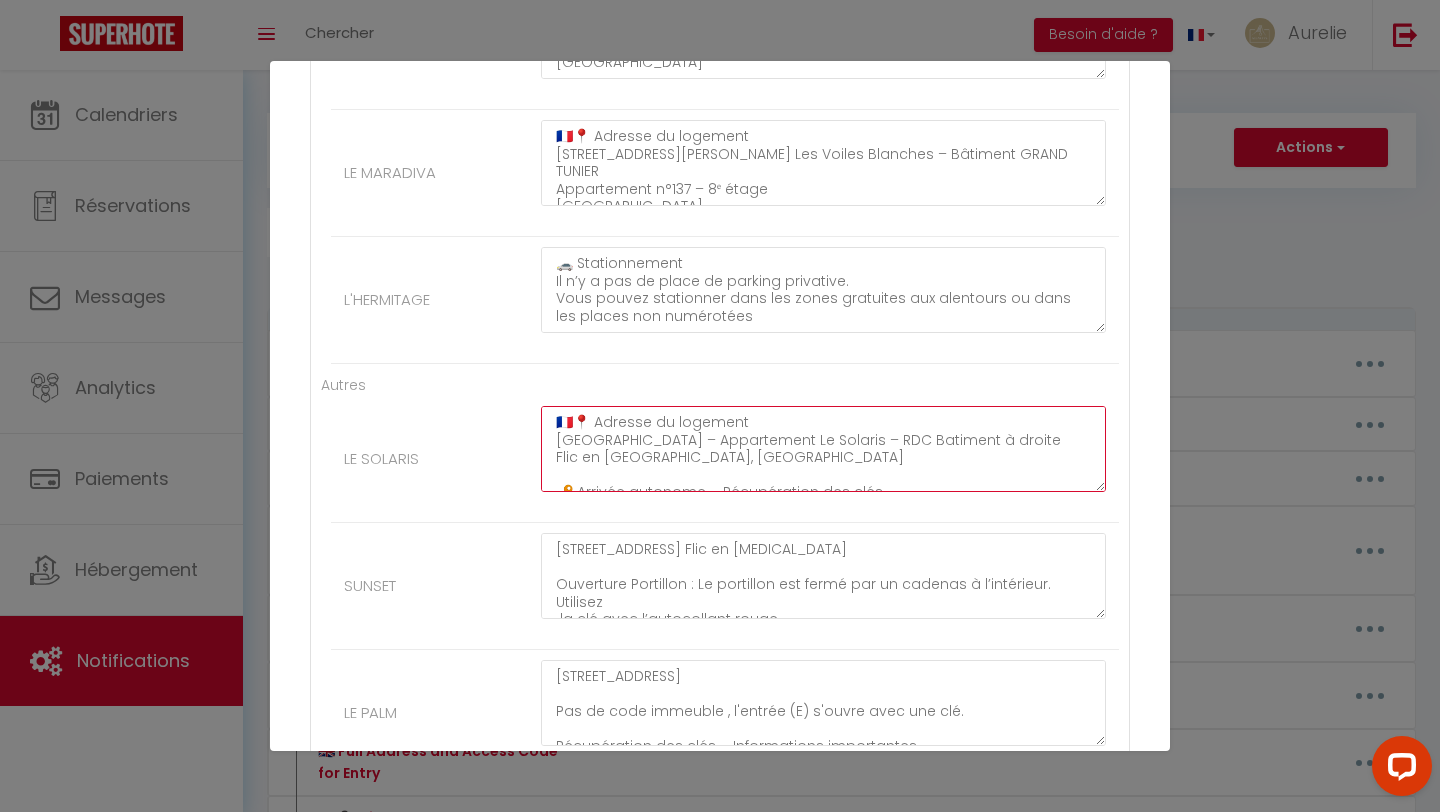 drag, startPoint x: 552, startPoint y: 431, endPoint x: 559, endPoint y: 548, distance: 117.20921 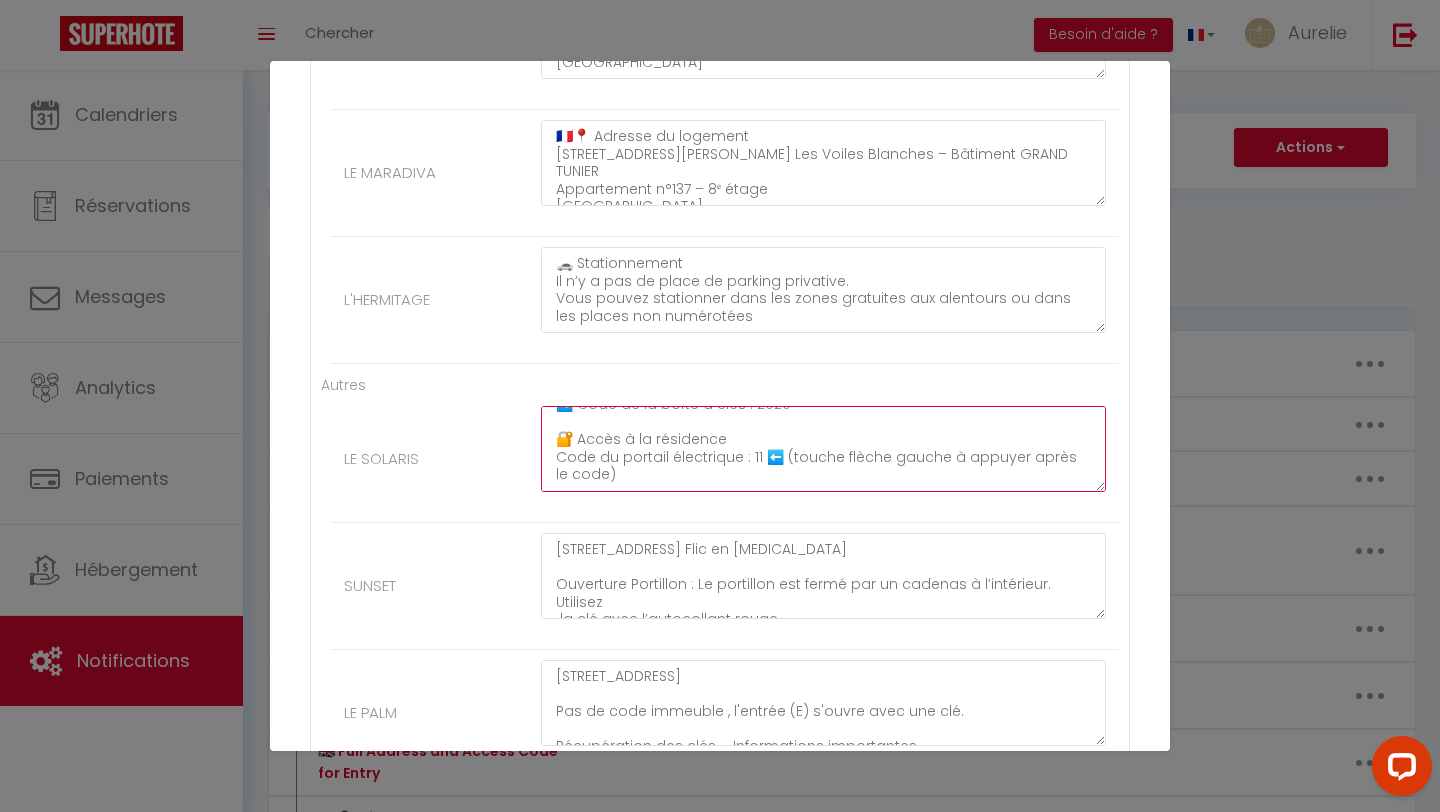 drag, startPoint x: 551, startPoint y: 423, endPoint x: 551, endPoint y: 510, distance: 87 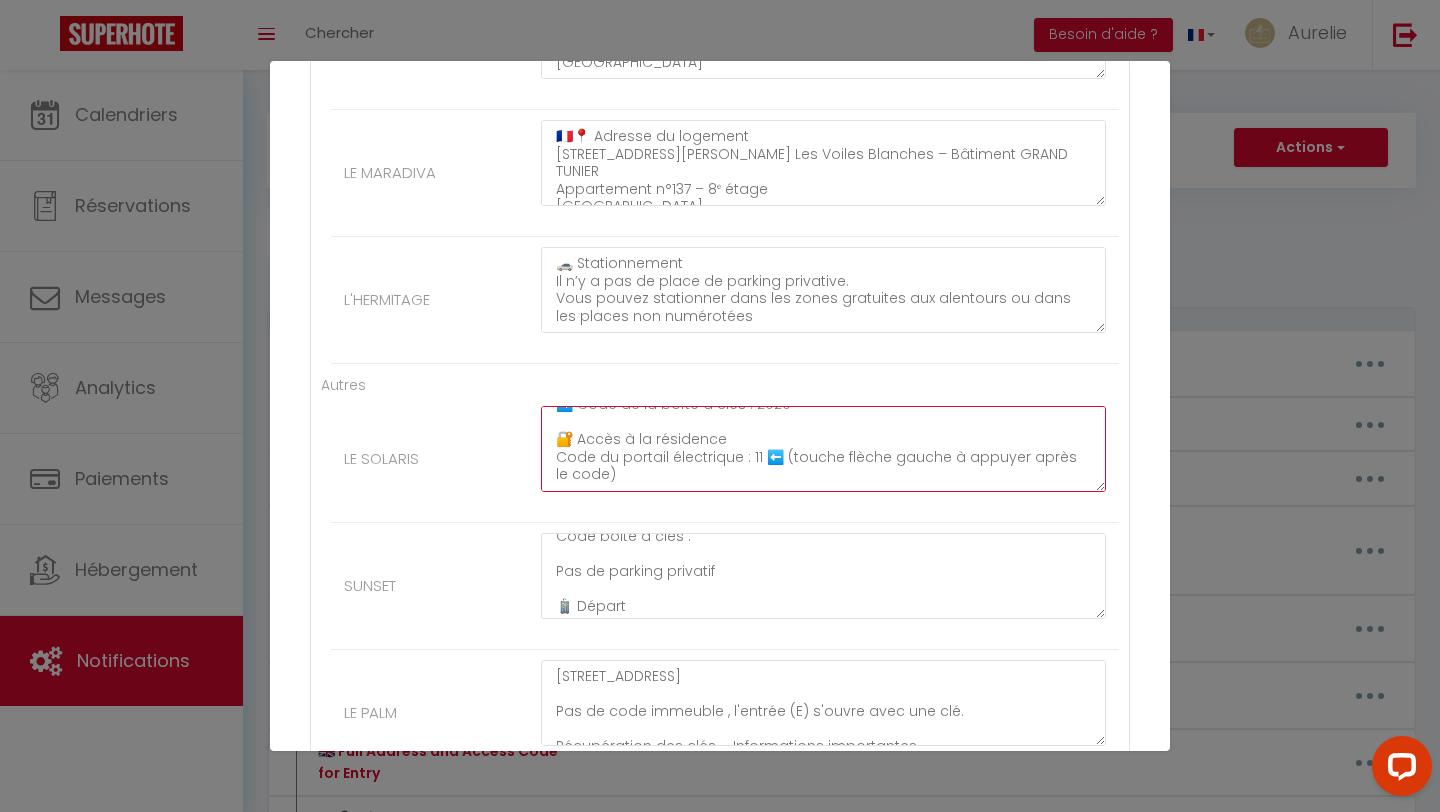 scroll, scrollTop: 125, scrollLeft: 0, axis: vertical 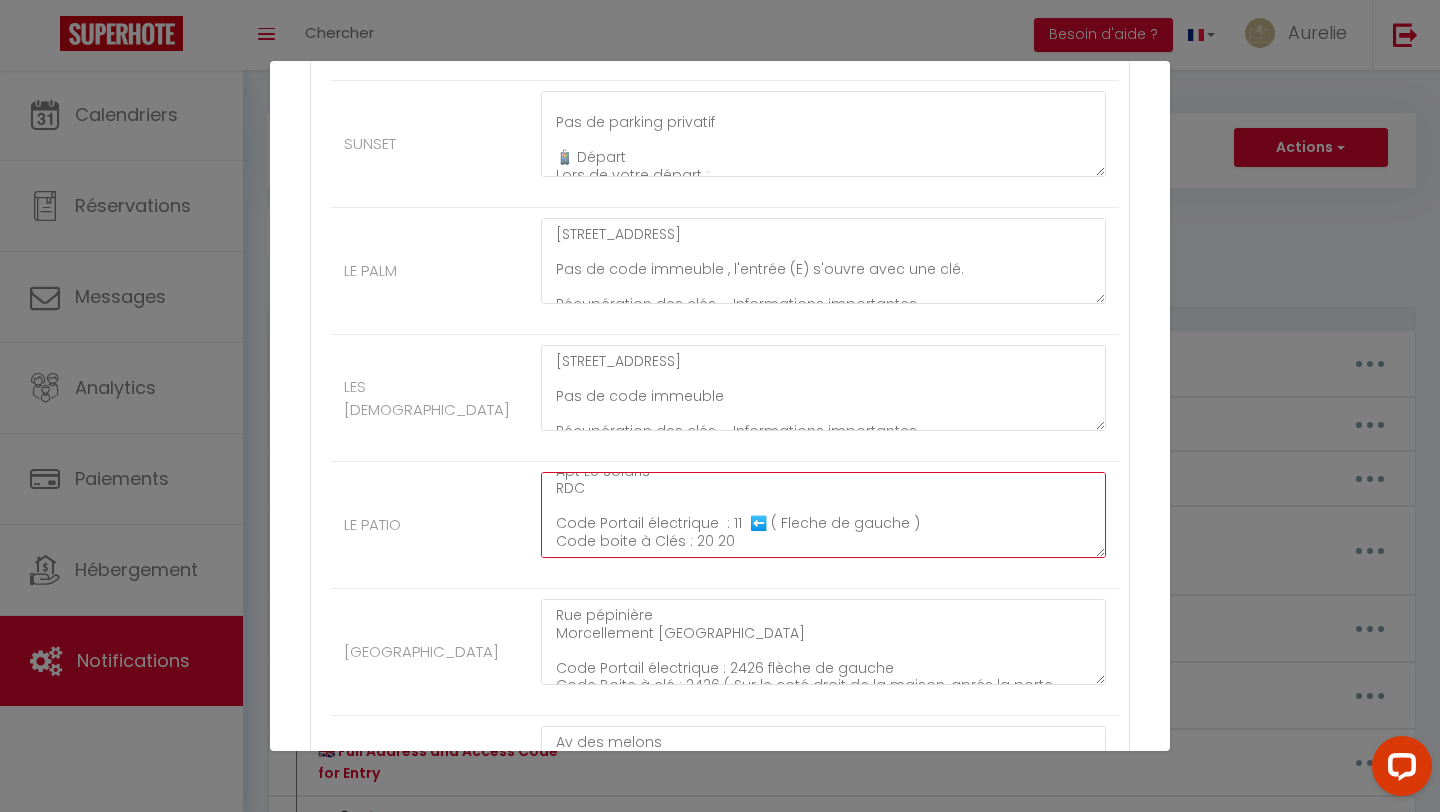 drag, startPoint x: 559, startPoint y: 490, endPoint x: 559, endPoint y: 602, distance: 112 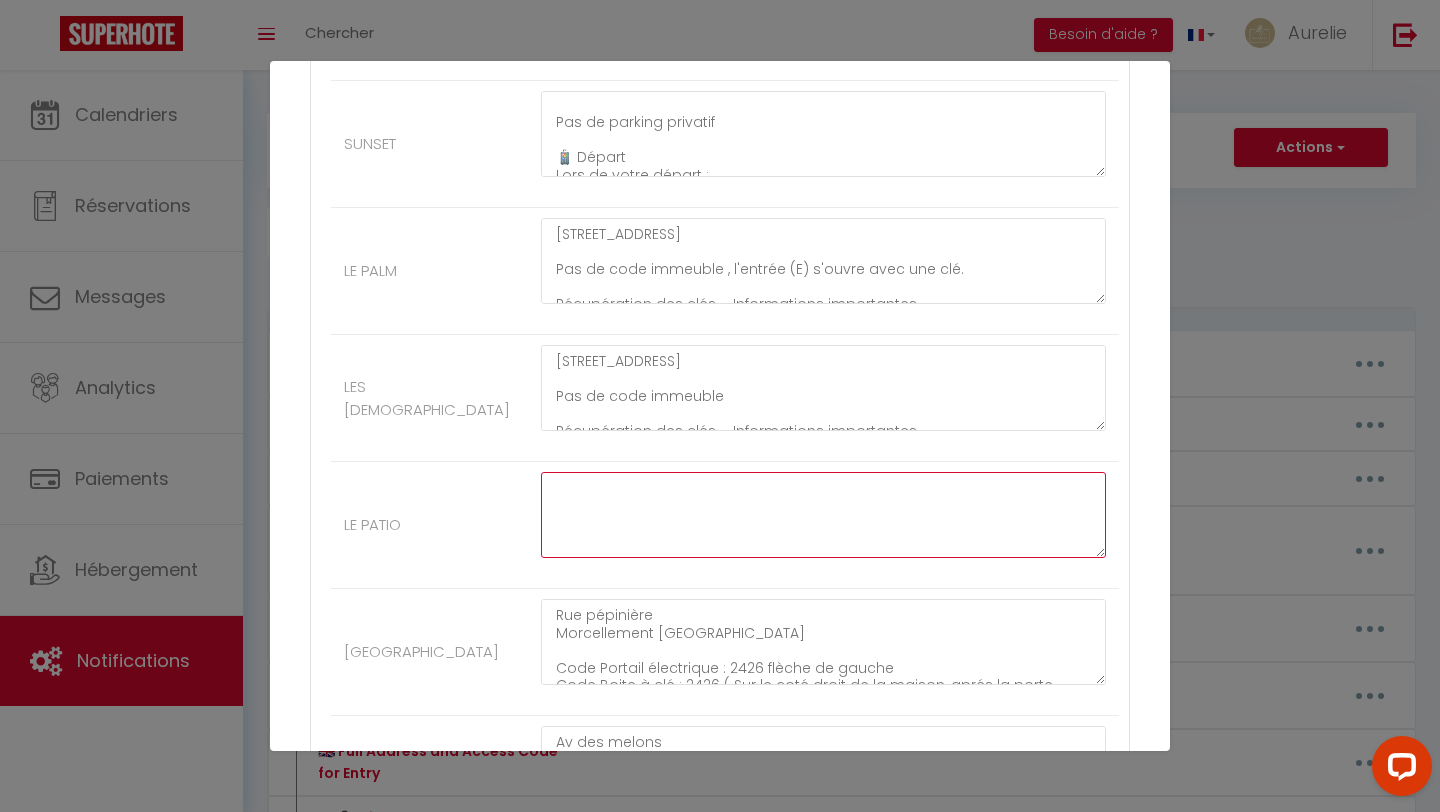 scroll, scrollTop: 0, scrollLeft: 0, axis: both 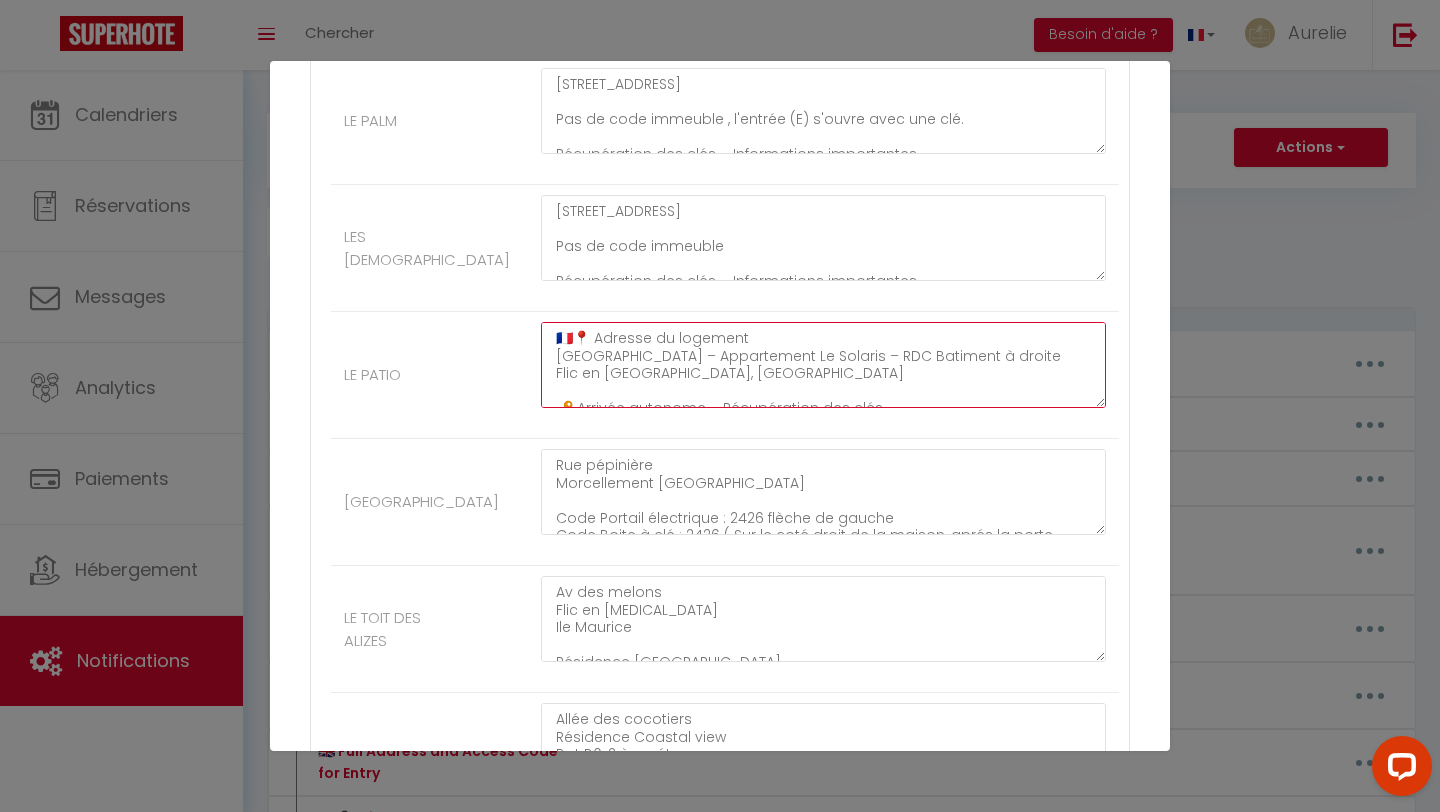 click on "🇫🇷📍 Adresse du logement
Avenue des Melons
Résidence West Island – Appartement Le Solaris – RDC Batiment à droite
Flic en Flac, Île Maurice
🔑 Arrivée autonome – Récupération des clés
La boîte à clés se trouve à l’entrée de l’appartement.
➡️ Code de la boîte à clés : 2020
🔐 Accès à la résidence
Code du portail électrique : 11 ⬅️ (touche flèche gauche à appuyer après le code)" at bounding box center [823, -2207] 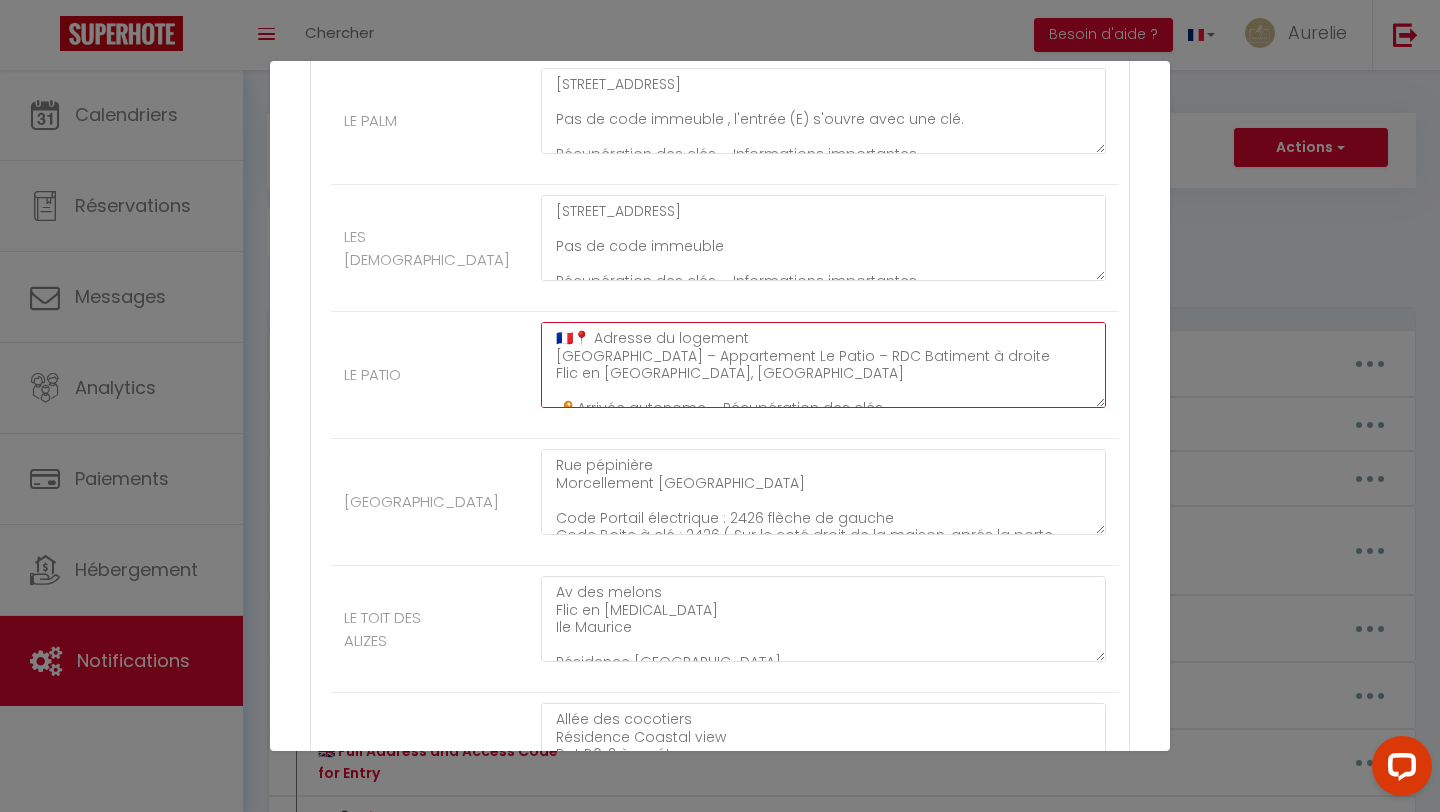 click on "🇫🇷📍 Adresse du logement
Avenue des Melons
Résidence West Island – Appartement Le Patio – RDC Batiment à droite
Flic en Flac, Île Maurice
🔑 Arrivée autonome – Récupération des clés
La boîte à clés se trouve à l’entrée de l’appartement.
➡️ Code de la boîte à clés : 2020
🔐 Accès à la résidence
Code du portail électrique : 11 ⬅️ (touche flèche gauche à appuyer après le code)" at bounding box center (823, -2207) 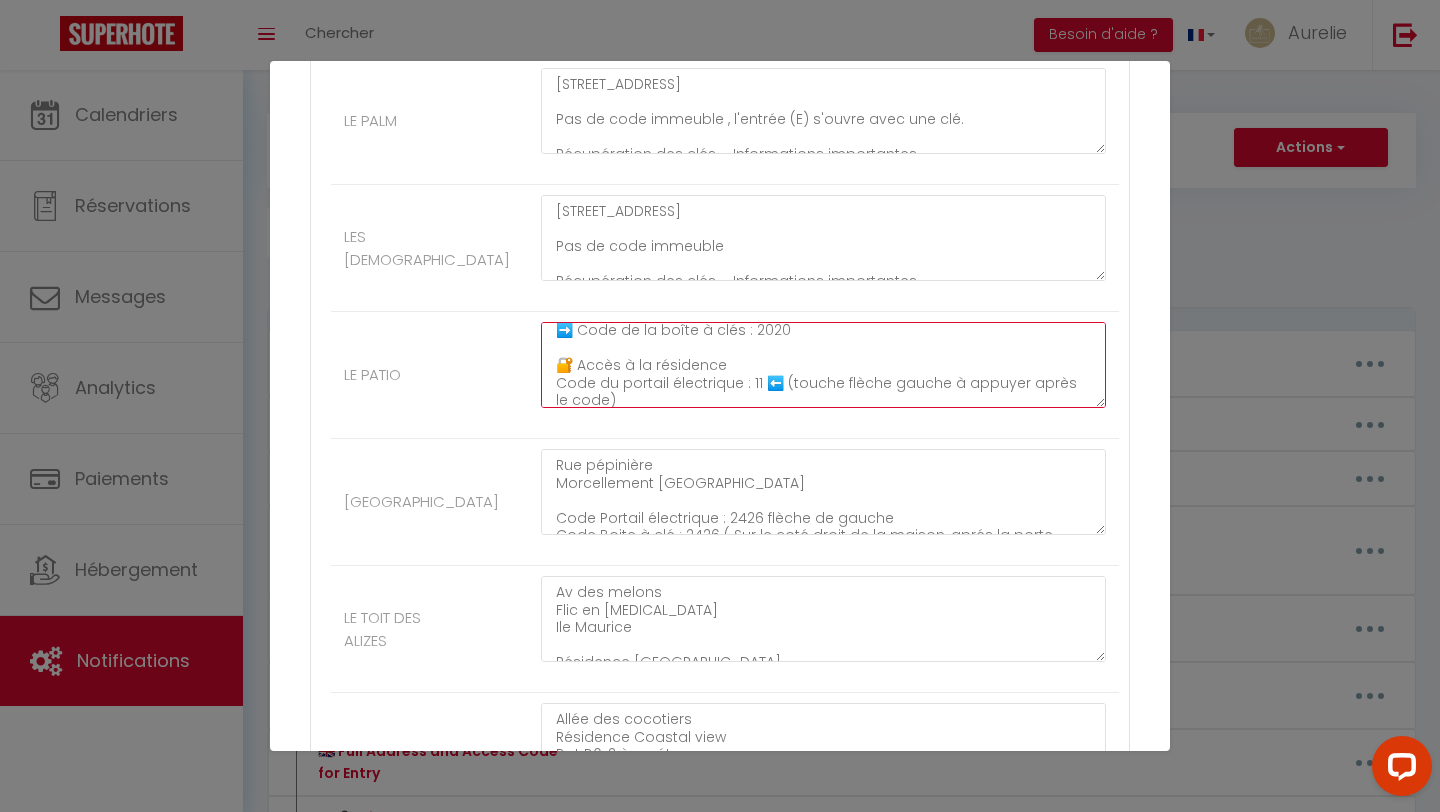 scroll, scrollTop: 140, scrollLeft: 0, axis: vertical 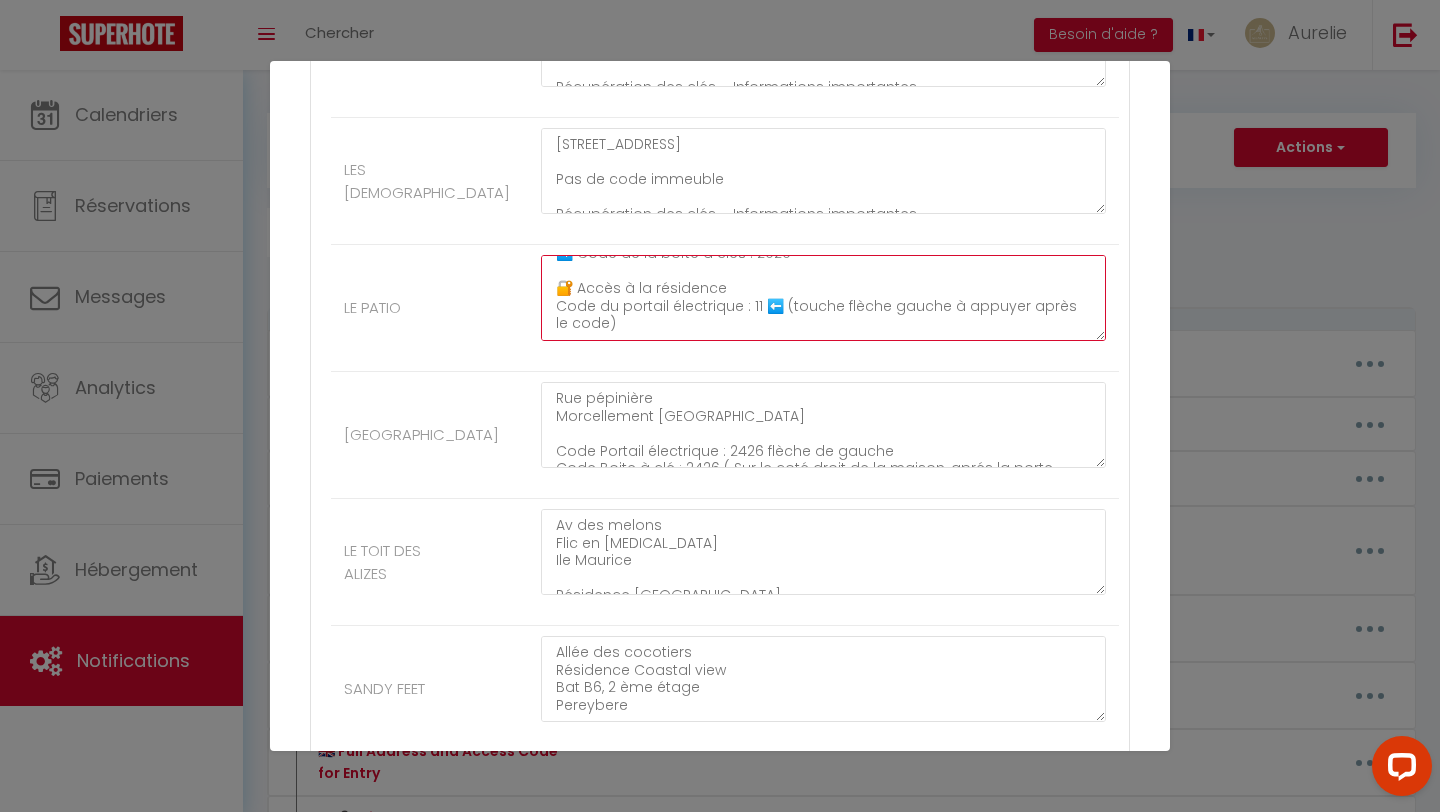 type on "🇫🇷📍 Adresse du logement
Avenue des Melons
Résidence West Island – Appartement Le Patio – RDC Batiment à gauche
Flic en Flac, Île Maurice
🔑 Arrivée autonome – Récupération des clés
La boîte à clés se trouve à l’entrée de l’appartement.
➡️ Code de la boîte à clés : 2020
🔐 Accès à la résidence
Code du portail électrique : 11 ⬅️ (touche flèche gauche à appuyer après le code)" 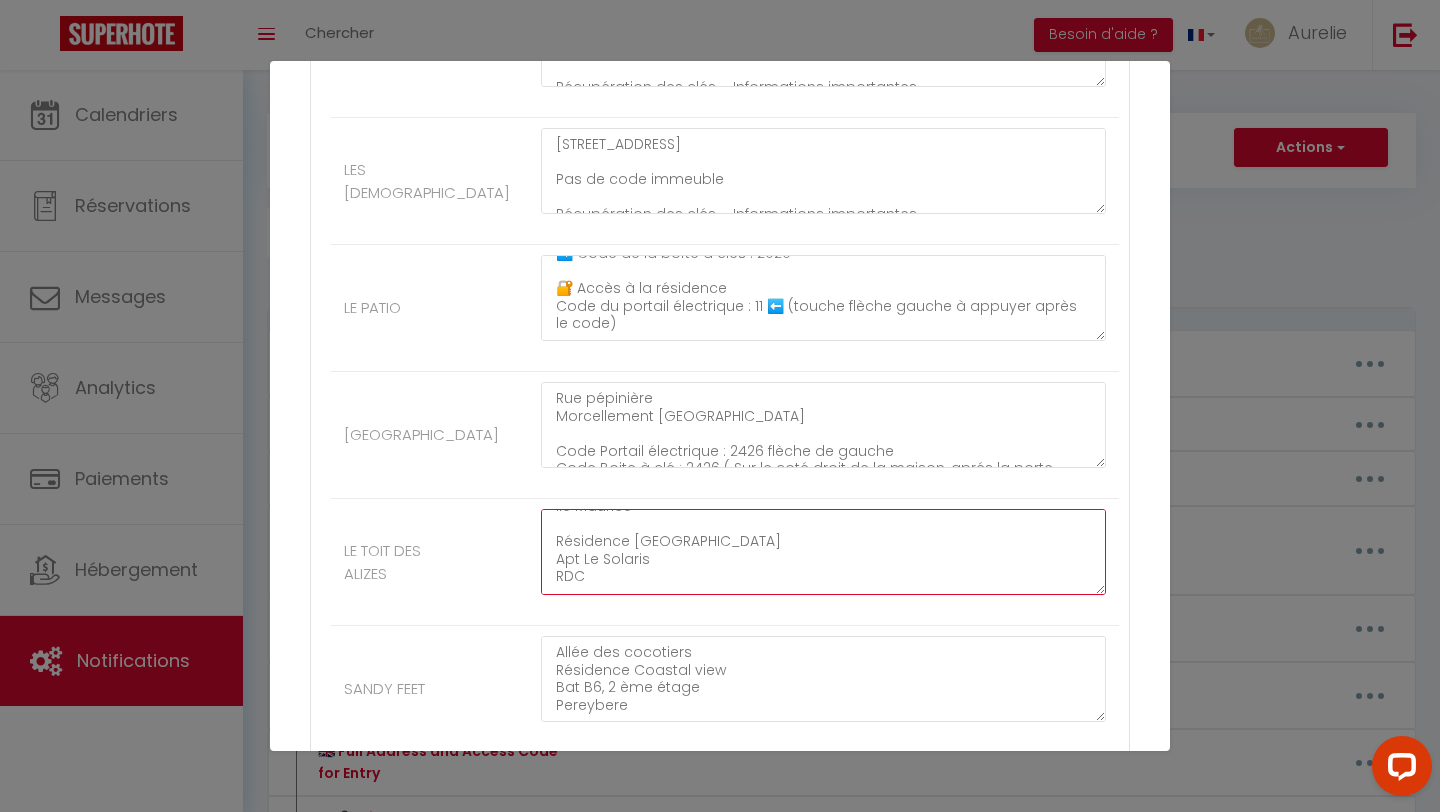 scroll, scrollTop: 105, scrollLeft: 0, axis: vertical 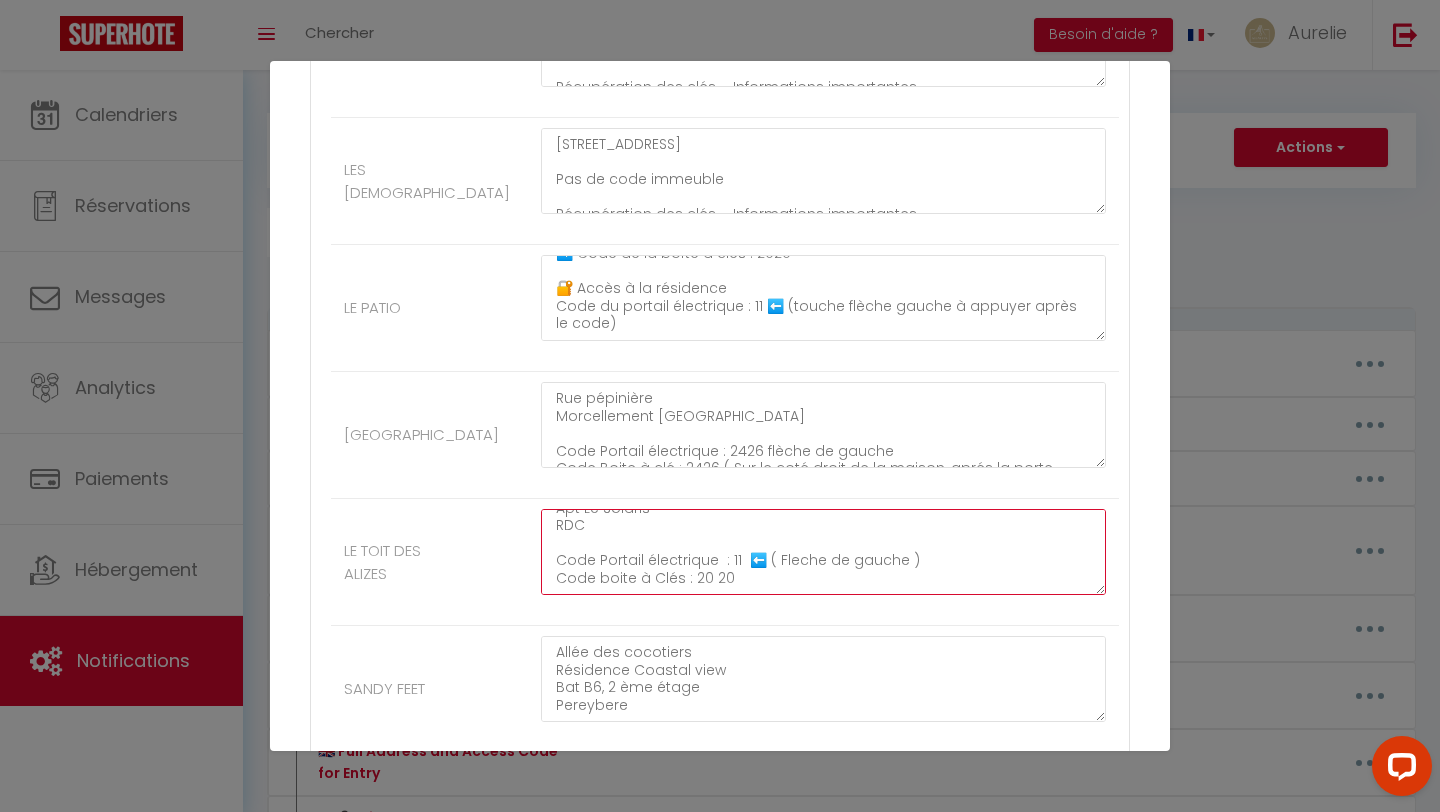 drag, startPoint x: 553, startPoint y: 526, endPoint x: 563, endPoint y: 588, distance: 62.801273 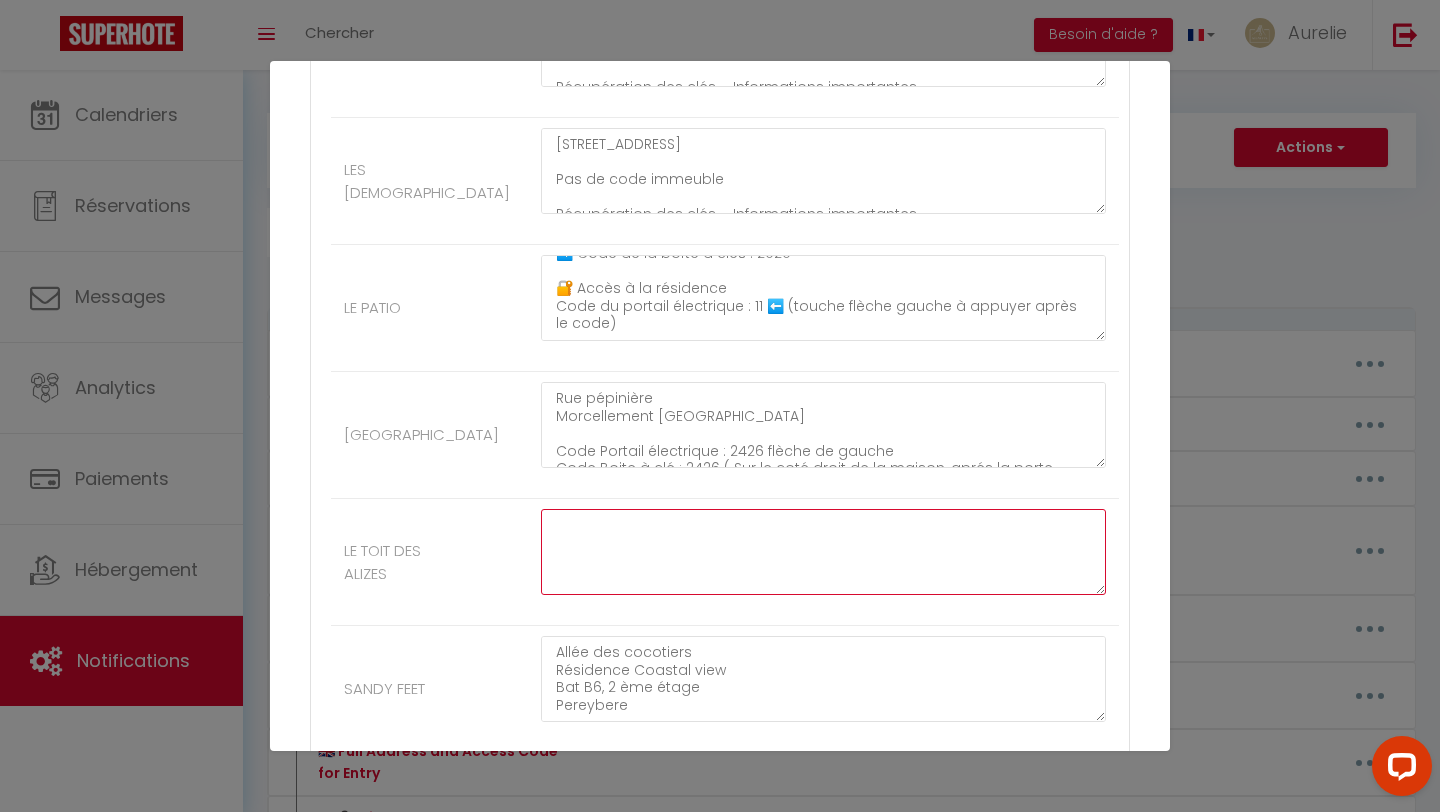 scroll, scrollTop: 0, scrollLeft: 0, axis: both 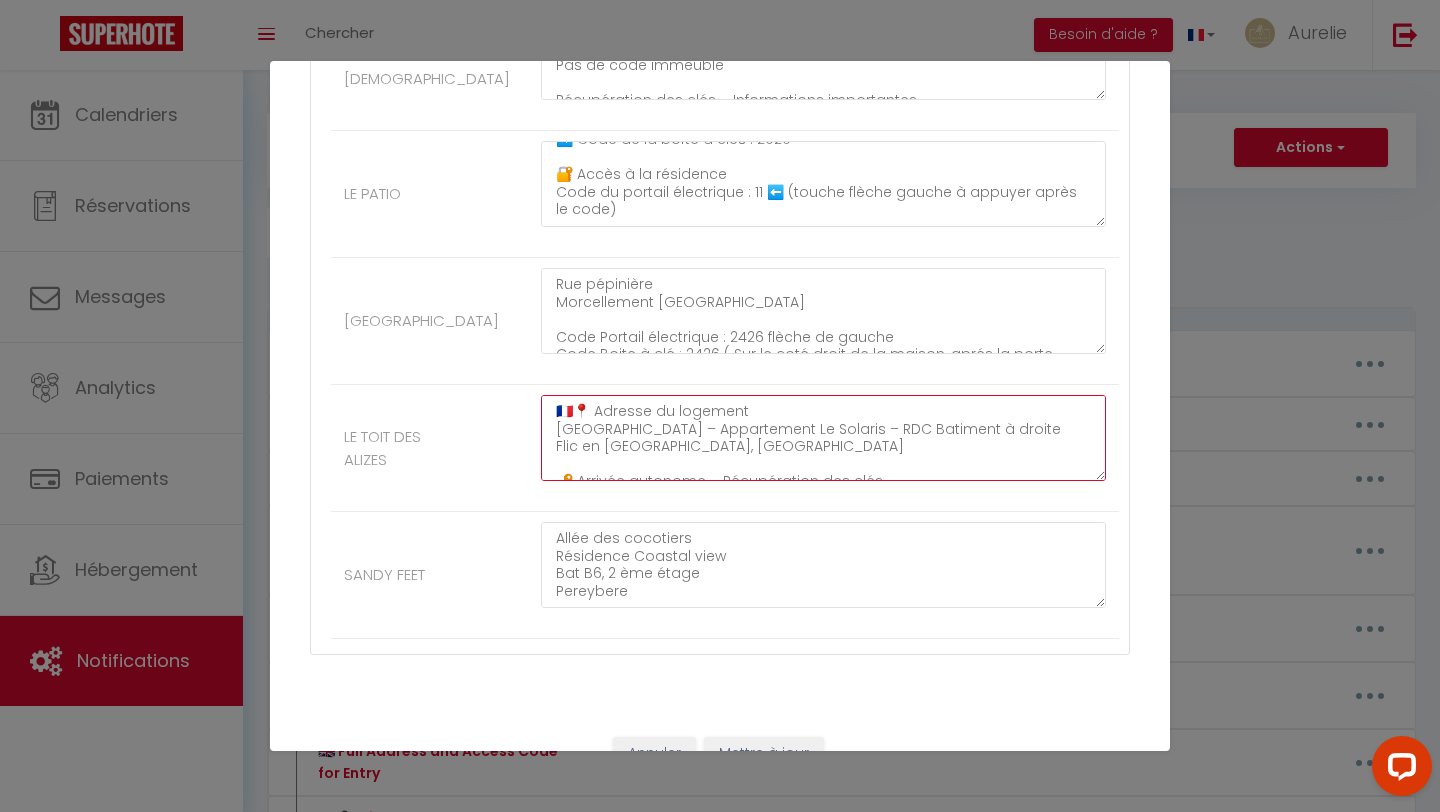 click on "🇫🇷📍 Adresse du logement
Avenue des Melons
Résidence West Island – Appartement Le Solaris – RDC Batiment à droite
Flic en Flac, Île Maurice
🔑 Arrivée autonome – Récupération des clés
La boîte à clés se trouve à l’entrée de l’appartement.
➡️ Code de la boîte à clés : 2020
🔐 Accès à la résidence
Code du portail électrique : 11 ⬅️ (touche flèche gauche à appuyer après le code)" at bounding box center [823, -2134] 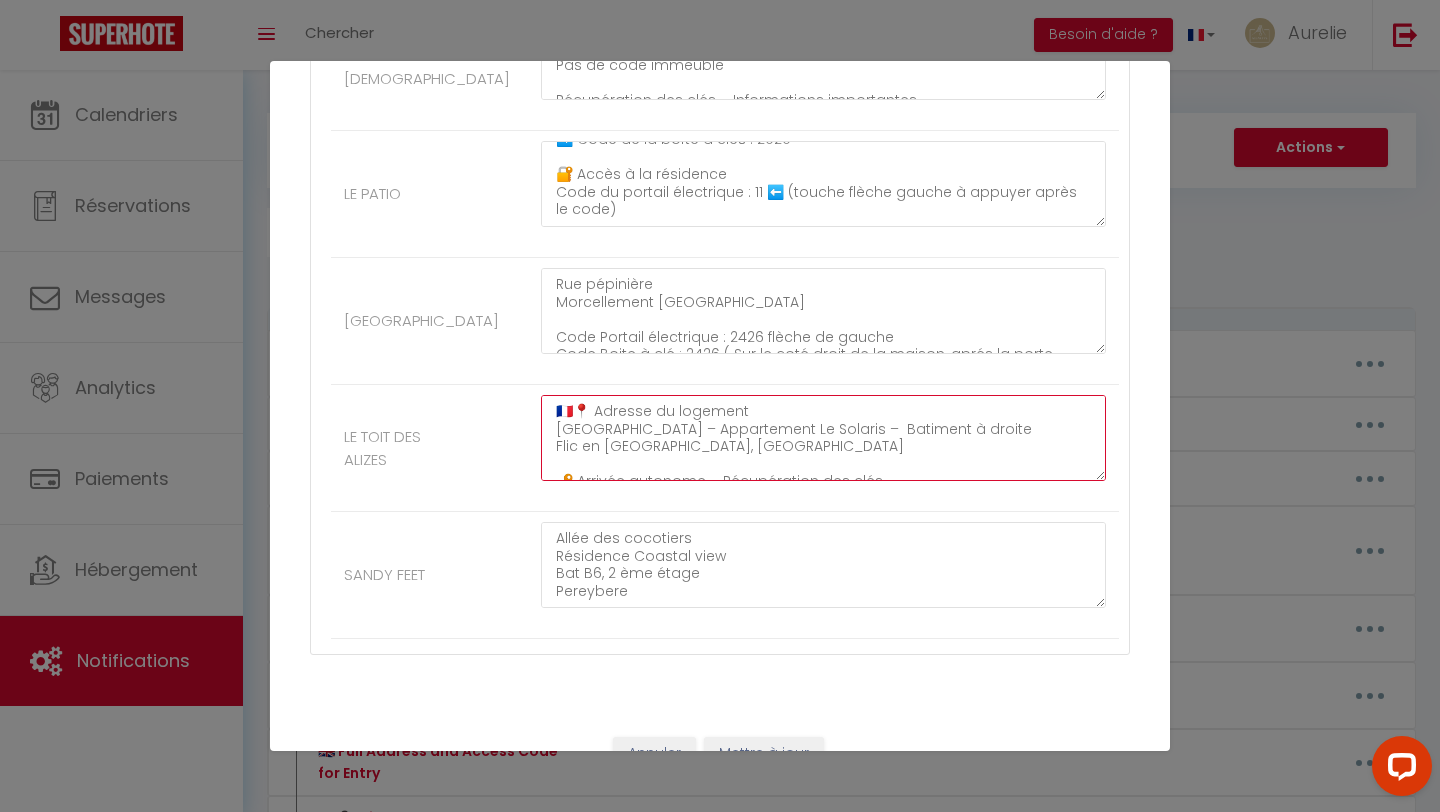 click on "🇫🇷📍 Adresse du logement
Avenue des Melons
Résidence West Island – Appartement Le Solaris –  Batiment à droite
Flic en Flac, Île Maurice
🔑 Arrivée autonome – Récupération des clés
La boîte à clés se trouve à l’entrée de l’appartement.
➡️ Code de la boîte à clés : 2020
🔐 Accès à la résidence
Code du portail électrique : 11 ⬅️ (touche flèche gauche à appuyer après le code)" at bounding box center [823, -2134] 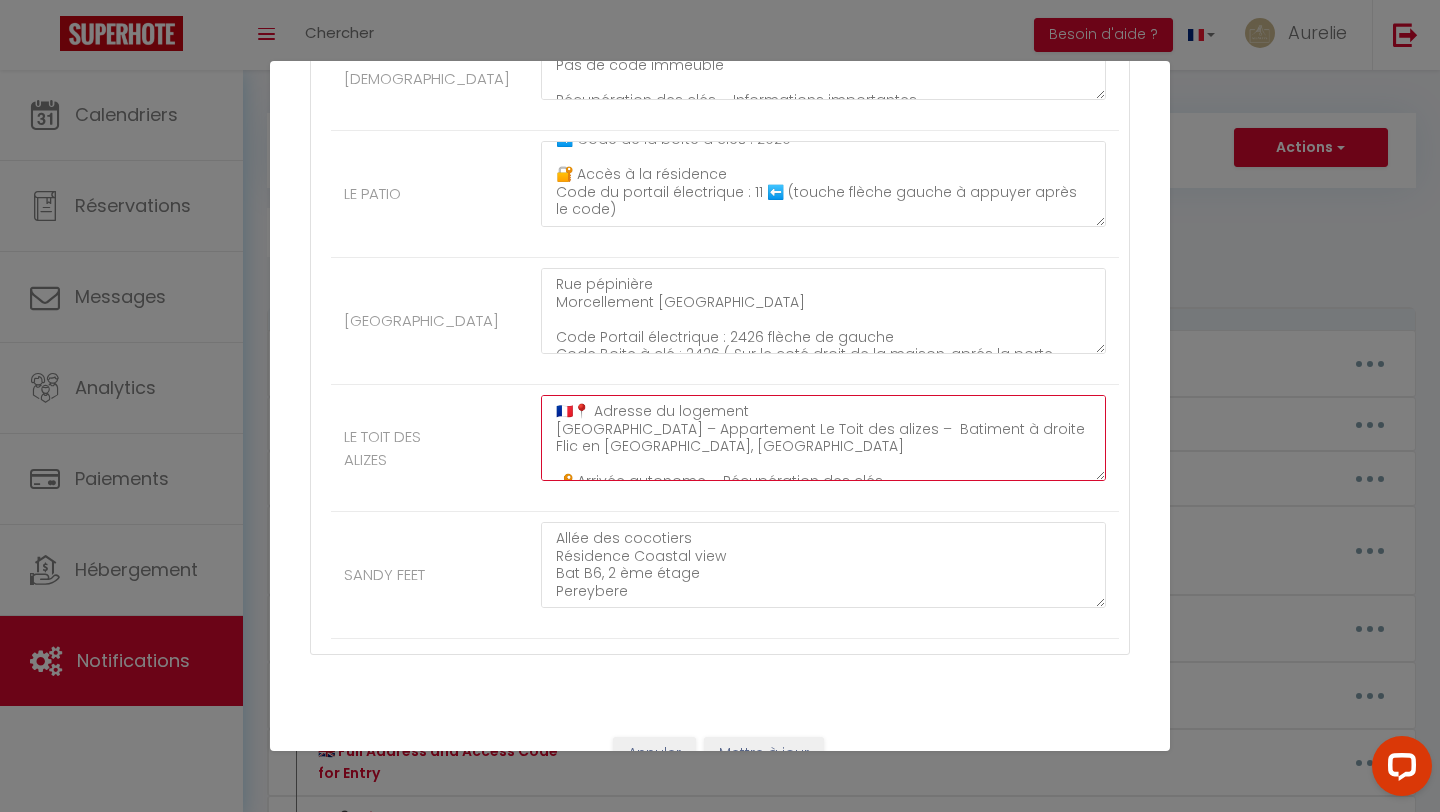 click on "🇫🇷📍 Adresse du logement
Avenue des Melons
Résidence West Island – Appartement Le Toit des alizes –  Batiment à droite
Flic en Flac, Île Maurice
🔑 Arrivée autonome – Récupération des clés
La boîte à clés se trouve à l’entrée de l’appartement.
➡️ Code de la boîte à clés : 2020
🔐 Accès à la résidence
Code du portail électrique : 11 ⬅️ (touche flèche gauche à appuyer après le code)" at bounding box center [823, -2134] 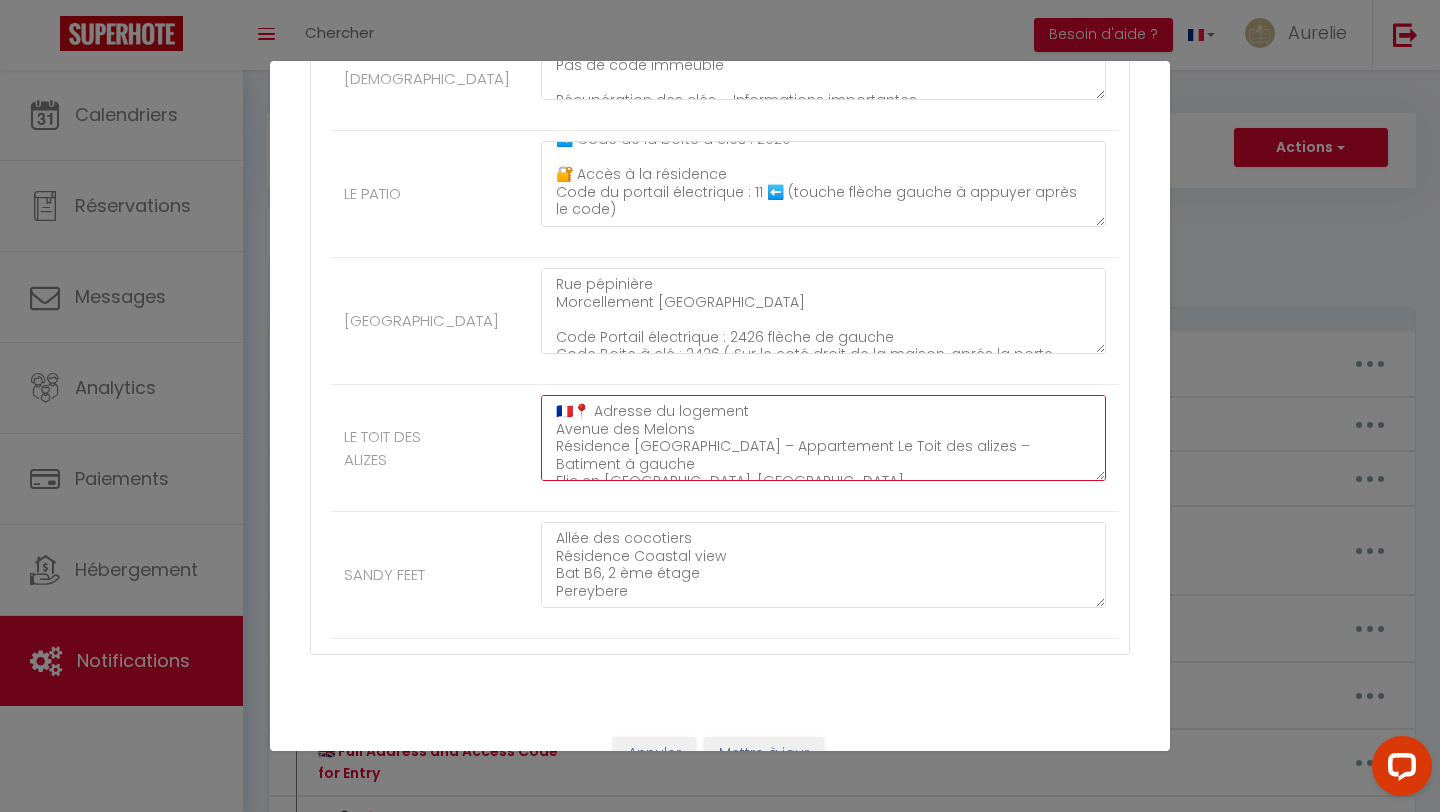 click on "🇫🇷📍 Adresse du logement
Avenue des Melons
Résidence West Island – Appartement Le Toit des alizes –  Batiment à gauche
Flic en Flac, Île Maurice
🔑 Arrivée autonome – Récupération des clés
La boîte à clés se trouve à l’entrée de l’appartement.
➡️ Code de la boîte à clés : 2020
🔐 Accès à la résidence
Code du portail électrique : 11 ⬅️ (touche flèche gauche à appuyer après le code)" at bounding box center [823, -2134] 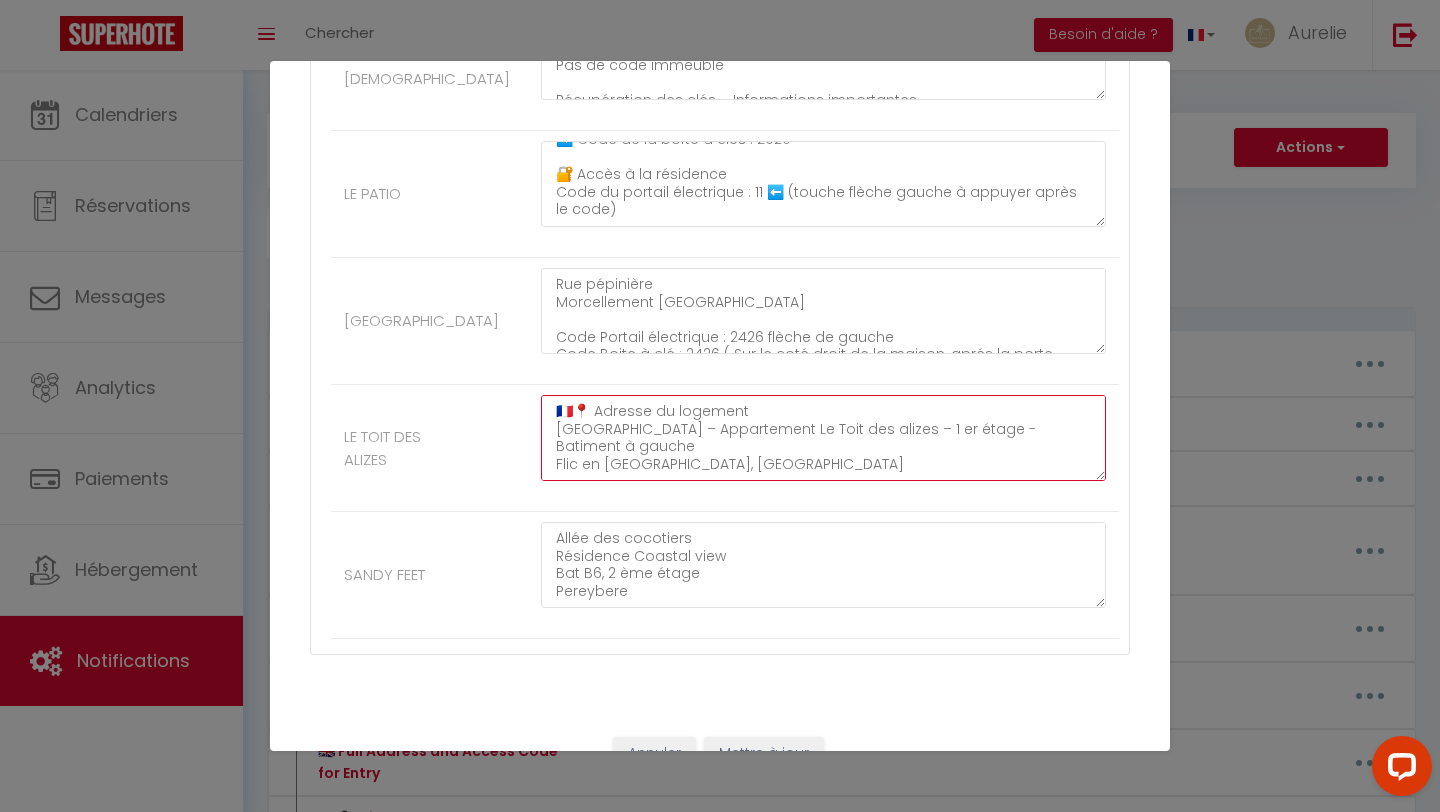 scroll, scrollTop: 38, scrollLeft: 0, axis: vertical 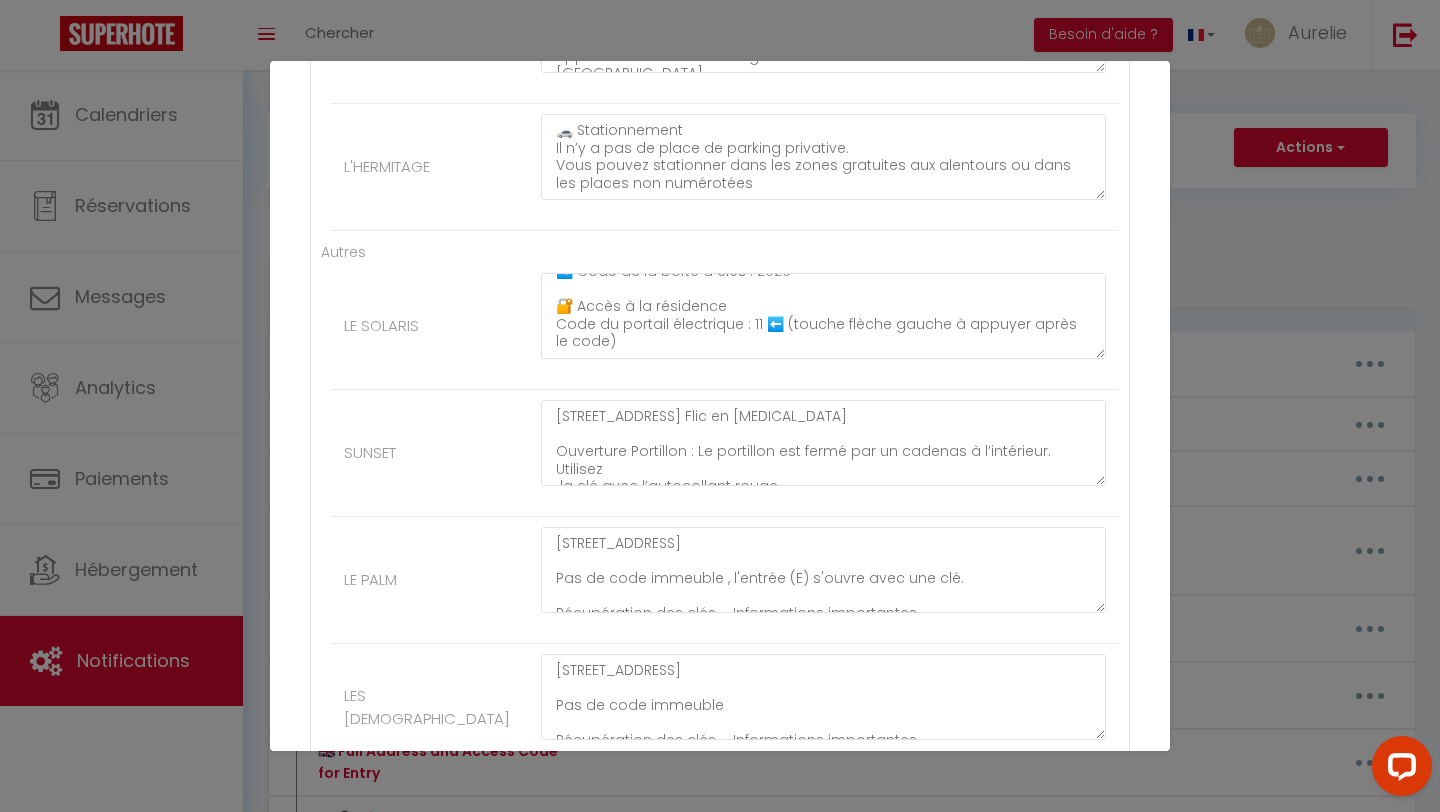 type on "🇫🇷📍 Adresse du logement
Avenue des Melons
Résidence West Island – Appartement Le Toit des alizes – 1 er étage -  Batiment à gauche
Flic en Flac, Île Maurice
🔑 Arrivée autonome – Récupération des clés
La boîte à clés se trouve à l’entrée de l’appartement.
➡️ Code de la boîte à clés : 2020
🔐 Accès à la résidence
Code du portail électrique : 11 ⬅️ (touche flèche gauche à appuyer après le code)" 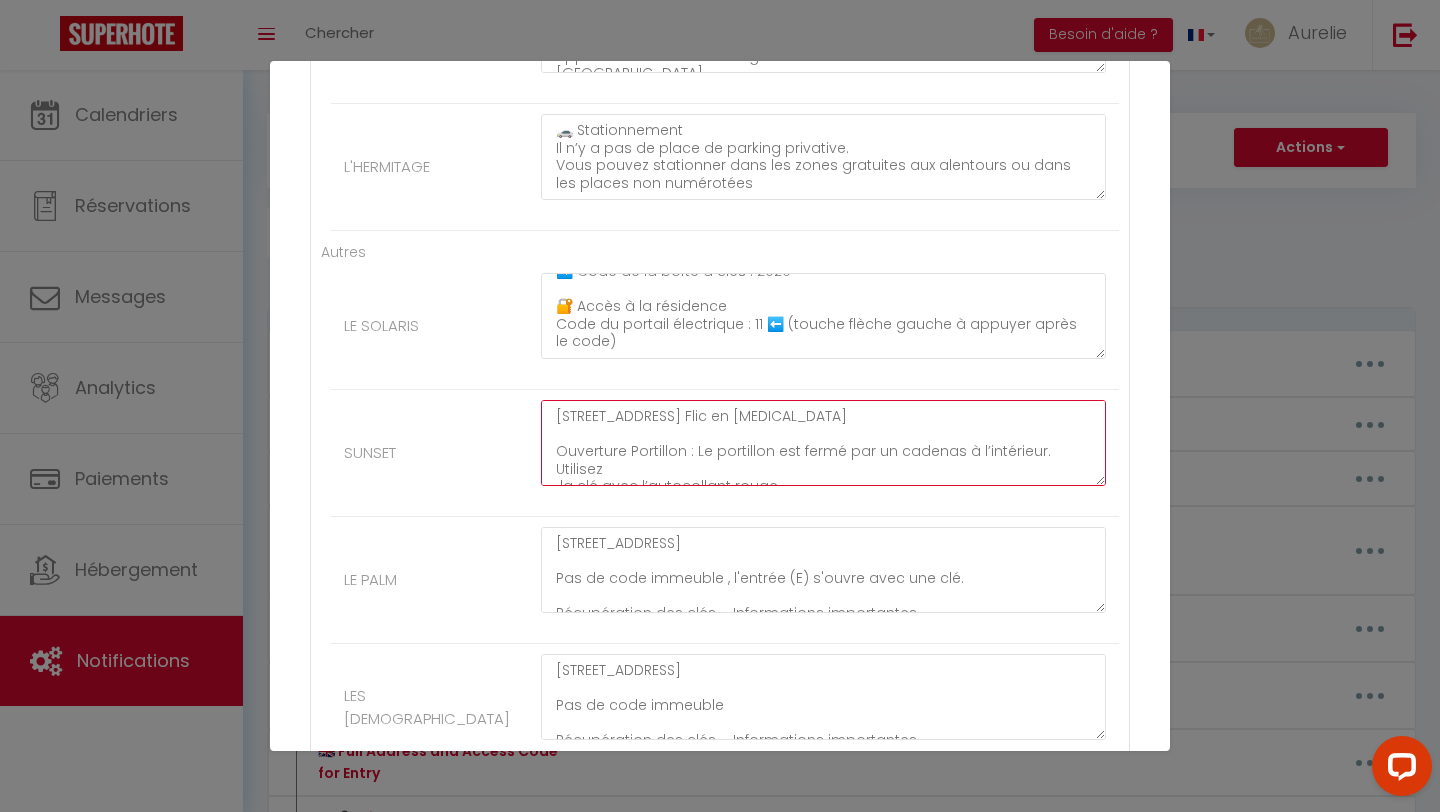 click on "112 AV des oies
Résidence Sunset
RDC , APT 01
90504 Flic en Flac
Ouverture Portillon : Le portillon est fermé par un cadenas à l’intérieur. Utilisez
la clé avec l’autocollant rouge.
Code boite à clés :
Pas de parking privatif
🧳 Départ
Lors de votre départ :
Lors de votre départ, merci de remettre les clés dans la boîte à clés et de brouiller le code. Nous vous remercions" at bounding box center (823, -2129) 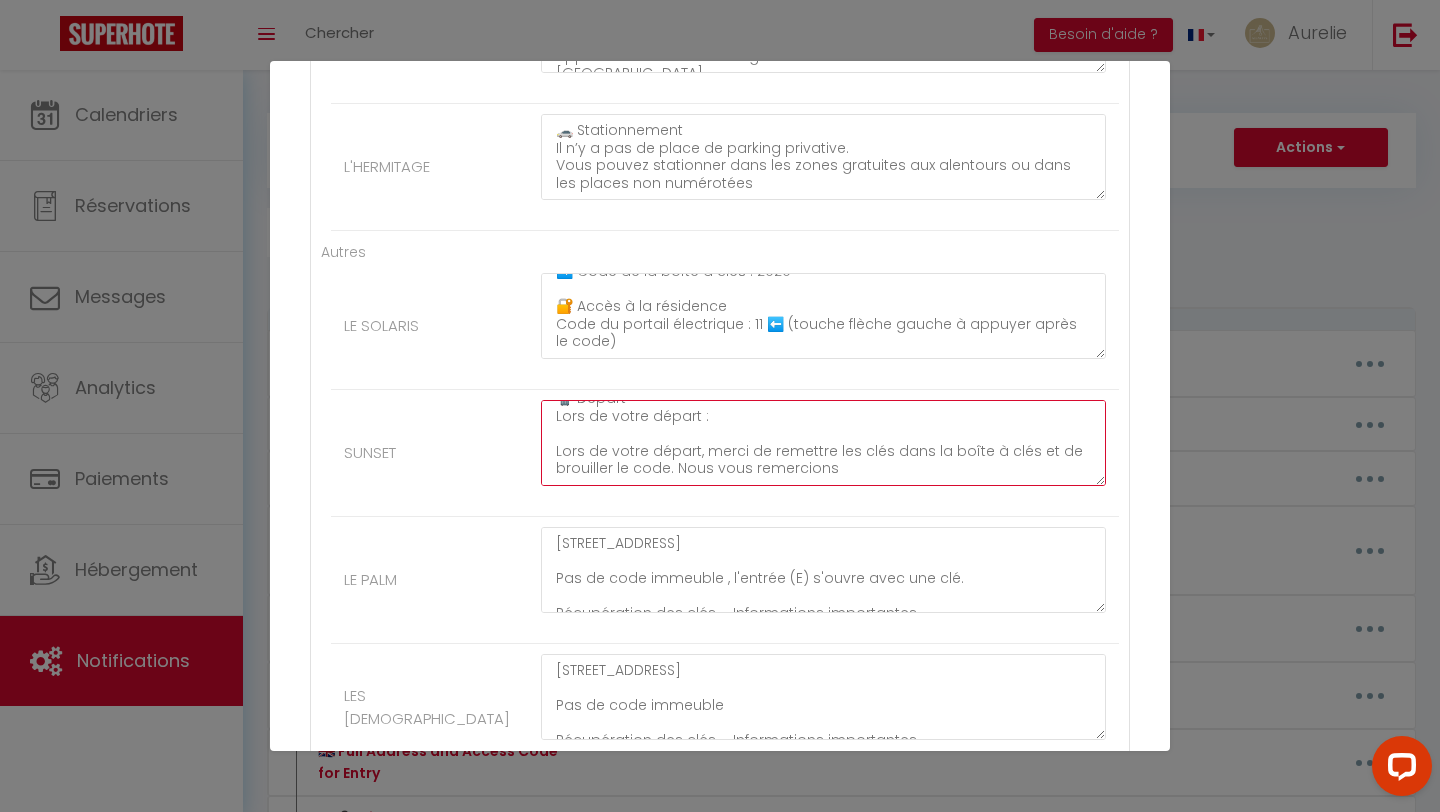 scroll, scrollTop: 227, scrollLeft: 0, axis: vertical 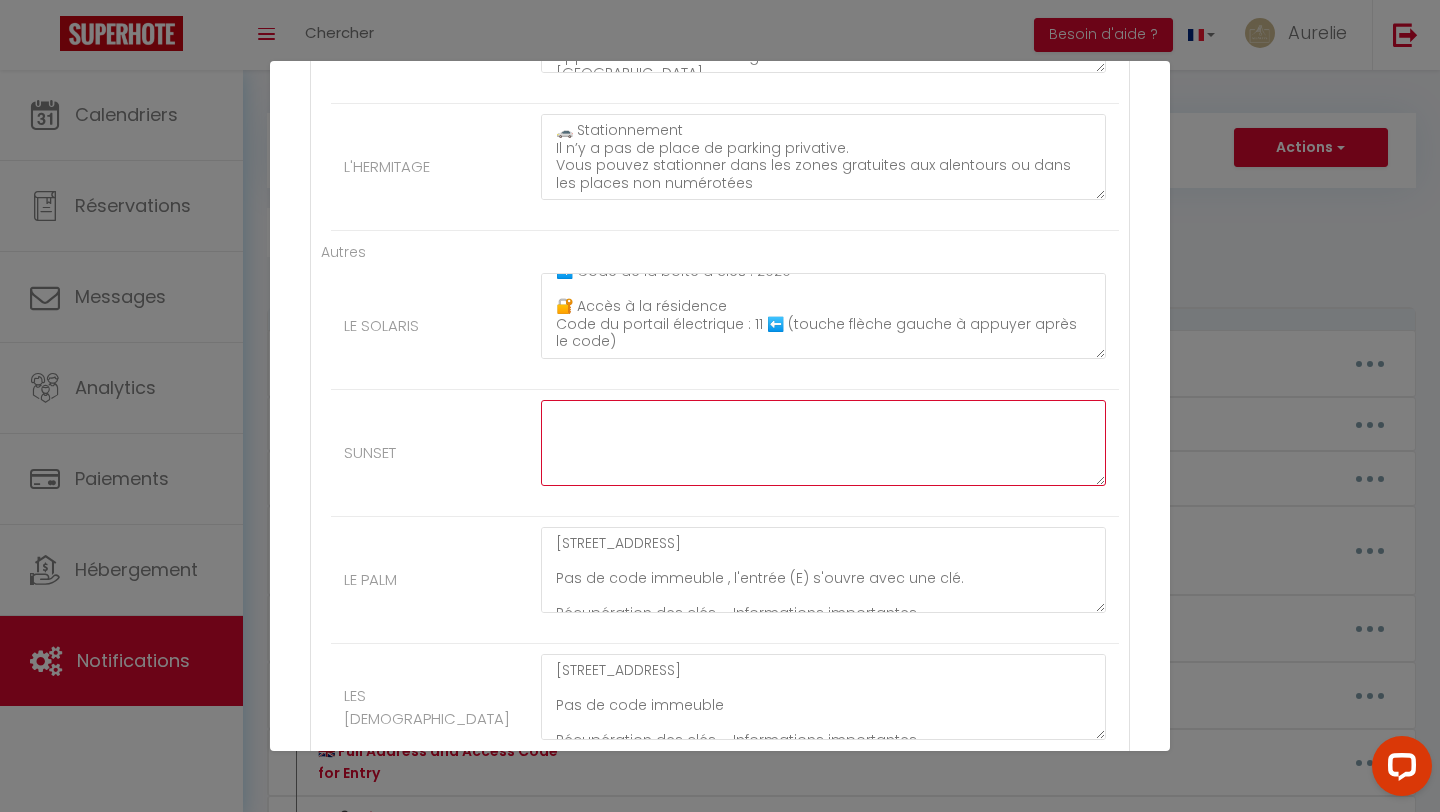 paste on "📍 Adresse du logement
112 Avenue des Oies
Résidence Sunset – RDC – Appartement 01
90504 Flic en Flac – Île Maurice
🔑 Arrivée autonome – Récupération des clés
➡️ Boîte à clés murale, située juste avant l’entrée de l’appartement
➡️ Code de la boîte à clés : 2225
🚪 Ouverture du portillon
Le portillon se trouve sur le côté gauche de la résidence.
➡️ Code portillon : 1357#" 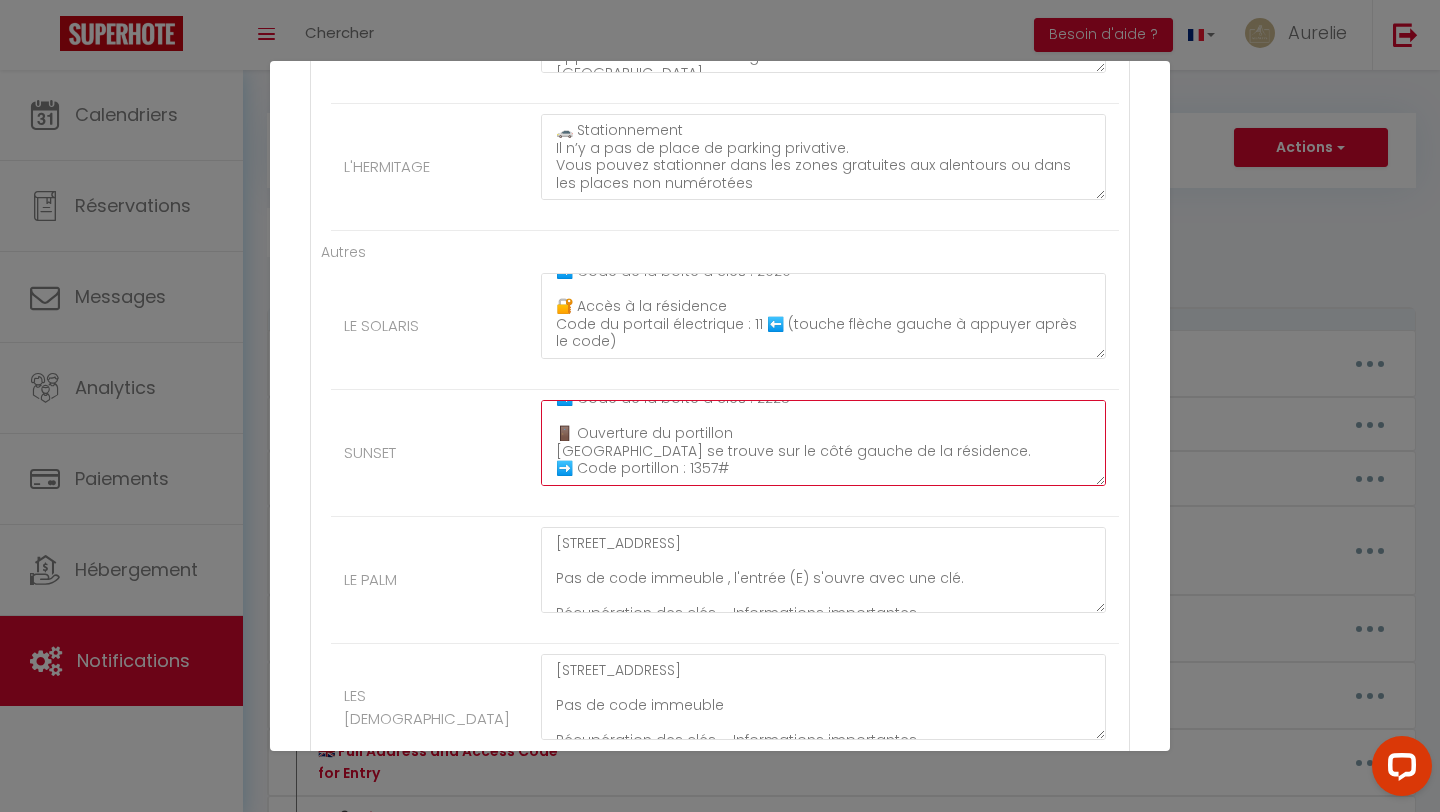 scroll, scrollTop: 0, scrollLeft: 0, axis: both 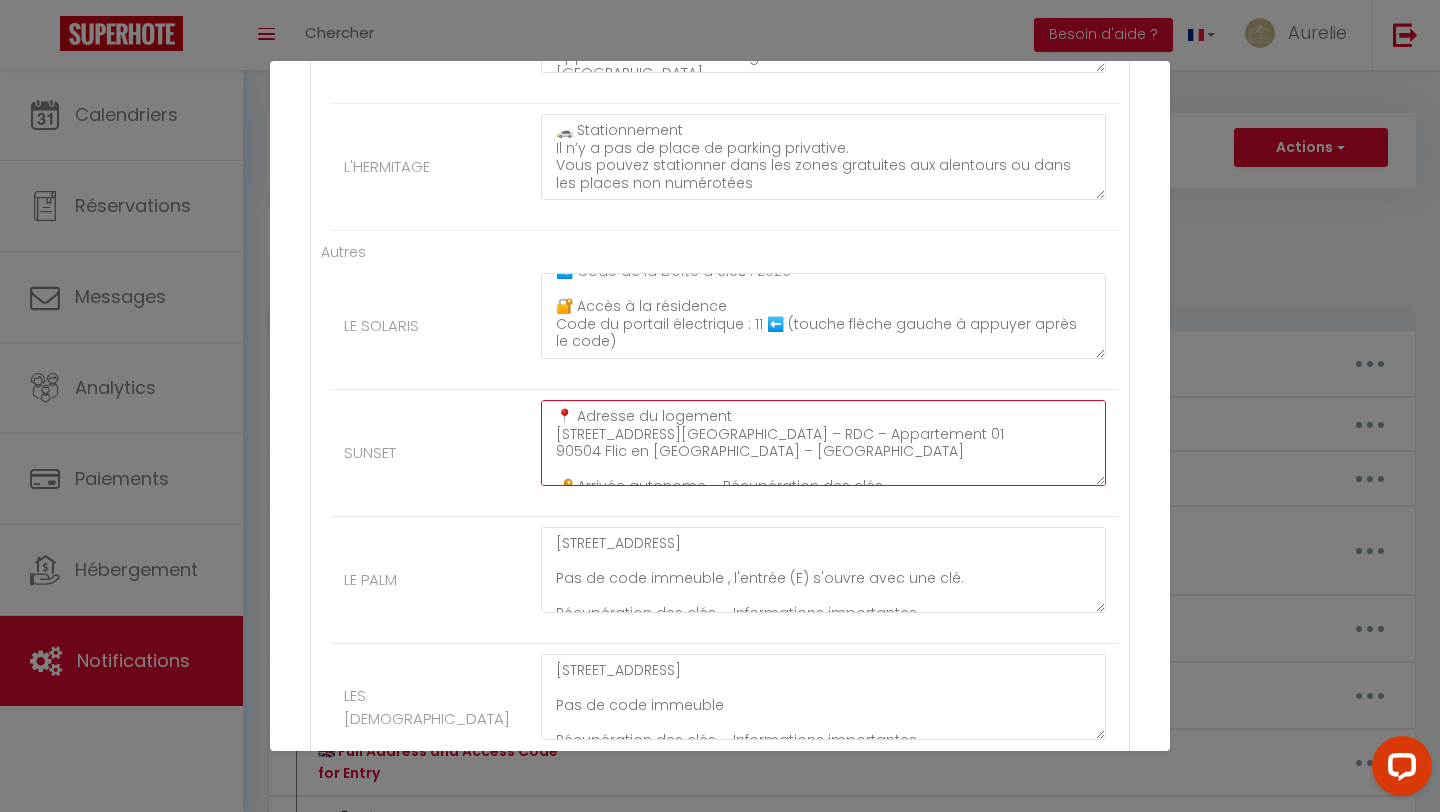 click on "📍 Adresse du logement
112 Avenue des Oies
Résidence Sunset – RDC – Appartement 01
90504 Flic en Flac – Île Maurice
🔑 Arrivée autonome – Récupération des clés
➡️ Boîte à clés murale, située juste avant l’entrée de l’appartement
➡️ Code de la boîte à clés : 2225
🚪 Ouverture du portillon
Le portillon se trouve sur le côté gauche de la résidence.
➡️ Code portillon : 1357#" at bounding box center (823, -2129) 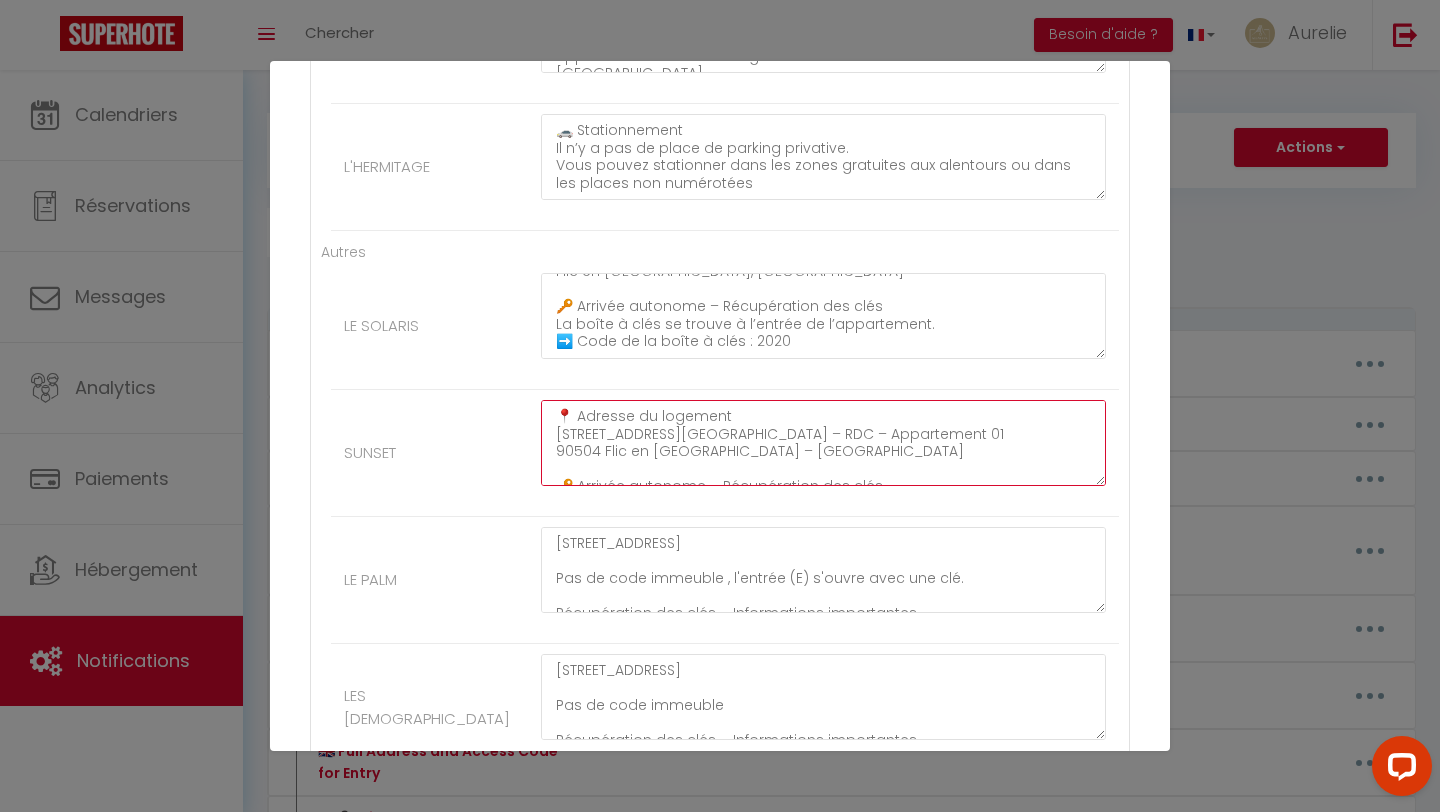 scroll, scrollTop: 0, scrollLeft: 0, axis: both 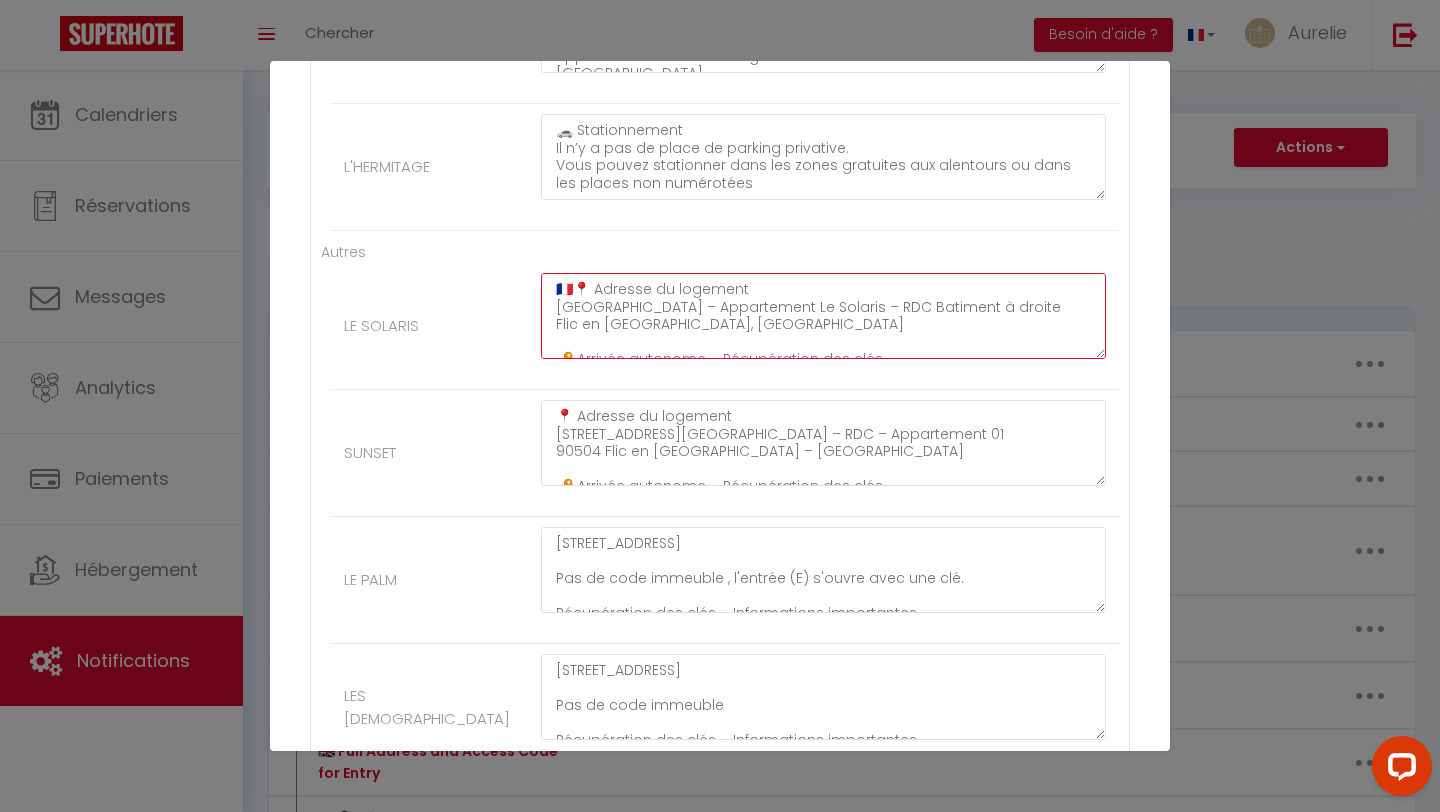 drag, startPoint x: 570, startPoint y: 285, endPoint x: 550, endPoint y: 285, distance: 20 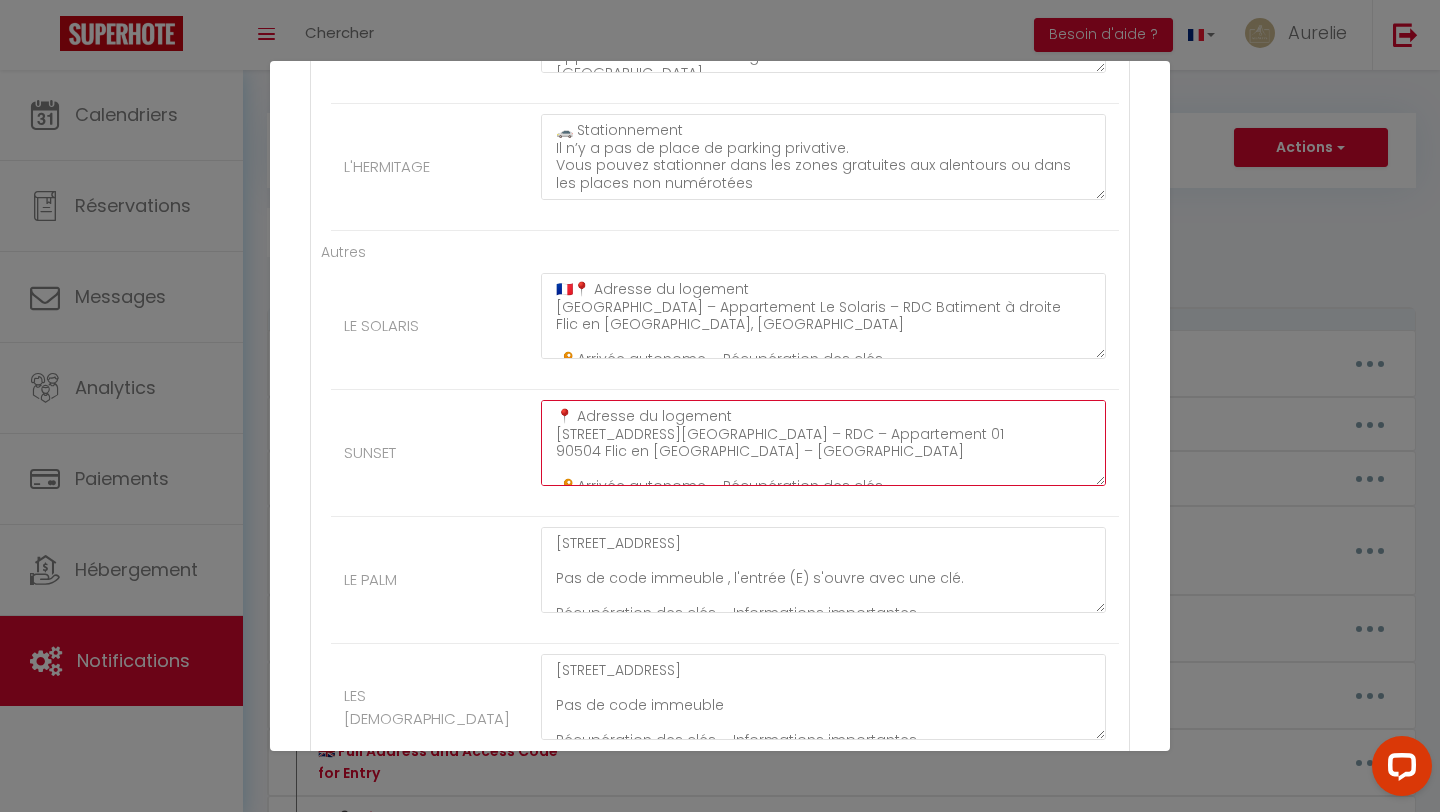 click on "📍 Adresse du logement
112 Avenue des Oies
Résidence Sunset – RDC – Appartement 01
90504 Flic en Flac – Île Maurice
🔑 Arrivée autonome – Récupération des clés
➡️ Boîte à clés murale, située juste avant l’entrée de l’appartement
➡️ Code de la boîte à clés : 2225
🚪 Ouverture du portillon
Le portillon se trouve sur le côté gauche de la résidence.
➡️ Code portillon : 1357#" at bounding box center [823, -2129] 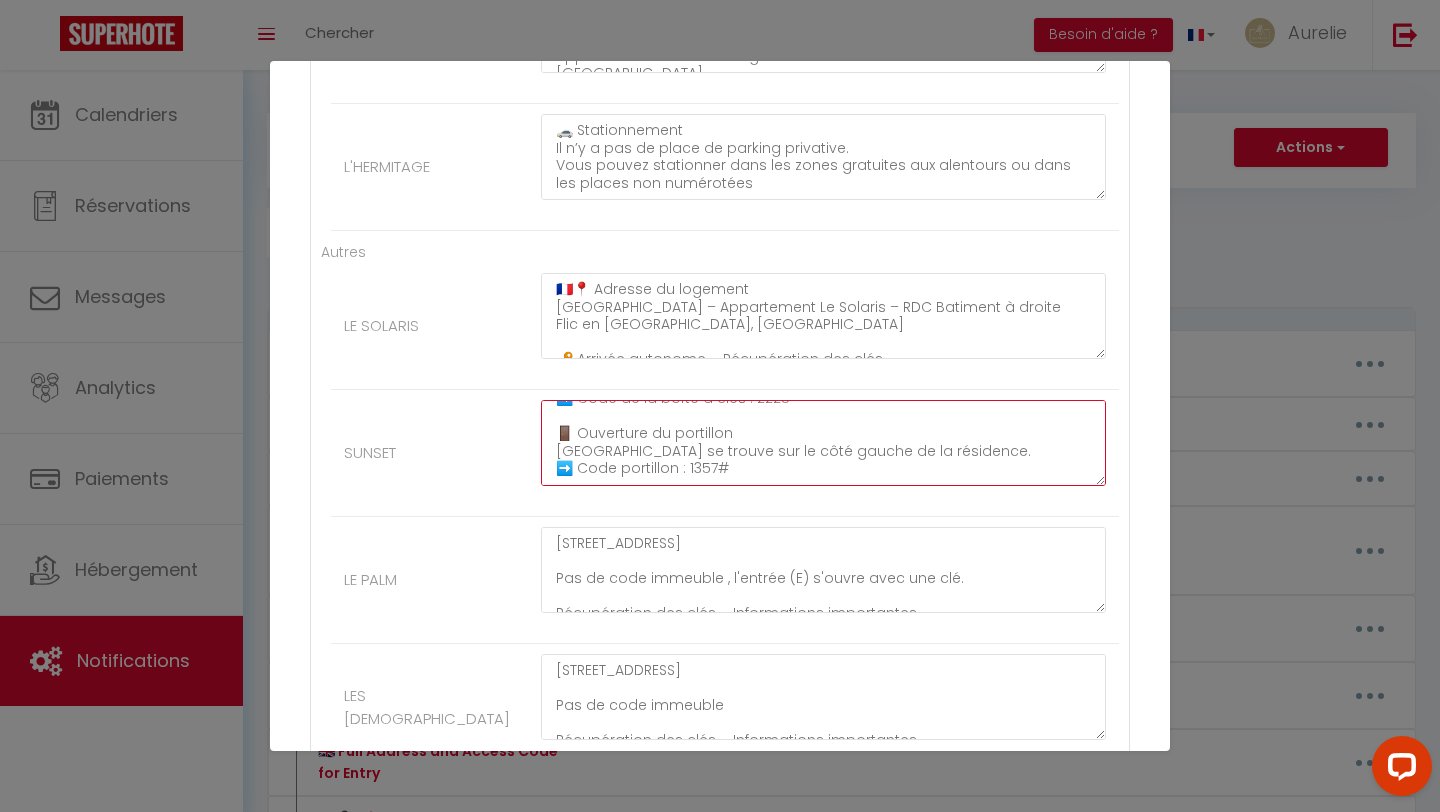 scroll, scrollTop: 172, scrollLeft: 0, axis: vertical 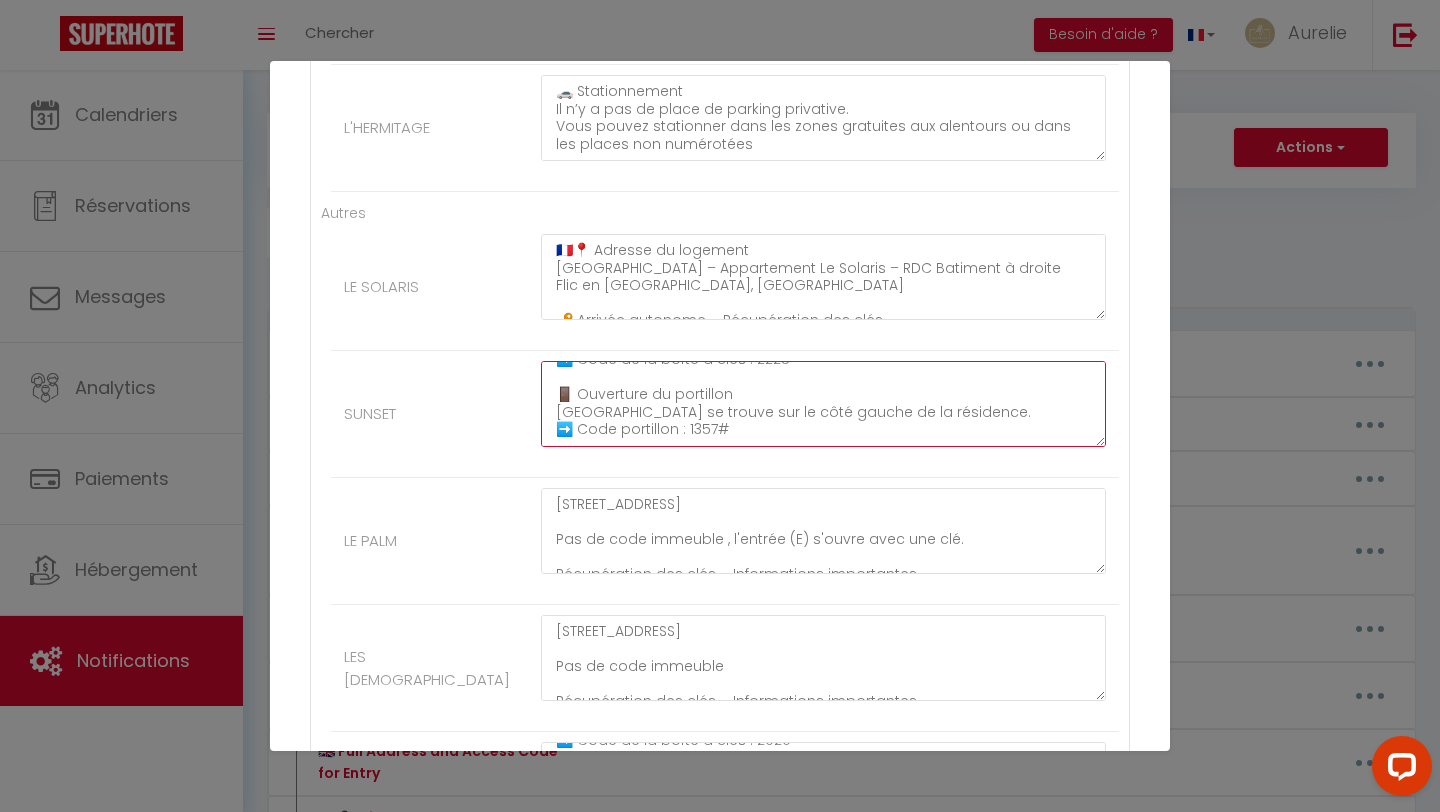 type on "🇫🇷📍 Adresse du logement
112 Avenue des Oies
Résidence Sunset – RDC – Appartement 01
90504 Flic en Flac – Île Maurice
🔑 Arrivée autonome – Récupération des clés
➡️ Boîte à clés murale, située juste avant l’entrée de l’appartement
➡️ Code de la boîte à clés : 2225
🚪 Ouverture du portillon
Le portillon se trouve sur le côté gauche de la résidence.
➡️ Code portillon : 1357#" 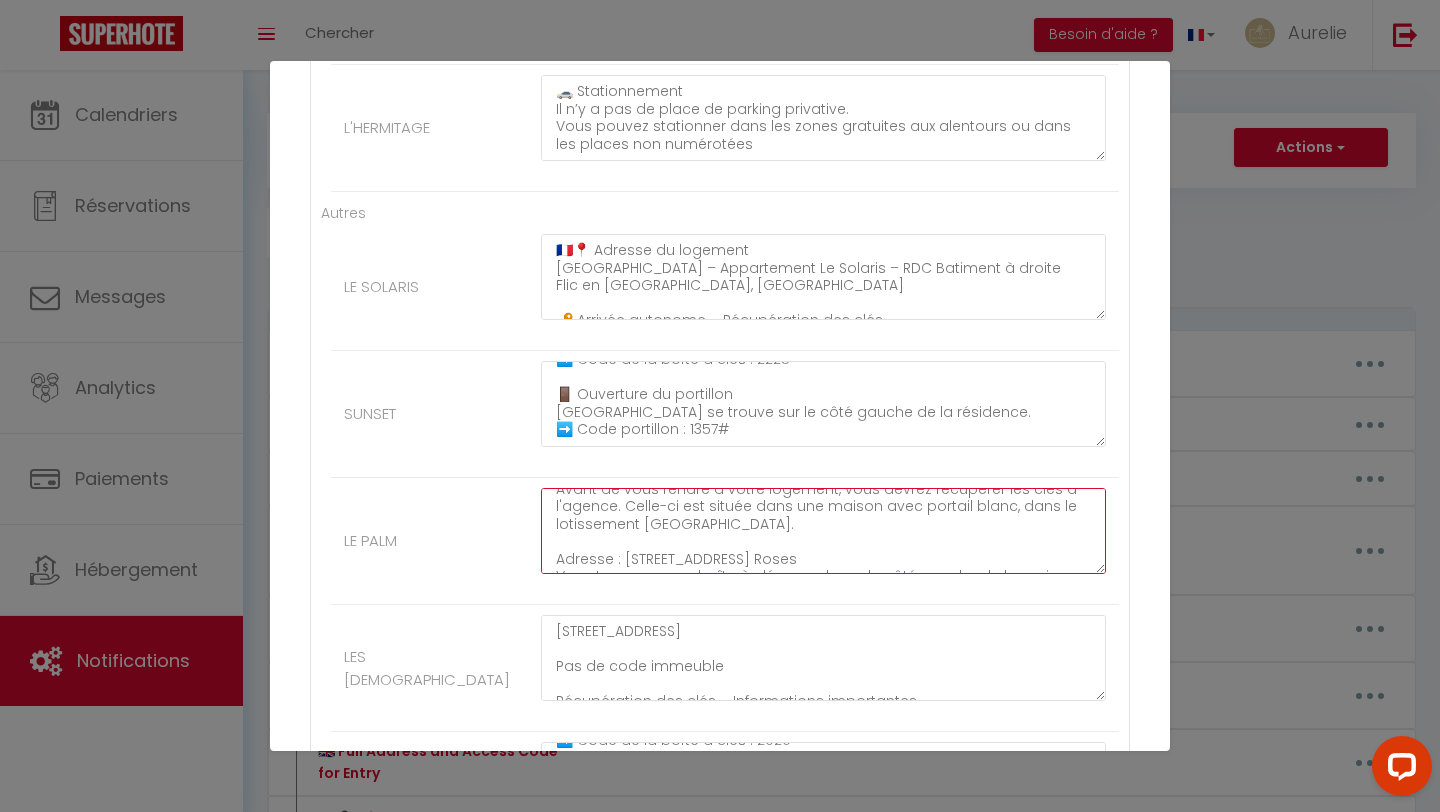 scroll, scrollTop: 315, scrollLeft: 0, axis: vertical 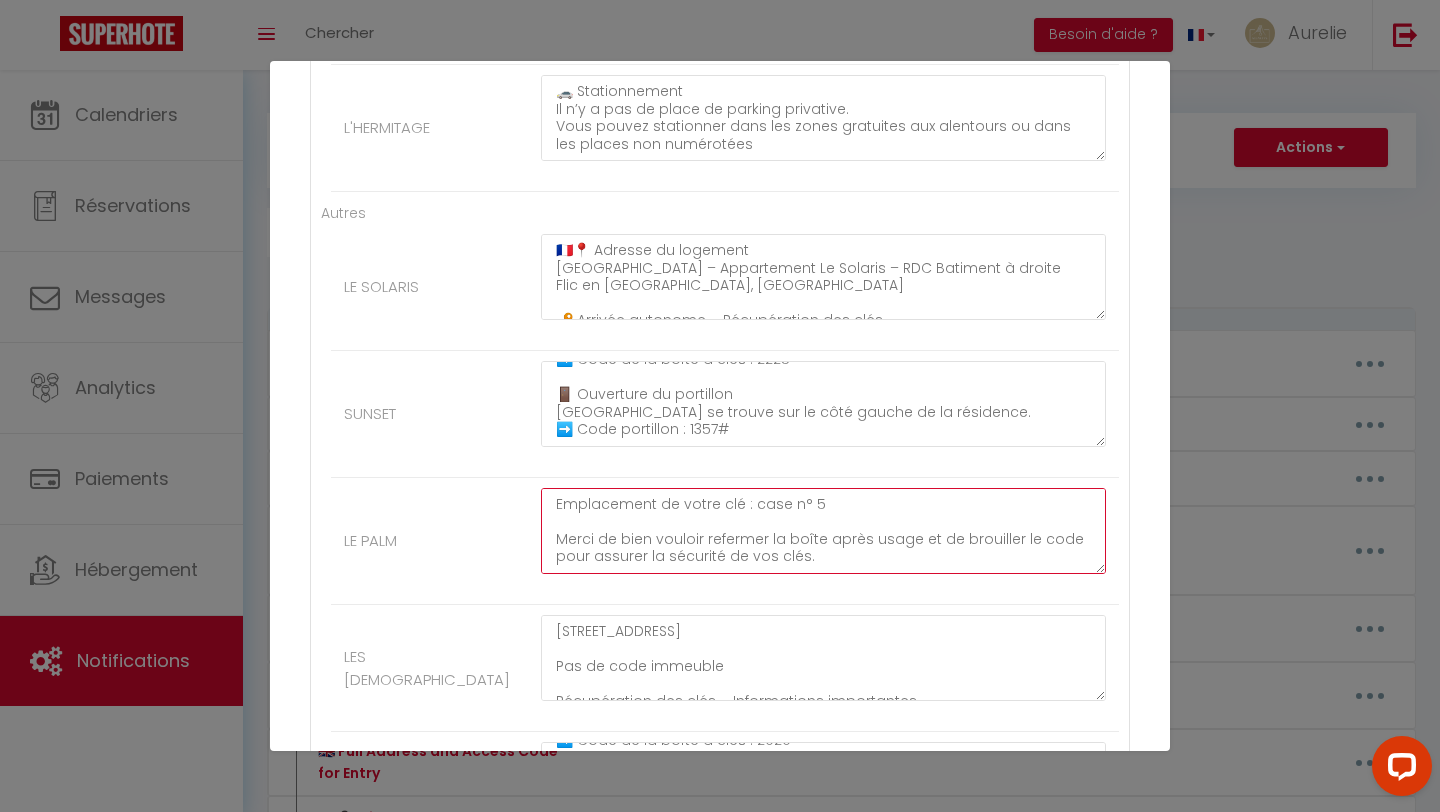 drag, startPoint x: 558, startPoint y: 502, endPoint x: 562, endPoint y: 610, distance: 108.07405 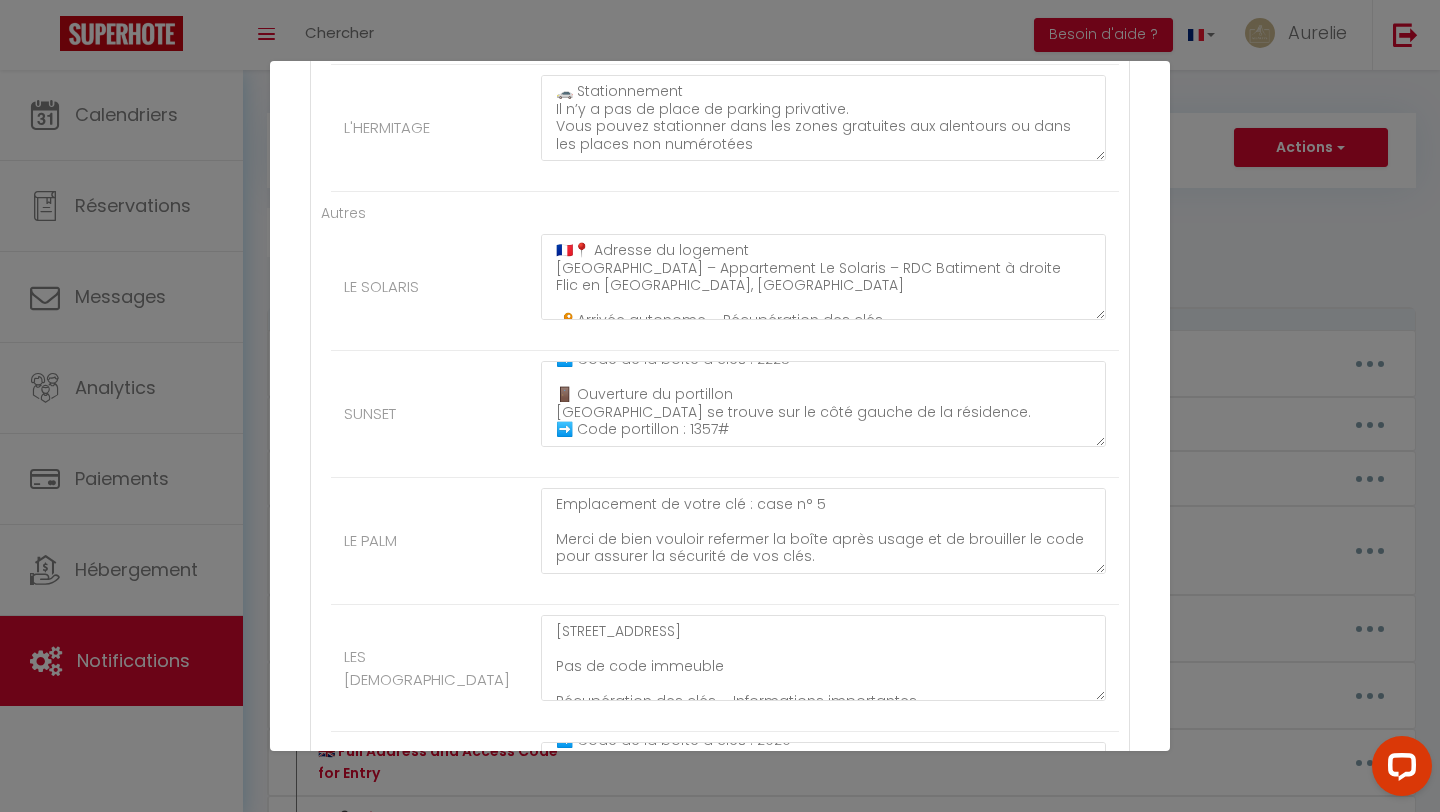click on "SUNSET     🇫🇷📍 Adresse du logement
112 Avenue des Oies
Résidence Sunset – RDC – Appartement 01
90504 Flic en Flac – Île Maurice
🔑 Arrivée autonome – Récupération des clés
➡️ Boîte à clés murale, située juste avant l’entrée de l’appartement
➡️ Code de la boîte à clés : 2225
🚪 Ouverture du portillon
Le portillon se trouve sur le côté gauche de la résidence.
➡️ Code portillon : 1357#" at bounding box center [725, -2158] 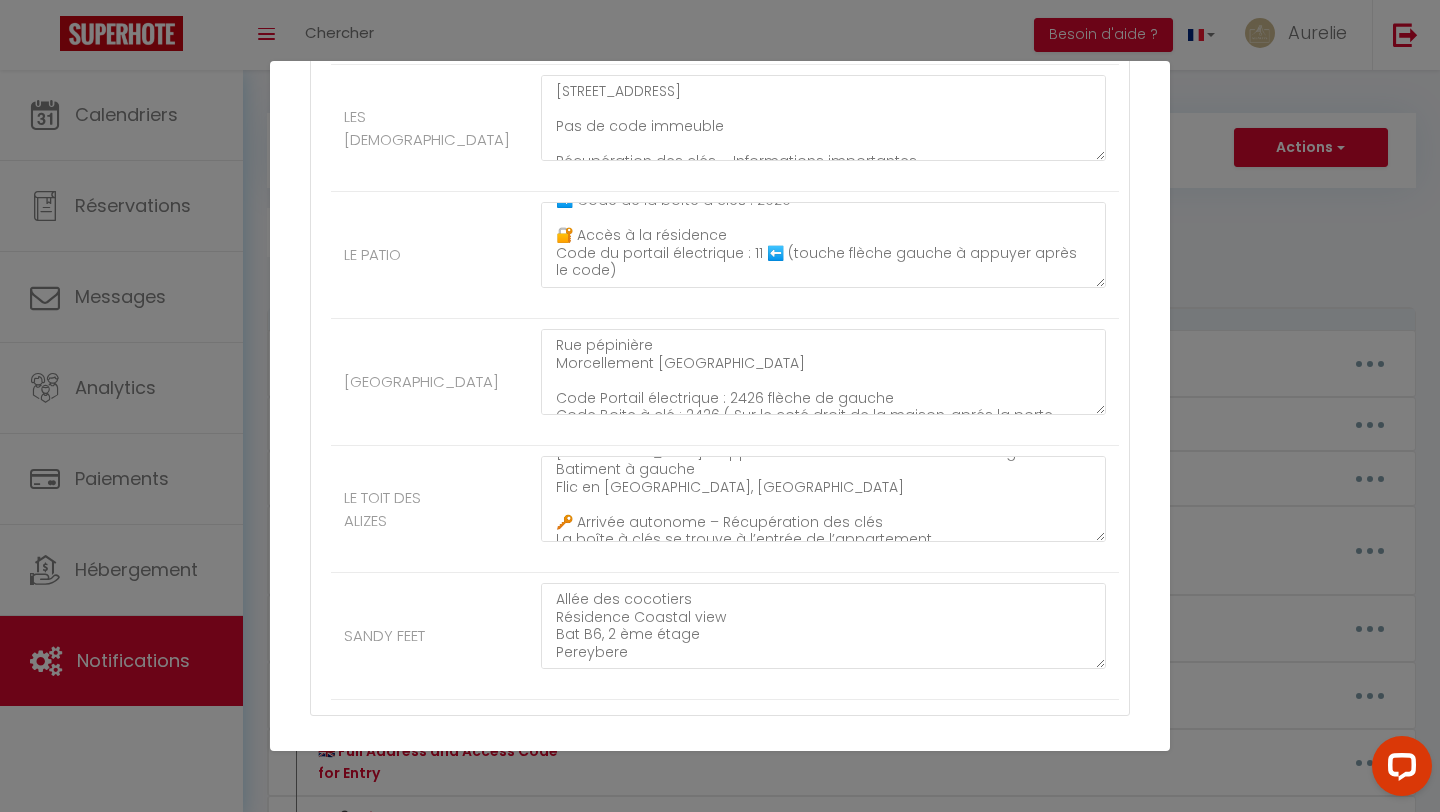 scroll, scrollTop: 3491, scrollLeft: 0, axis: vertical 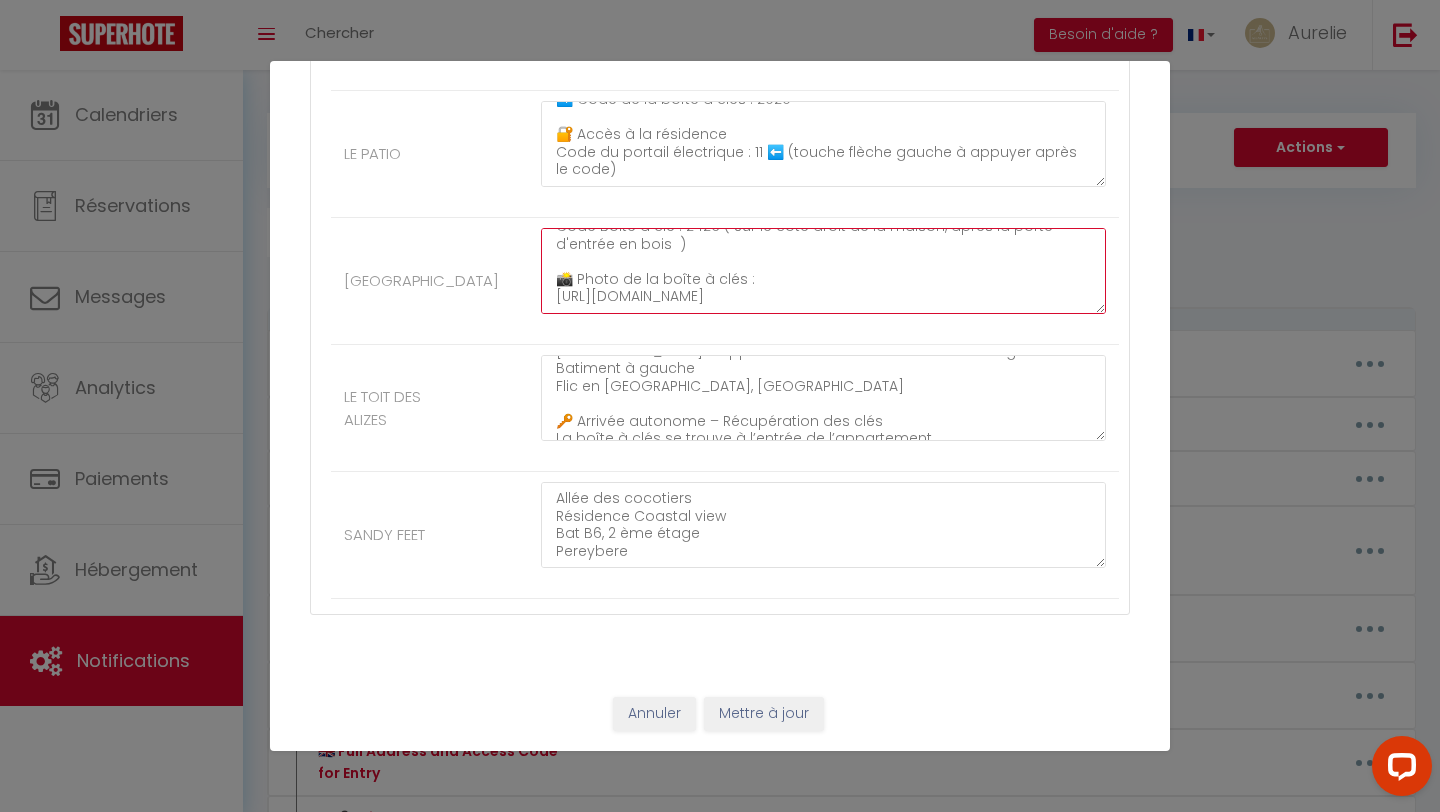 drag, startPoint x: 559, startPoint y: 244, endPoint x: 564, endPoint y: 329, distance: 85.146935 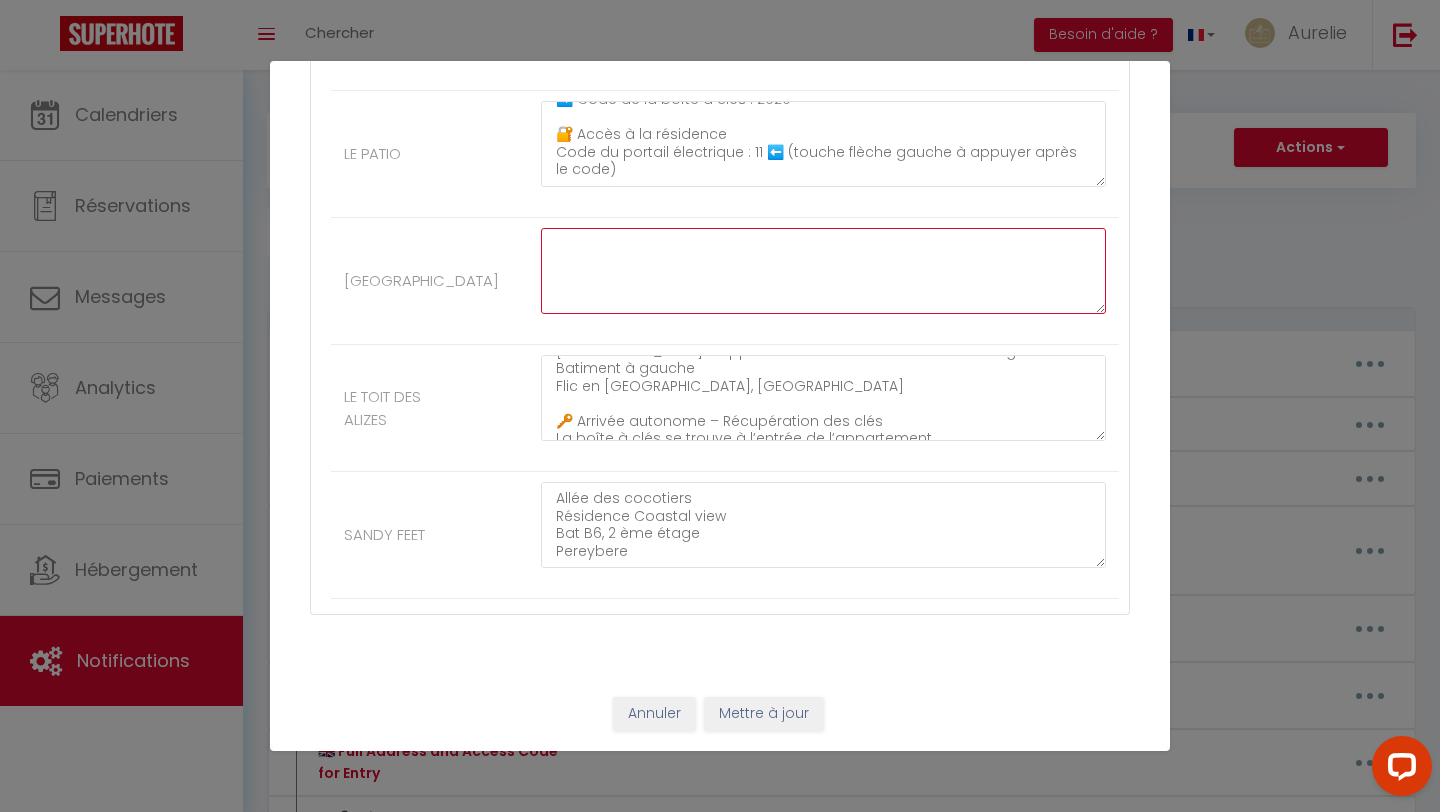 scroll, scrollTop: 0, scrollLeft: 0, axis: both 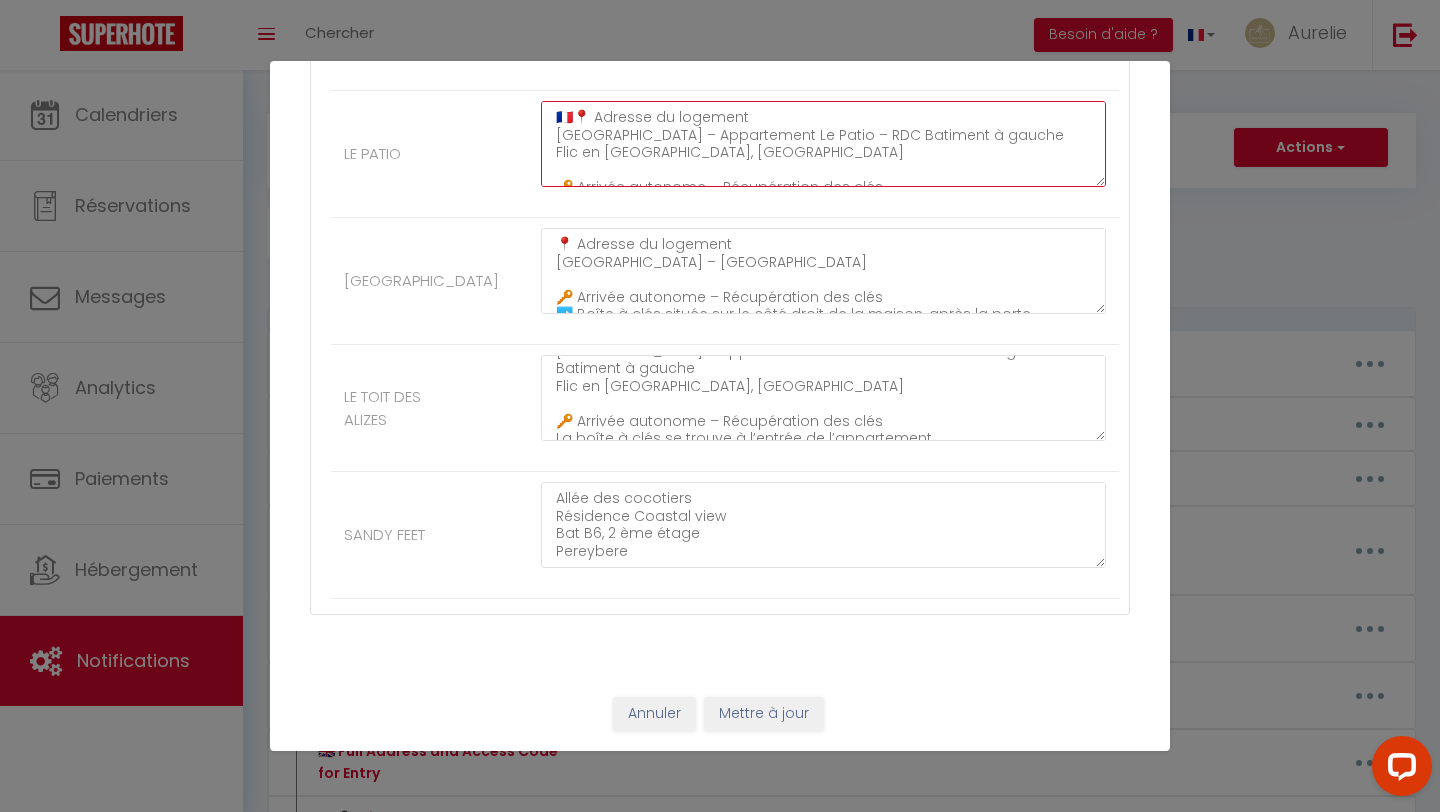 drag, startPoint x: 567, startPoint y: 118, endPoint x: 522, endPoint y: 118, distance: 45 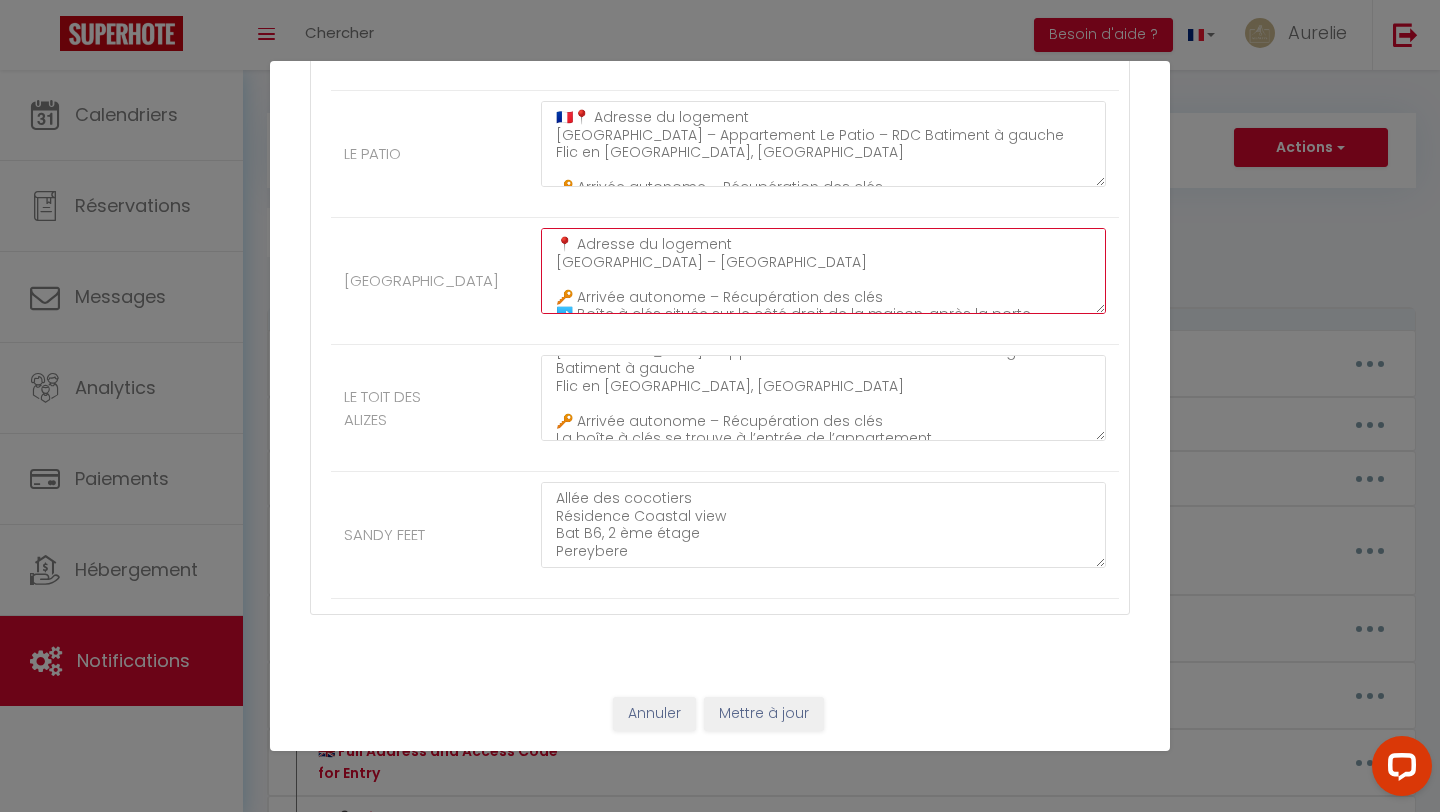 click on "📍 Adresse du logement
Rue Pépinière
Morcellement Beau Plateau
Cottage – Île Maurice
🔑 Arrivée autonome – Récupération des clés
➡️ Boîte à clés située sur le côté droit de la maison, après la porte d’entrée en bois
➡️ Code de la boîte à clés : 2426" at bounding box center [823, -2301] 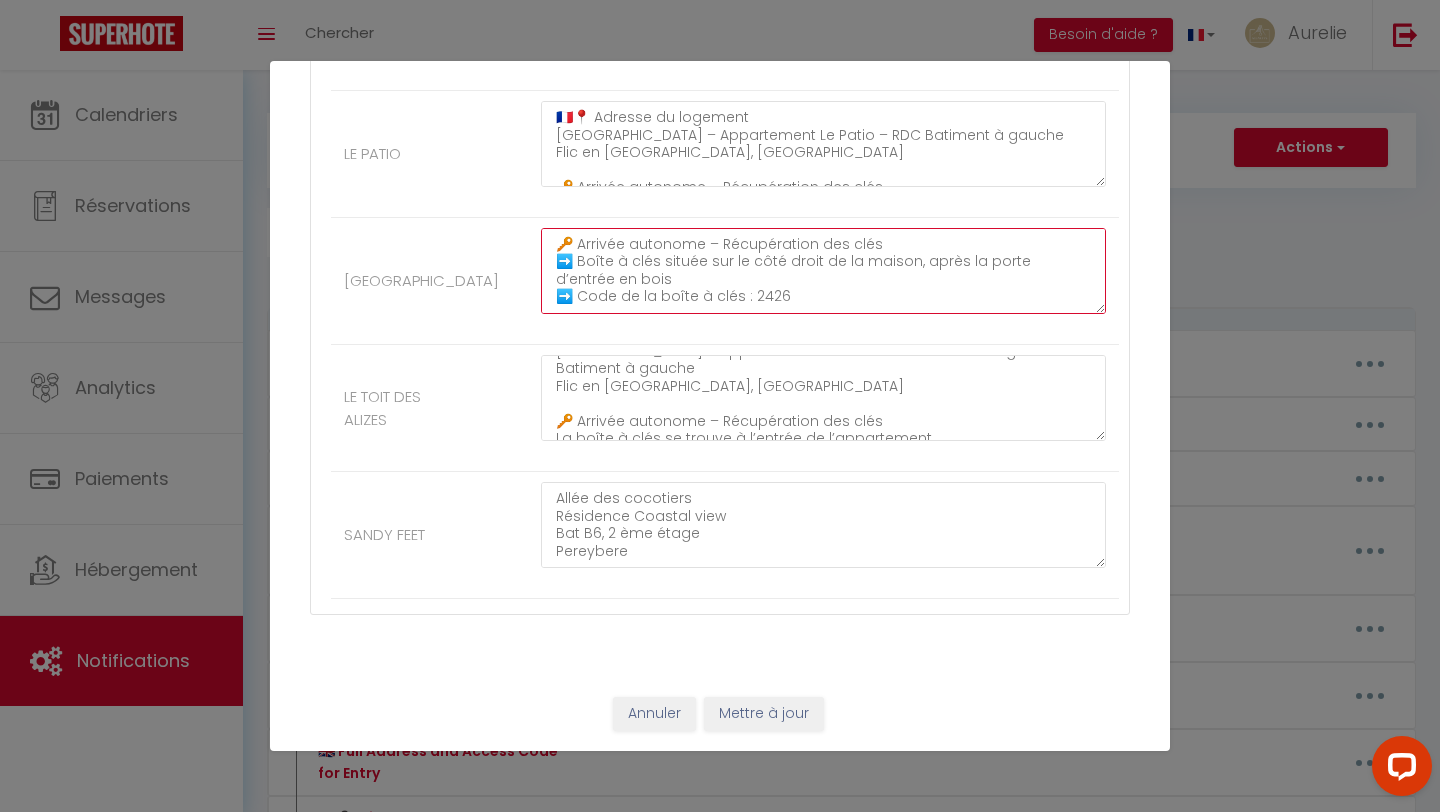 scroll, scrollTop: 96, scrollLeft: 0, axis: vertical 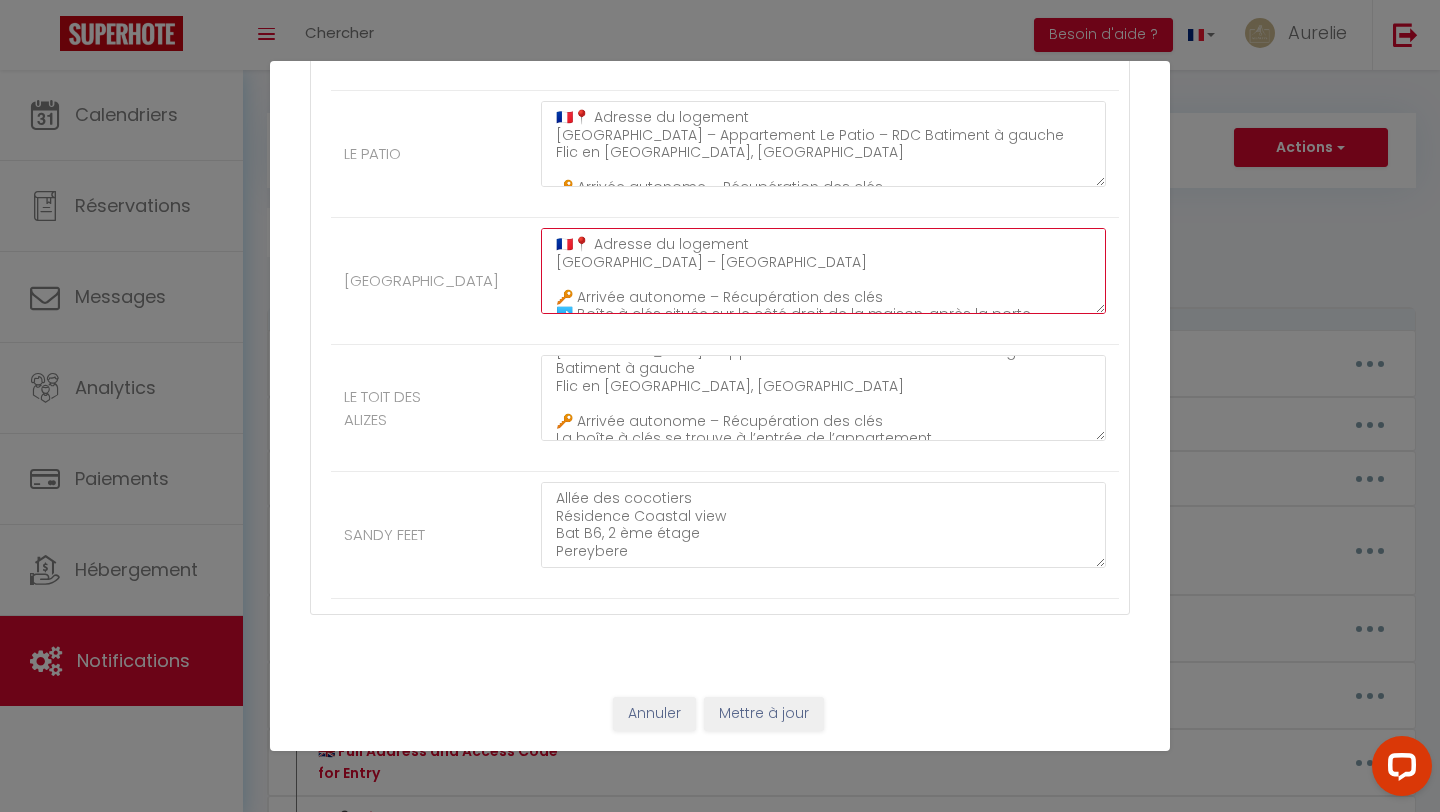 drag, startPoint x: 701, startPoint y: 310, endPoint x: 535, endPoint y: 222, distance: 187.88295 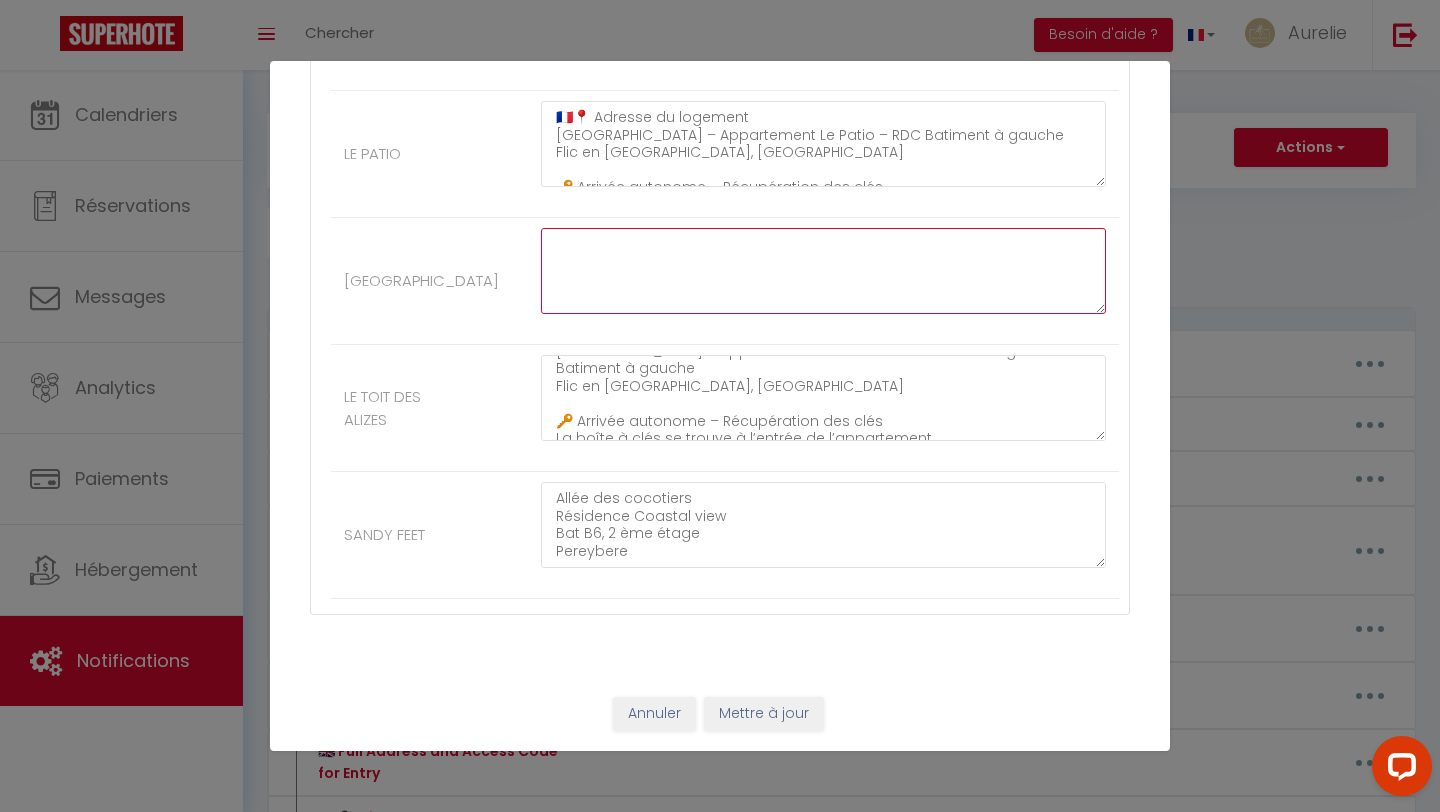 paste on "📍 Adresse du logement
Rue Pépinière
Morcellement Beau Plateau
Cottage – Île Maurice
🔑 Arrivée autonome – Récupération des clés
➡️ Boîte à clés située sur le côté droit de la maison, après la porte d’entrée en bois
➡️ Code de la boîte à clés : 2426
🚪 Code portail électrique : 2426 ➡️⬅️ (flèche de gauche)" 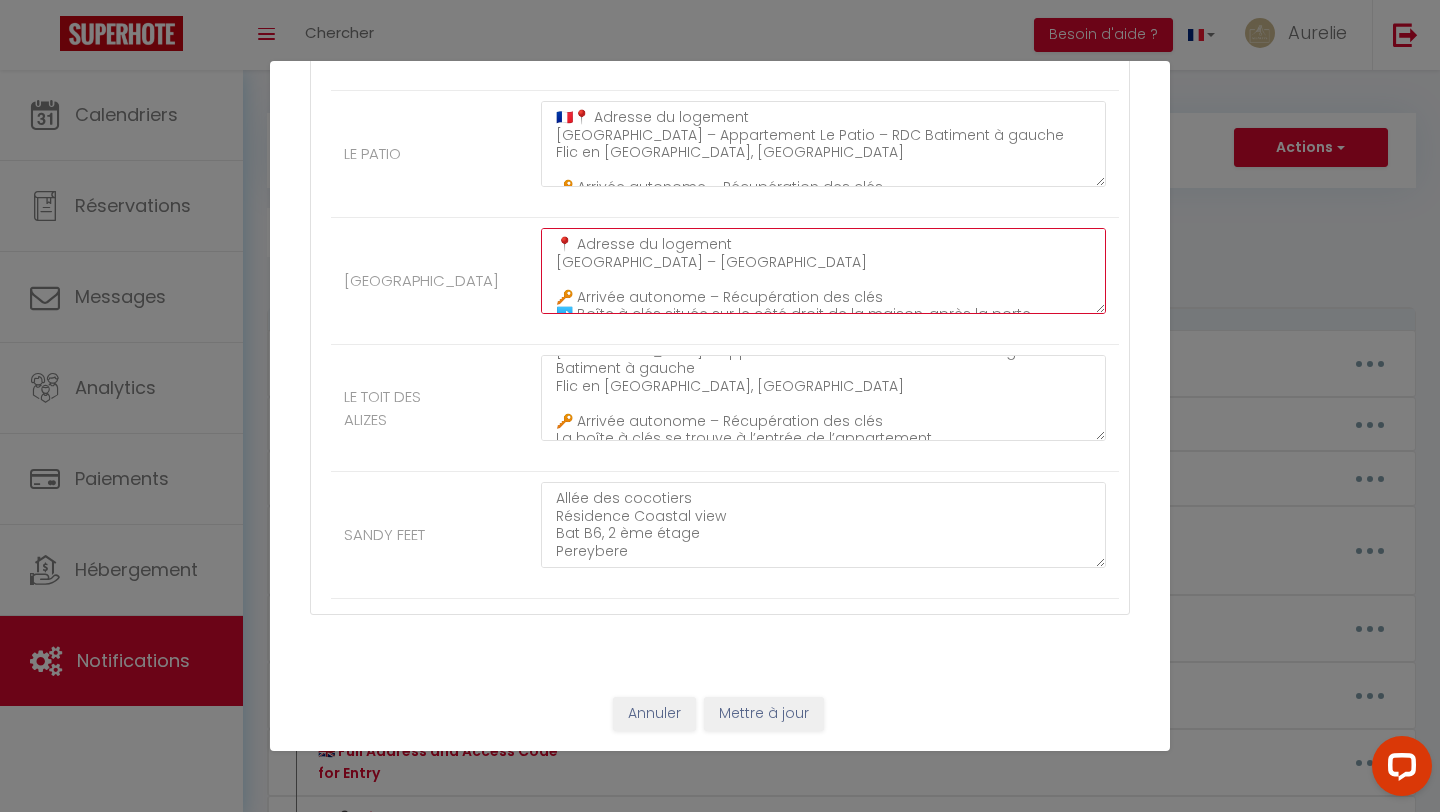 scroll, scrollTop: 174, scrollLeft: 0, axis: vertical 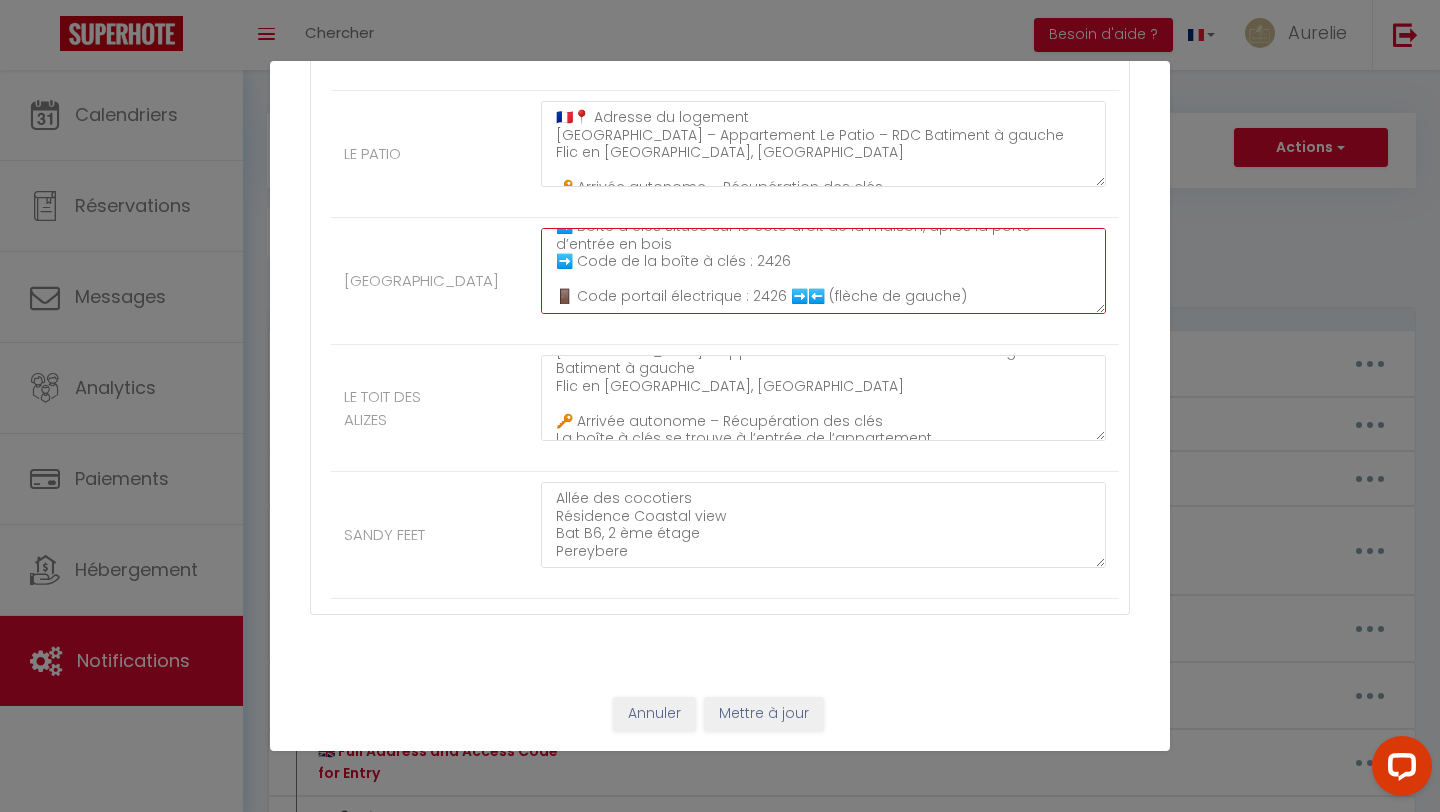 click on "📍 Adresse du logement
Rue Pépinière
Morcellement Beau Plateau
Cottage – Île Maurice
🔑 Arrivée autonome – Récupération des clés
➡️ Boîte à clés située sur le côté droit de la maison, après la porte d’entrée en bois
➡️ Code de la boîte à clés : 2426
🚪 Code portail électrique : 2426 ➡️⬅️ (flèche de gauche)" at bounding box center (823, -2301) 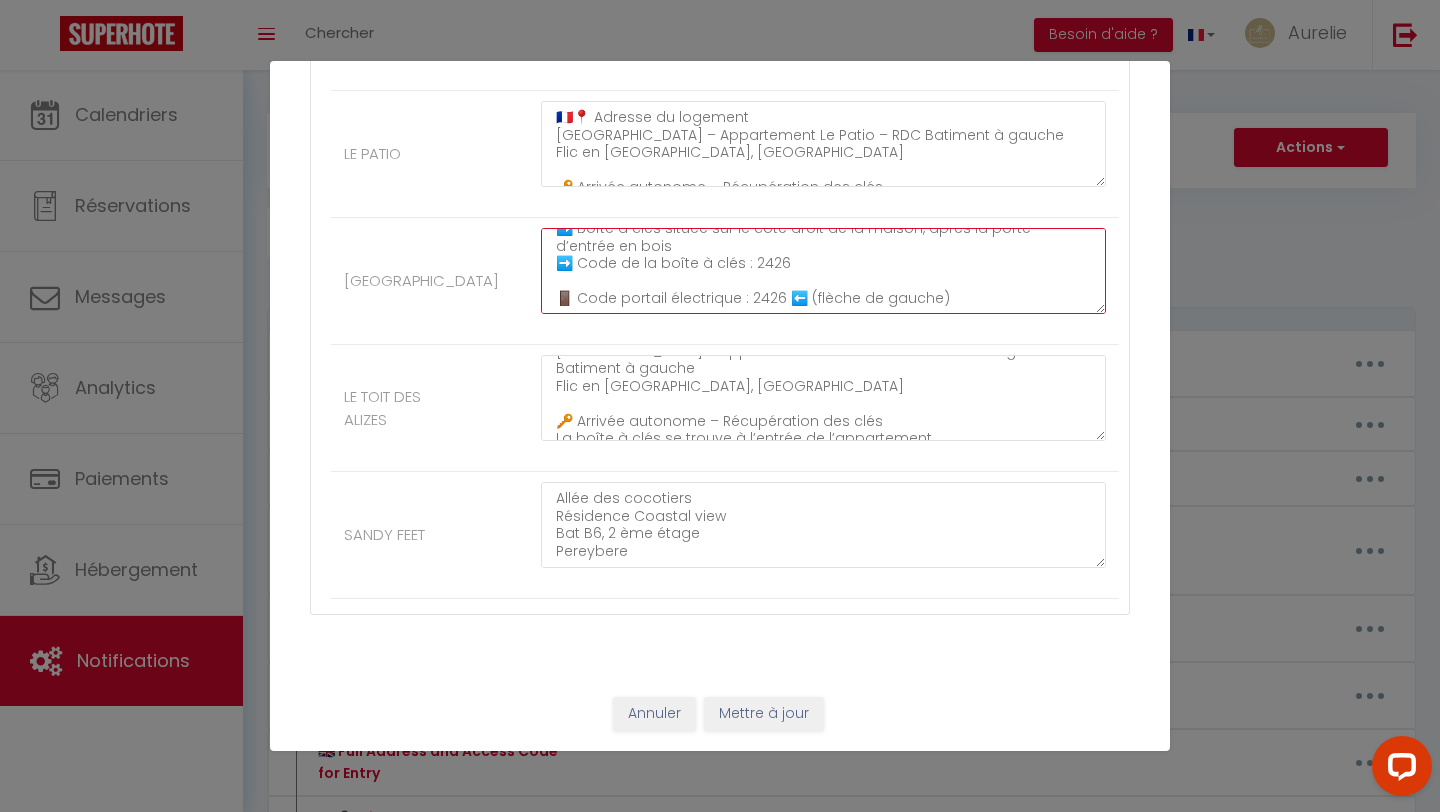 scroll, scrollTop: 97, scrollLeft: 0, axis: vertical 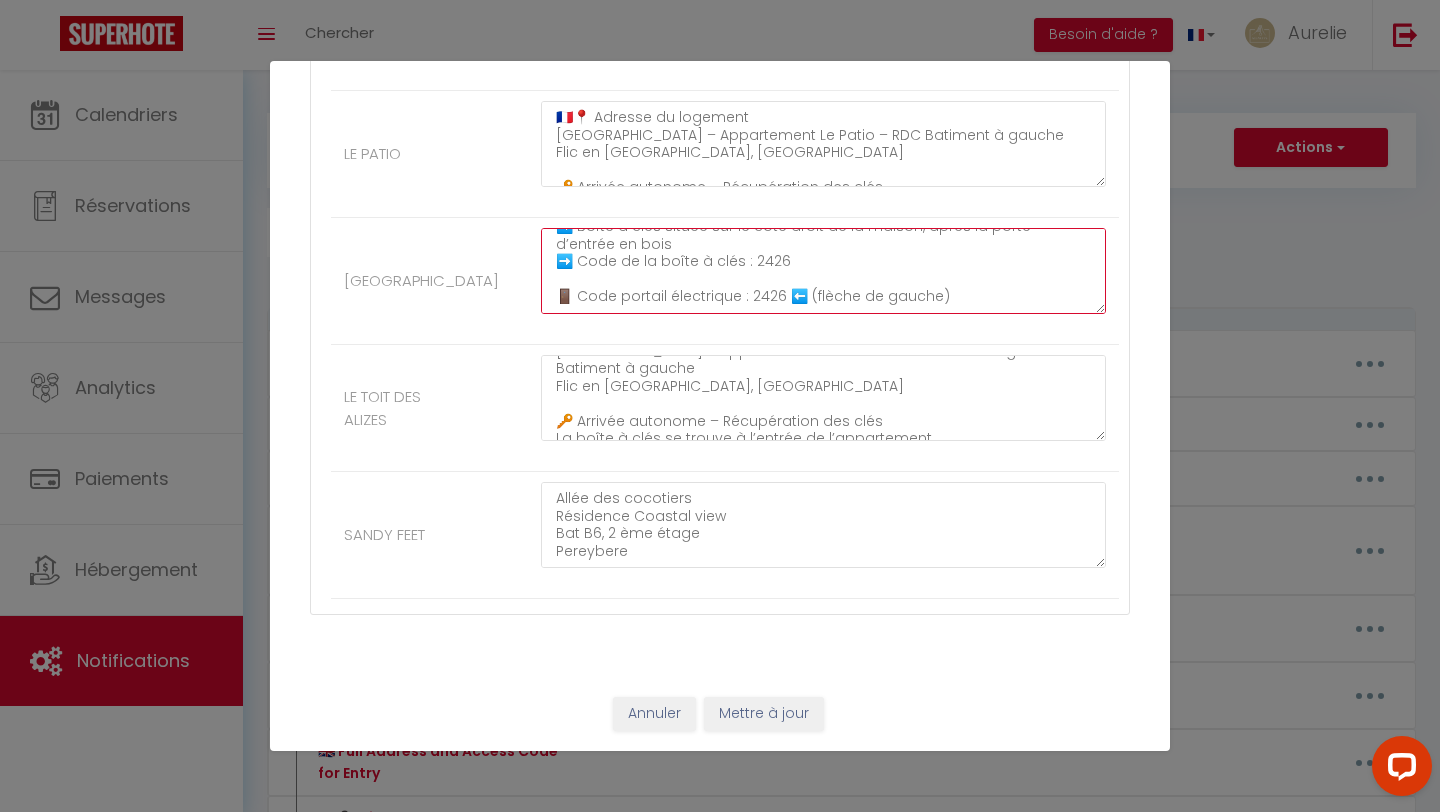 type on "📍 Adresse du logement
Rue Pépinière
Morcellement Beau Plateau
Cottage – Île Maurice
🔑 Arrivée autonome – Récupération des clés
➡️ Boîte à clés située sur le côté droit de la maison, après la porte d’entrée en bois
➡️ Code de la boîte à clés : 2426
🚪 Code portail électrique : 2426 ⬅️ (flèche de gauche)" 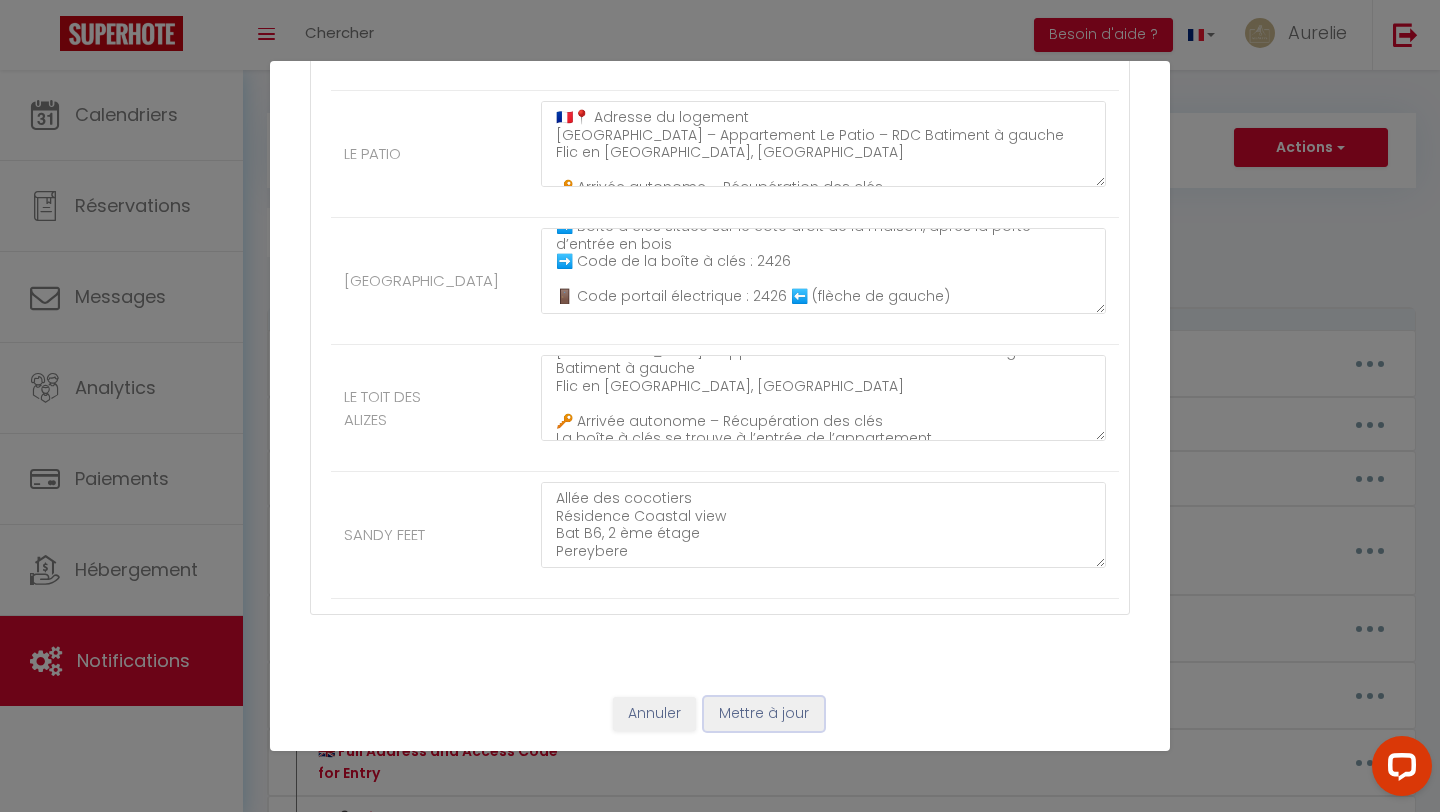 click on "Mettre à jour" at bounding box center (764, 714) 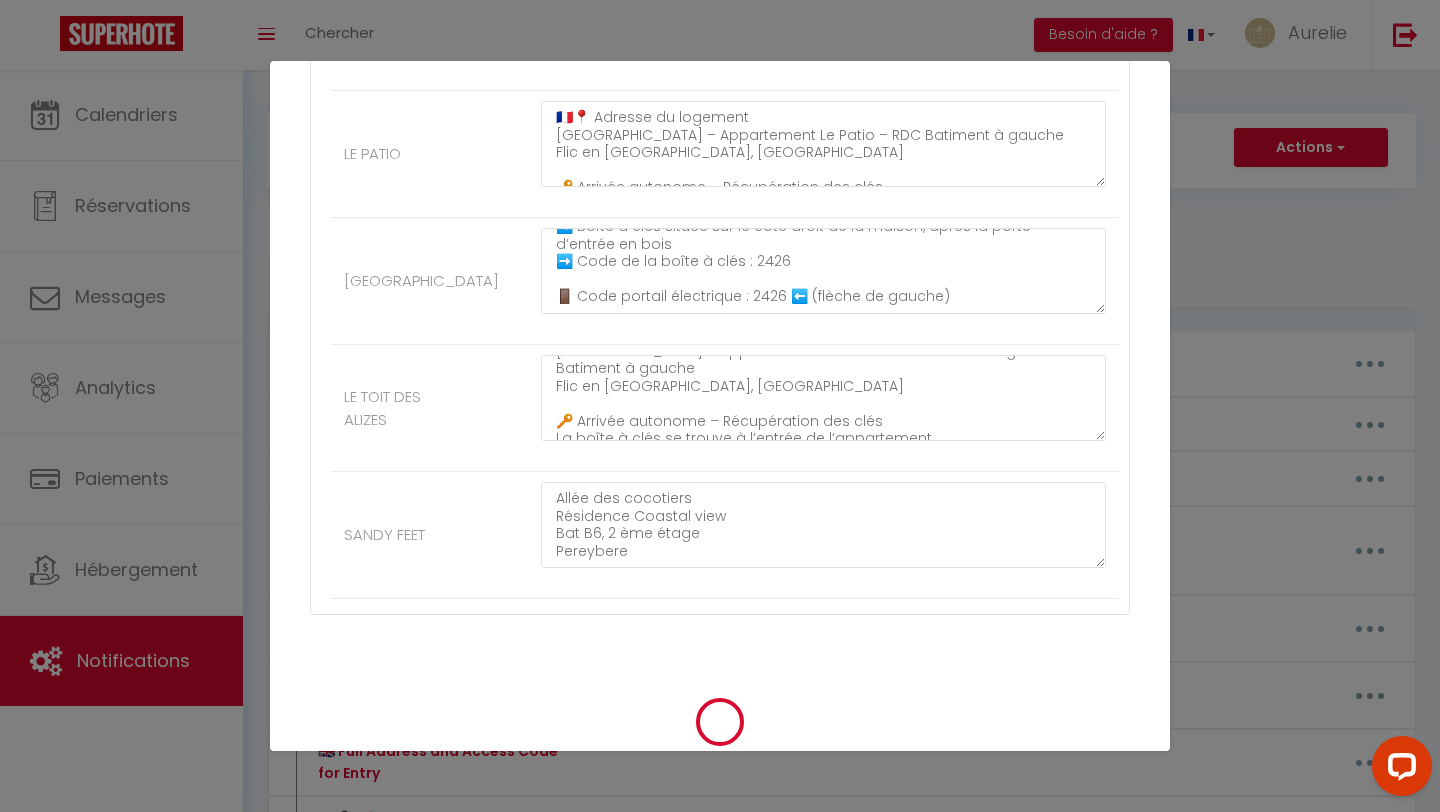 type 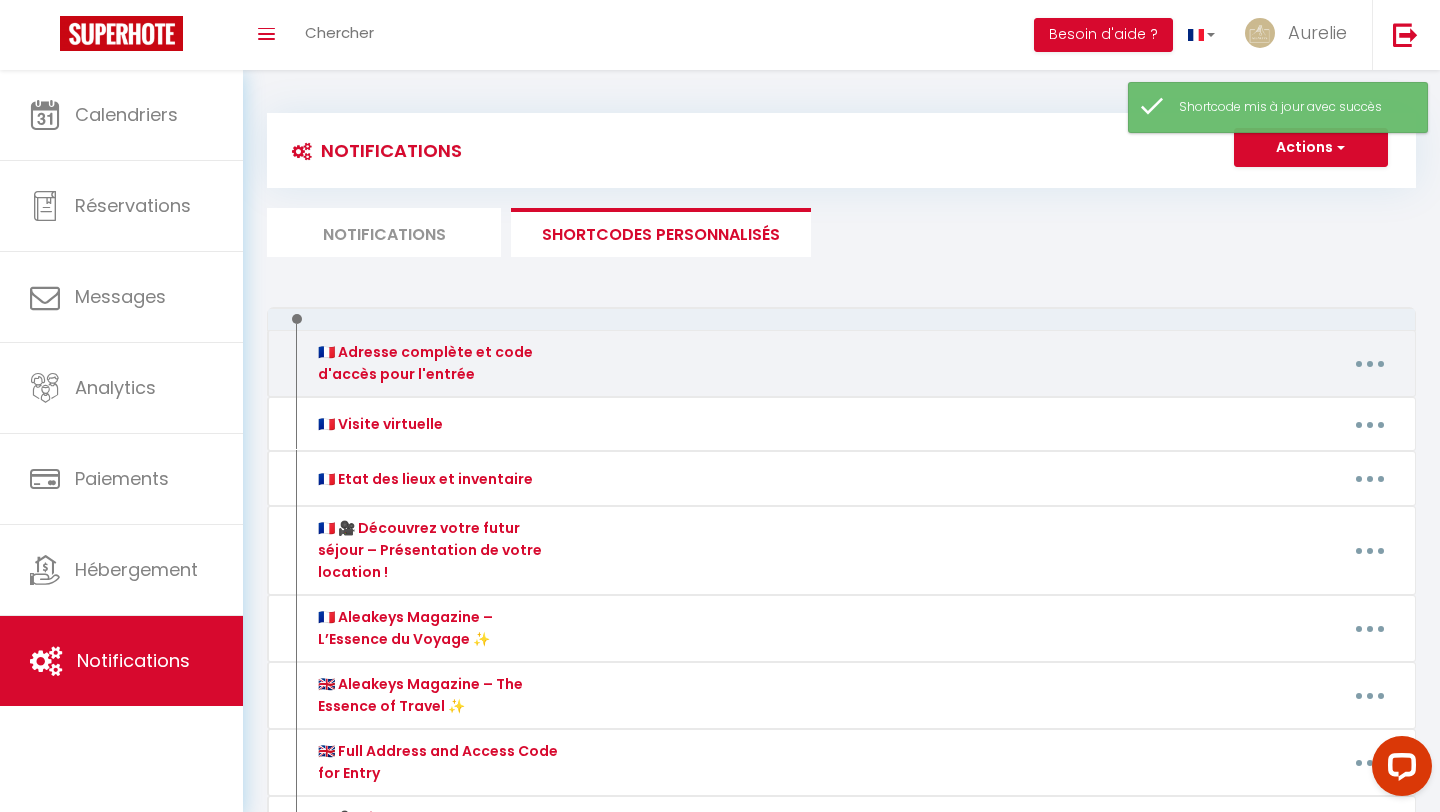 click at bounding box center [1370, 364] 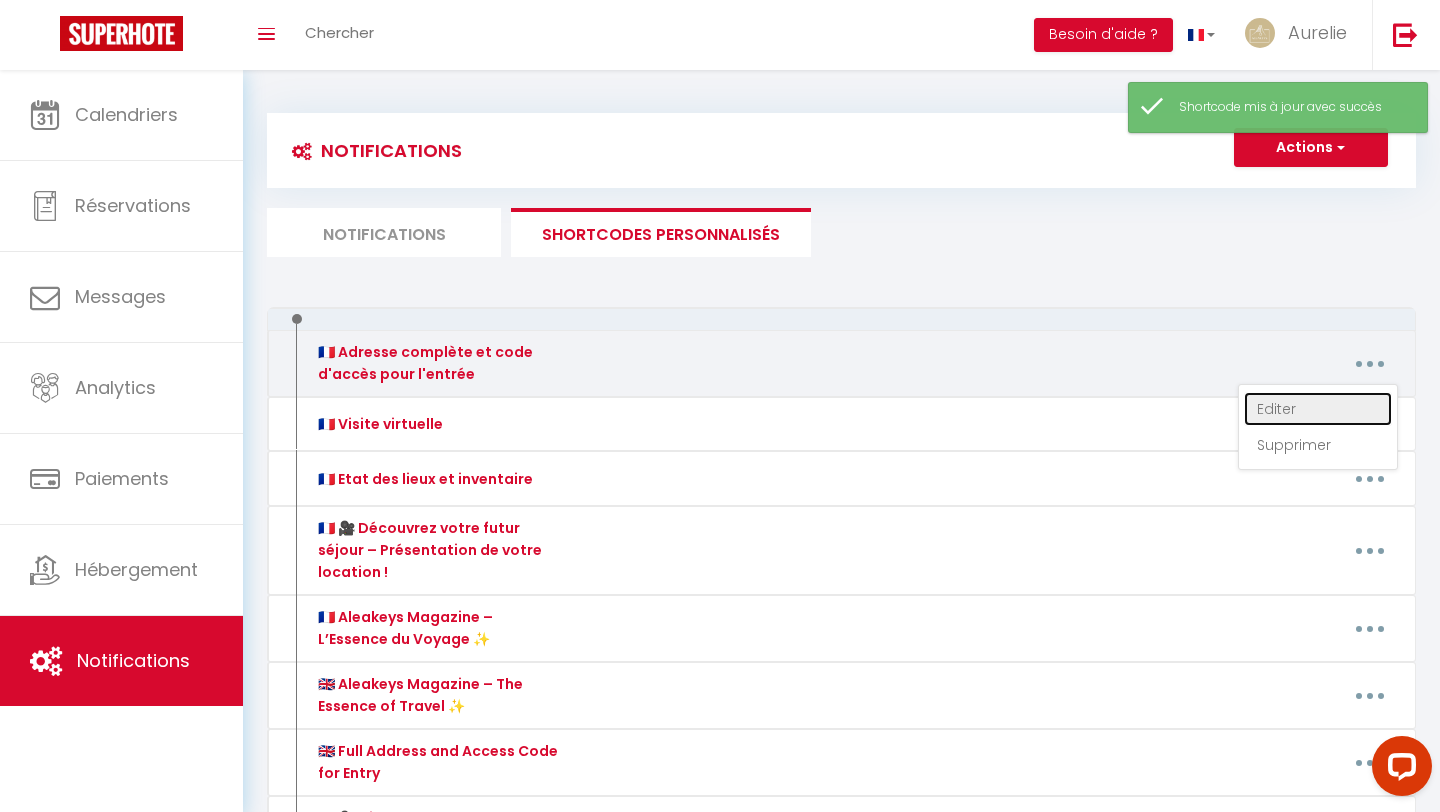 click on "Editer" at bounding box center [1318, 409] 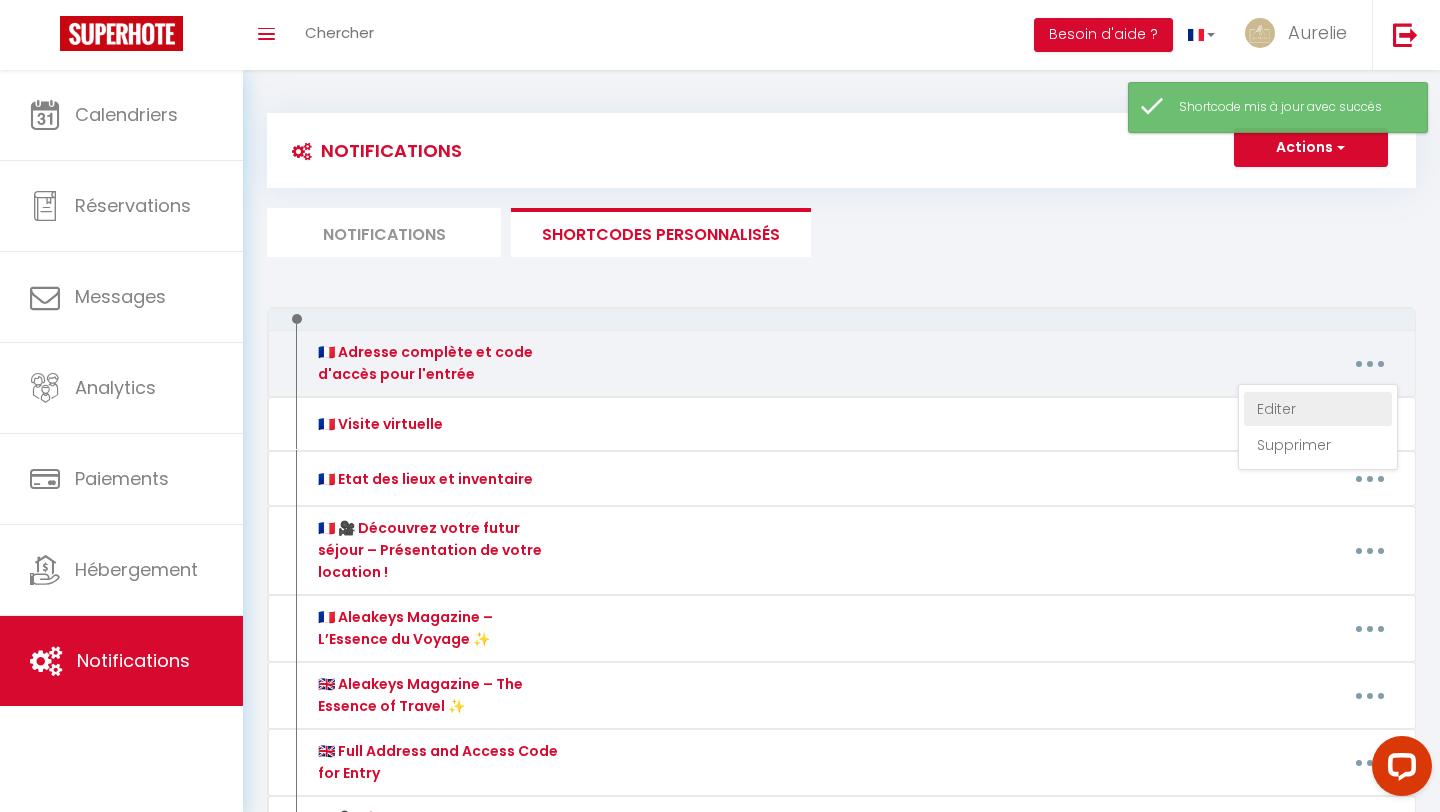 type on "🇫🇷 Adresse complète et code d'accès pour l'entrée" 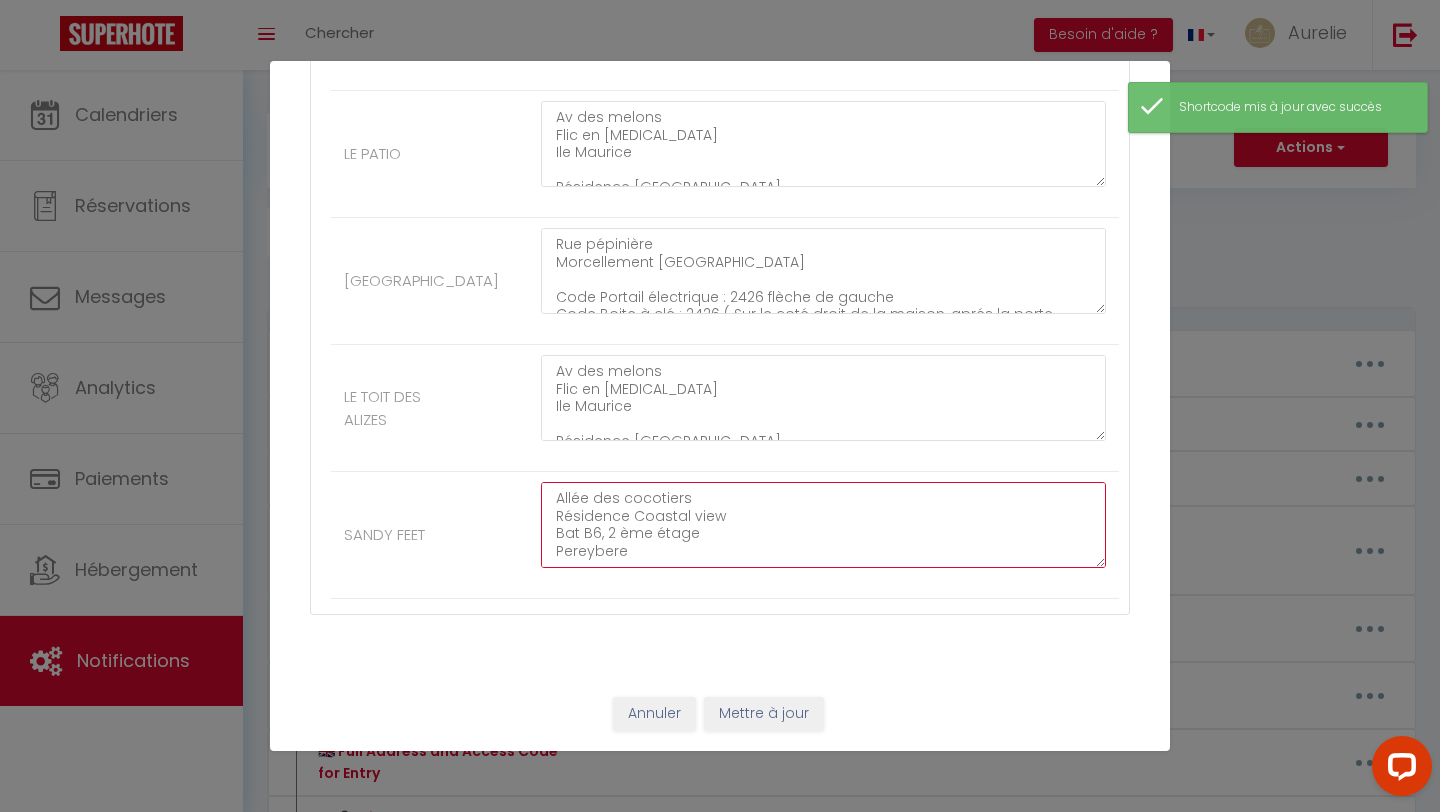 scroll, scrollTop: 175, scrollLeft: 0, axis: vertical 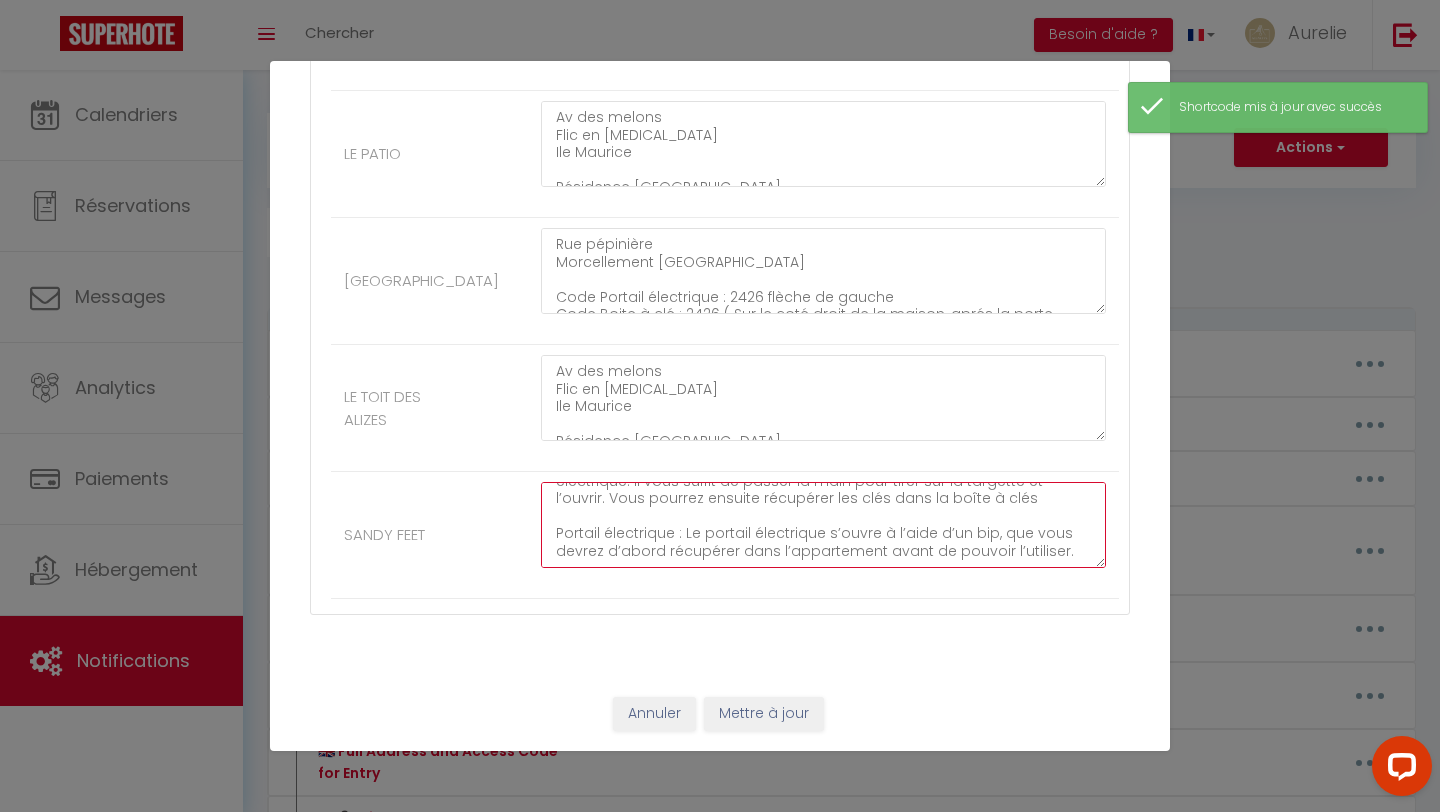 drag, startPoint x: 551, startPoint y: 497, endPoint x: 574, endPoint y: 634, distance: 138.91724 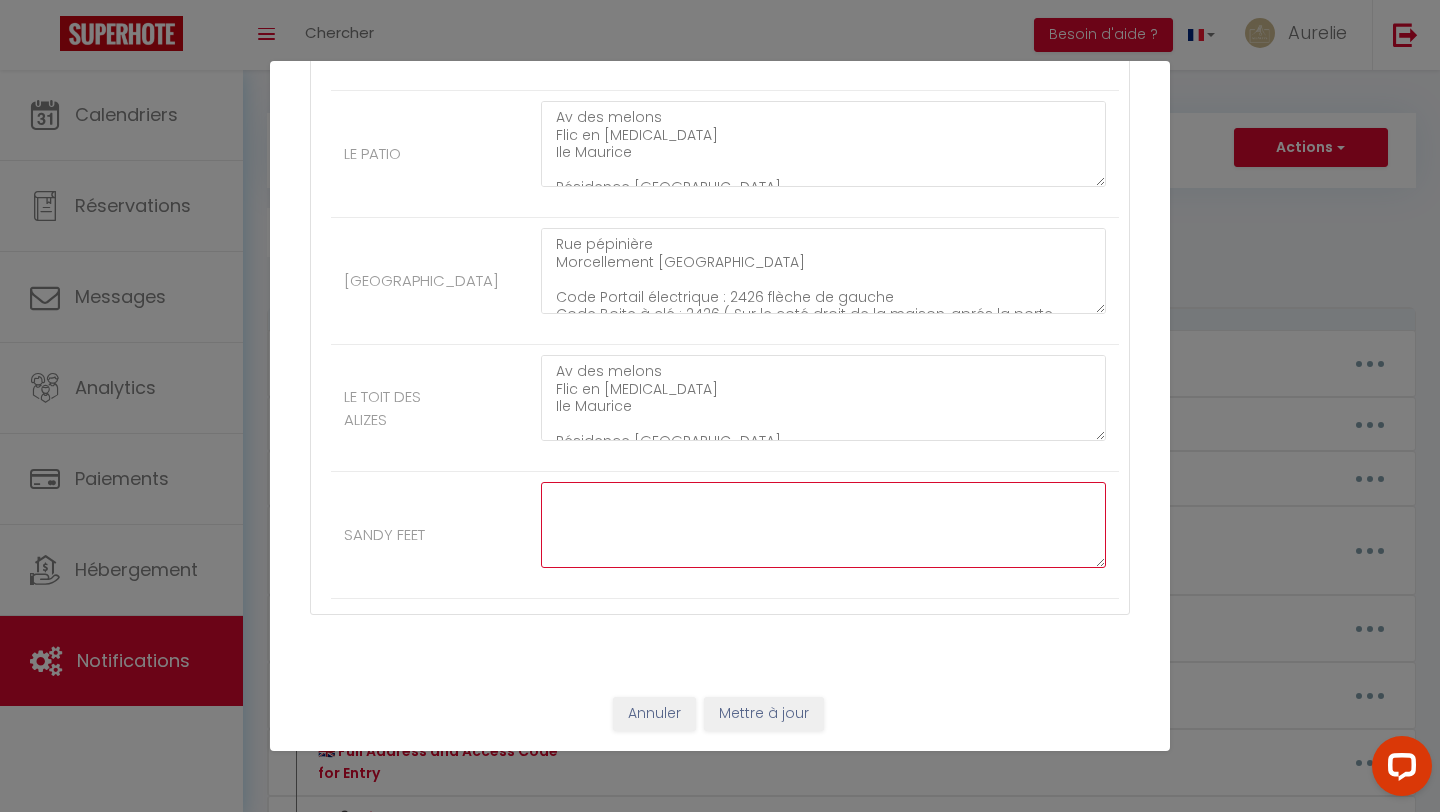 scroll, scrollTop: 0, scrollLeft: 0, axis: both 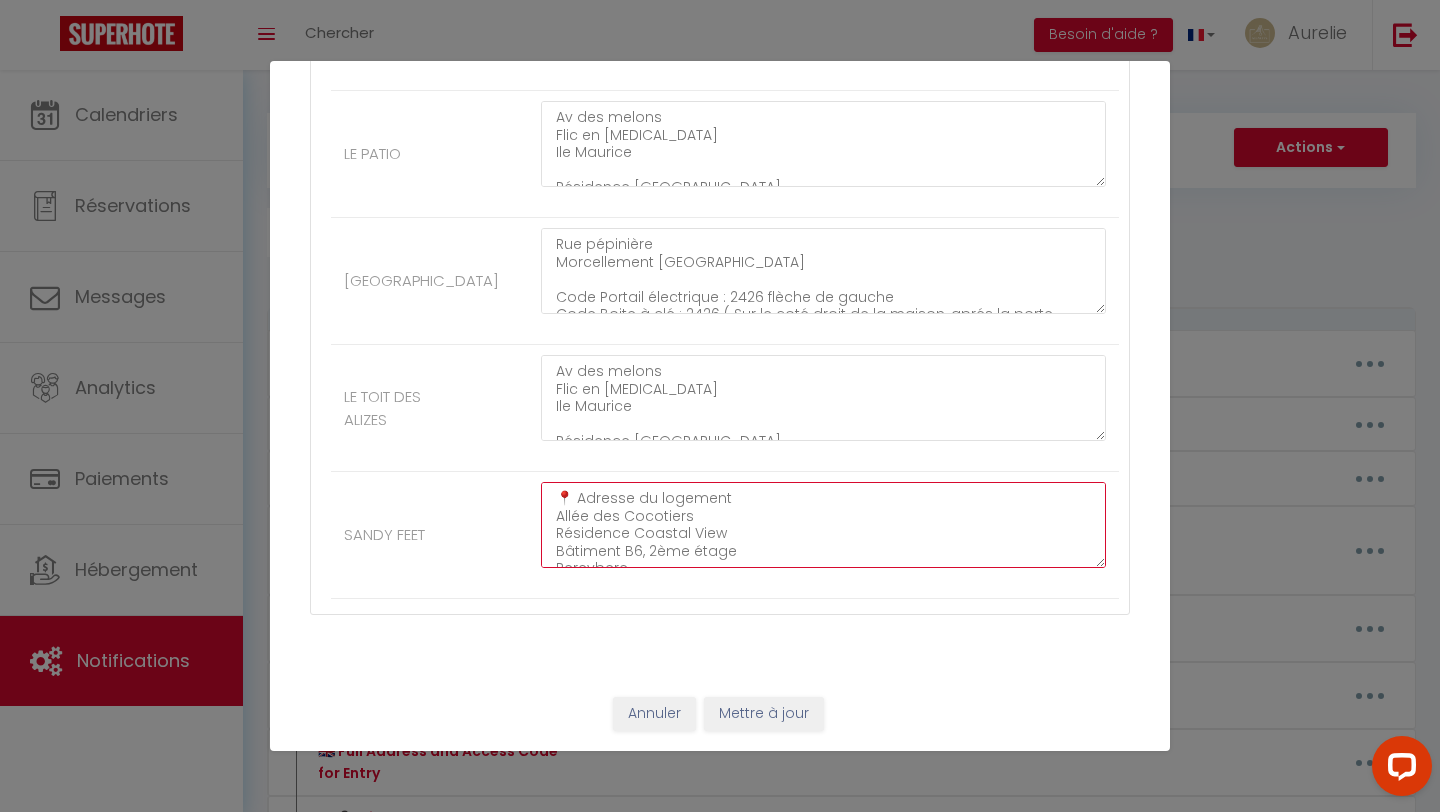 type on "📍 Adresse du logement
Allée des Cocotiers
Résidence Coastal View
Bâtiment B6, 2ème étage
Pereybere
🚗 Place de parking
Place de parking N° B6
🔑 Procédure pour récupérer les clés
➡️ La boîte à clés se trouve à proximité de l’entrée du logement
➡️ Code de la boîte à clés : 1353" 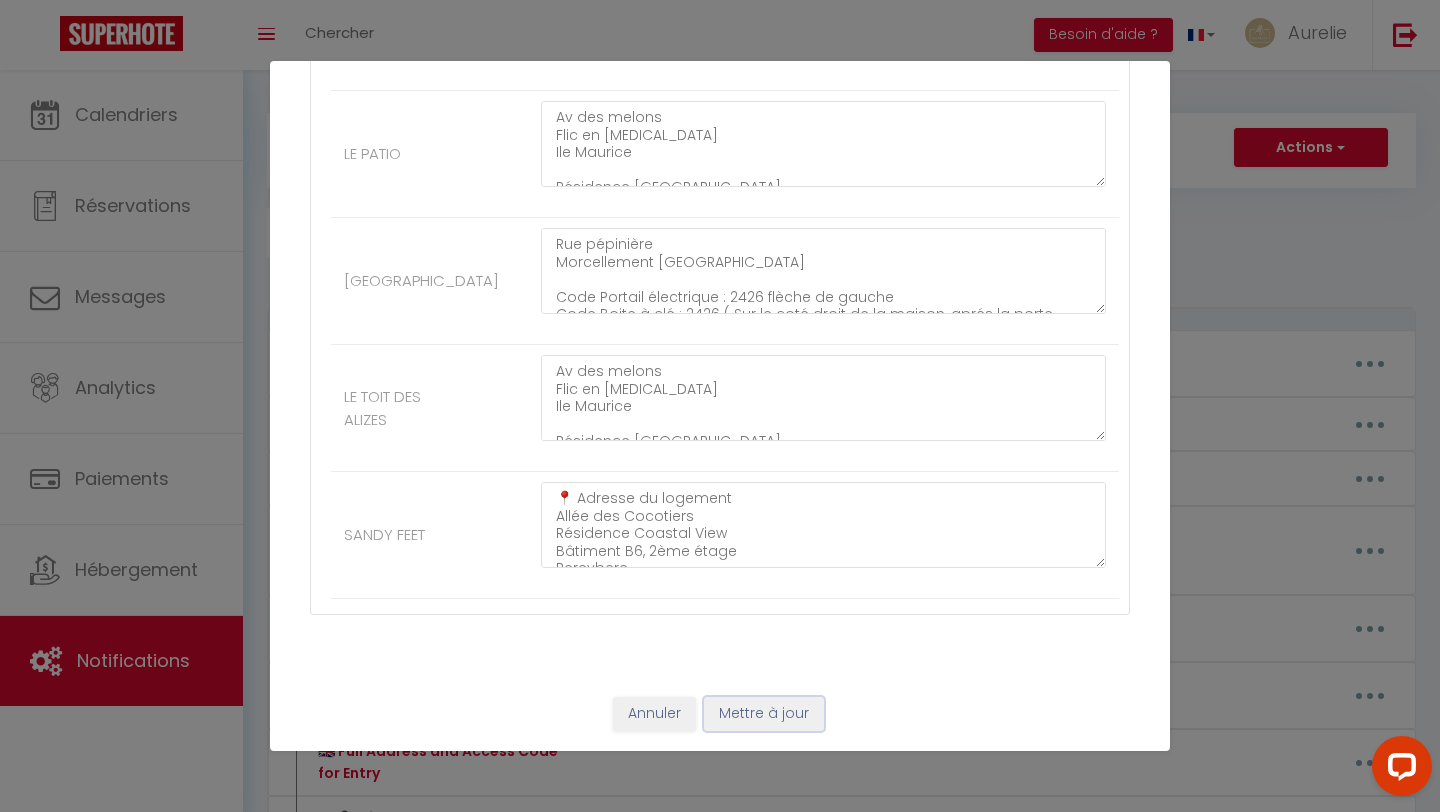 click on "Mettre à jour" at bounding box center [764, 714] 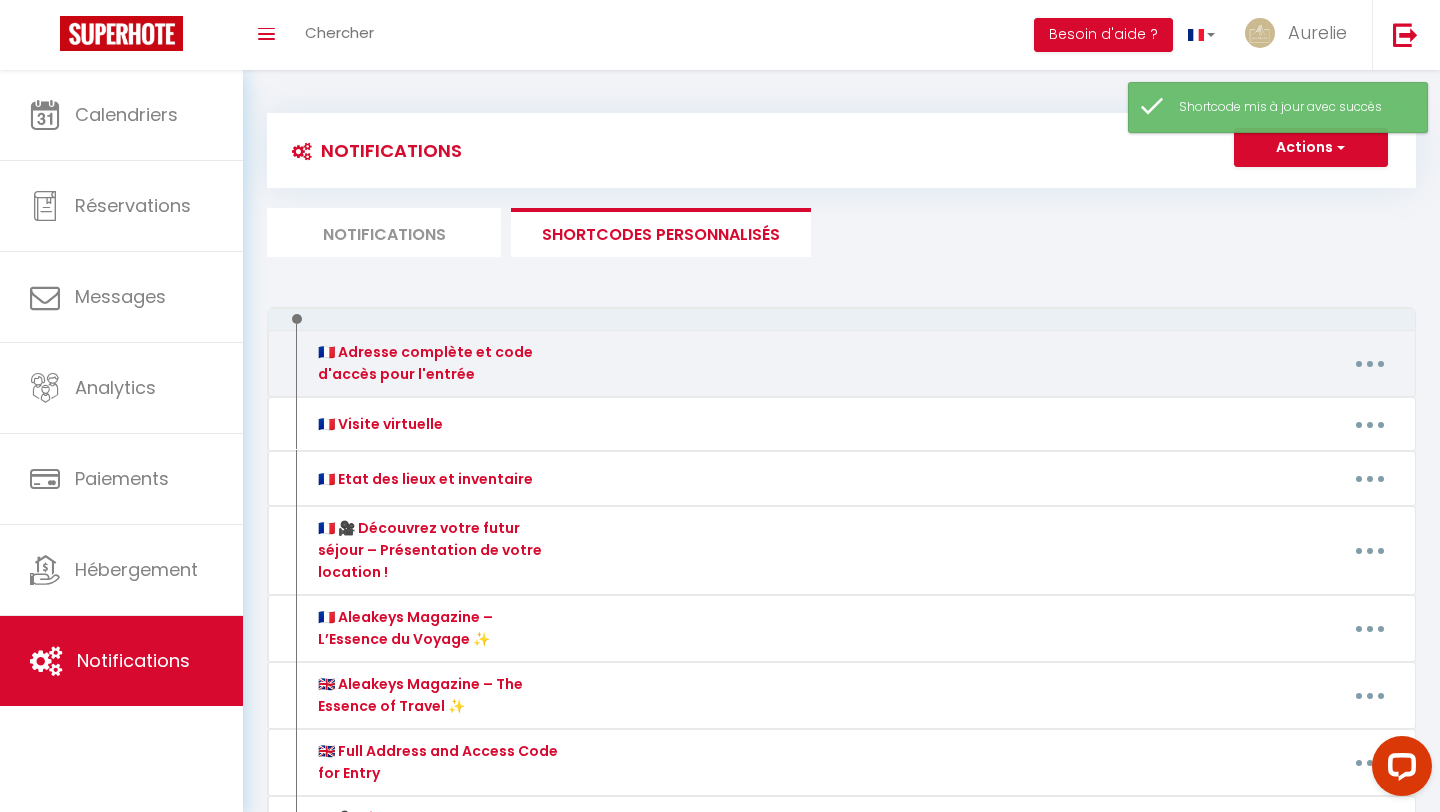 click at bounding box center [1370, 364] 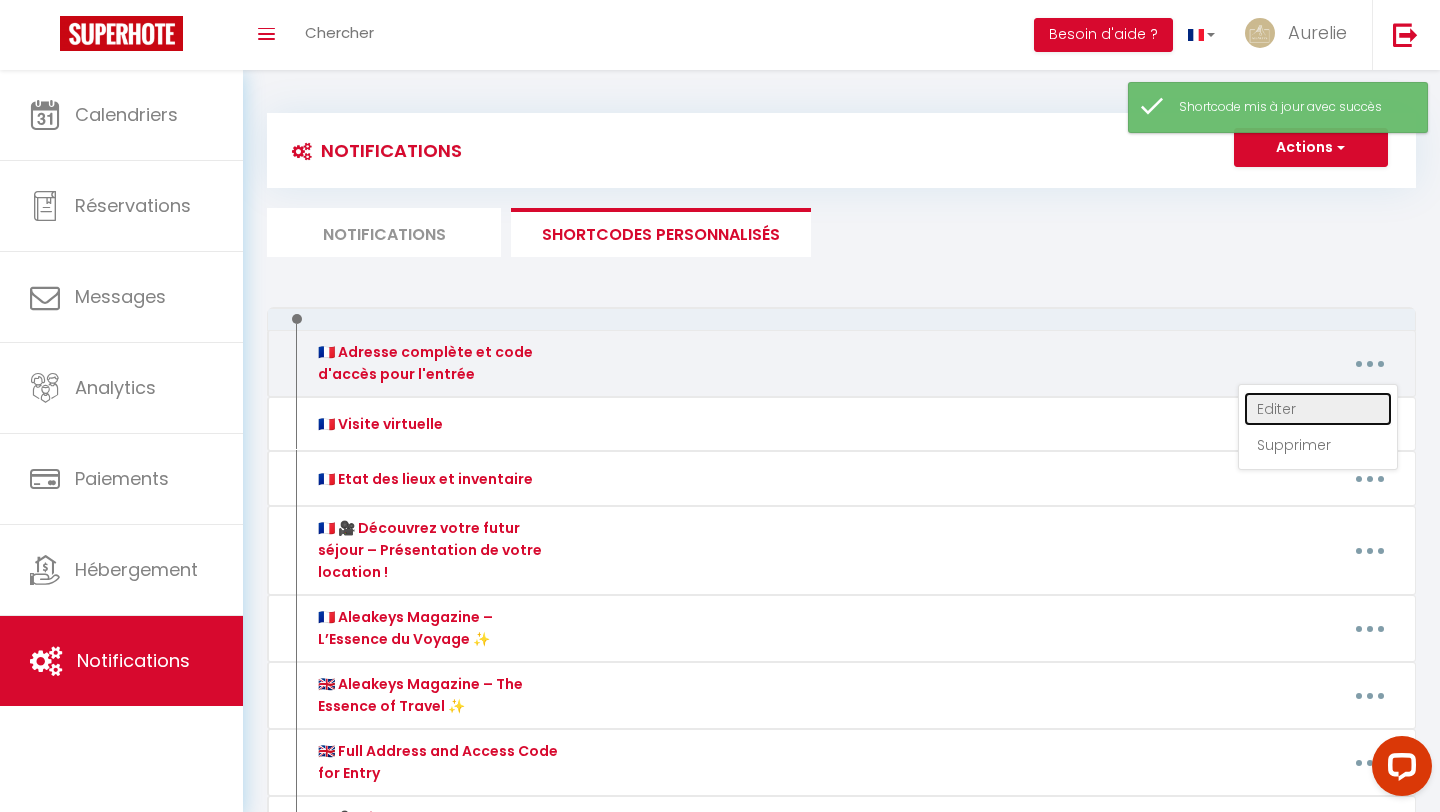 click on "Editer" at bounding box center (1318, 409) 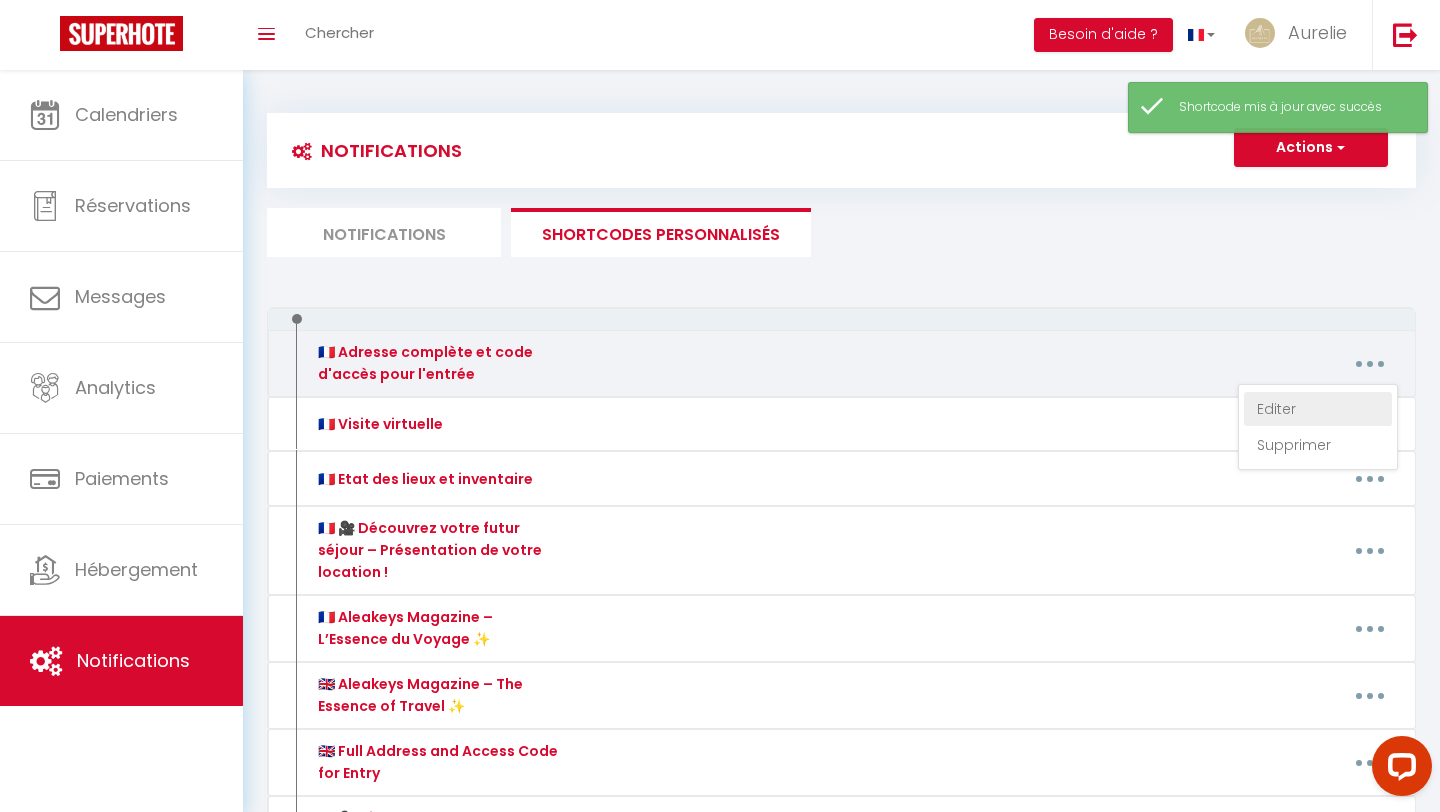 type on "🇫🇷 Adresse complète et code d'accès pour l'entrée" 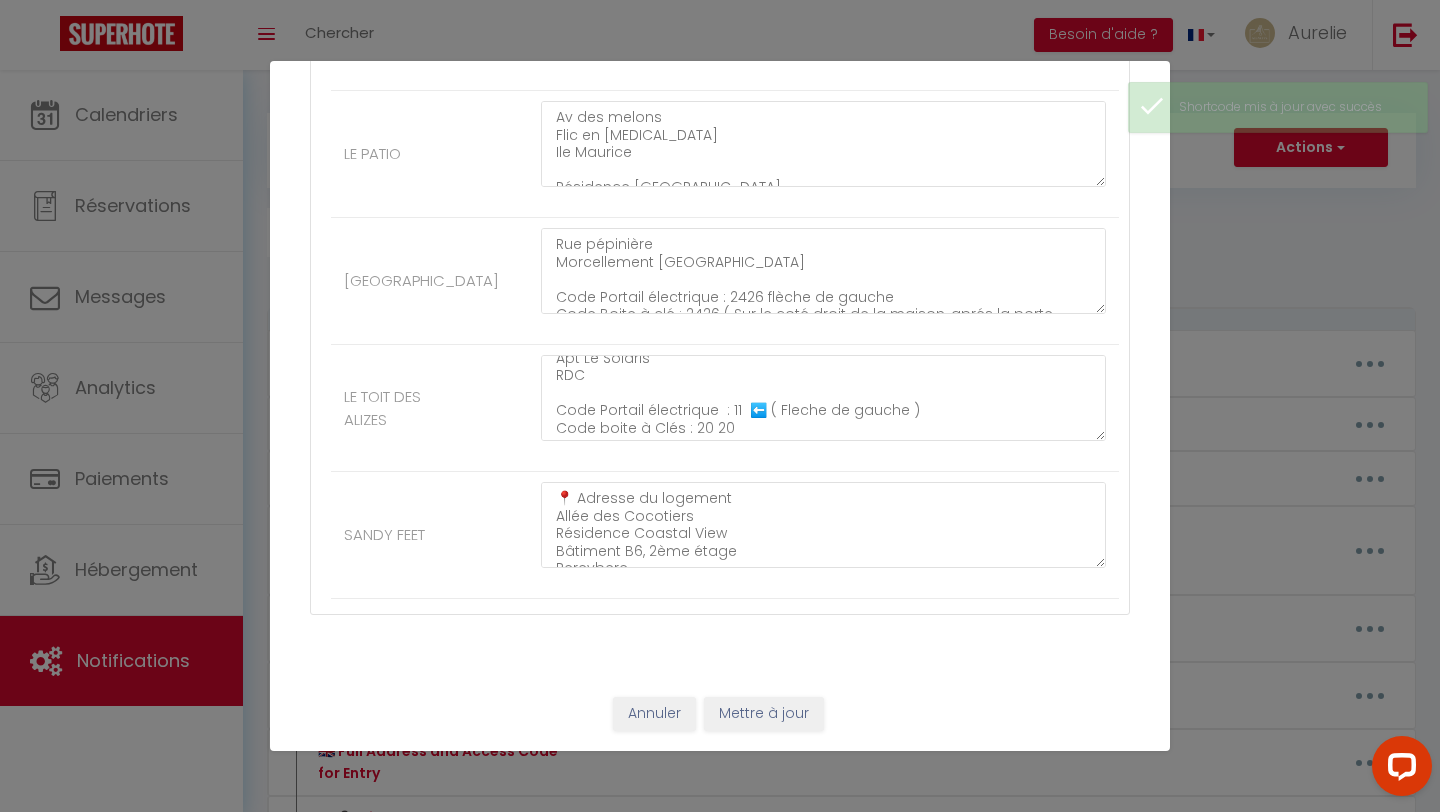 scroll 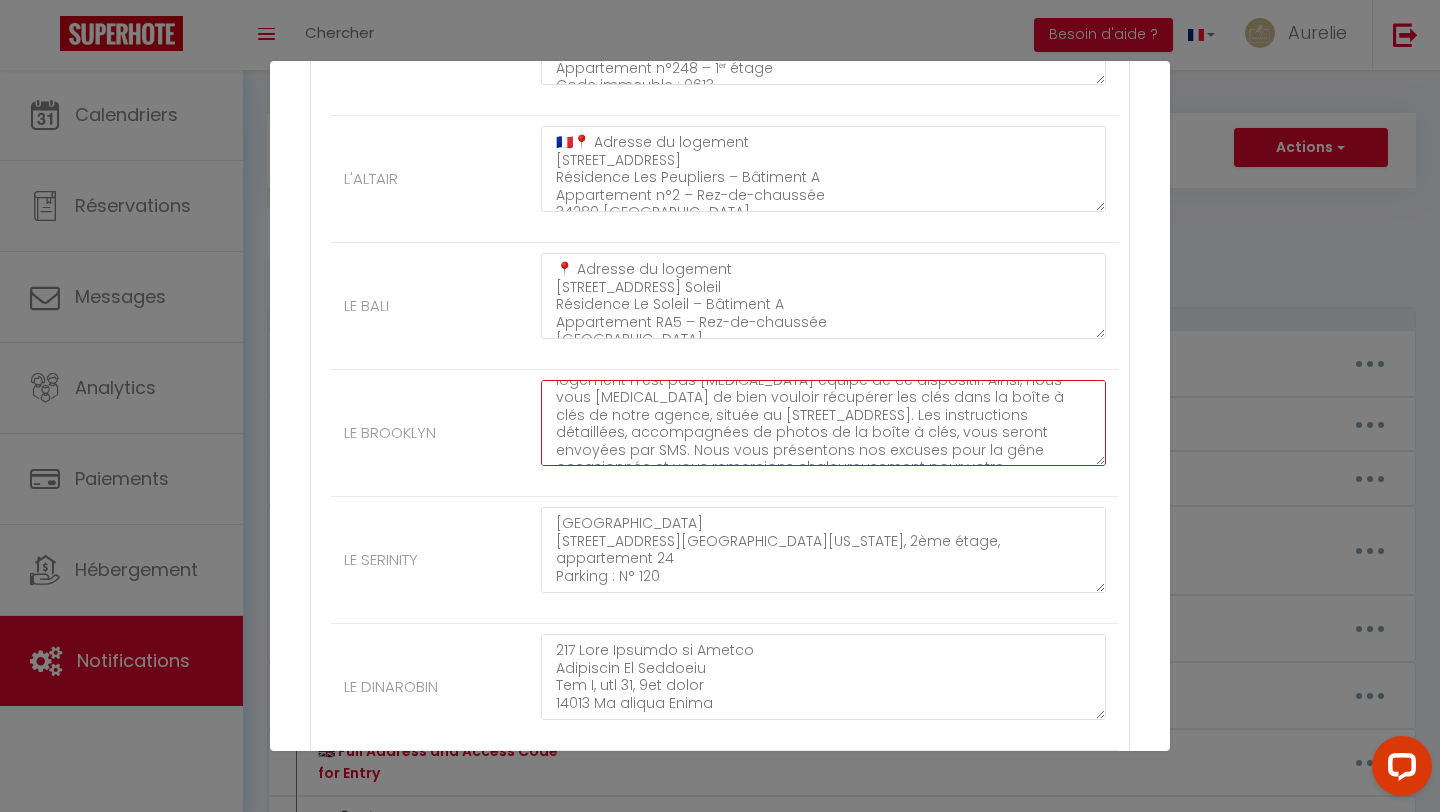 drag, startPoint x: 560, startPoint y: 405, endPoint x: 560, endPoint y: 467, distance: 62 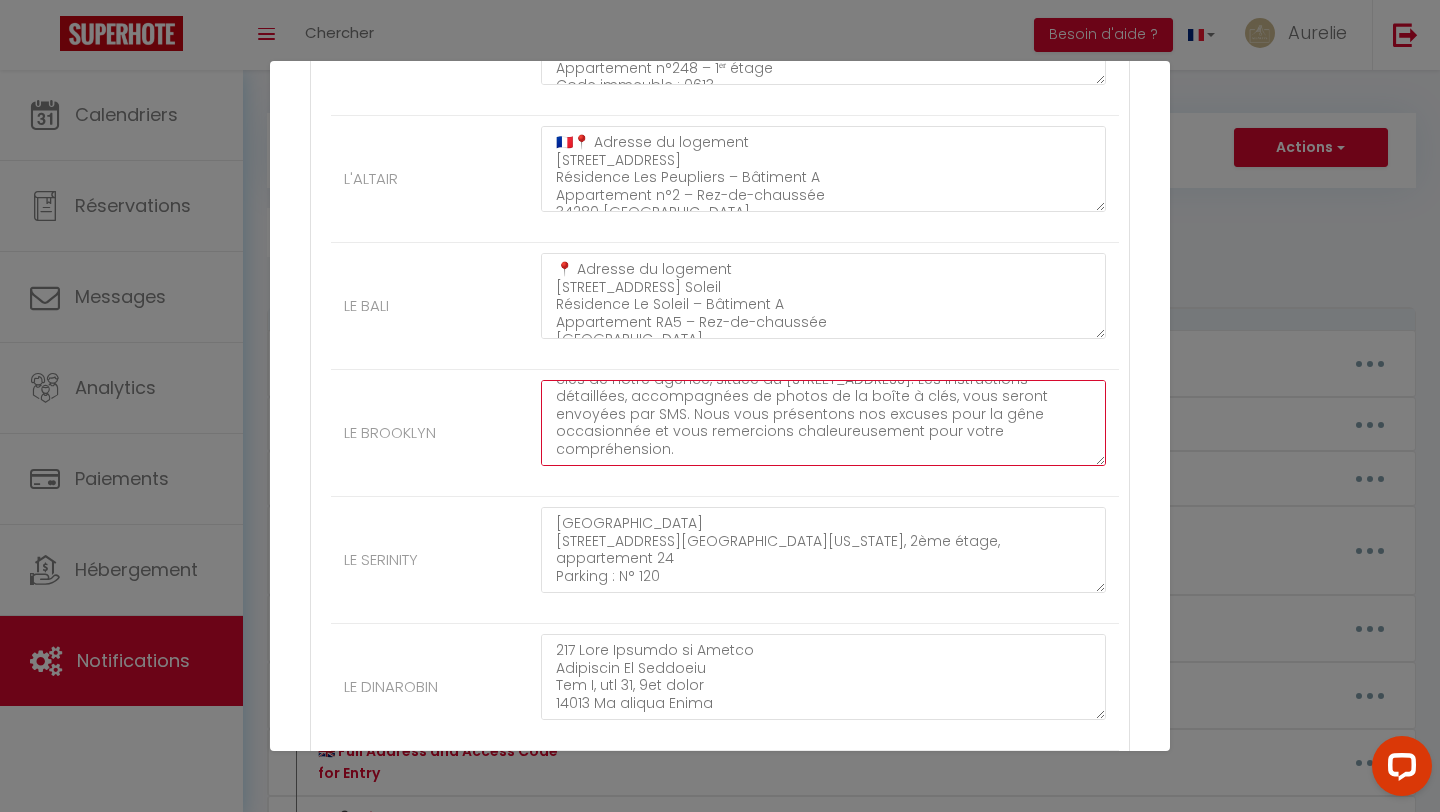 type on "168 RUE FREDERIC MISTRAL
3" 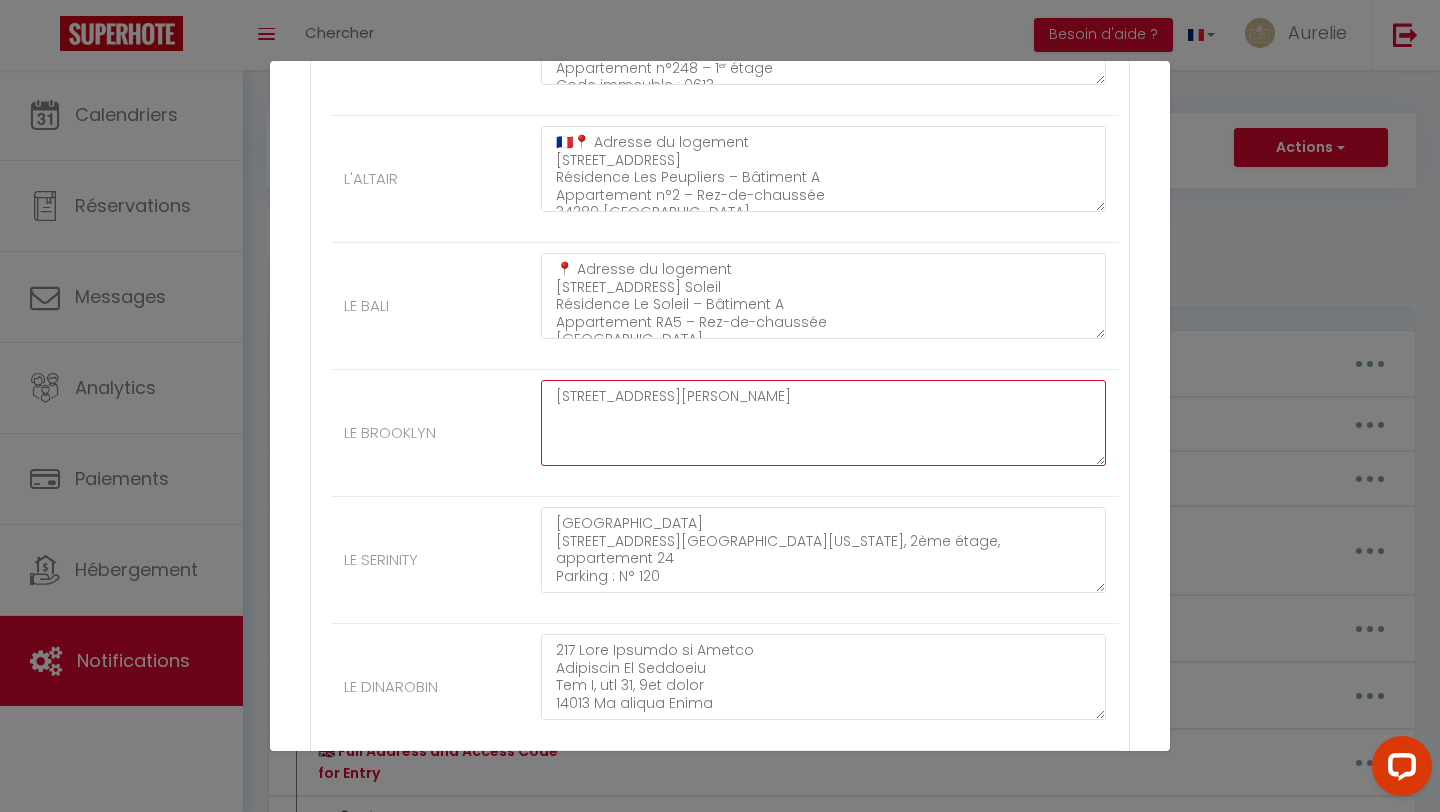 scroll, scrollTop: 0, scrollLeft: 0, axis: both 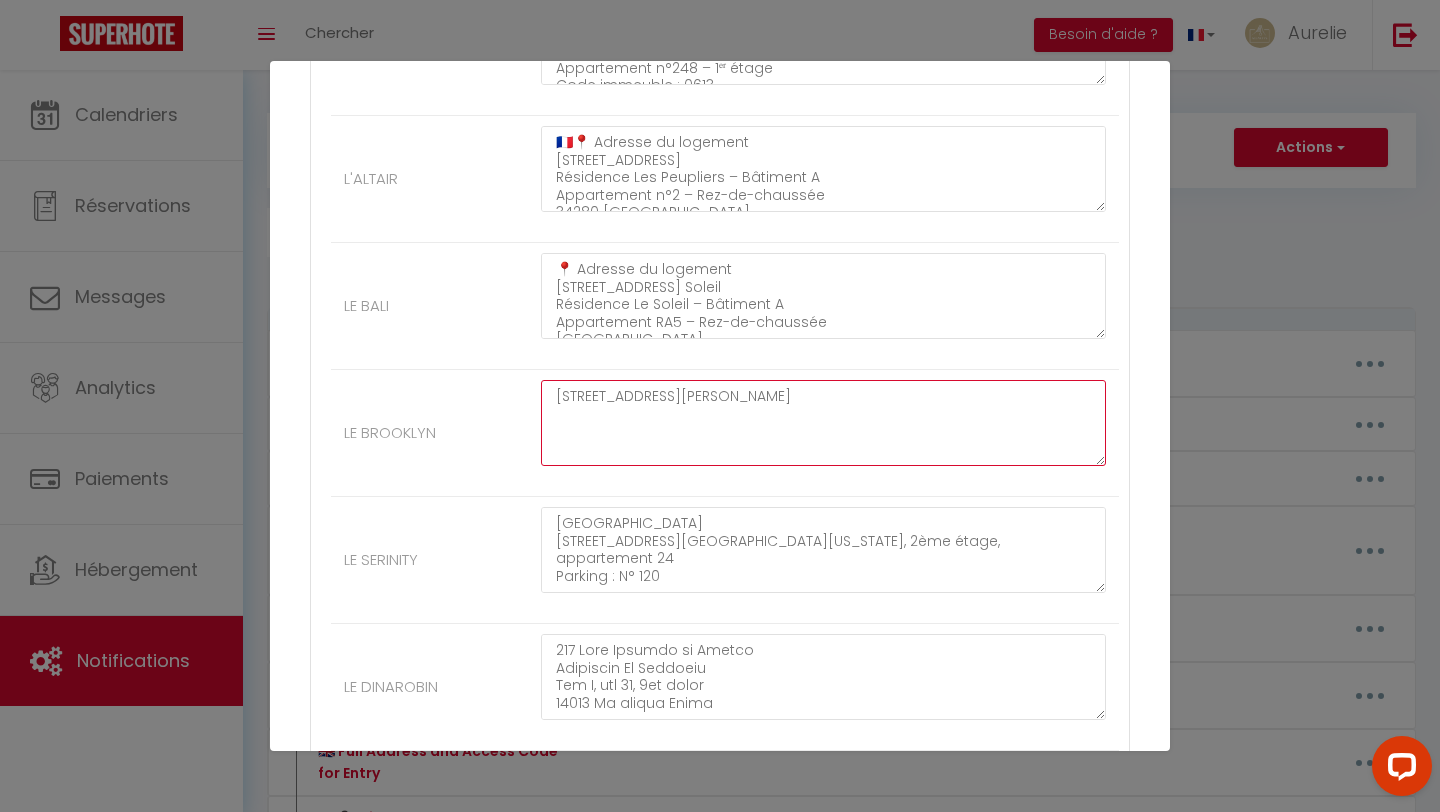 drag, startPoint x: 551, startPoint y: 391, endPoint x: 552, endPoint y: 446, distance: 55.00909 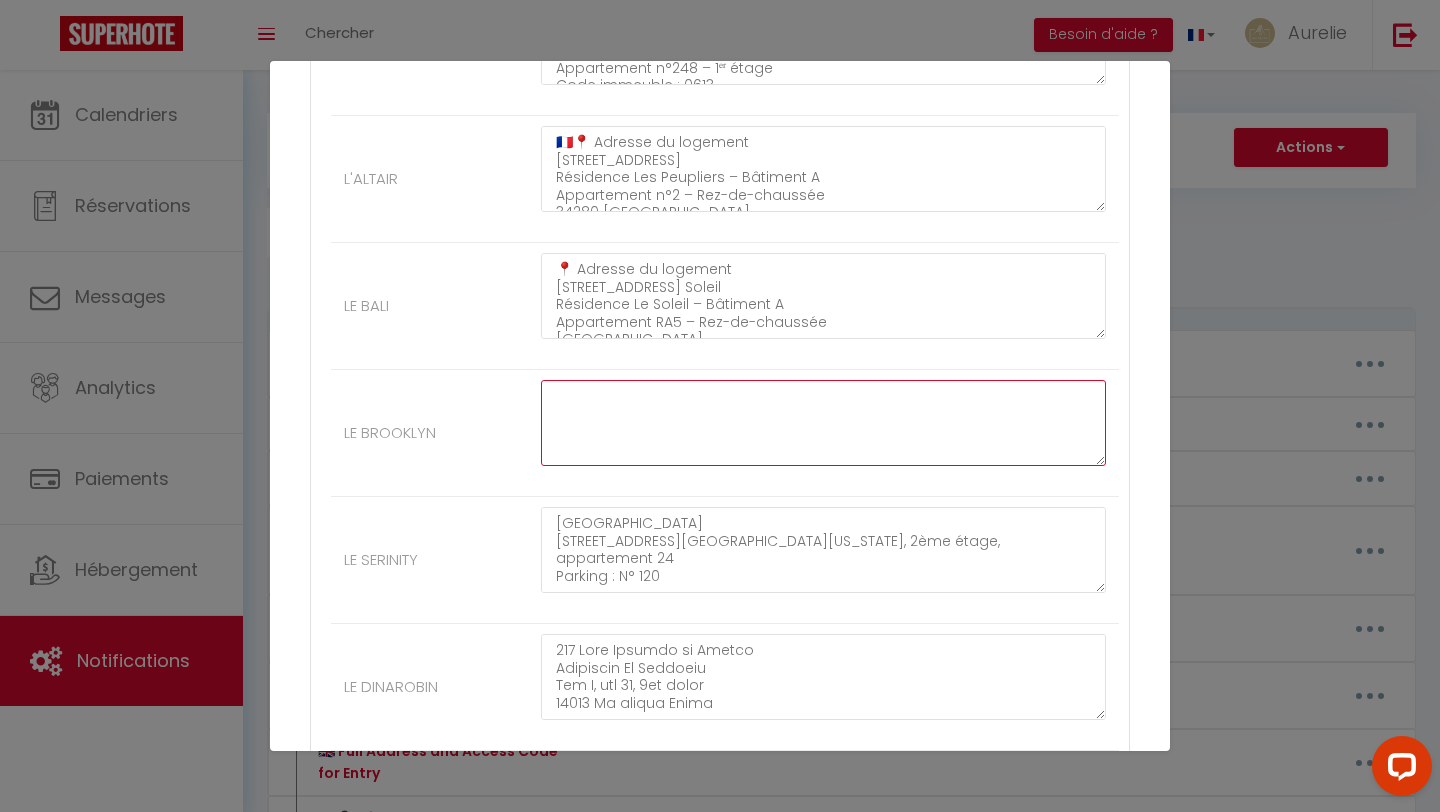paste on "📍 Adresse du logement
168 Rue Frédéric Mistral
Résidence Les Grandes Voiles – Bâtiment Grand Voile
Appartement n°115 – 4ᵉ étage
34280 La Grande Motte
🔐 Code immeuble :
Logo clé + 3434
🚫 Pas de parking privatif
🔑 Arrivée autonome – Récupération des clés
Le logement est équipé d’une serrure connectée.
➡️ Le code d’entrée vous sera communiqué via le clavier Keypad, situé sur la porte de l’appartement." 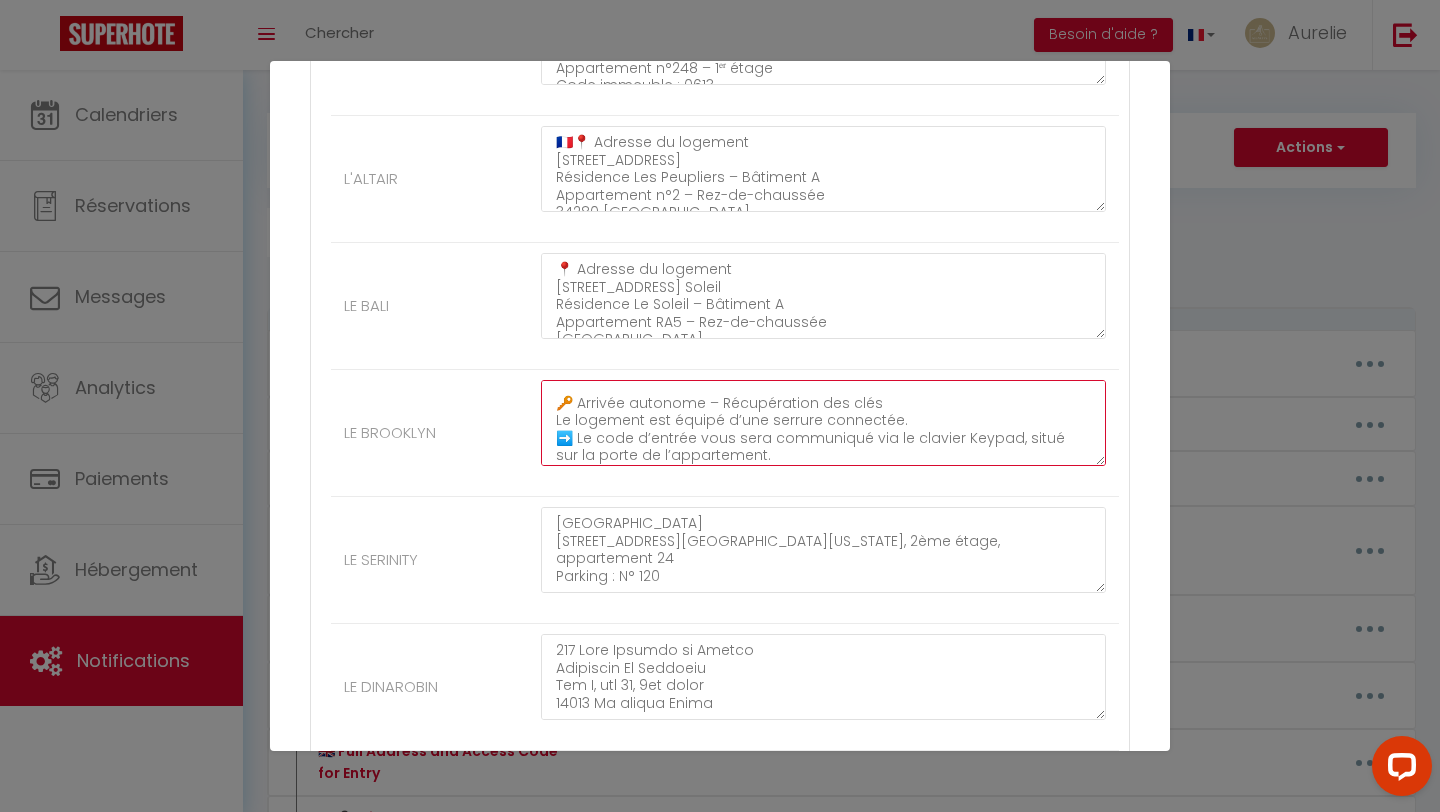 scroll, scrollTop: 0, scrollLeft: 0, axis: both 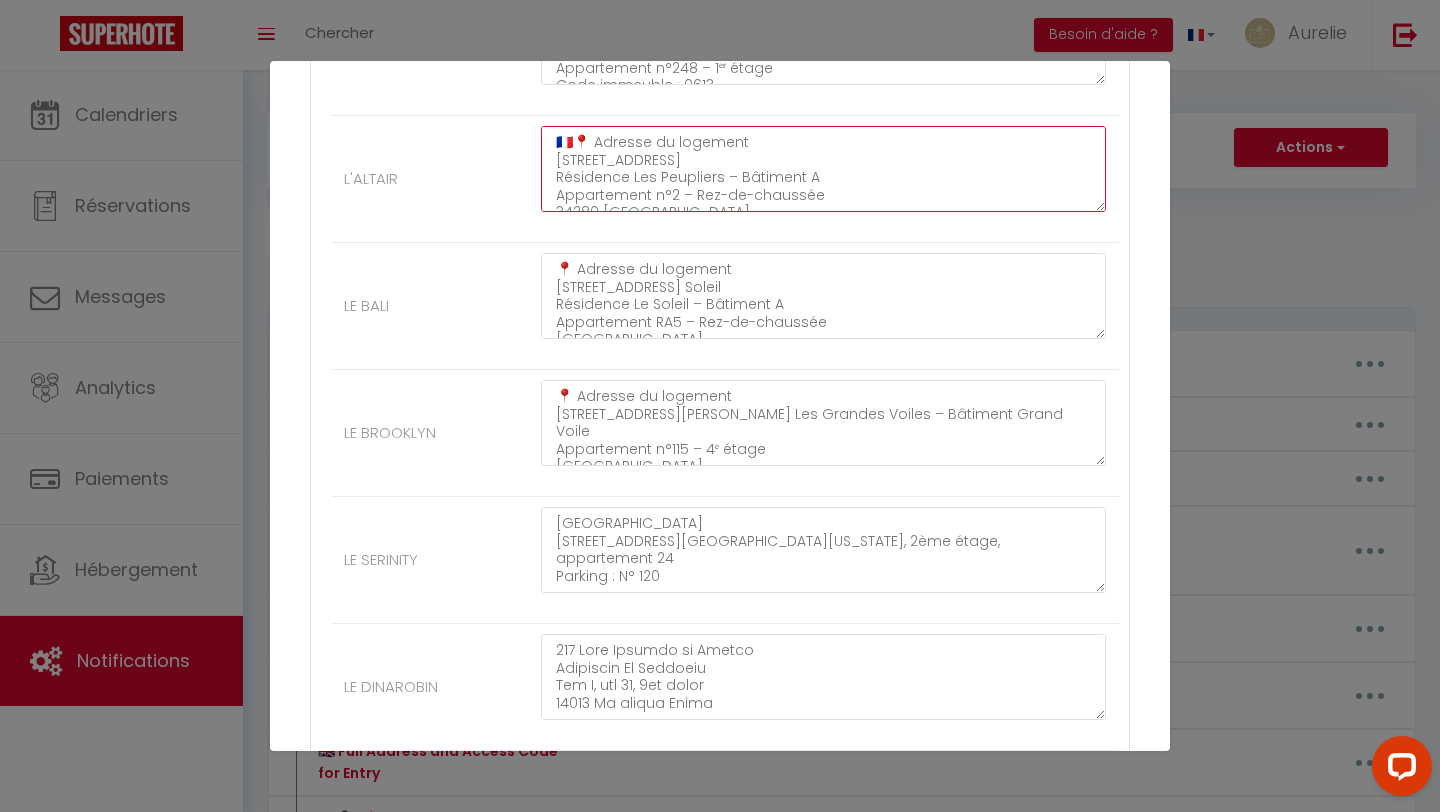 drag, startPoint x: 565, startPoint y: 142, endPoint x: 546, endPoint y: 145, distance: 19.235384 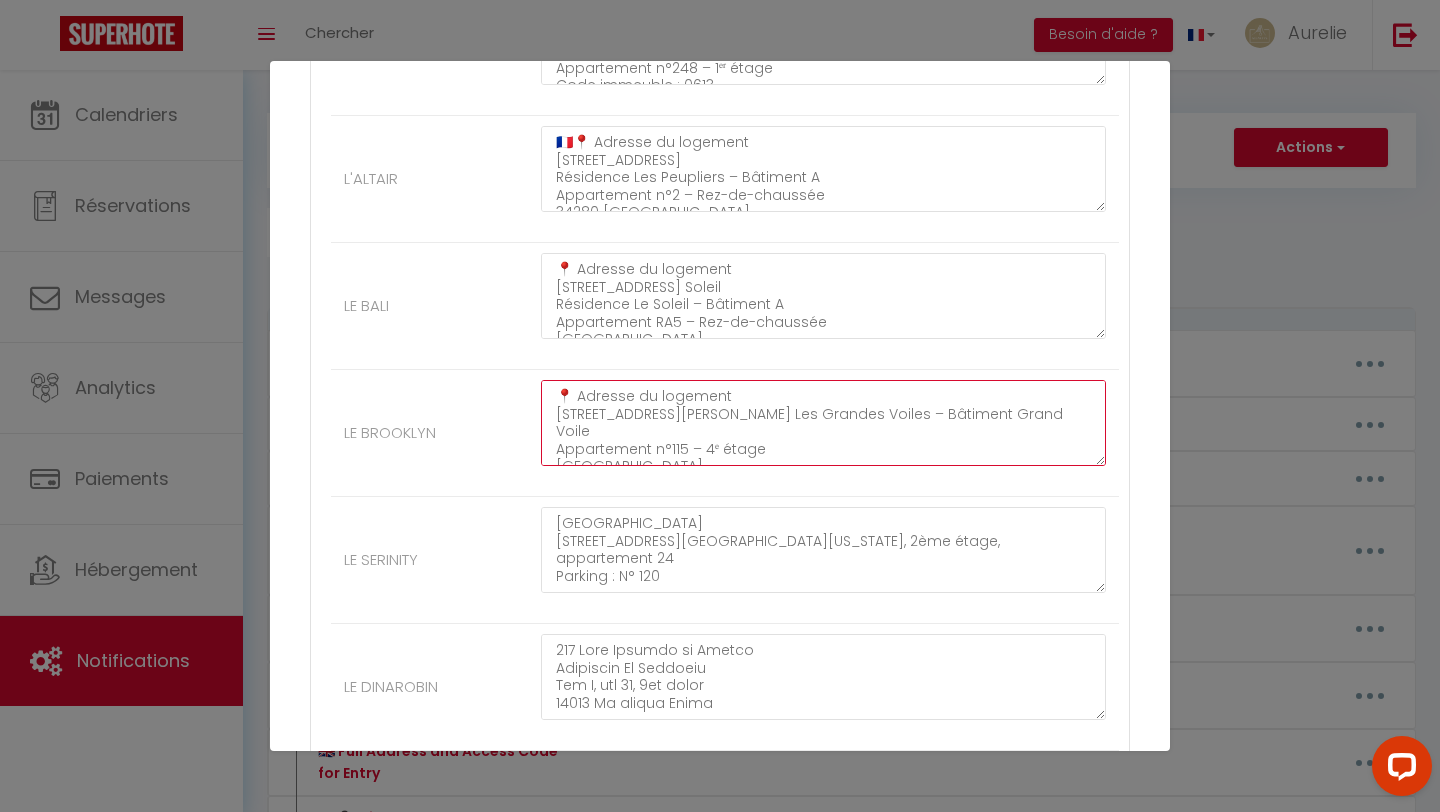 click on "📍 Adresse du logement
168 Rue Frédéric Mistral
Résidence Les Grandes Voiles – Bâtiment Grand Voile
Appartement n°115 – 4ᵉ étage
34280 La Grande Motte
🔐 Code immeuble :
Logo clé + 3434
🚫 Pas de parking privatif
🔑 Arrivée autonome – Récupération des clés
Le logement est équipé d’une serrure connectée.
➡️ Le code d’entrée vous sera communiqué via le clavier Keypad, situé sur la porte de l’appartement." at bounding box center (823, 423) 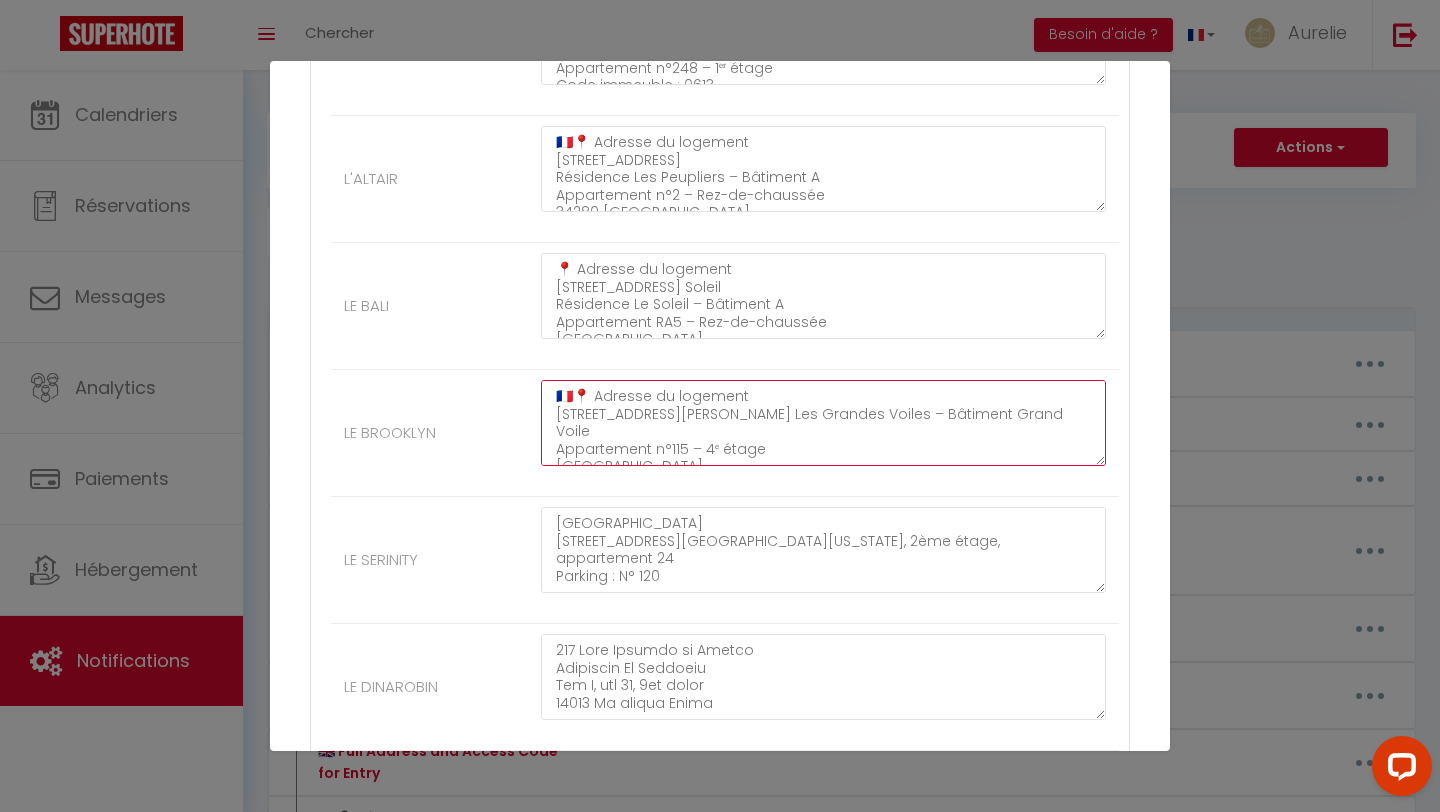 scroll, scrollTop: 192, scrollLeft: 0, axis: vertical 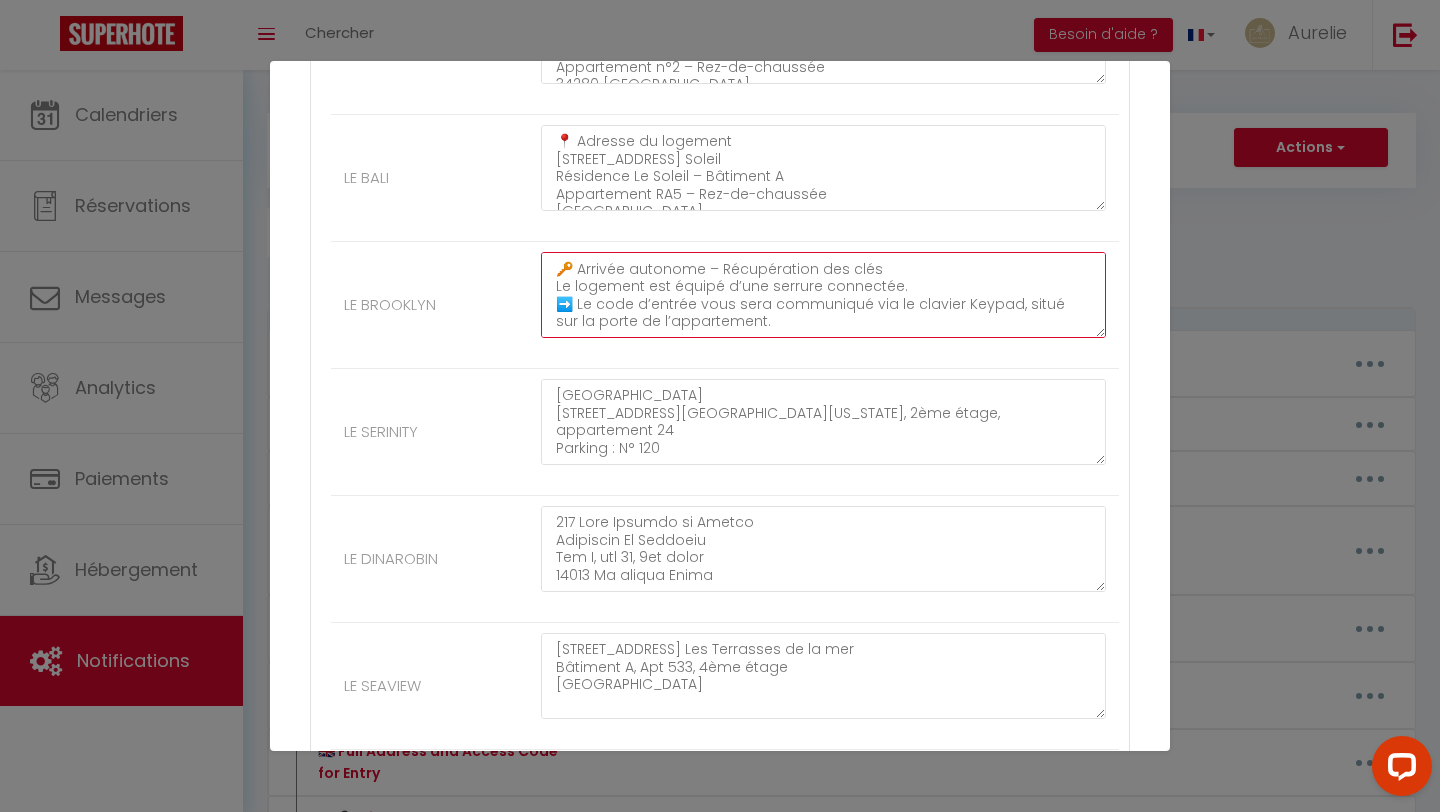 type on "🇫🇷📍 Adresse du logement
168 Rue Frédéric Mistral
Résidence Les Grandes Voiles – Bâtiment Grand Voile
Appartement n°115 – 4ᵉ étage
34280 La Grande Motte
🔐 Code immeuble :
Logo clé + 3434
🚫 Pas de parking privatif
🔑 Arrivée autonome – Récupération des clés
Le logement est équipé d’une serrure connectée.
➡️ Le code d’entrée vous sera communiqué via le clavier Keypad, situé sur la porte de l’appartement." 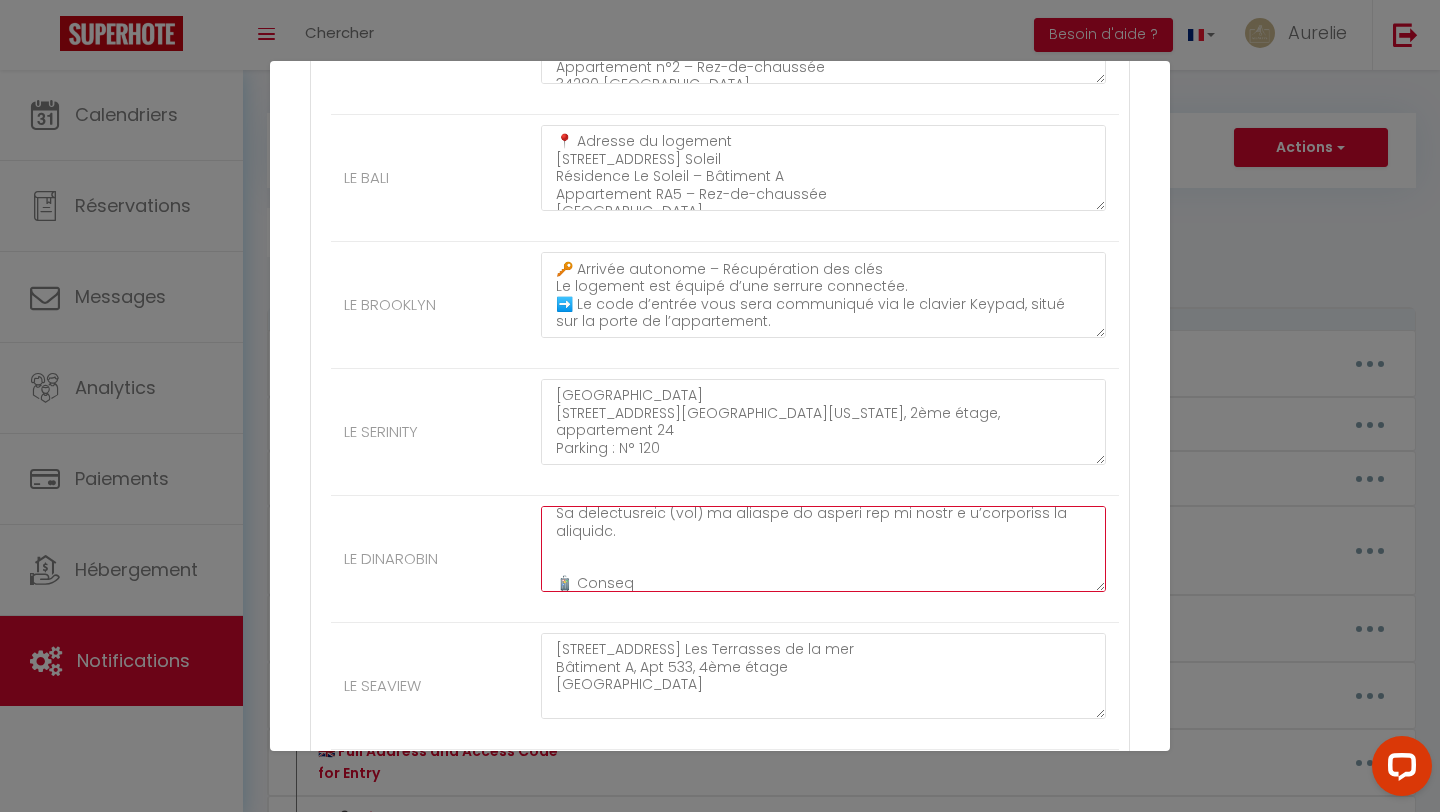scroll, scrollTop: 717, scrollLeft: 0, axis: vertical 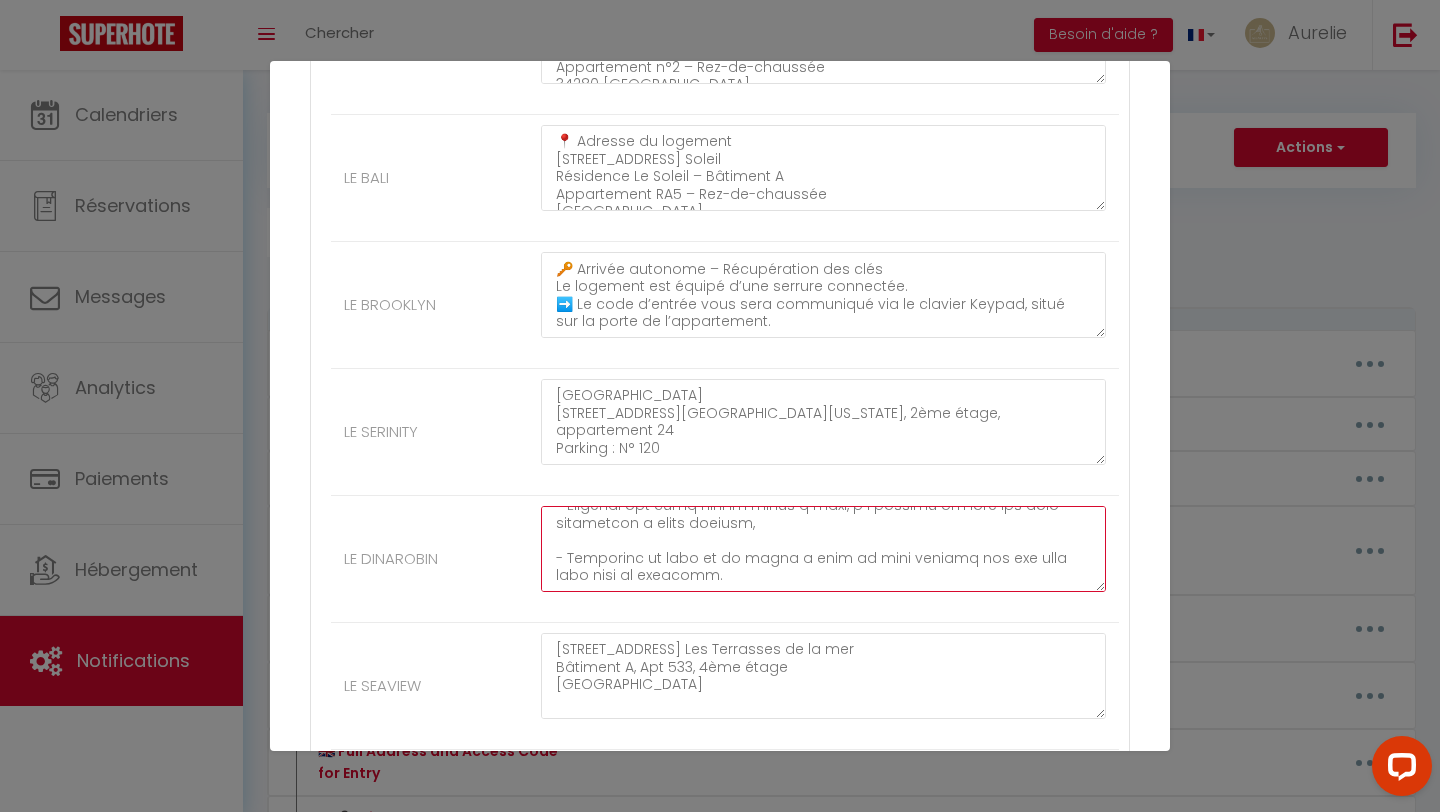 drag, startPoint x: 553, startPoint y: 521, endPoint x: 569, endPoint y: 634, distance: 114.12712 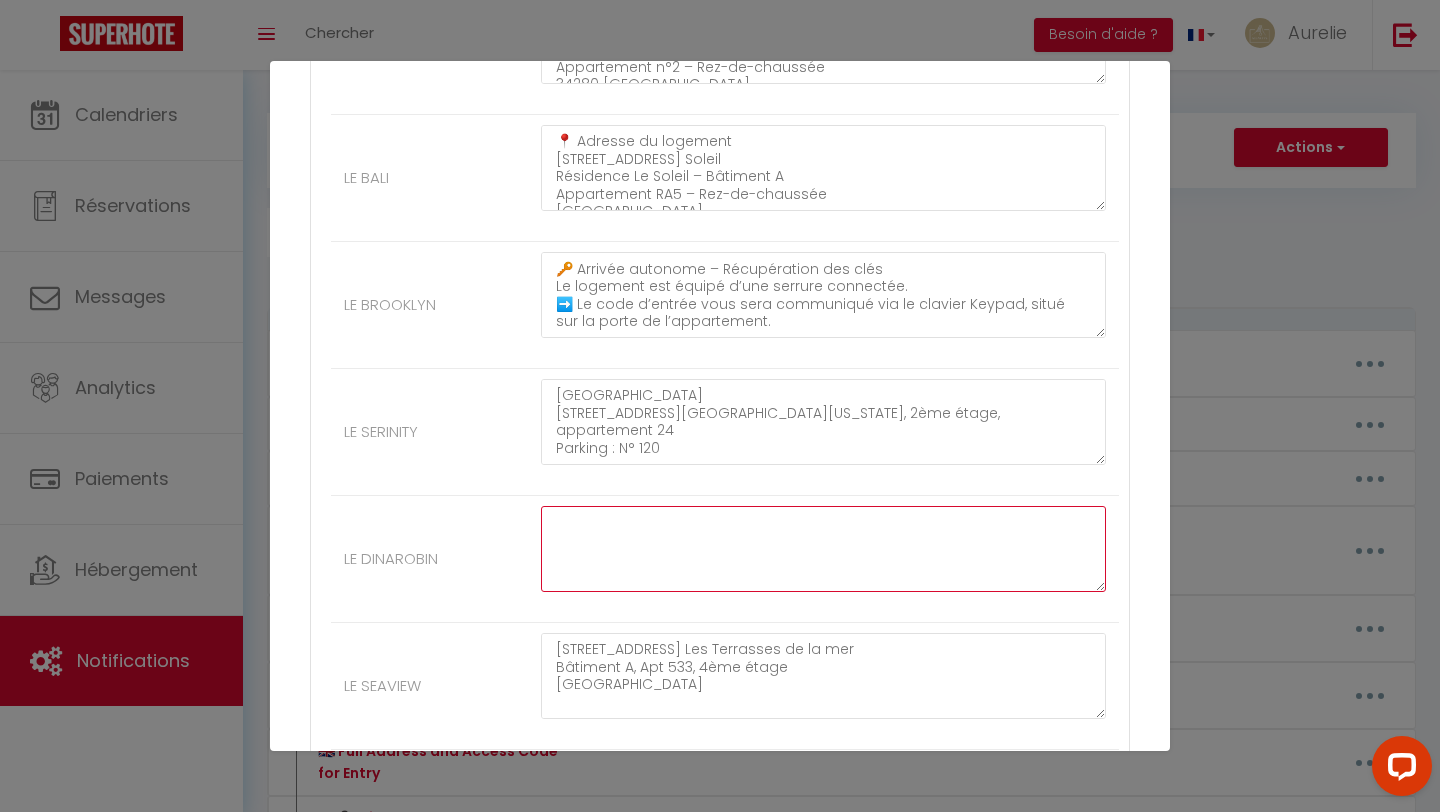 scroll, scrollTop: 0, scrollLeft: 0, axis: both 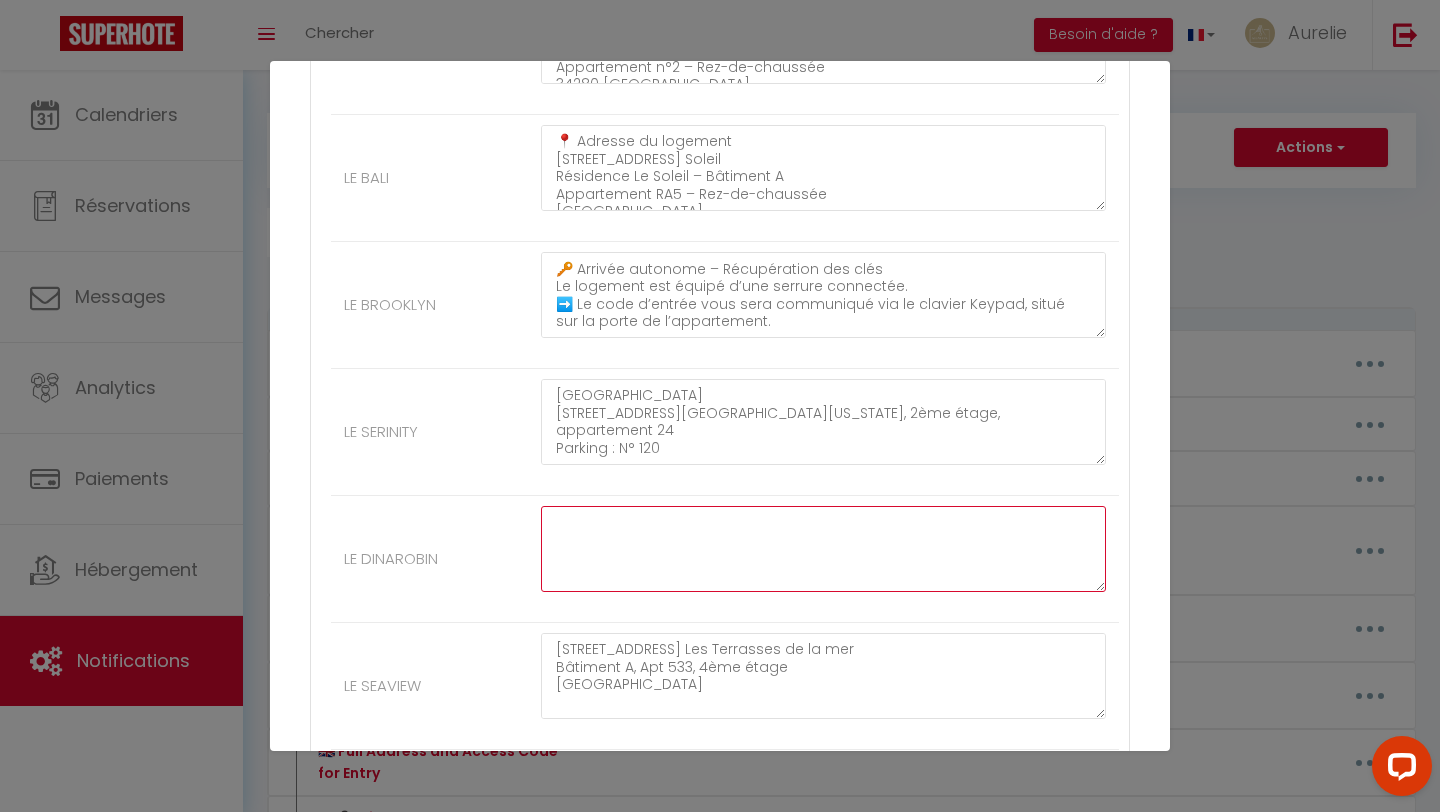 click at bounding box center (823, 549) 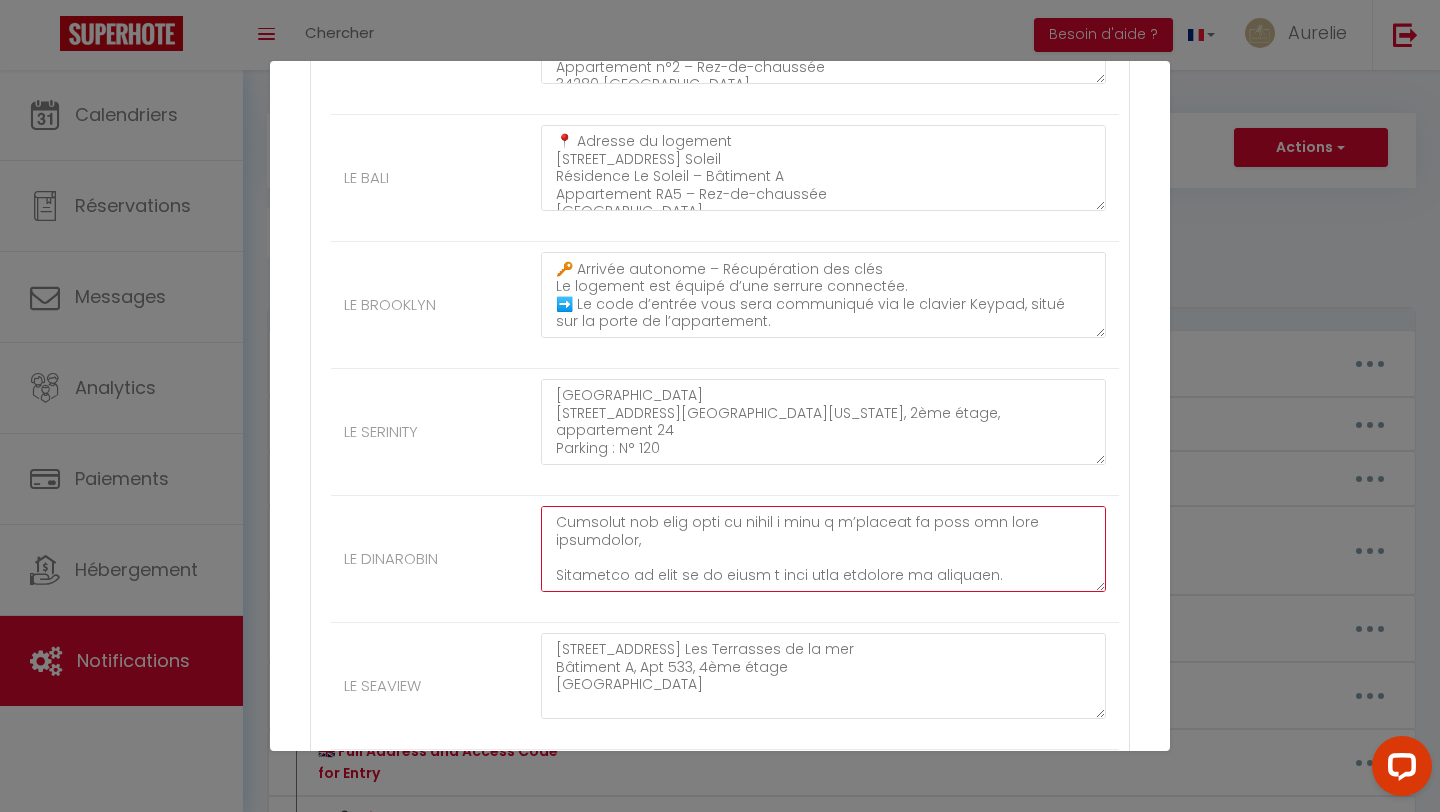 scroll, scrollTop: 0, scrollLeft: 0, axis: both 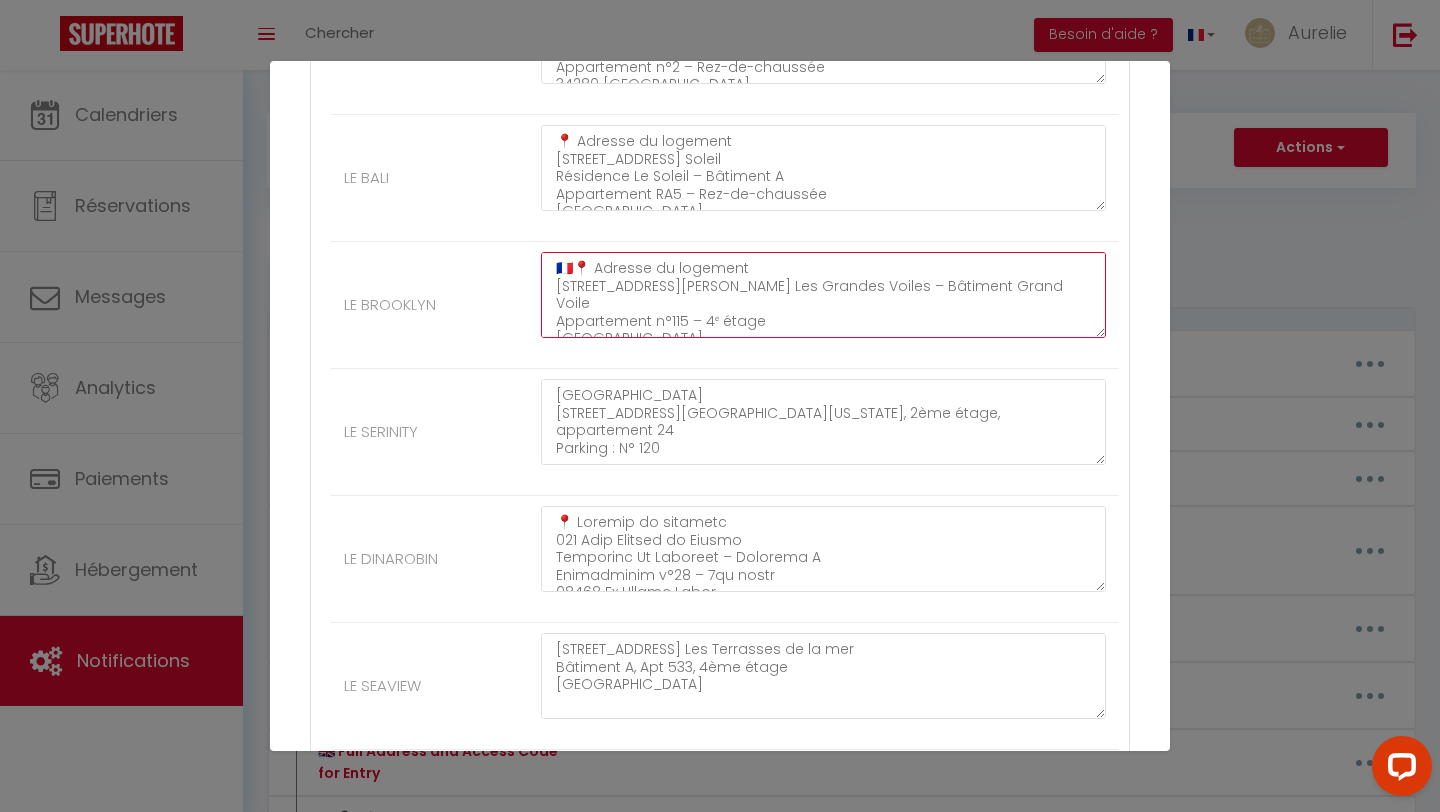 drag, startPoint x: 569, startPoint y: 268, endPoint x: 551, endPoint y: 269, distance: 18.027756 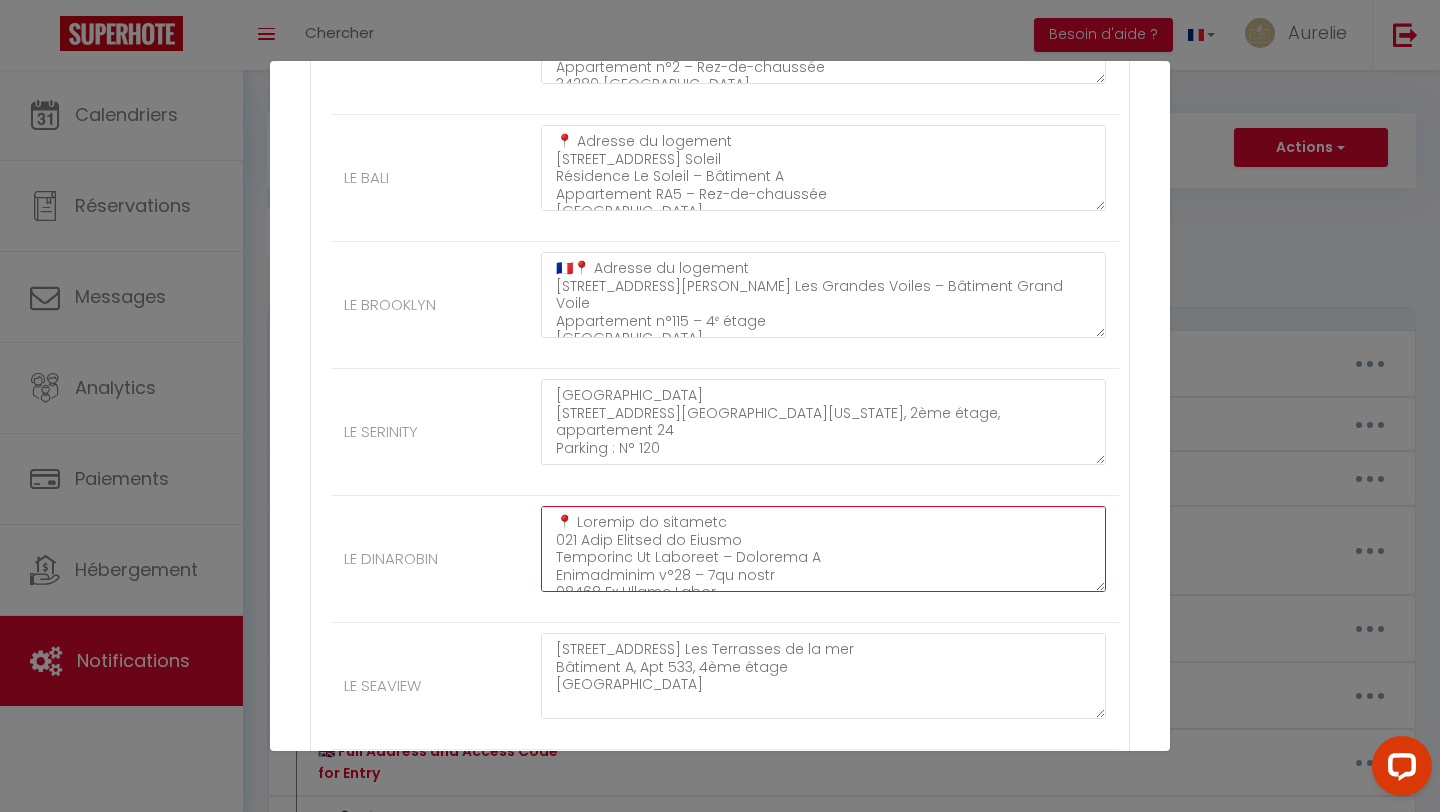 click at bounding box center [823, 549] 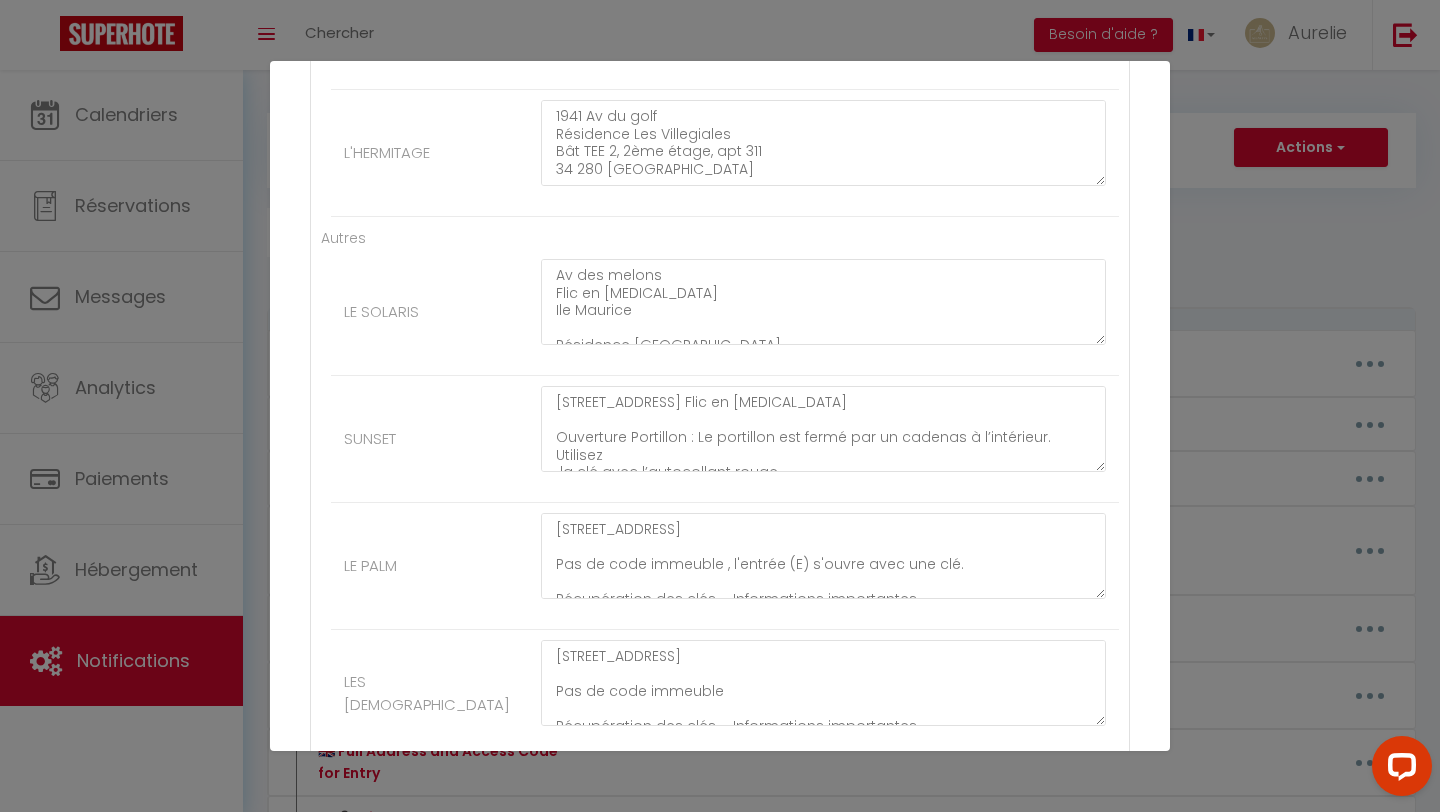 scroll, scrollTop: 3491, scrollLeft: 0, axis: vertical 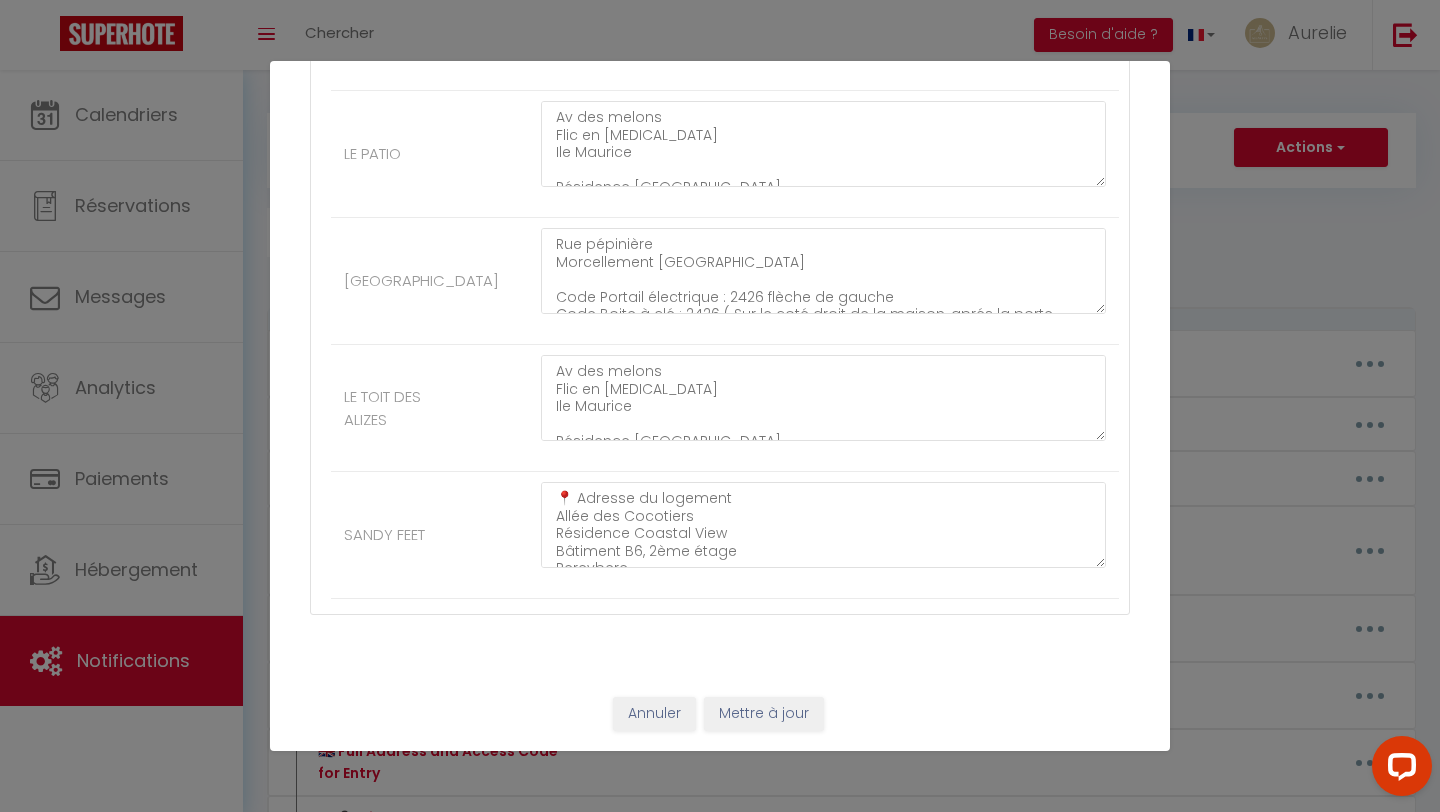 type on "🇫🇷📍 Adresse du logement
123 Quai Charles de Gaulle
Résidence Le Concorde – Bâtiment B
Appartement n°25 – 1ᵉʳ étage
34280 La Grande Motte
🔐 Code immeuble : 1936
🚗 Place de parking n°73 (située à la Résidence Le Clos de l’Église, Allée Saint Augustin, 34280 La Grande Motte)
🔑 Arrivée autonome – Récupération des clés
La boîte à clés se trouve dans la boîte aux lettres n°25, située à l’entrée de la résidence.
La porte de la boîte aux lettres est maintenue par un aimant, vous pouvez donc l’ouvrir facilement.
➡️ Code de la boîte à clés : 3402
🚘 Accès au parking
Vous disposez d’une place de parking.
Avant de vous y rendre, veuillez récupérer les clés du logement.
➡️ La télécommande du parking (bip) se trouve sur la table à l’intérieur du logement.
🧳 Départ
Lors de votre départ, merci de :
Reposer la télécommande du parking sur la table,
Remettre les clés dans la boîte à clés à l’endroit où vous les avez récupérées,
Brouiller le code de la boîte à clés pour garantir la sécurité.
..." 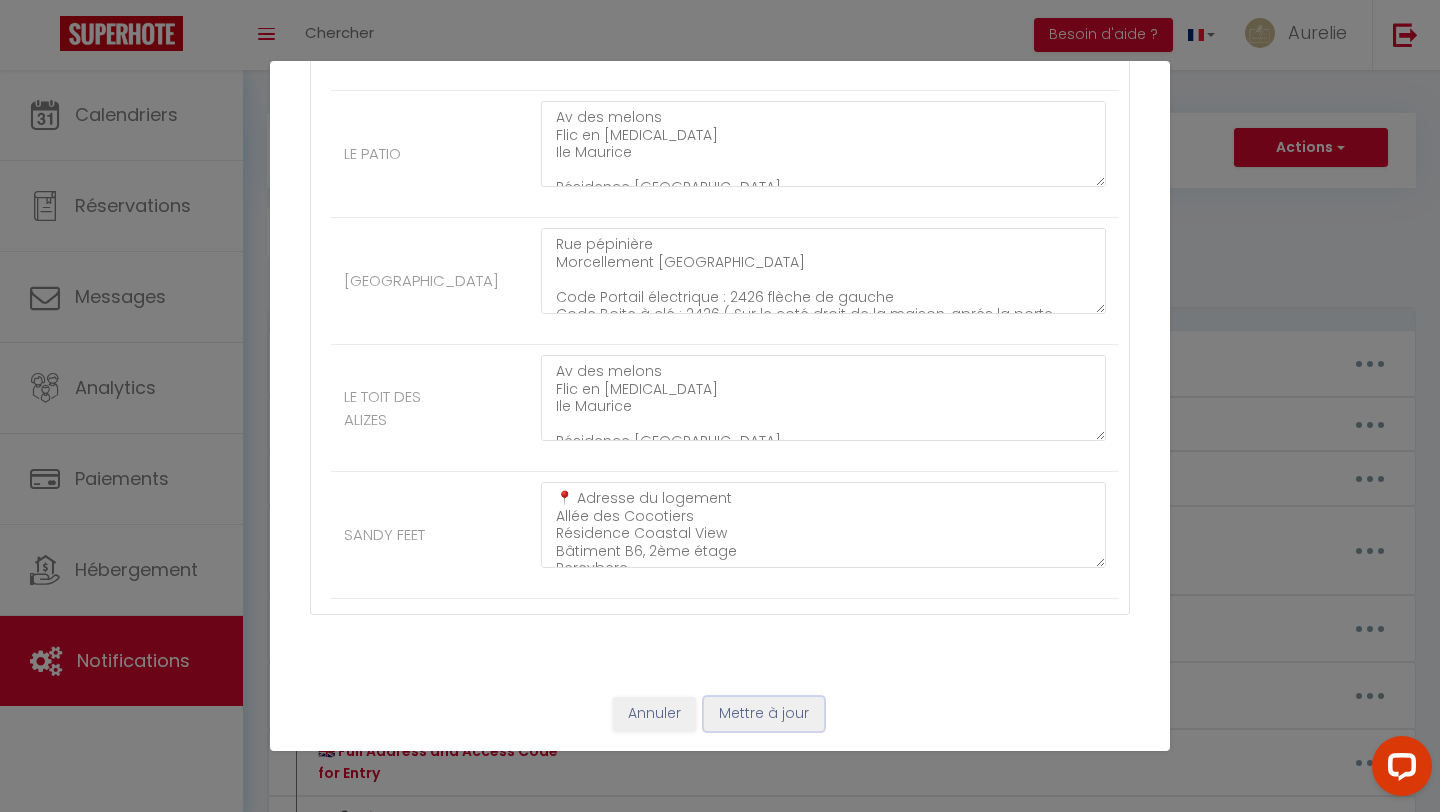 click on "Mettre à jour" at bounding box center [764, 714] 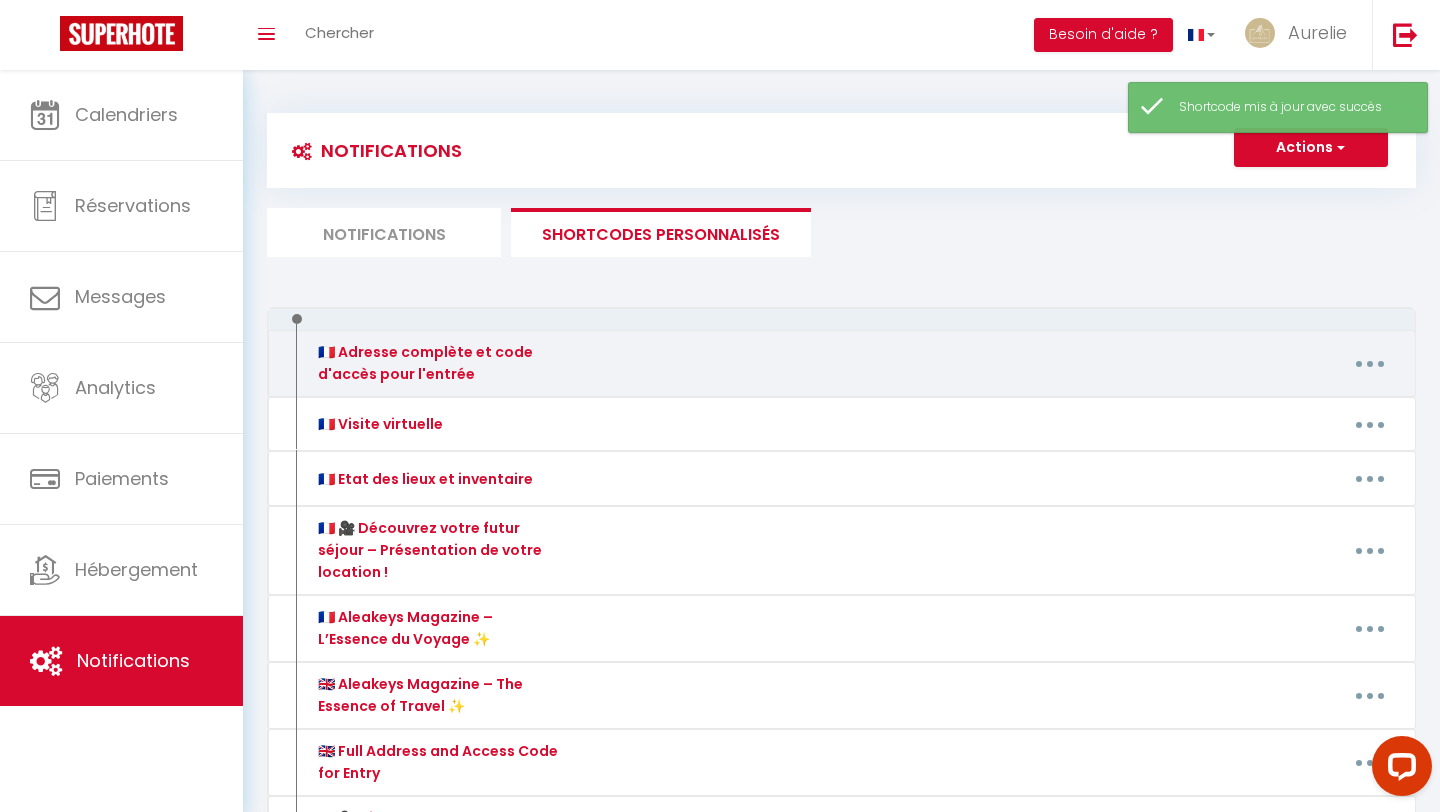 click at bounding box center [1370, 364] 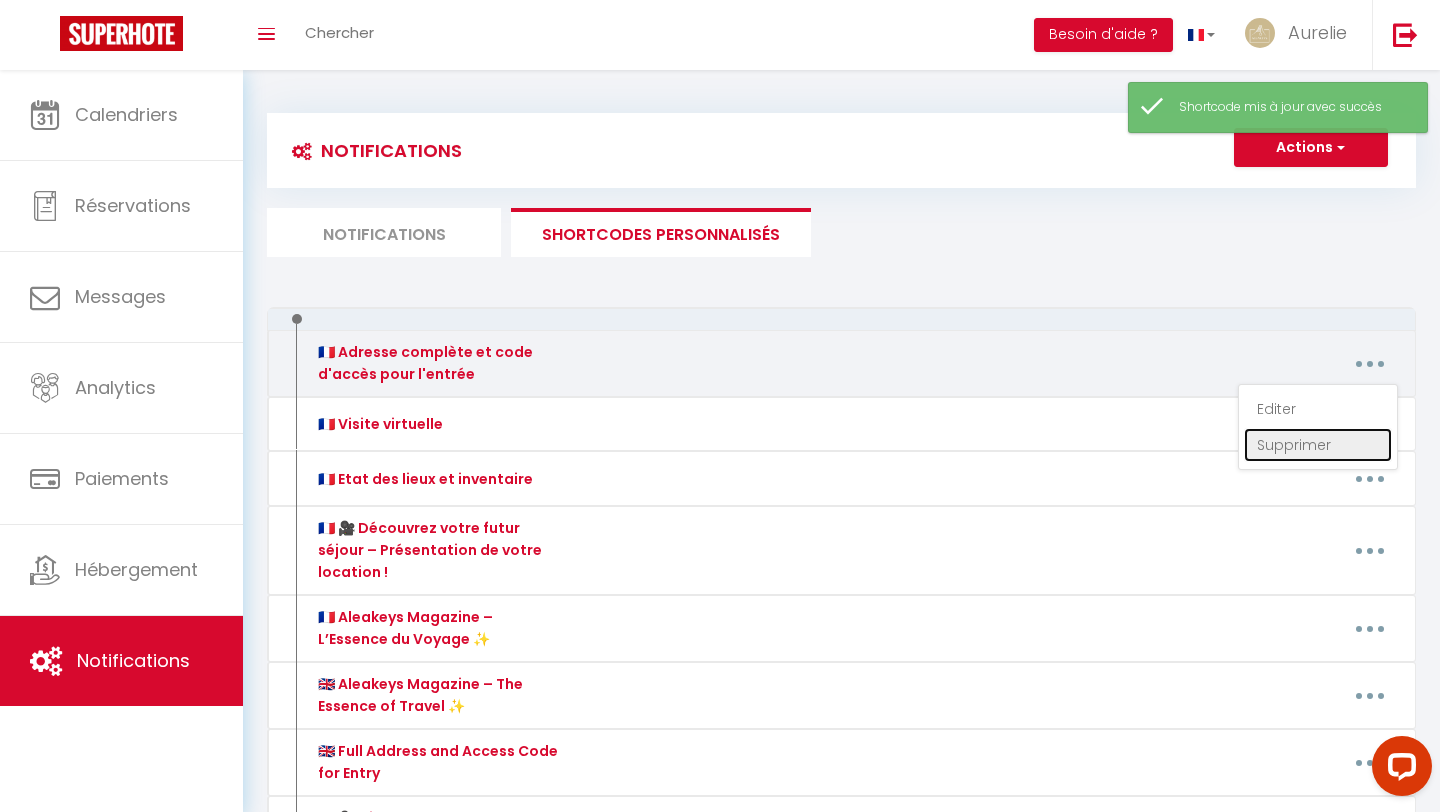 click on "Supprimer" at bounding box center (1318, 445) 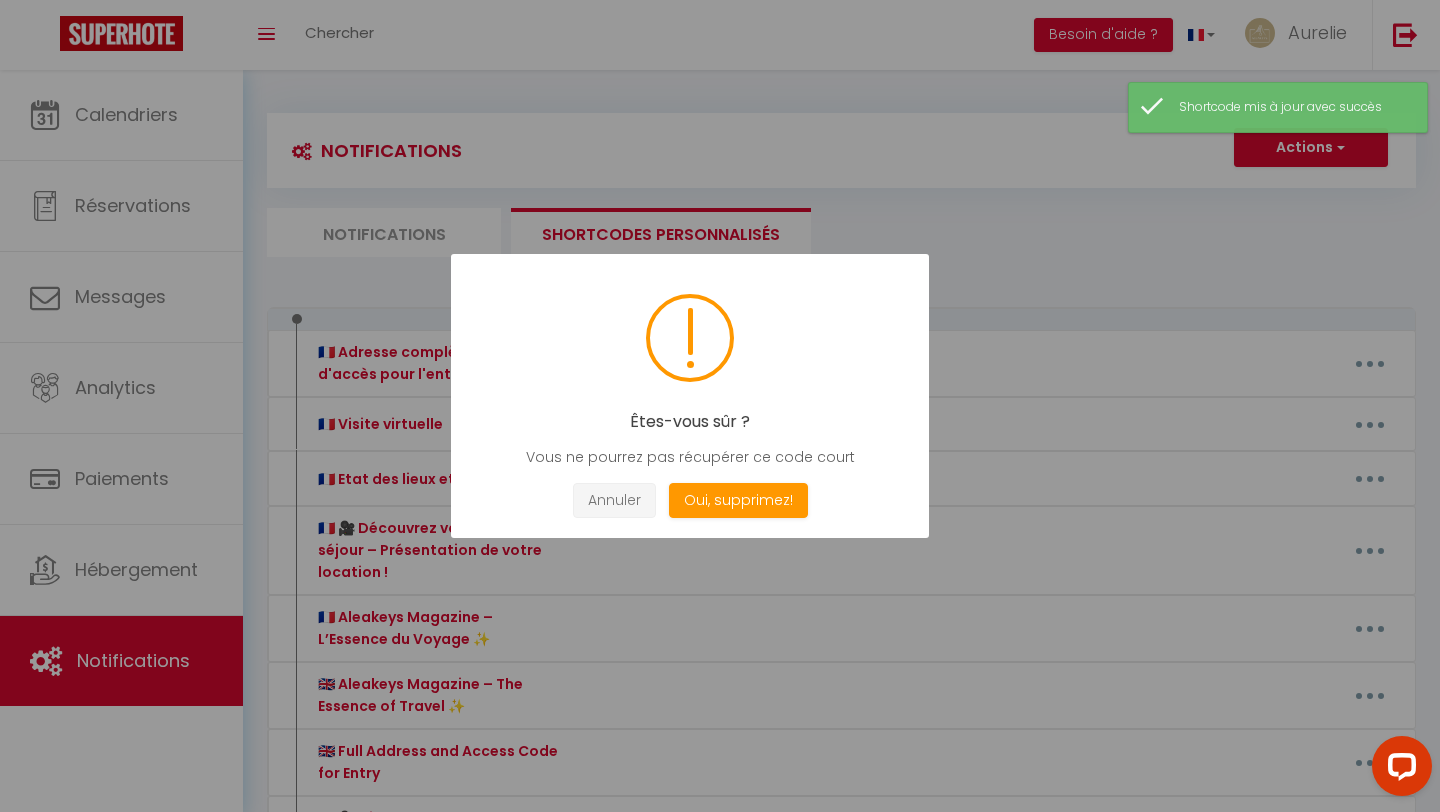 click on "Annuler" at bounding box center (614, 500) 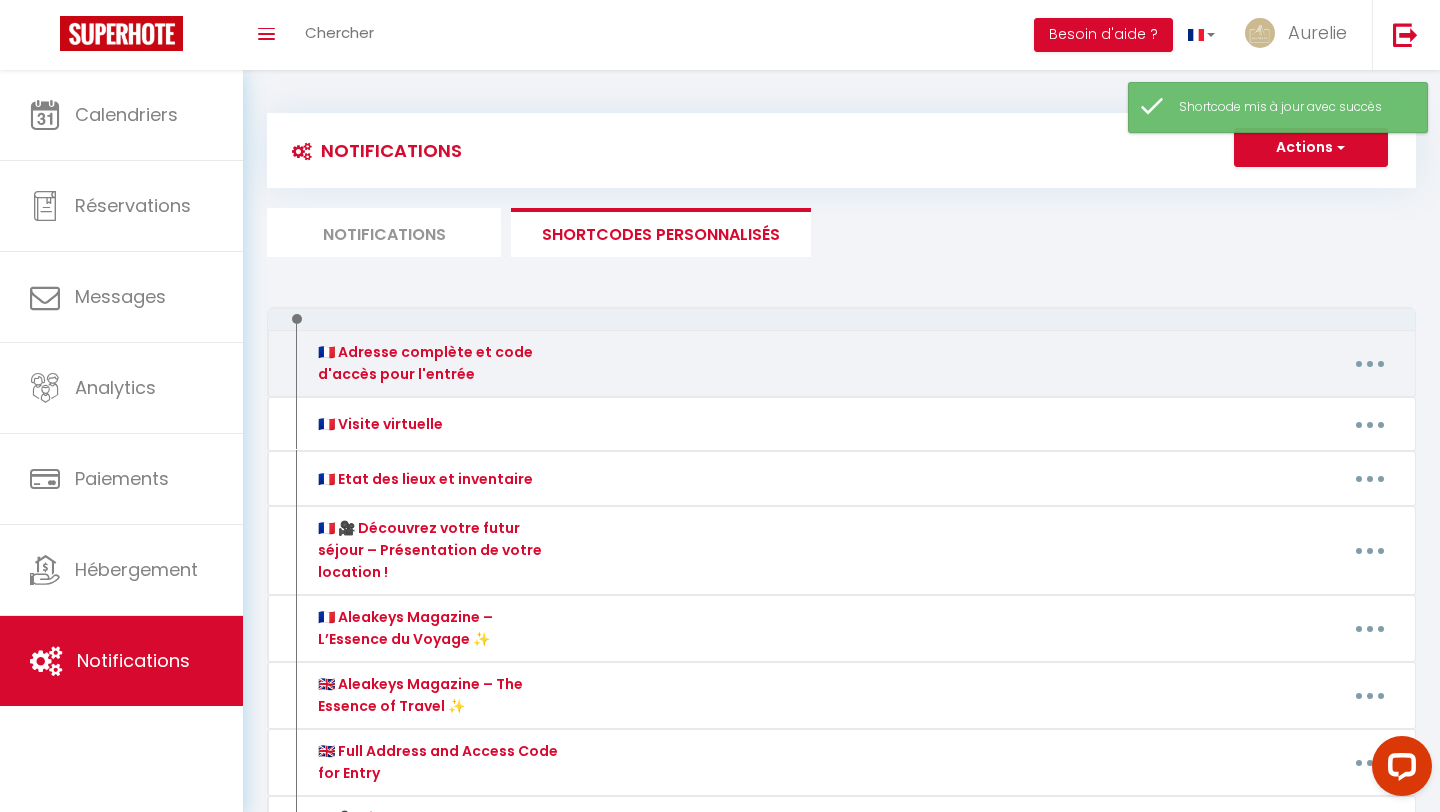 click at bounding box center [1370, 364] 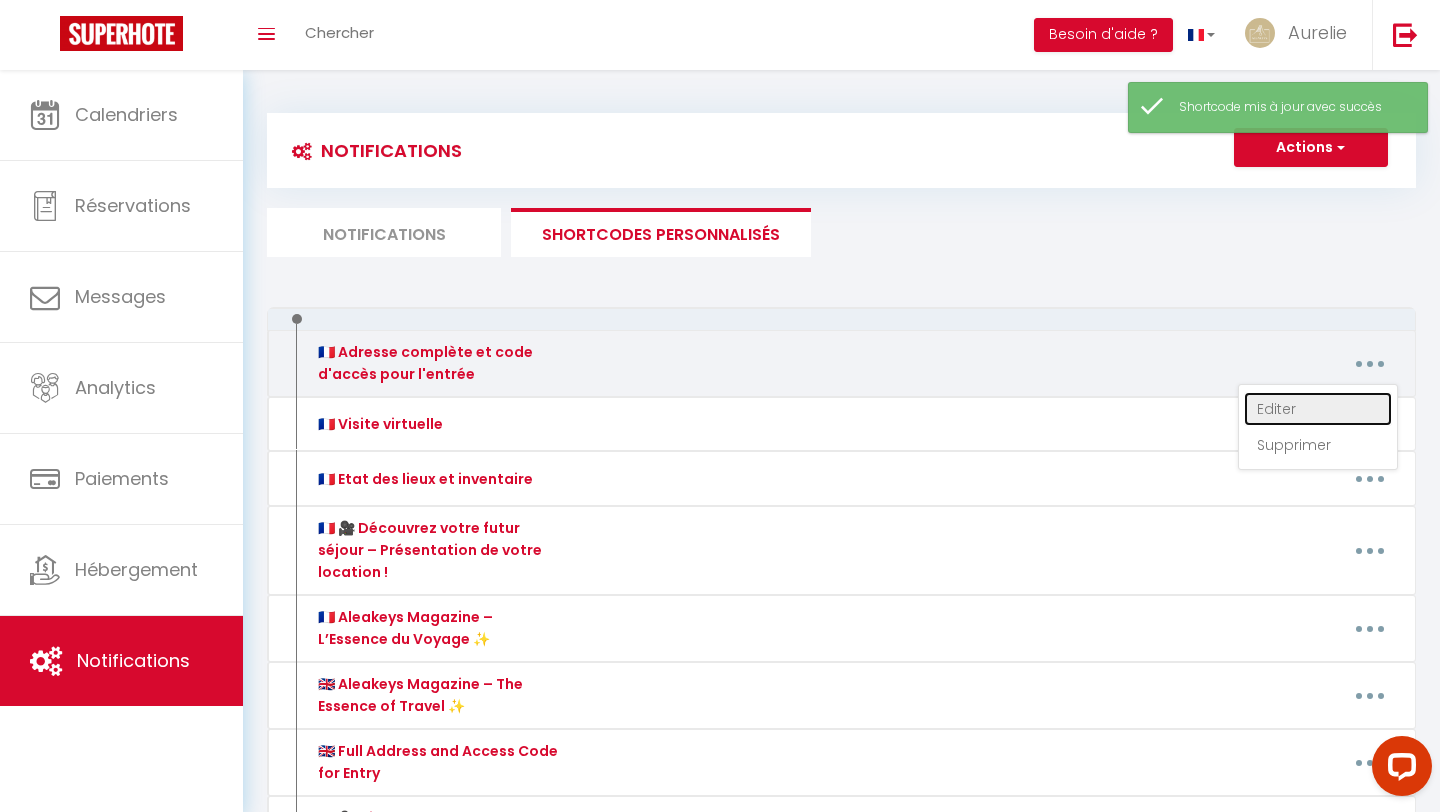 click on "Editer" at bounding box center (1318, 409) 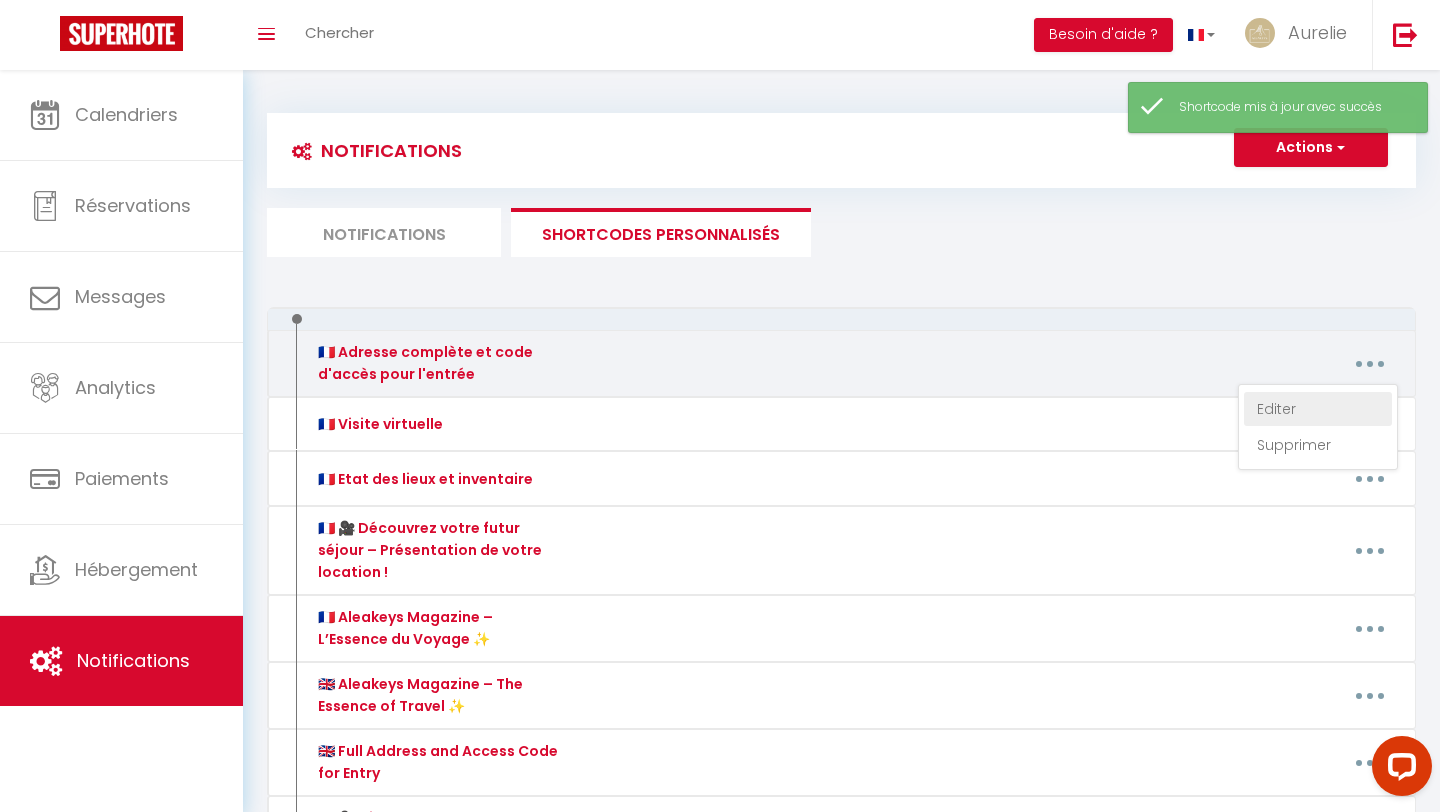 type on "🇫🇷 Adresse complète et code d'accès pour l'entrée" 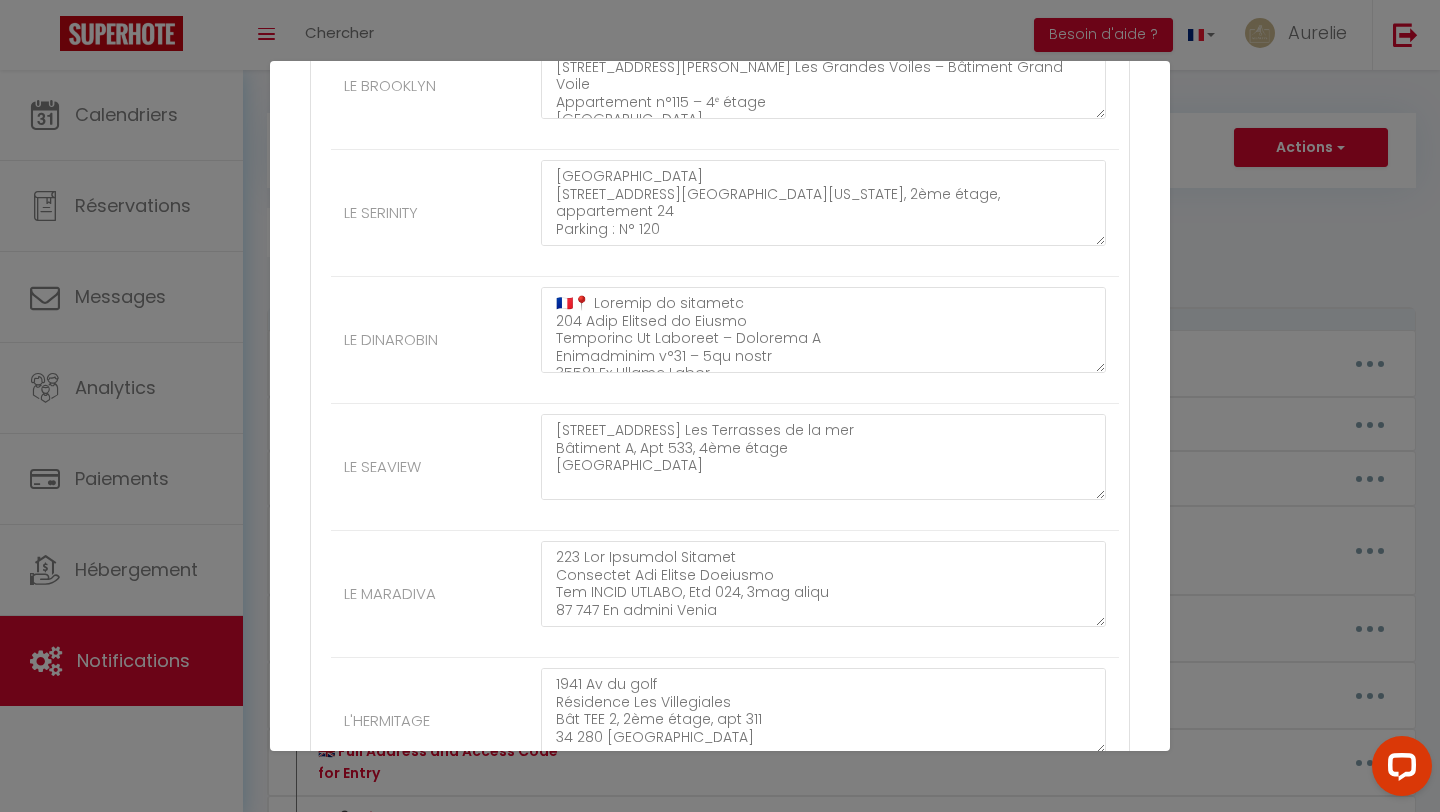 scroll, scrollTop: 2305, scrollLeft: 0, axis: vertical 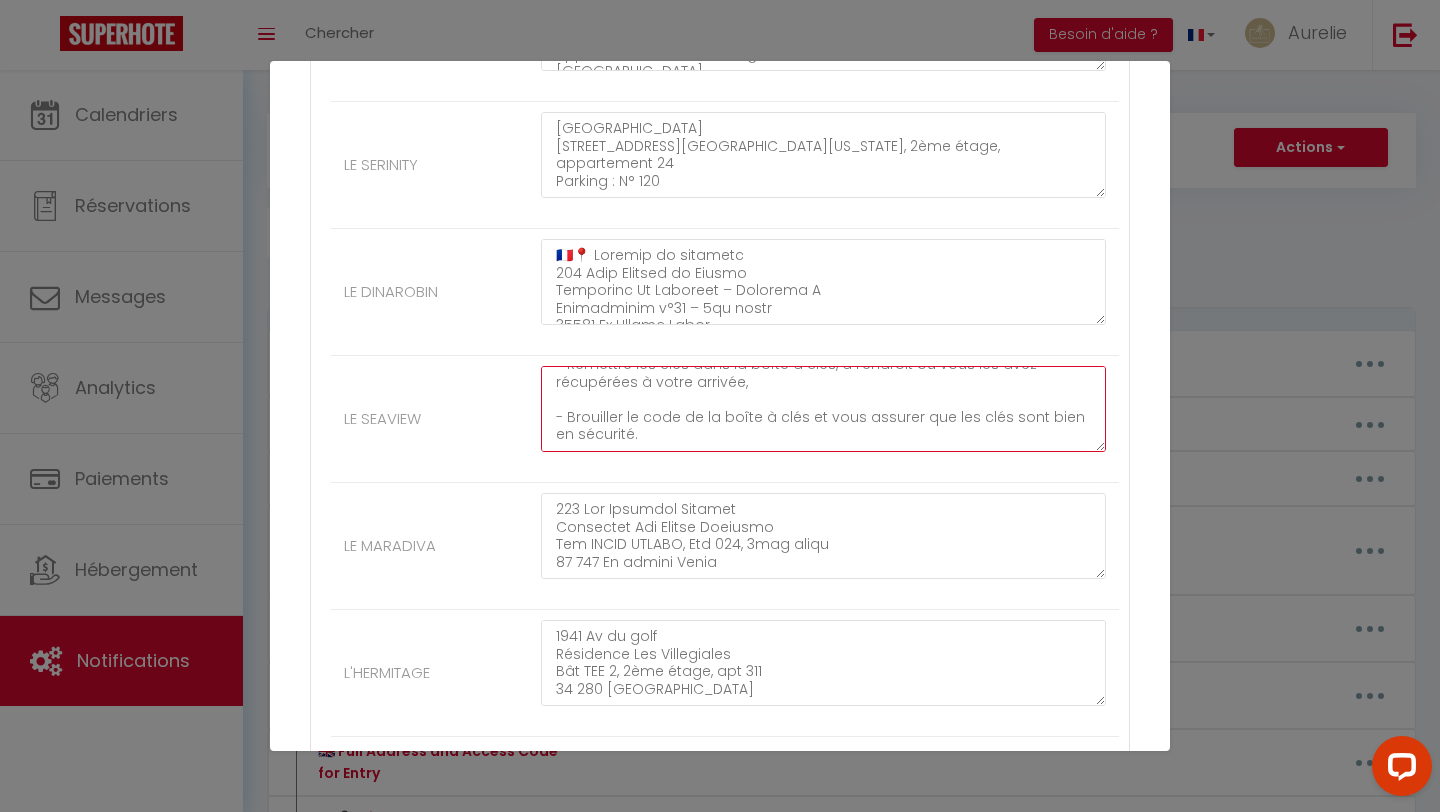 drag, startPoint x: 560, startPoint y: 384, endPoint x: 575, endPoint y: 489, distance: 106.06602 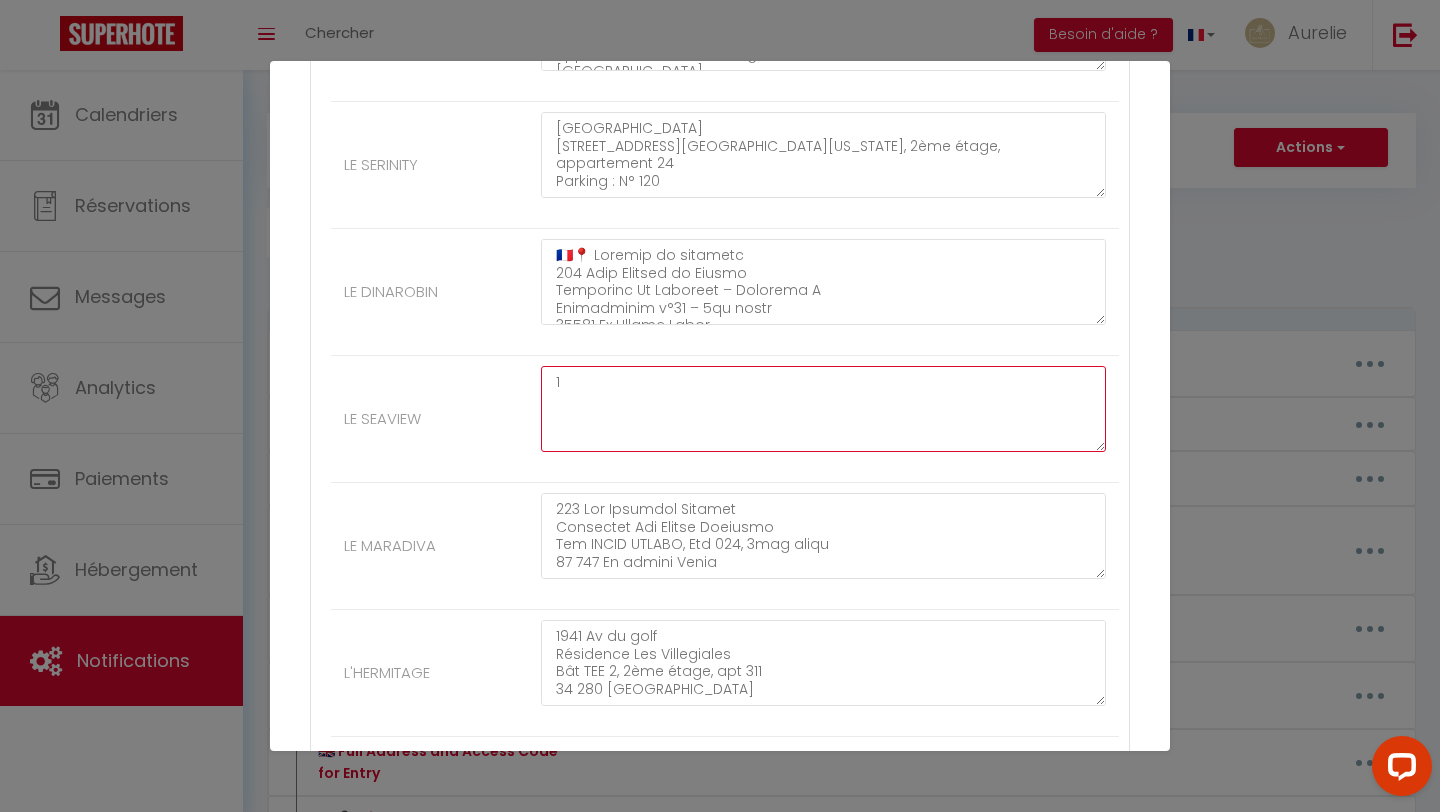 scroll, scrollTop: 0, scrollLeft: 0, axis: both 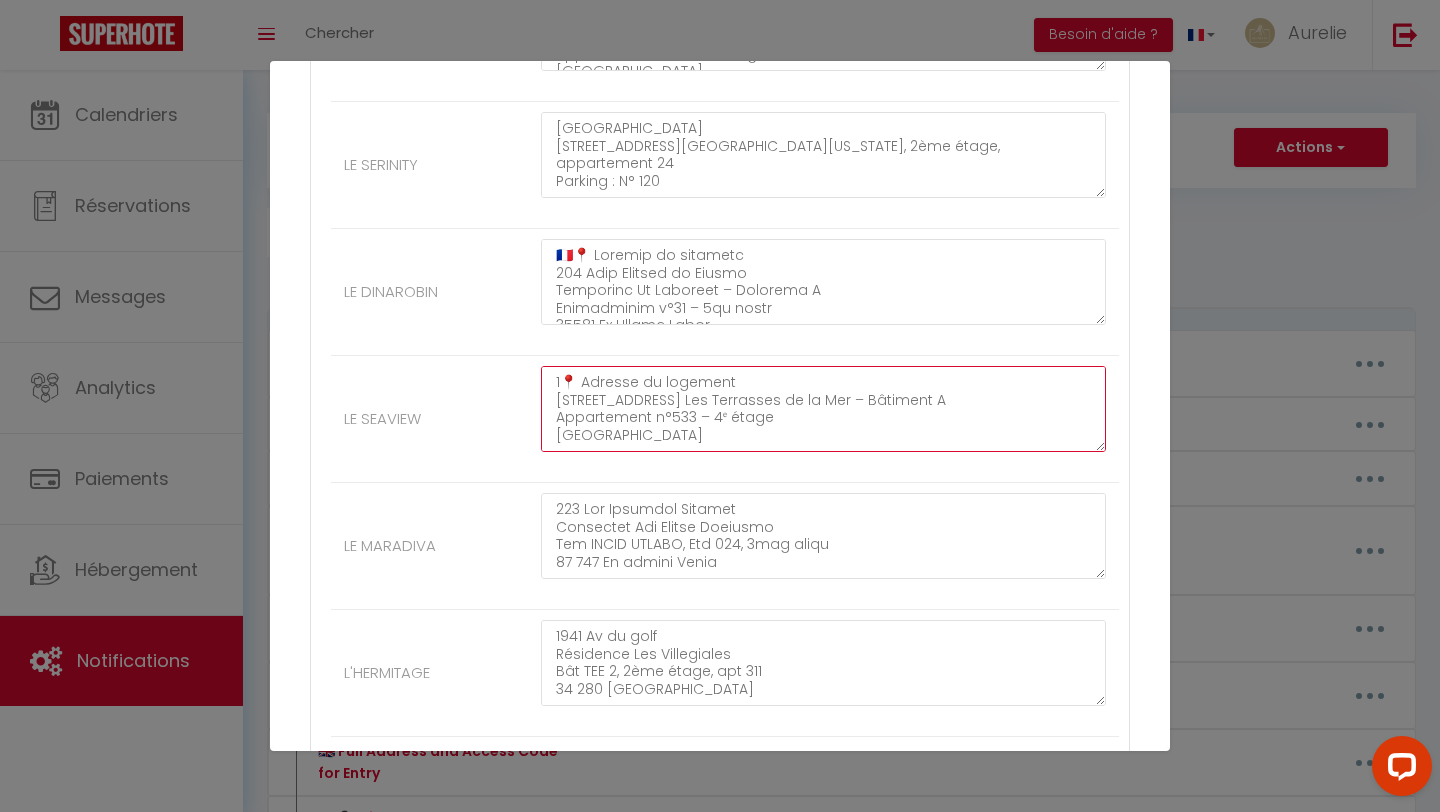 click on "1📍 Adresse du logement
135 Allée du Levant
Résidence Les Terrasses de la Mer – Bâtiment A
Appartement n°533 – 4ᵉ étage
34280 La Grande Motte
🔑 Arrivée autonome – Récupération des clés
La boîte à clés est située sur la porte de l’appartement.
➡️ Code de la boîte à clés : 3408" at bounding box center [823, 409] 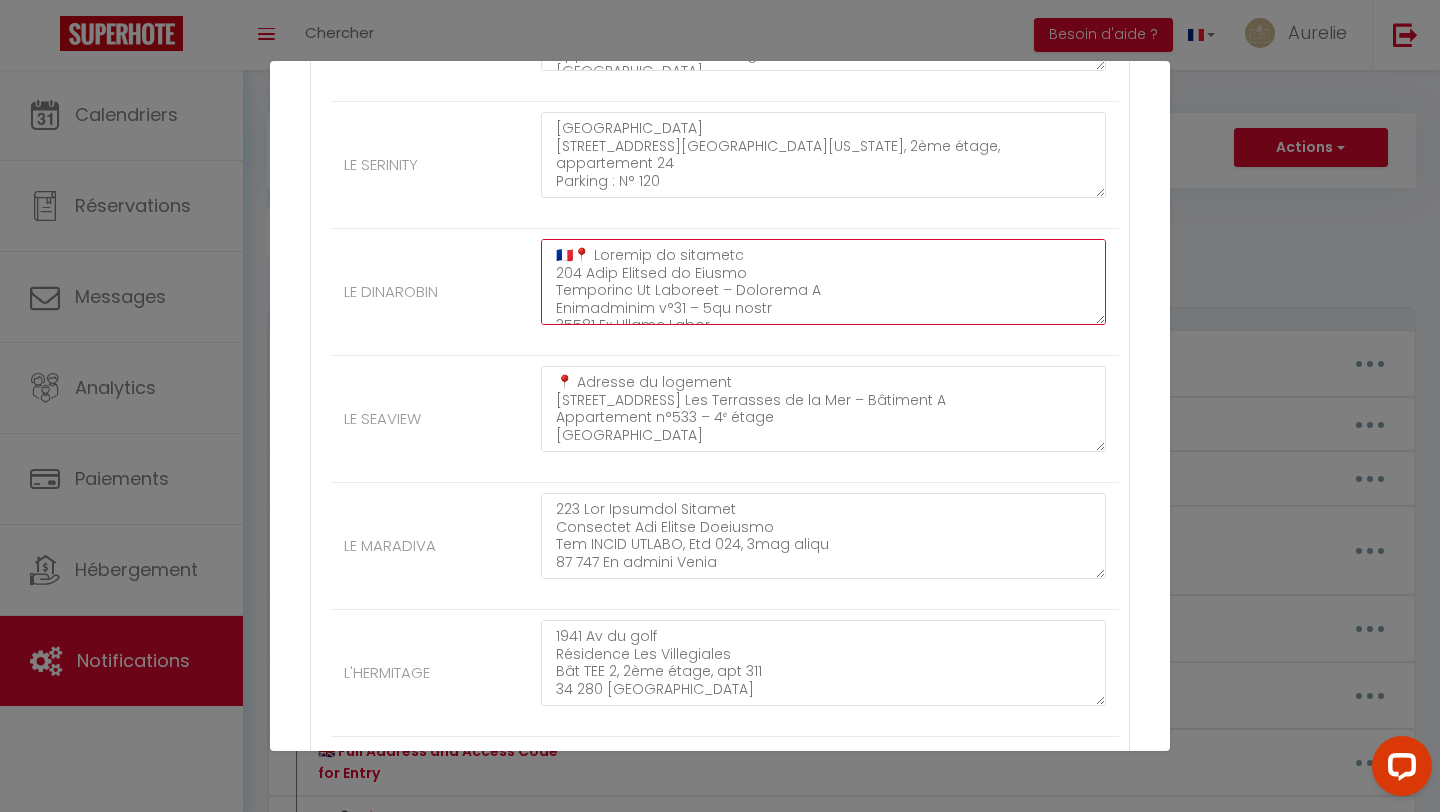 drag, startPoint x: 568, startPoint y: 255, endPoint x: 550, endPoint y: 255, distance: 18 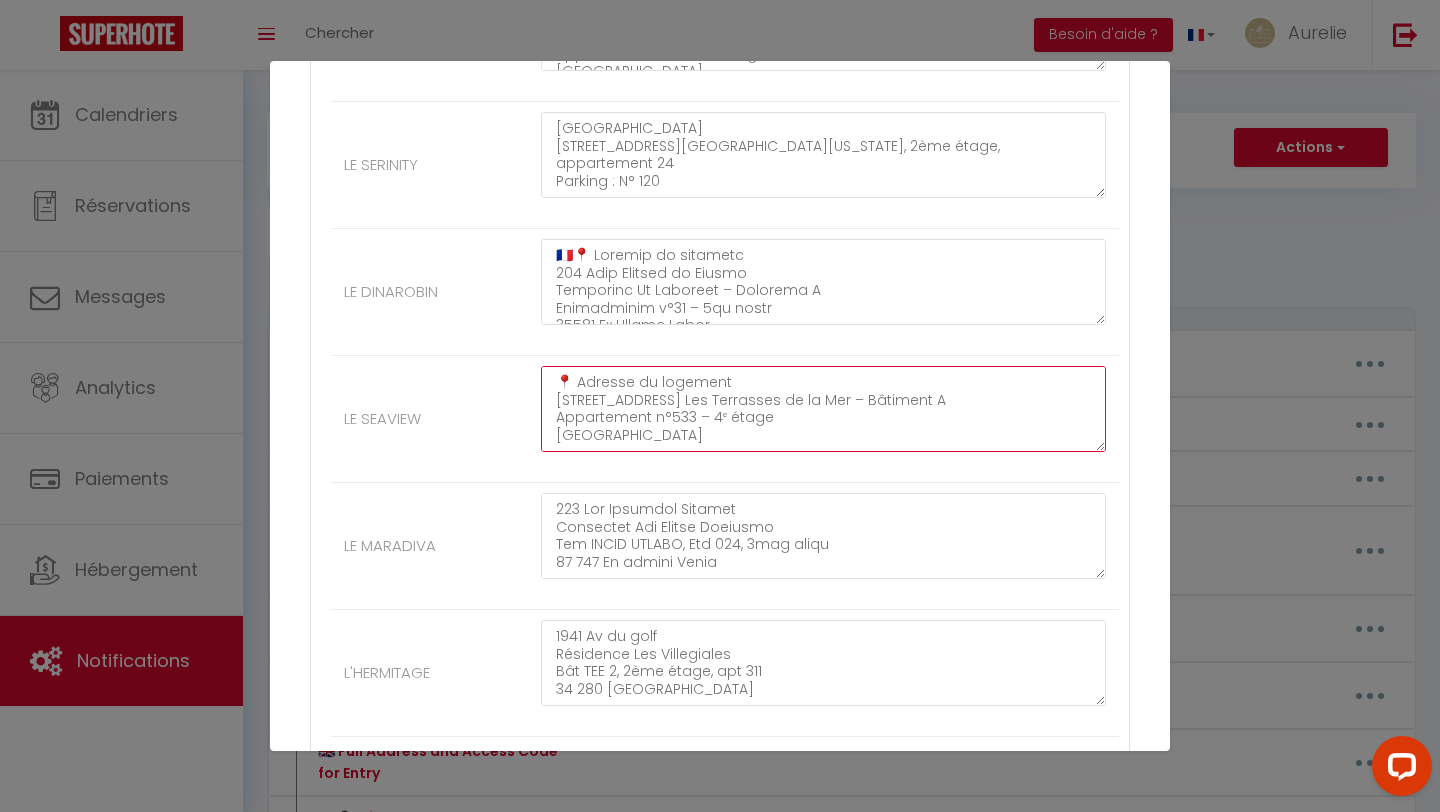 click on "📍 Adresse du logement
135 Allée du Levant
Résidence Les Terrasses de la Mer – Bâtiment A
Appartement n°533 – 4ᵉ étage
34280 La Grande Motte
🔑 Arrivée autonome – Récupération des clés
La boîte à clés est située sur la porte de l’appartement.
➡️ Code de la boîte à clés : 3408" at bounding box center (823, 409) 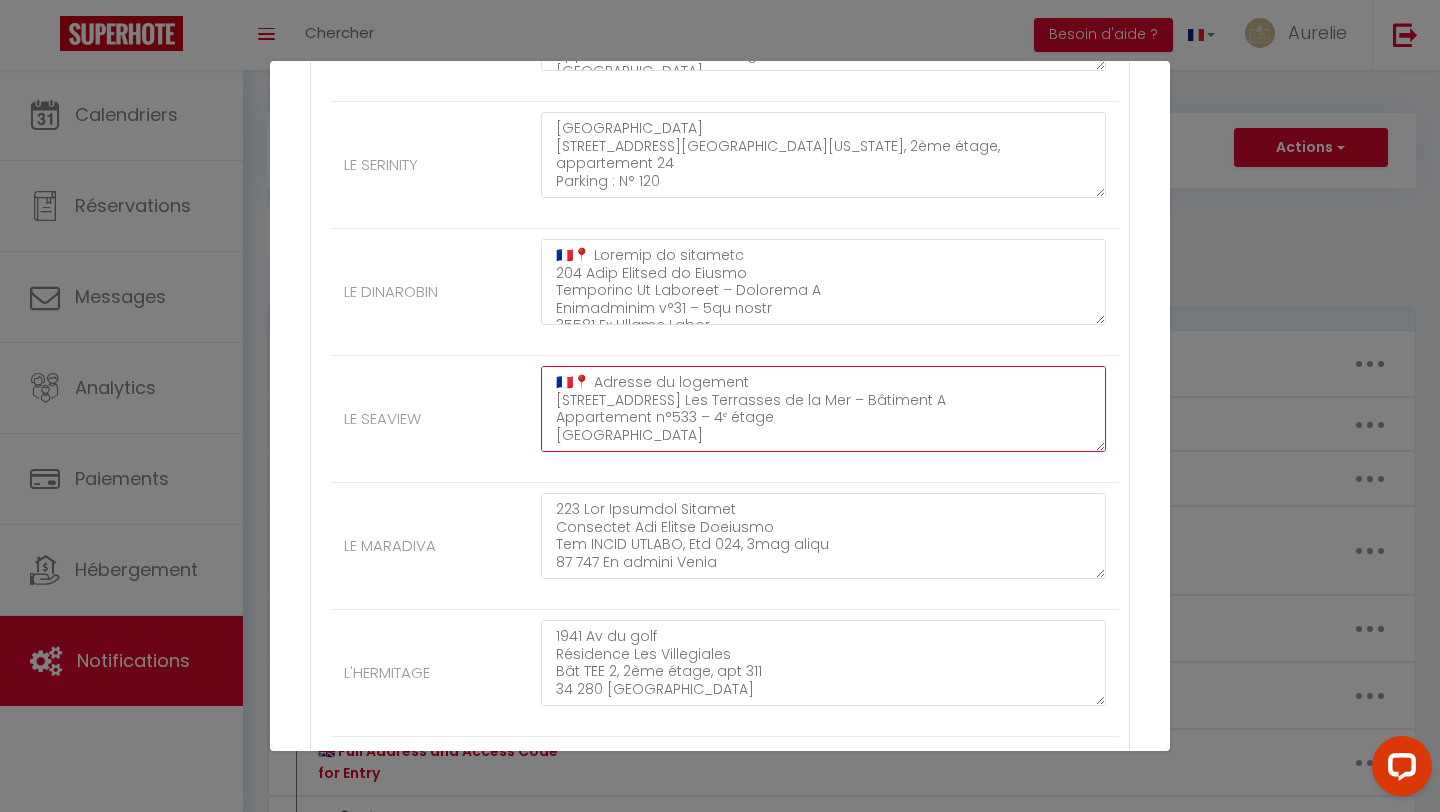 type on "🇫🇷📍 Adresse du logement
135 Allée du Levant
Résidence Les Terrasses de la Mer – Bâtiment A
Appartement n°533 – 4ᵉ étage
34280 La Grande Motte
🔑 Arrivée autonome – Récupération des clés
La boîte à clés est située sur la porte de l’appartement.
➡️ Code de la boîte à clés : 3408" 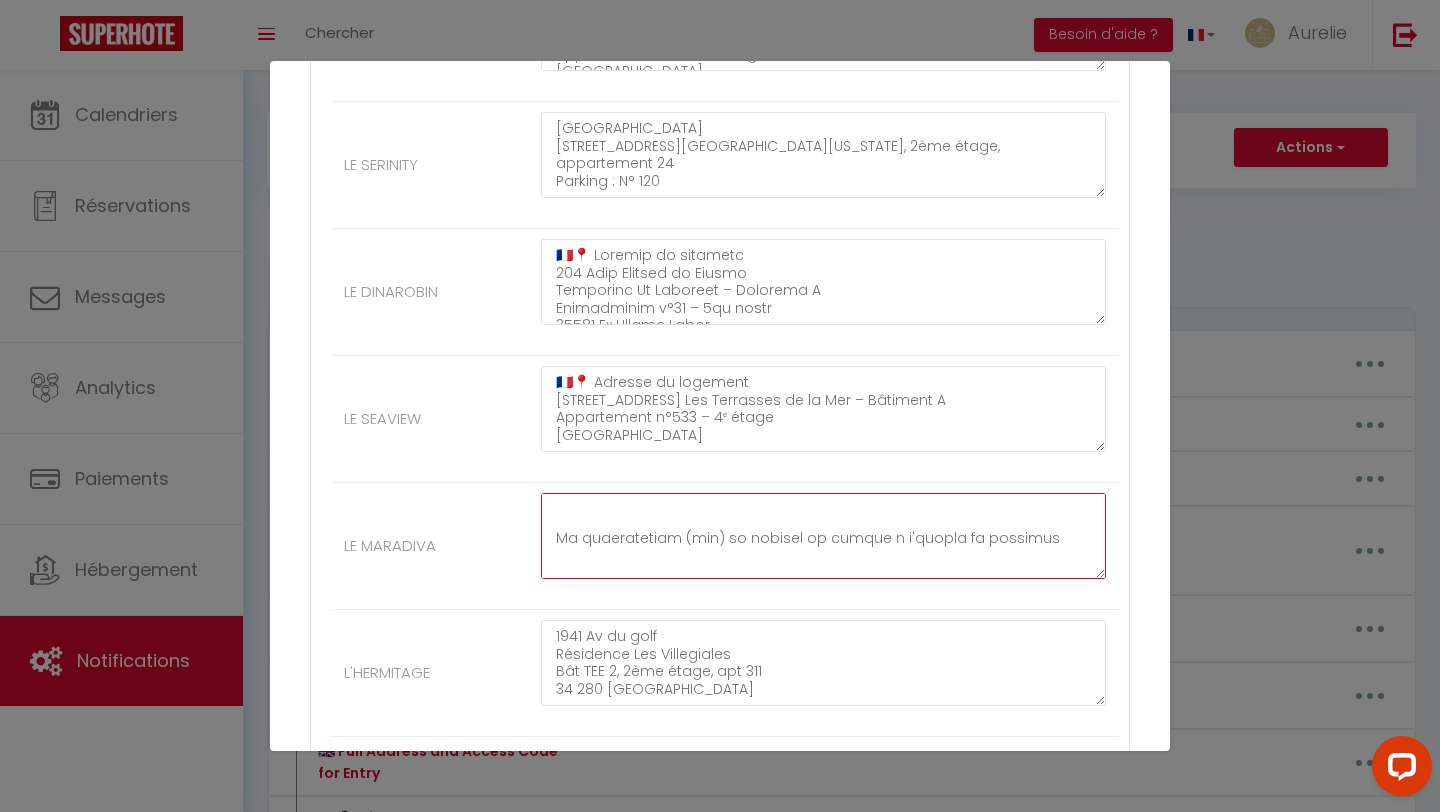 scroll, scrollTop: 665, scrollLeft: 0, axis: vertical 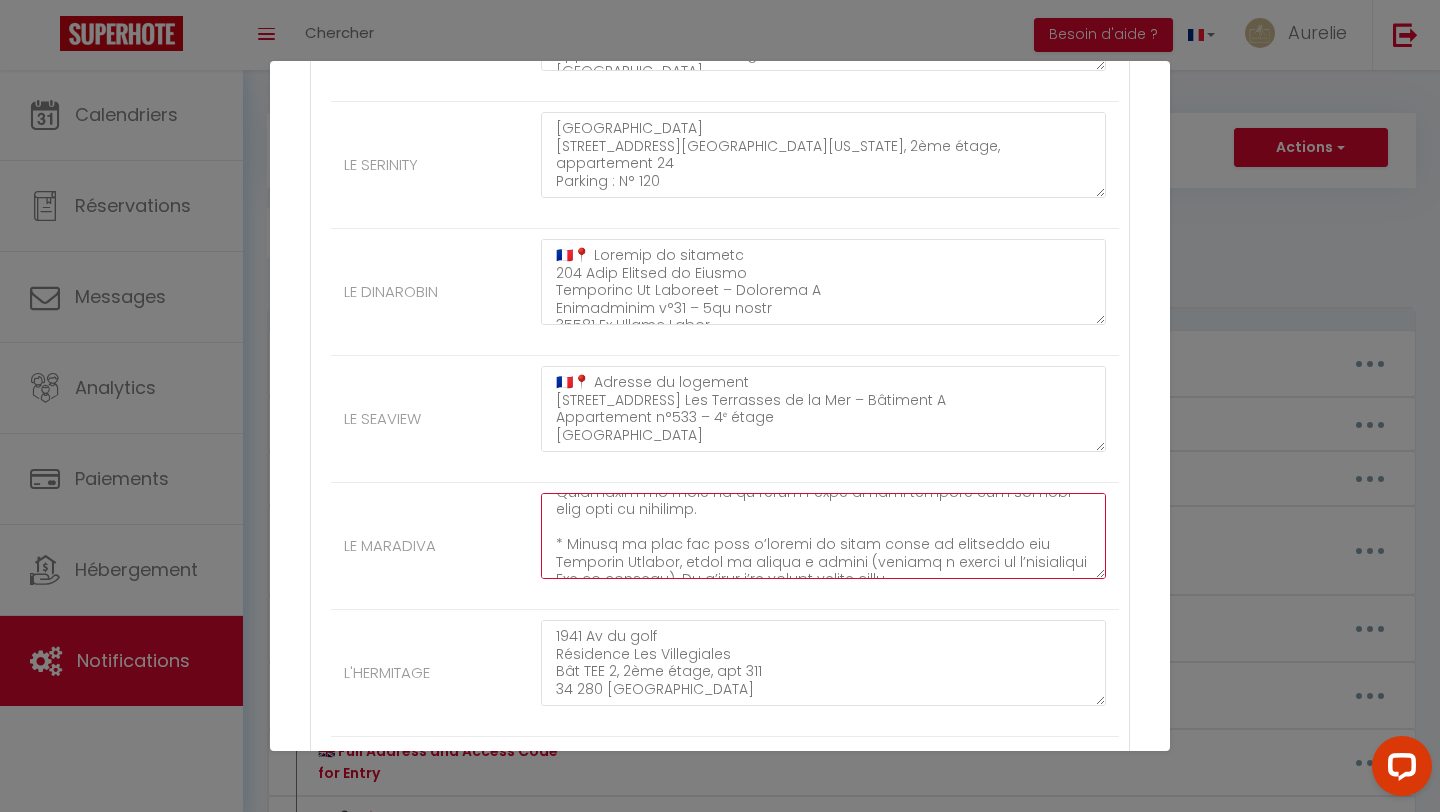 drag, startPoint x: 553, startPoint y: 505, endPoint x: 627, endPoint y: 707, distance: 215.12787 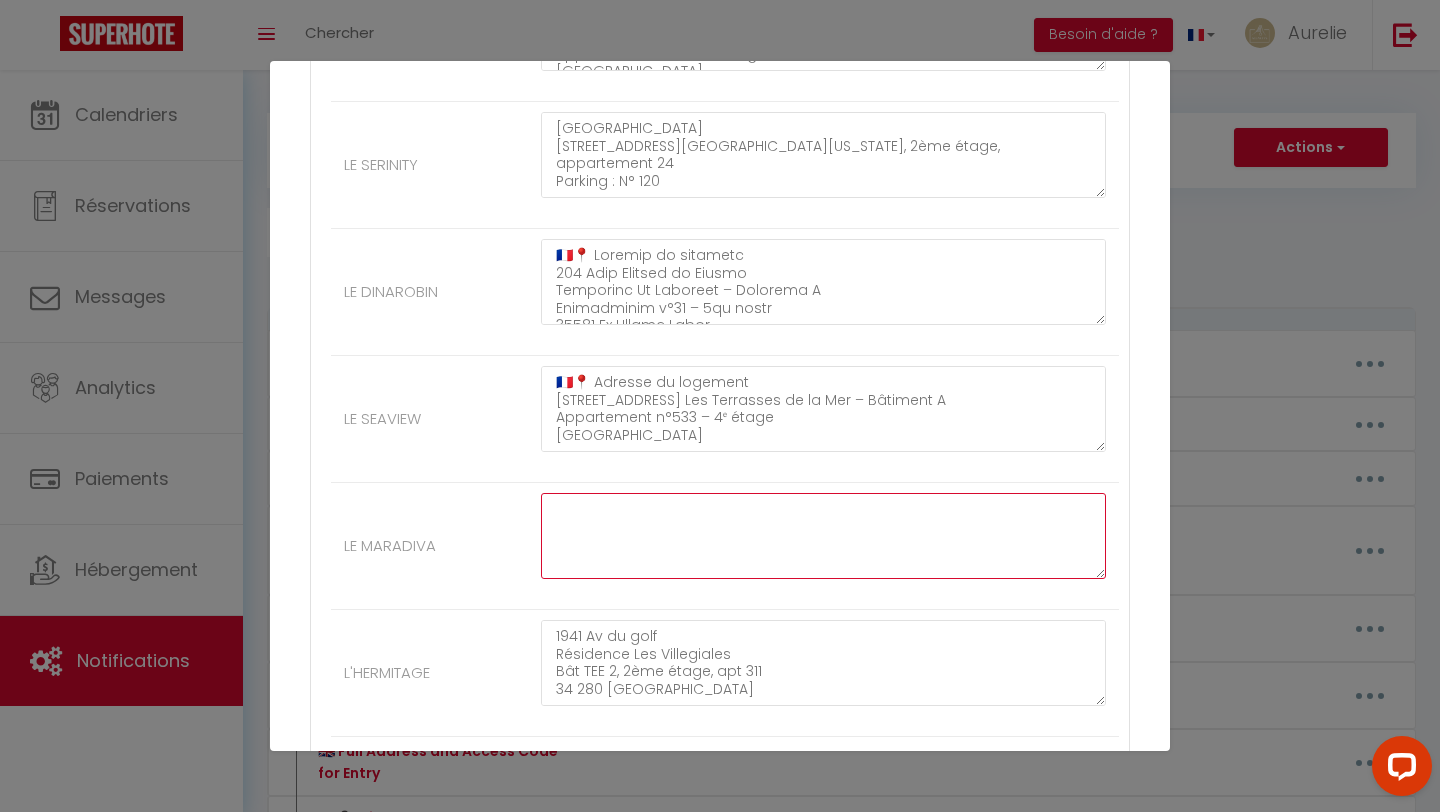 scroll, scrollTop: 0, scrollLeft: 0, axis: both 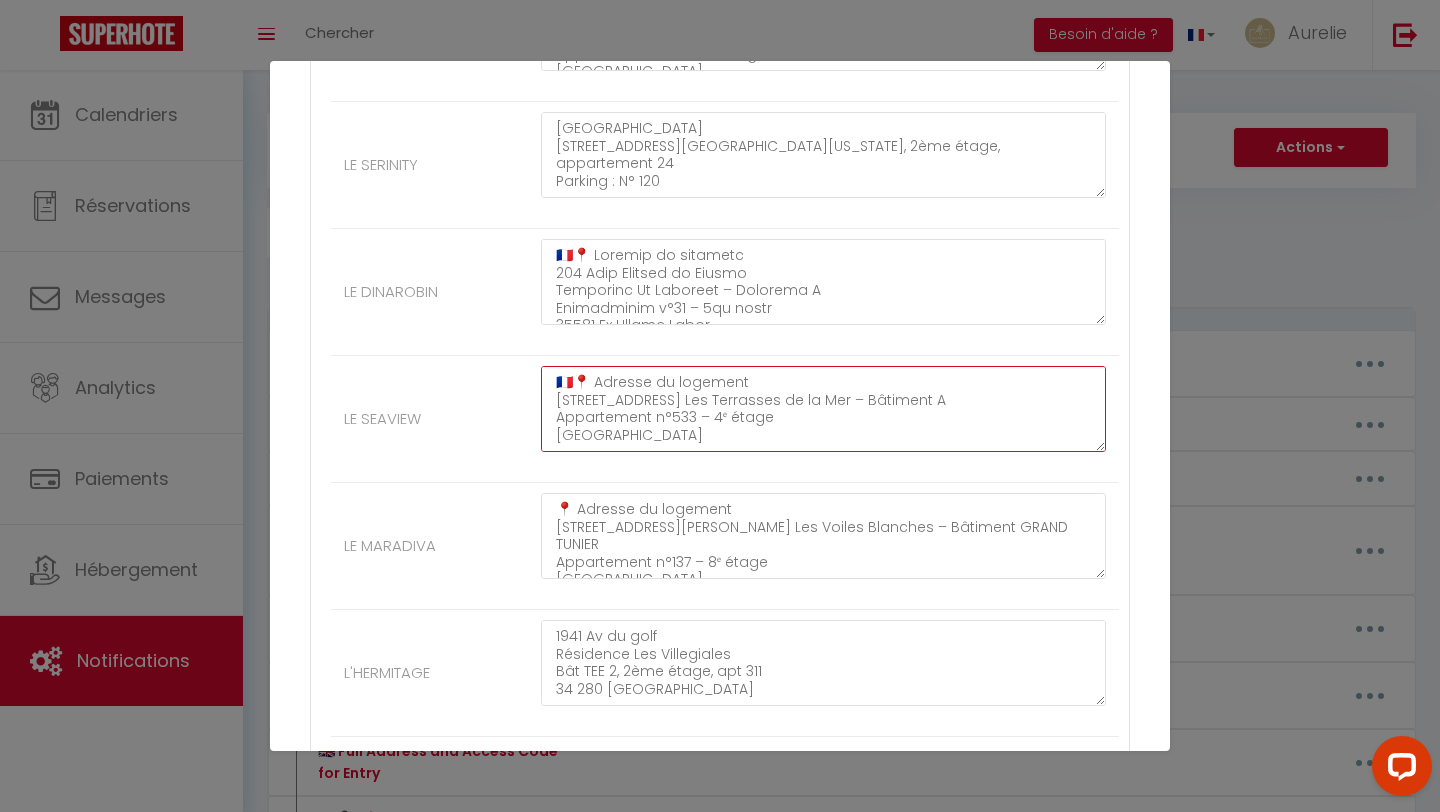 drag, startPoint x: 569, startPoint y: 382, endPoint x: 512, endPoint y: 392, distance: 57.870544 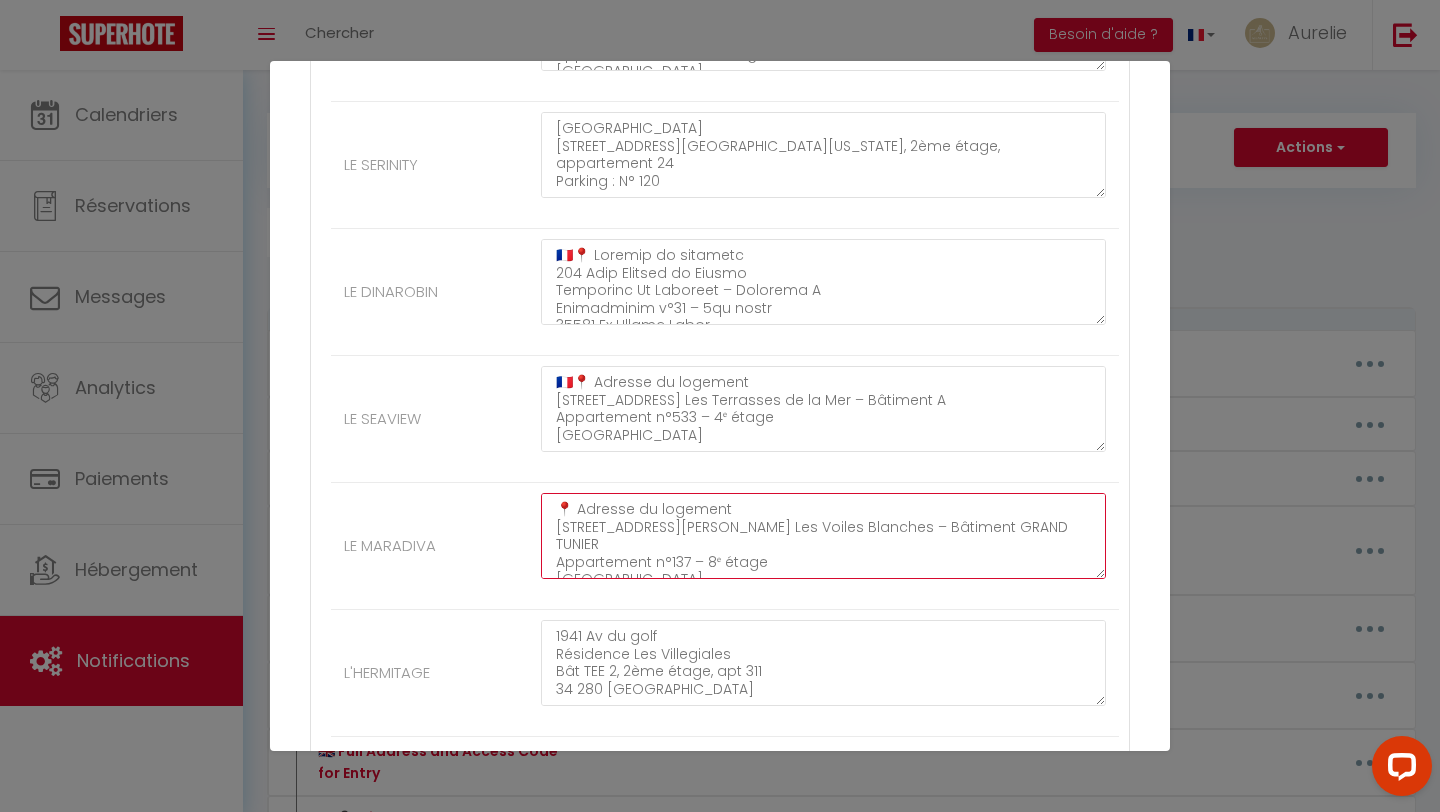 click on "📍 Adresse du logement
68 Rue Frédéric Mistral
Résidence Les Voiles Blanches – Bâtiment GRAND TUNIER
Appartement n°137 – 8ᵉ étage
34280 La Grande Motte
🔑 Arrivée autonome – Récupération des clés
La boîte à clés est située sur la porte de l’appartement.
➡️ Code de la boîte à clés : 3405
👉 Cliquez sur le lien suivant pour voir l’emplacement exact : [insérez le lien ici]
🚗 Place de parking
Vous disposez d’une place de parking dans un garage en sous-sol fermé (double garage).
Avant de vous y rendre, veuillez d’abord récupérer les clés de la location.
La télécommande (bip) du garage se trouve à l’entrée du logement.
🛑 Accès au garage :
L’entrée du garage se situe après la résidence, rue Frédéric Mistral, juste après le virage à droite, à gauche de l’entreprise Vie et Maisons." at bounding box center (823, 536) 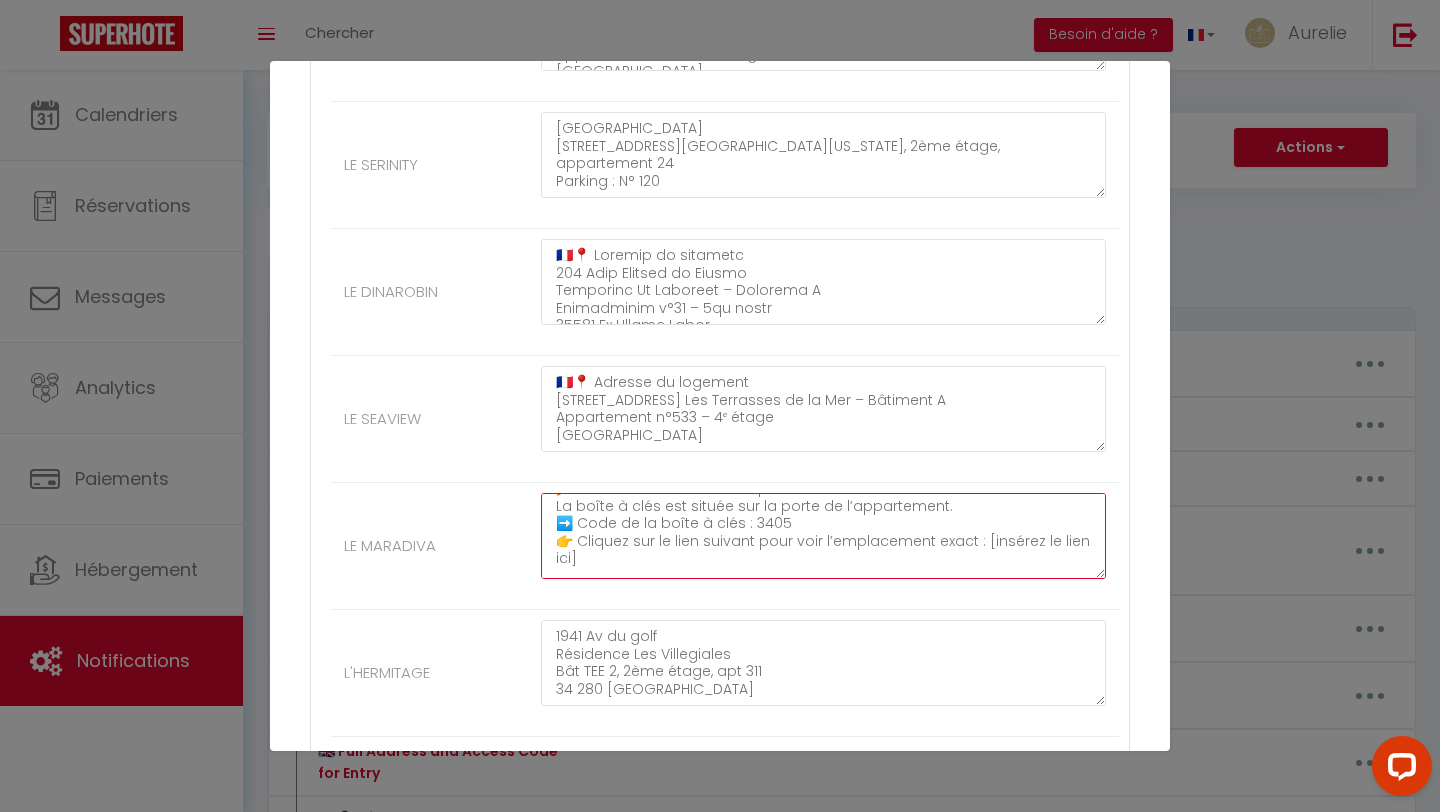 scroll, scrollTop: 133, scrollLeft: 0, axis: vertical 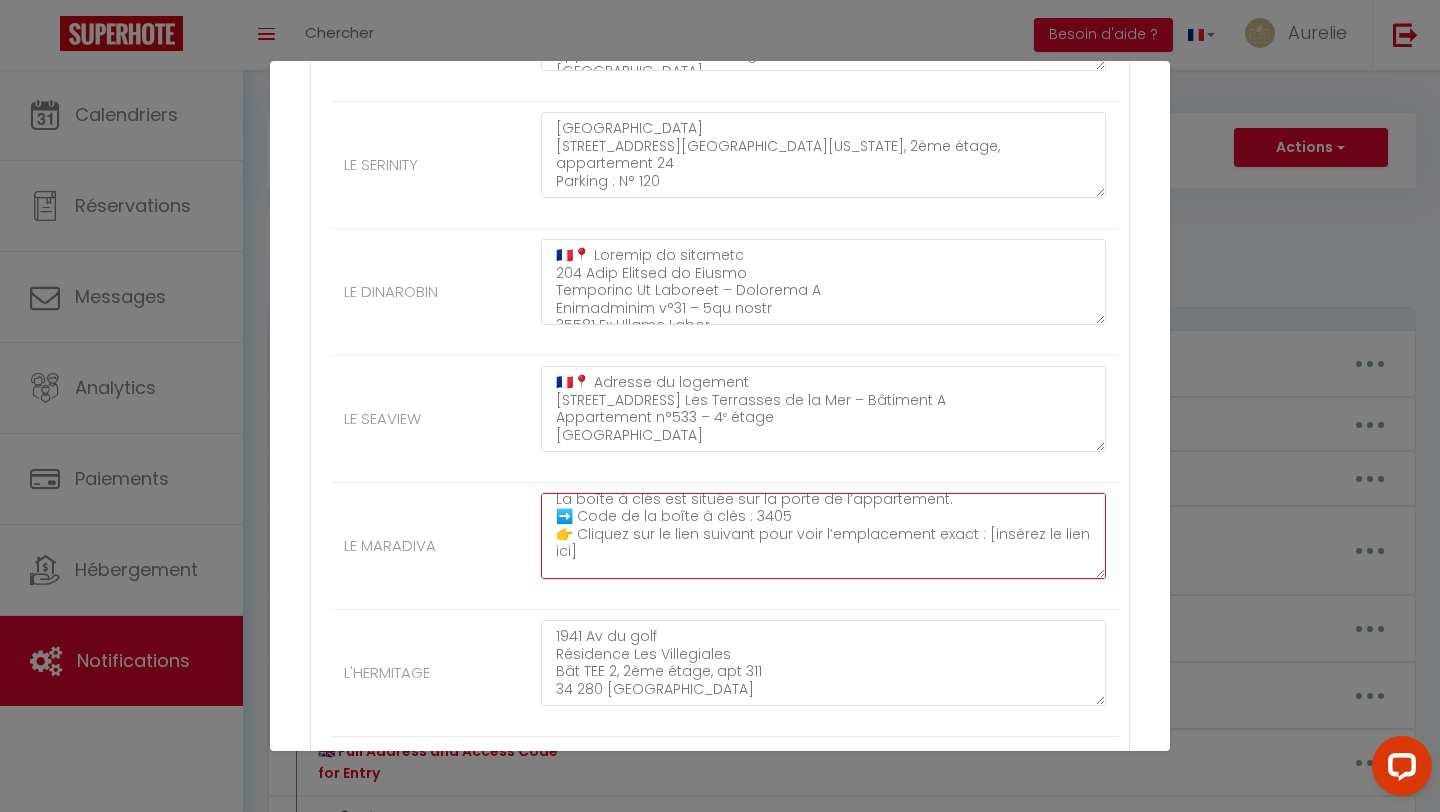 drag, startPoint x: 603, startPoint y: 555, endPoint x: 559, endPoint y: 539, distance: 46.818798 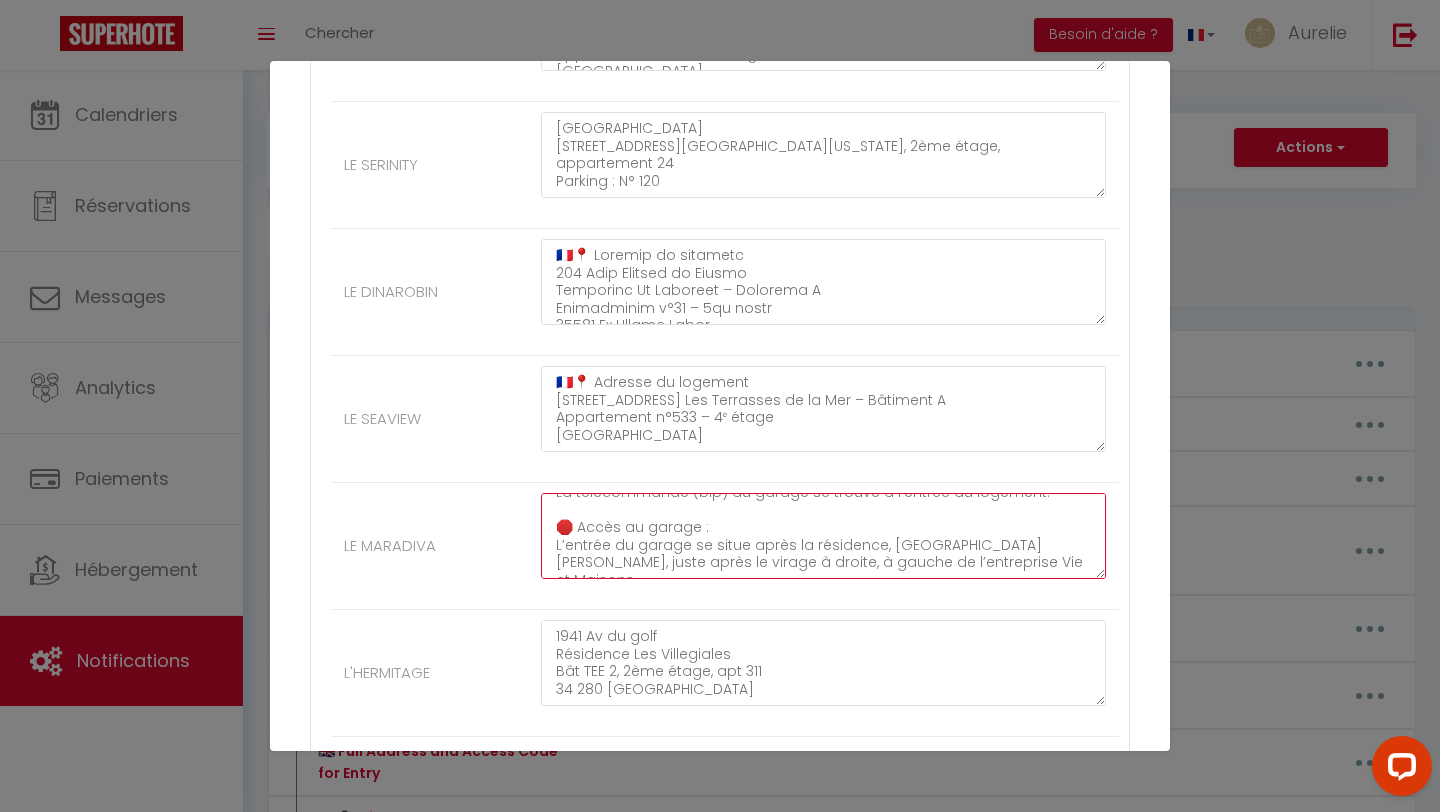 scroll, scrollTop: 281, scrollLeft: 0, axis: vertical 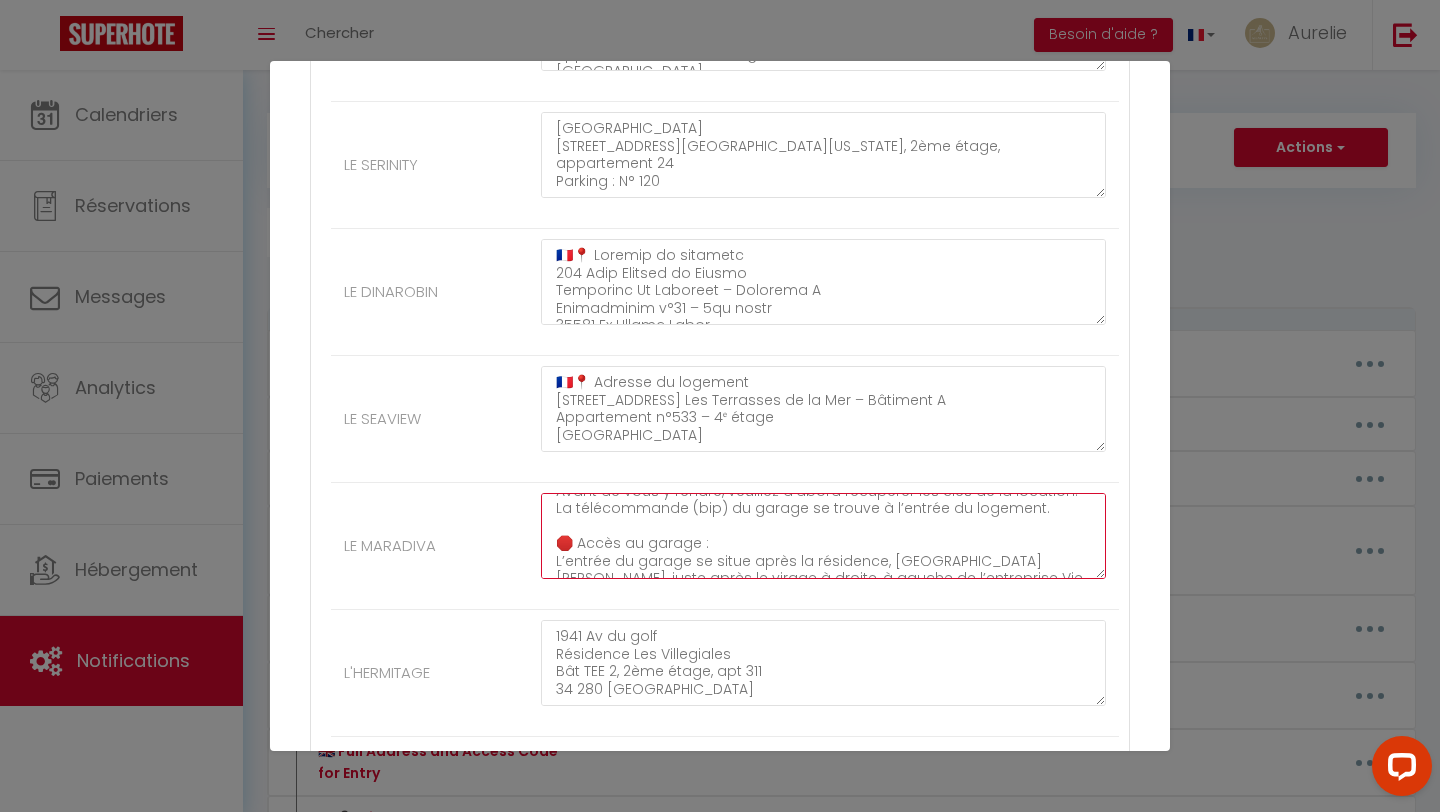 click on "🇫🇷📍 Adresse du logement
68 Rue Frédéric Mistral
Résidence Les Voiles Blanches – Bâtiment GRAND TUNIER
Appartement n°137 – 8ᵉ étage
34280 La Grande Motte
🔑 Arrivée autonome – Récupération des clés
La boîte à clés est située sur la porte de l’appartement.
➡️ Code de la boîte à clés : 3405
🚗 Place de parking
Vous disposez d’une place de parking dans un garage en sous-sol fermé (double garage).
Avant de vous y rendre, veuillez d’abord récupérer les clés de la location.
La télécommande (bip) du garage se trouve à l’entrée du logement.
🛑 Accès au garage :
L’entrée du garage se situe après la résidence, rue Frédéric Mistral, juste après le virage à droite, à gauche de l’entreprise Vie et Maisons." at bounding box center (823, 536) 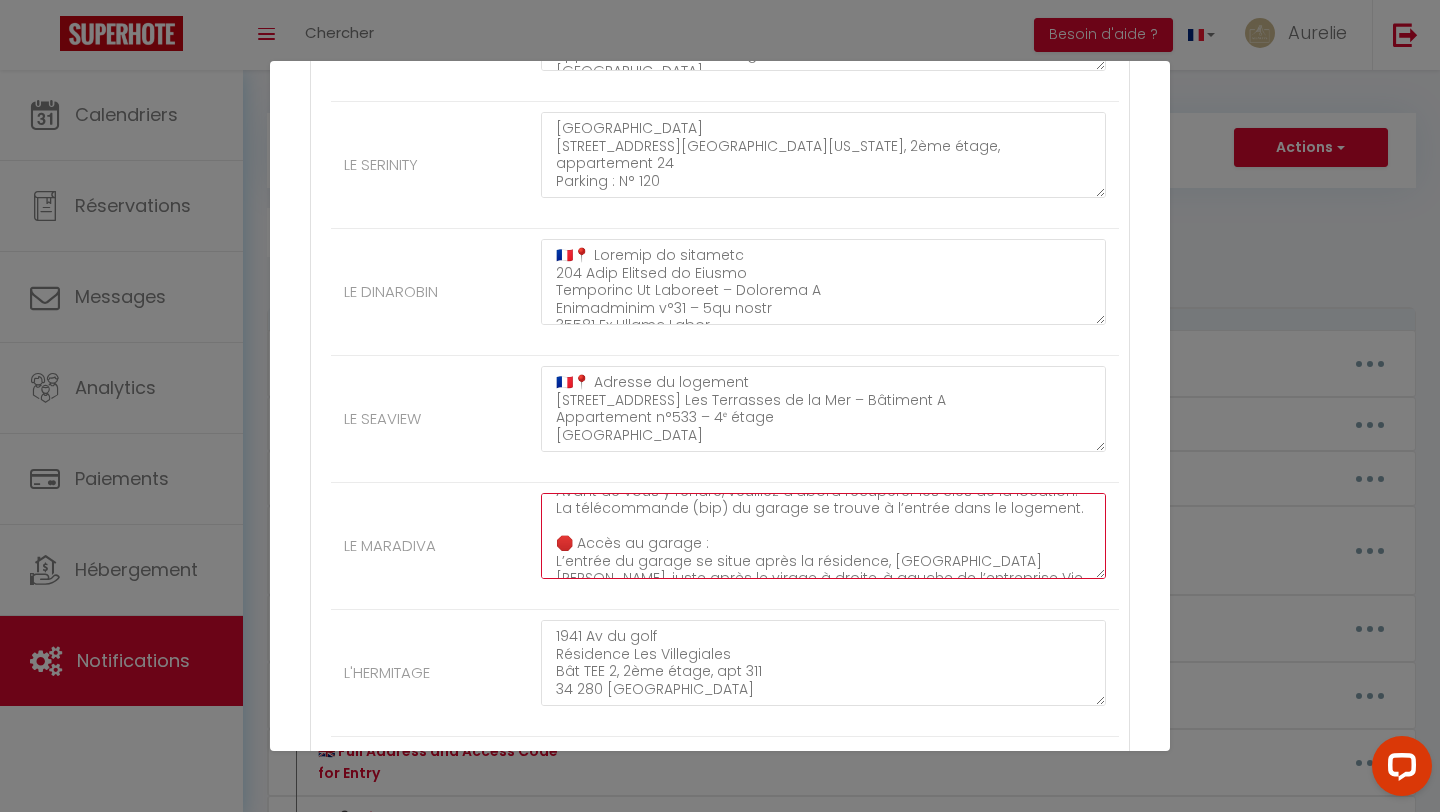 scroll, scrollTop: 297, scrollLeft: 0, axis: vertical 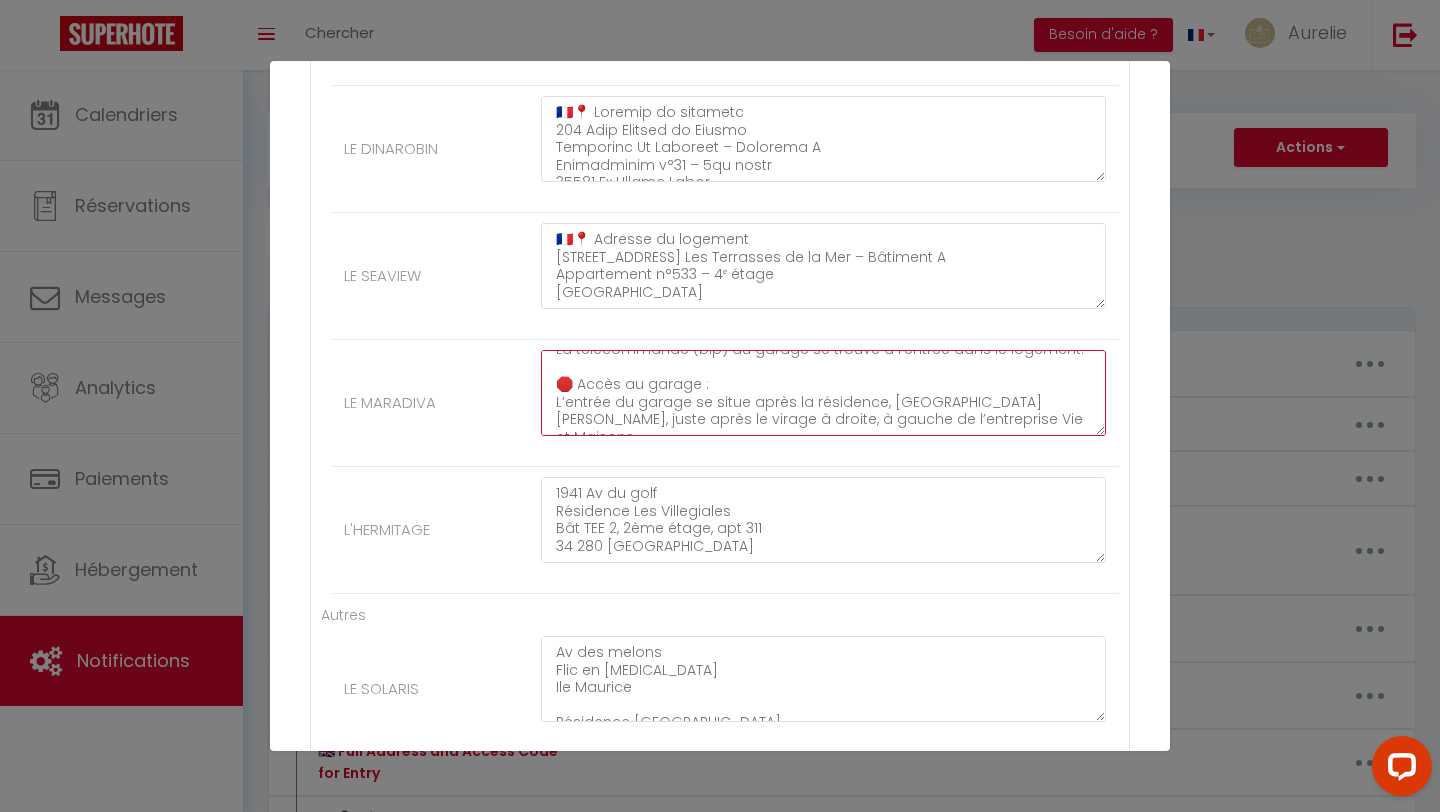 type on "🇫🇷📍 Adresse du logement
68 Rue Frédéric Mistral
Résidence Les Voiles Blanches – Bâtiment GRAND TUNIER
Appartement n°137 – 8ᵉ étage
34280 La Grande Motte
🔑 Arrivée autonome – Récupération des clés
La boîte à clés est située sur la porte de l’appartement.
➡️ Code de la boîte à clés : 3405
🚗 Place de parking
Vous disposez d’une place de parking dans un garage en sous-sol fermé (double garage).
Avant de vous y rendre, veuillez d’abord récupérer les clés de la location.
La télécommande (bip) du garage se trouve à l’entrée dans le logement.
🛑 Accès au garage :
L’entrée du garage se situe après la résidence, rue Frédéric Mistral, juste après le virage à droite, à gauche de l’entreprise Vie et Maisons." 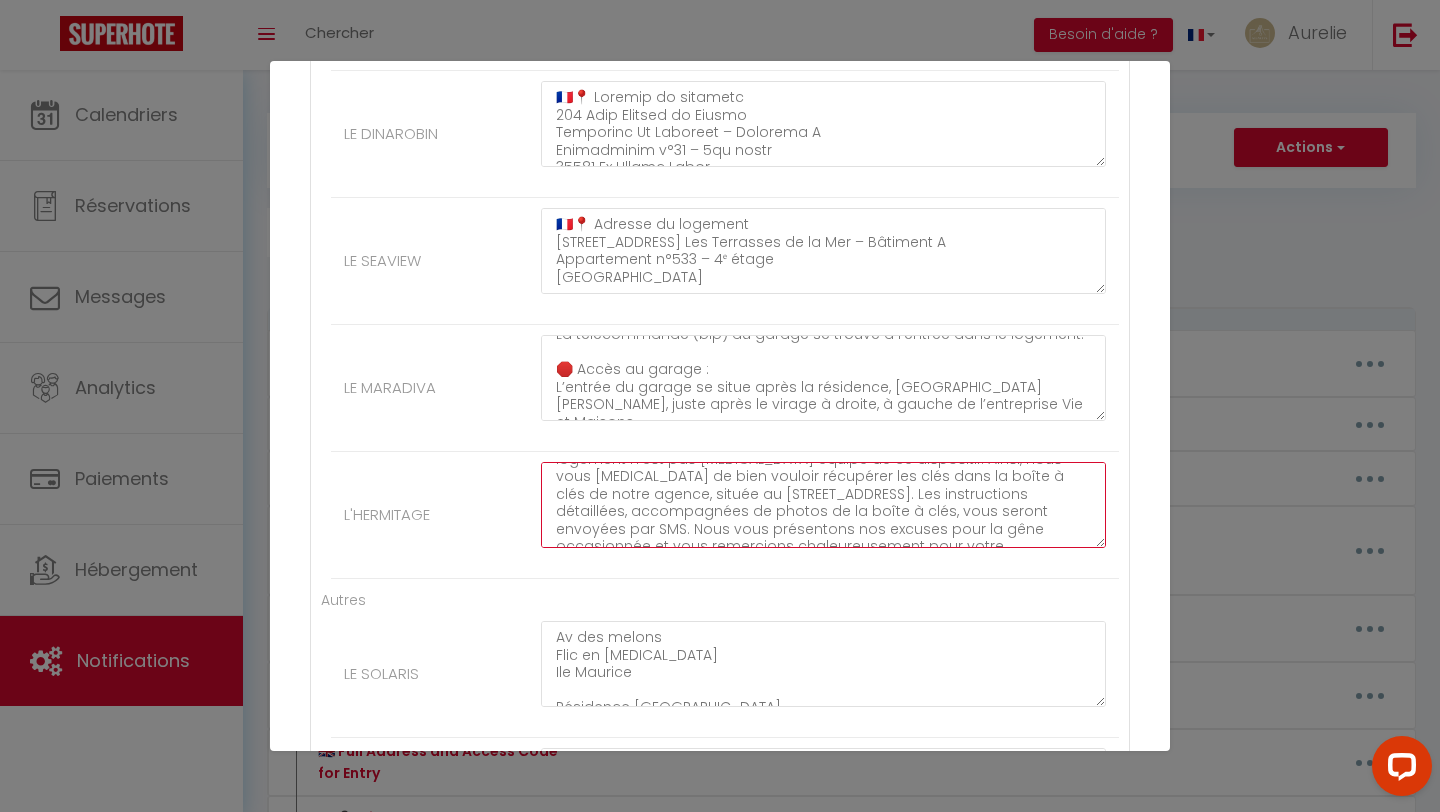 scroll, scrollTop: 210, scrollLeft: 0, axis: vertical 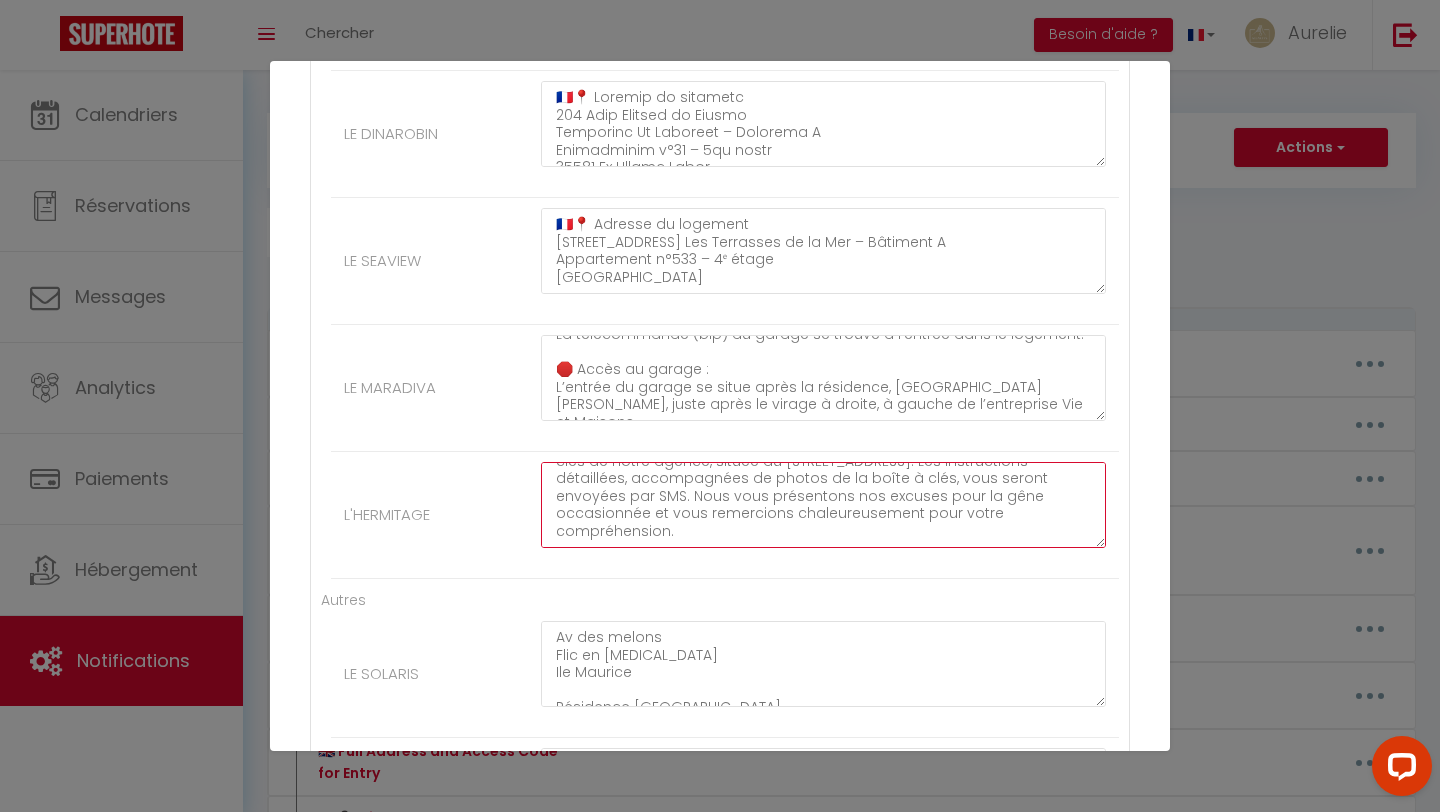 drag, startPoint x: 552, startPoint y: 476, endPoint x: 574, endPoint y: 608, distance: 133.82077 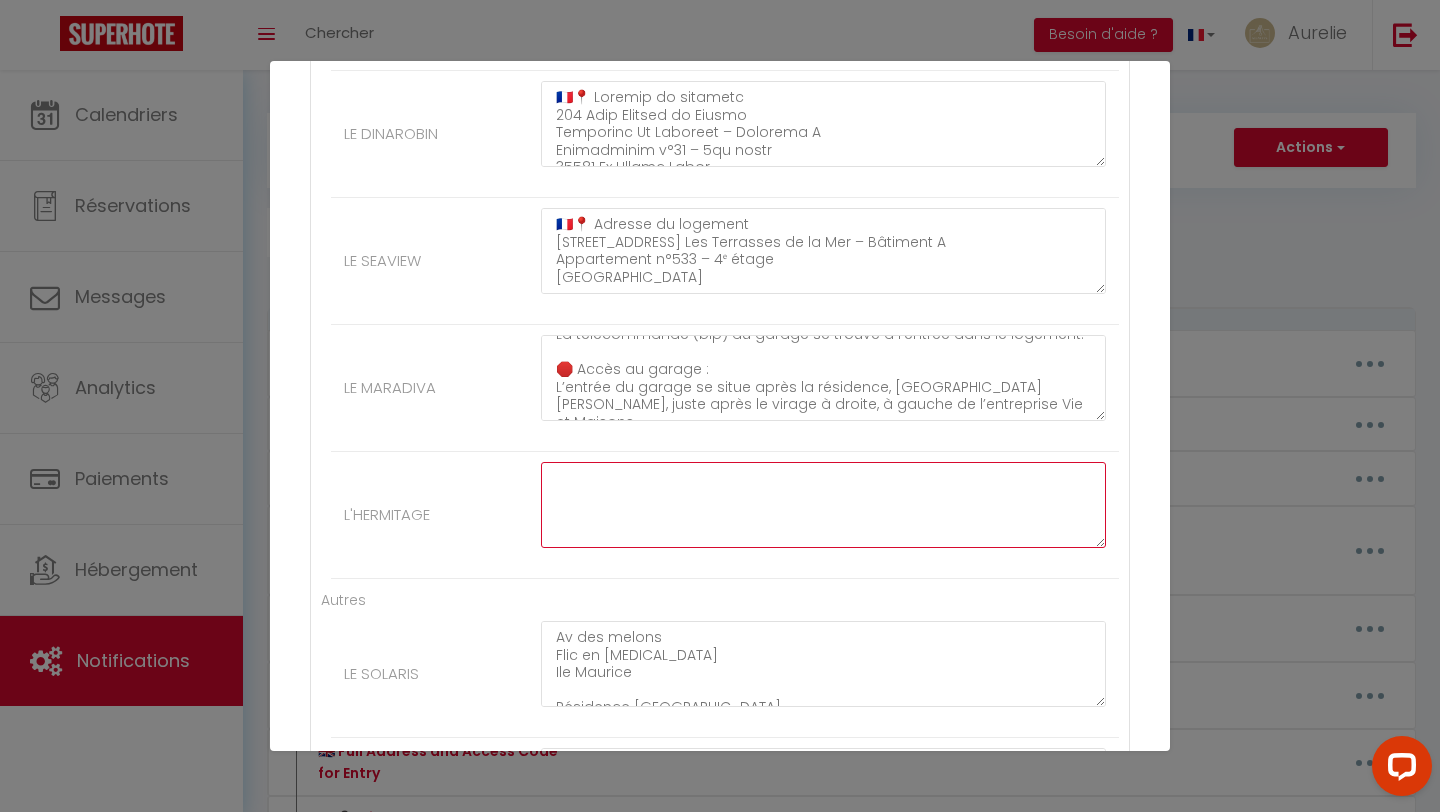 scroll, scrollTop: 0, scrollLeft: 0, axis: both 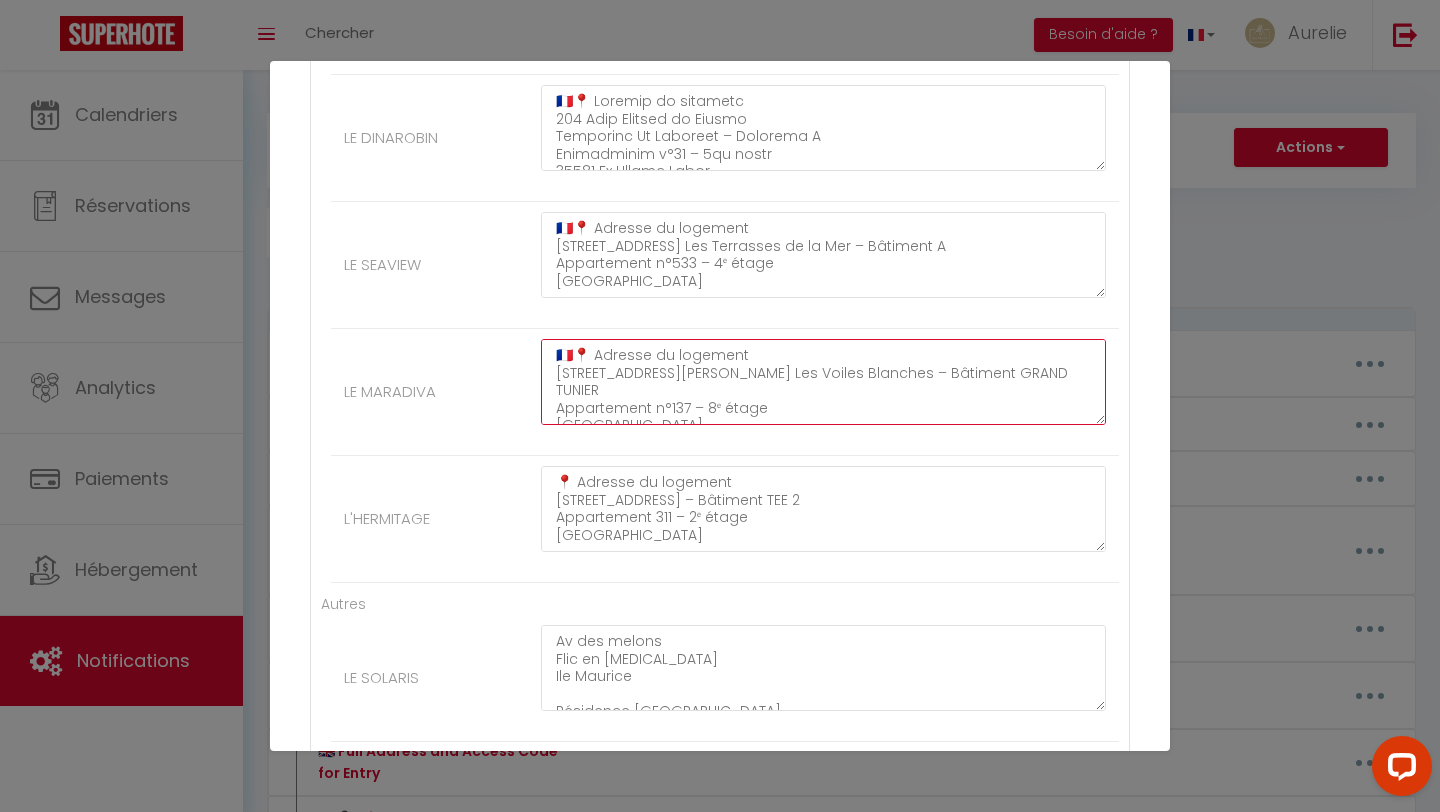 drag, startPoint x: 570, startPoint y: 354, endPoint x: 504, endPoint y: 354, distance: 66 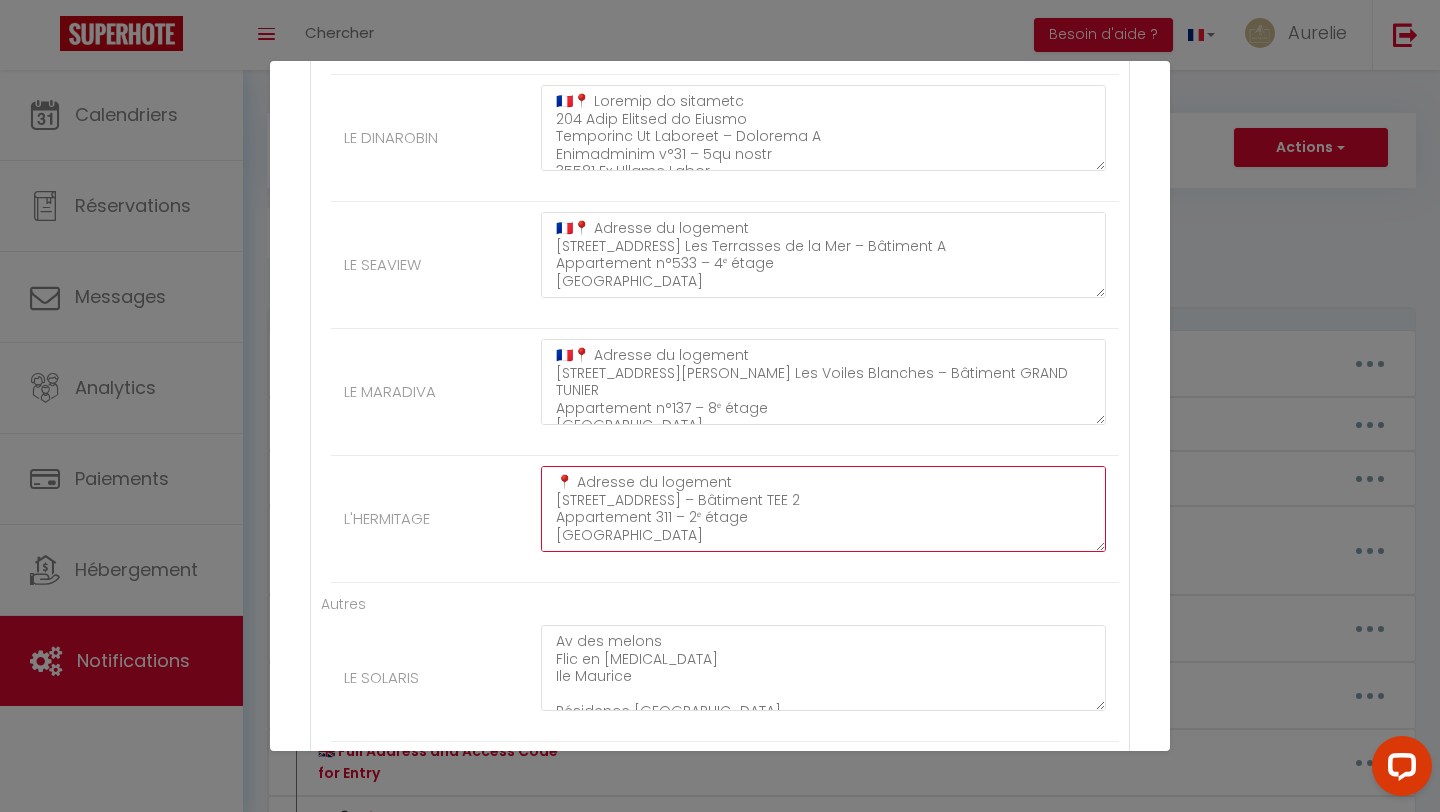 click on "📍 Adresse du logement
1941 Avenue du Golf
Résidence Les Villegiales – Bâtiment TEE 2
Appartement 311 – 2ᵉ étage
34280 La Grande Motte
🔑 Arrivée autonome – Récupération des clés
La boîte à clés se trouve dans la boîte aux lettres n°311, à l’entrée de la résidence.
➡️ Code de la boîte à clés : 2730
📌 La porte de la boîte aux lettres est maintenue par un aimant, vous pouvez donc l’ouvrir facilement.
🚗 Stationnement
Il n’y a pas de place de parking privative.
Vous pouvez stationner dans les zones gratuites aux alentours ou dans les places non numérotées à proximité de la résidence." at bounding box center (823, 509) 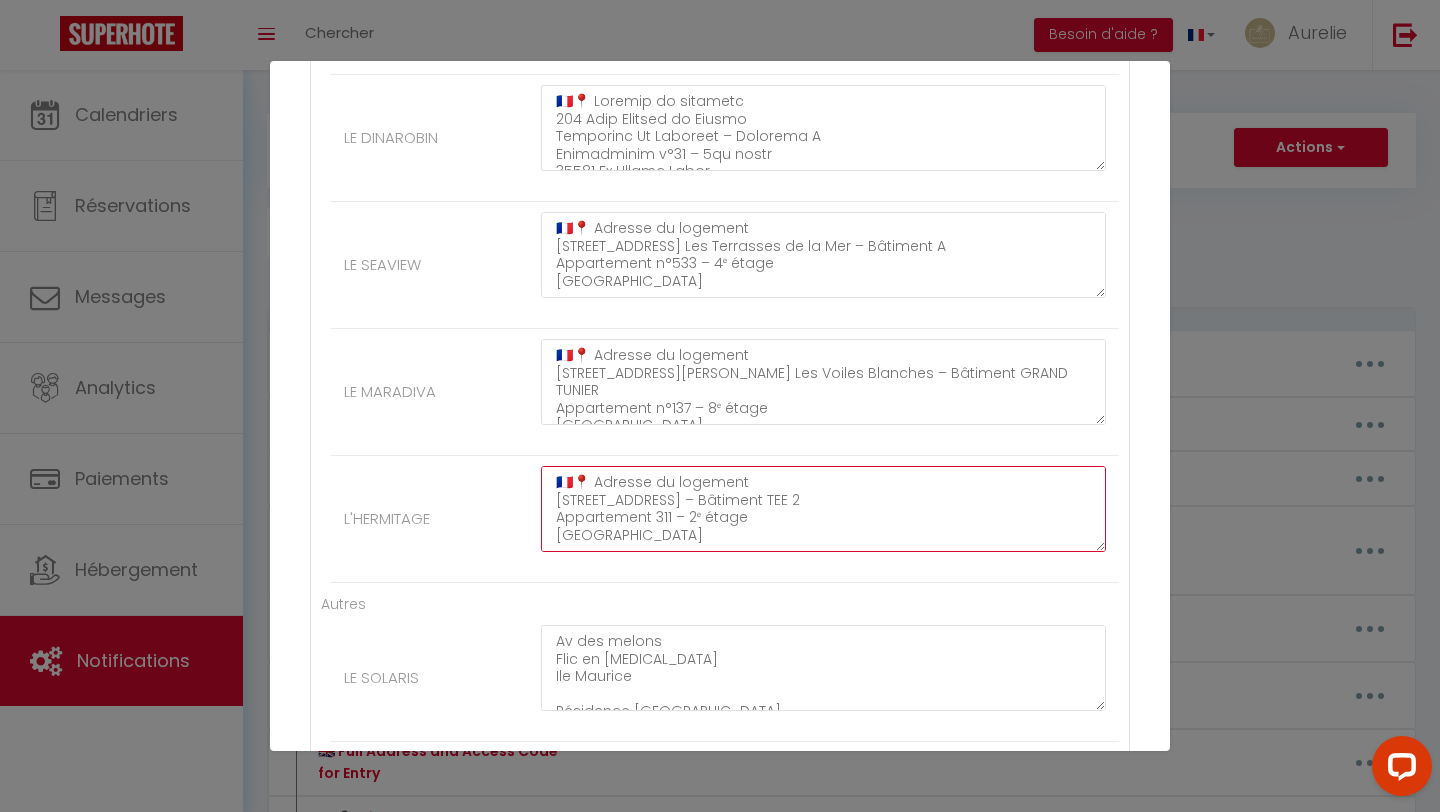scroll, scrollTop: 7, scrollLeft: 0, axis: vertical 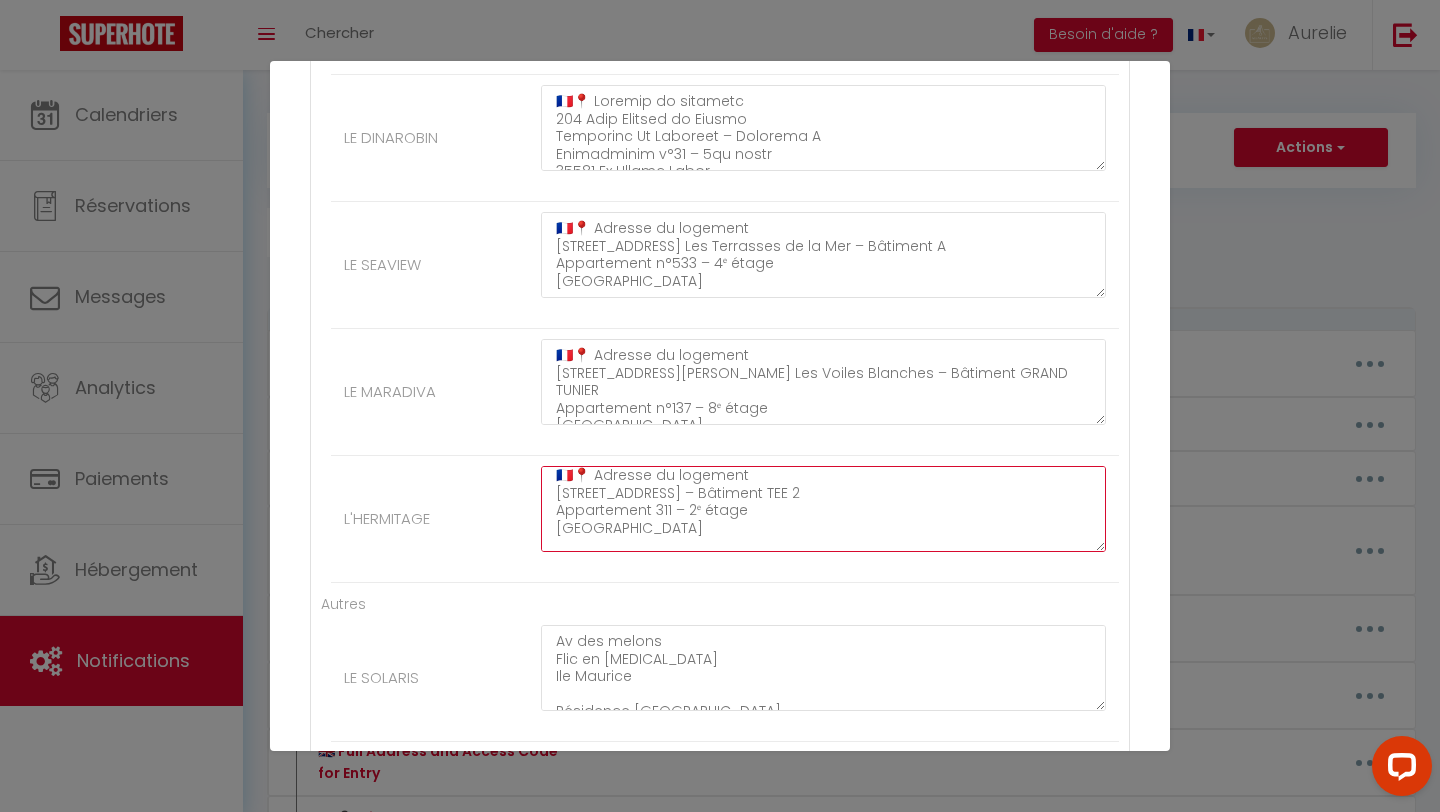 type on "🇫🇷📍 Adresse du logement
1941 Avenue du Golf
Résidence Les Villegiales – Bâtiment TEE 2
Appartement 311 – 2ᵉ étage
34280 La Grande Motte
🔑 Arrivée autonome – Récupération des clés
La boîte à clés se trouve dans la boîte aux lettres n°311, à l’entrée de la résidence.
➡️ Code de la boîte à clés : 2730
📌 La porte de la boîte aux lettres est maintenue par un aimant, vous pouvez donc l’ouvrir facilement.
🚗 Stationnement
Il n’y a pas de place de parking privative.
Vous pouvez stationner dans les zones gratuites aux alentours ou dans les places non numérotées à proximité de la résidence." 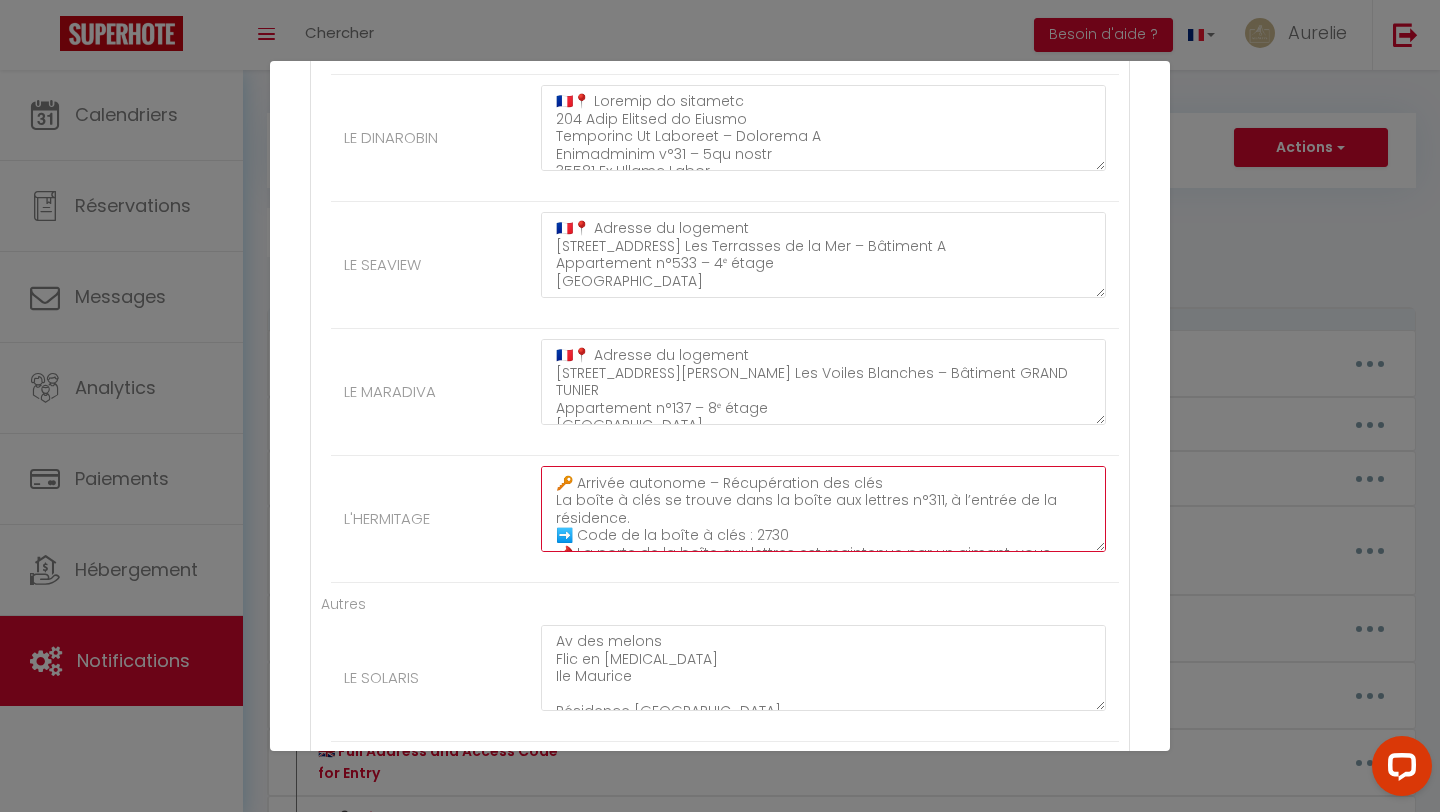 scroll, scrollTop: 100, scrollLeft: 0, axis: vertical 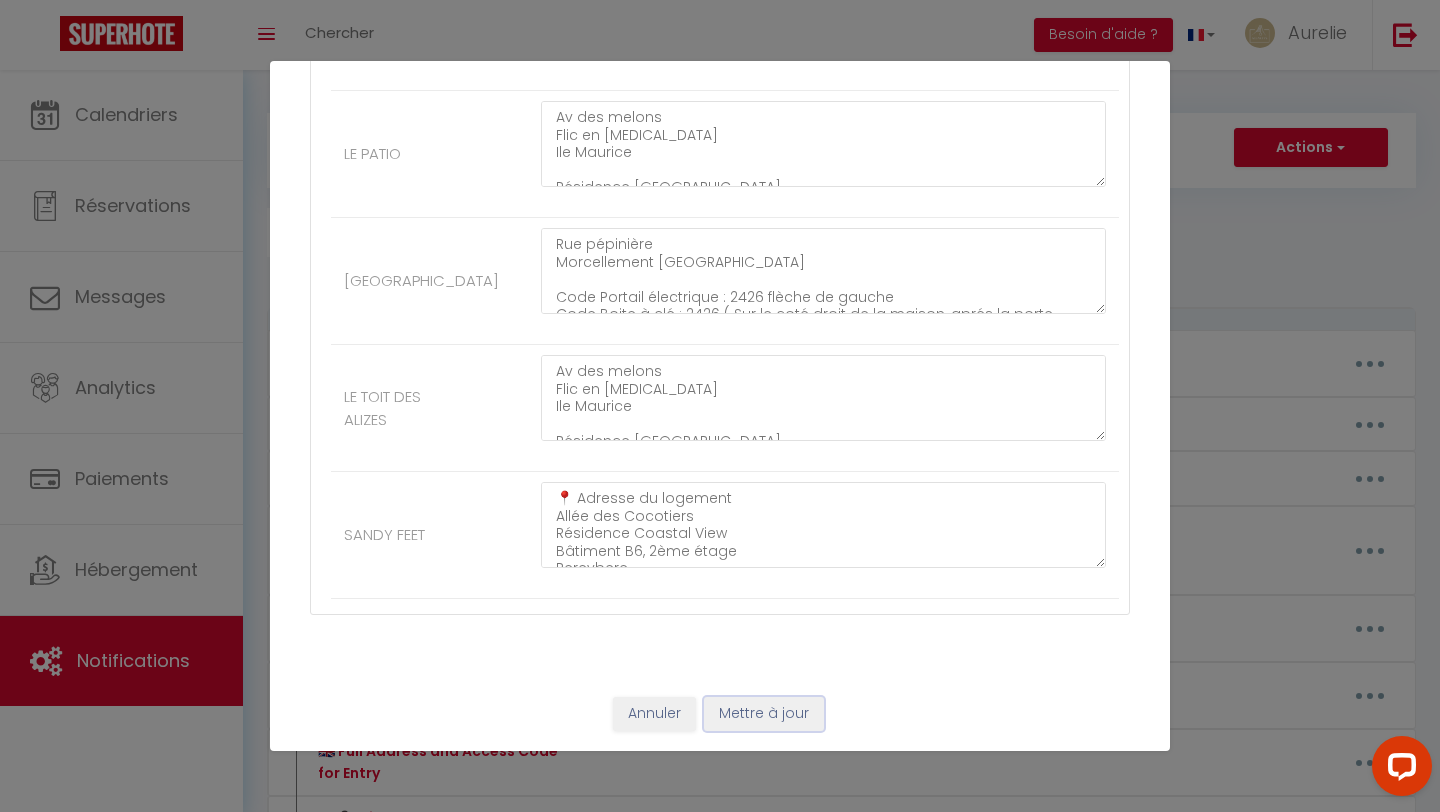 click on "Mettre à jour" at bounding box center [764, 714] 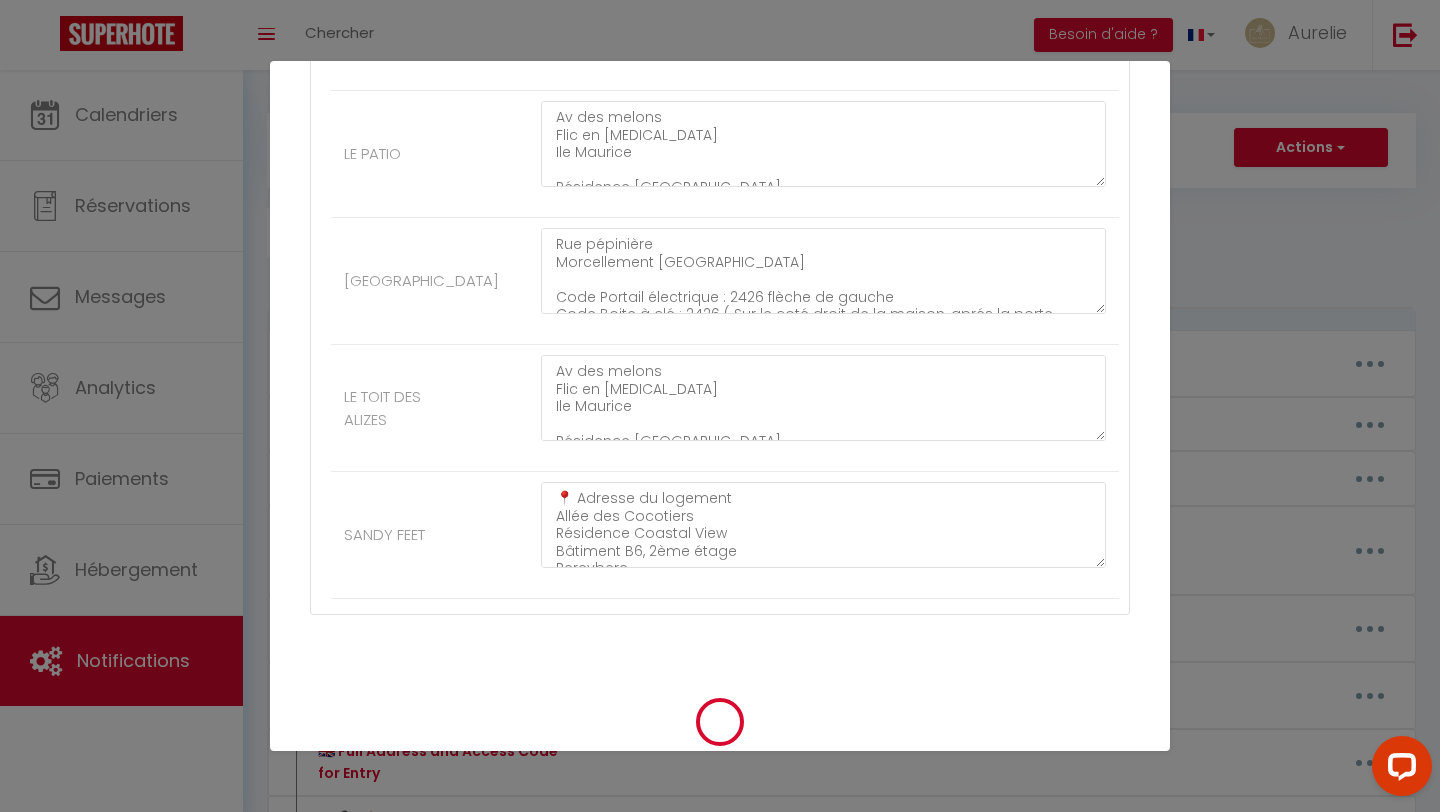 type 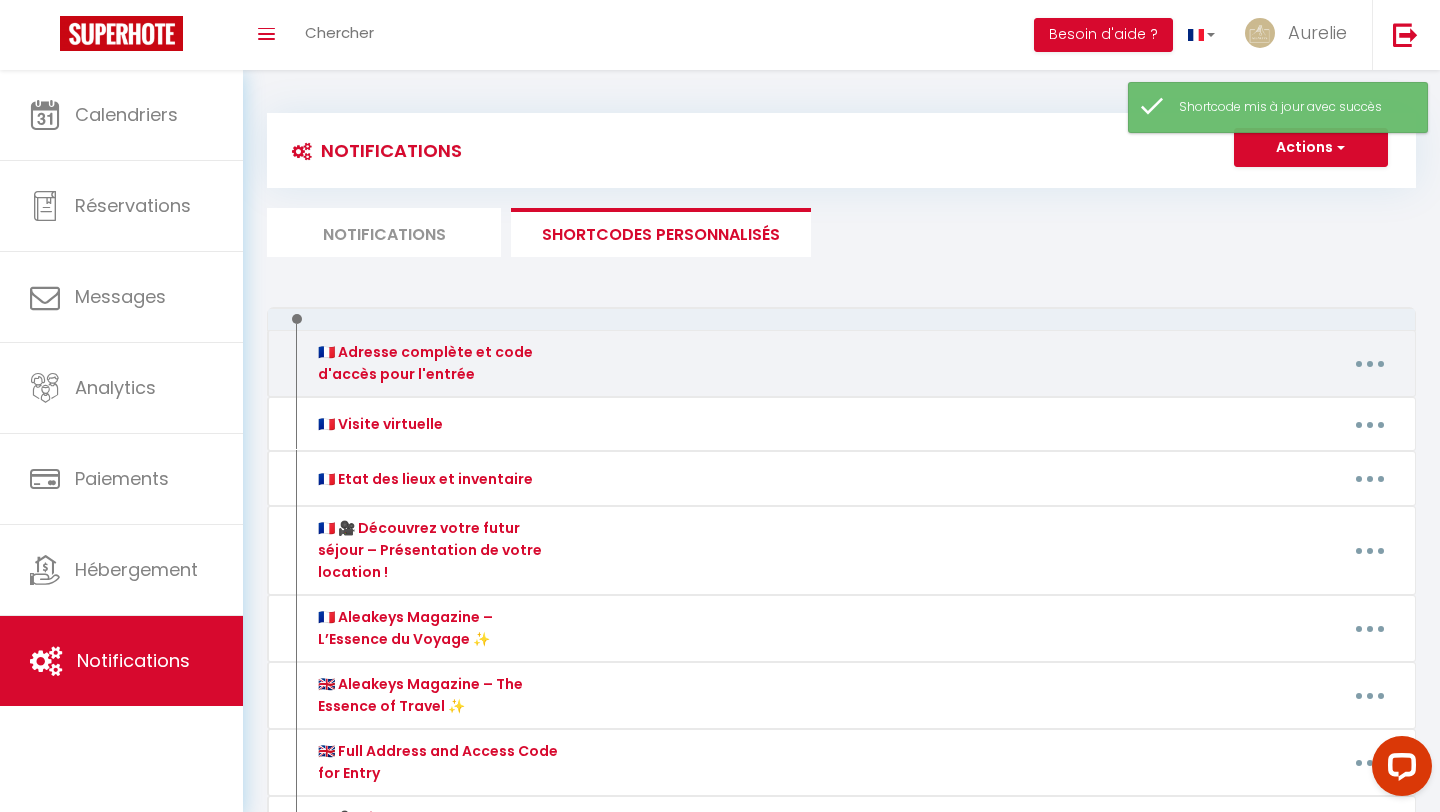 click at bounding box center (1370, 364) 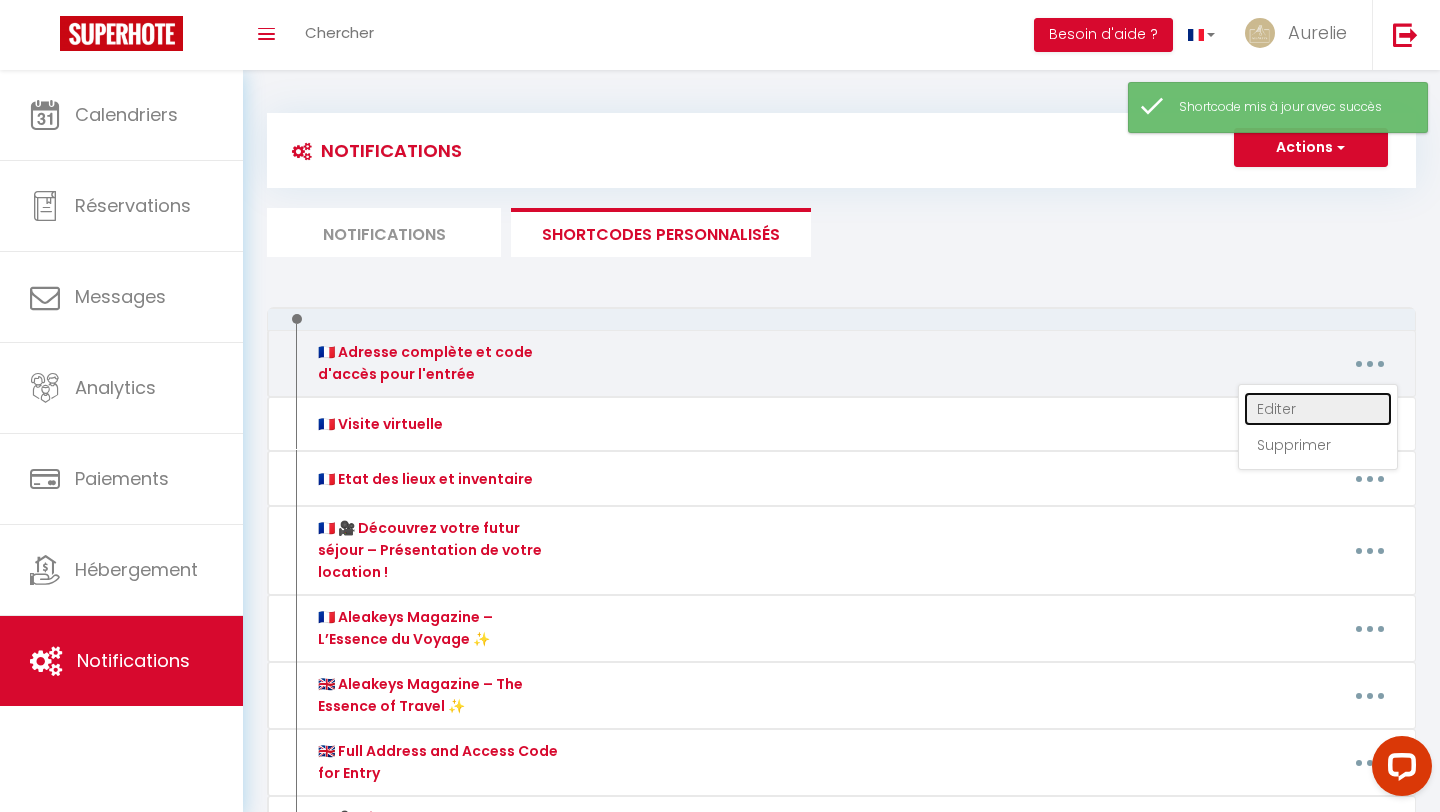 click on "Editer" at bounding box center (1318, 409) 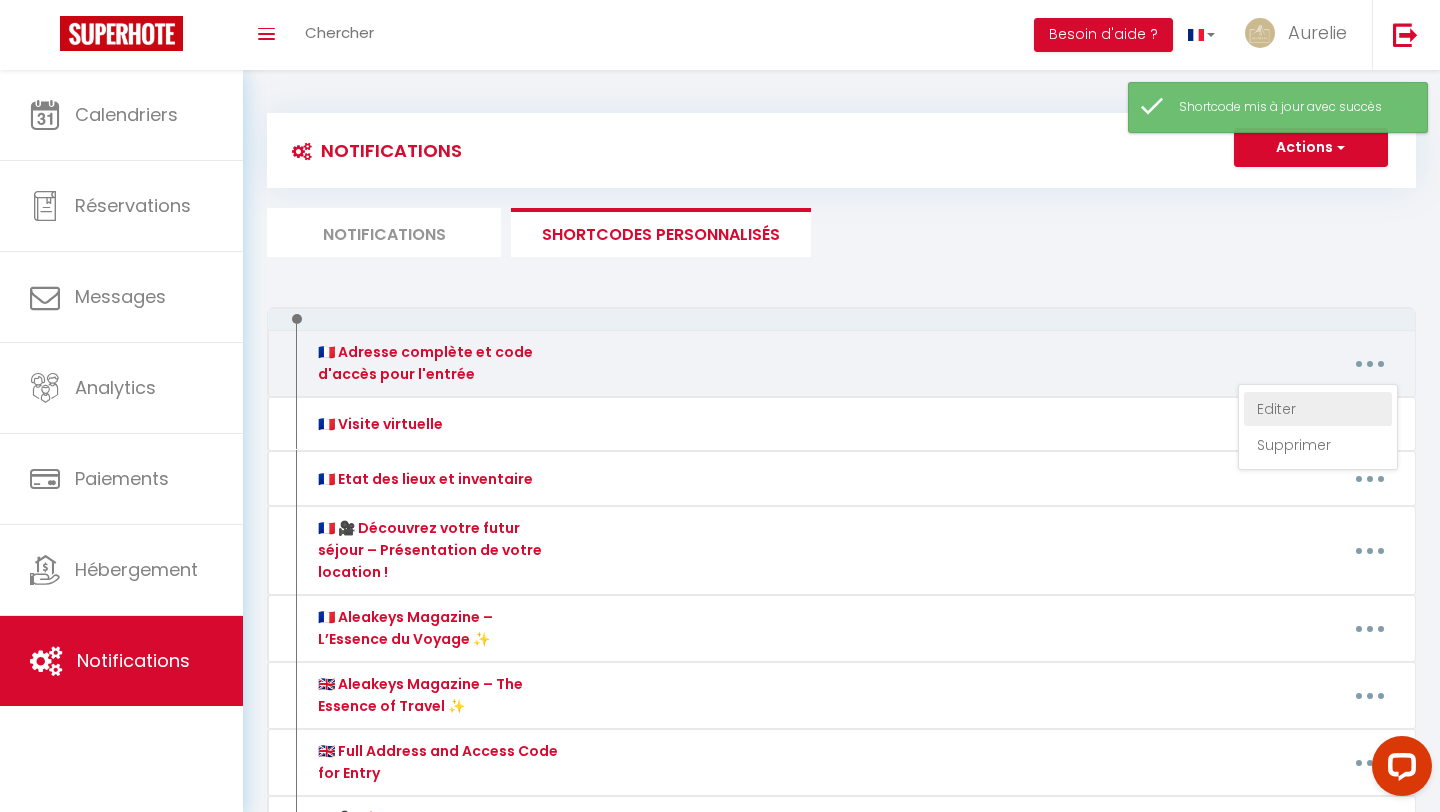 scroll, scrollTop: 0, scrollLeft: 0, axis: both 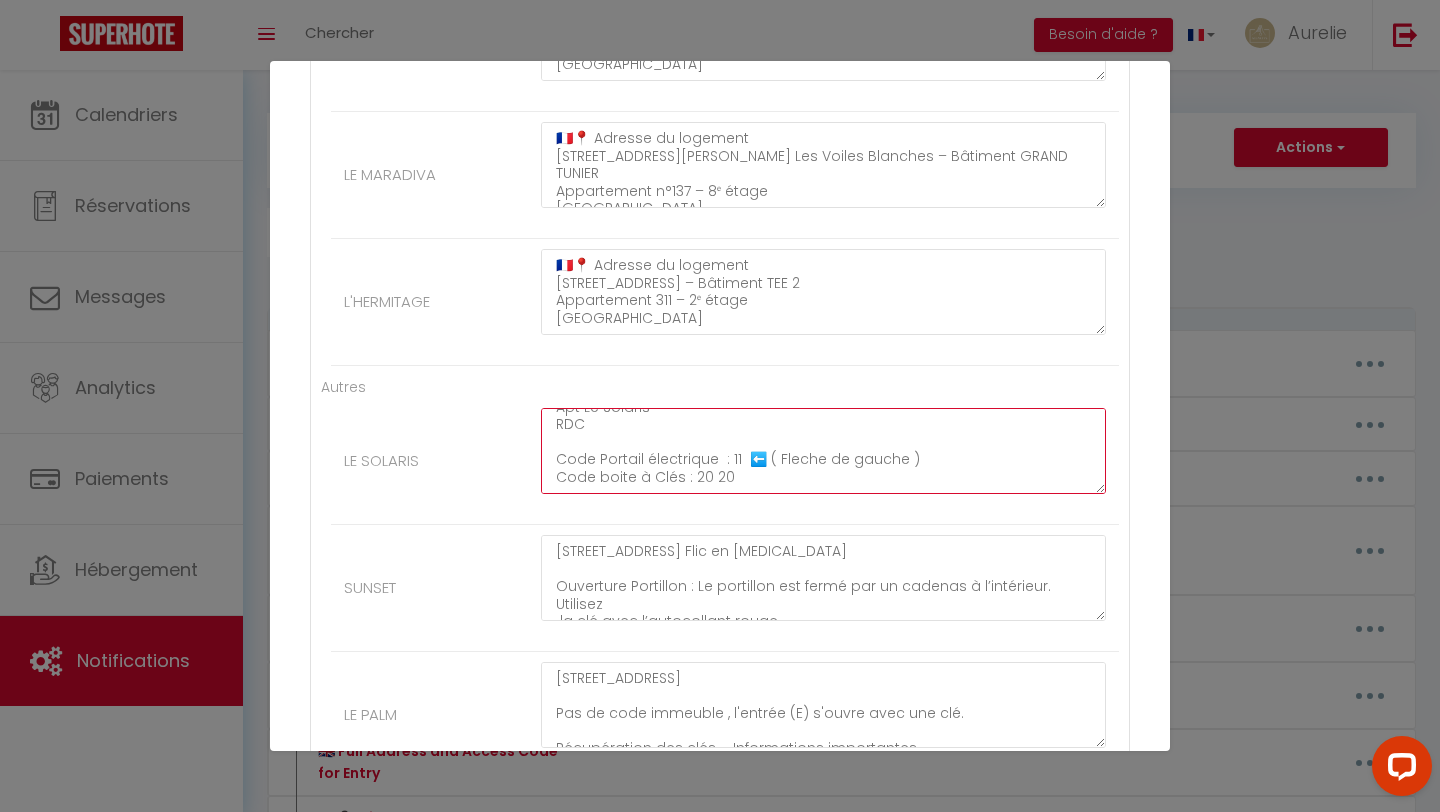 drag, startPoint x: 556, startPoint y: 424, endPoint x: 609, endPoint y: 608, distance: 191.48106 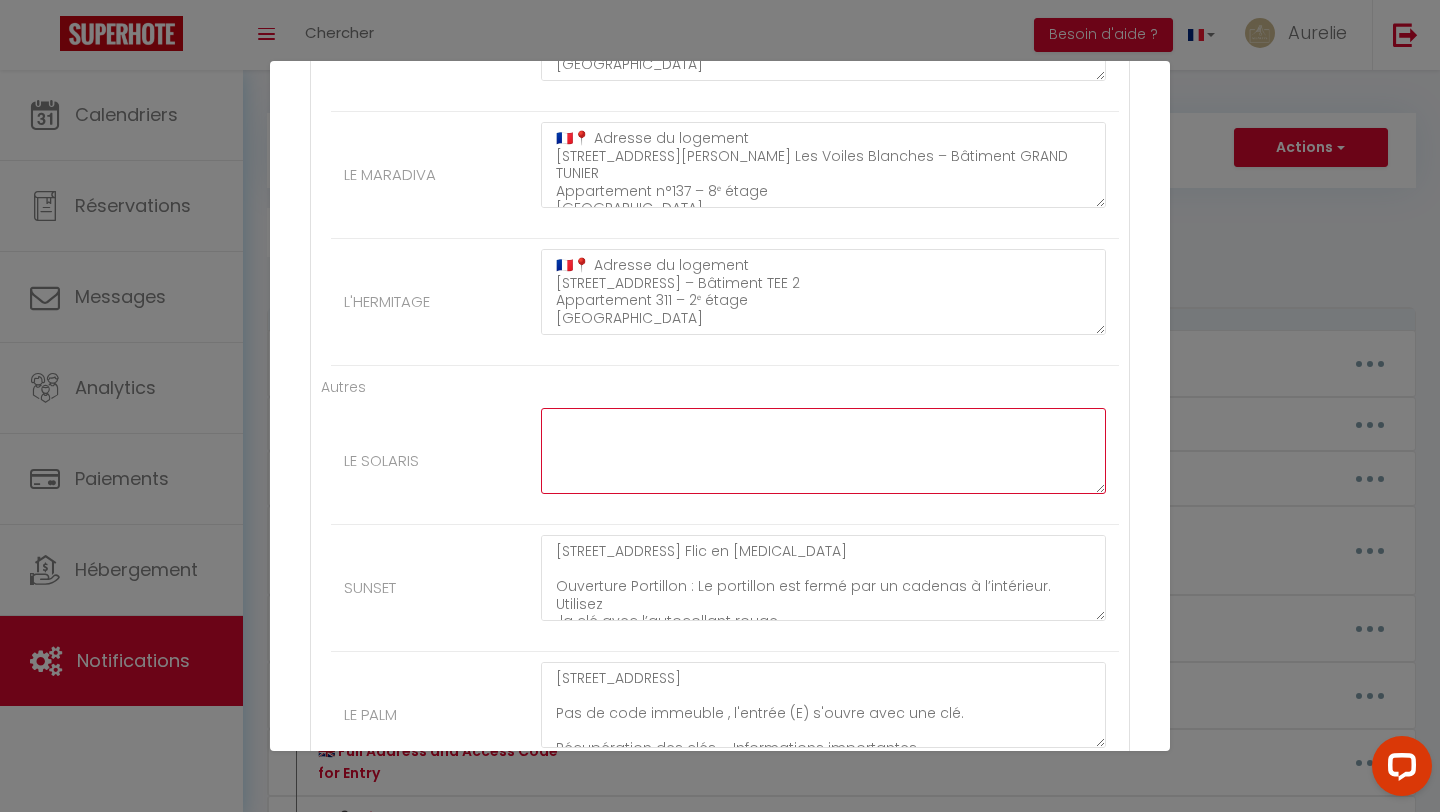 scroll, scrollTop: 0, scrollLeft: 0, axis: both 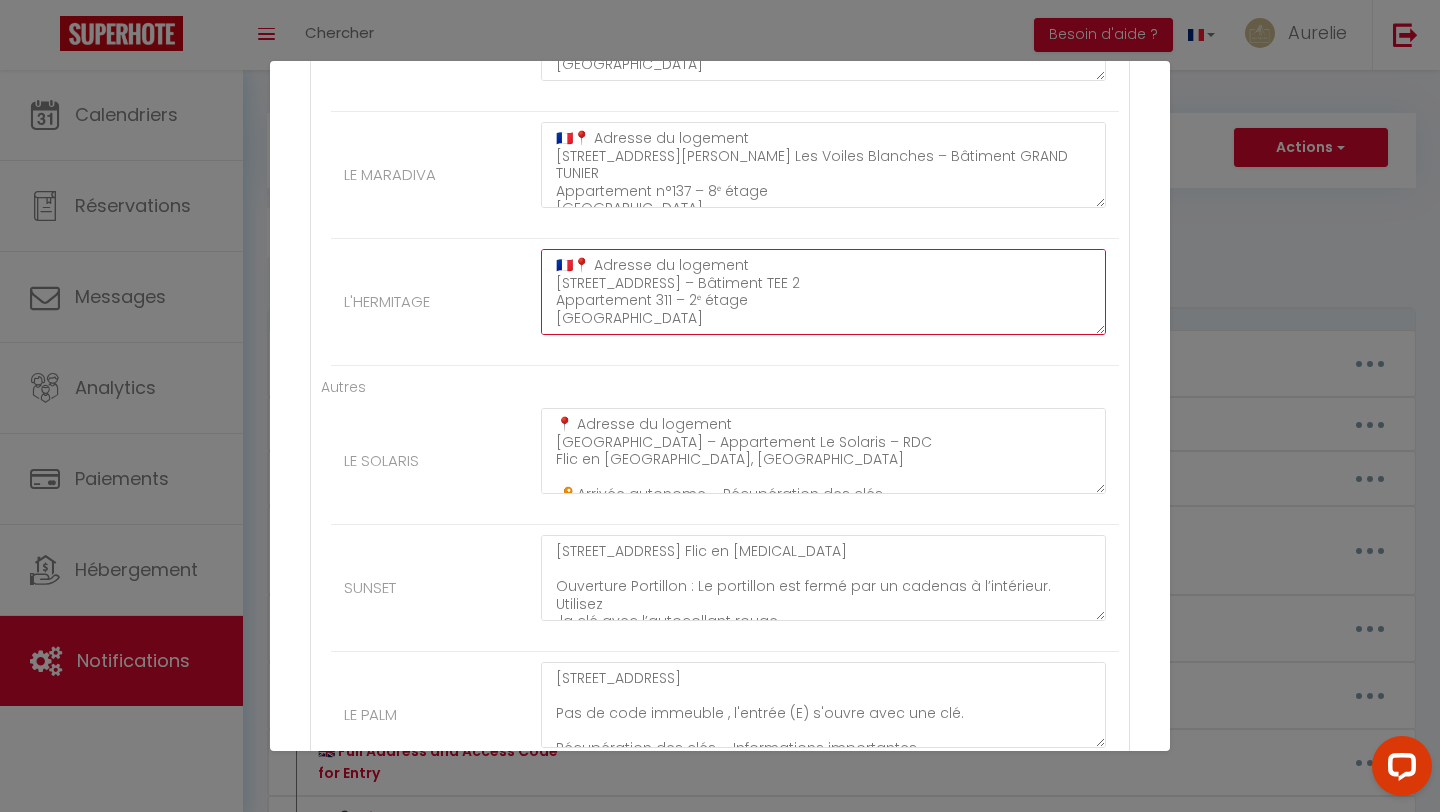 drag, startPoint x: 570, startPoint y: 262, endPoint x: 550, endPoint y: 262, distance: 20 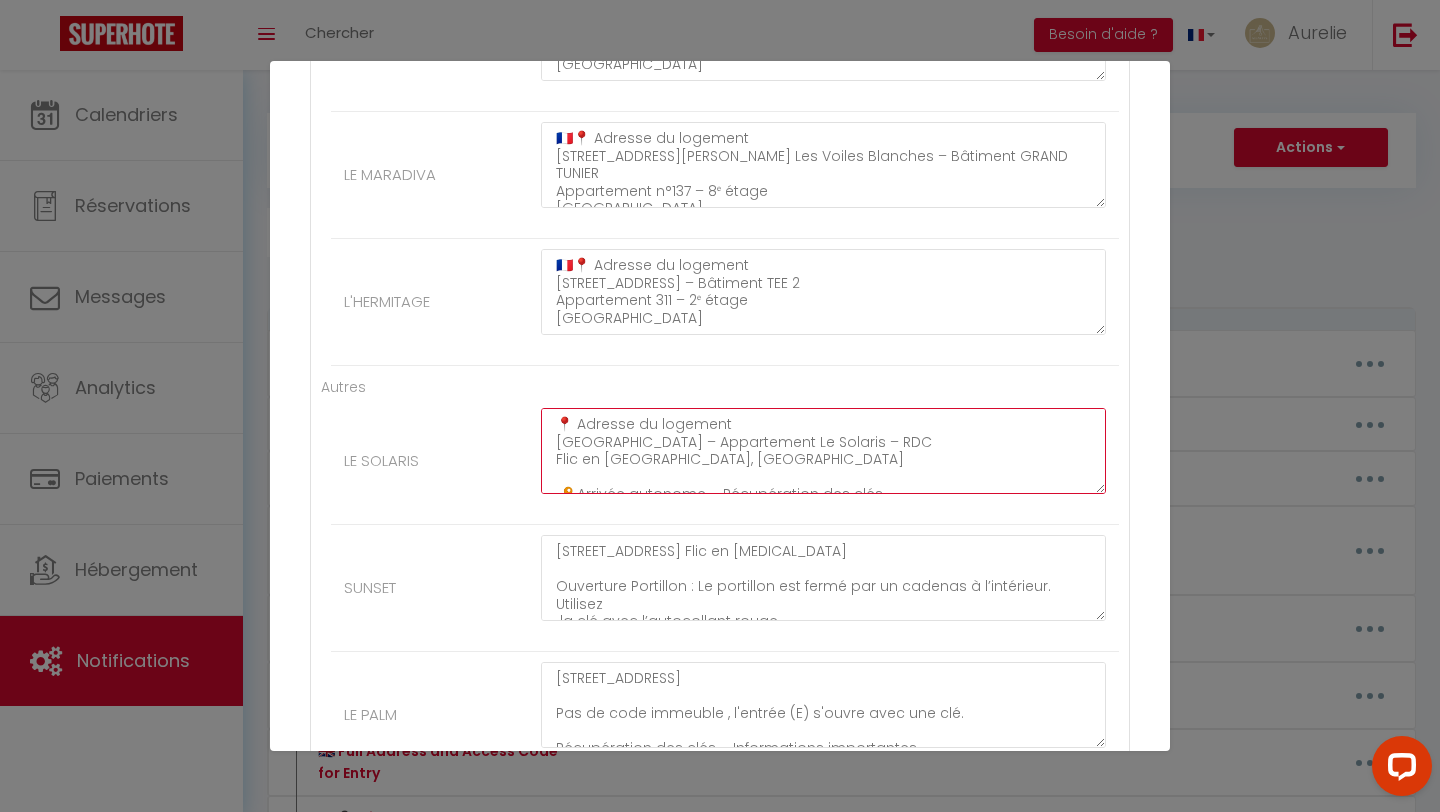 click on "📍 Adresse du logement
Avenue des Melons
Résidence West Island – Appartement Le Solaris – RDC
Flic en Flac, Île Maurice
🔑 Arrivée autonome – Récupération des clés
La boîte à clés se trouve à l’entrée de l’appartement.
➡️ Code de la boîte à clés : 2020
🔐 Accès à la résidence
Code du portail électrique : 11 ⬅️ (touche flèche gauche à appuyer après le code)" at bounding box center [823, -2121] 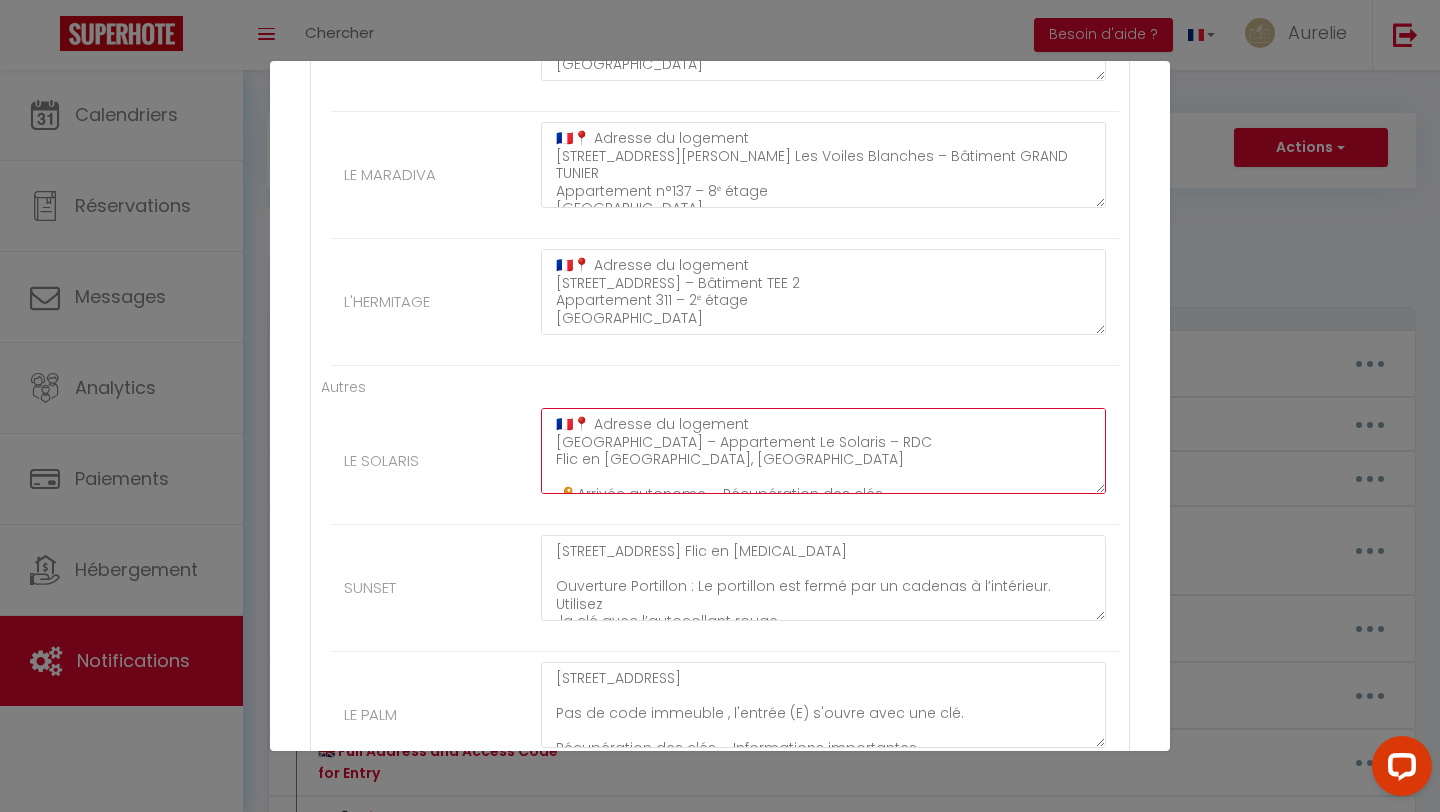 click on "🇫🇷📍 Adresse du logement
Avenue des Melons
Résidence West Island – Appartement Le Solaris – RDC
Flic en Flac, Île Maurice
🔑 Arrivée autonome – Récupération des clés
La boîte à clés se trouve à l’entrée de l’appartement.
➡️ Code de la boîte à clés : 2020
🔐 Accès à la résidence
Code du portail électrique : 11 ⬅️ (touche flèche gauche à appuyer après le code)" at bounding box center (823, -2121) 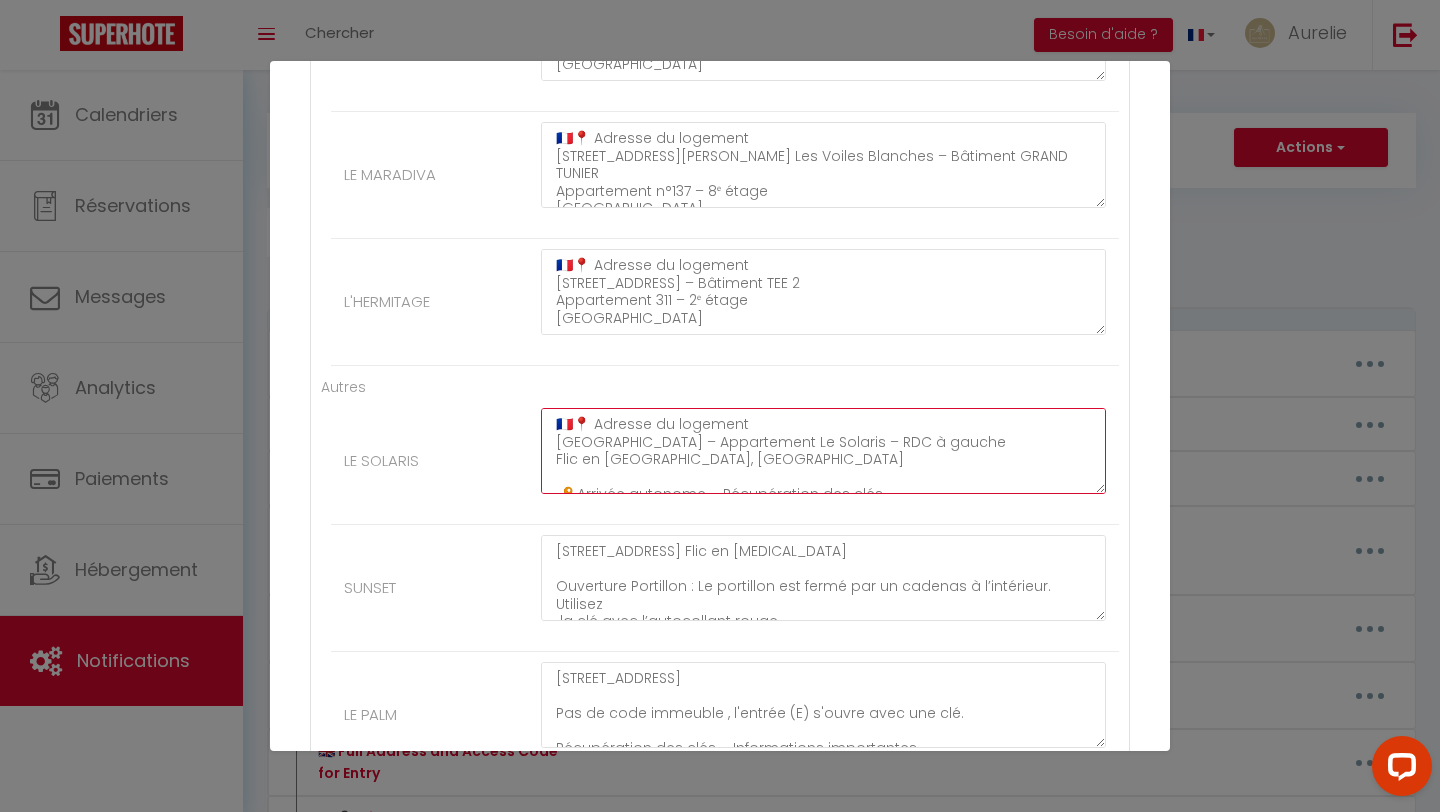 click on "🇫🇷📍 Adresse du logement
Avenue des Melons
Résidence West Island – Appartement Le Solaris – RDC à gauche
Flic en Flac, Île Maurice
🔑 Arrivée autonome – Récupération des clés
La boîte à clés se trouve à l’entrée de l’appartement.
➡️ Code de la boîte à clés : 2020
🔐 Accès à la résidence
Code du portail électrique : 11 ⬅️ (touche flèche gauche à appuyer après le code)" at bounding box center (823, -2121) 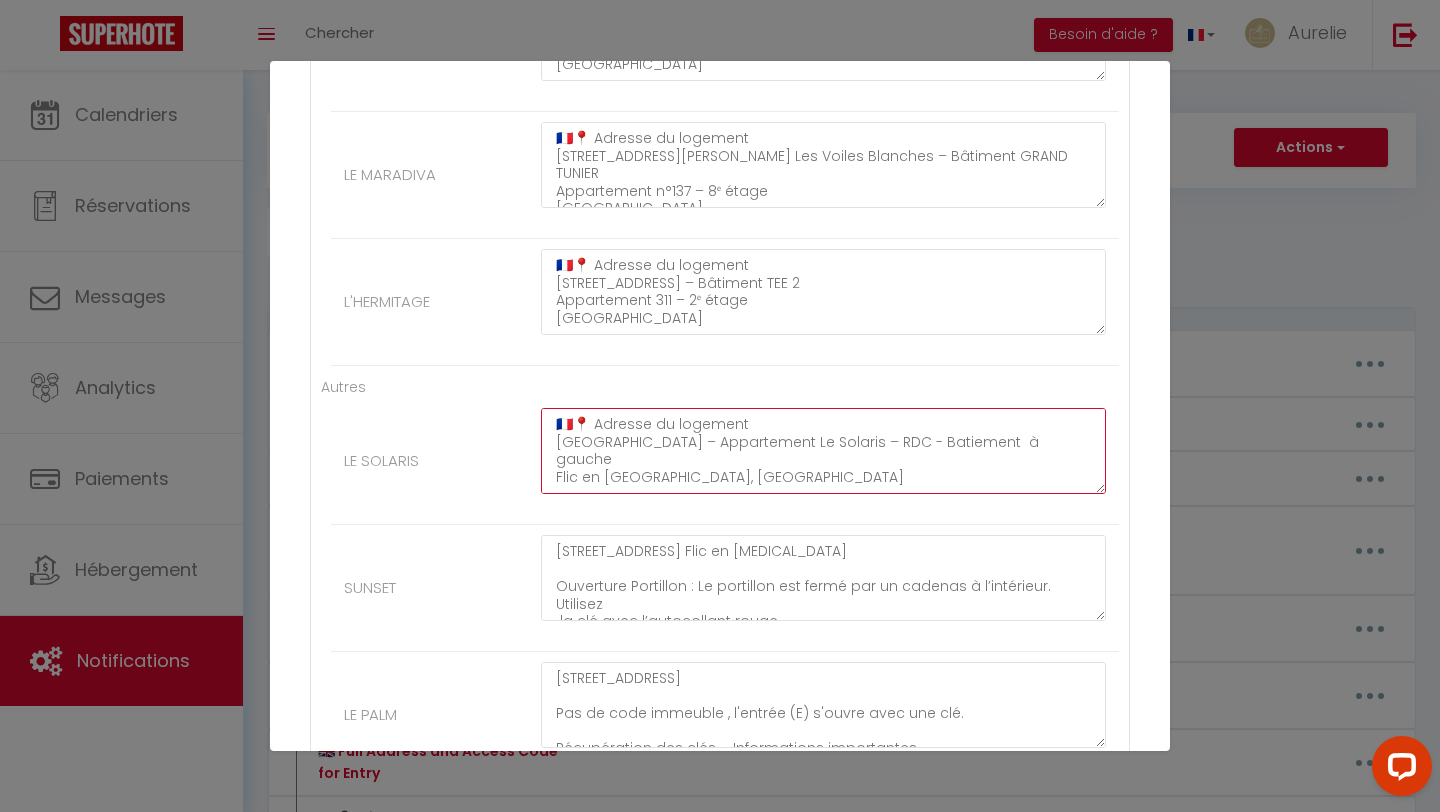 click on "🇫🇷📍 Adresse du logement
Avenue des Melons
Résidence West Island – Appartement Le Solaris – RDC - Batiement  à gauche
Flic en Flac, Île Maurice
🔑 Arrivée autonome – Récupération des clés
La boîte à clés se trouve à l’entrée de l’appartement.
➡️ Code de la boîte à clés : 2020
🔐 Accès à la résidence
Code du portail électrique : 11 ⬅️ (touche flèche gauche à appuyer après le code)" at bounding box center [823, -2121] 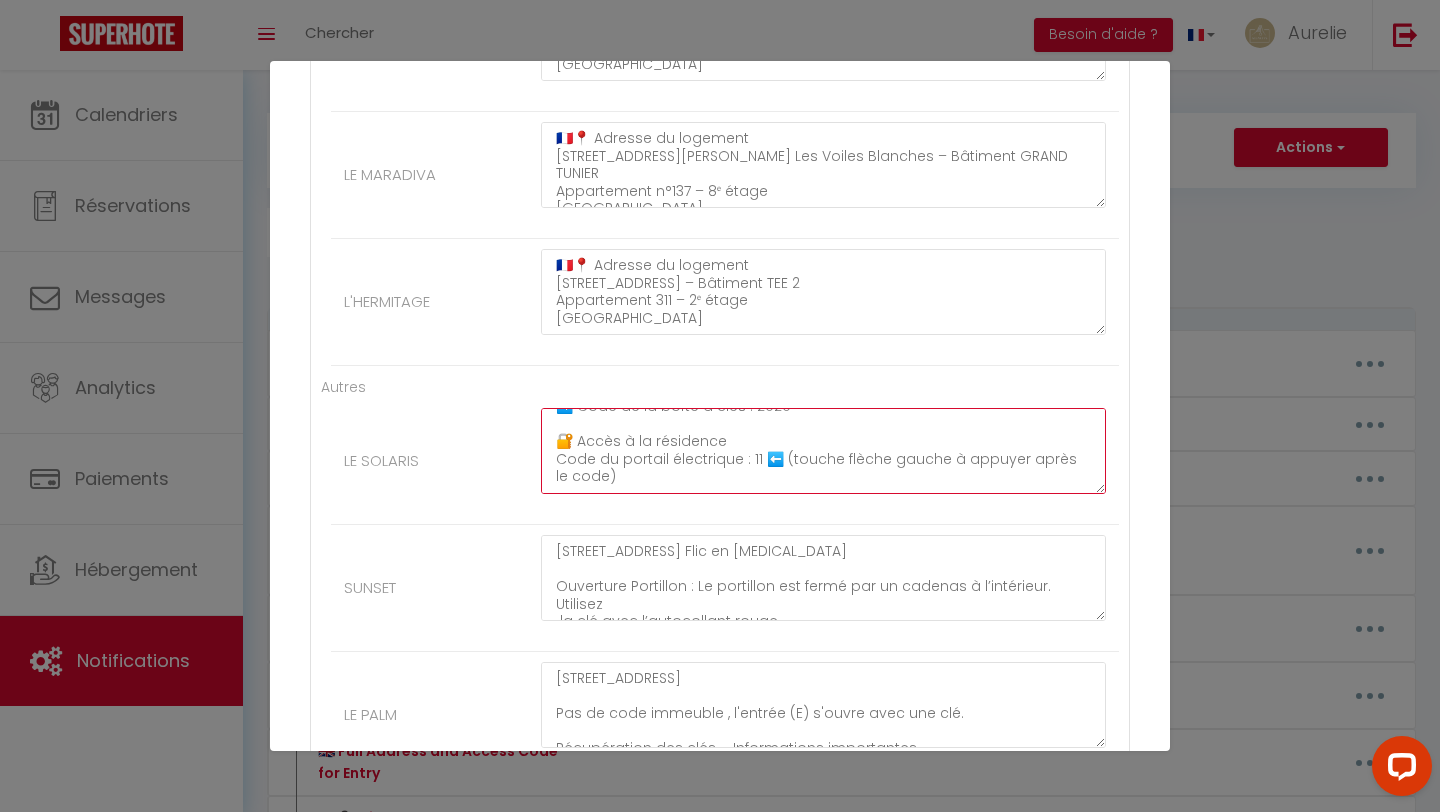 scroll, scrollTop: 140, scrollLeft: 0, axis: vertical 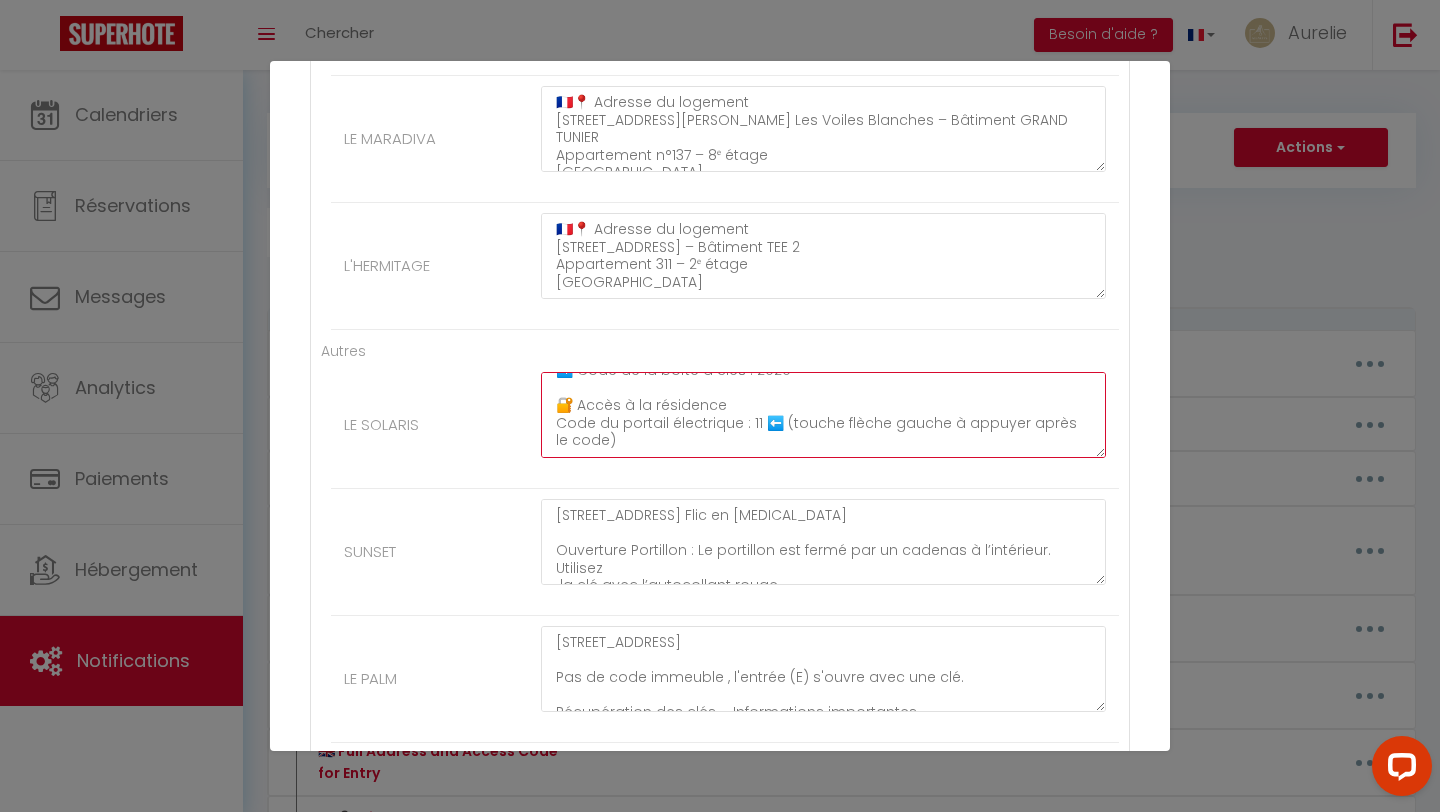 drag, startPoint x: 551, startPoint y: 387, endPoint x: 559, endPoint y: 525, distance: 138.23169 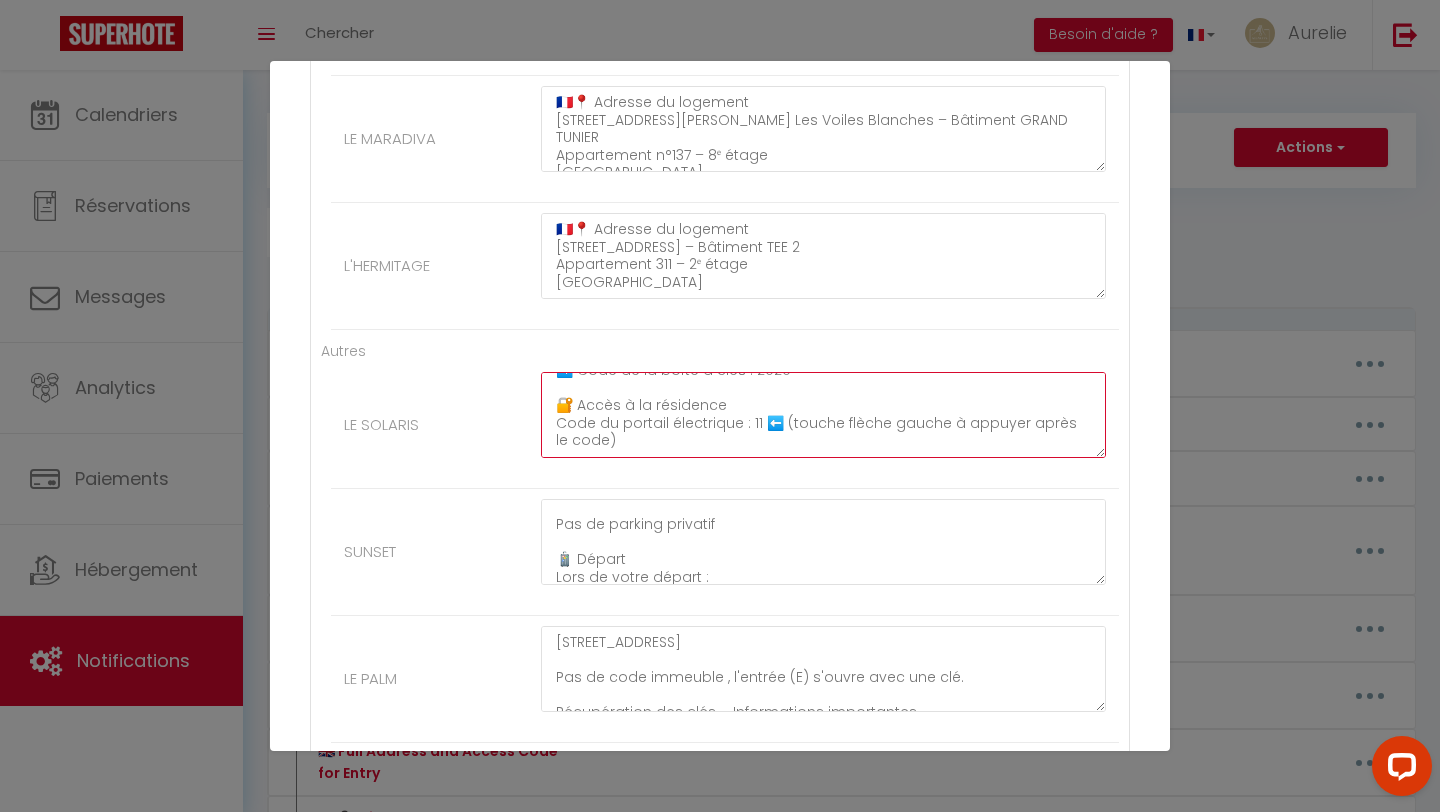 scroll, scrollTop: 147, scrollLeft: 0, axis: vertical 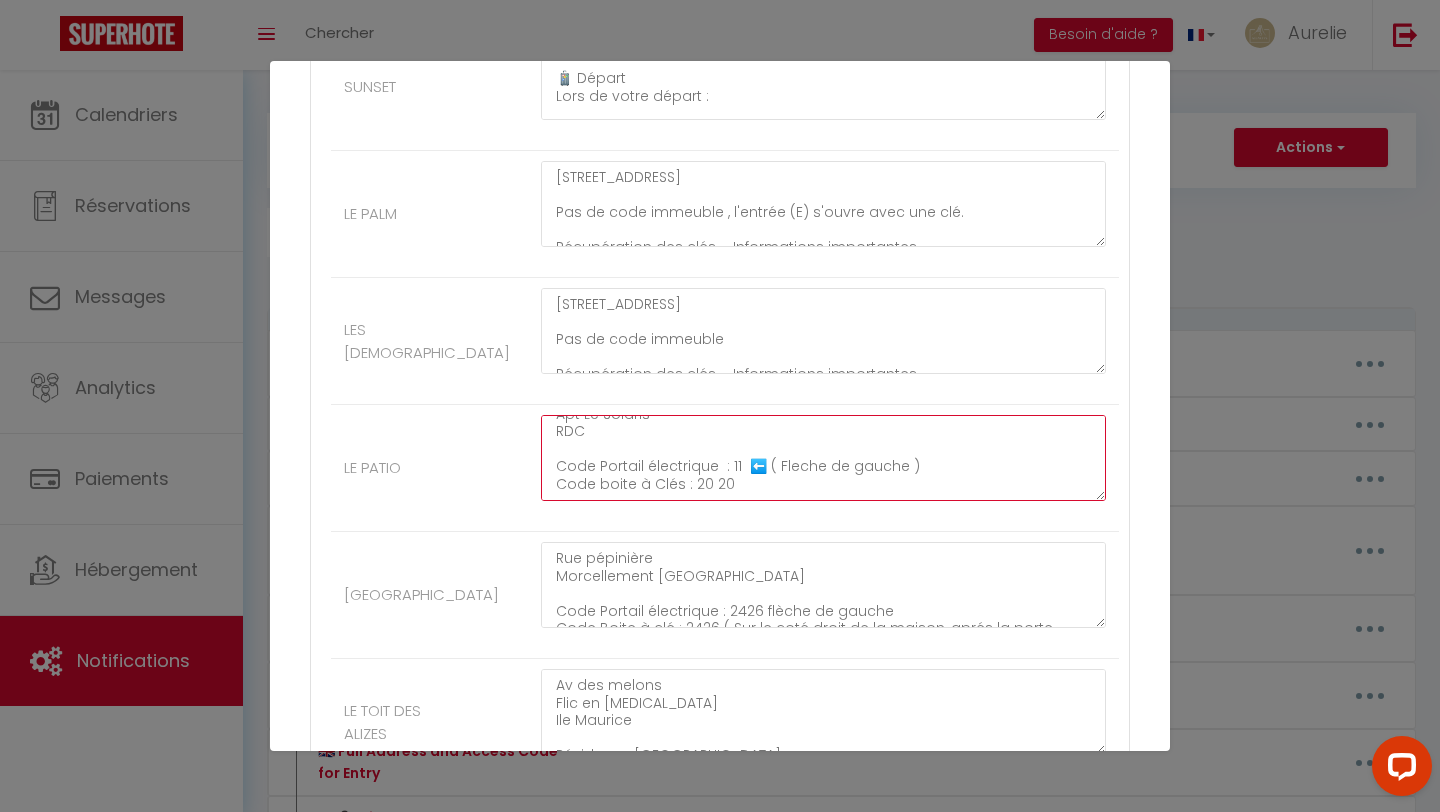 drag, startPoint x: 557, startPoint y: 427, endPoint x: 562, endPoint y: 556, distance: 129.09686 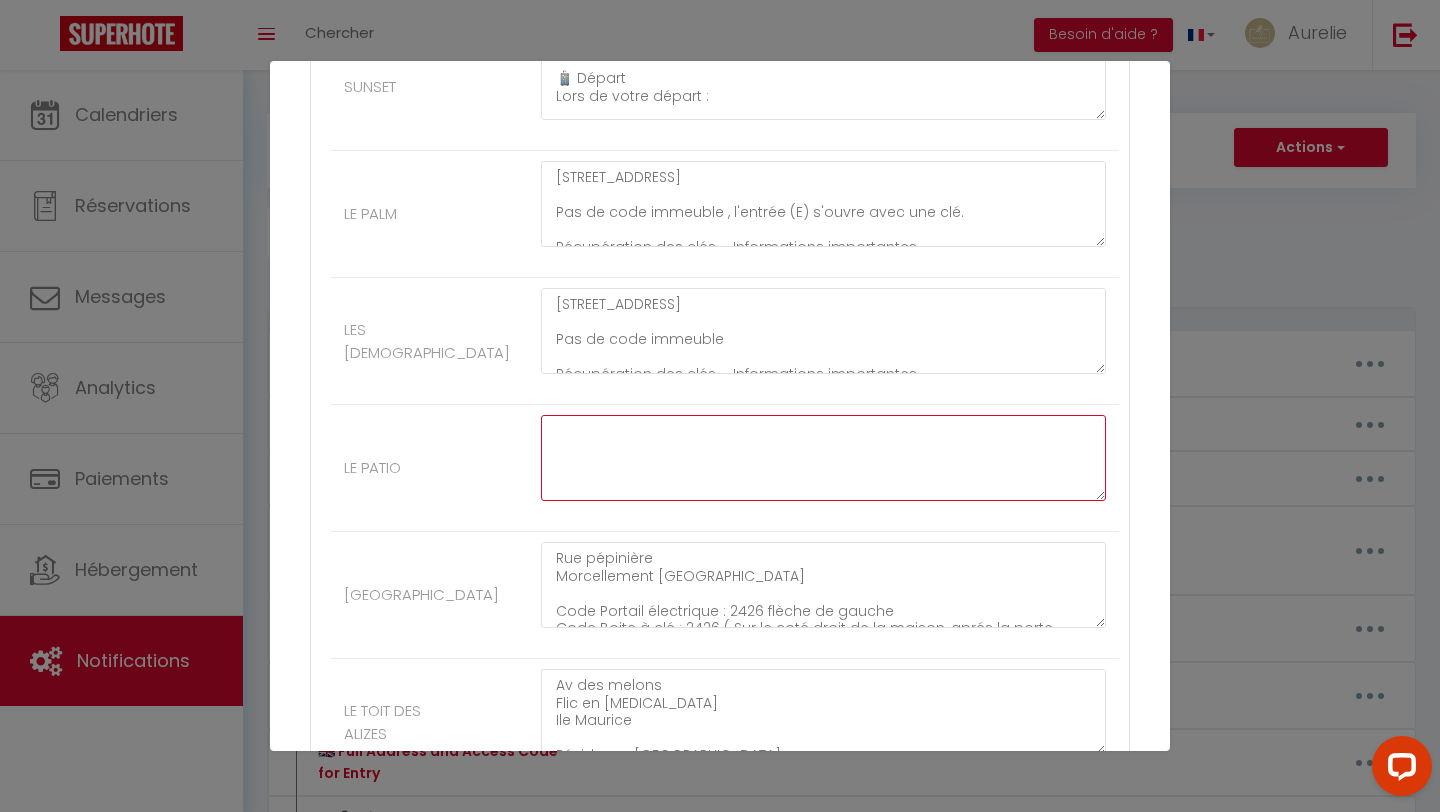 scroll, scrollTop: 0, scrollLeft: 0, axis: both 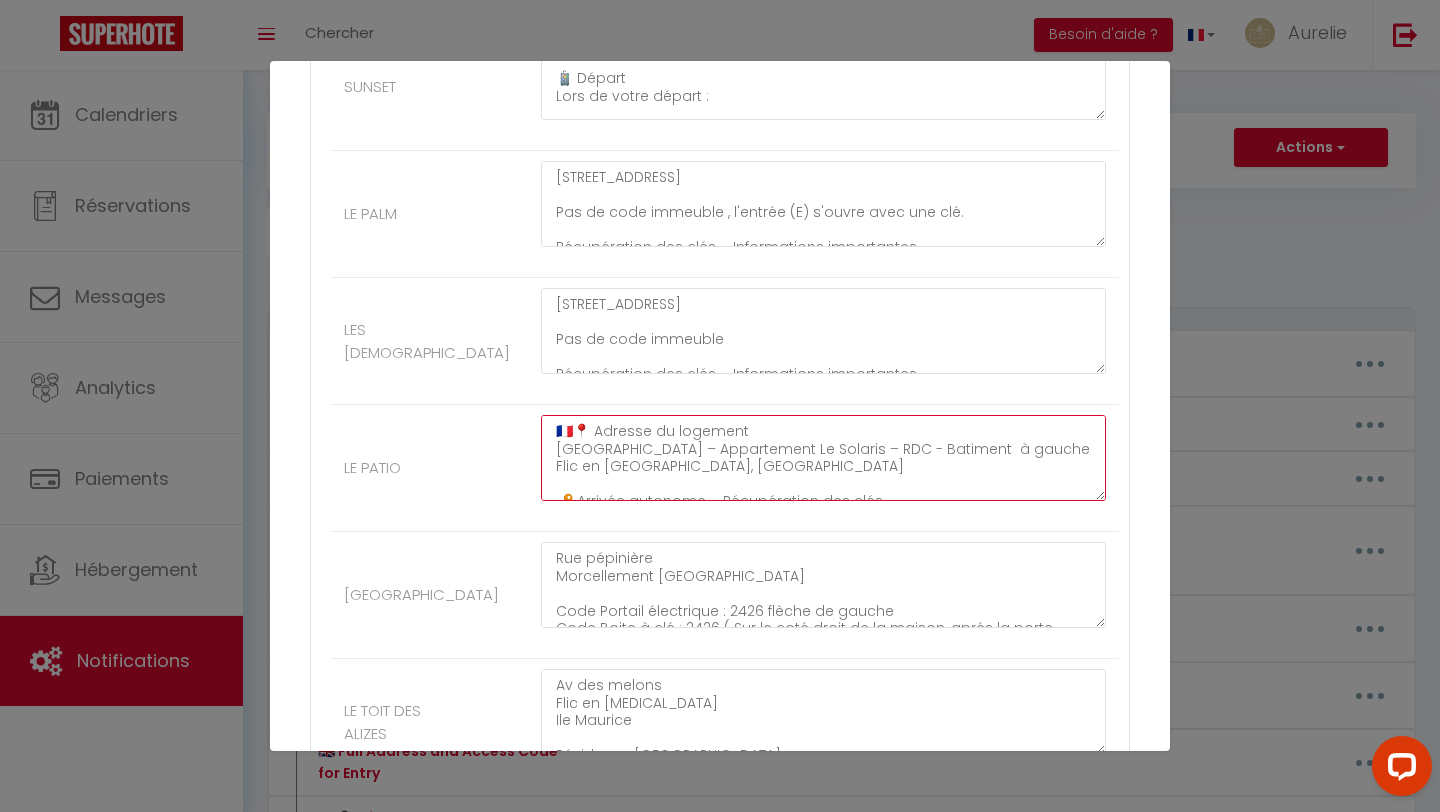 click on "🇫🇷📍 Adresse du logement
Avenue des Melons
Résidence West Island – Appartement Le Solaris – RDC - Batiment  à gauche
Flic en Flac, Île Maurice
🔑 Arrivée autonome – Récupération des clés
La boîte à clés se trouve à l’entrée de l’appartement.
➡️ Code de la boîte à clés : 2020
🔐 Accès à la résidence
Code du portail électrique : 11 ⬅️ (touche flèche gauche à appuyer après le code)" at bounding box center [823, -2114] 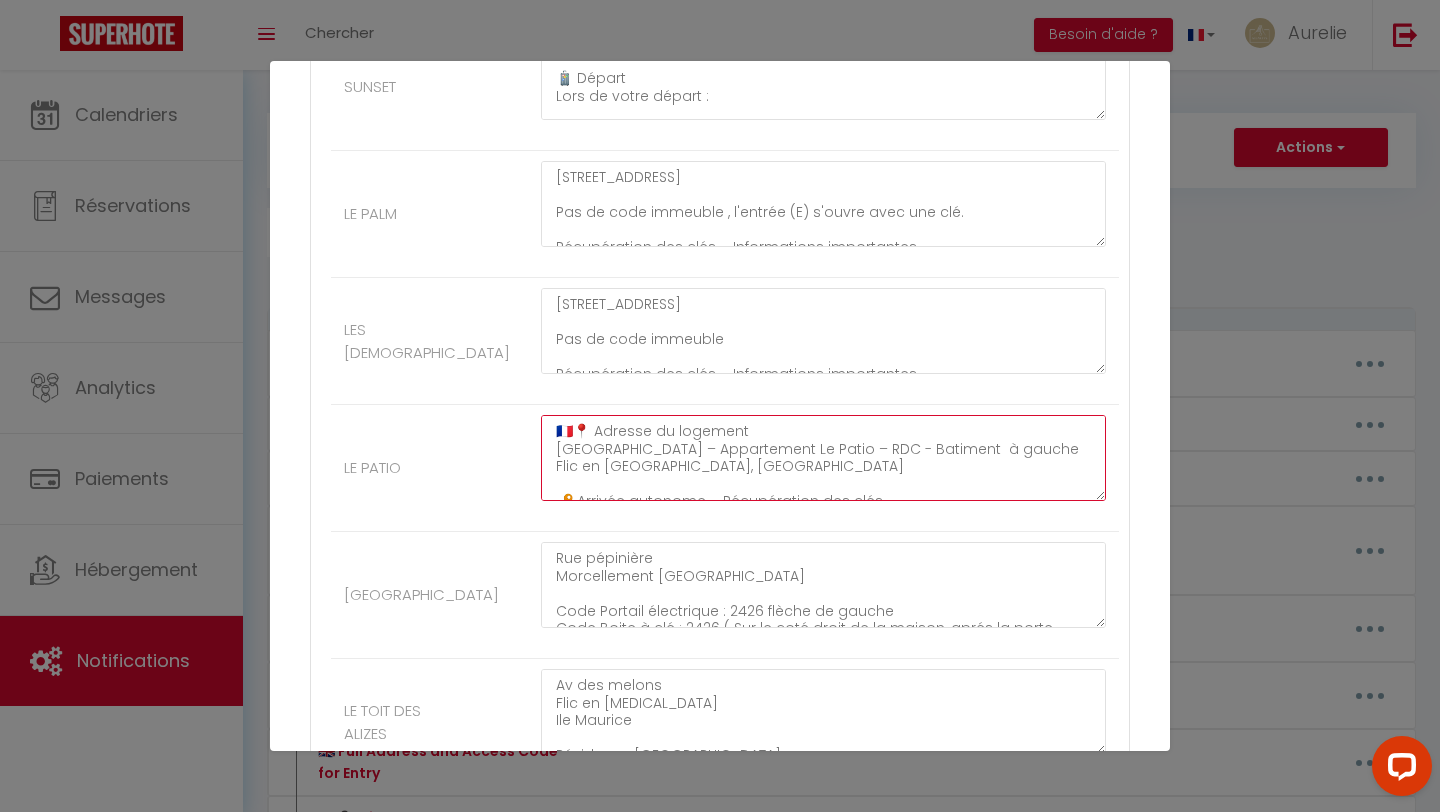 click on "🇫🇷📍 Adresse du logement
Avenue des Melons
Résidence West Island – Appartement Le Patio – RDC - Batiment  à gauche
Flic en Flac, Île Maurice
🔑 Arrivée autonome – Récupération des clés
La boîte à clés se trouve à l’entrée de l’appartement.
➡️ Code de la boîte à clés : 2020
🔐 Accès à la résidence
Code du portail électrique : 11 ⬅️ (touche flèche gauche à appuyer après le code)" at bounding box center [823, -2114] 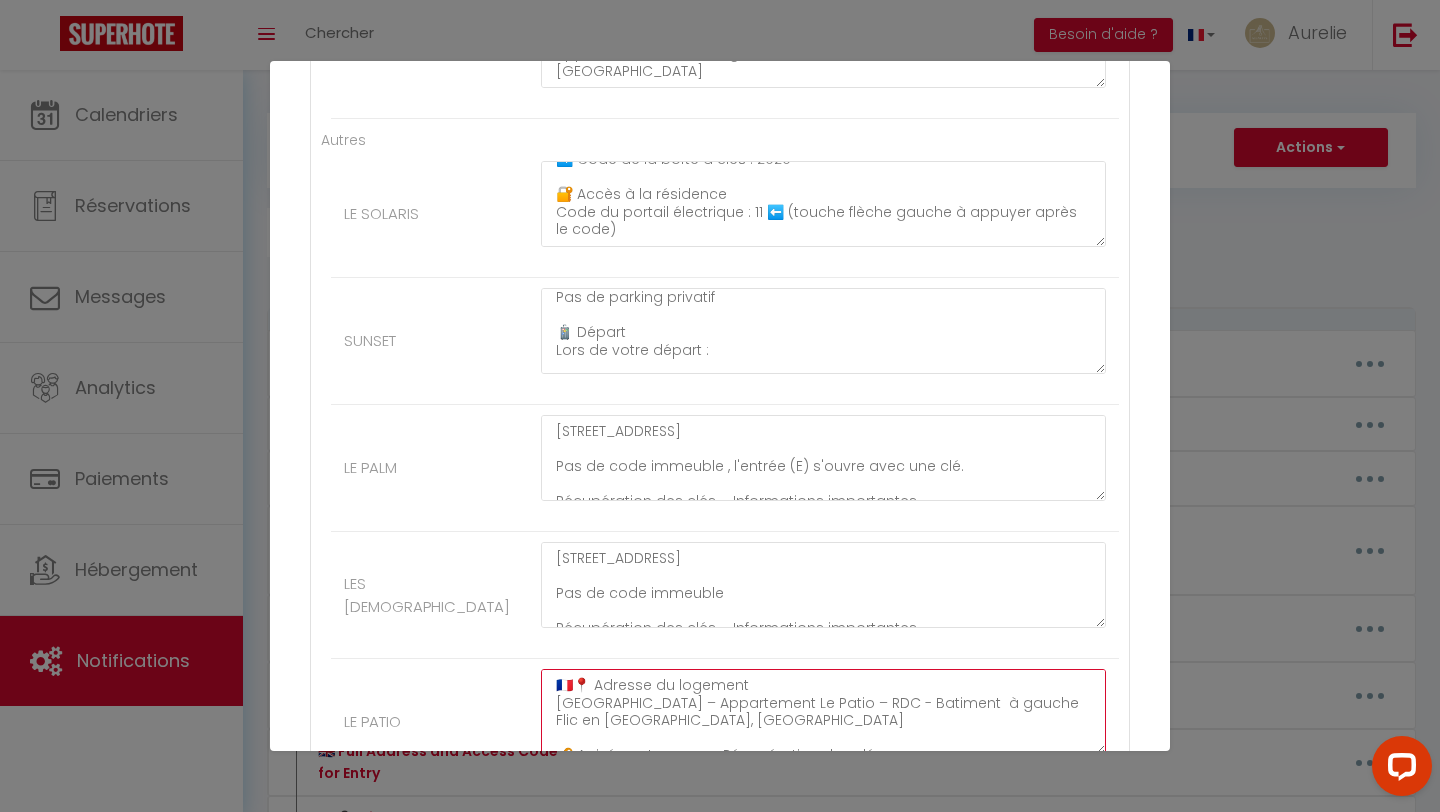 scroll, scrollTop: 2852, scrollLeft: 0, axis: vertical 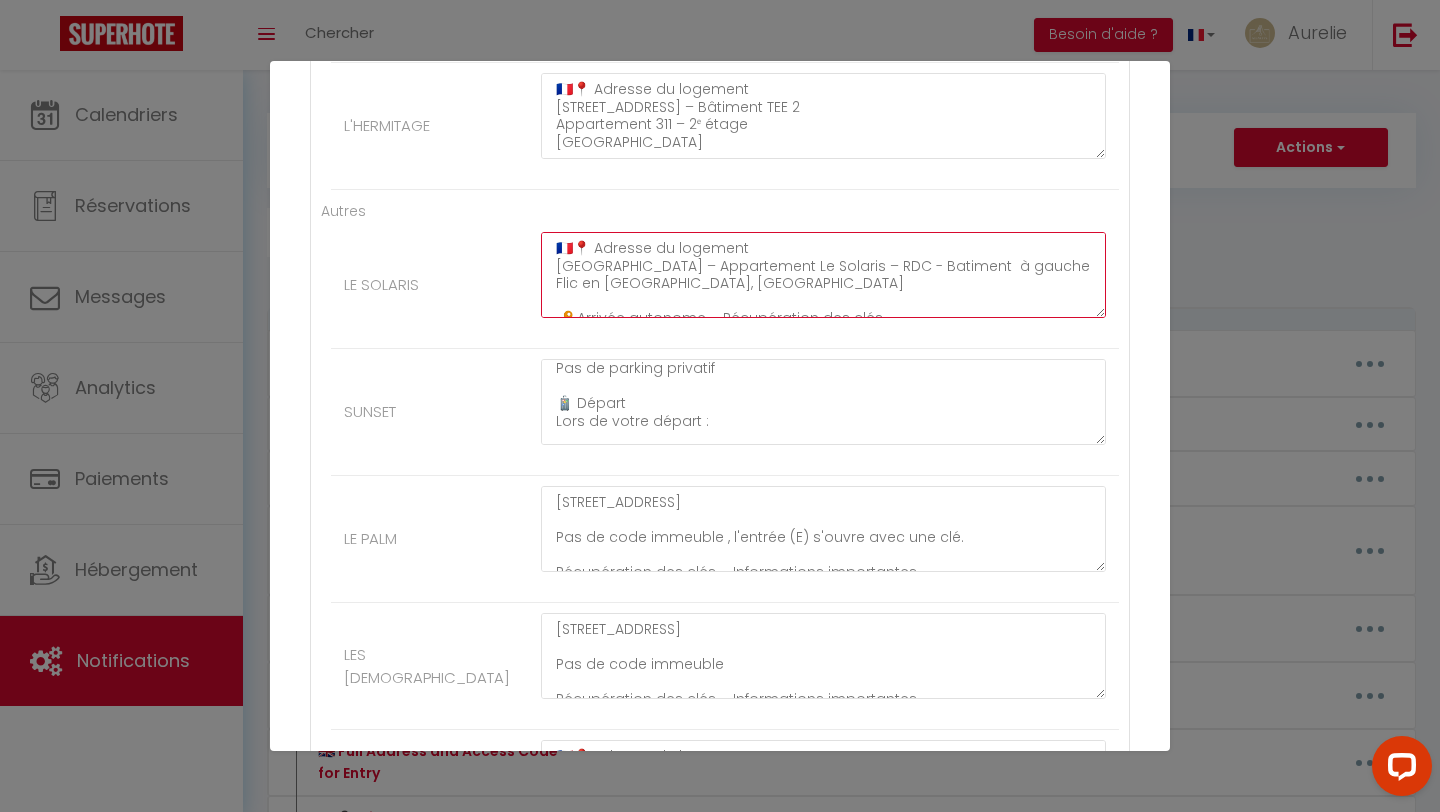 click on "🇫🇷📍 Adresse du logement
Avenue des Melons
Résidence West Island – Appartement Le Solaris – RDC - Batiment  à gauche
Flic en Flac, Île Maurice
🔑 Arrivée autonome – Récupération des clés
La boîte à clés se trouve à l’entrée de l’appartement.
➡️ Code de la boîte à clés : 2020
🔐 Accès à la résidence
Code du portail électrique : 11 ⬅️ (touche flèche gauche à appuyer après le code)" at bounding box center (823, -2297) 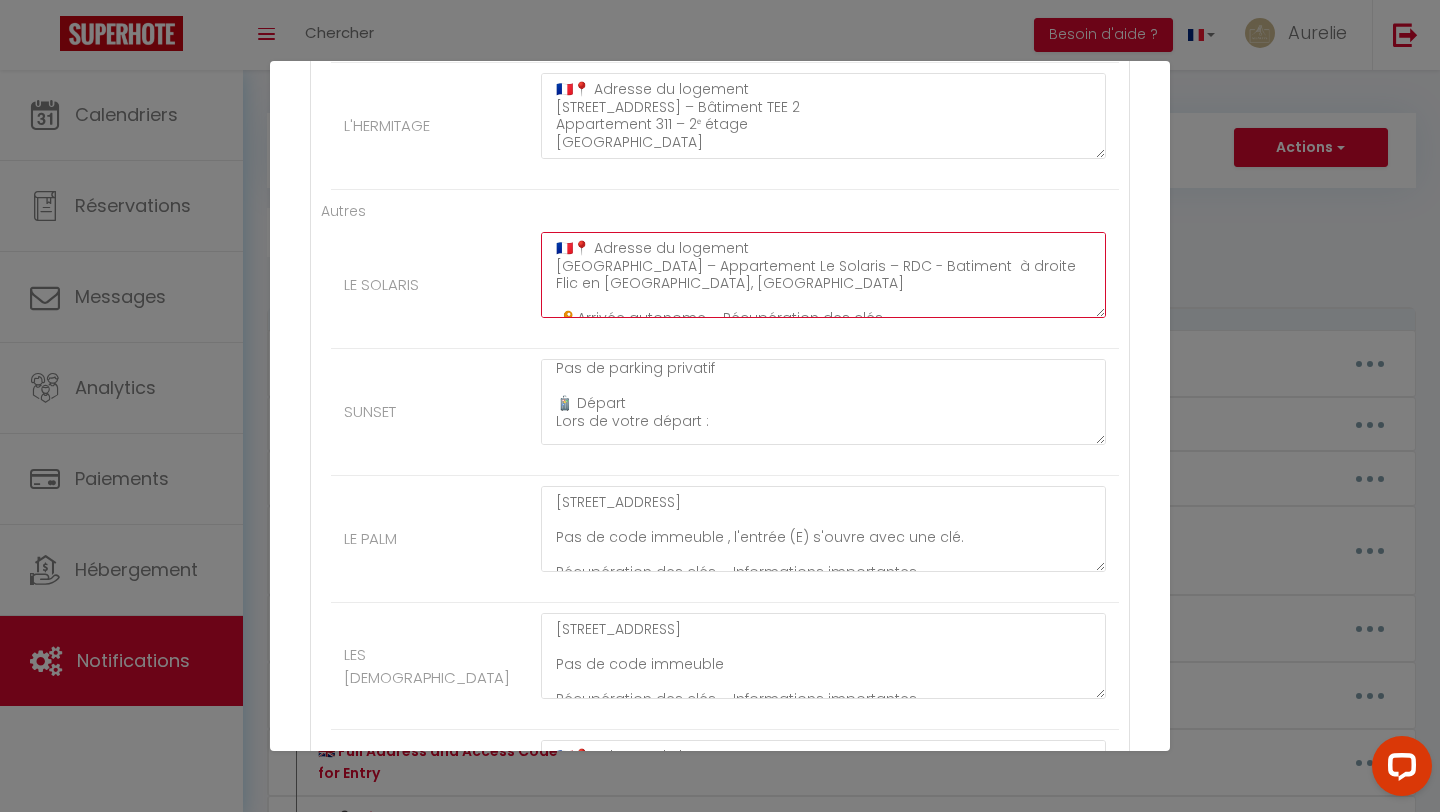 scroll, scrollTop: 140, scrollLeft: 0, axis: vertical 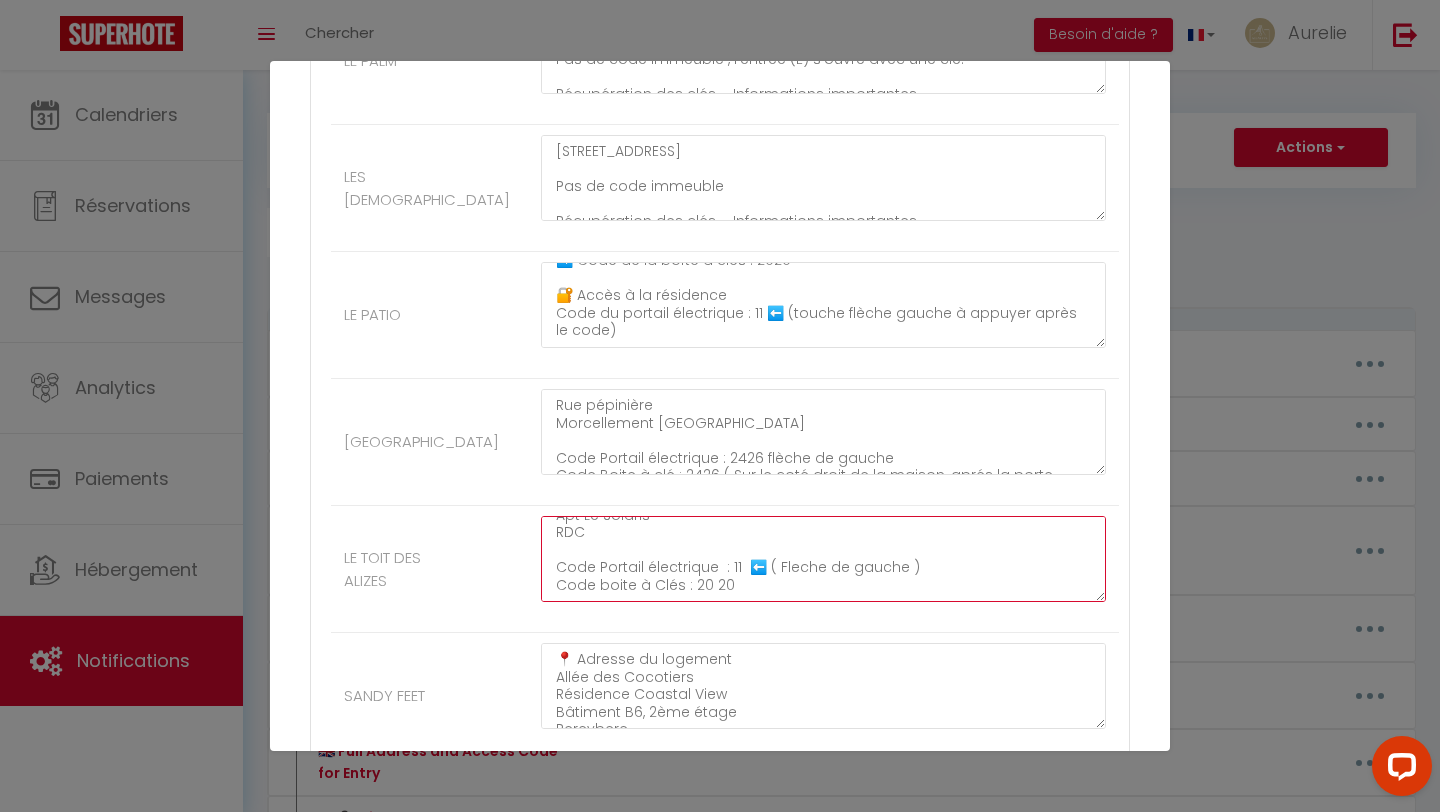 drag, startPoint x: 557, startPoint y: 529, endPoint x: 564, endPoint y: 639, distance: 110.2225 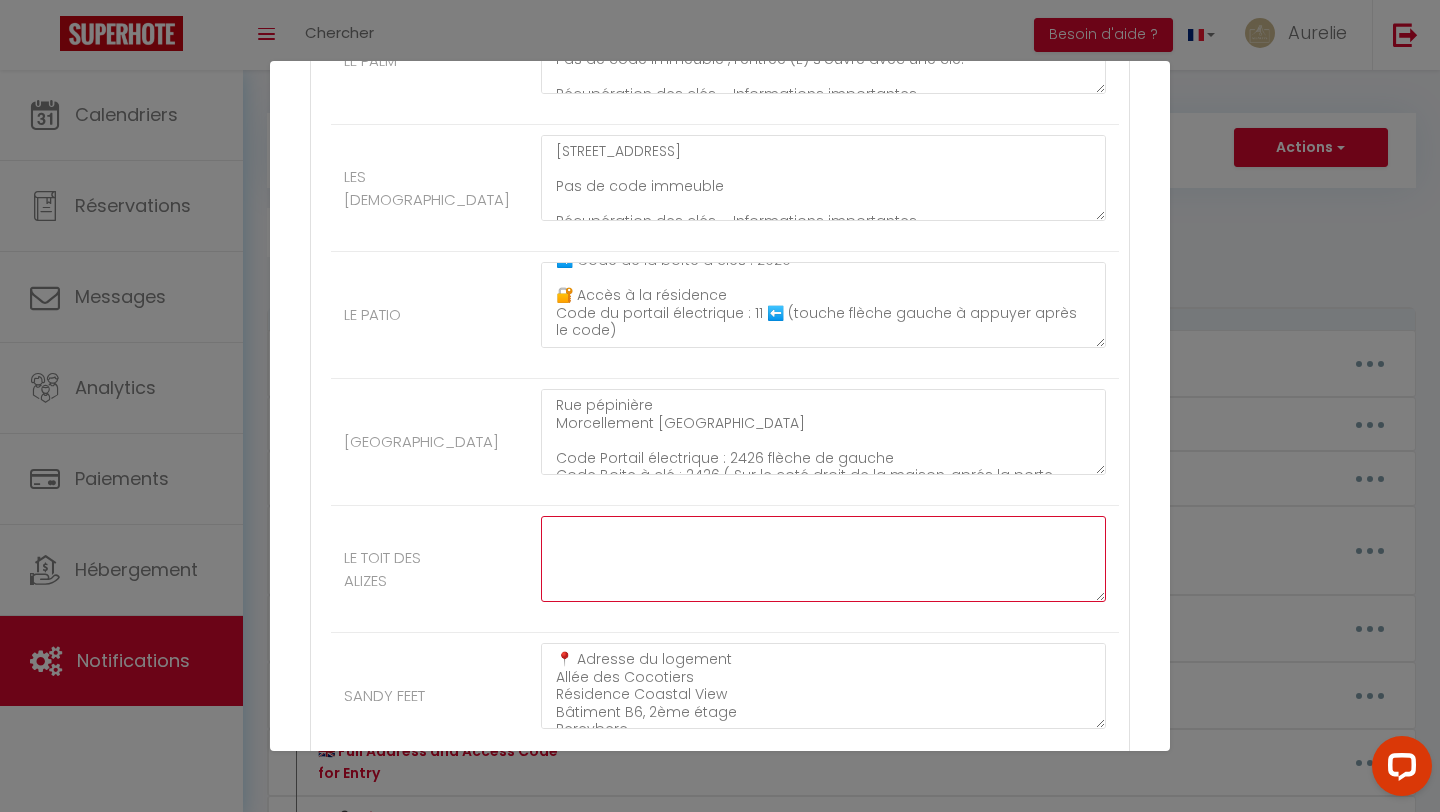 scroll, scrollTop: 0, scrollLeft: 0, axis: both 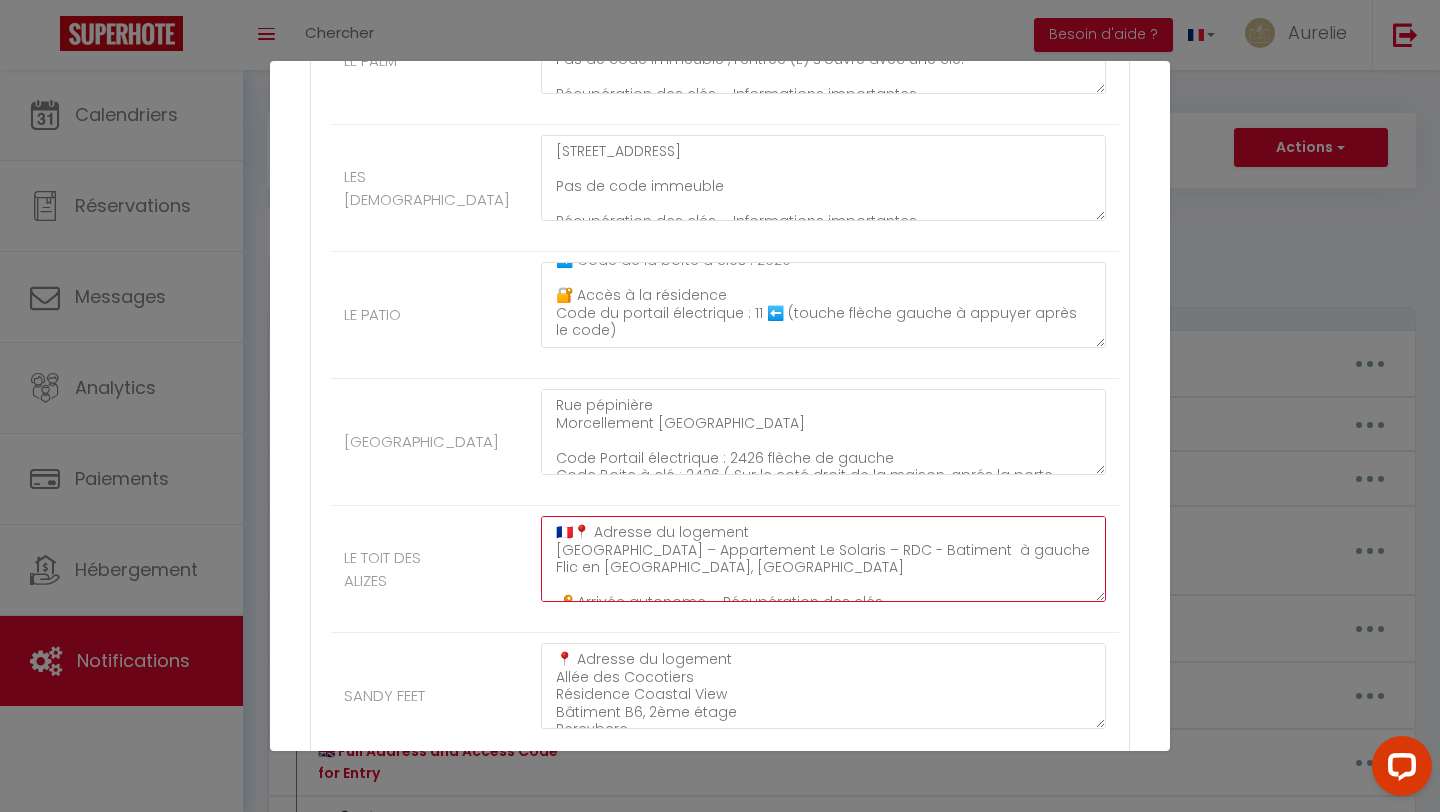 click on "🇫🇷📍 Adresse du logement
Avenue des Melons
Résidence West Island – Appartement Le Solaris – RDC - Batiment  à gauche
Flic en Flac, Île Maurice
🔑 Arrivée autonome – Récupération des clés
La boîte à clés se trouve à l’entrée de l’appartement.
➡️ Code de la boîte à clés : 2020
🔐 Accès à la résidence
Code du portail électrique : 11 ⬅️ (touche flèche gauche à appuyer après le code)" at bounding box center [823, -2013] 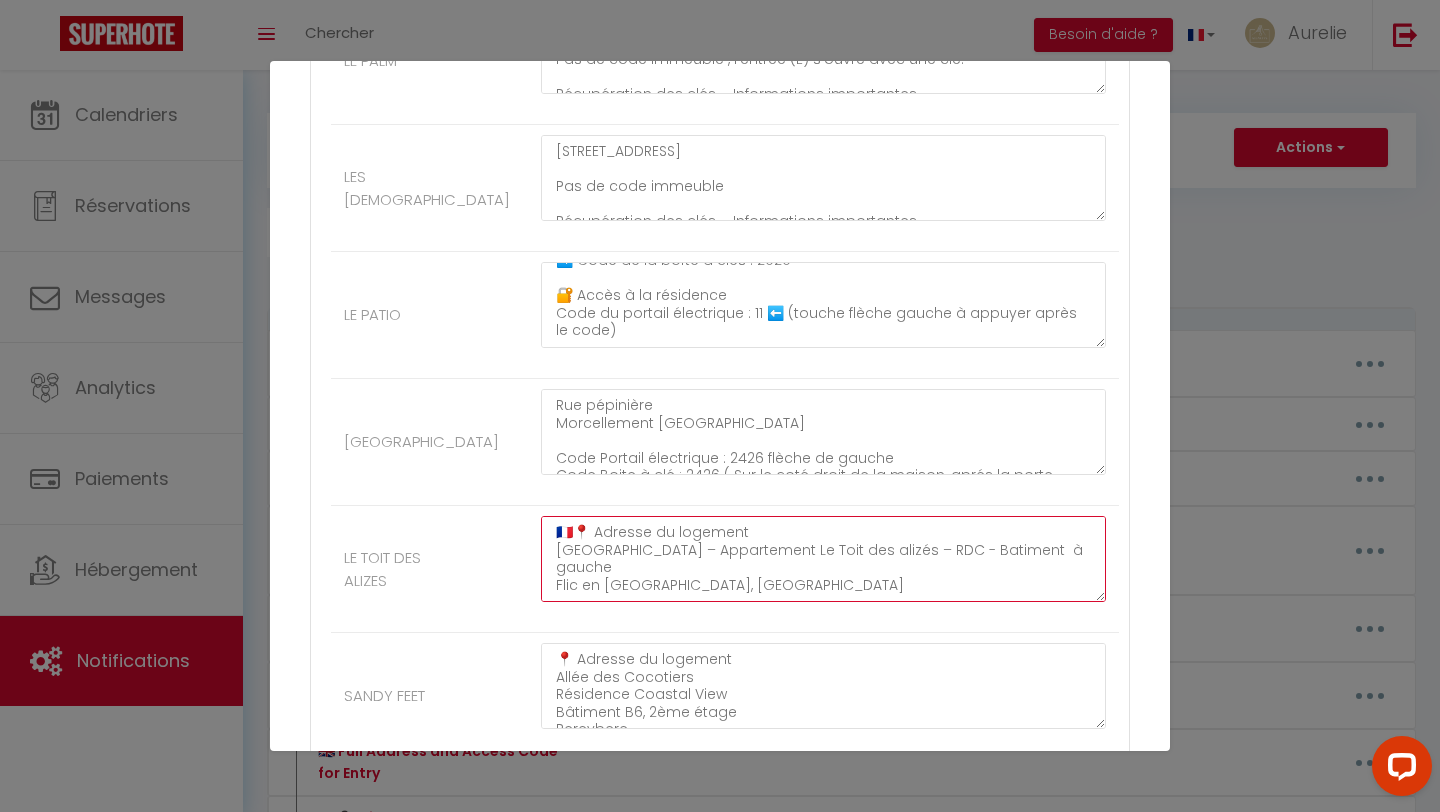 click on "🇫🇷📍 Adresse du logement
Avenue des Melons
Résidence West Island – Appartement Le Toit des alizés – RDC - Batiment  à gauche
Flic en Flac, Île Maurice
🔑 Arrivée autonome – Récupération des clés
La boîte à clés se trouve à l’entrée de l’appartement.
➡️ Code de la boîte à clés : 2020
🔐 Accès à la résidence
Code du portail électrique : 11 ⬅️ (touche flèche gauche à appuyer après le code)" at bounding box center [823, -2013] 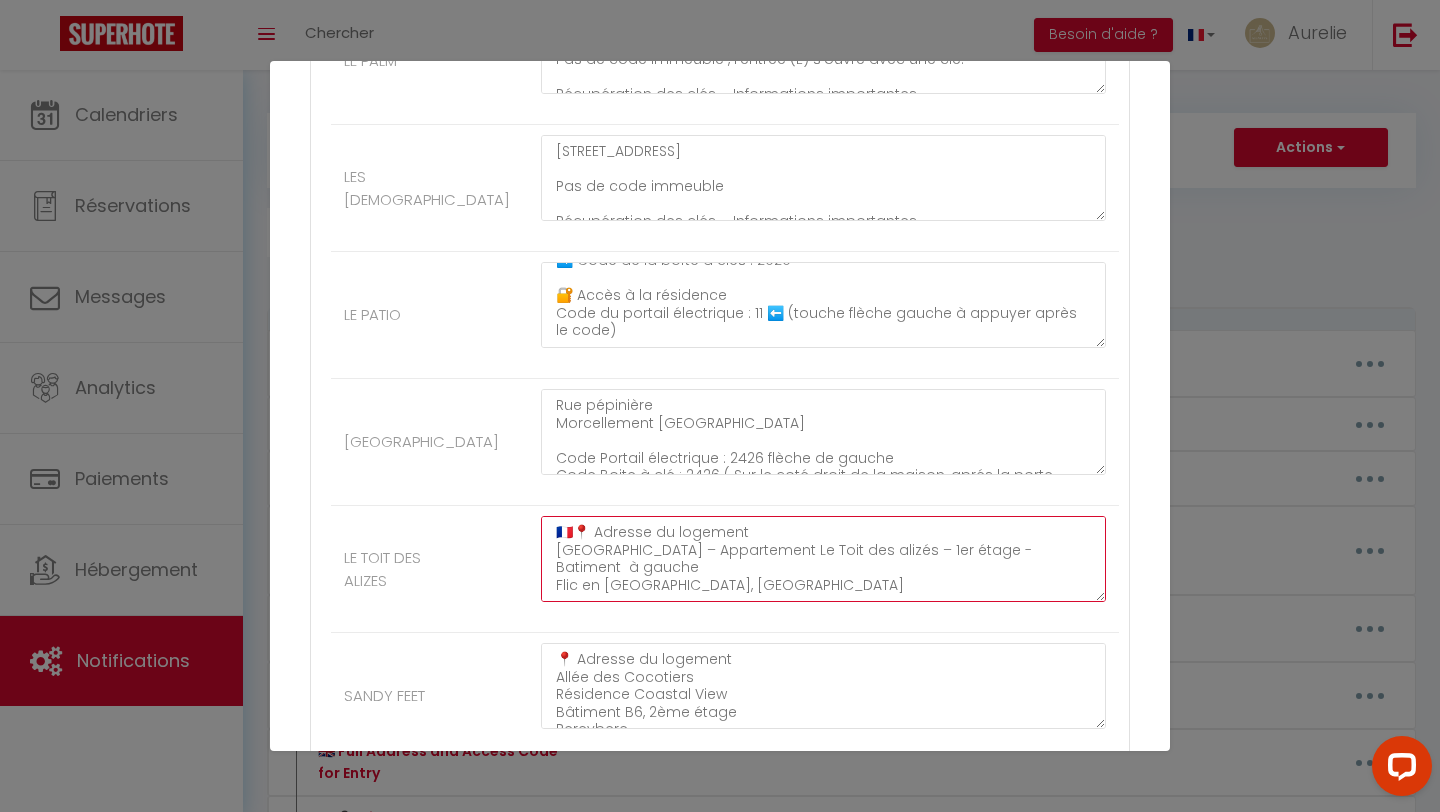 click on "🇫🇷📍 Adresse du logement
Avenue des Melons
Résidence West Island – Appartement Le Toit des alizés – 1er étage - Batiment  à gauche
Flic en Flac, Île Maurice
🔑 Arrivée autonome – Récupération des clés
La boîte à clés se trouve à l’entrée de l’appartement.
➡️ Code de la boîte à clés : 2020
🔐 Accès à la résidence
Code du portail électrique : 11 ⬅️ (touche flèche gauche à appuyer après le code)" at bounding box center [823, -2013] 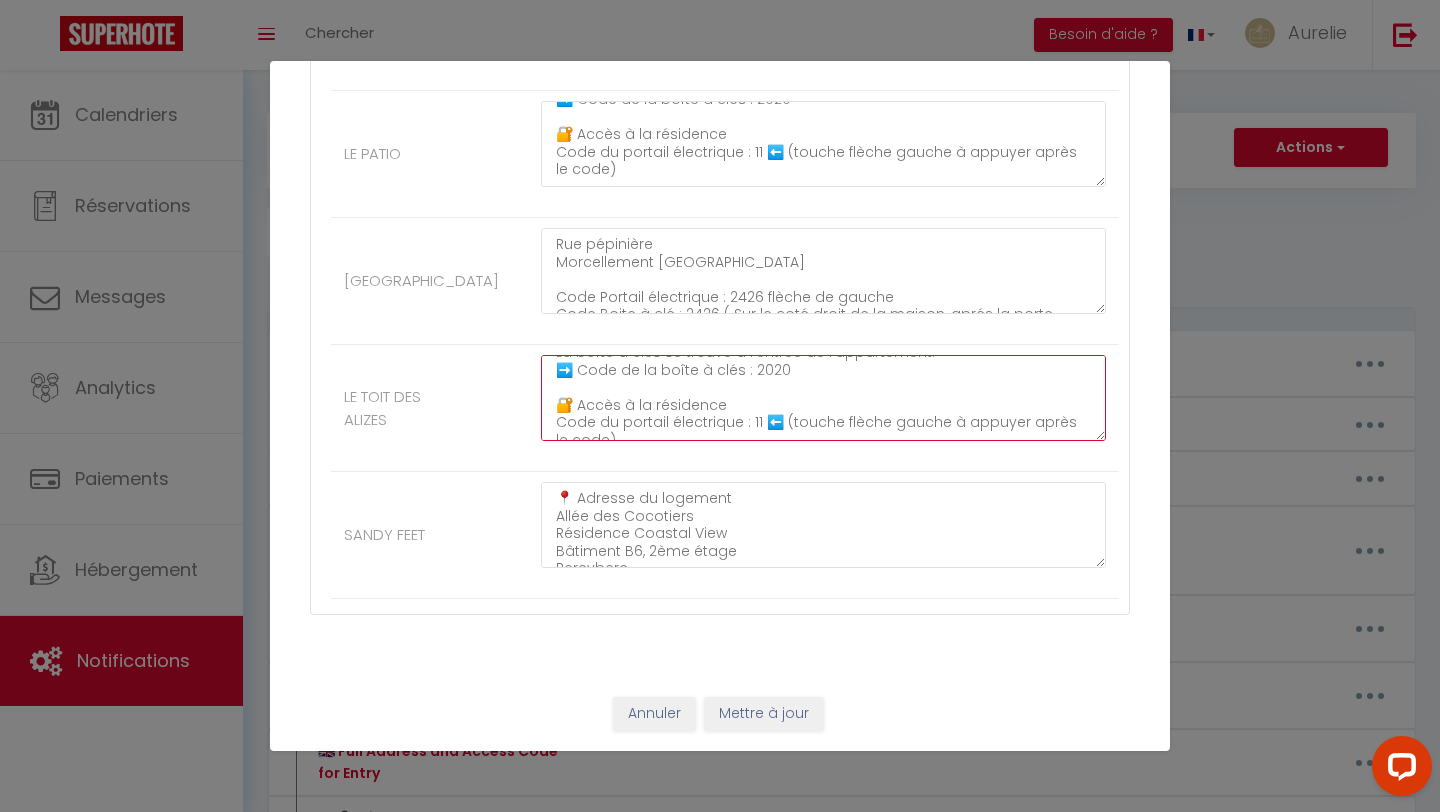 scroll, scrollTop: 157, scrollLeft: 0, axis: vertical 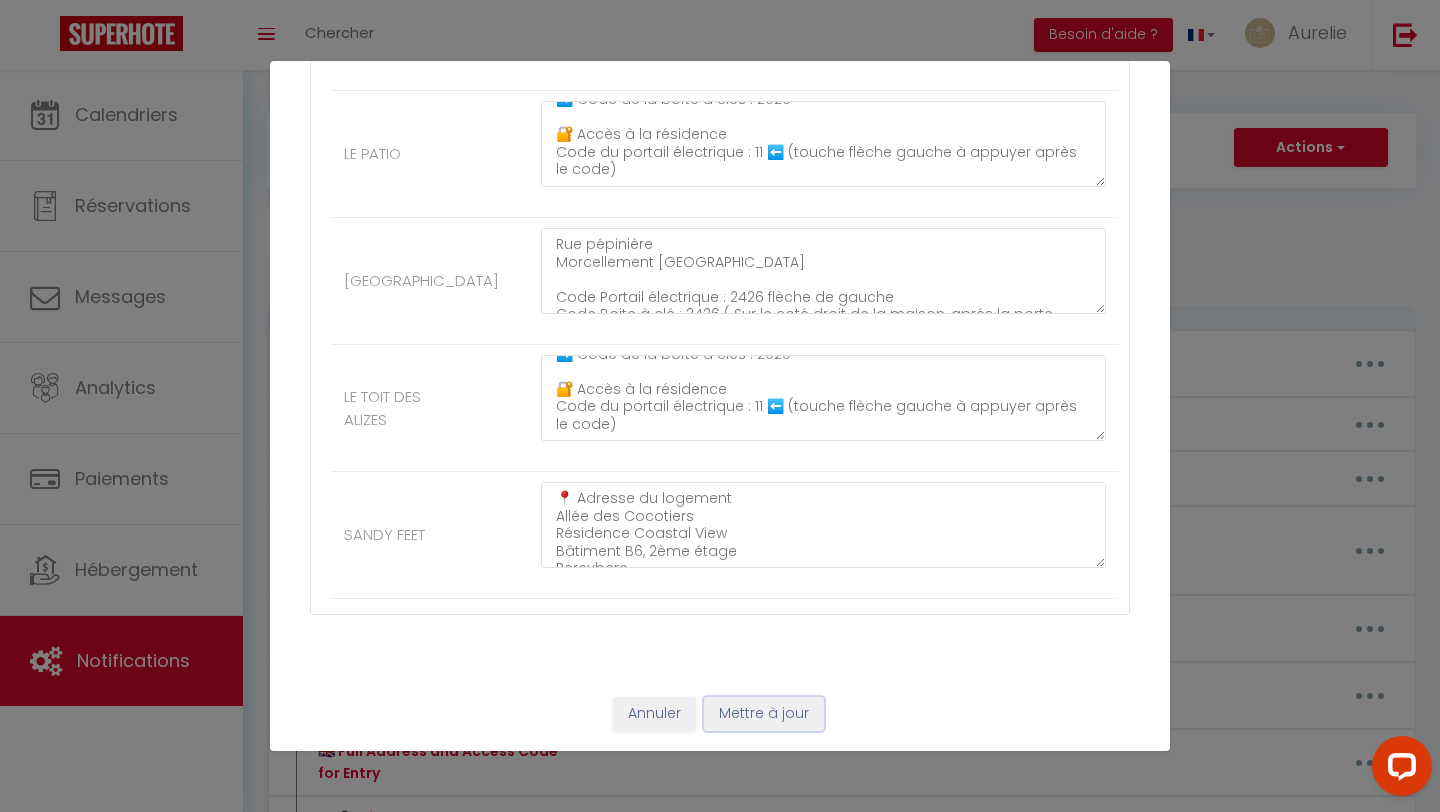 click on "Mettre à jour" at bounding box center [764, 714] 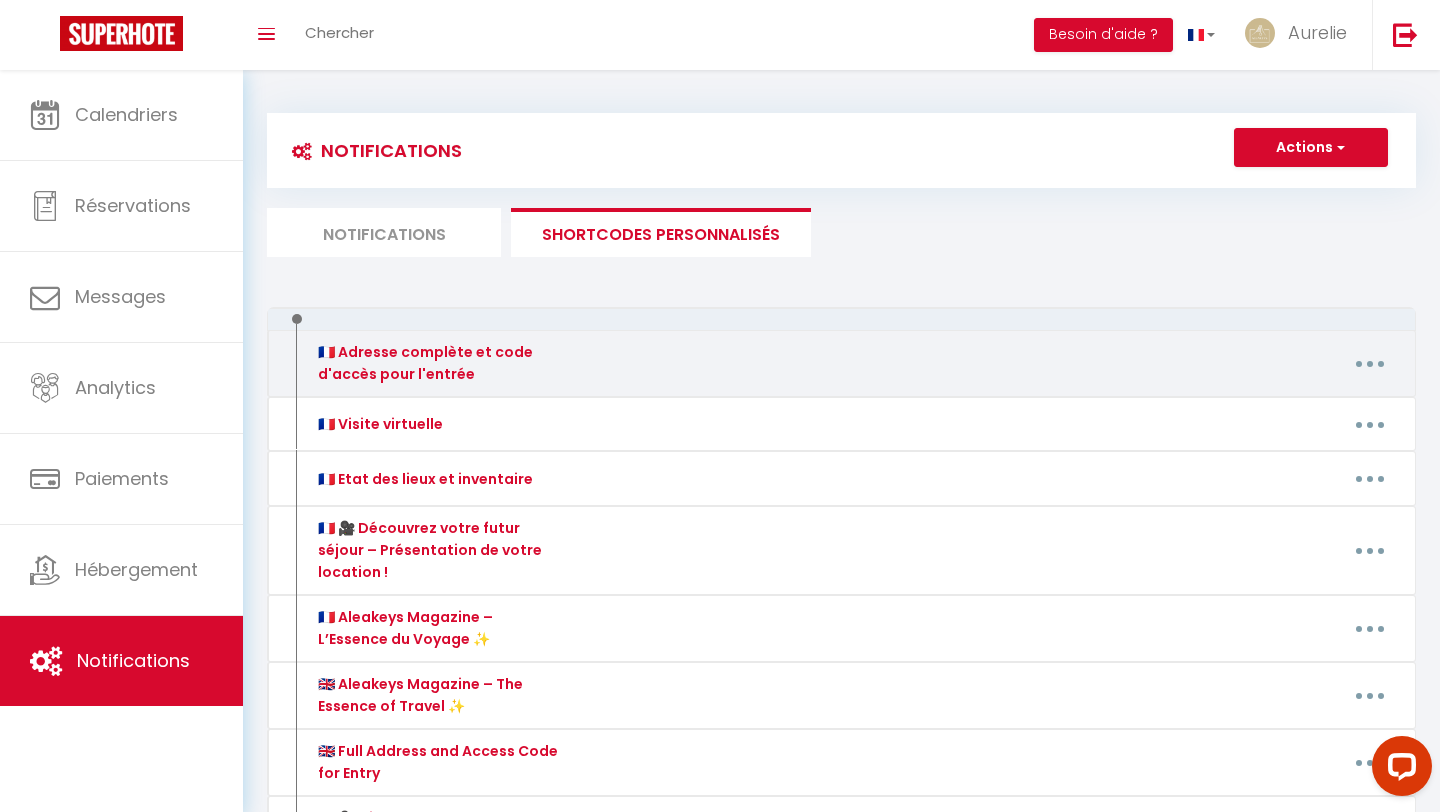 click at bounding box center (1370, 364) 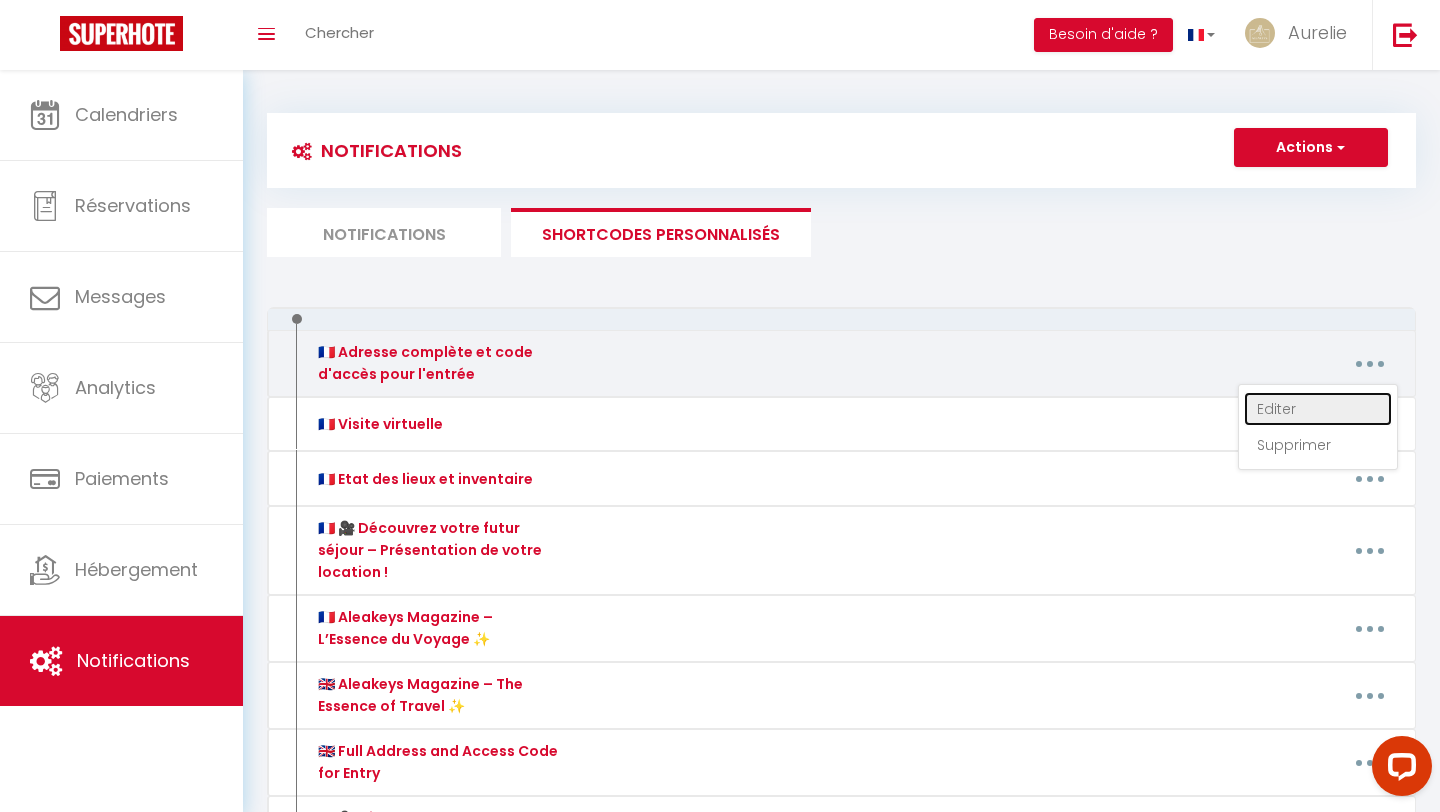 click on "Editer" at bounding box center (1318, 409) 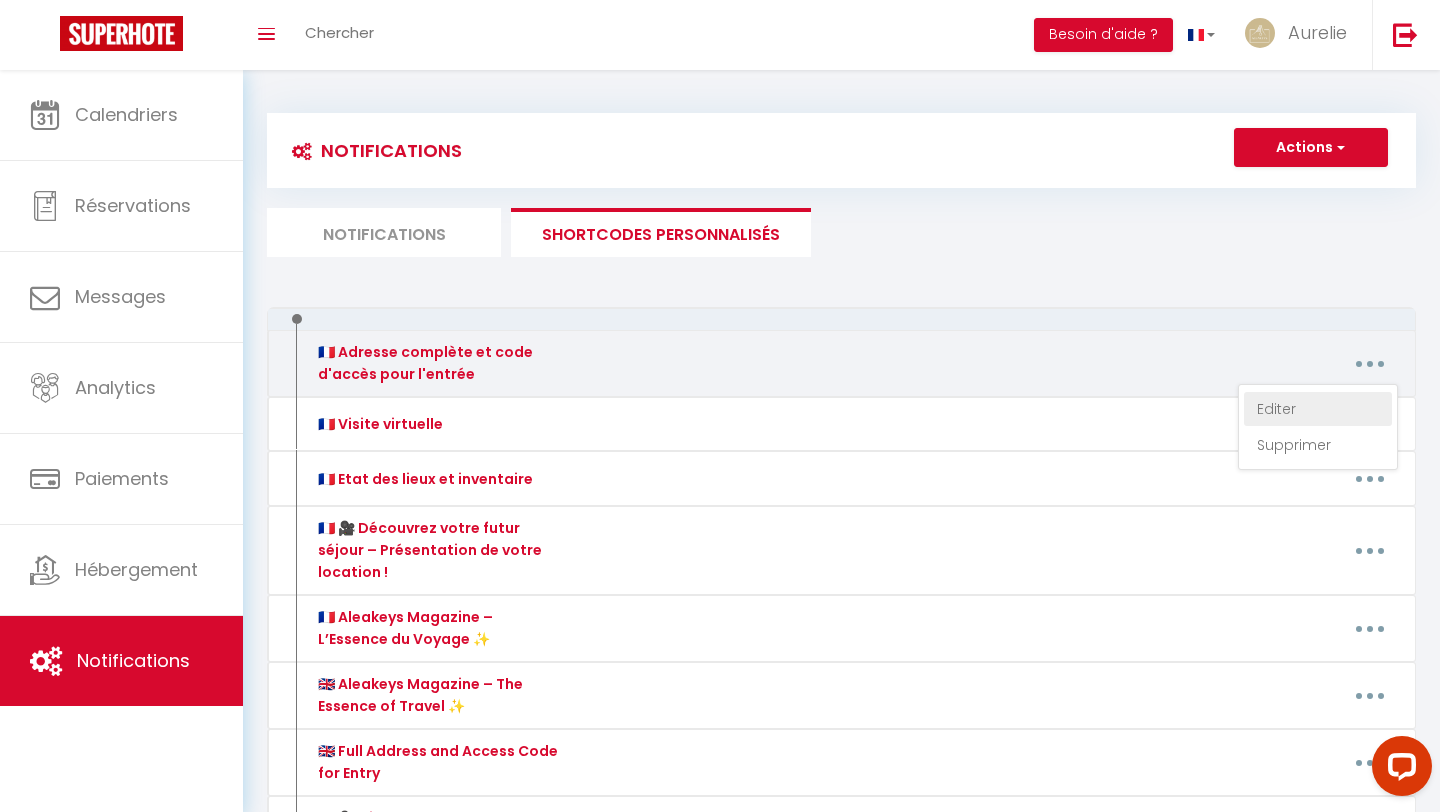 scroll, scrollTop: 0, scrollLeft: 0, axis: both 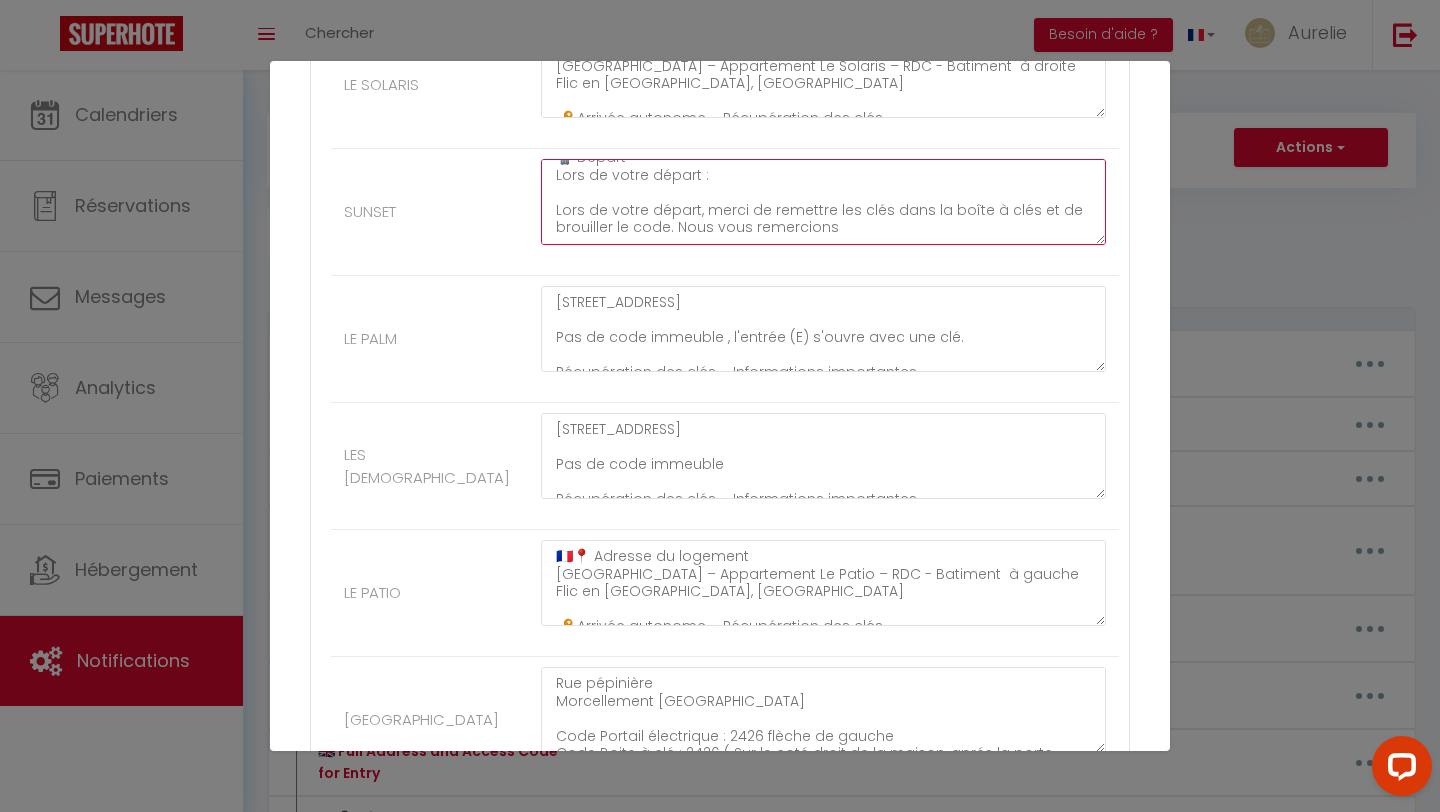 drag, startPoint x: 551, startPoint y: 176, endPoint x: 582, endPoint y: 278, distance: 106.60675 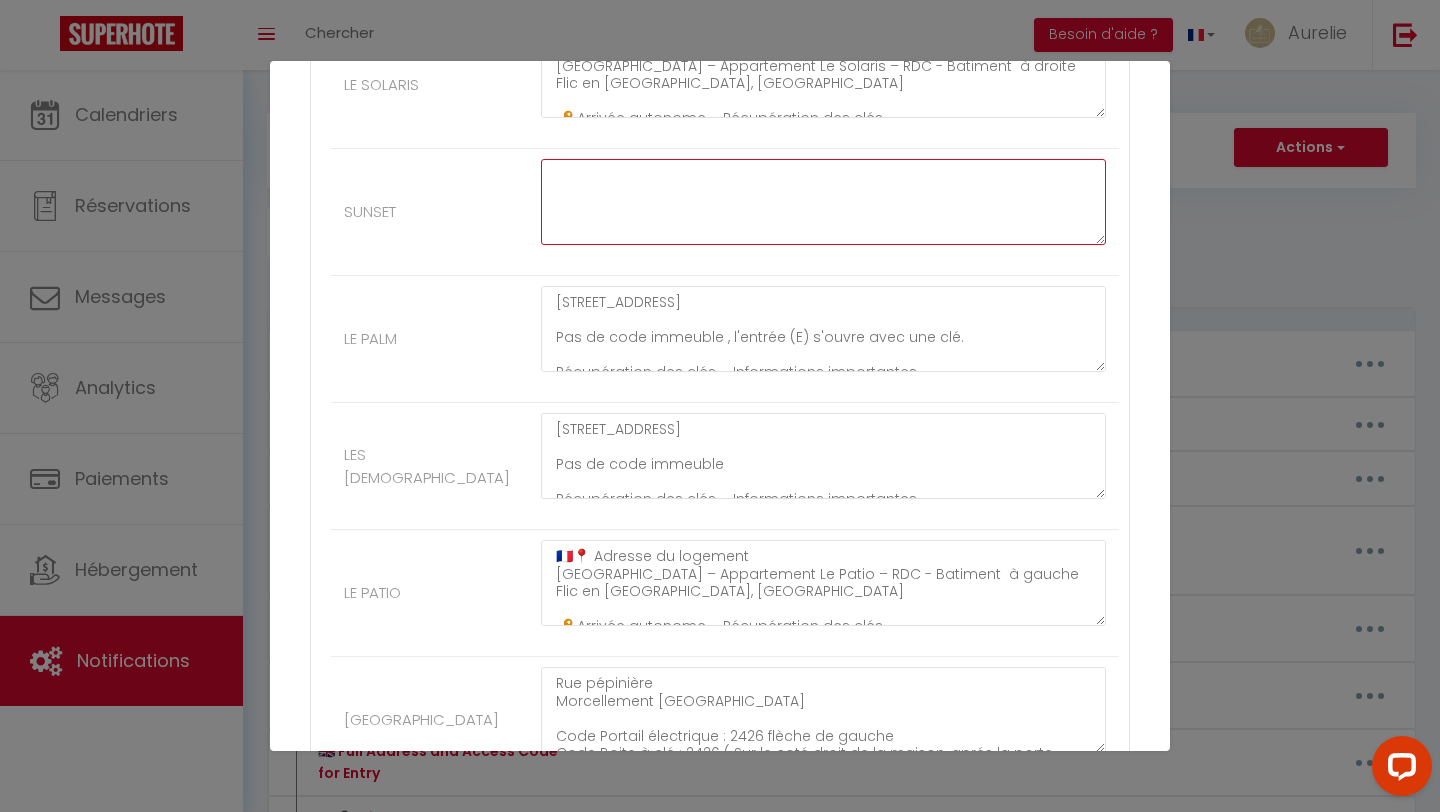 scroll, scrollTop: 0, scrollLeft: 0, axis: both 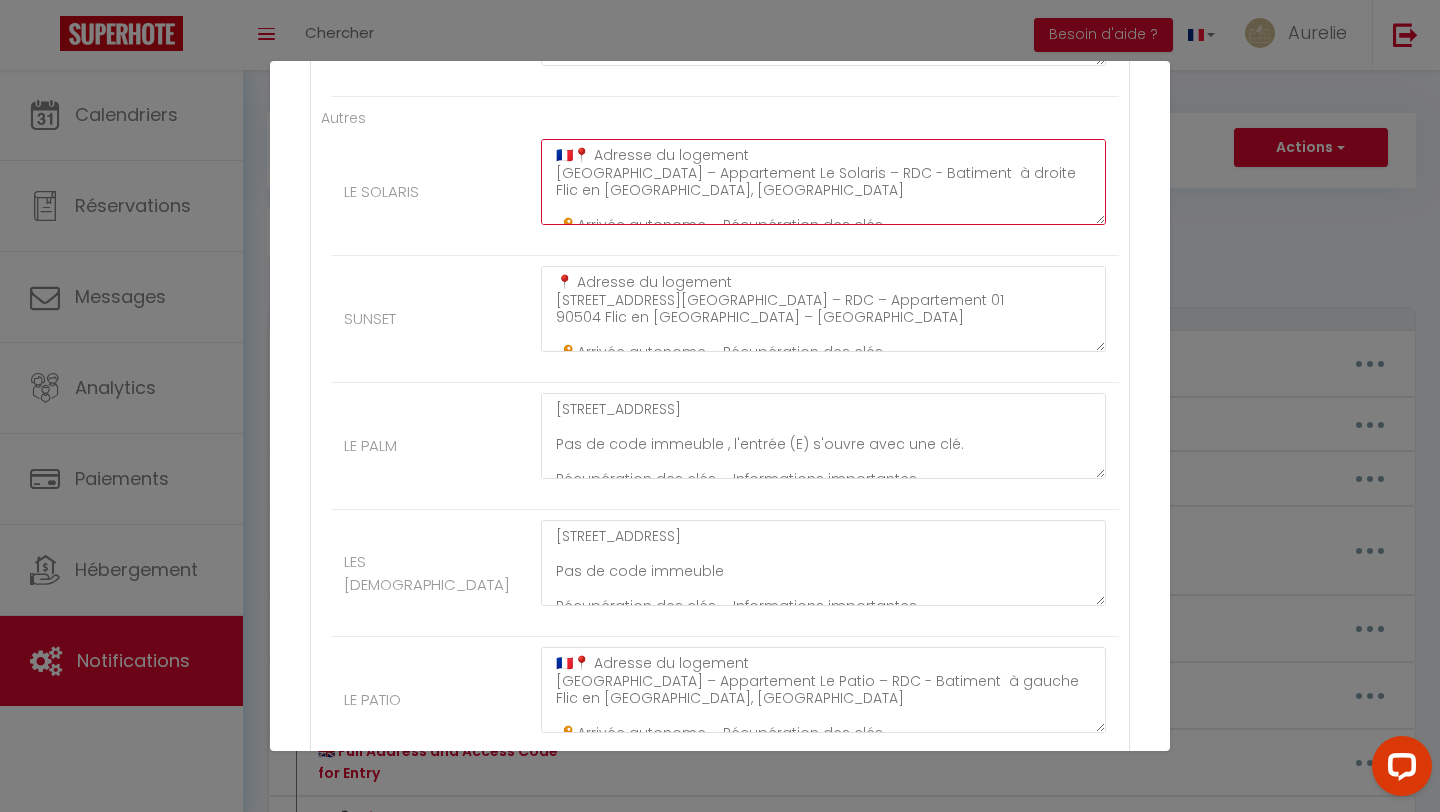 drag, startPoint x: 568, startPoint y: 150, endPoint x: 541, endPoint y: 150, distance: 27 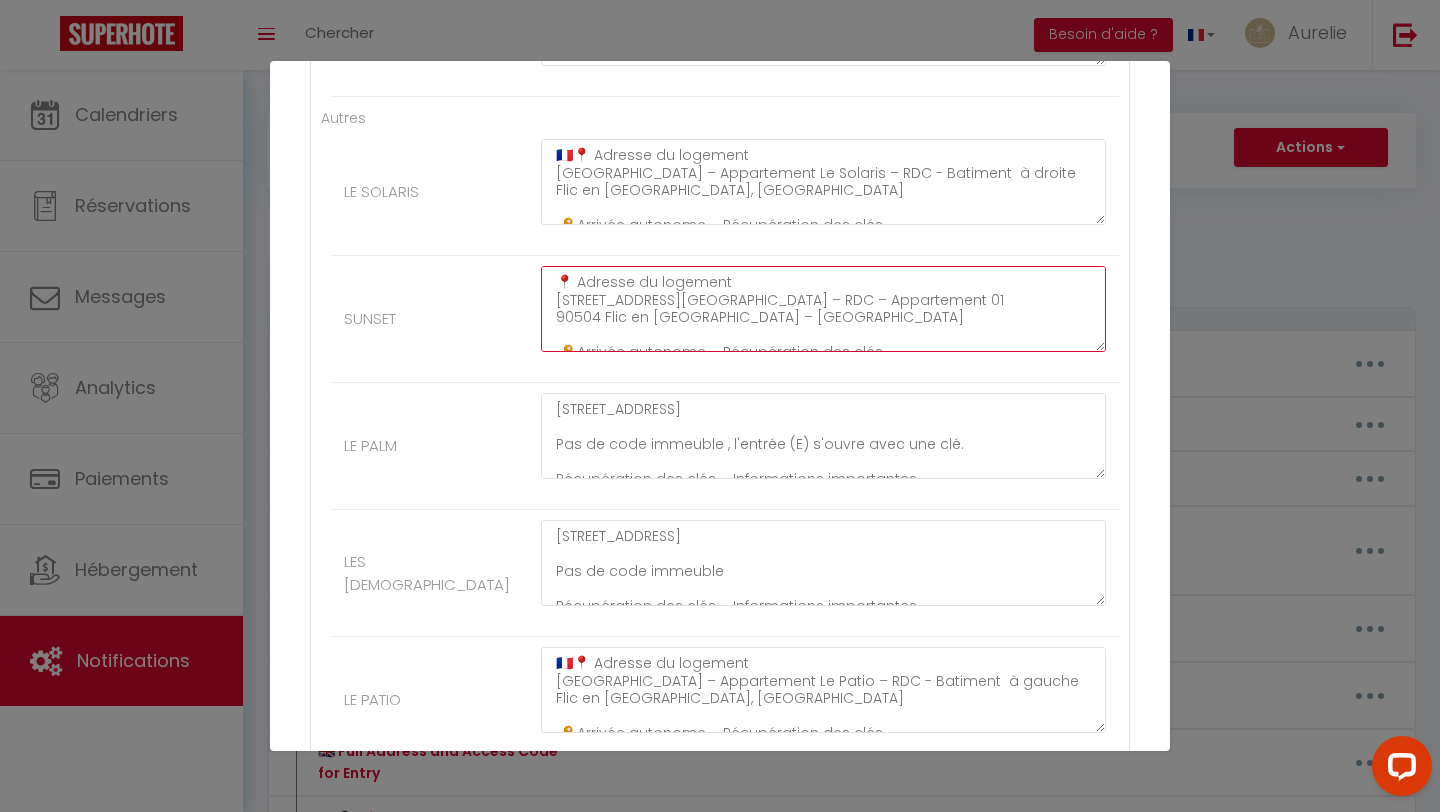 click on "📍 Adresse du logement
112 Avenue des Oies
Résidence Sunset – RDC – Appartement 01
90504 Flic en Flac – Île Maurice
🔑 Arrivée autonome – Récupération des clés
➡️ Boîte à clés murale, située juste avant l’entrée de l’appartement
➡️ Code de la boîte à clés : 2225
🚪 Ouverture du portillon
Le portillon se trouve sur le côté gauche de la résidence.
➡️ Code portillon : 1357#" at bounding box center [823, -2263] 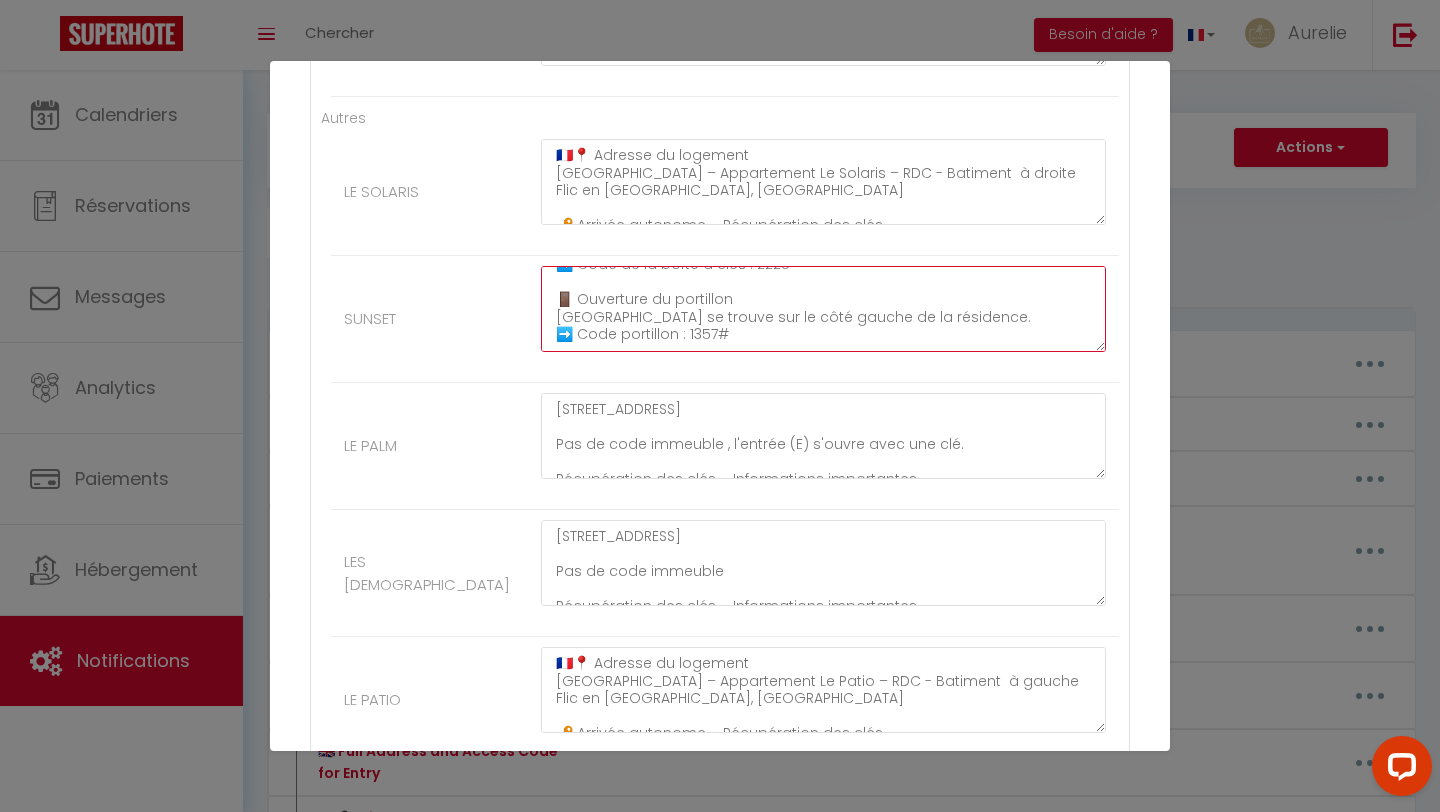 scroll, scrollTop: 140, scrollLeft: 0, axis: vertical 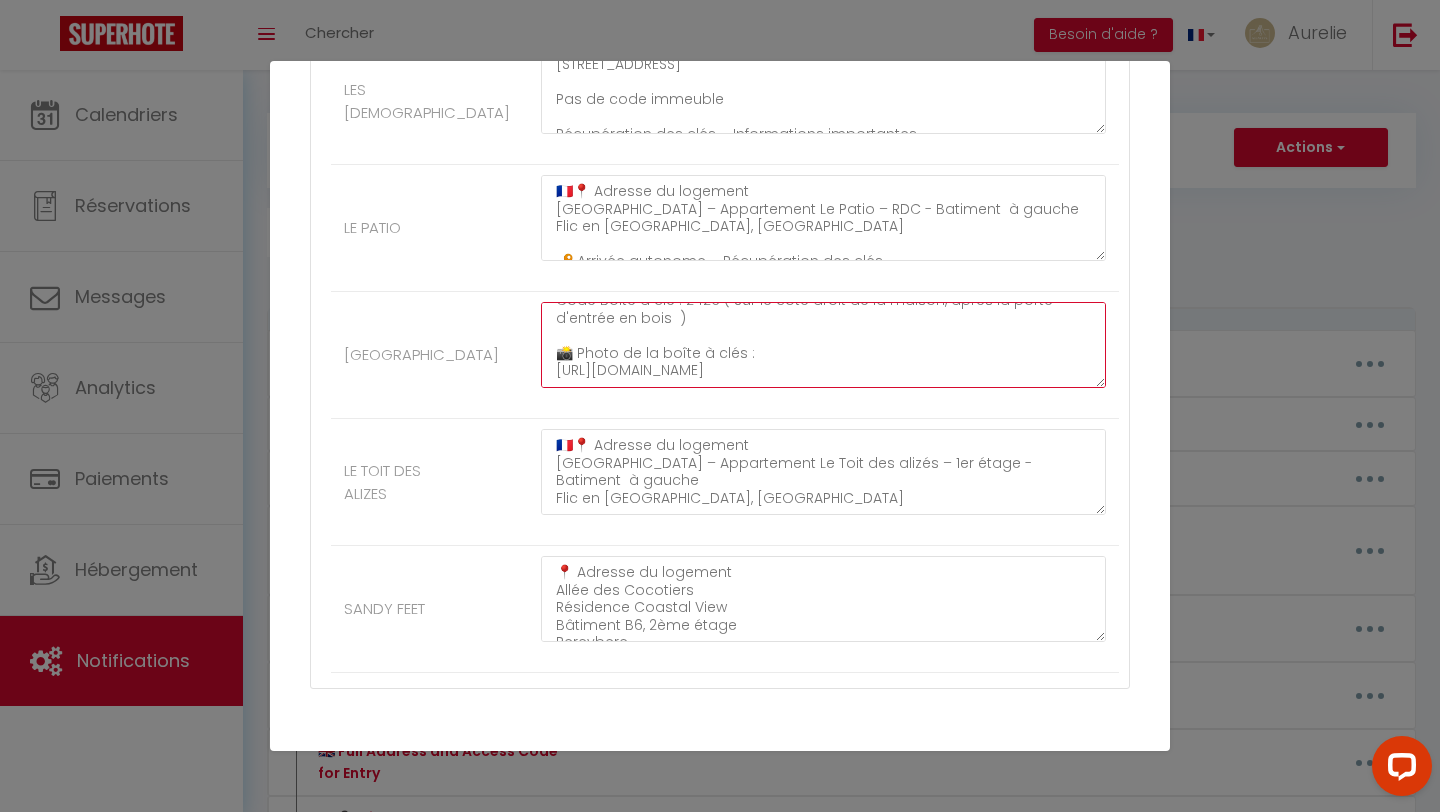 drag, startPoint x: 557, startPoint y: 317, endPoint x: 591, endPoint y: 466, distance: 152.82997 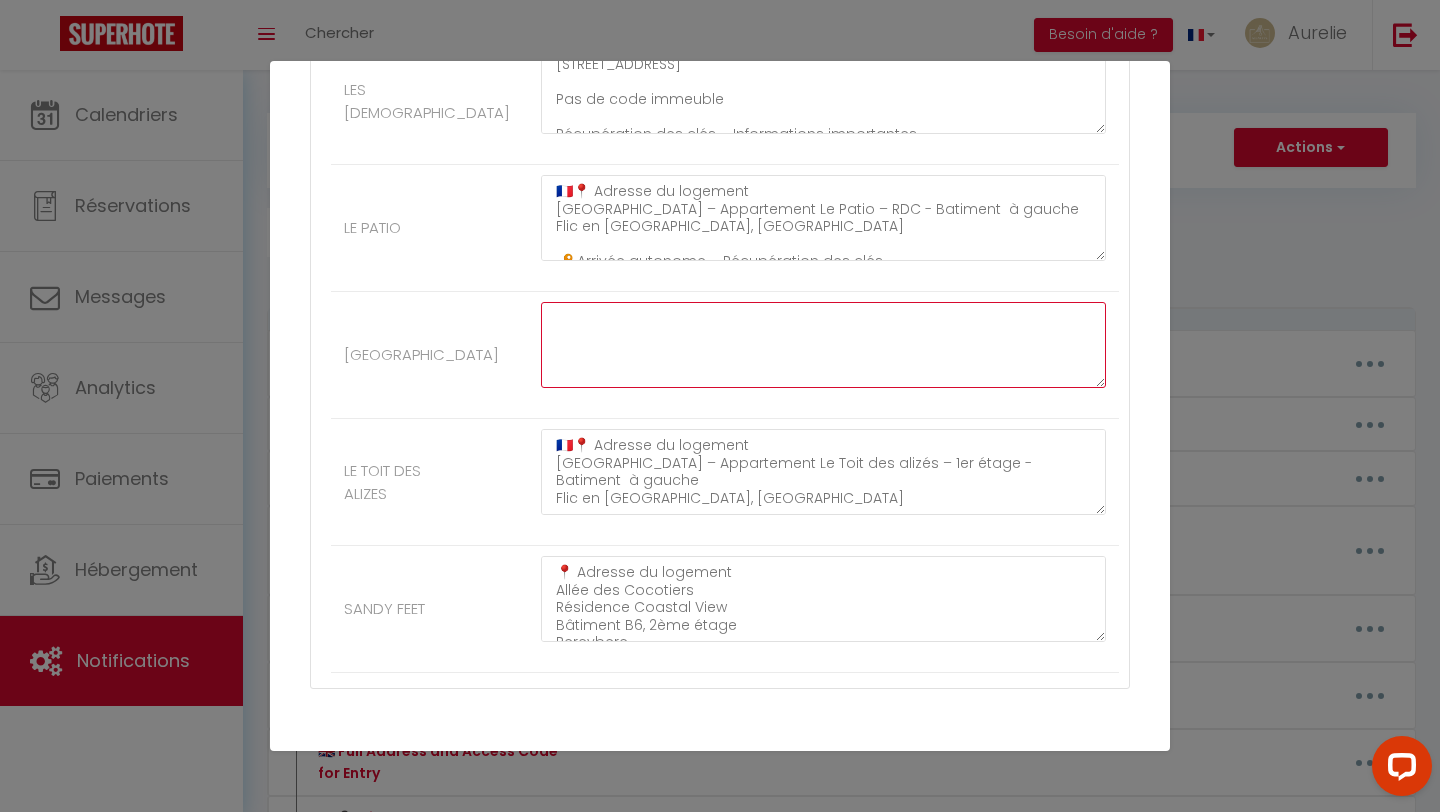scroll, scrollTop: 0, scrollLeft: 0, axis: both 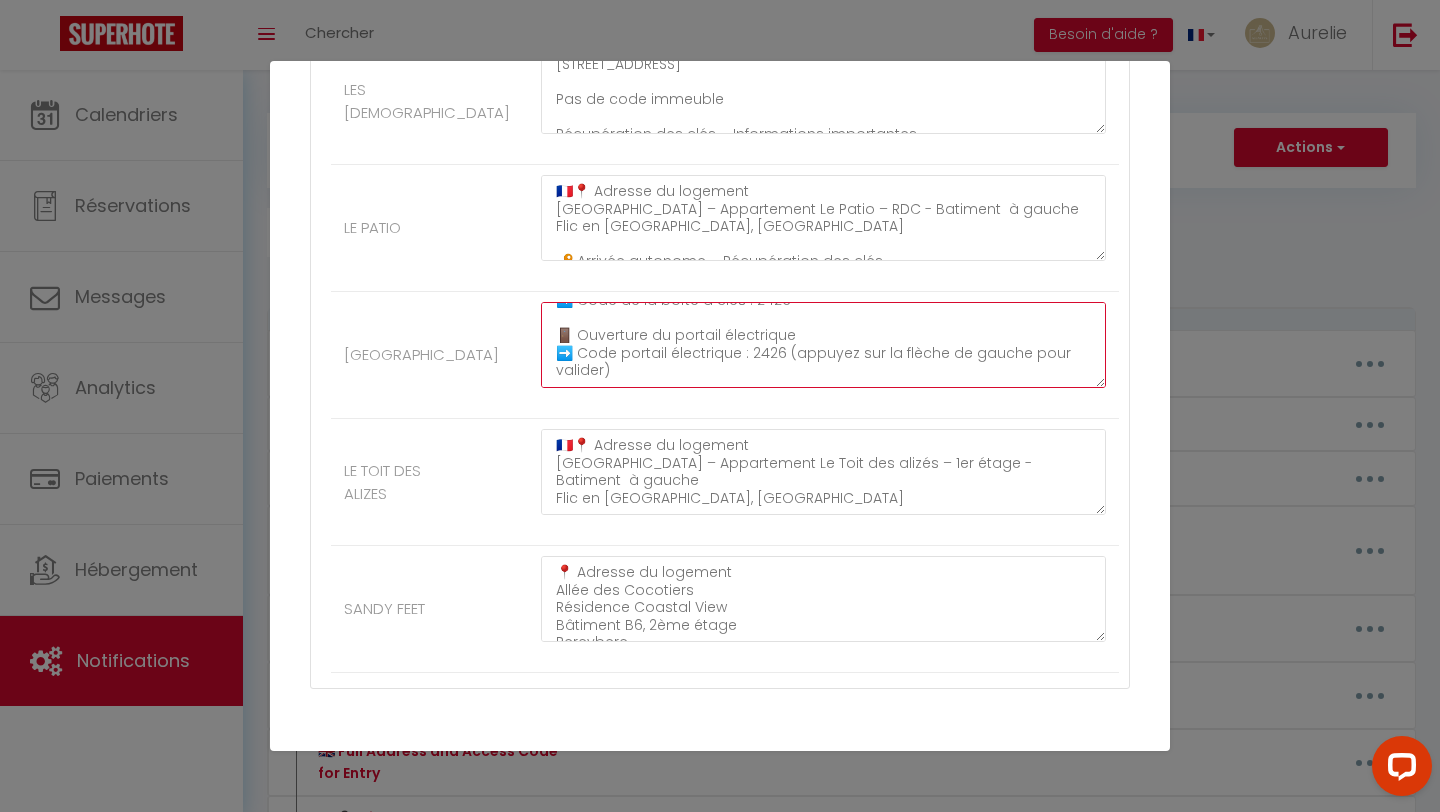 click on "📍 Adresse du logement
Rue Pépinière
Morcellement Beau Plateau
Cottage – Île Maurice
🔑 Arrivée autonome – Récupération des clés
➡️ Boîte à clés située sur le côté droit de la maison, après la porte d’entrée en bois
➡️ Code de la boîte à clés : 2426
🚪 Ouverture du portail électrique
➡️ Code portail électrique : 2426 (appuyez sur la flèche de gauche pour valider)" at bounding box center [823, -2227] 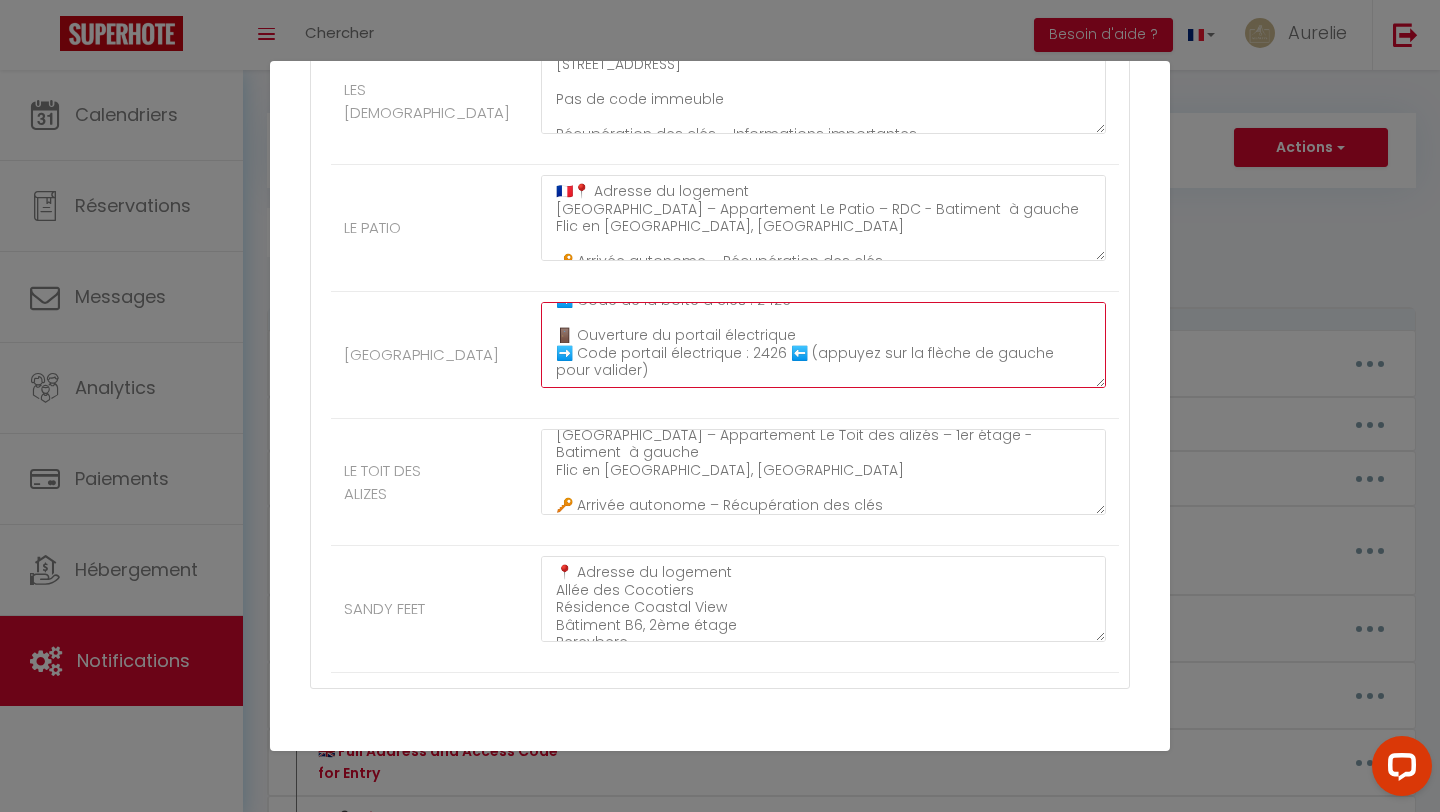 scroll, scrollTop: 26, scrollLeft: 0, axis: vertical 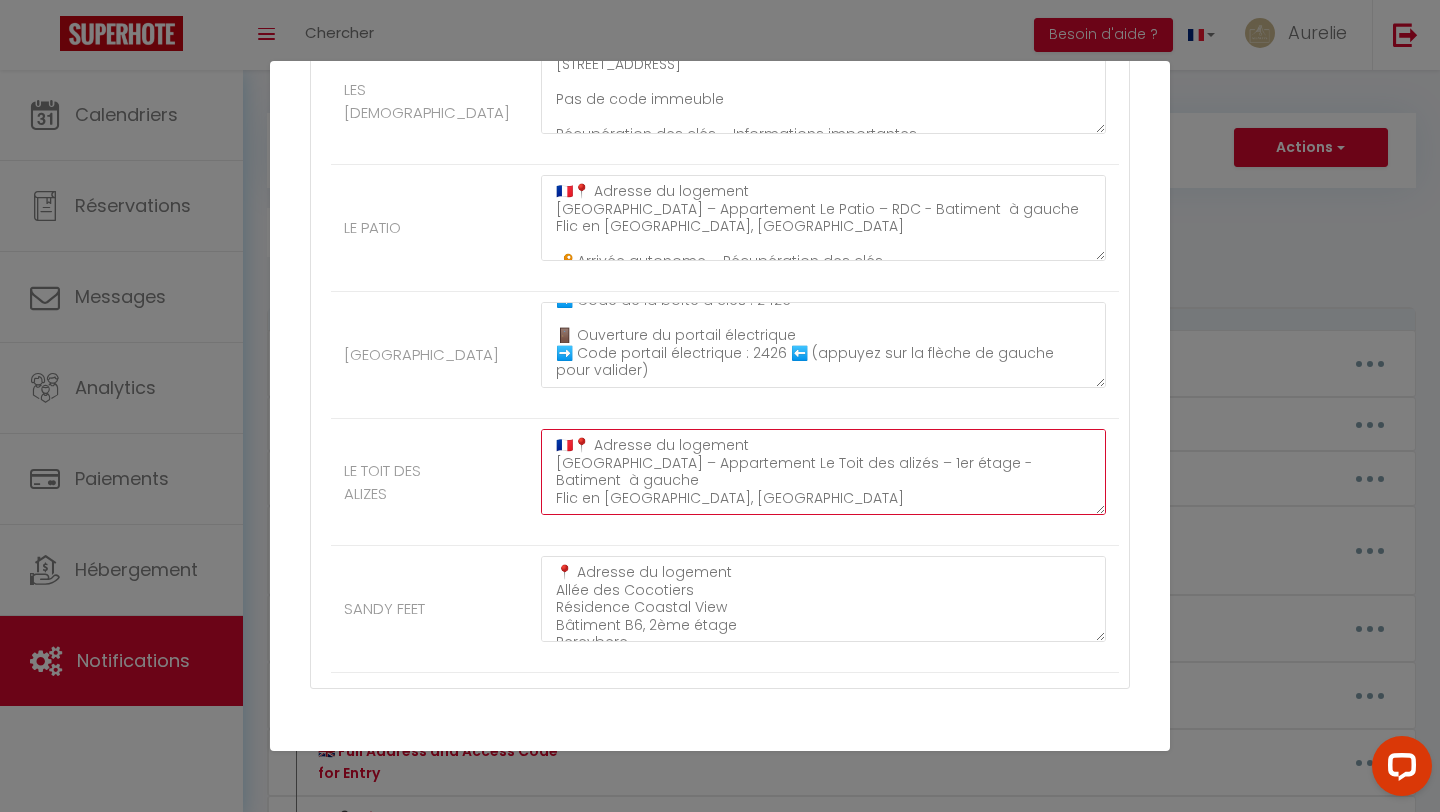 drag, startPoint x: 568, startPoint y: 440, endPoint x: 548, endPoint y: 440, distance: 20 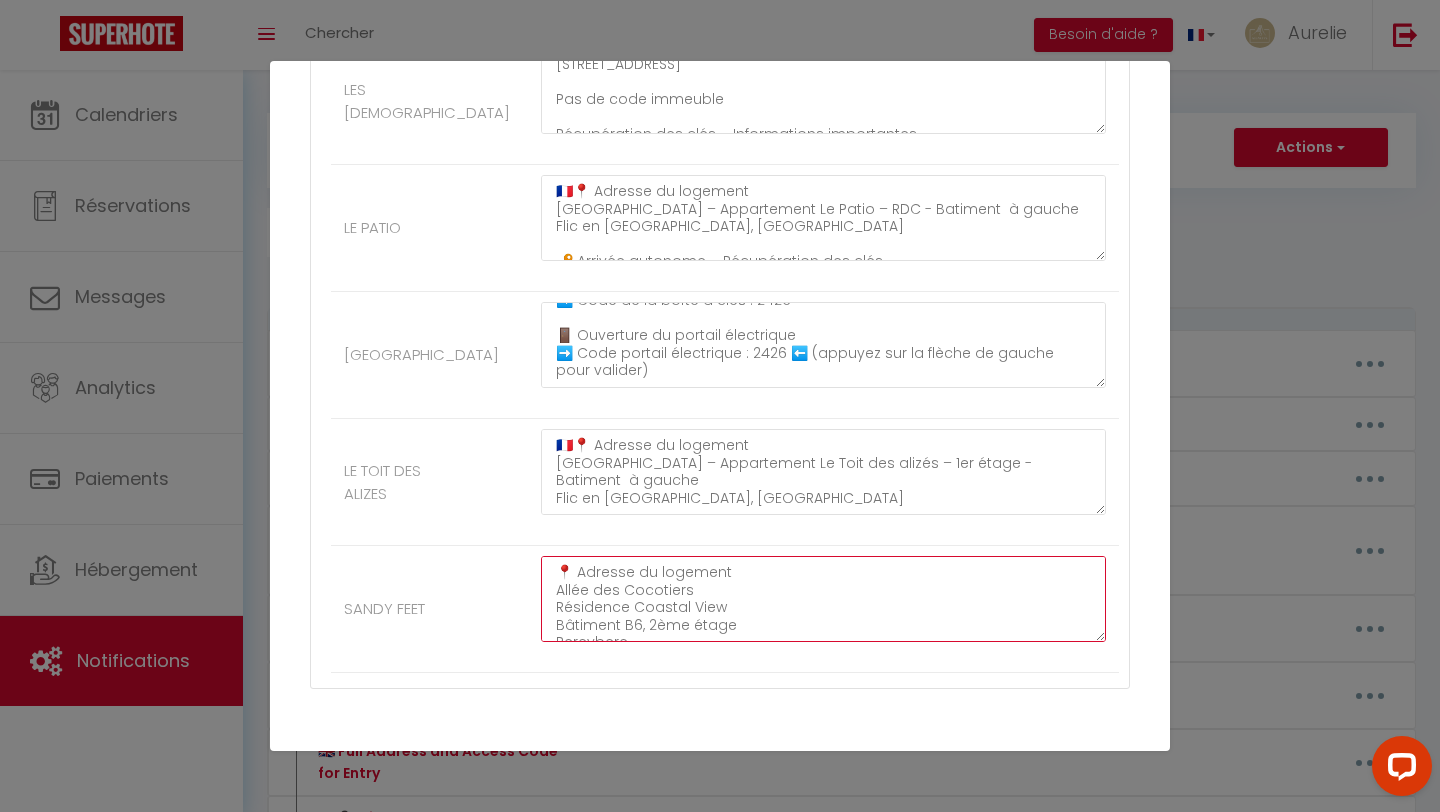 click on "📍 Adresse du logement
Allée des Cocotiers
Résidence Coastal View
Bâtiment B6, 2ème étage
Pereybere
🚗 Place de parking
Place de parking N° B6
🔑 Procédure pour récupérer les clés
➡️ La boîte à clés se trouve à proximité de l’entrée du logement
➡️ Code de la boîte à clés : 1353" at bounding box center [823, -1973] 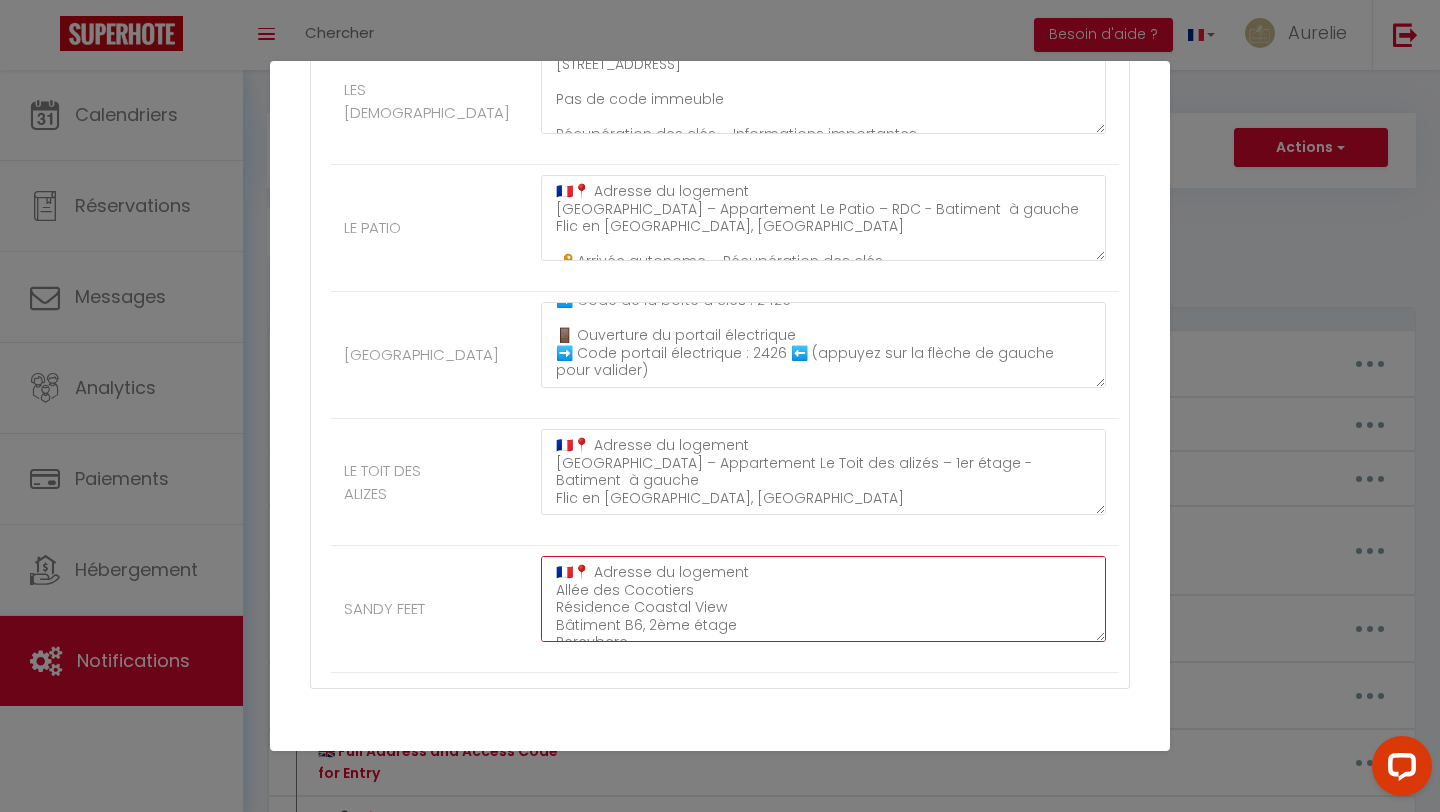 scroll, scrollTop: 140, scrollLeft: 0, axis: vertical 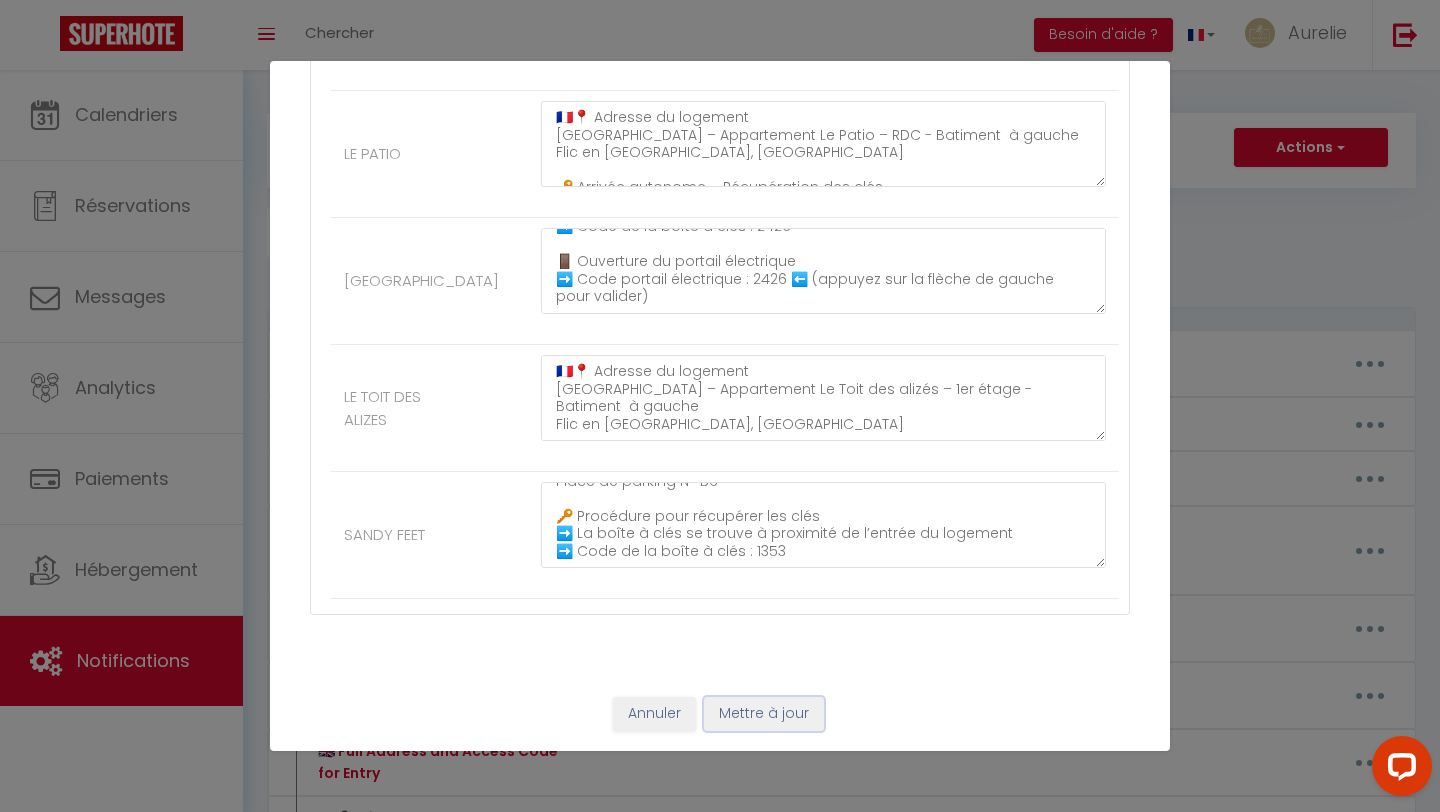 click on "Mettre à jour" at bounding box center [764, 714] 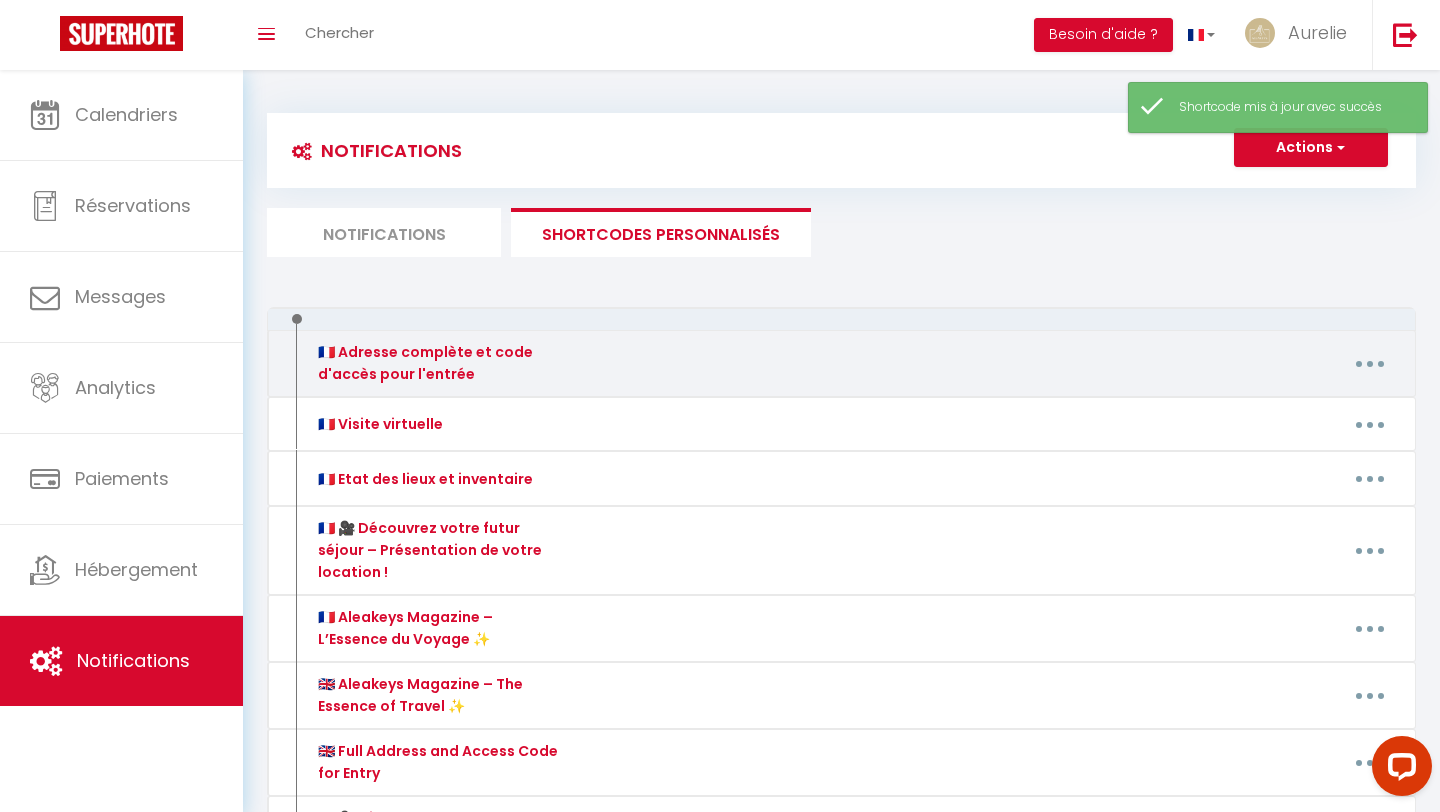 click at bounding box center [1370, 364] 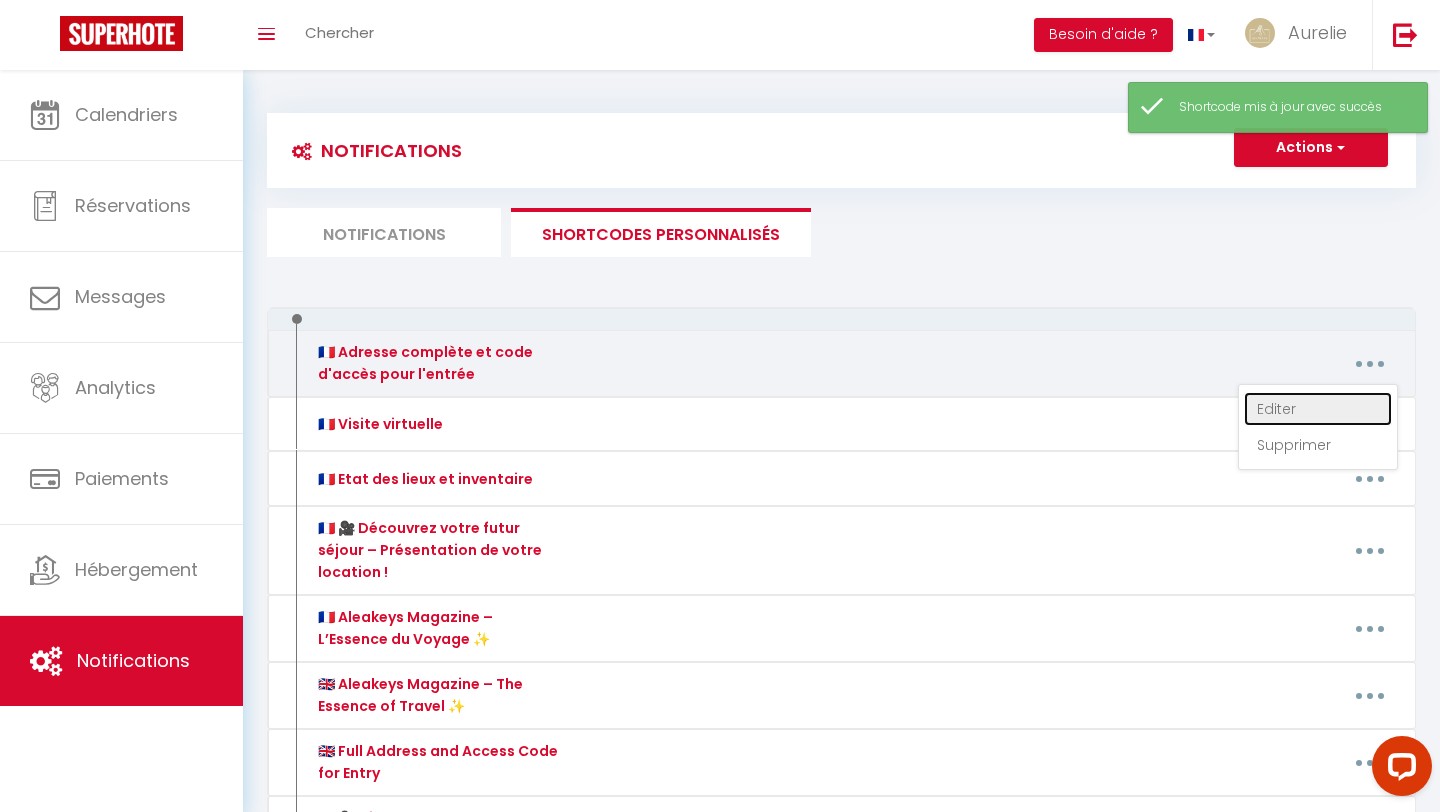 click on "Editer" at bounding box center [1318, 409] 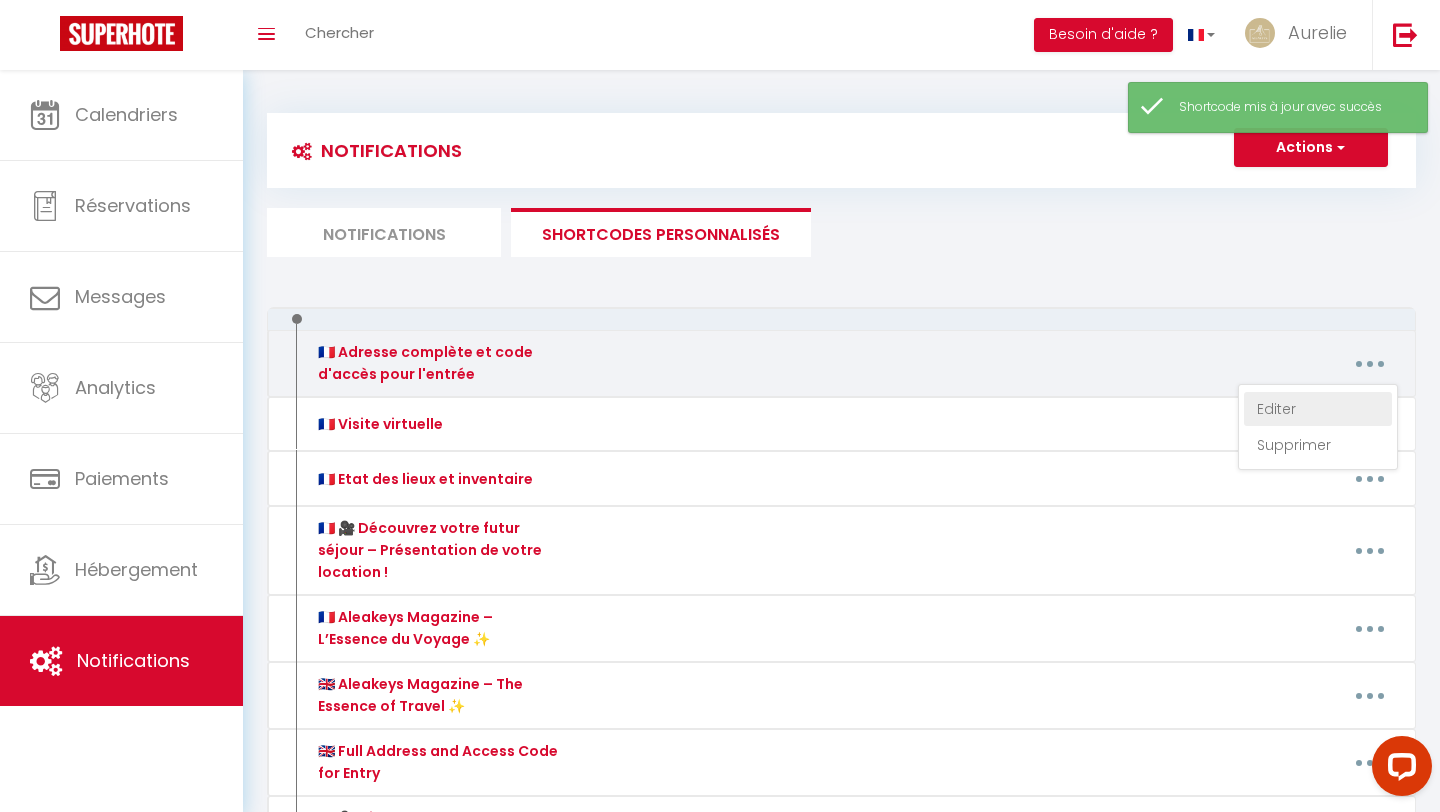 scroll, scrollTop: 0, scrollLeft: 0, axis: both 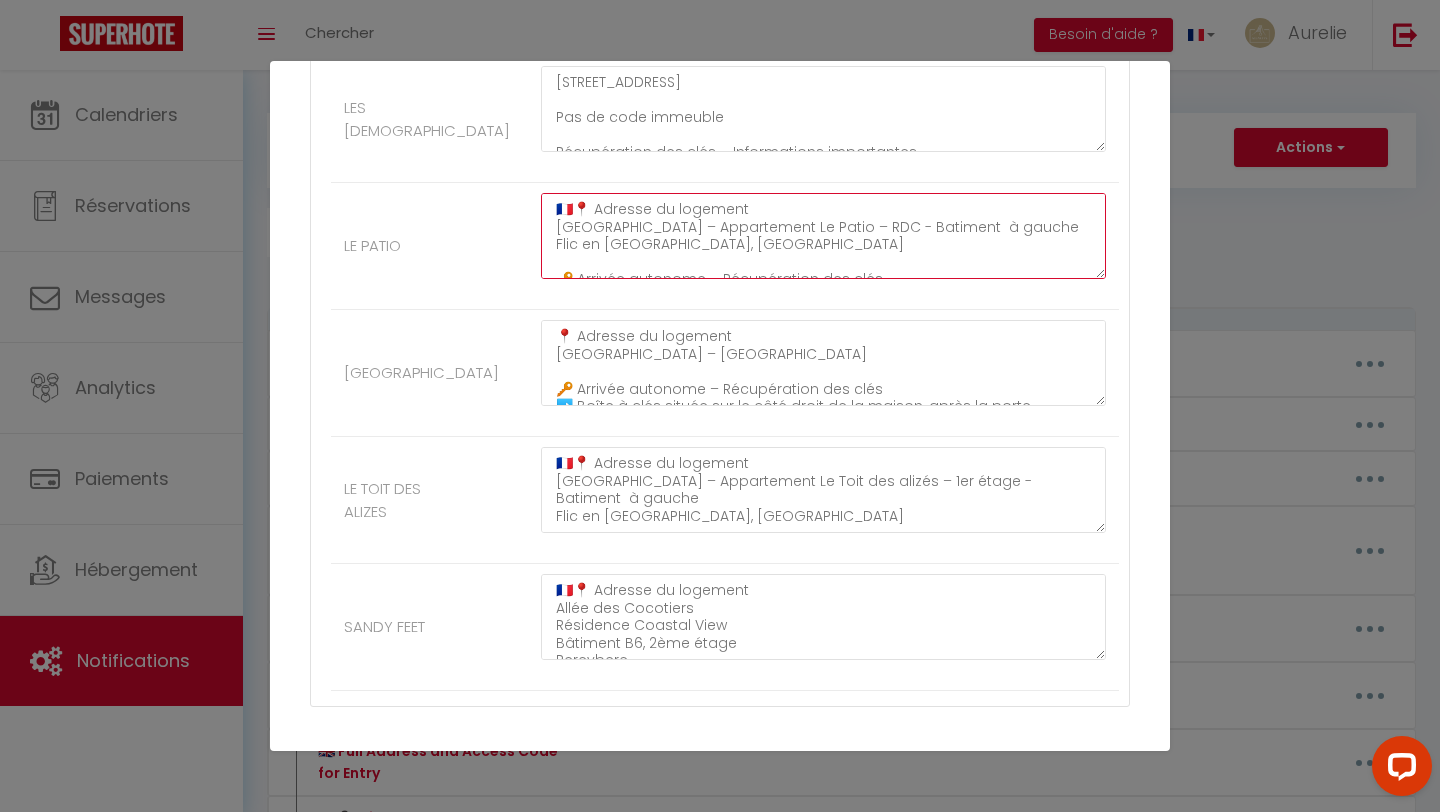 drag, startPoint x: 570, startPoint y: 209, endPoint x: 554, endPoint y: 207, distance: 16.124516 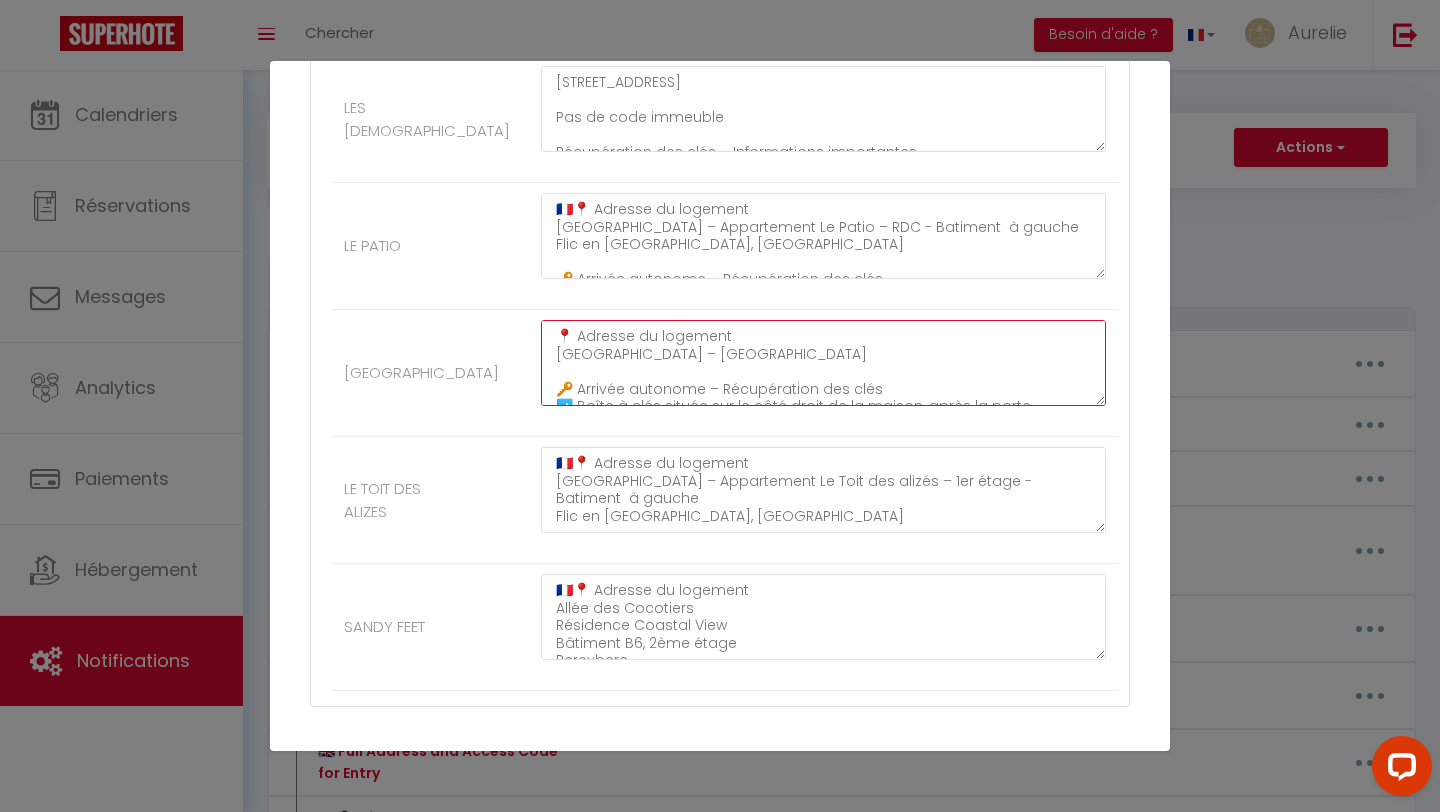 click on "📍 Adresse du logement
Rue Pépinière
Morcellement Beau Plateau
Cottage – Île Maurice
🔑 Arrivée autonome – Récupération des clés
➡️ Boîte à clés située sur le côté droit de la maison, après la porte d’entrée en bois
➡️ Code de la boîte à clés : 2426
🚪 Ouverture du portail électrique
➡️ Code portail électrique : 2426 ⬅️ (appuyez sur la flèche de gauche pour valider)" at bounding box center (823, -2209) 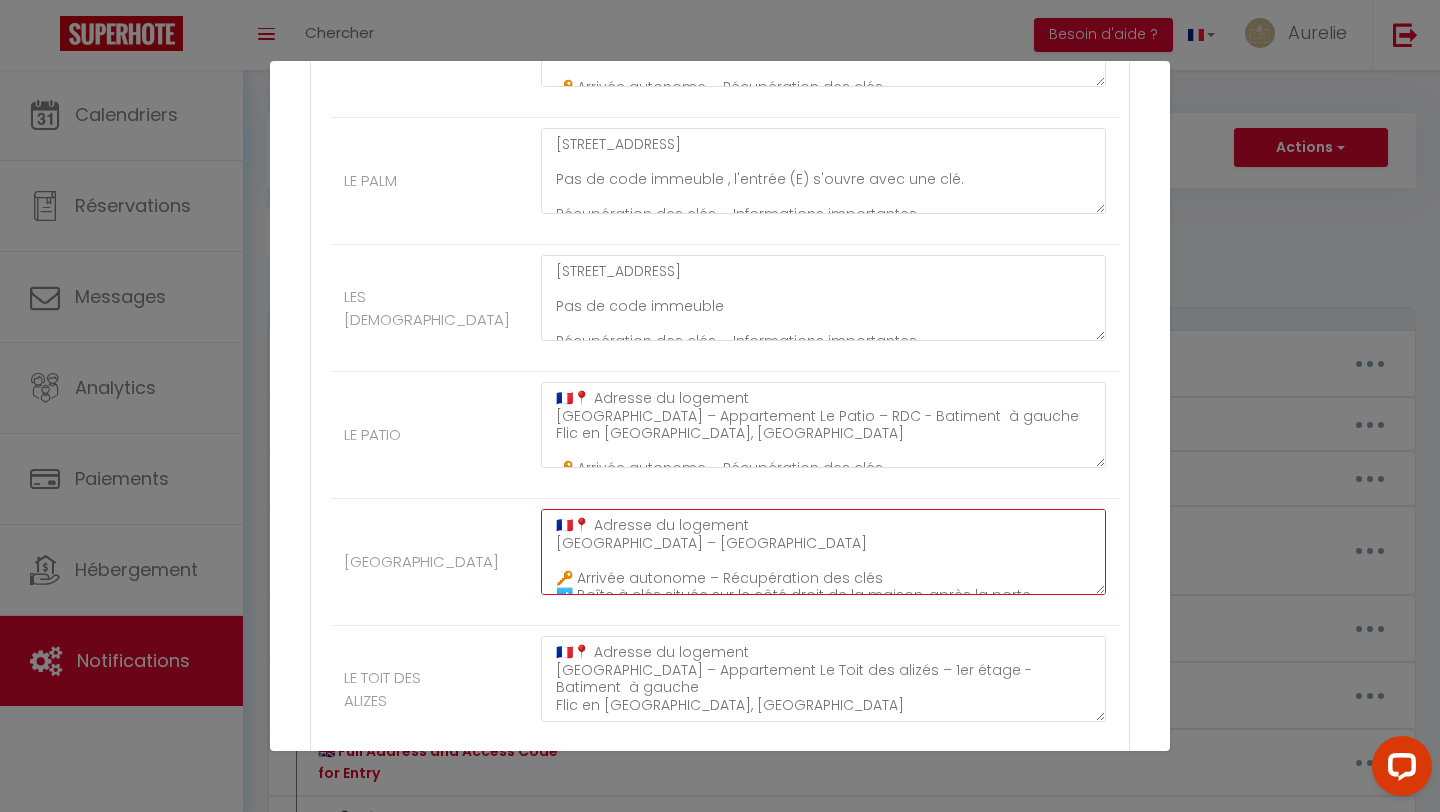 scroll, scrollTop: 3208, scrollLeft: 0, axis: vertical 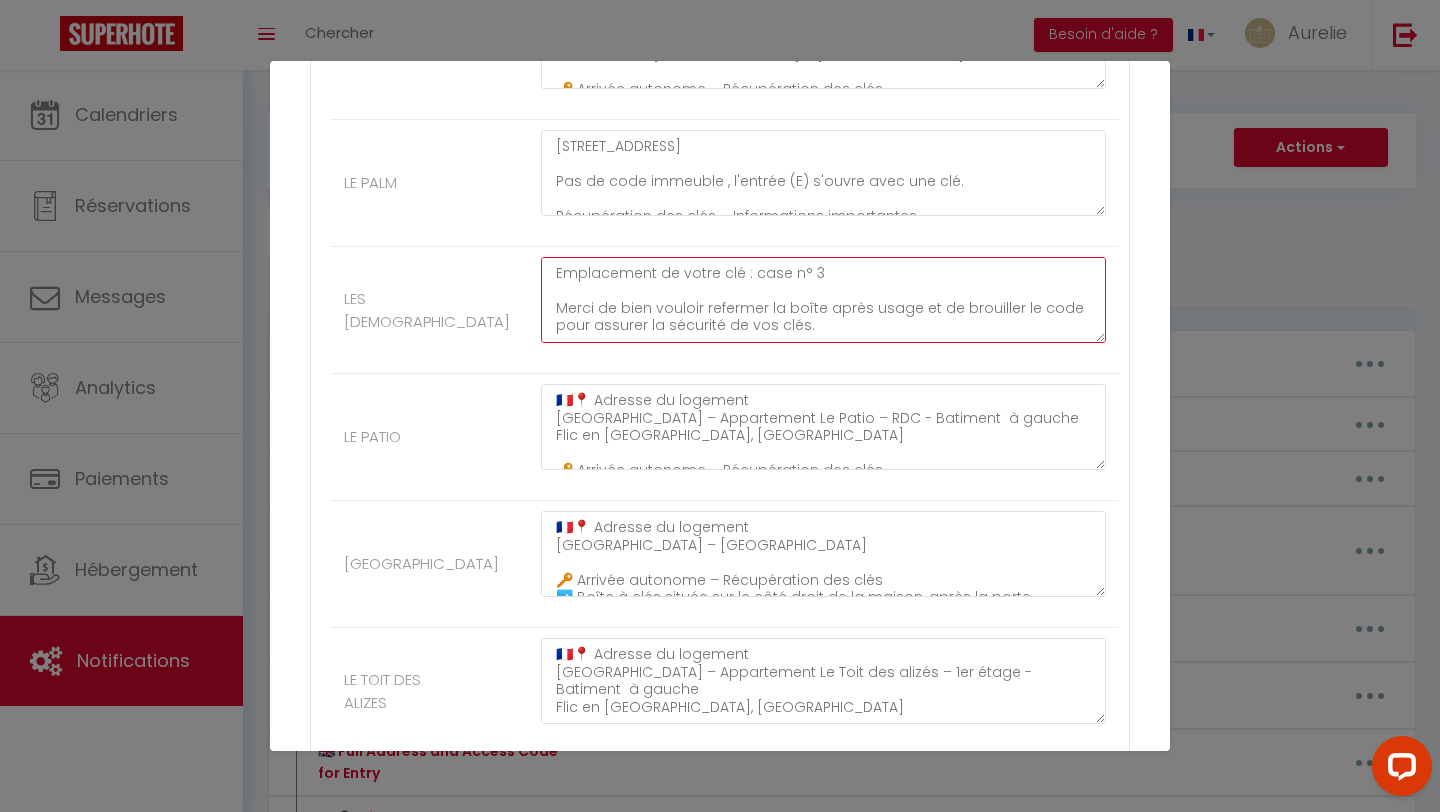 drag, startPoint x: 552, startPoint y: 272, endPoint x: 585, endPoint y: 370, distance: 103.40696 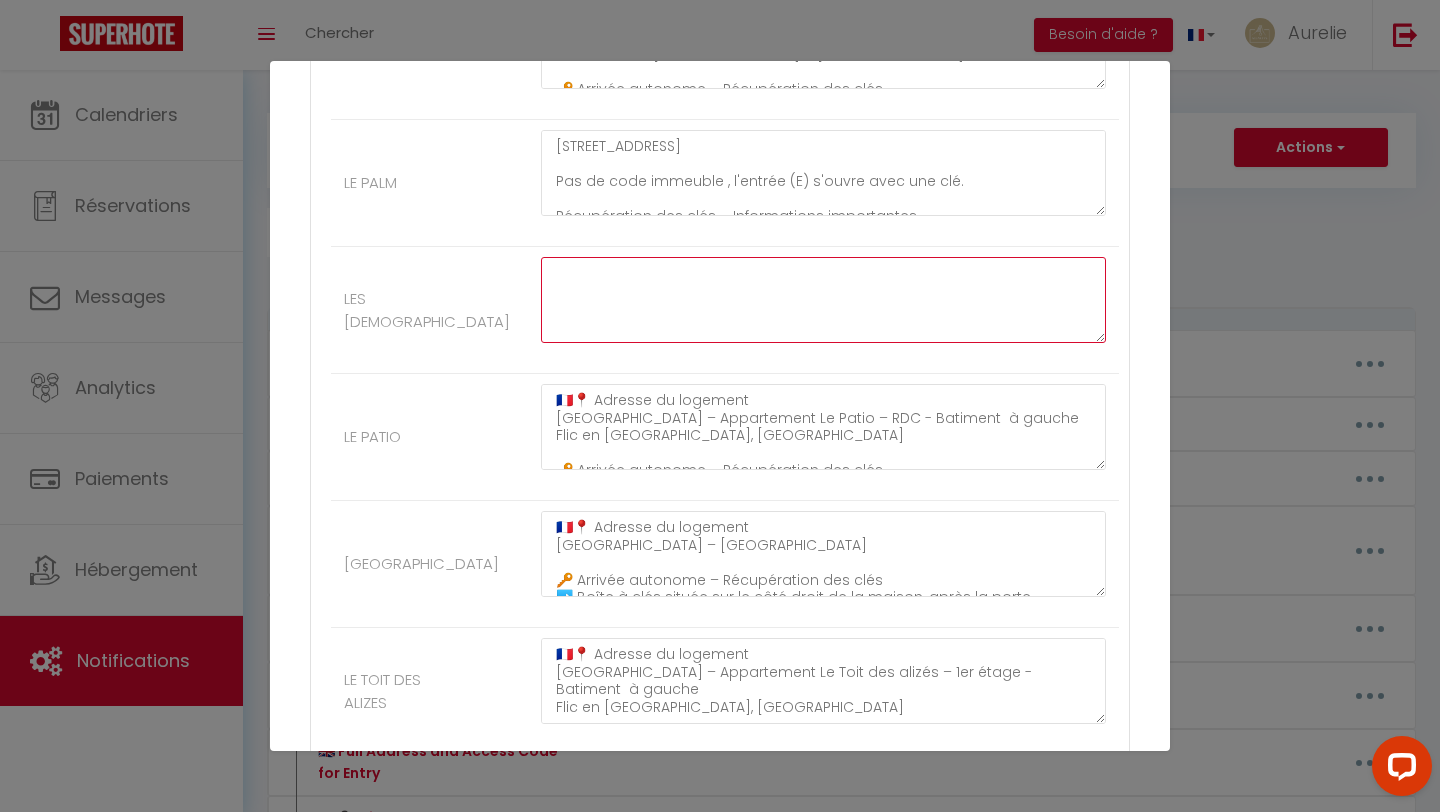 scroll, scrollTop: 0, scrollLeft: 0, axis: both 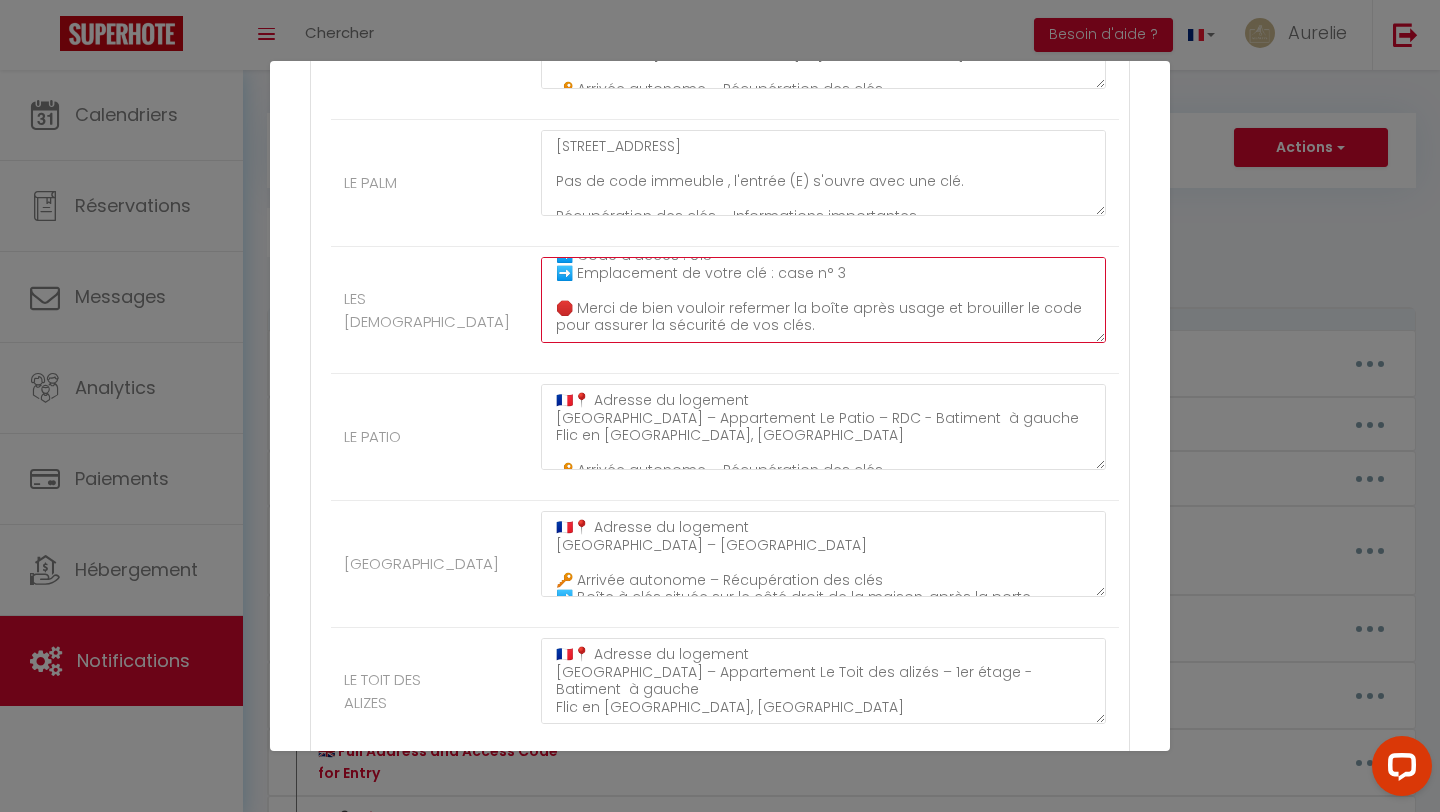 drag, startPoint x: 557, startPoint y: 279, endPoint x: 597, endPoint y: 420, distance: 146.56398 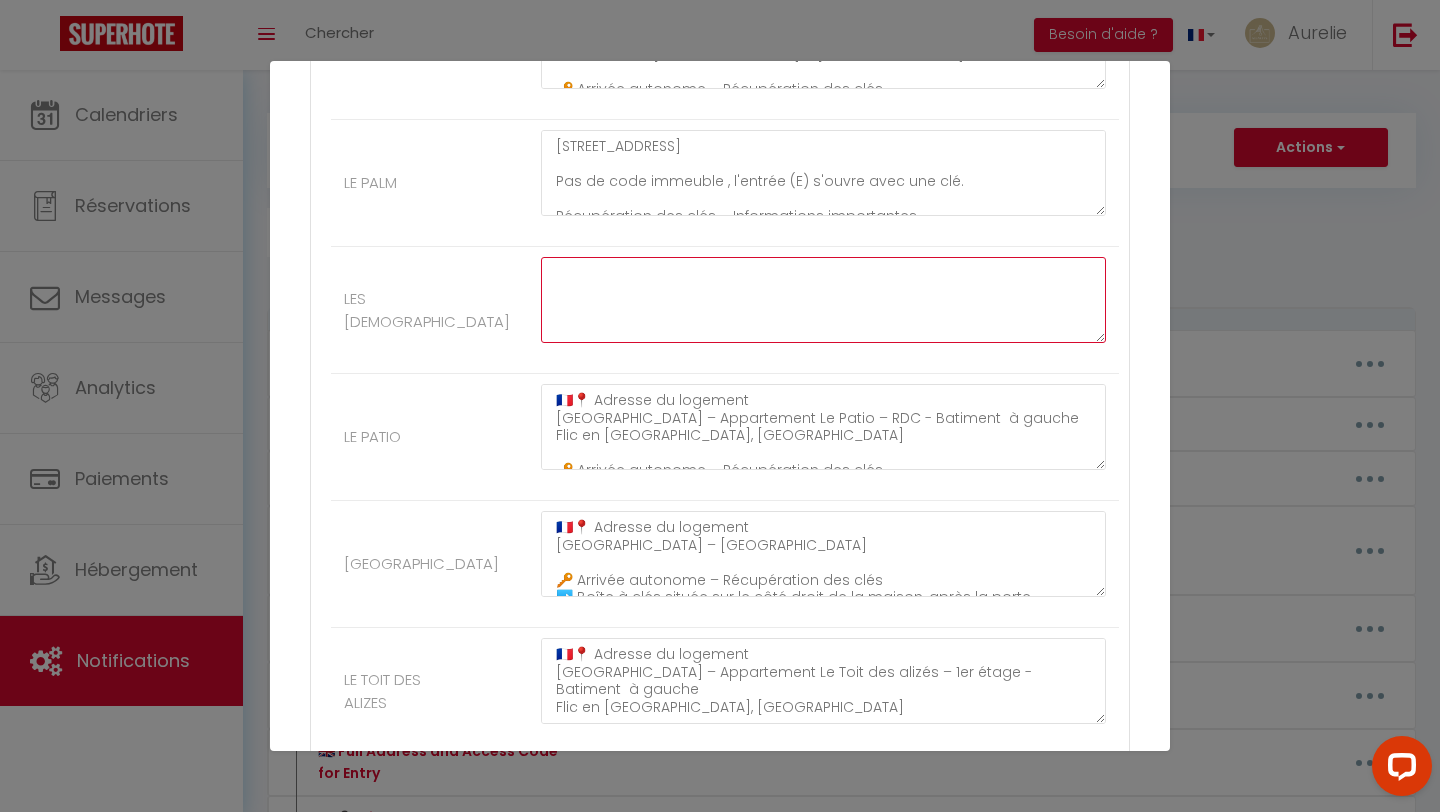 scroll, scrollTop: 0, scrollLeft: 0, axis: both 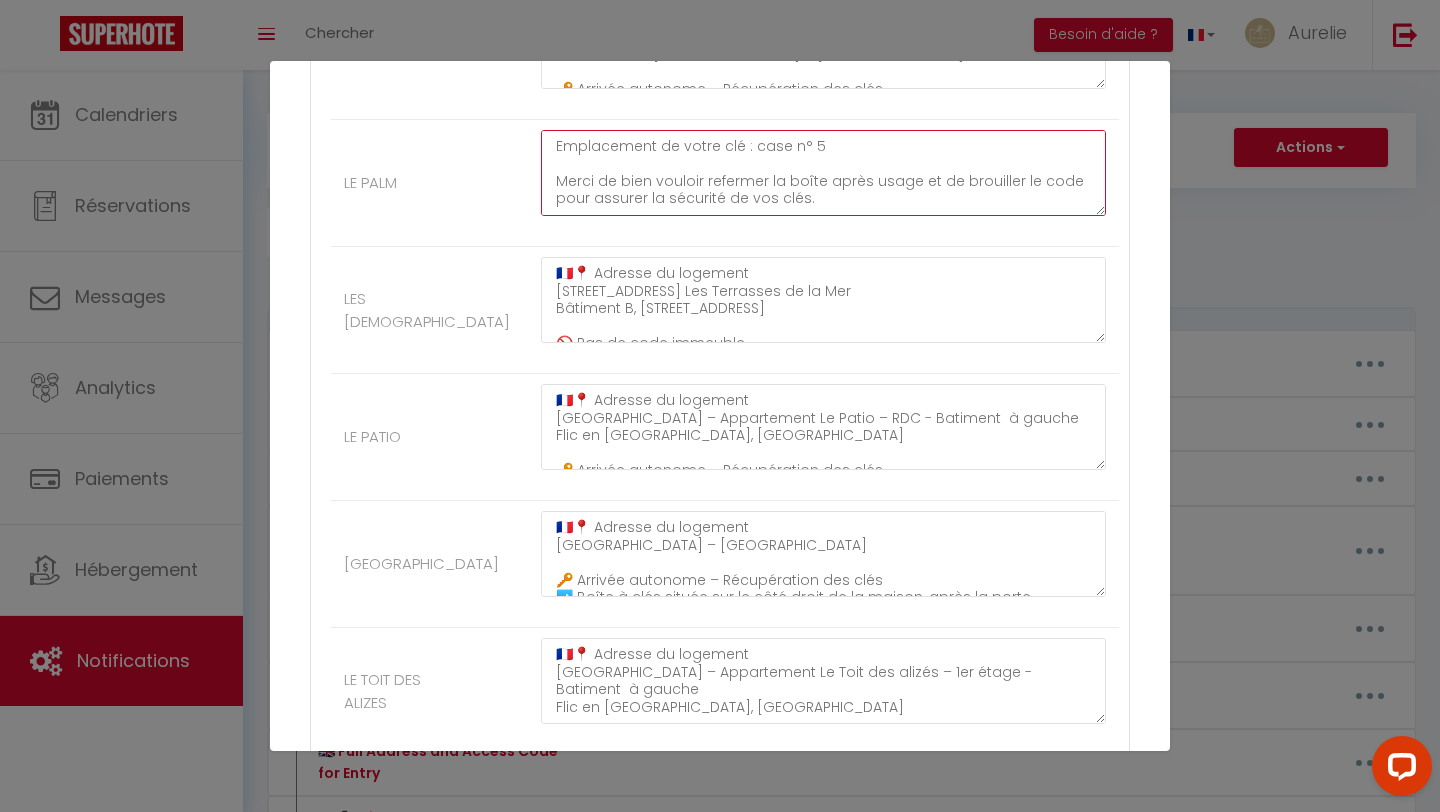 drag, startPoint x: 556, startPoint y: 145, endPoint x: 585, endPoint y: 271, distance: 129.29424 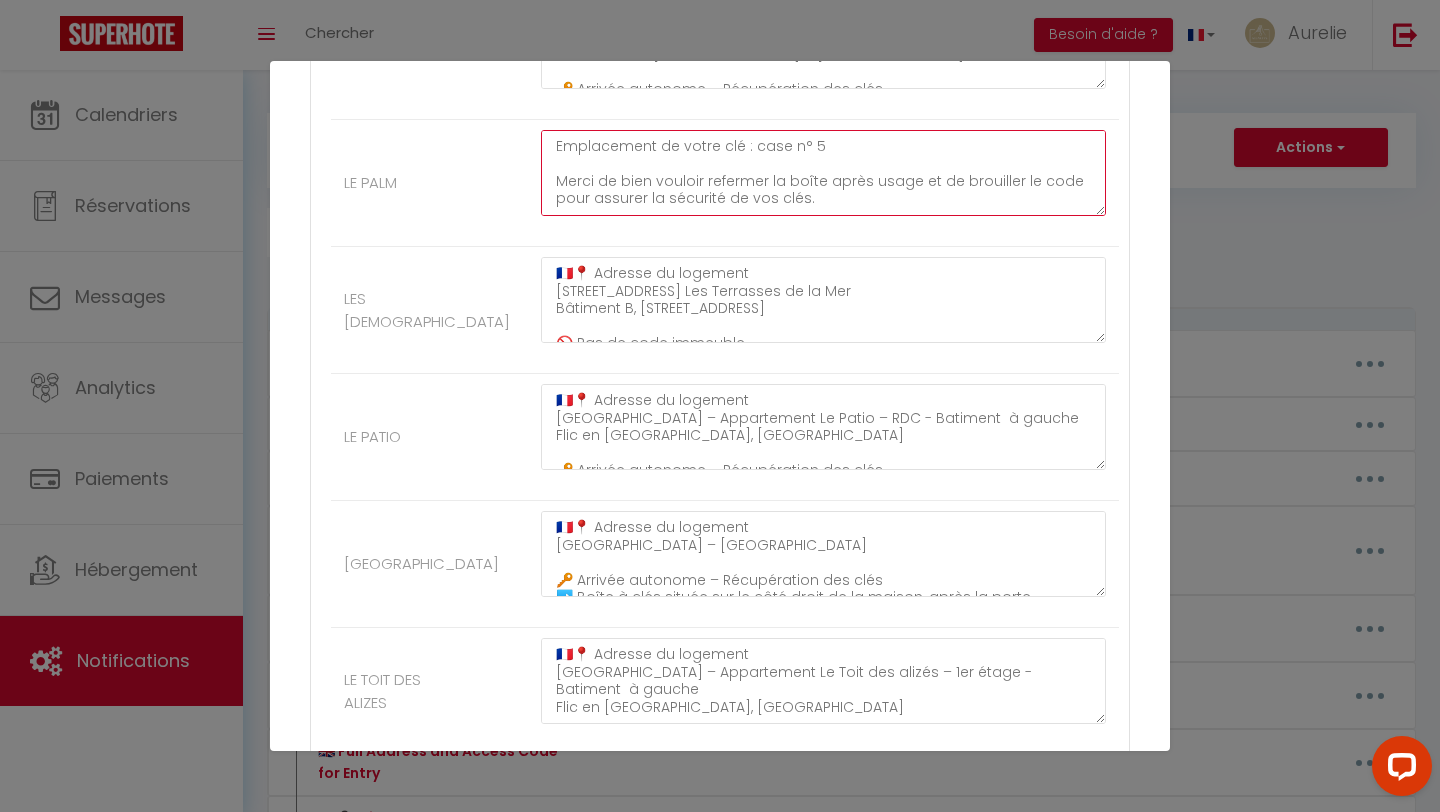 scroll, scrollTop: 3187, scrollLeft: 0, axis: vertical 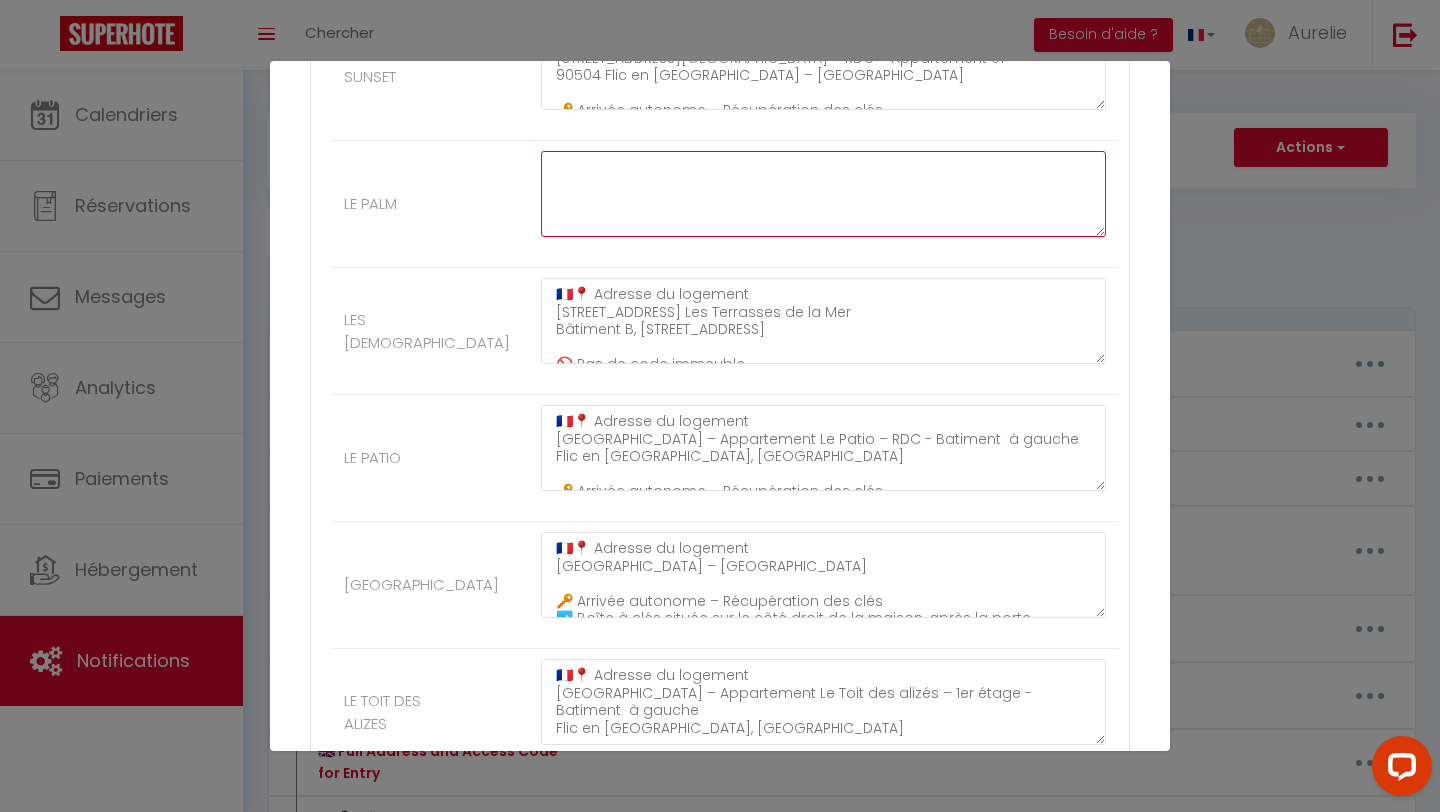 paste on "🇫🇷📍 Adresse du logement
2 Rue du Levant
Résidence Bougainville
Bâtiment E, Appartement 55
34280 La Grande Motte
🚫 Pas de code immeuble
L’entrée du bâtiment E s’ouvre à l’aide d’une clé.
🔑 Récupération des clés – Informations importantes
Avant de vous rendre à votre logement, vous devrez récupérer les clés à l’agence.
Celle-ci est située dans une maison avec portail blanc, dans le lotissement Les Villas.
📍 Adresse de l’agence :
31 allée des Flamants Roses, 34280 La Grande Motte
🔒 Boîte à clés murale située sur le côté gauche de la maison (côté Gaude)
➡️ Code d’accès : 815
➡️ Emplacement de votre clé : case n° 5
🛑 Merci de bien vouloir refermer la boîte après usage et brouiller le code pour assurer la sécurité de vos clés." 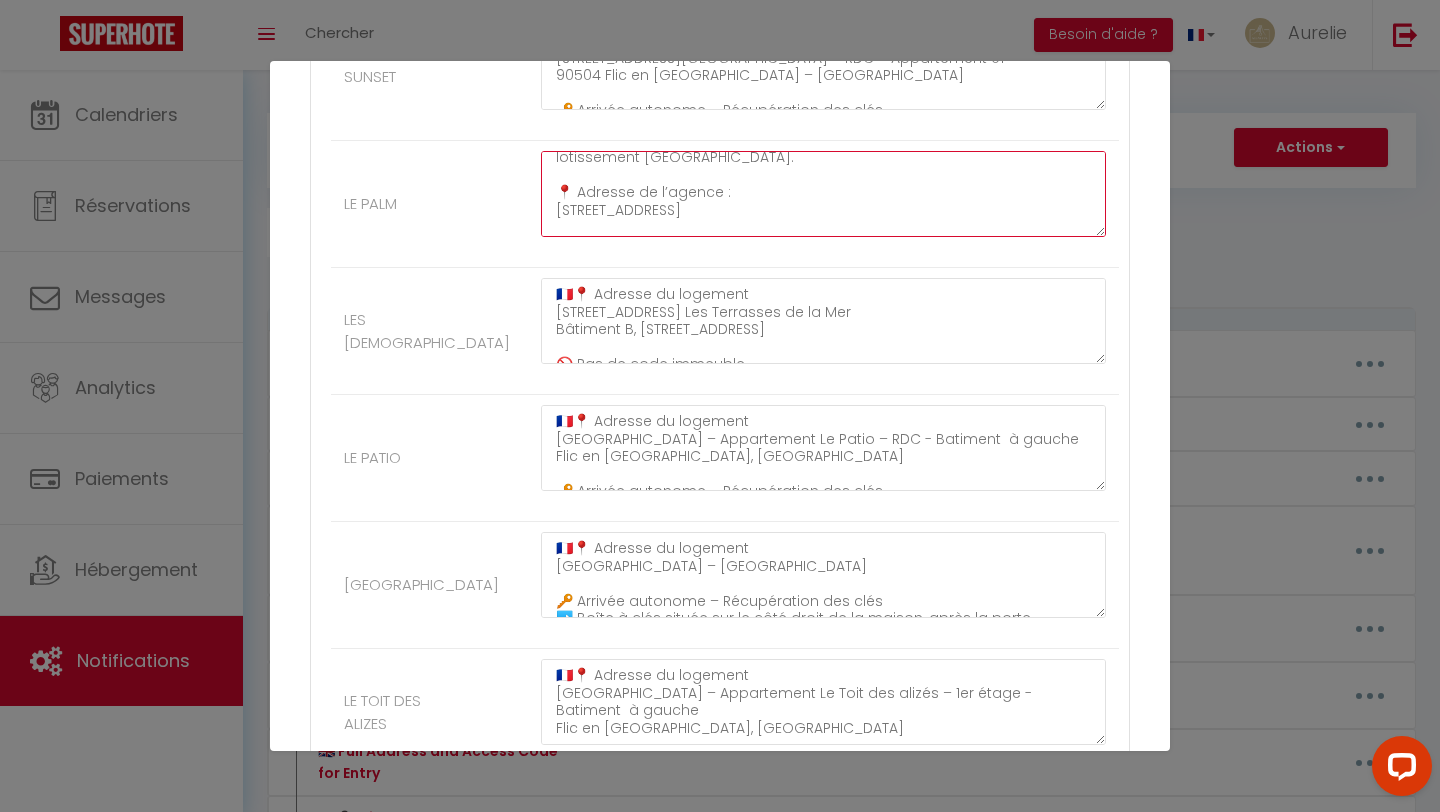 scroll, scrollTop: 180, scrollLeft: 0, axis: vertical 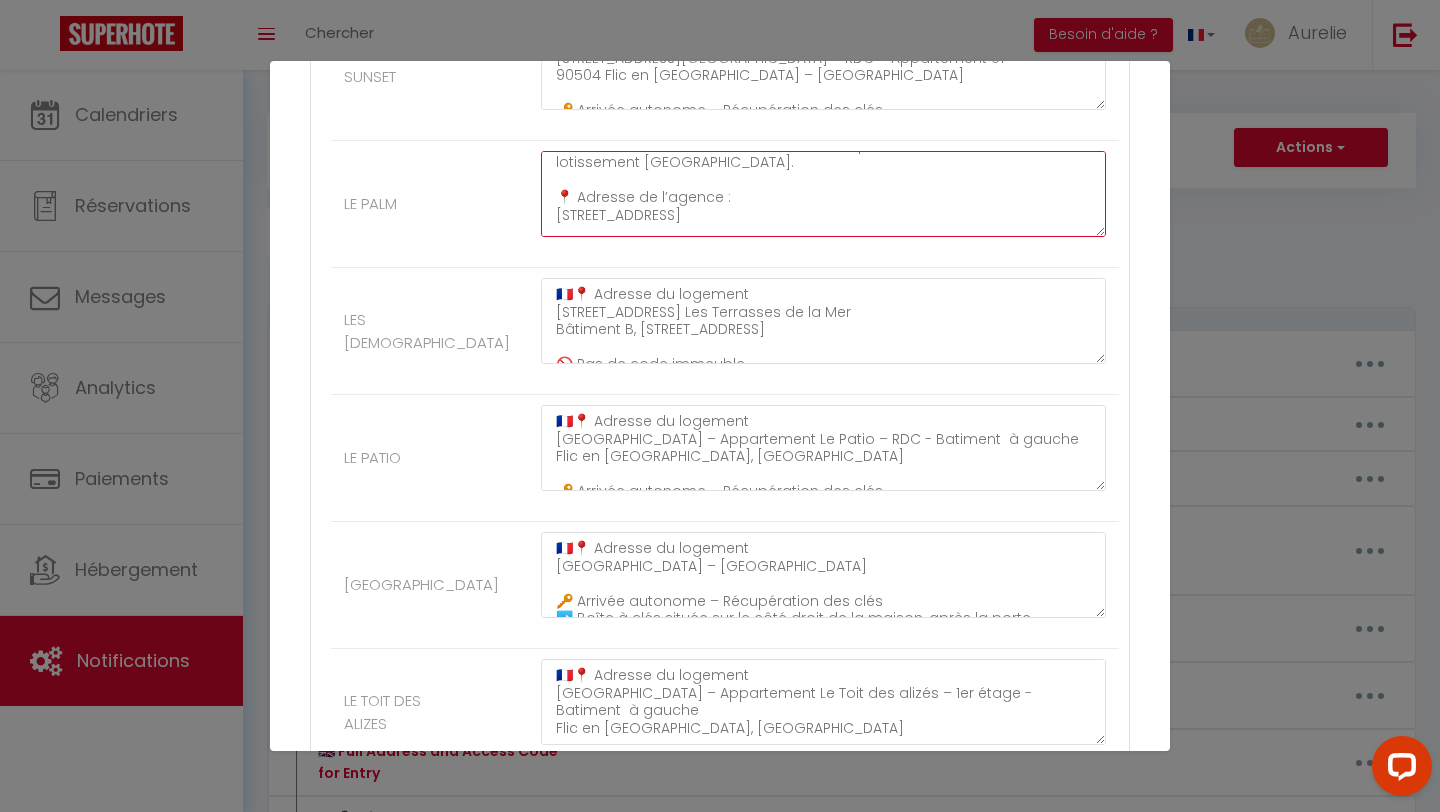 drag, startPoint x: 934, startPoint y: 198, endPoint x: 961, endPoint y: 219, distance: 34.20526 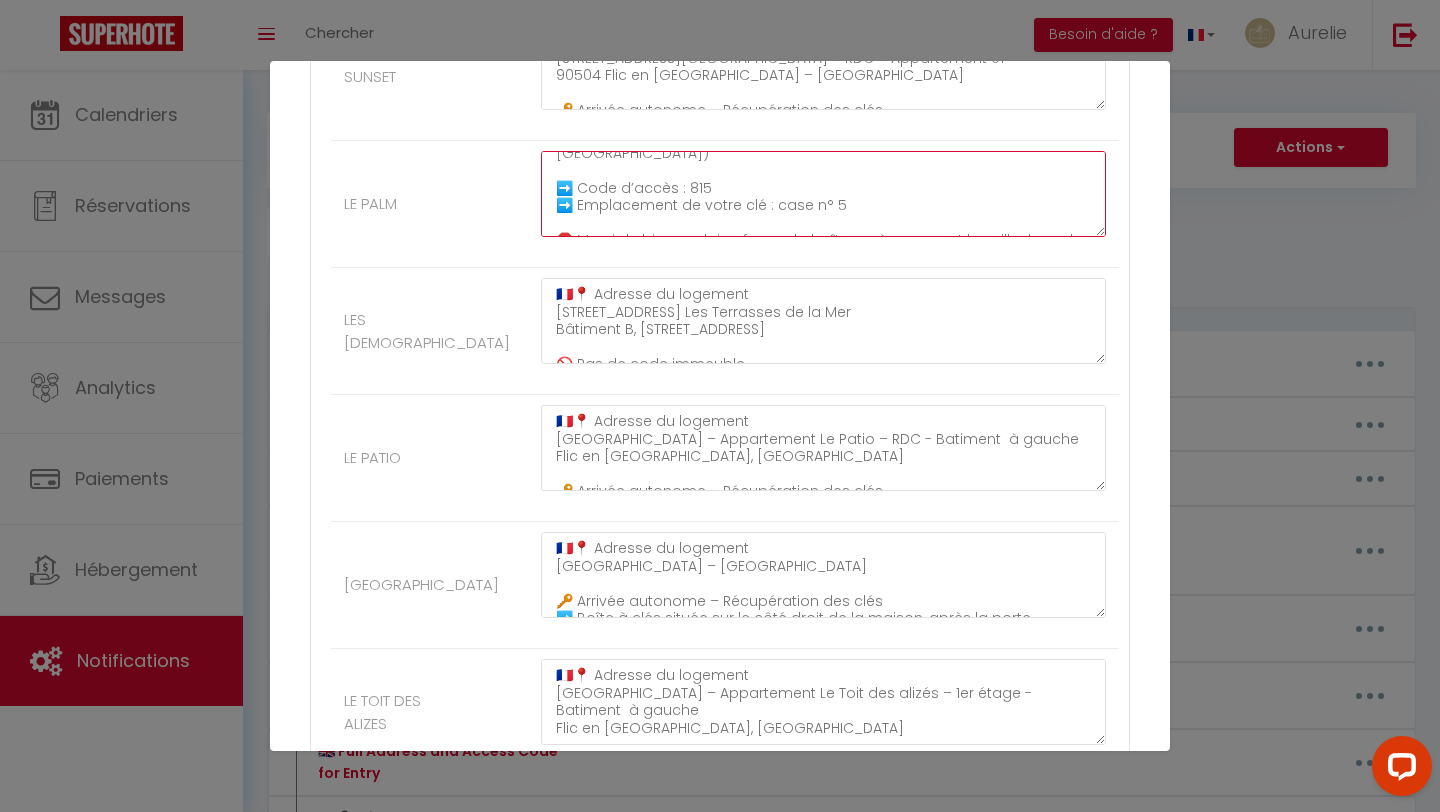 scroll, scrollTop: 283, scrollLeft: 0, axis: vertical 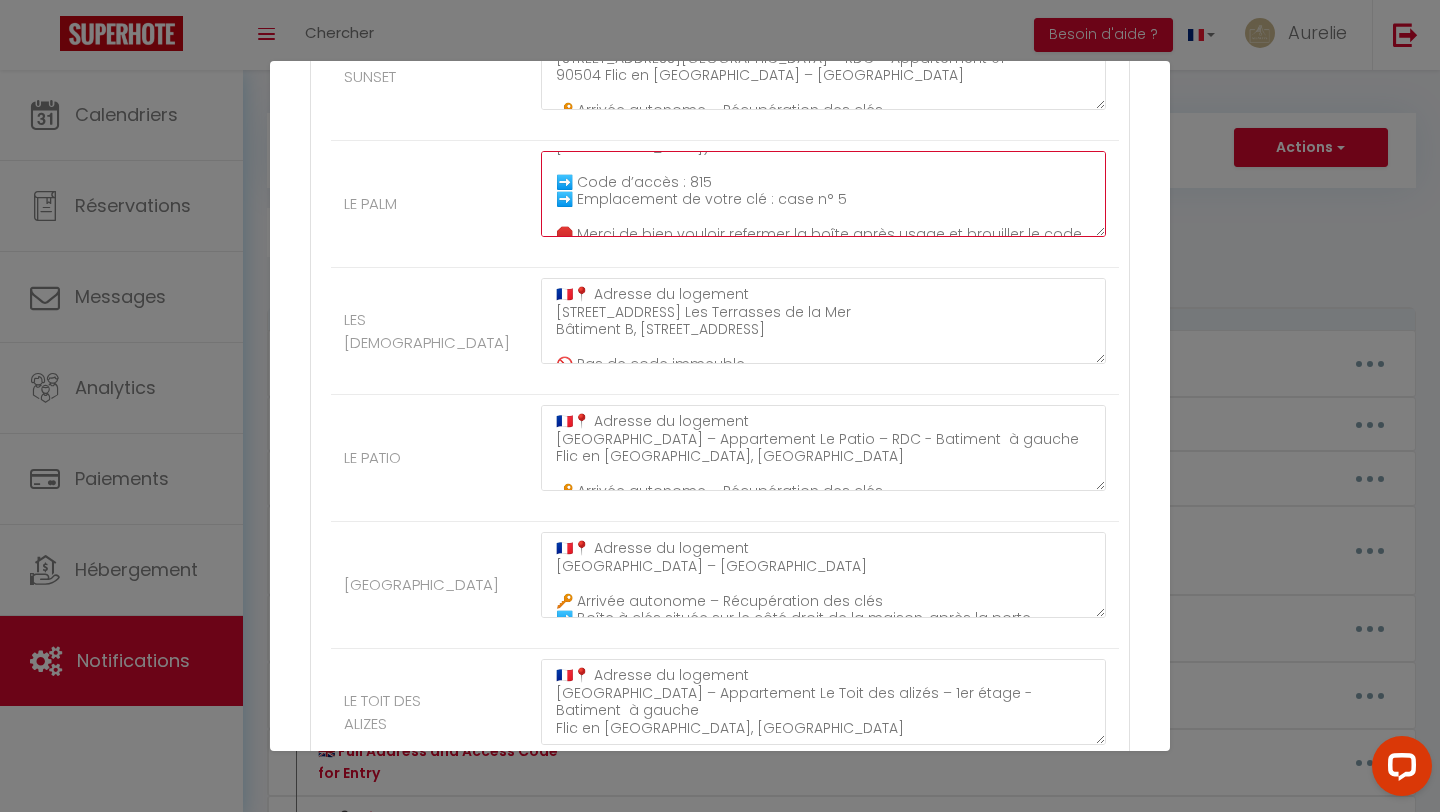 drag, startPoint x: 984, startPoint y: 183, endPoint x: 1081, endPoint y: 190, distance: 97.25225 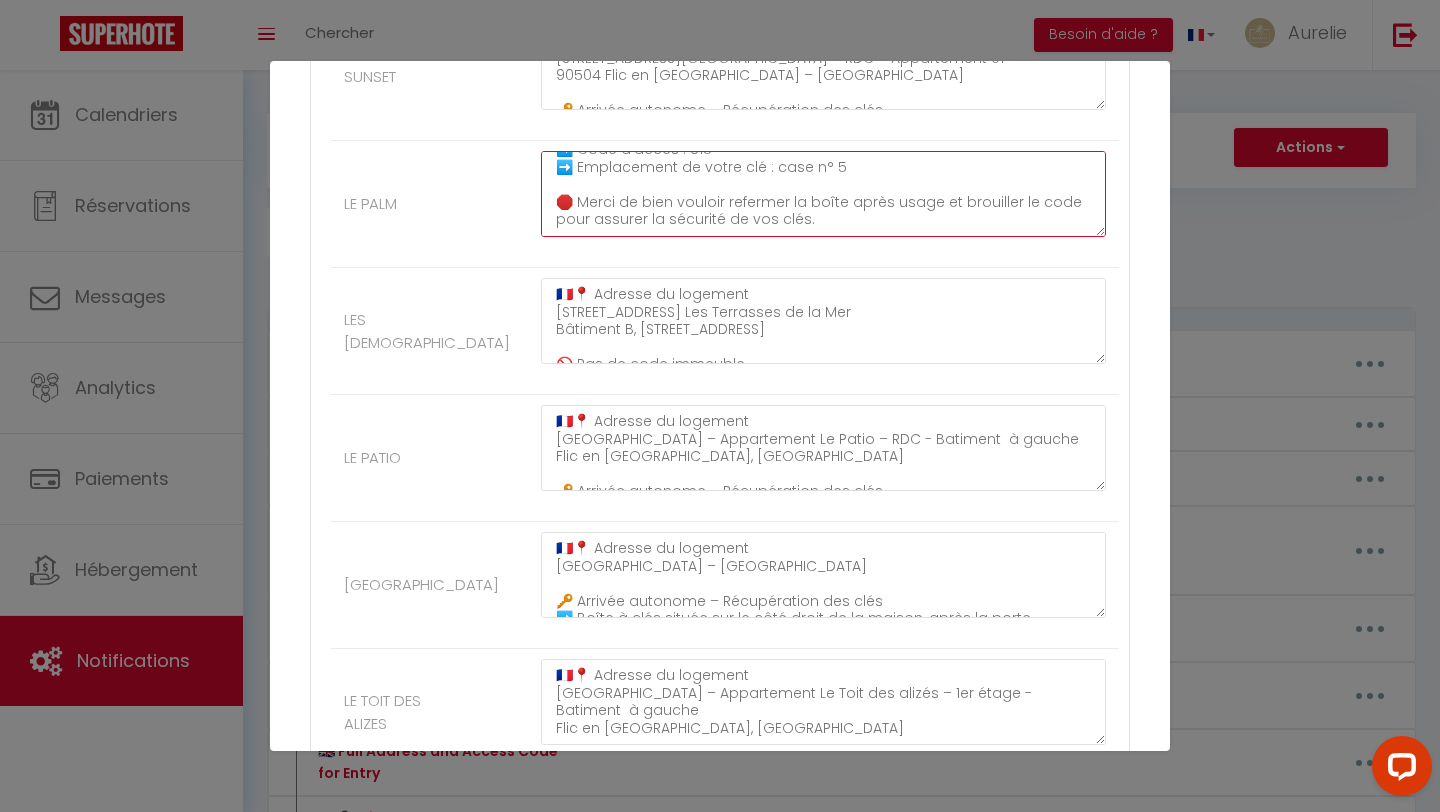 scroll, scrollTop: 350, scrollLeft: 0, axis: vertical 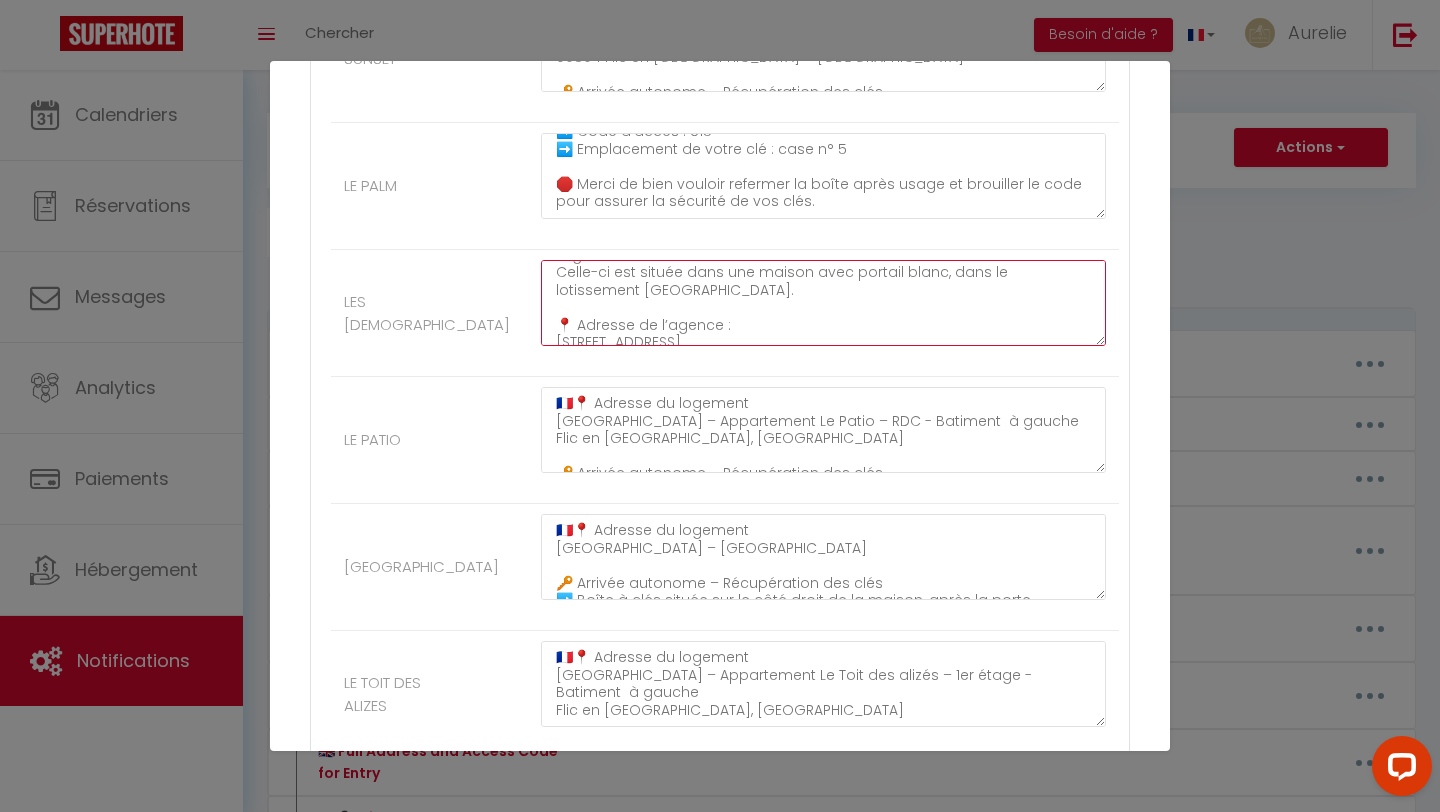 drag, startPoint x: 934, startPoint y: 309, endPoint x: 963, endPoint y: 321, distance: 31.38471 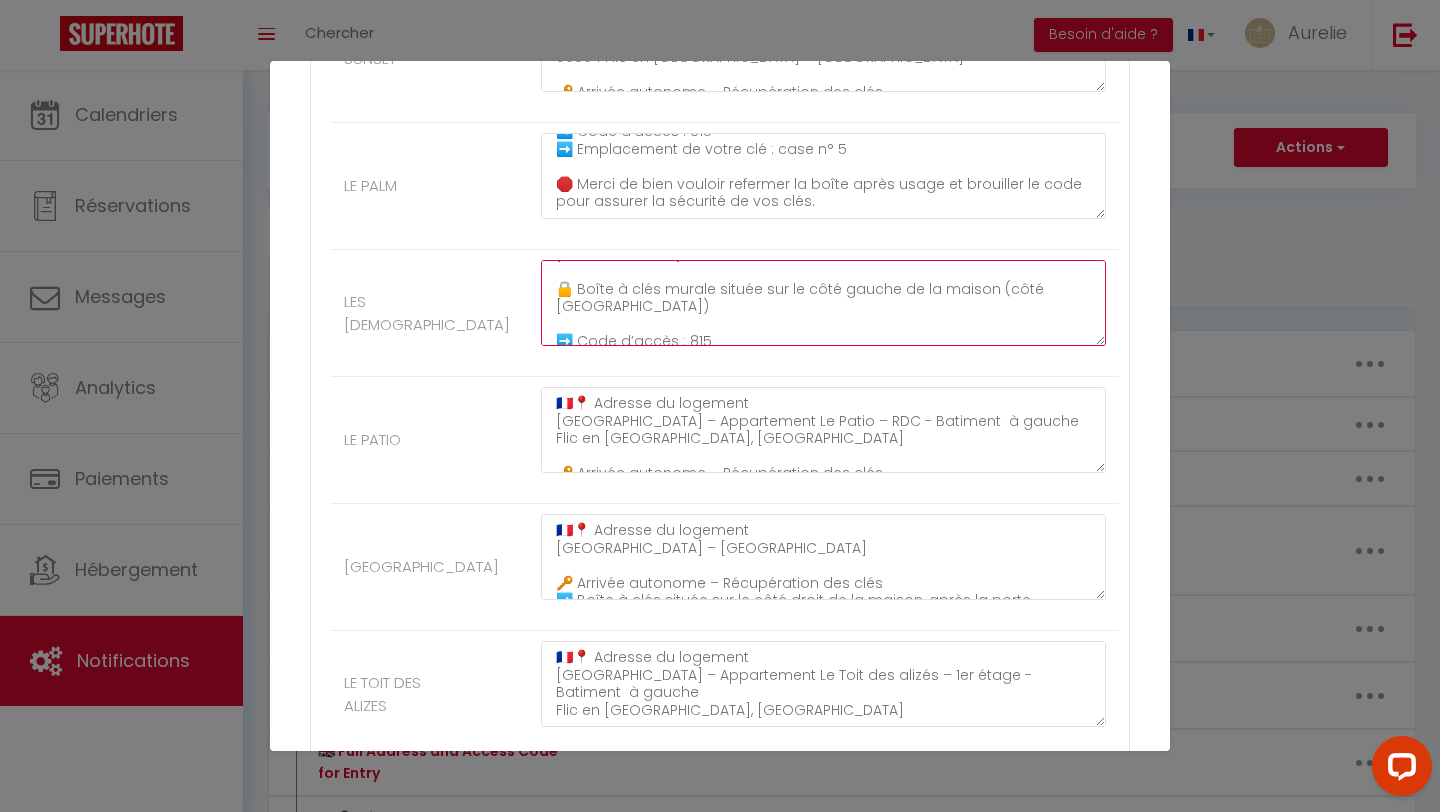 scroll, scrollTop: 291, scrollLeft: 0, axis: vertical 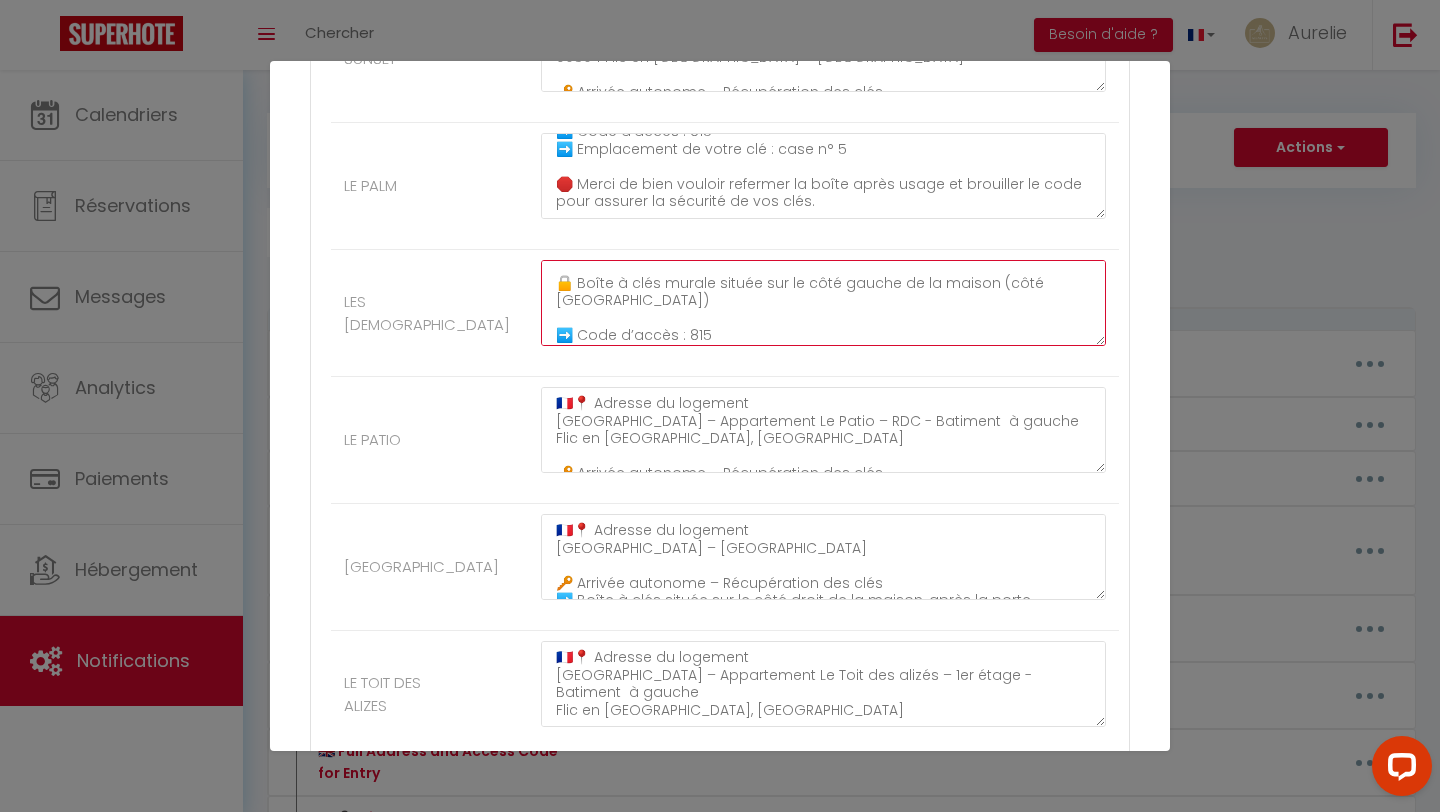 drag, startPoint x: 984, startPoint y: 319, endPoint x: 1074, endPoint y: 314, distance: 90.13878 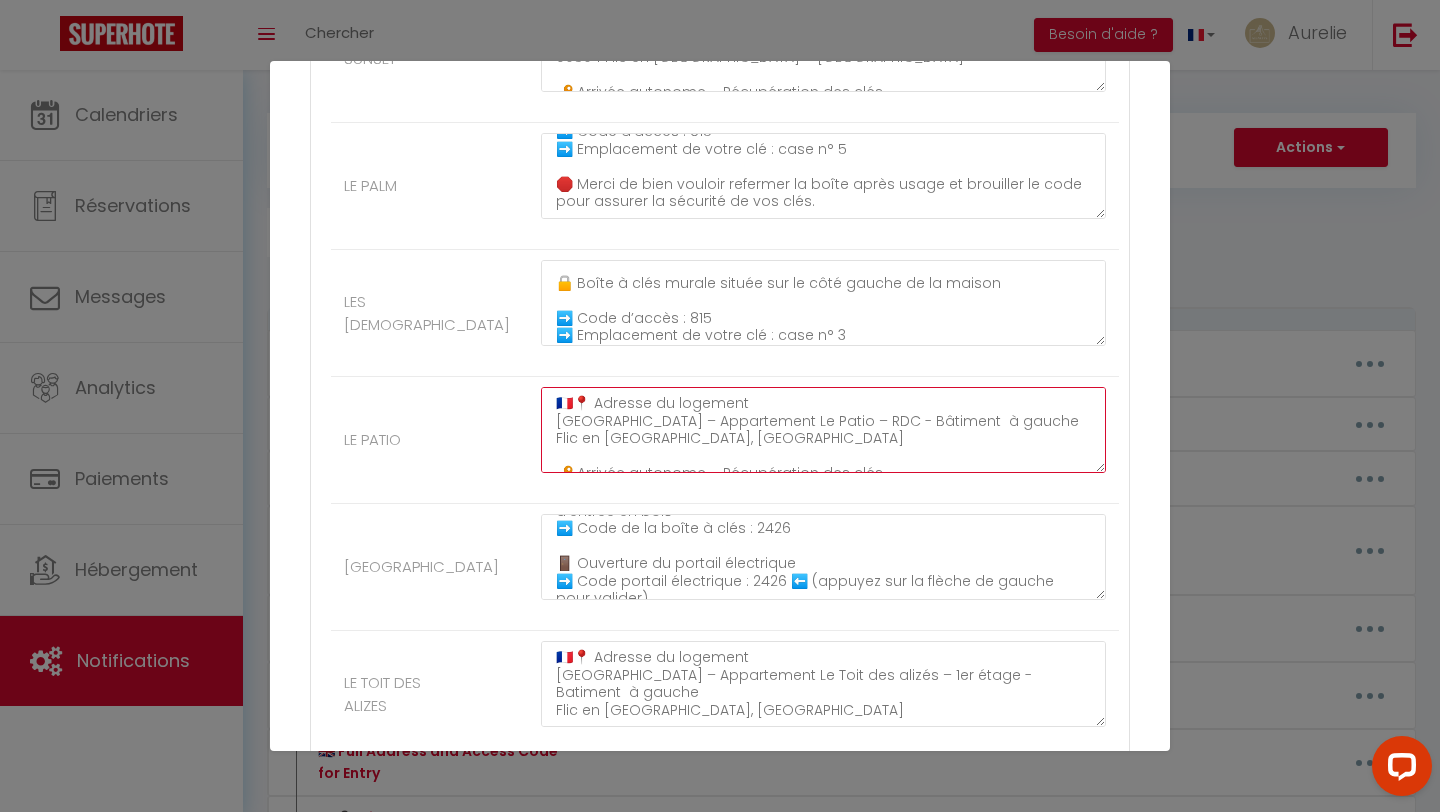 scroll, scrollTop: 108, scrollLeft: 0, axis: vertical 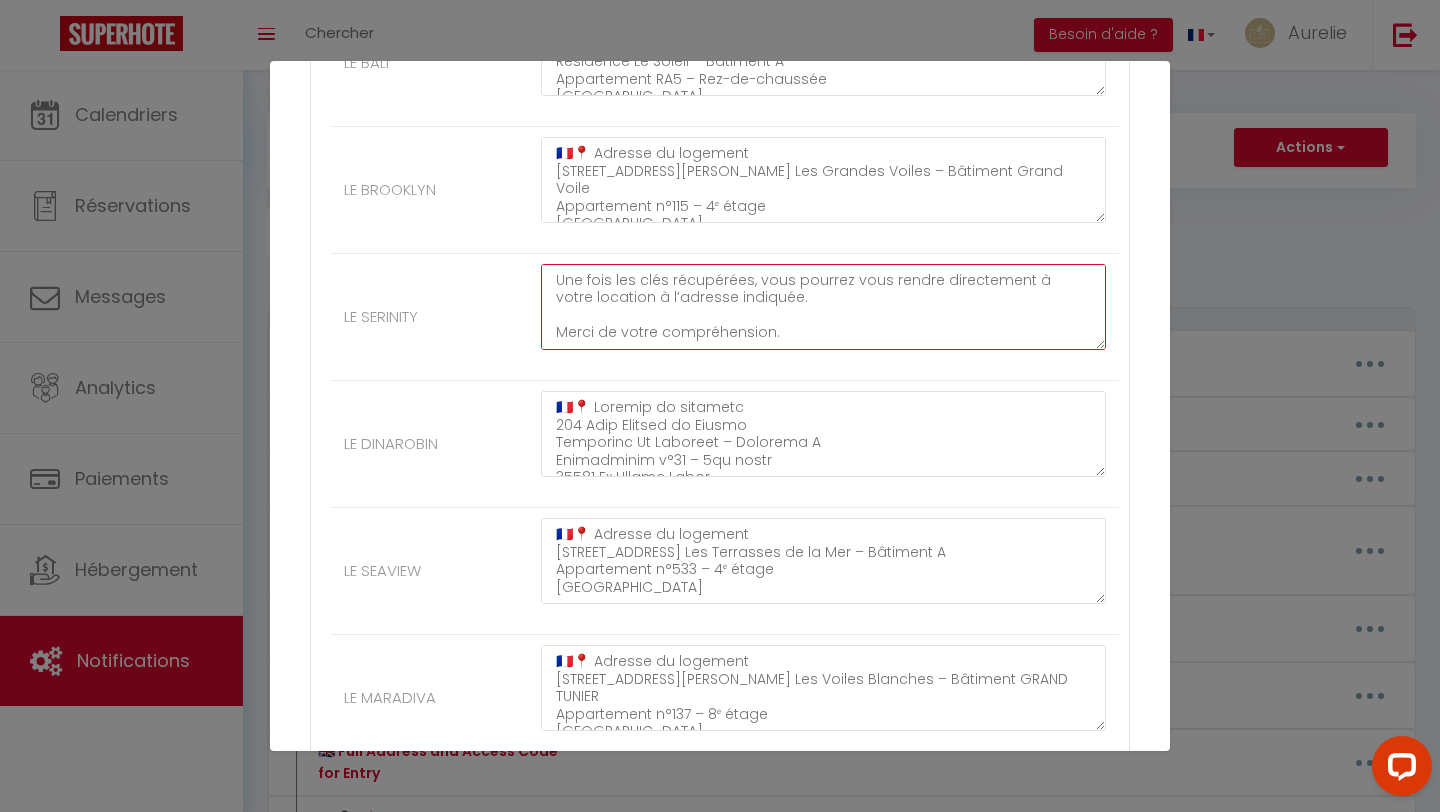 drag, startPoint x: 555, startPoint y: 280, endPoint x: 766, endPoint y: 377, distance: 232.22833 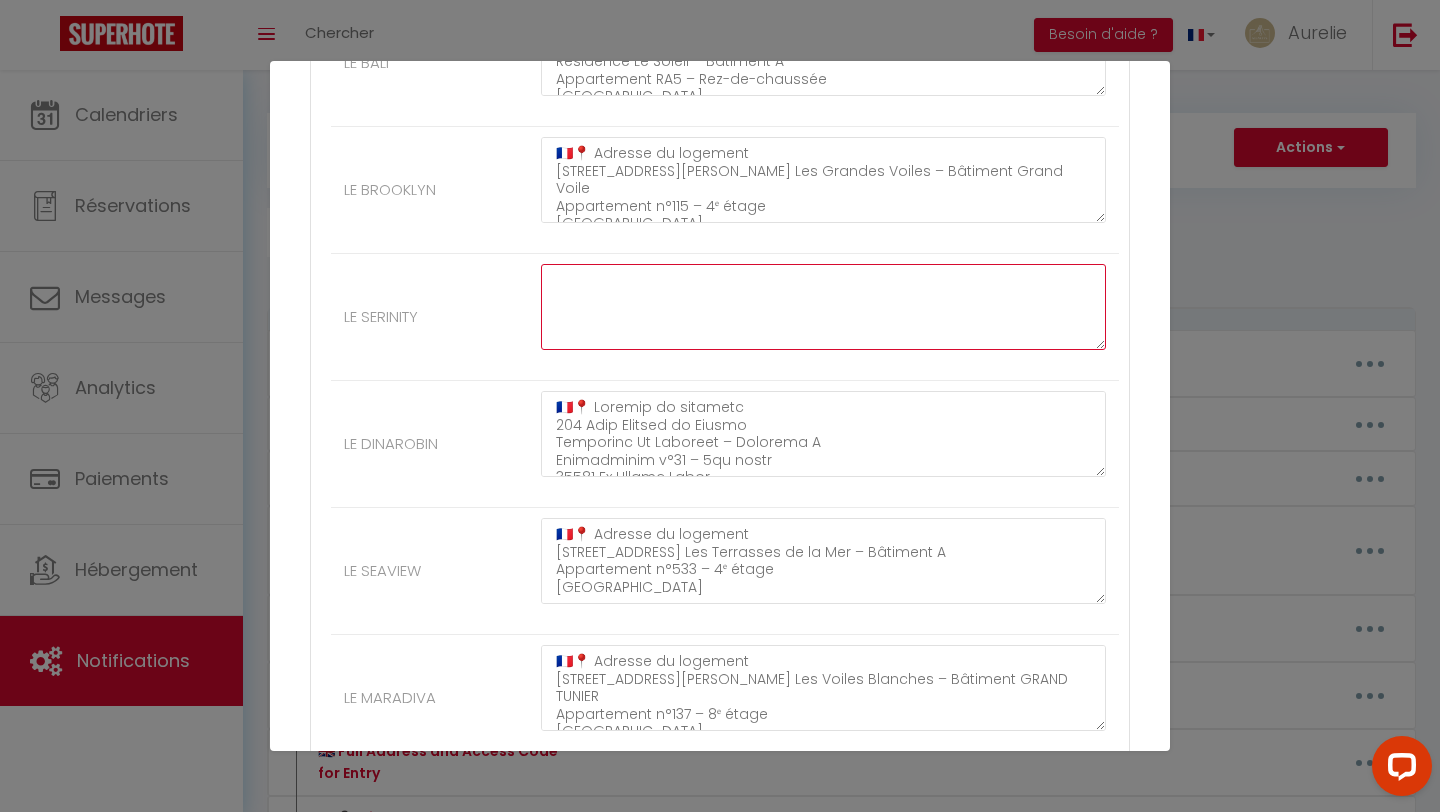 scroll, scrollTop: 0, scrollLeft: 0, axis: both 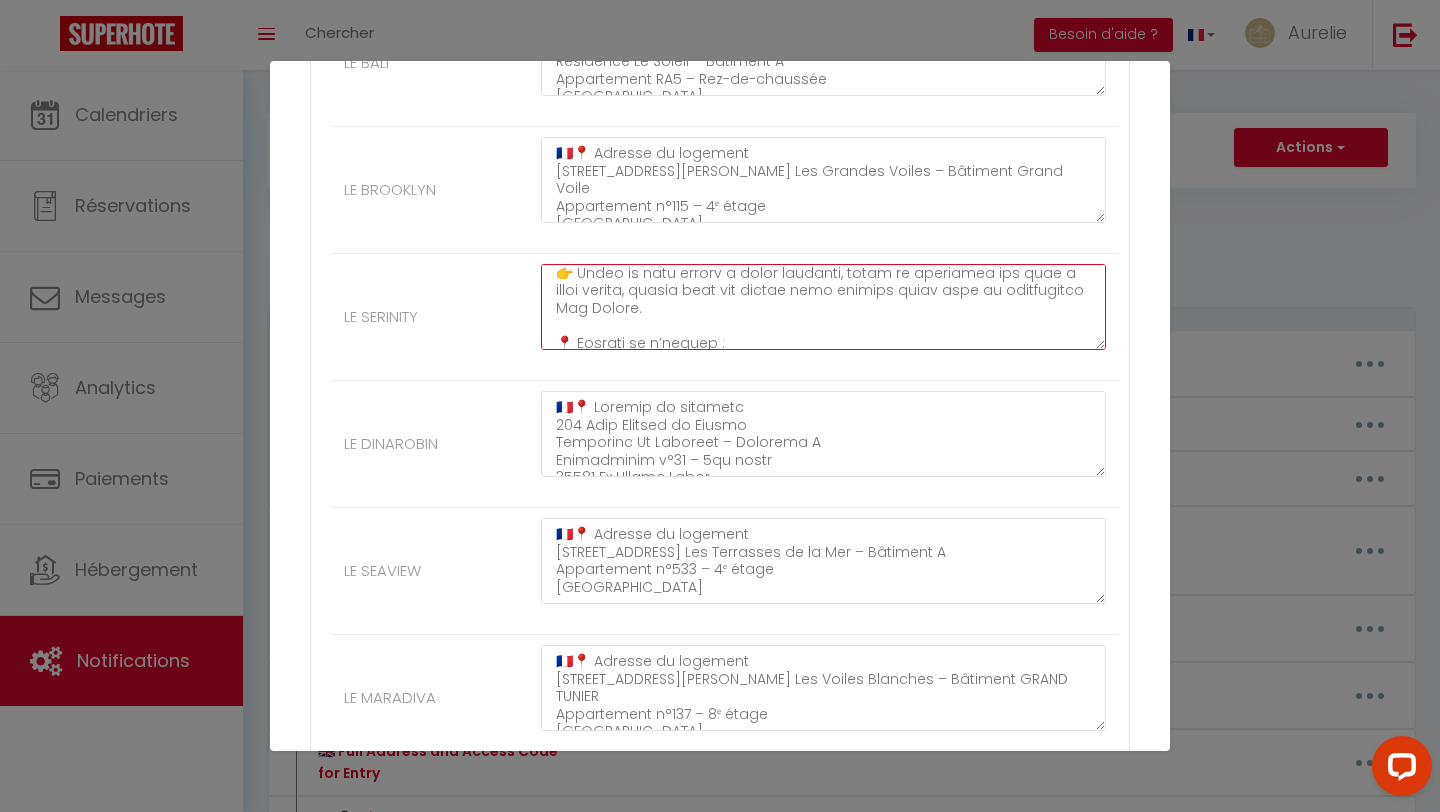 drag, startPoint x: 918, startPoint y: 291, endPoint x: 921, endPoint y: 302, distance: 11.401754 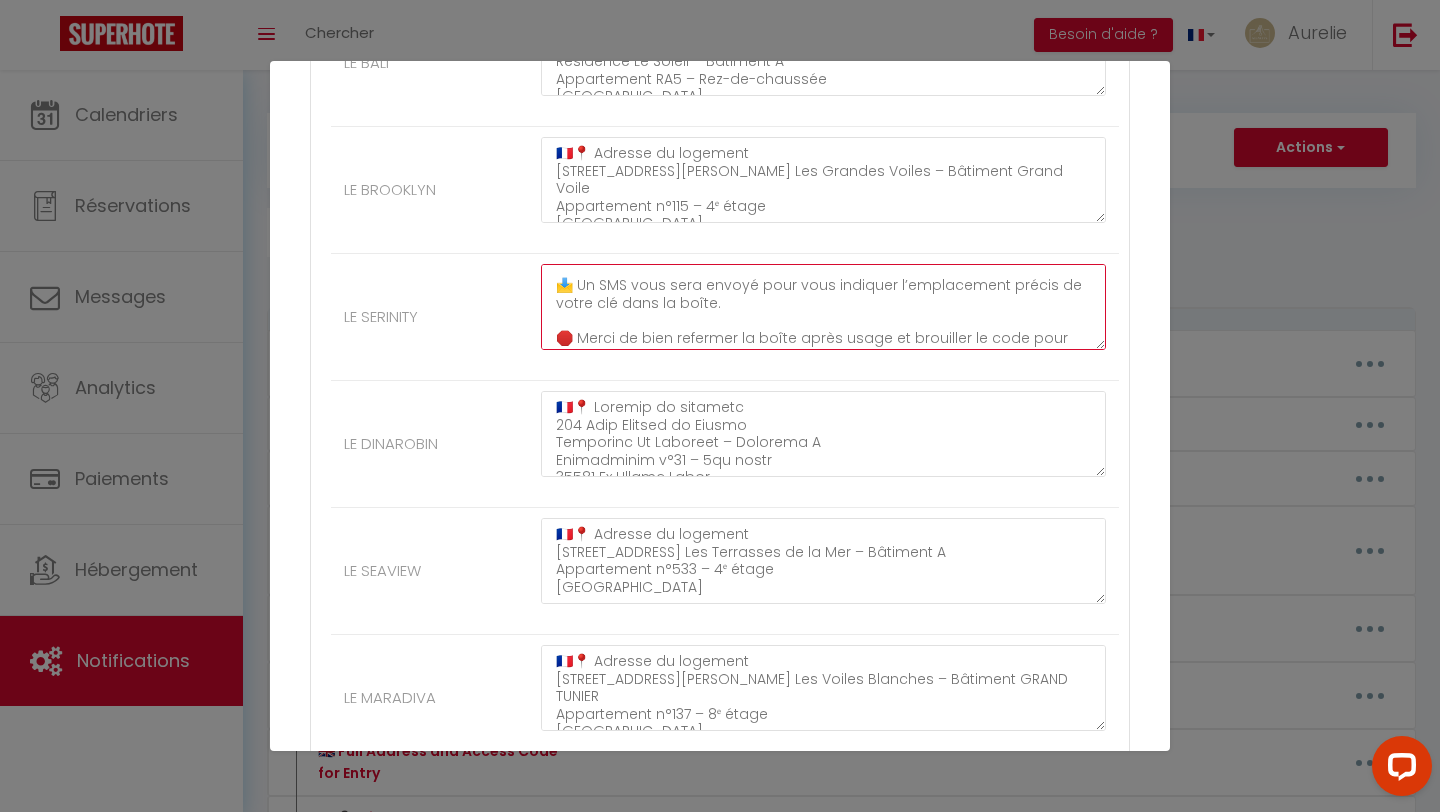 scroll, scrollTop: 346, scrollLeft: 0, axis: vertical 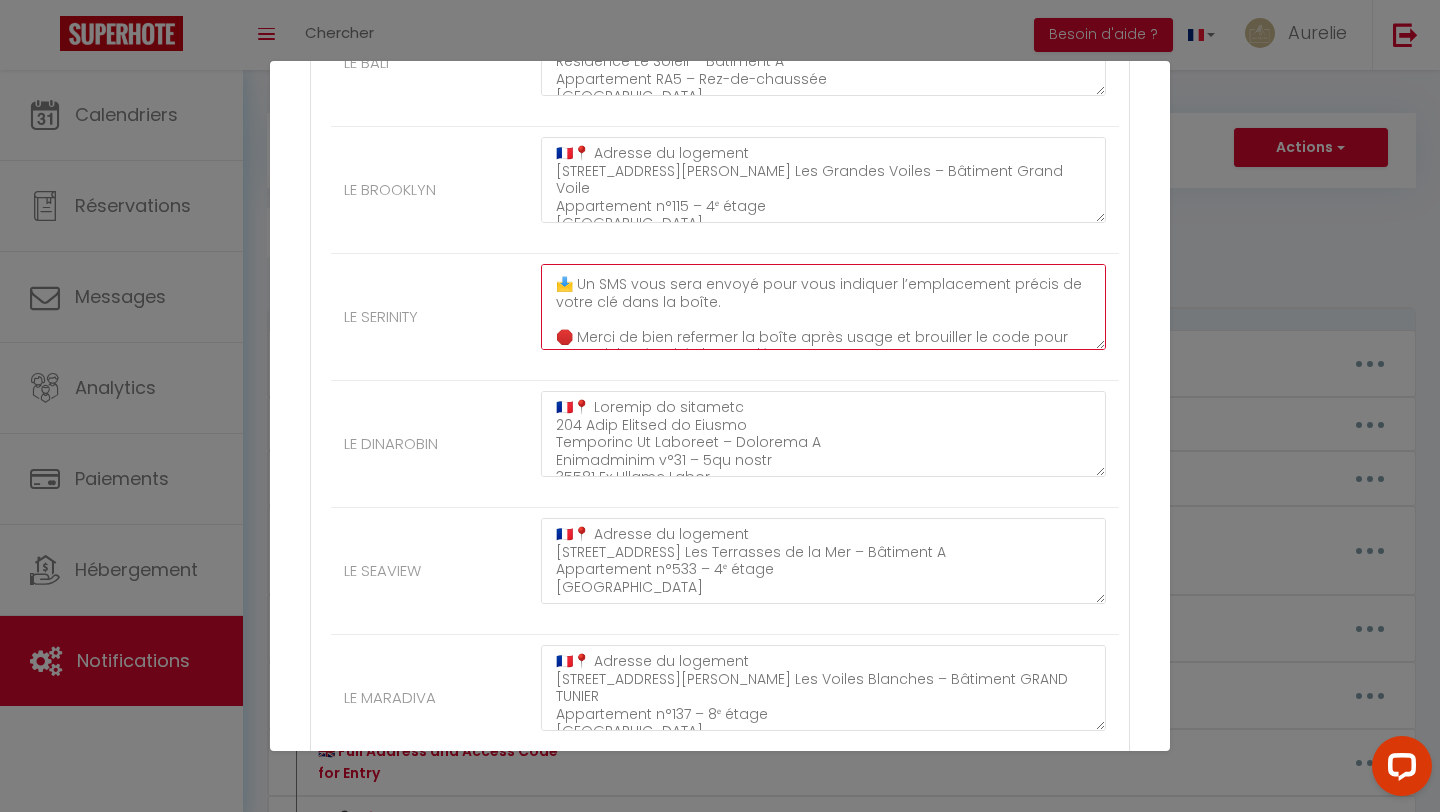 drag, startPoint x: 558, startPoint y: 319, endPoint x: 732, endPoint y: 331, distance: 174.4133 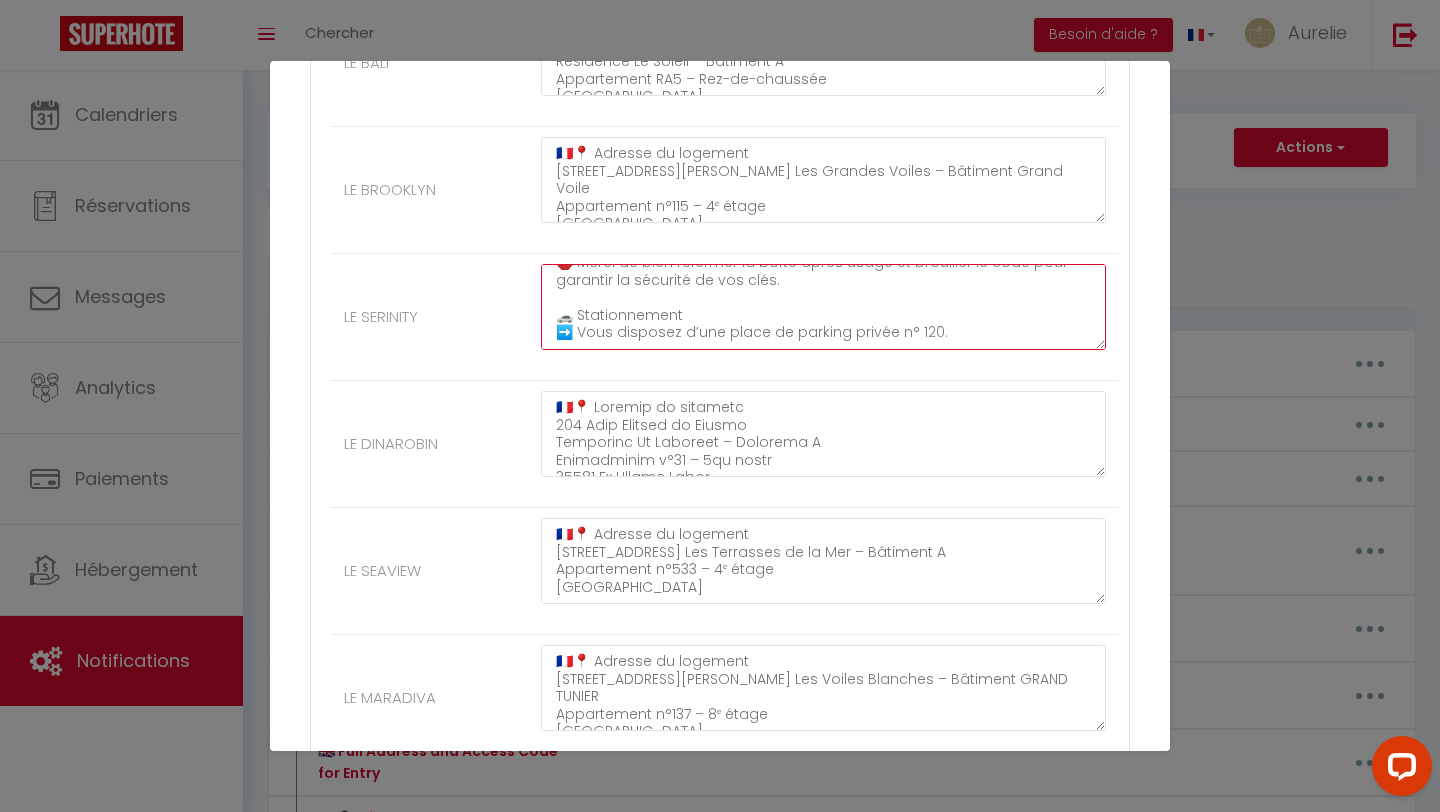 scroll, scrollTop: 458, scrollLeft: 0, axis: vertical 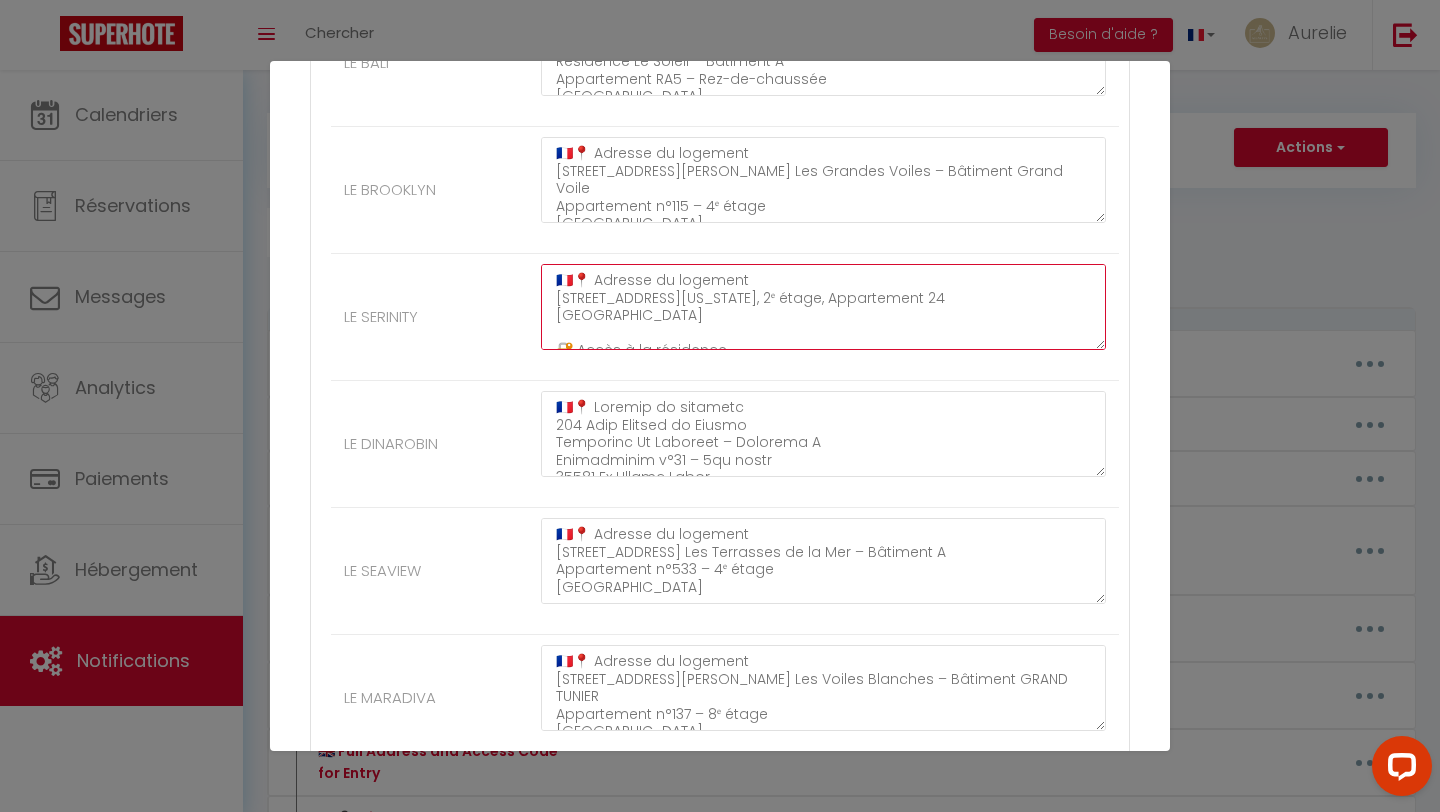 drag, startPoint x: 749, startPoint y: 297, endPoint x: 527, endPoint y: 271, distance: 223.51733 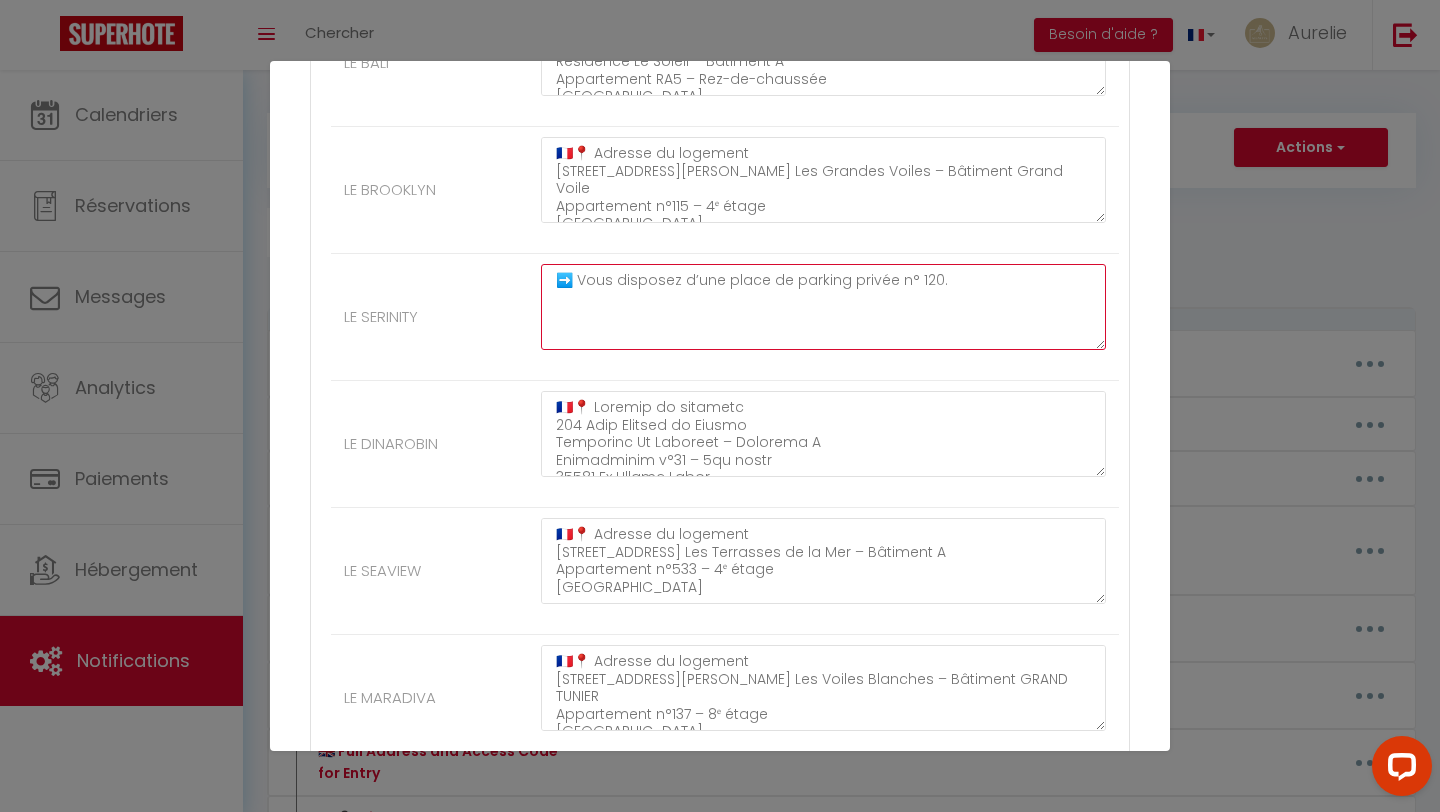 paste on "🇫🇷📍 Adresse du logement
597 Avenue du Bois Couchant
Résidence WEST CITY 4
Bâtiment OREGON, 2ᵉ étage, Appartement 24
34280 La Grande Motte
🔐 Accès à la résidence
➡️ Code portillon : 8217
➡️ Code immeuble : 7821
🔑 Récupération des clés – Entrée autonome
➡️ Une boîte à clés est située à l’entrée du logement.
➡️ Code de la boîte à clés : 3003
Merci de bien vouloir brouiller le code après ouverture et vous assurer que les clés sont en sécurité lors de votre départ.
🚗 Stationnement
➡️ Vous disposez d’une place de parking privée n° 120." 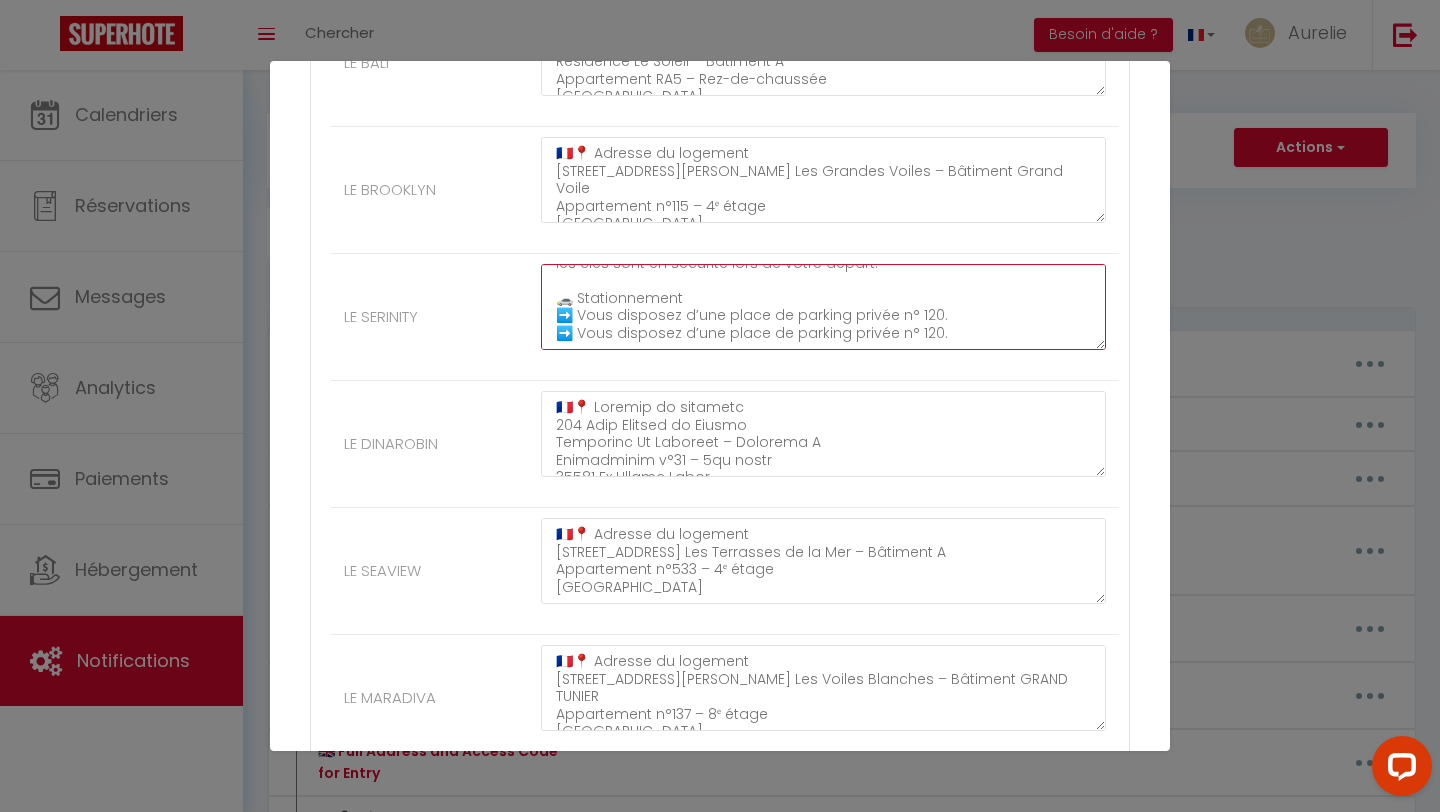 scroll, scrollTop: 315, scrollLeft: 0, axis: vertical 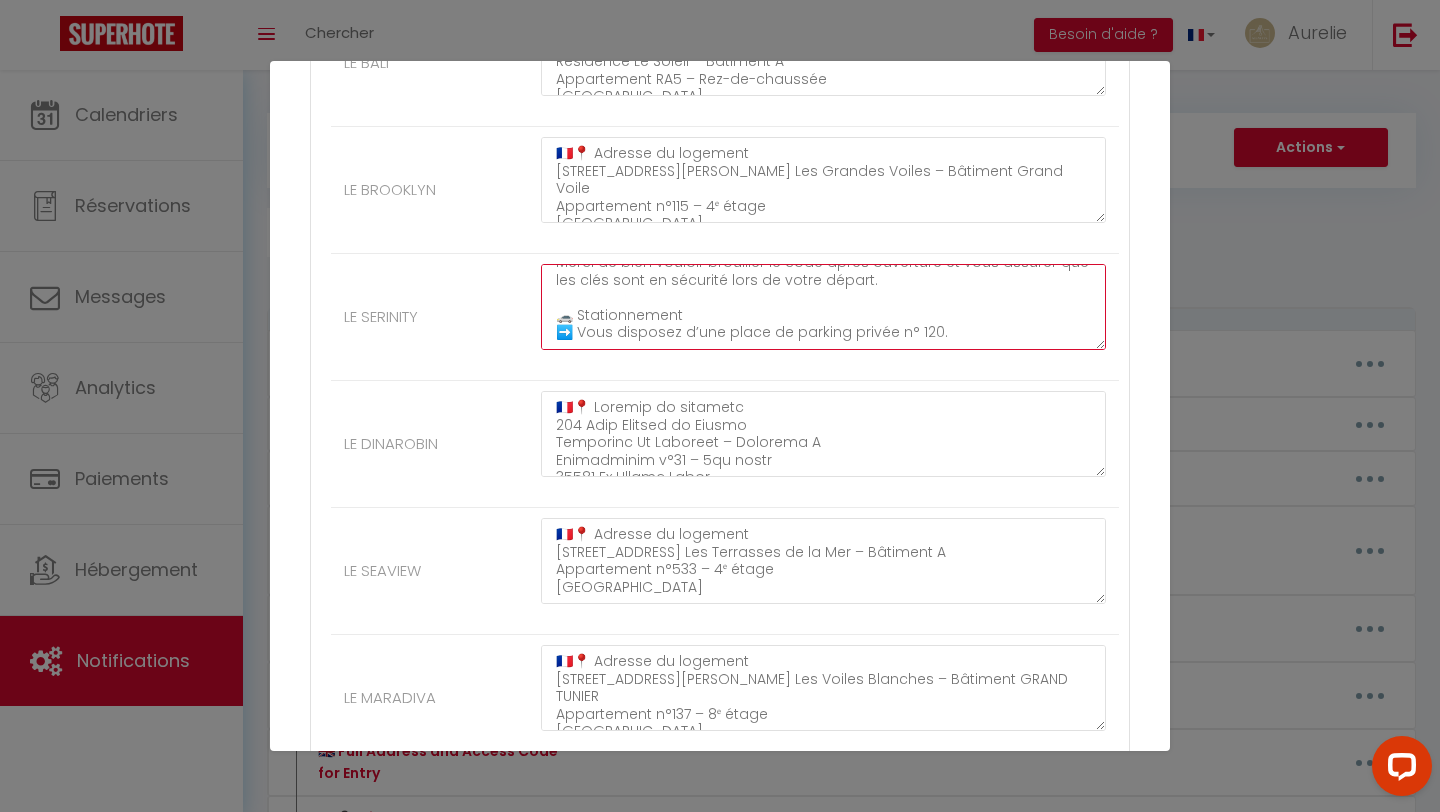 drag, startPoint x: 553, startPoint y: 281, endPoint x: 574, endPoint y: 417, distance: 137.61177 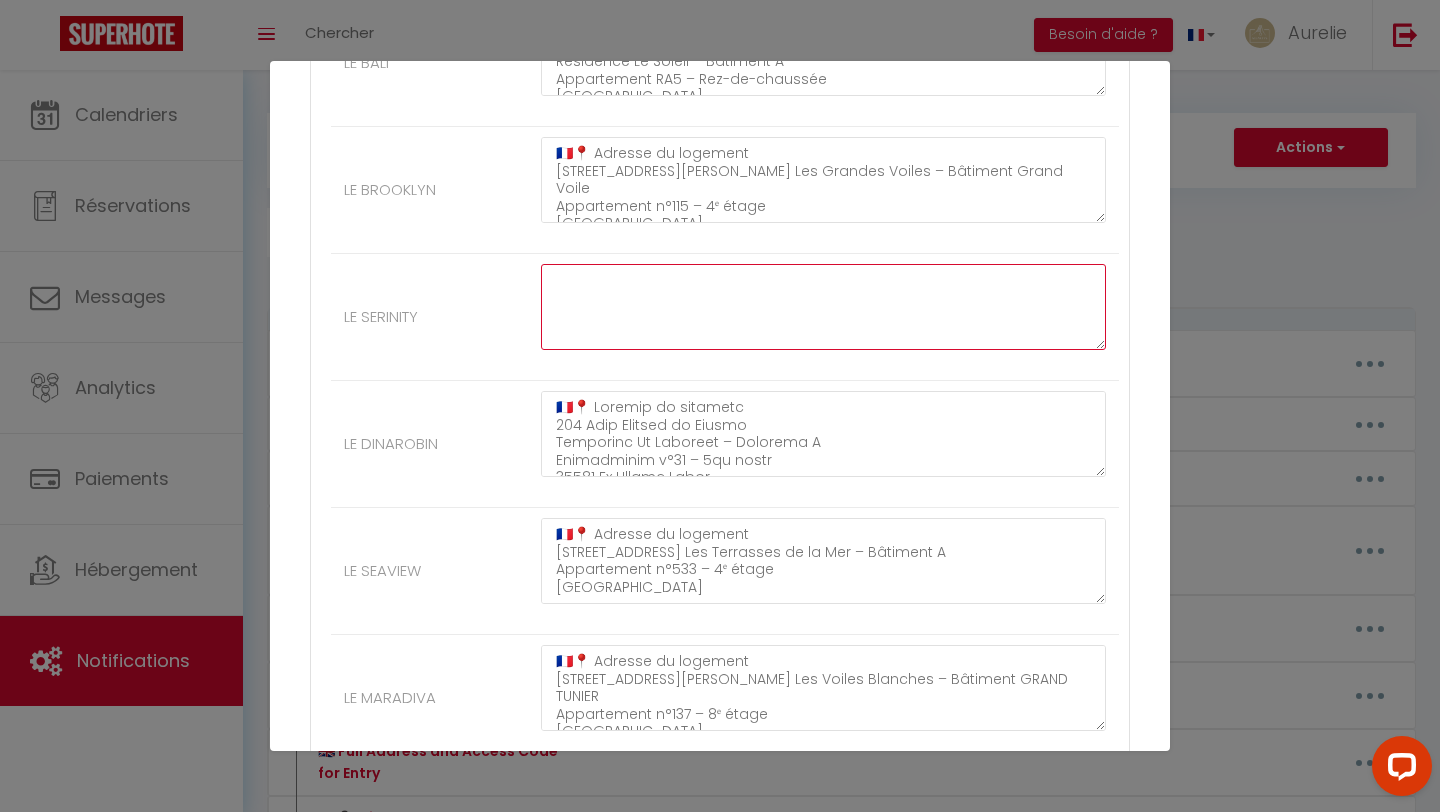 scroll, scrollTop: 0, scrollLeft: 0, axis: both 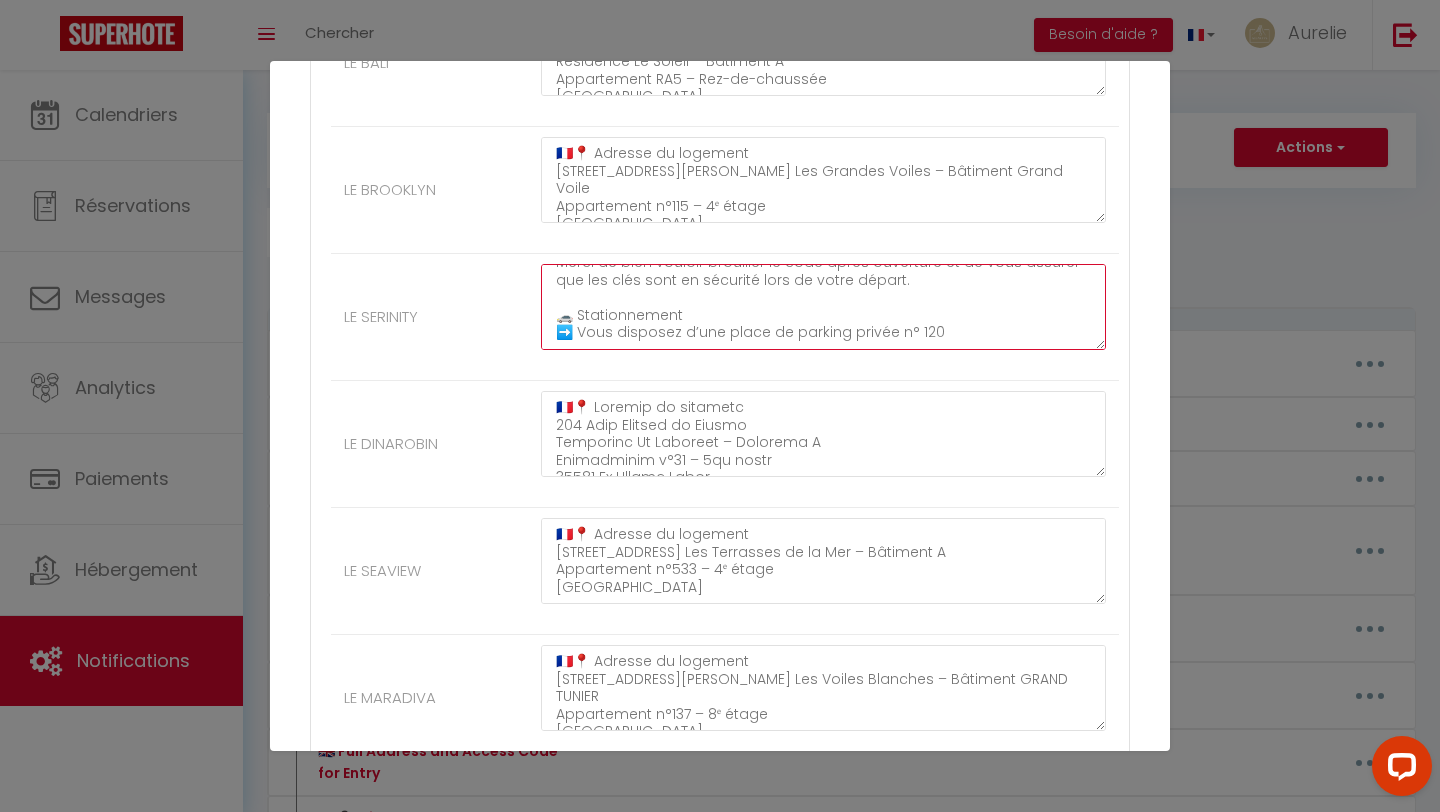 drag, startPoint x: 889, startPoint y: 304, endPoint x: 558, endPoint y: 288, distance: 331.38647 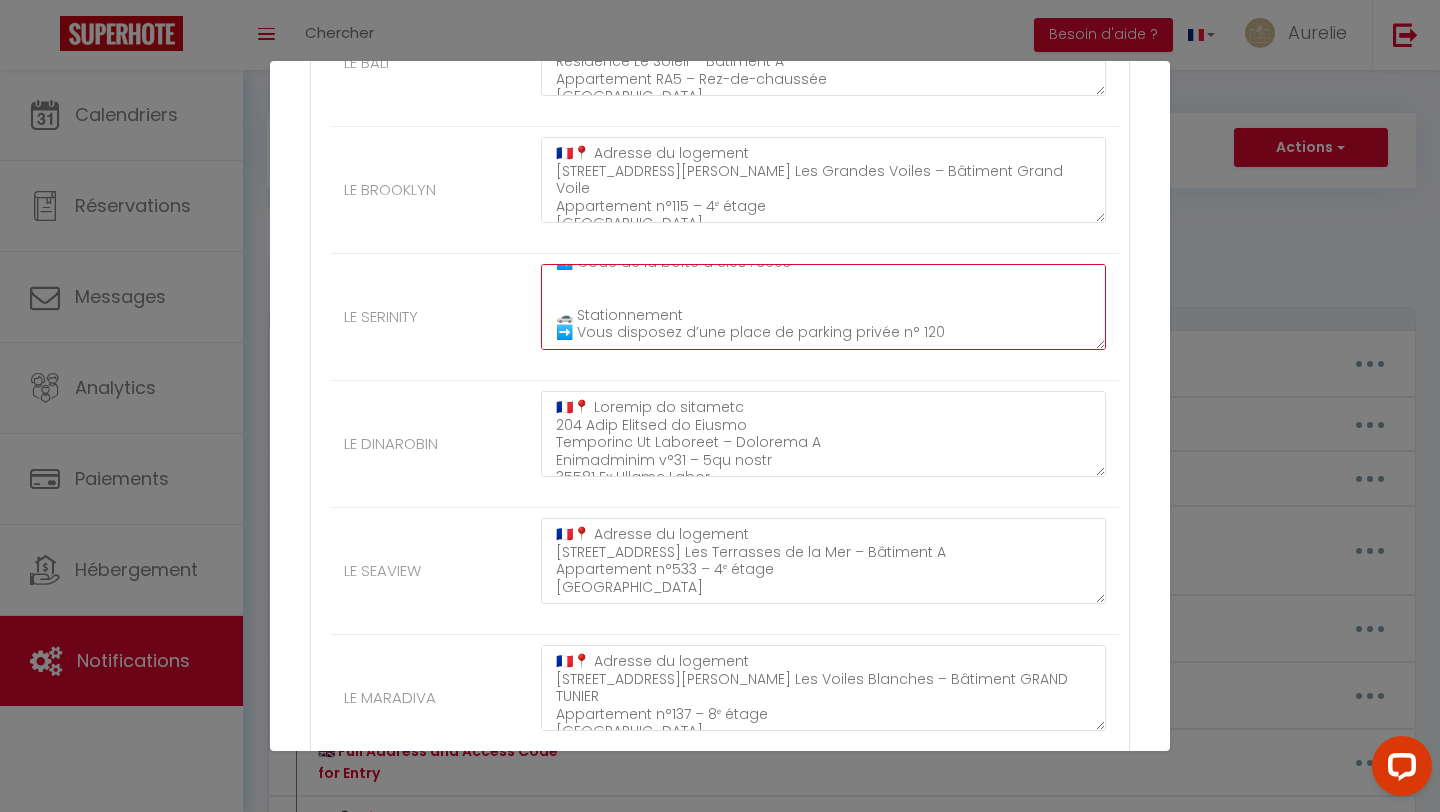 scroll, scrollTop: 205, scrollLeft: 0, axis: vertical 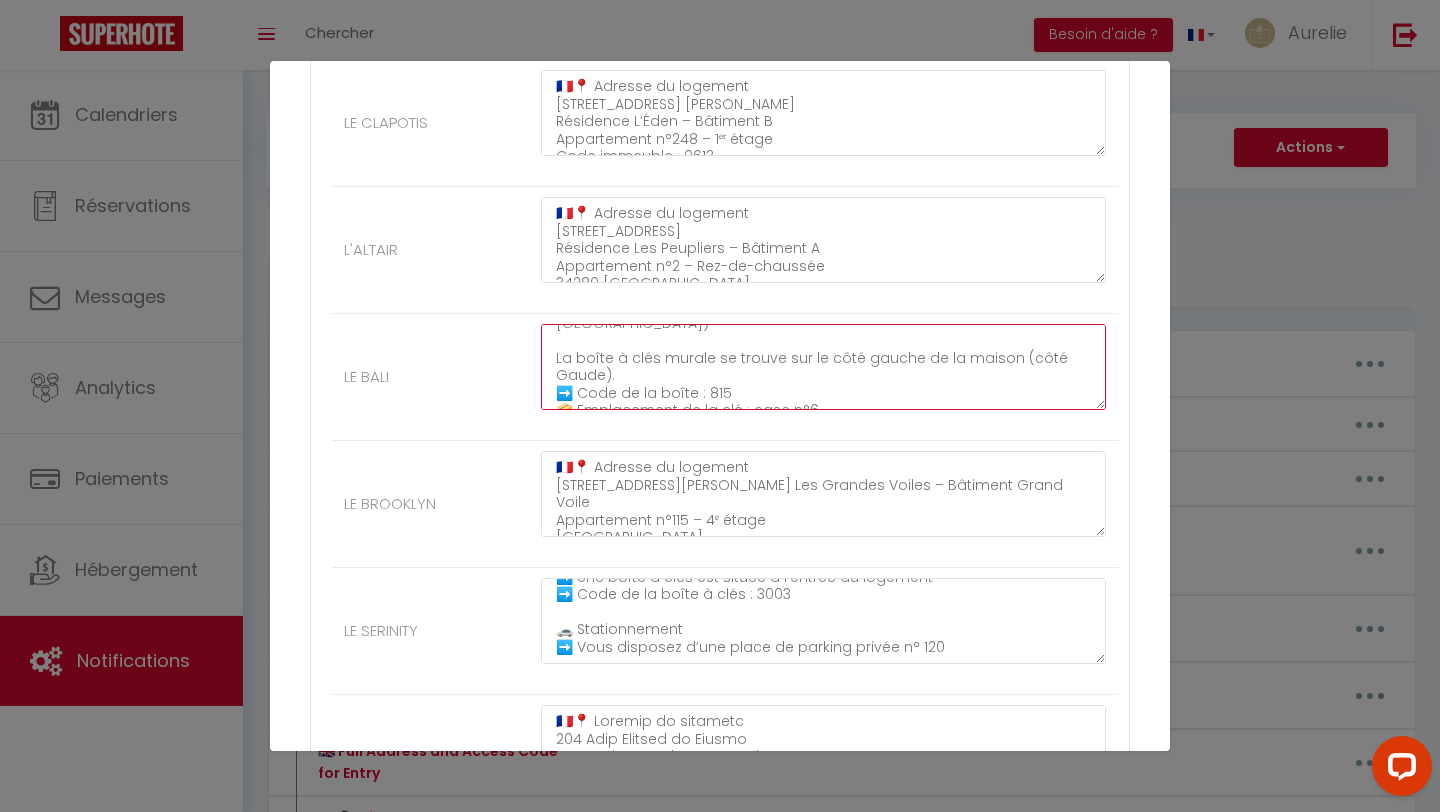 drag, startPoint x: 559, startPoint y: 340, endPoint x: 580, endPoint y: 427, distance: 89.498604 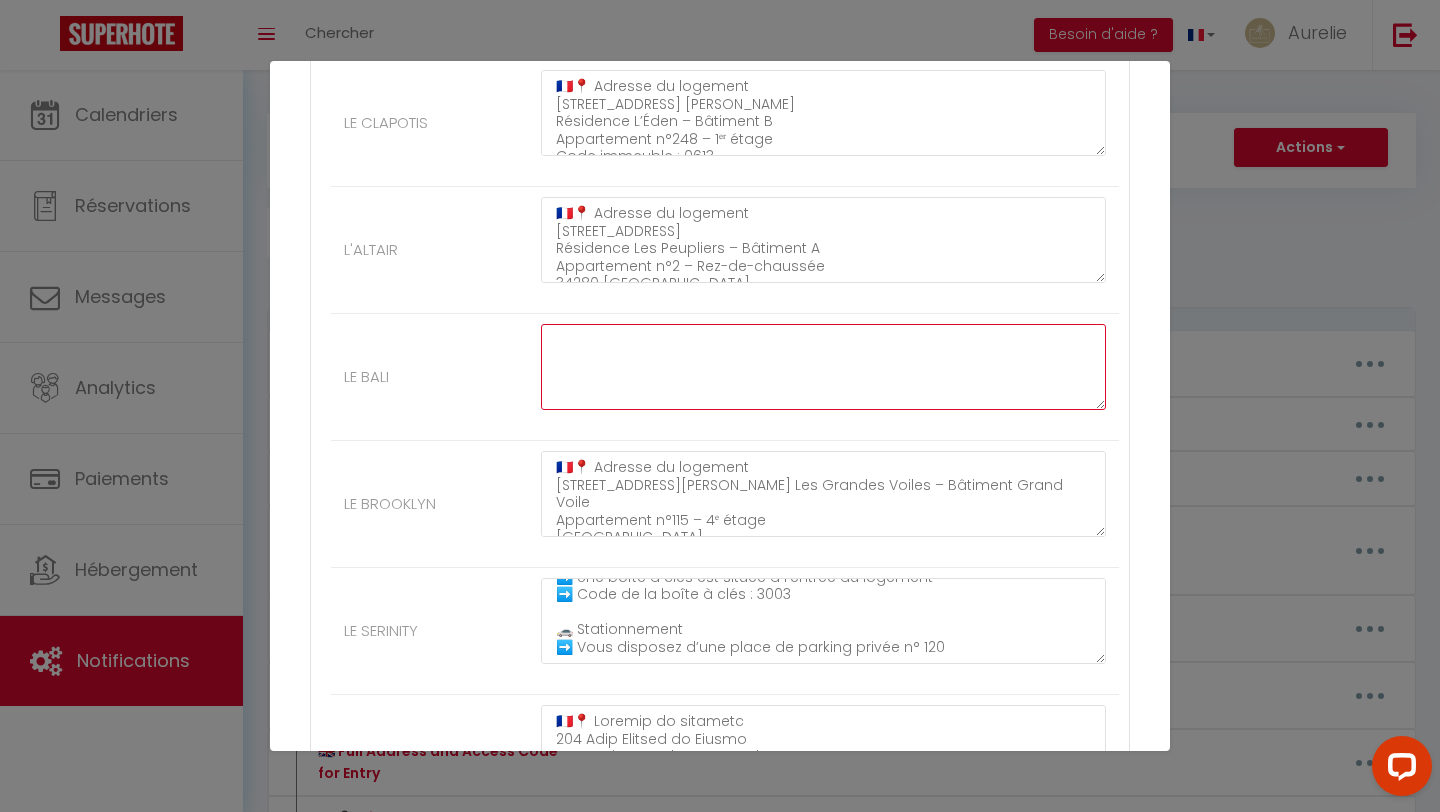 scroll, scrollTop: 0, scrollLeft: 0, axis: both 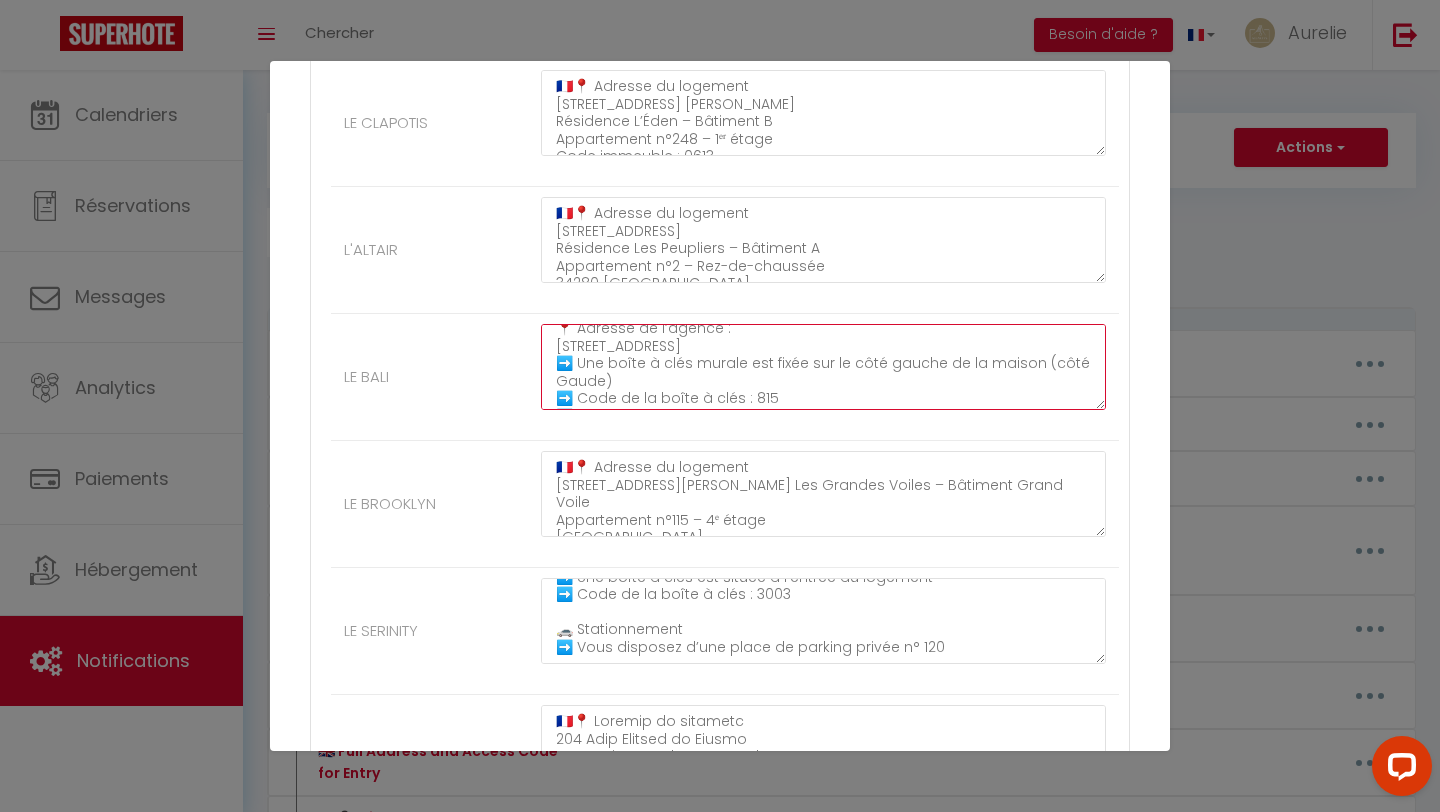 drag, startPoint x: 1030, startPoint y: 385, endPoint x: 1037, endPoint y: 400, distance: 16.552946 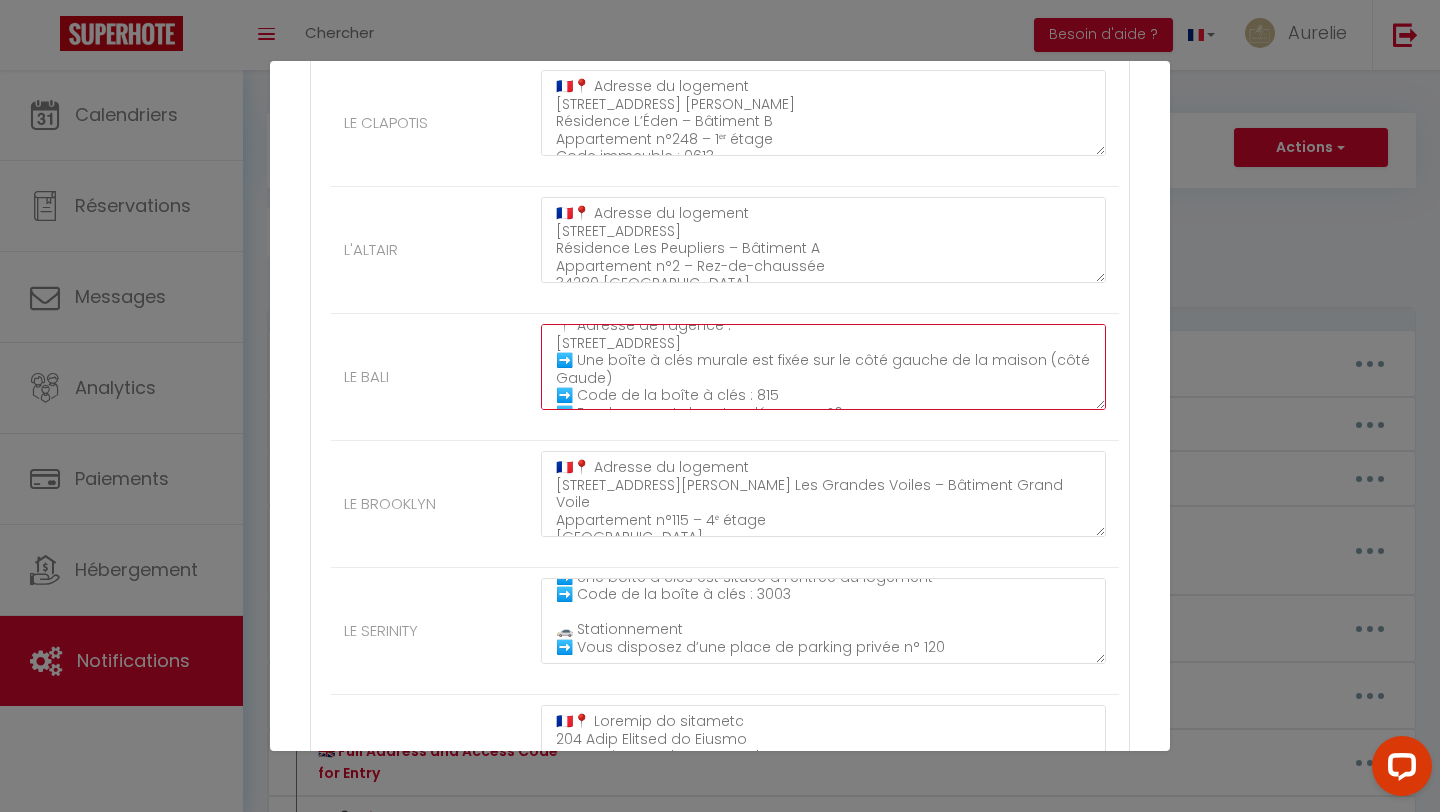 click on "🇫🇷📍 Adresse du logement
161 Avenue Plein Soleil
Résidence Le Soleil – Bâtiment A
Appartement RA5 – Rez-de-chaussée
34280 La Grande Motte
🔐 Accès à la résidence
➡️ Code portillon : 1439
➡️ Code bâtiment A : A167
🔑 Arrivée autonome – Récupération des clés
➡️ Avant de vous rendre à votre logement, merci de récupérer les clés à notre agence, située dans une maison avec portail blanc.
📍 Adresse de l’agence :
31 Allée des Flamants Roses, 34280 La Grande Motte
➡️ Une boîte à clés murale est fixée sur le côté gauche de la maison (côté Gaude)
➡️ Code de la boîte à clés : 815
➡️ Emplacement de votre clé : case n°6
Merci de bien vouloir refermer la boîte après usage et brouiller le code pour garantir la sécurité de vos clés.
🚗 Stationnement
➡️ Vous disposez d’une place de parking privative n°876" at bounding box center (823, 367) 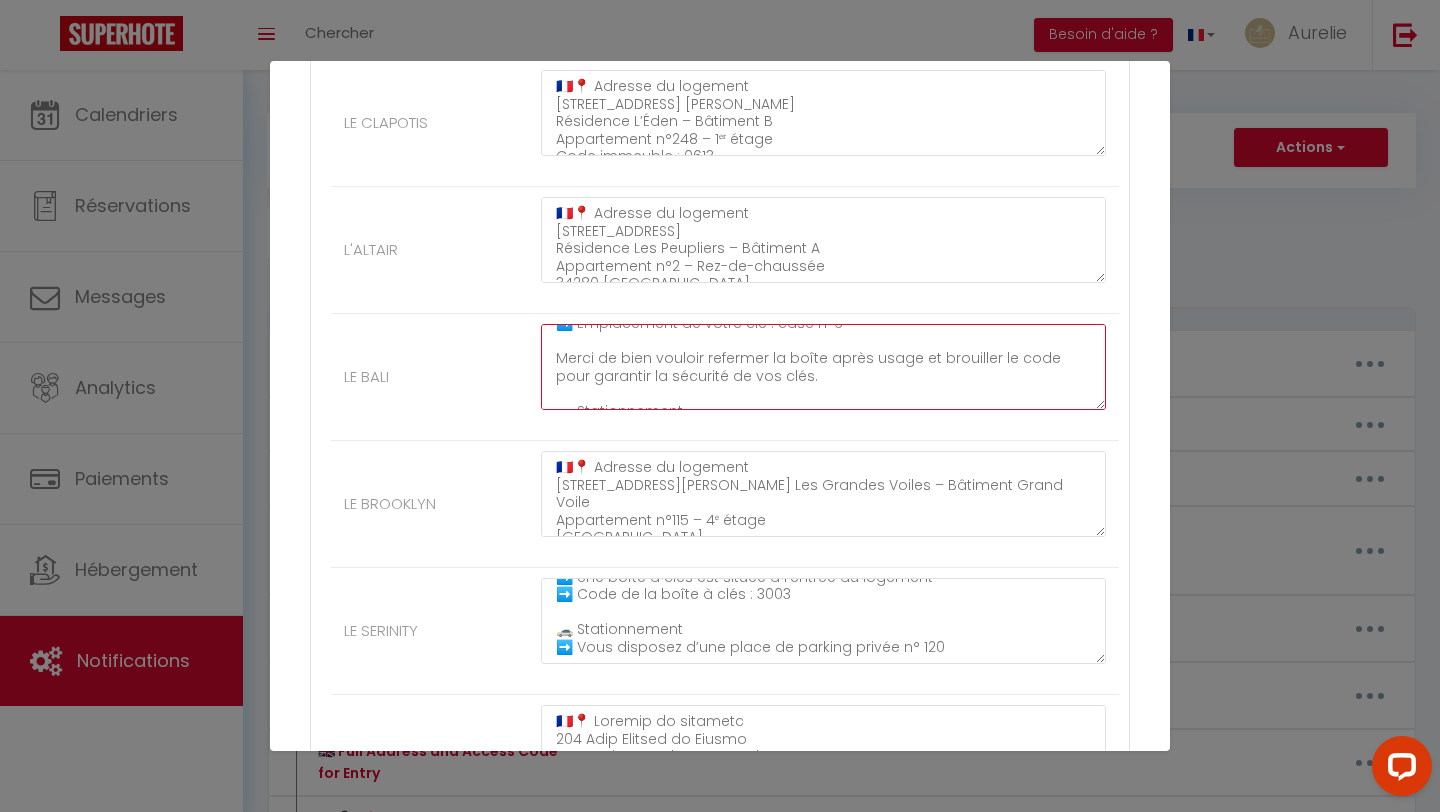 scroll, scrollTop: 338, scrollLeft: 0, axis: vertical 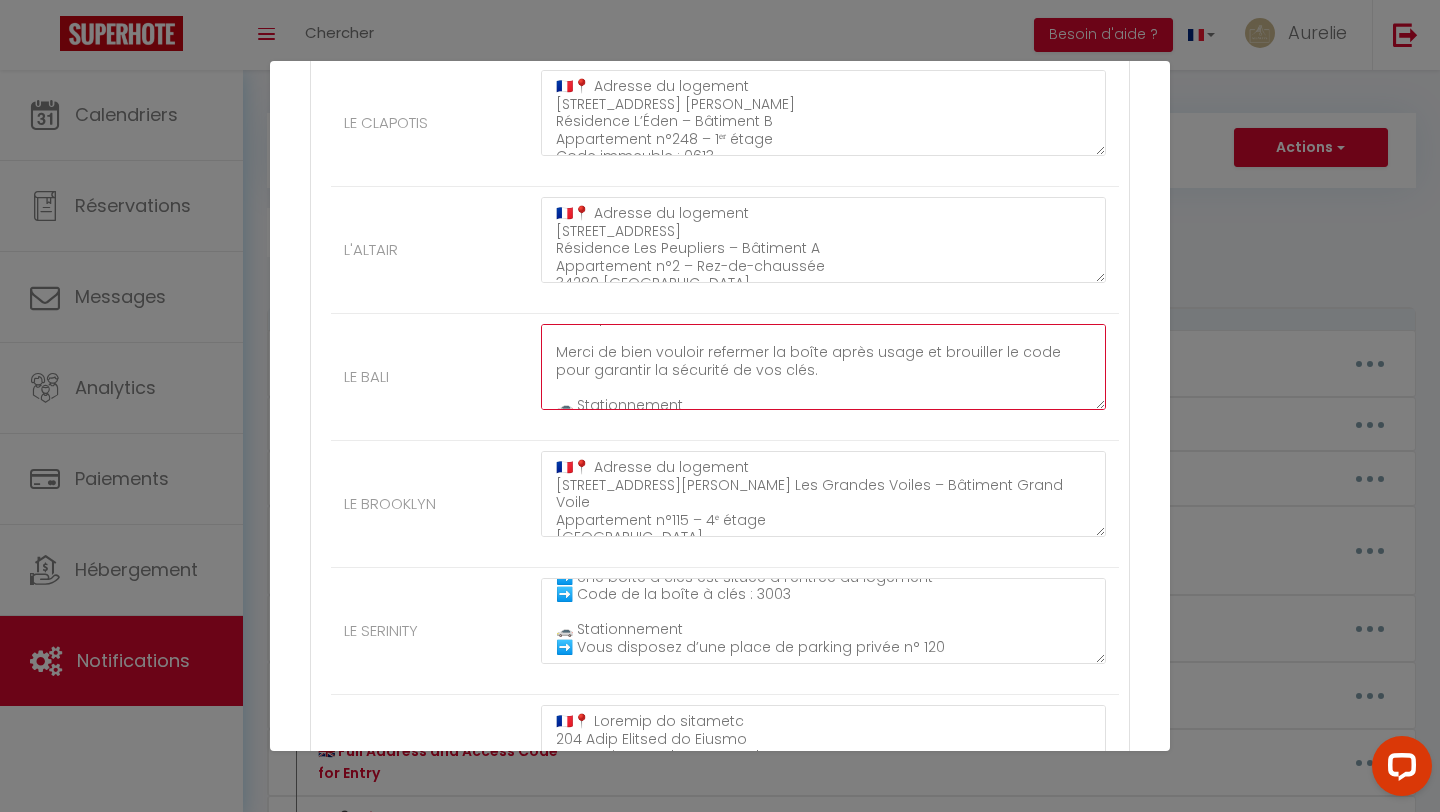 drag, startPoint x: 556, startPoint y: 350, endPoint x: 890, endPoint y: 376, distance: 335.01044 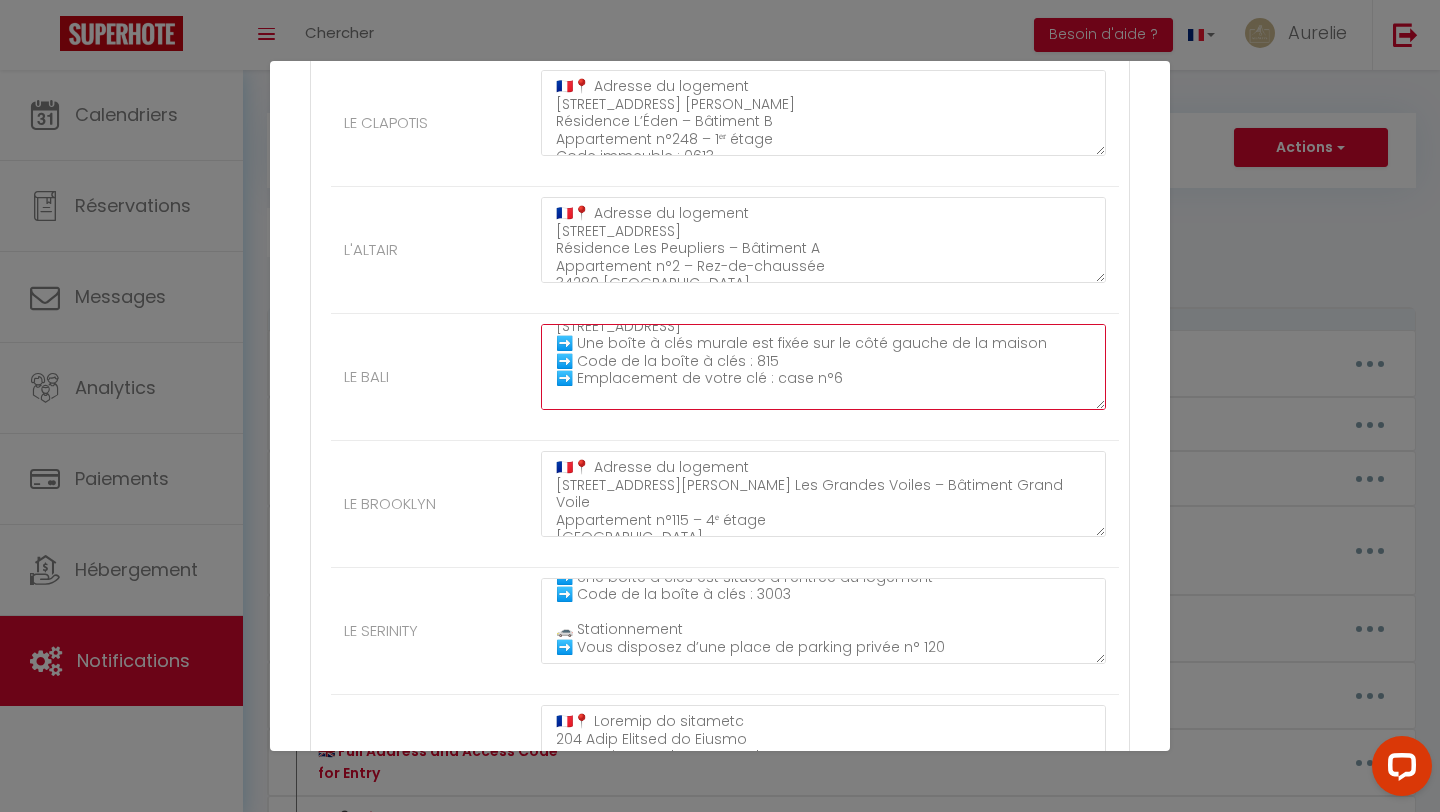 scroll, scrollTop: 269, scrollLeft: 0, axis: vertical 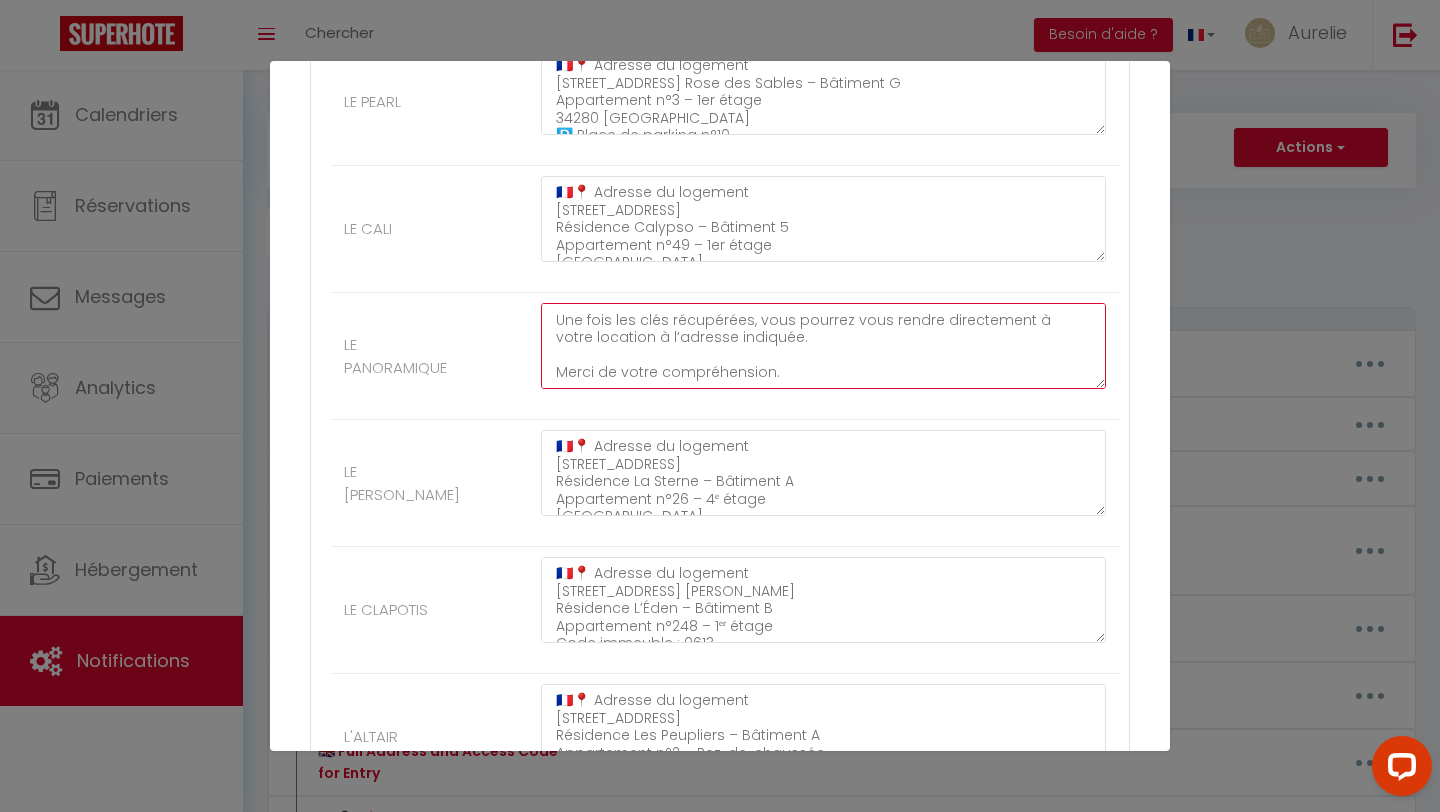 drag, startPoint x: 550, startPoint y: 320, endPoint x: 736, endPoint y: 455, distance: 229.8282 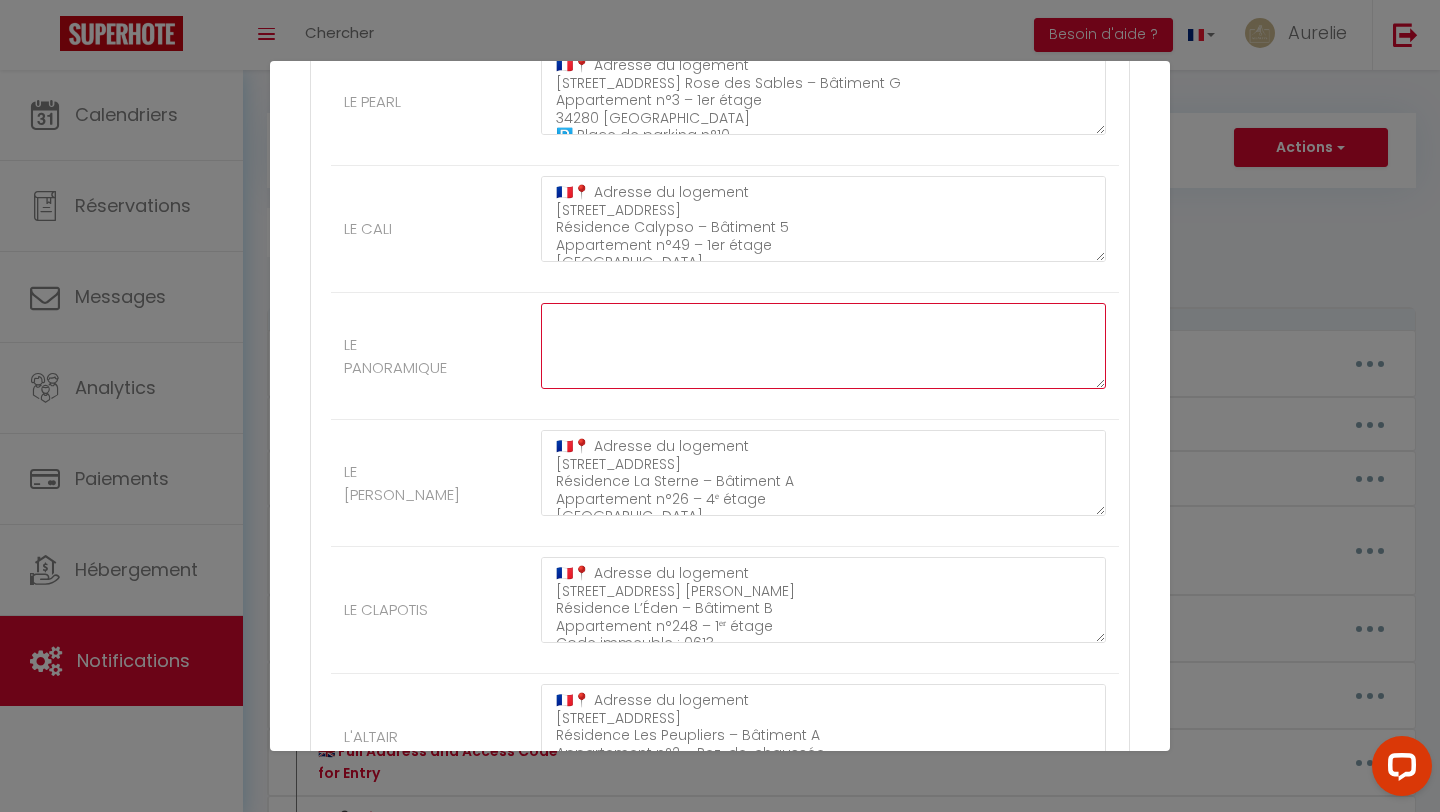 scroll, scrollTop: 0, scrollLeft: 0, axis: both 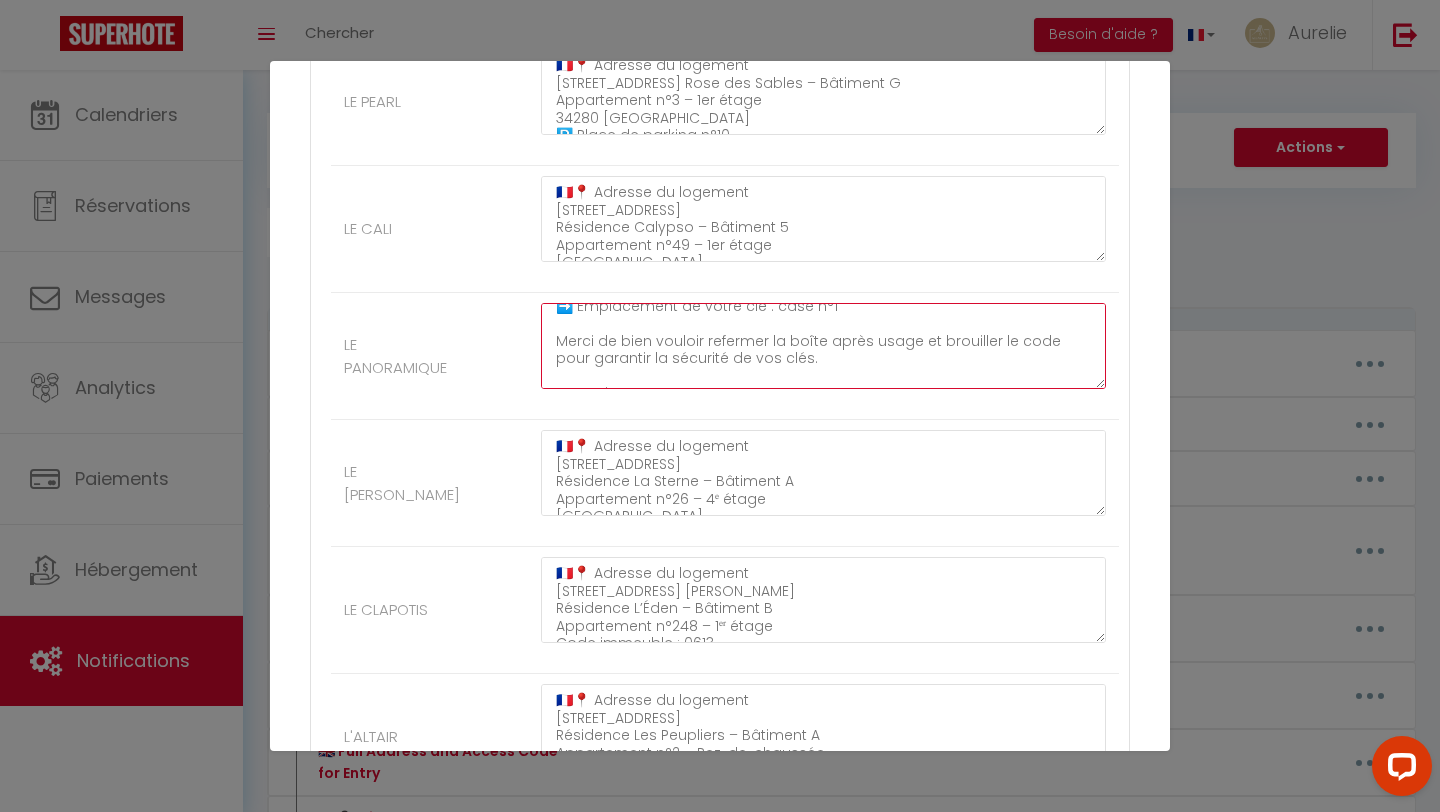 drag, startPoint x: 787, startPoint y: 368, endPoint x: 557, endPoint y: 345, distance: 231.14714 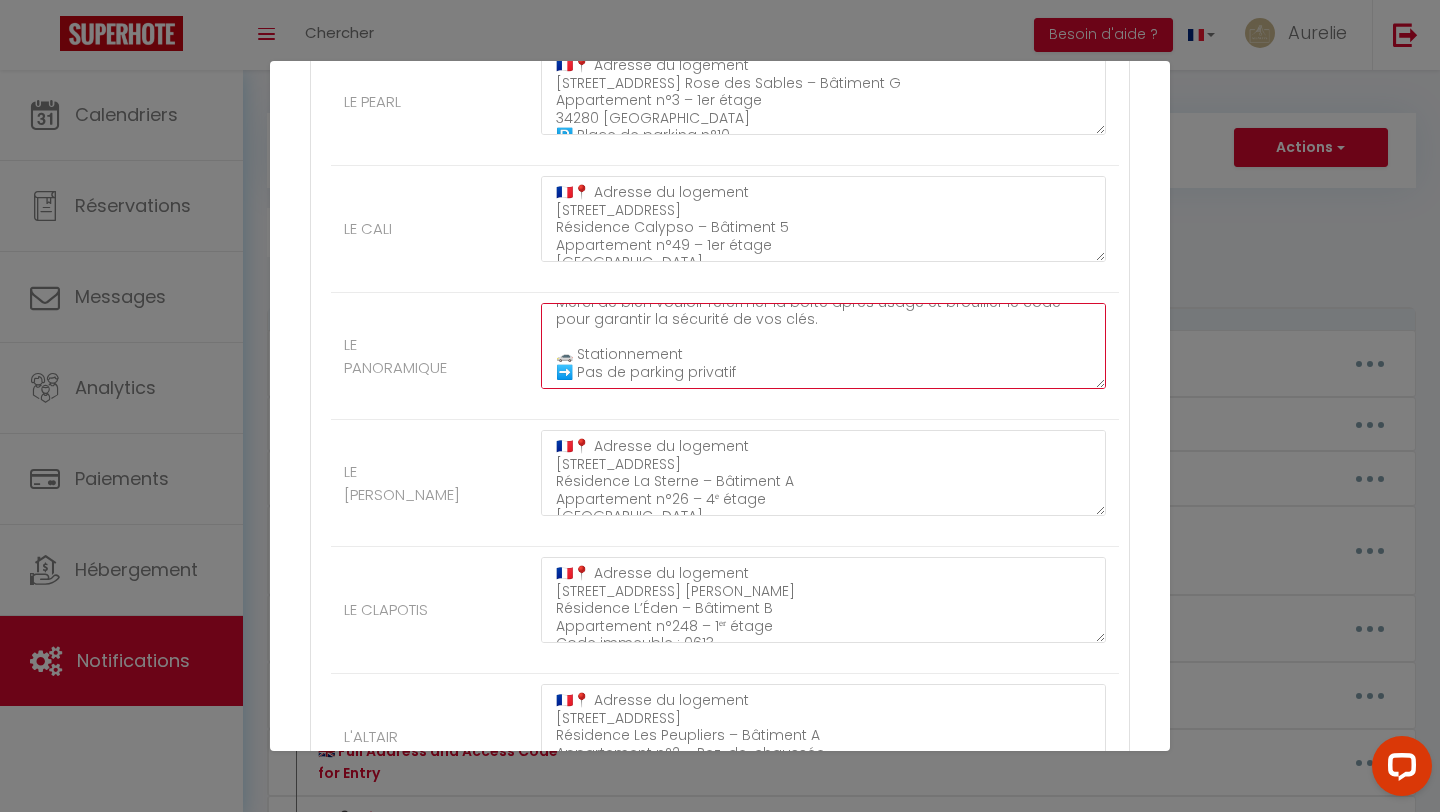 scroll, scrollTop: 385, scrollLeft: 0, axis: vertical 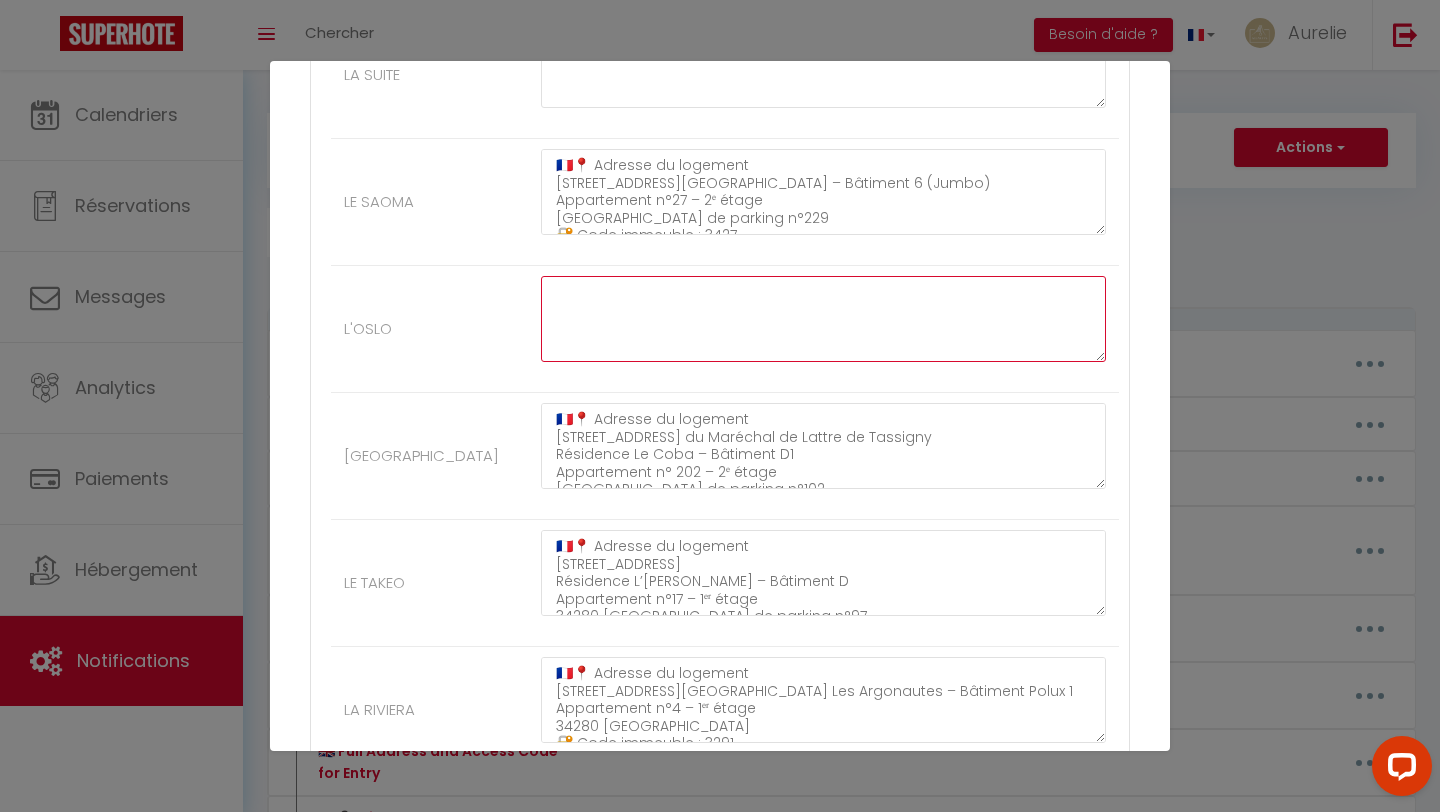 click at bounding box center (823, 319) 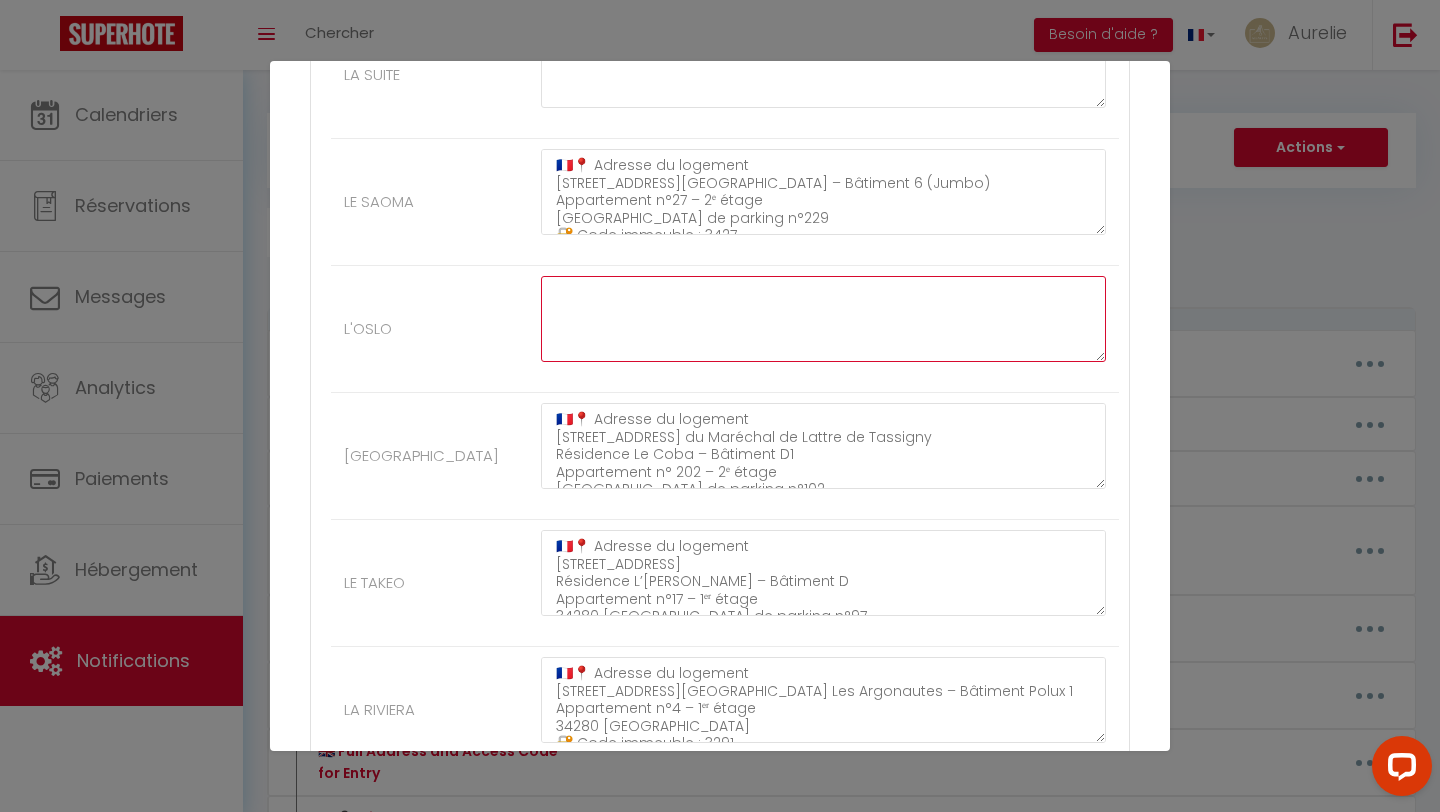 paste on "🇫🇷📍 Adresse du logement
701 Rue des Navigateurs
Résidence Jamais
1er étage, Appartement 123
34280 La Grande Motte
🔐 Accès à la résidence
➡️ Code immeuble : 2584
🔑 Arrivée autonome – Récupération des clés
Votre logement n’est pas encore équipé d’une boîte à clés.
Merci de récupérer les clés à notre agence située dans une maison avec portail blanc.
📍 Adresse de l’agence :
31 Allée des Flamants Roses, 34280 La Grande Motte
➡️ Une grande boîte à clés grise est fixée au mur, à l’intérieur de la cour.
➡️ Code d’ouverture : 815
➡️ L’emplacement précis de votre clé vous sera communiqué par SMS.
Merci de bien vouloir refermer la boîte après usage et brouiller le code pour garantir la sécurité de vos clés.
🚗 Stationnement
➡️ Pas de parking privatif" 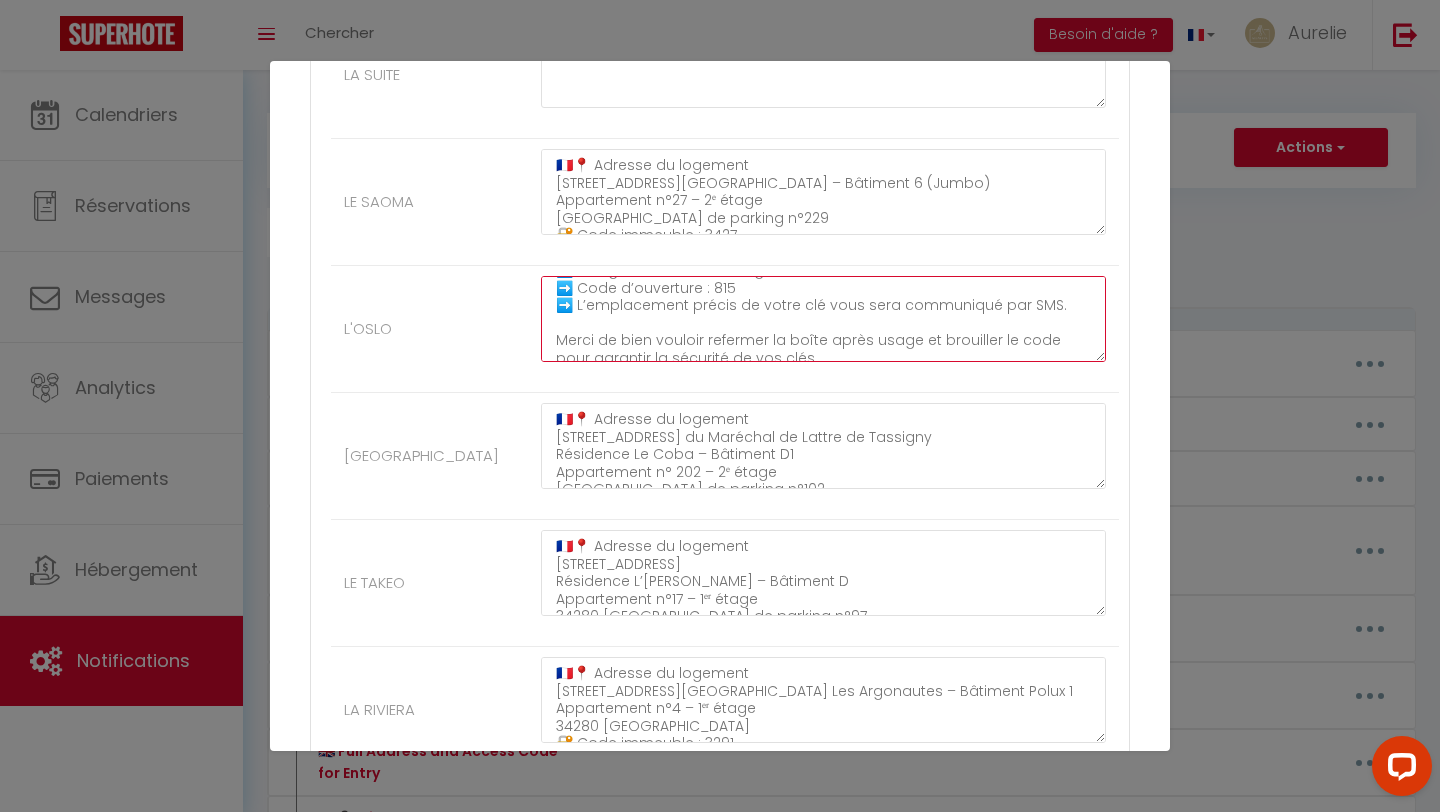 scroll, scrollTop: 312, scrollLeft: 0, axis: vertical 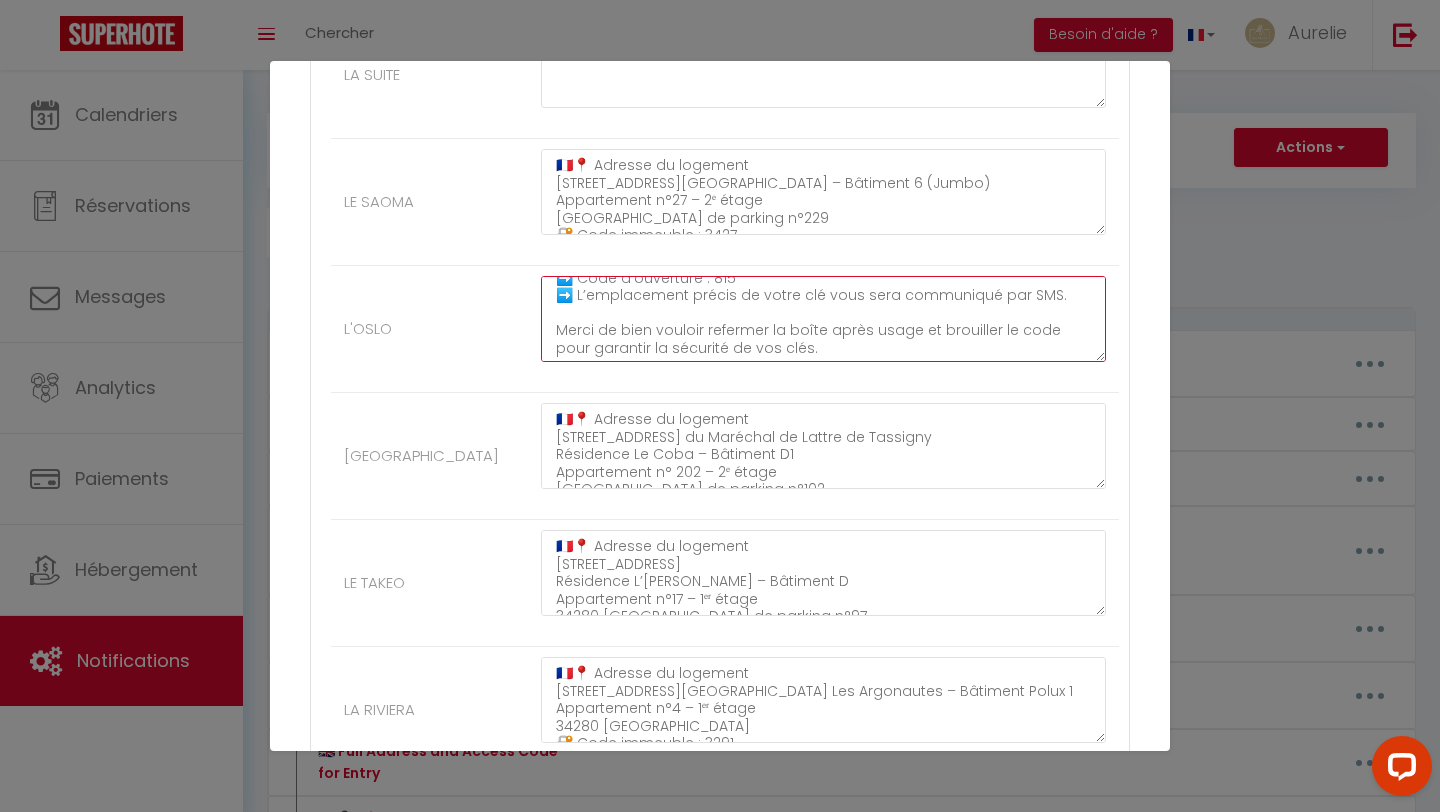 drag, startPoint x: 1008, startPoint y: 312, endPoint x: 590, endPoint y: 313, distance: 418.0012 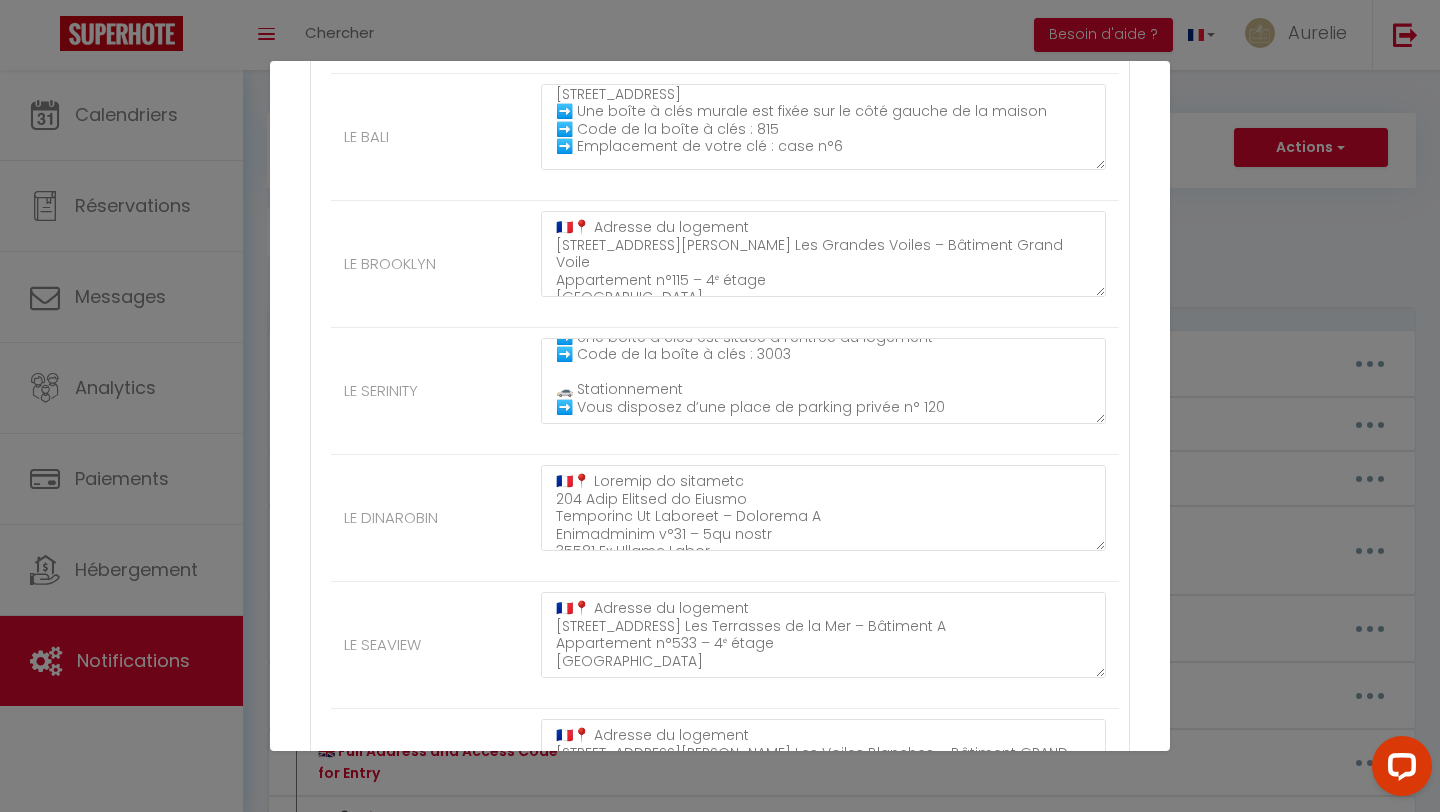 scroll, scrollTop: 2668, scrollLeft: 0, axis: vertical 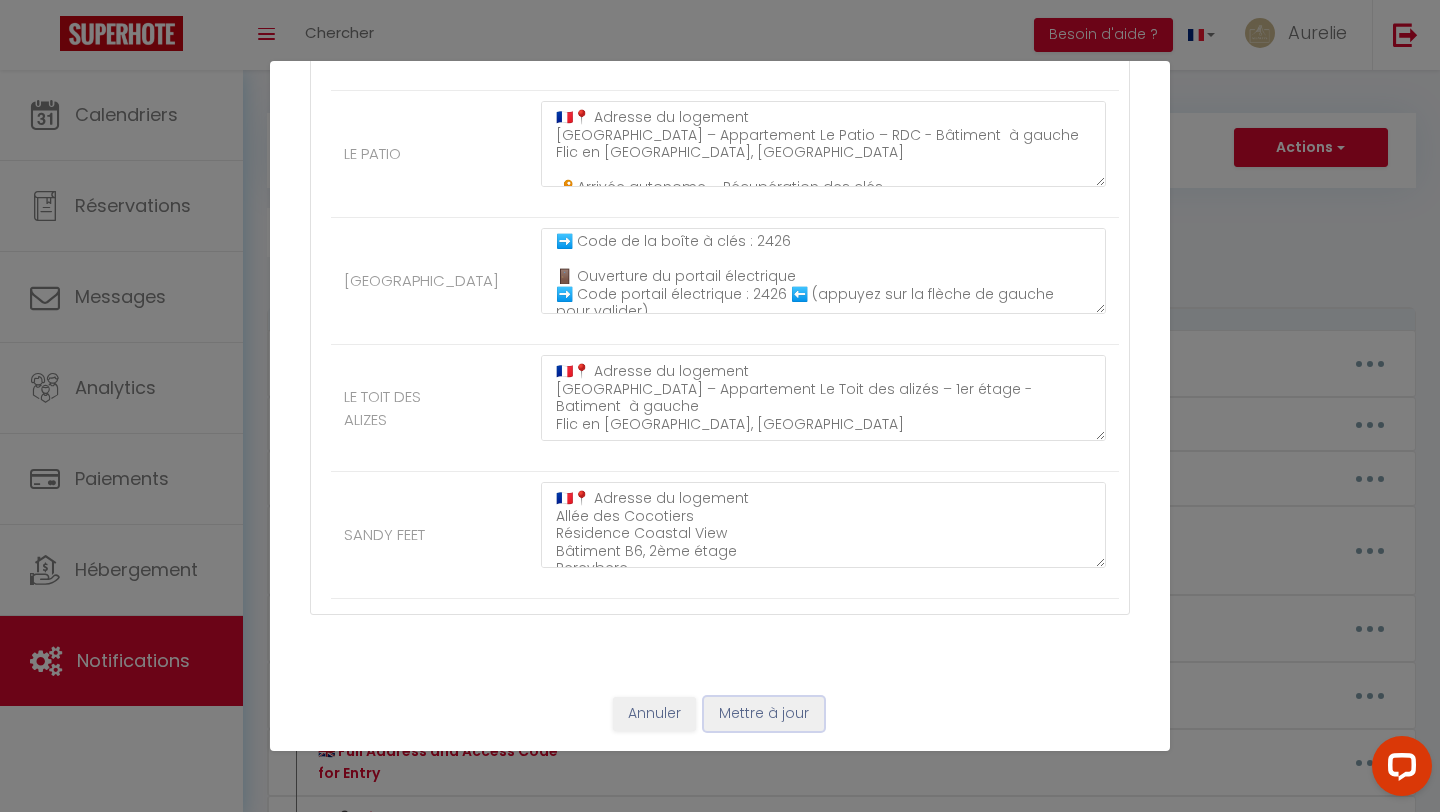 click on "Mettre à jour" at bounding box center [764, 714] 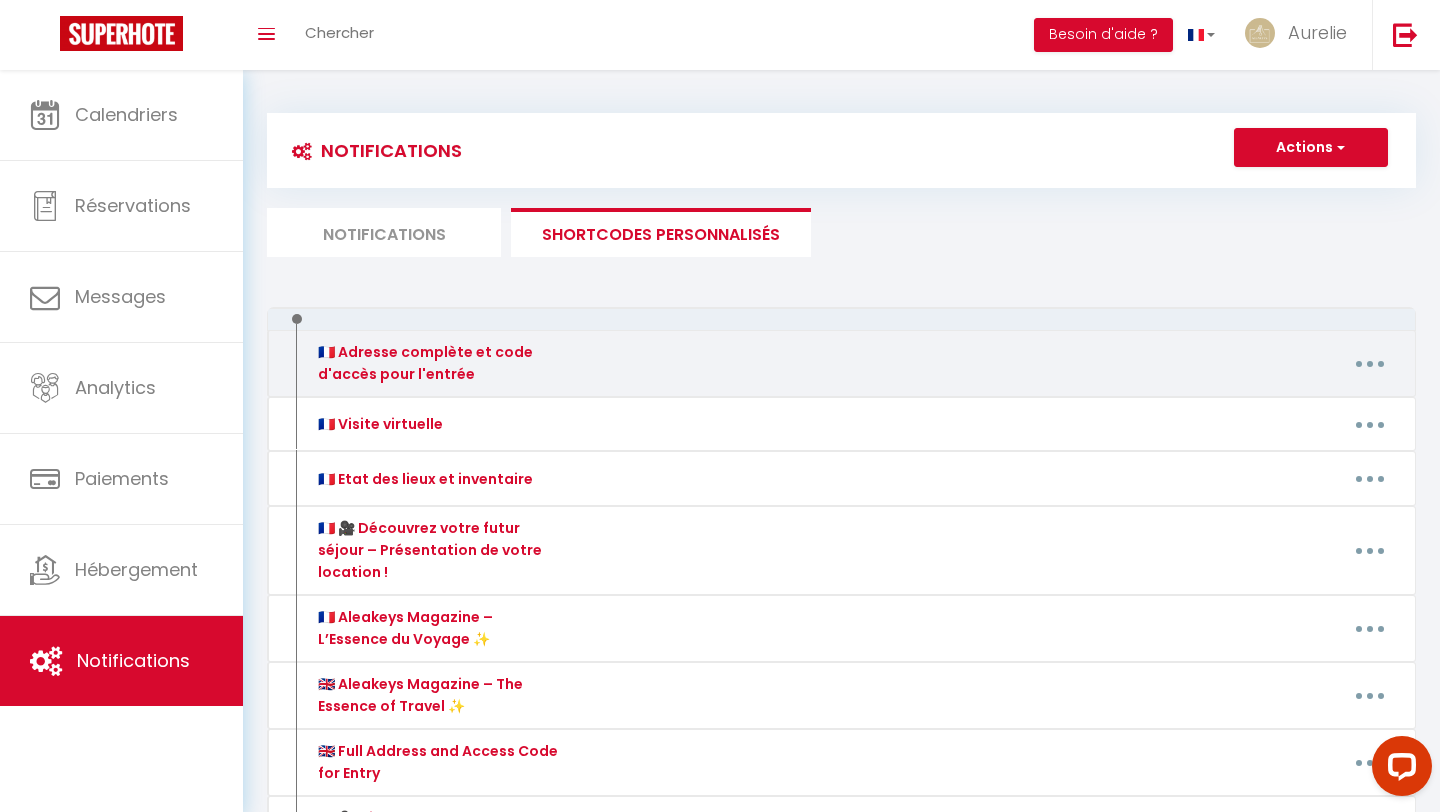 click at bounding box center [1370, 364] 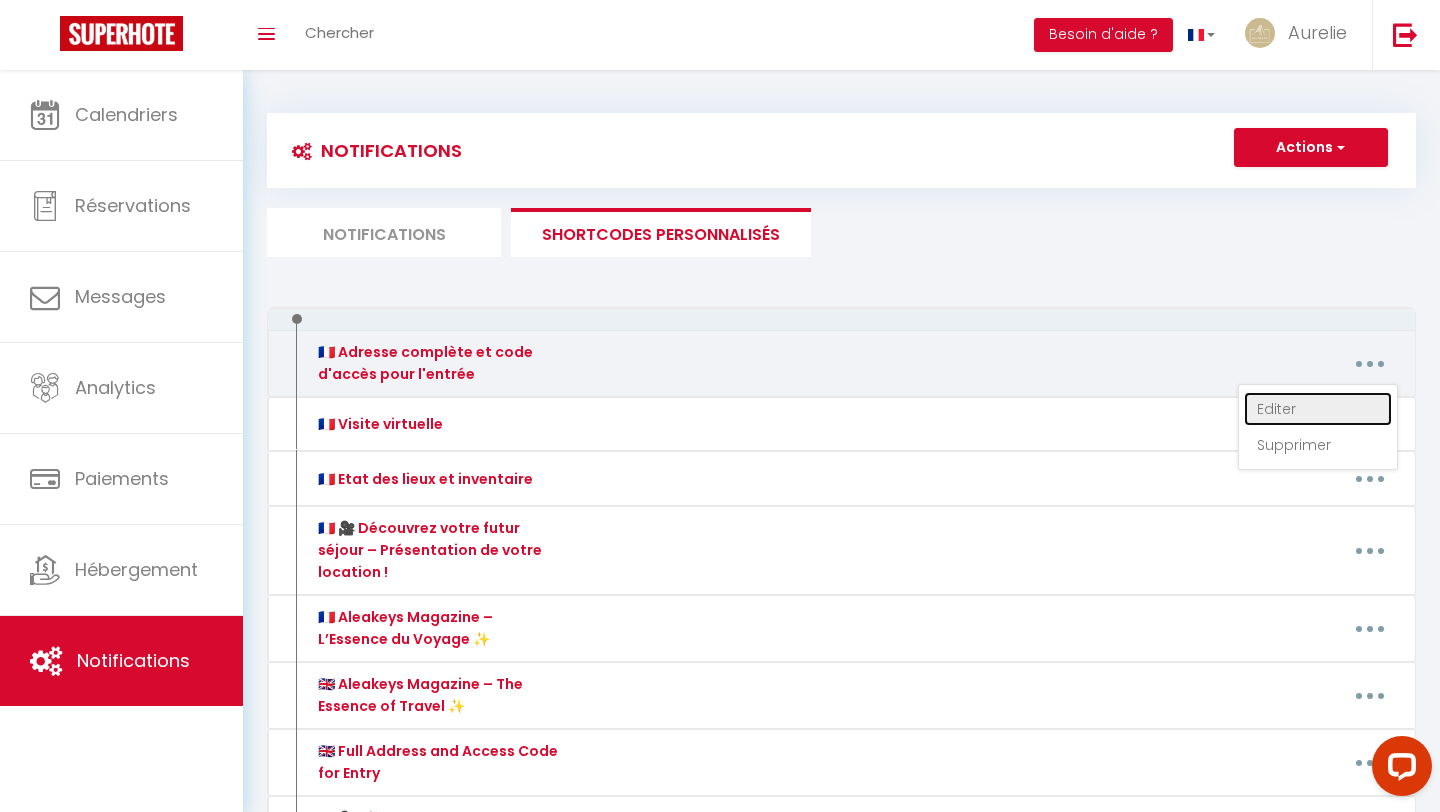 click on "Editer" at bounding box center [1318, 409] 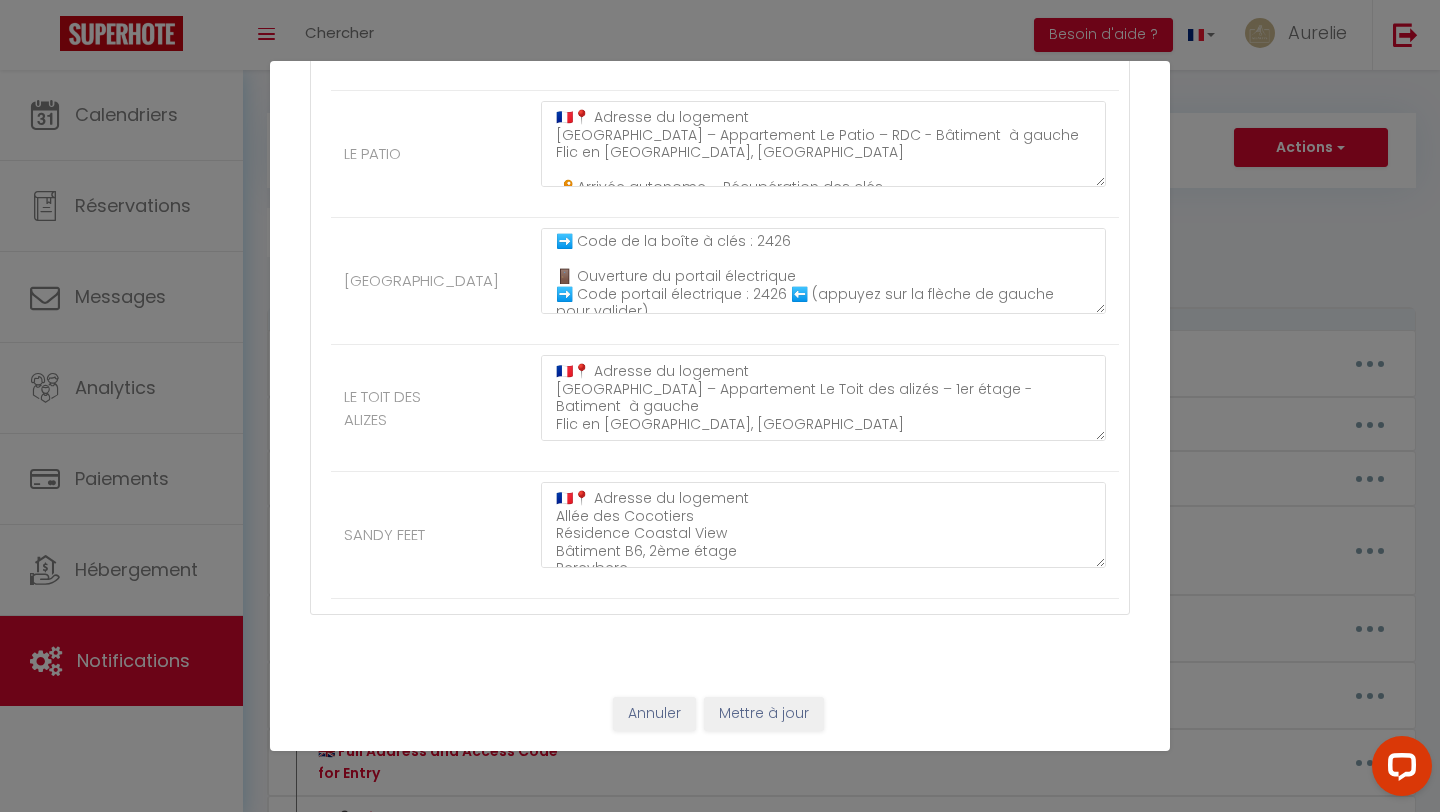 scroll, scrollTop: 0, scrollLeft: 0, axis: both 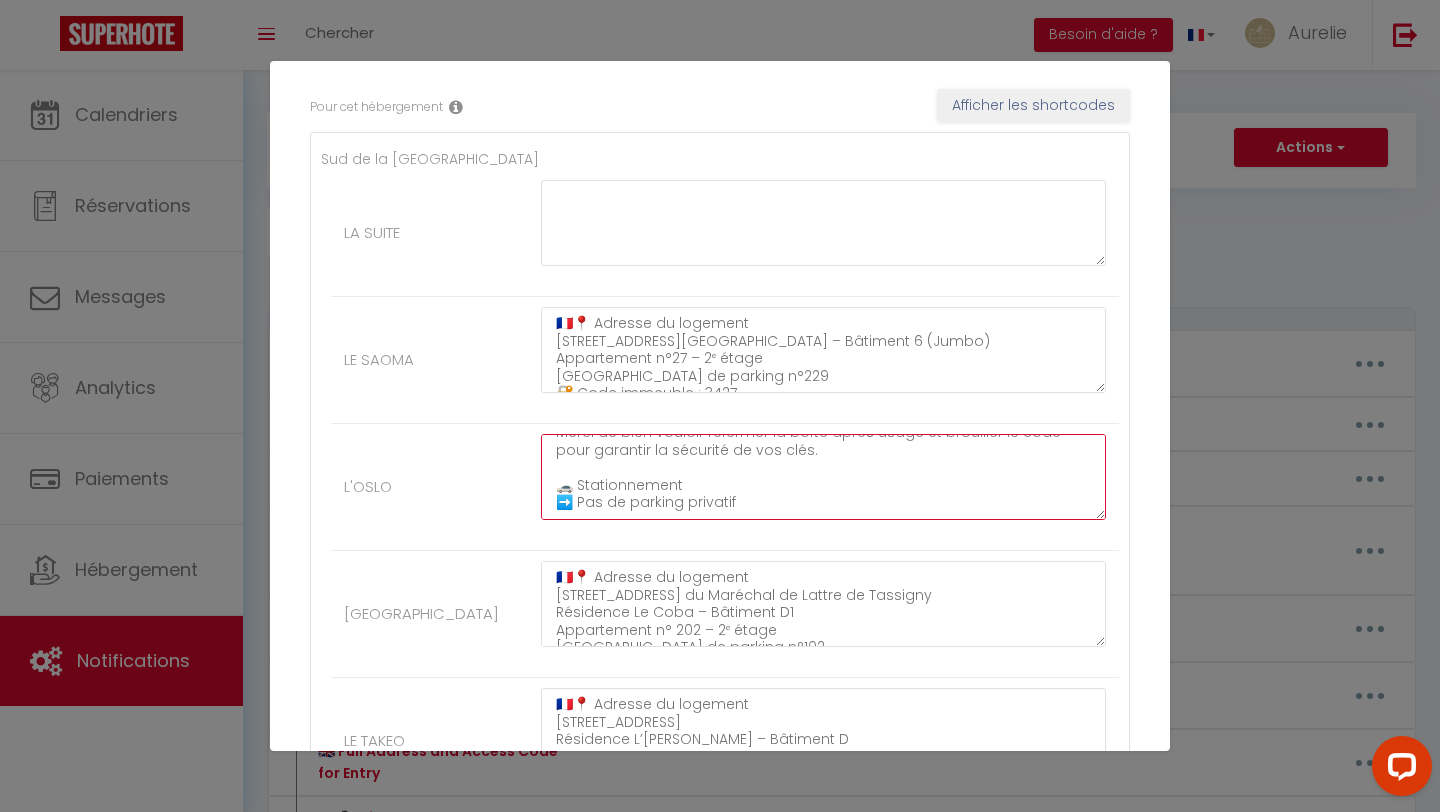 drag, startPoint x: 557, startPoint y: 453, endPoint x: 625, endPoint y: 567, distance: 132.74034 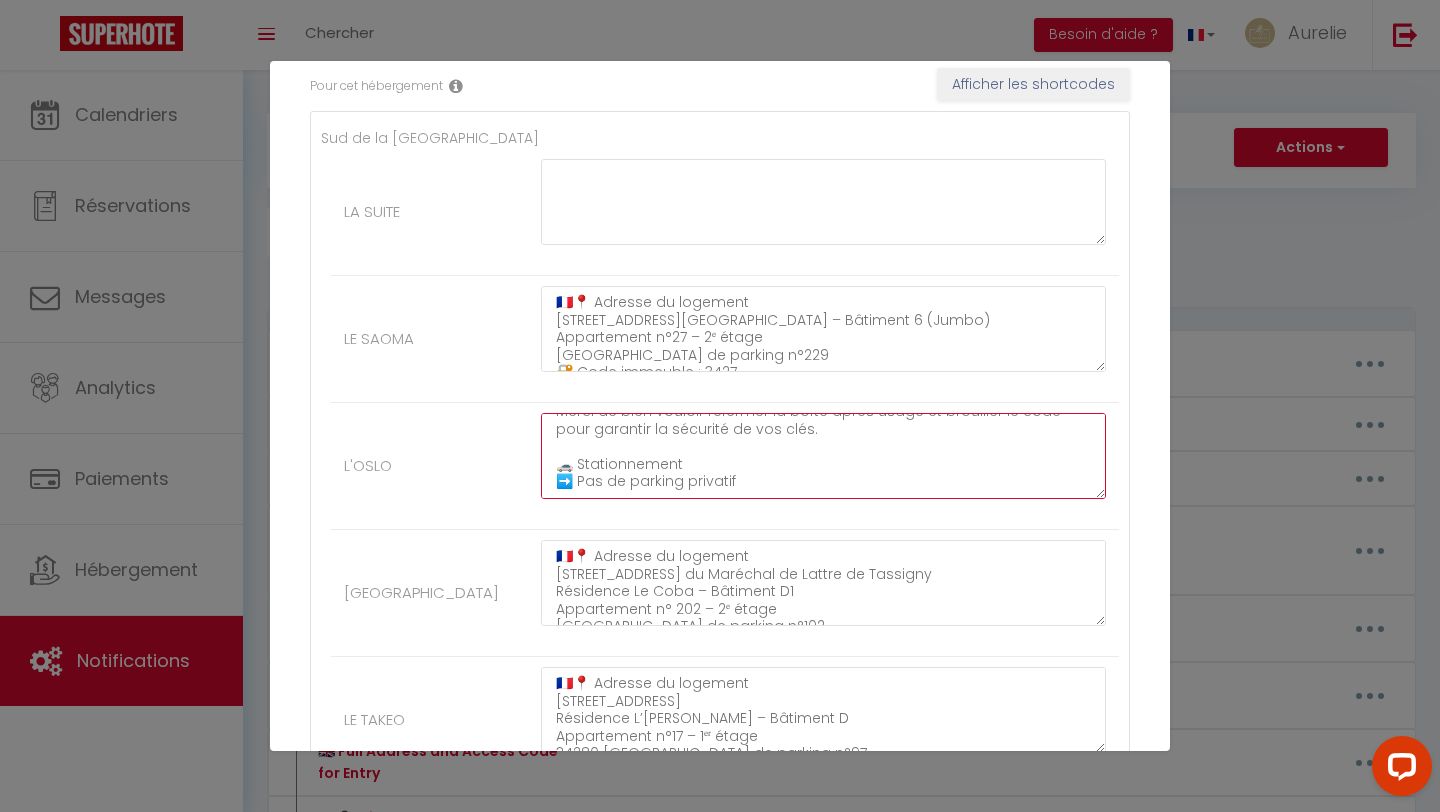 scroll, scrollTop: 340, scrollLeft: 0, axis: vertical 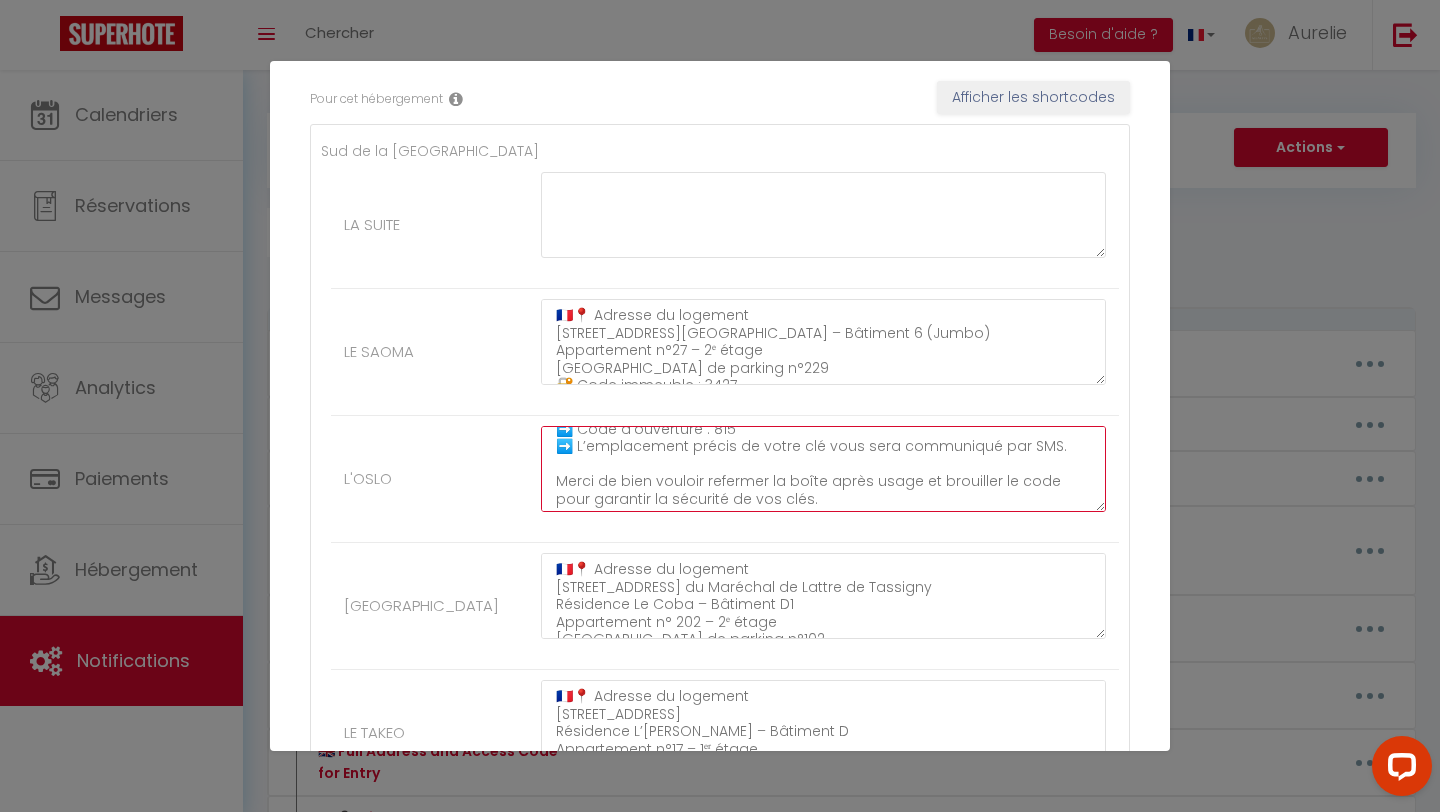 click on "🇫🇷📍 Adresse du logement
701 Rue des Navigateurs
Résidence Jamais
1er étage, Appartement 123
34280 La Grande Motte
🔐 Accès à la résidence
➡️ Code immeuble : 2584
🔑 Arrivée autonome – Récupération des clés
Votre logement n’est pas encore équipé d’une boîte à clés.
Merci de récupérer les clés à notre agence située dans une maison avec portail blanc.
📍 Adresse de l’agence :
31 Allée des Flamants Roses, 34280 La Grande Motte
➡️ Une grande boîte à clés grise est fixée au mur, à l’intérieur de la cour.
➡️ Code d’ouverture : 815
➡️ L’emplacement précis de votre clé vous sera communiqué par SMS.
Merci de bien vouloir refermer la boîte après usage et brouiller le code pour garantir la sécurité de vos clés.
🚗 Stationnement
➡️ Pas de parking privatif" at bounding box center (823, 469) 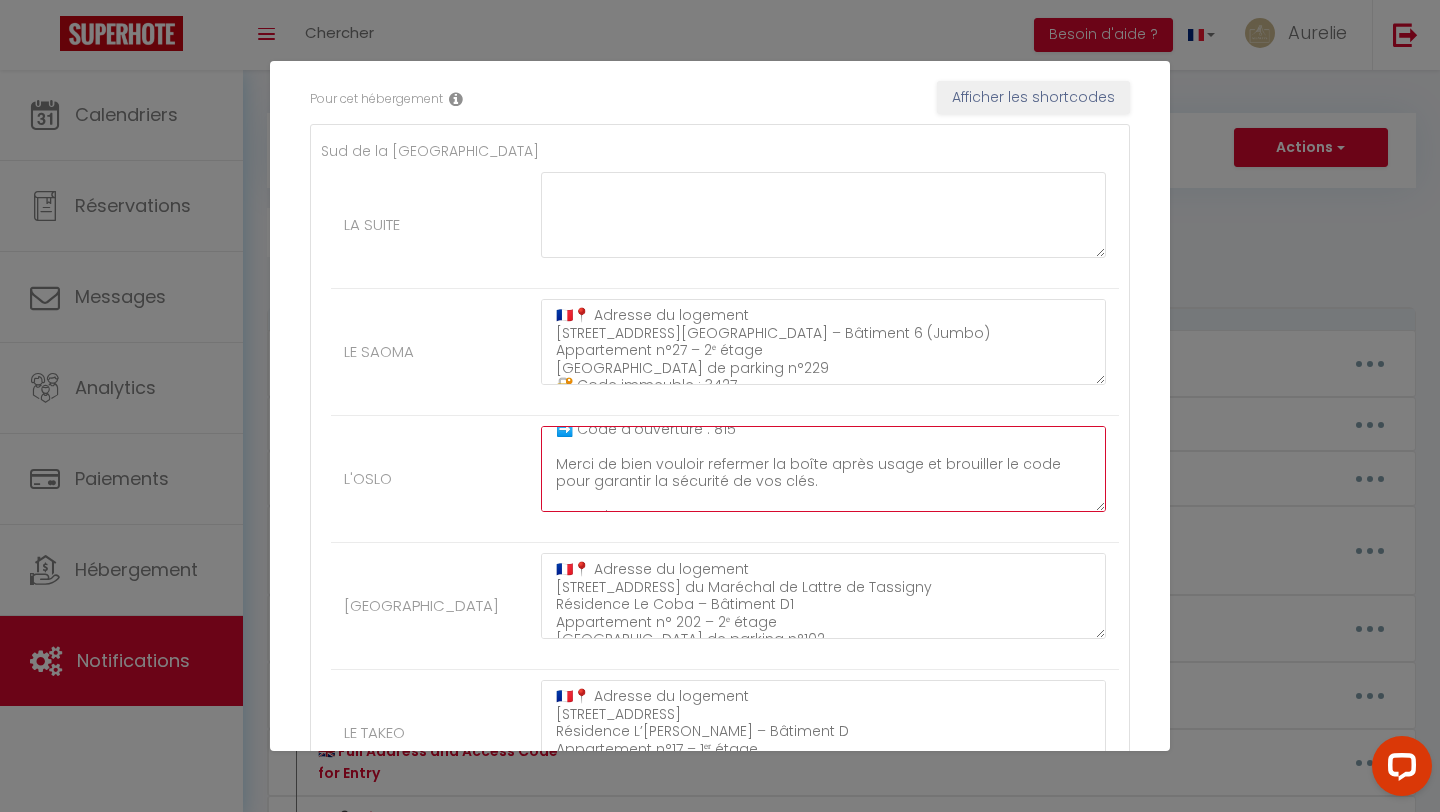 scroll, scrollTop: 367, scrollLeft: 0, axis: vertical 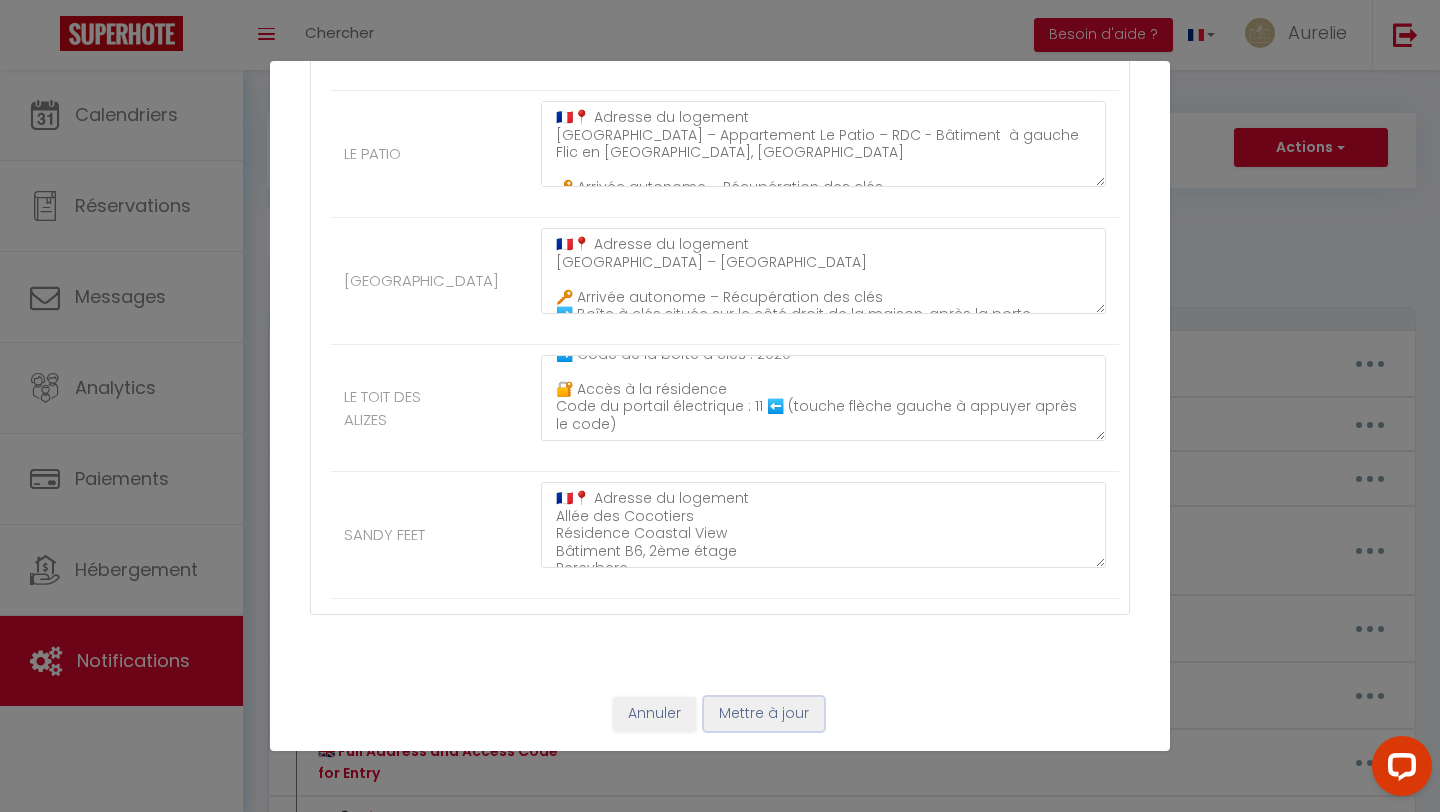 click on "Mettre à jour" at bounding box center (764, 714) 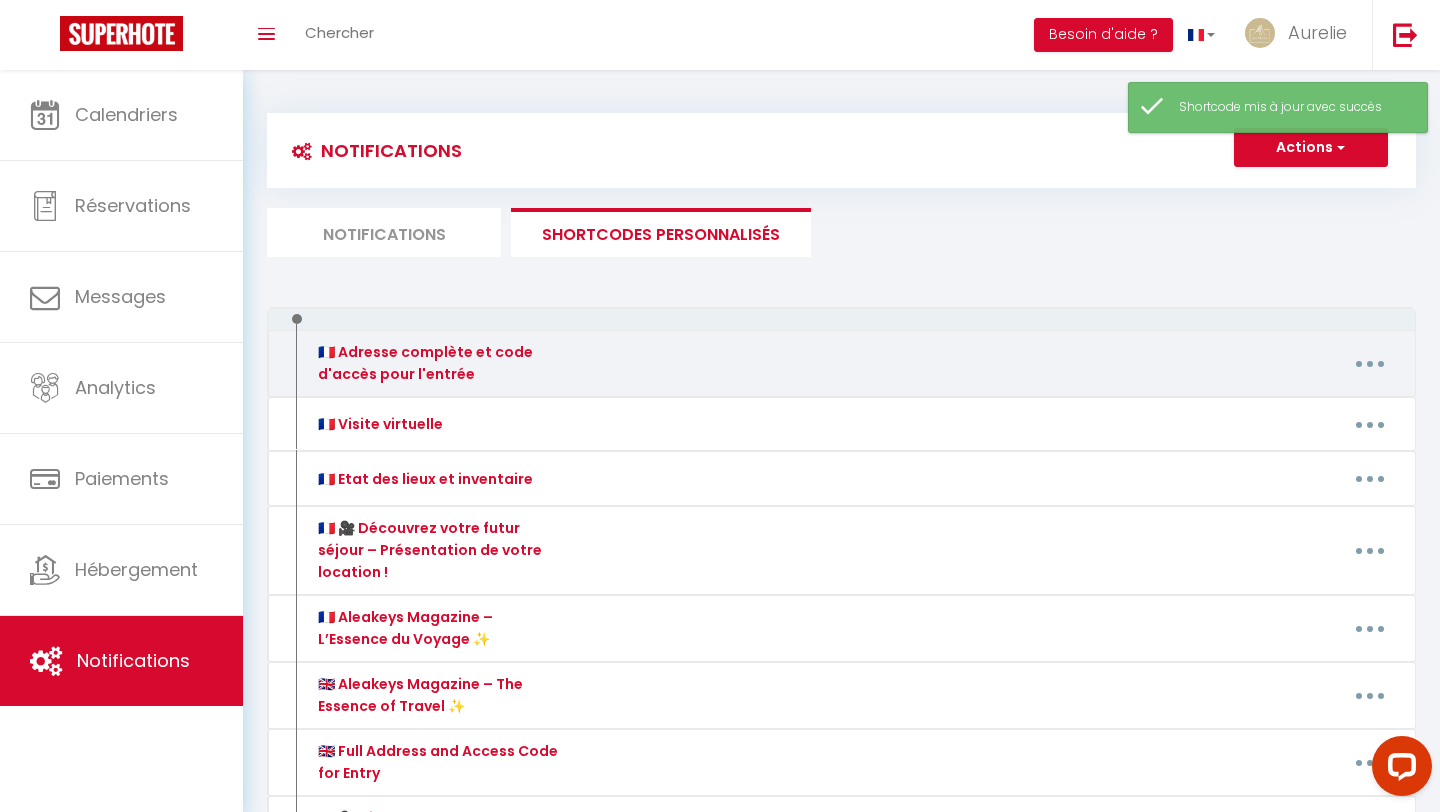 click at bounding box center (1370, 364) 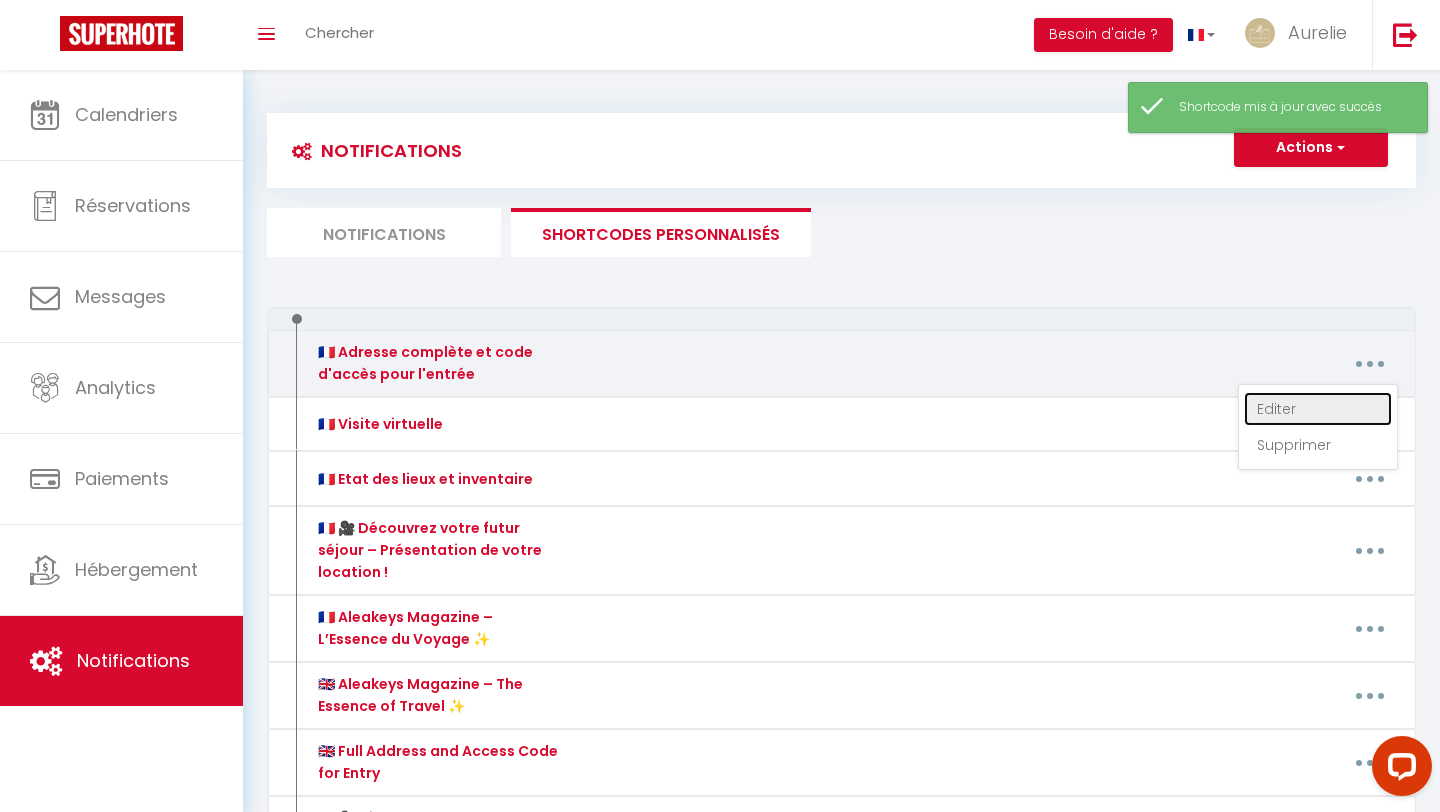 click on "Editer" at bounding box center [1318, 409] 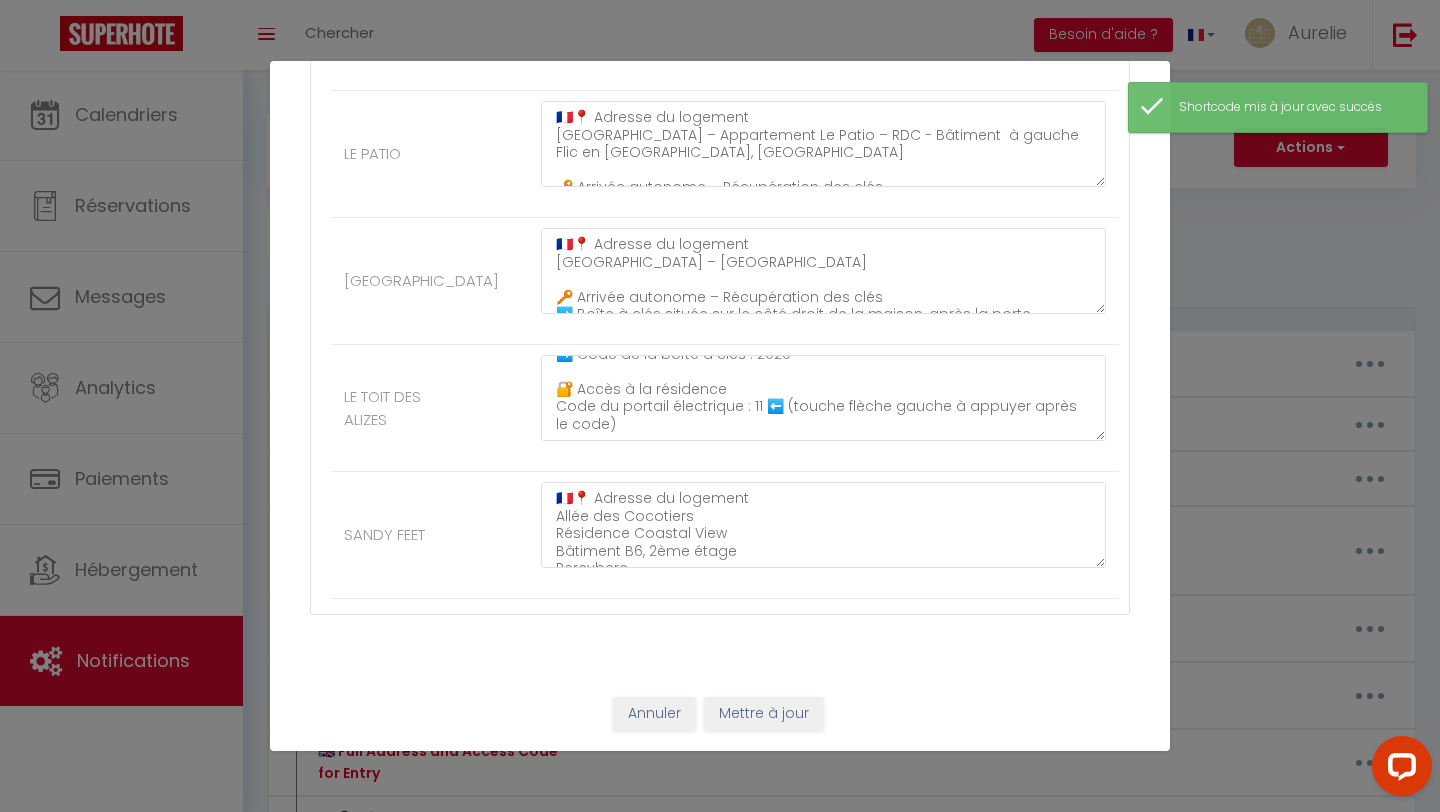 scroll, scrollTop: 0, scrollLeft: 0, axis: both 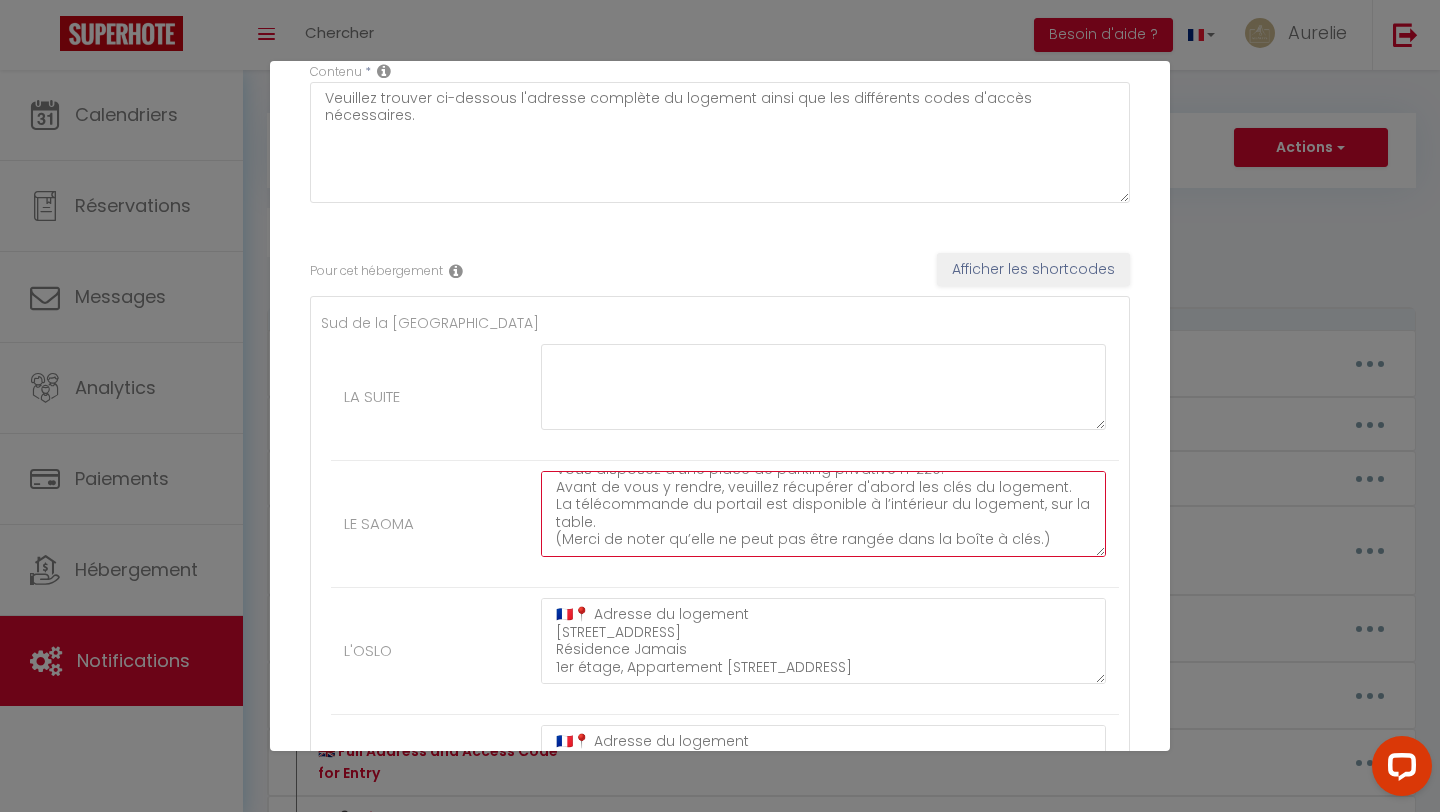 drag, startPoint x: 556, startPoint y: 483, endPoint x: 598, endPoint y: 577, distance: 102.9563 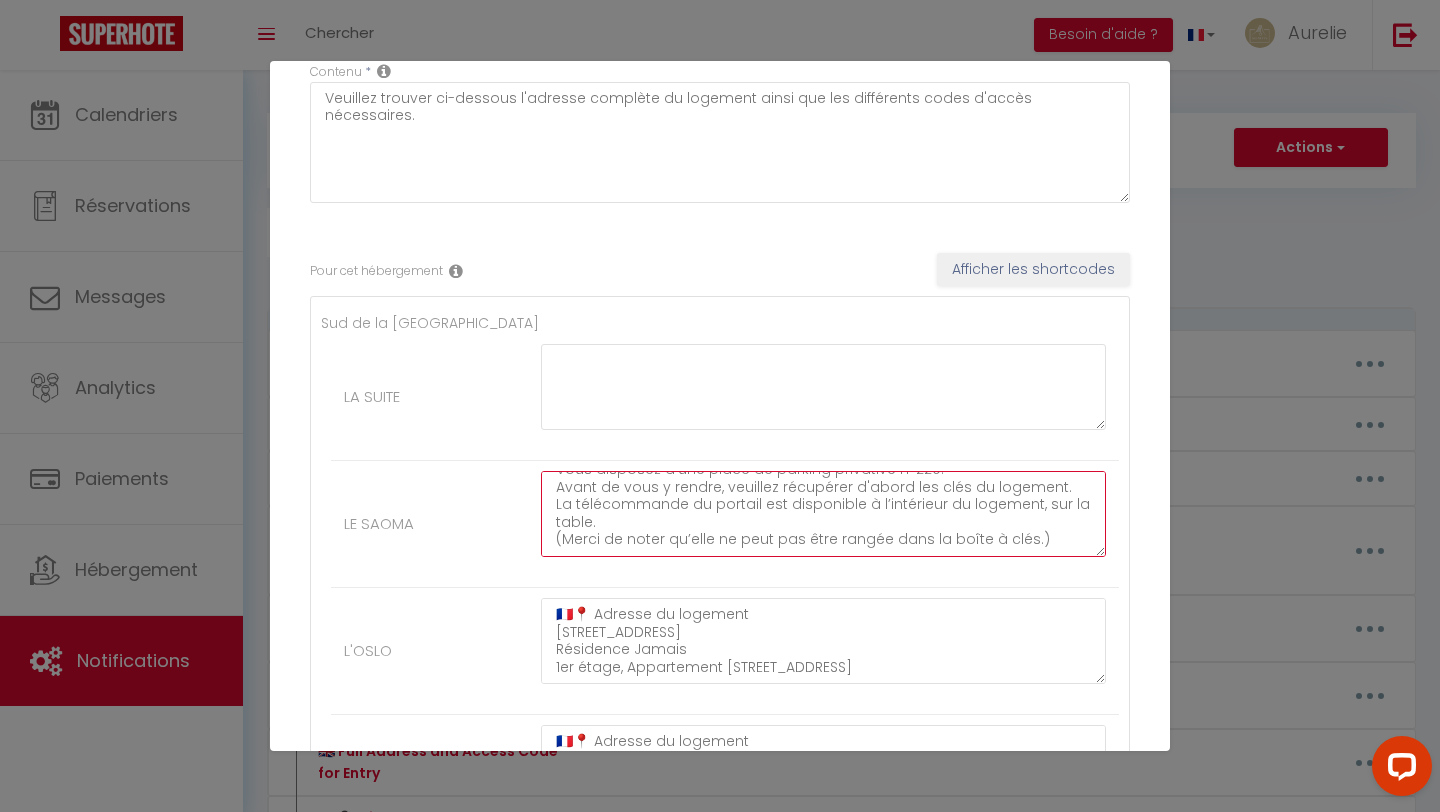 scroll, scrollTop: 362, scrollLeft: 0, axis: vertical 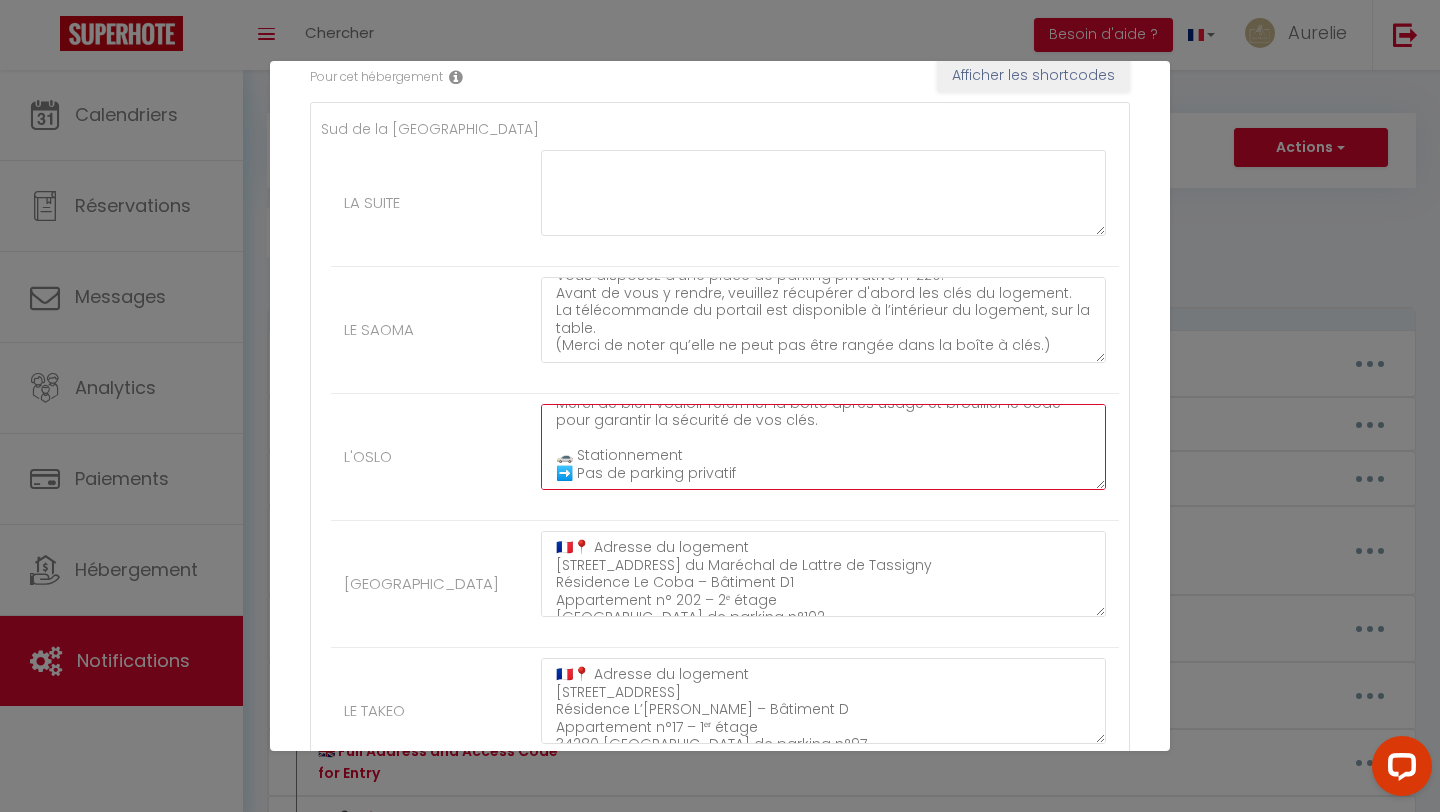 drag, startPoint x: 559, startPoint y: 419, endPoint x: 578, endPoint y: 533, distance: 115.57249 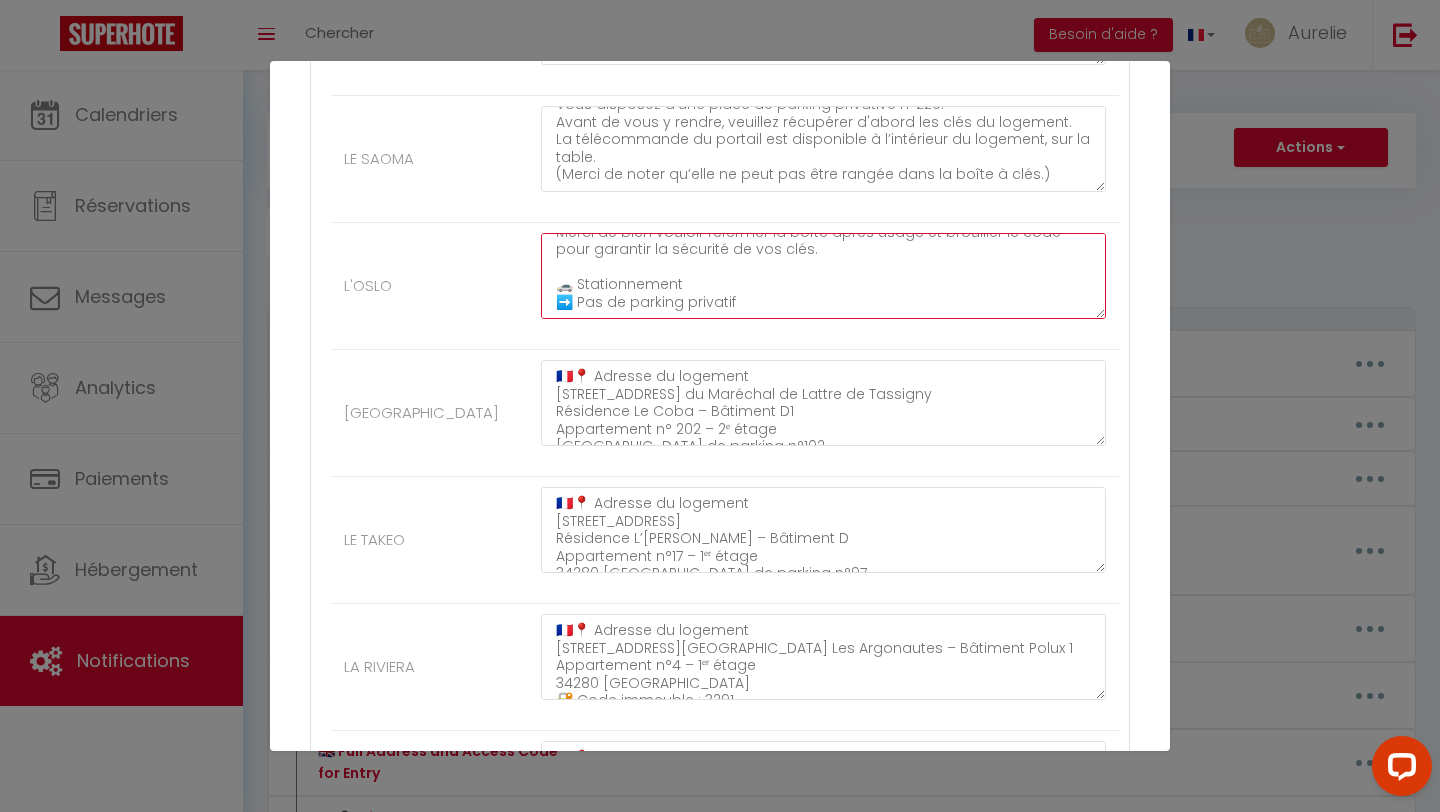 scroll, scrollTop: 557, scrollLeft: 0, axis: vertical 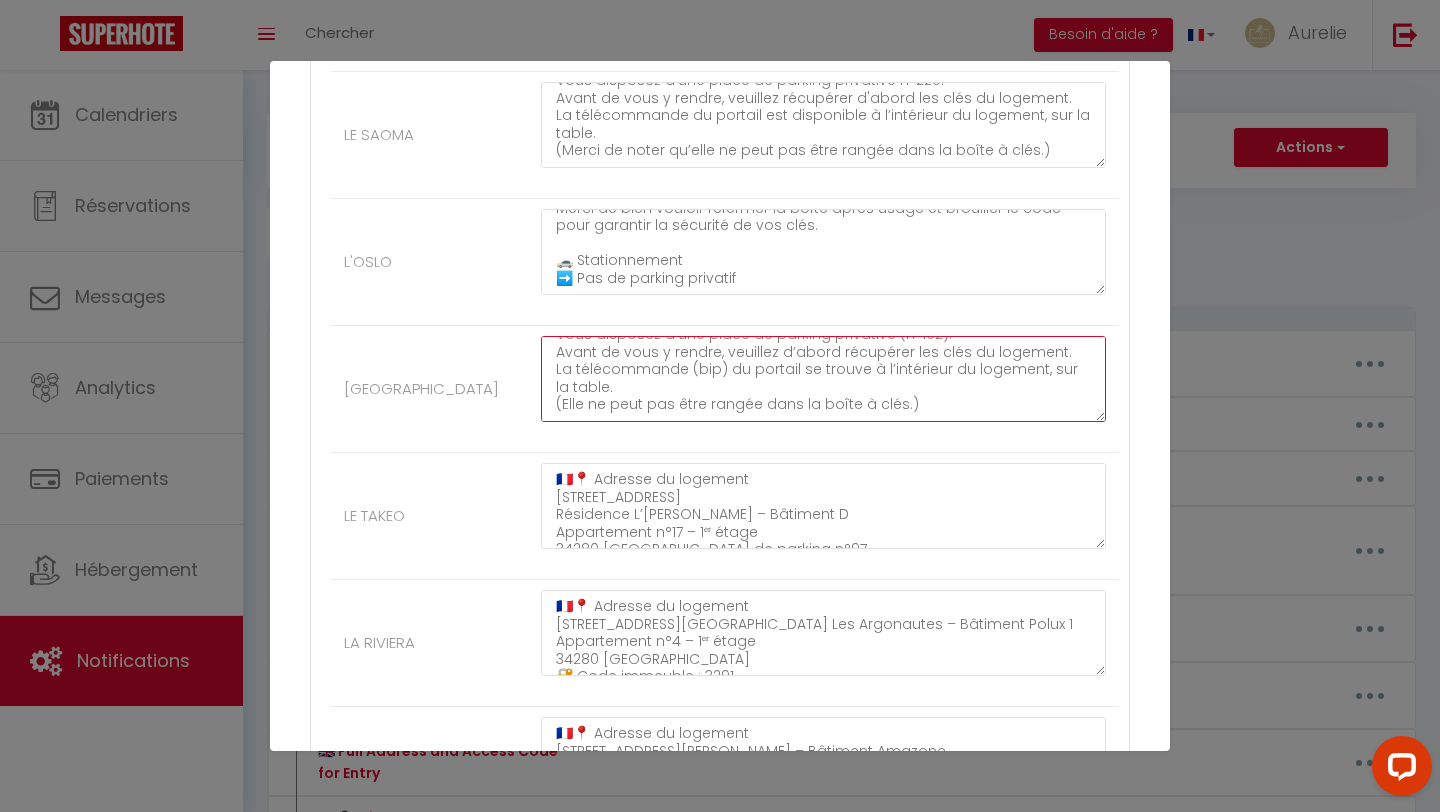 drag, startPoint x: 556, startPoint y: 352, endPoint x: 578, endPoint y: 450, distance: 100.43903 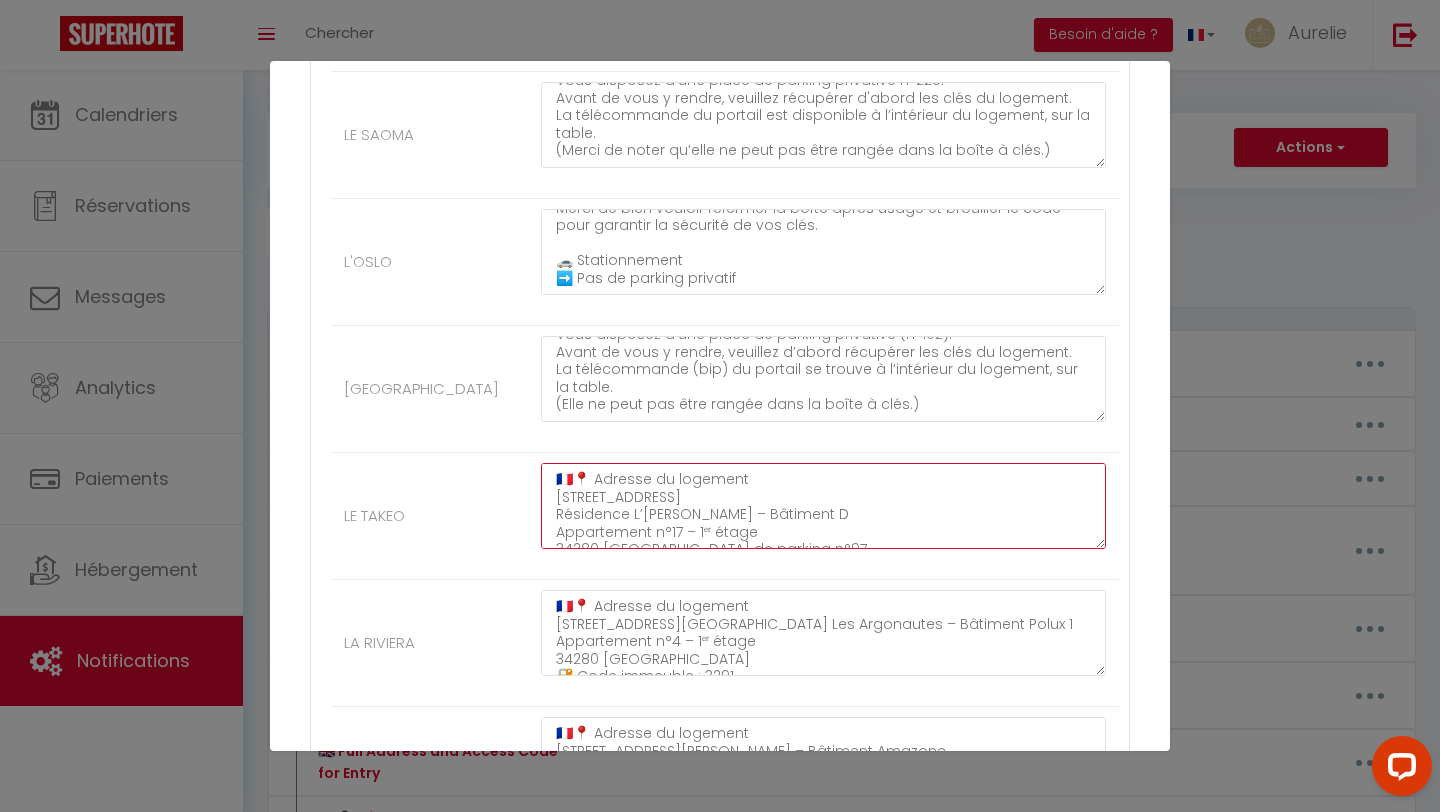 scroll, scrollTop: 245, scrollLeft: 0, axis: vertical 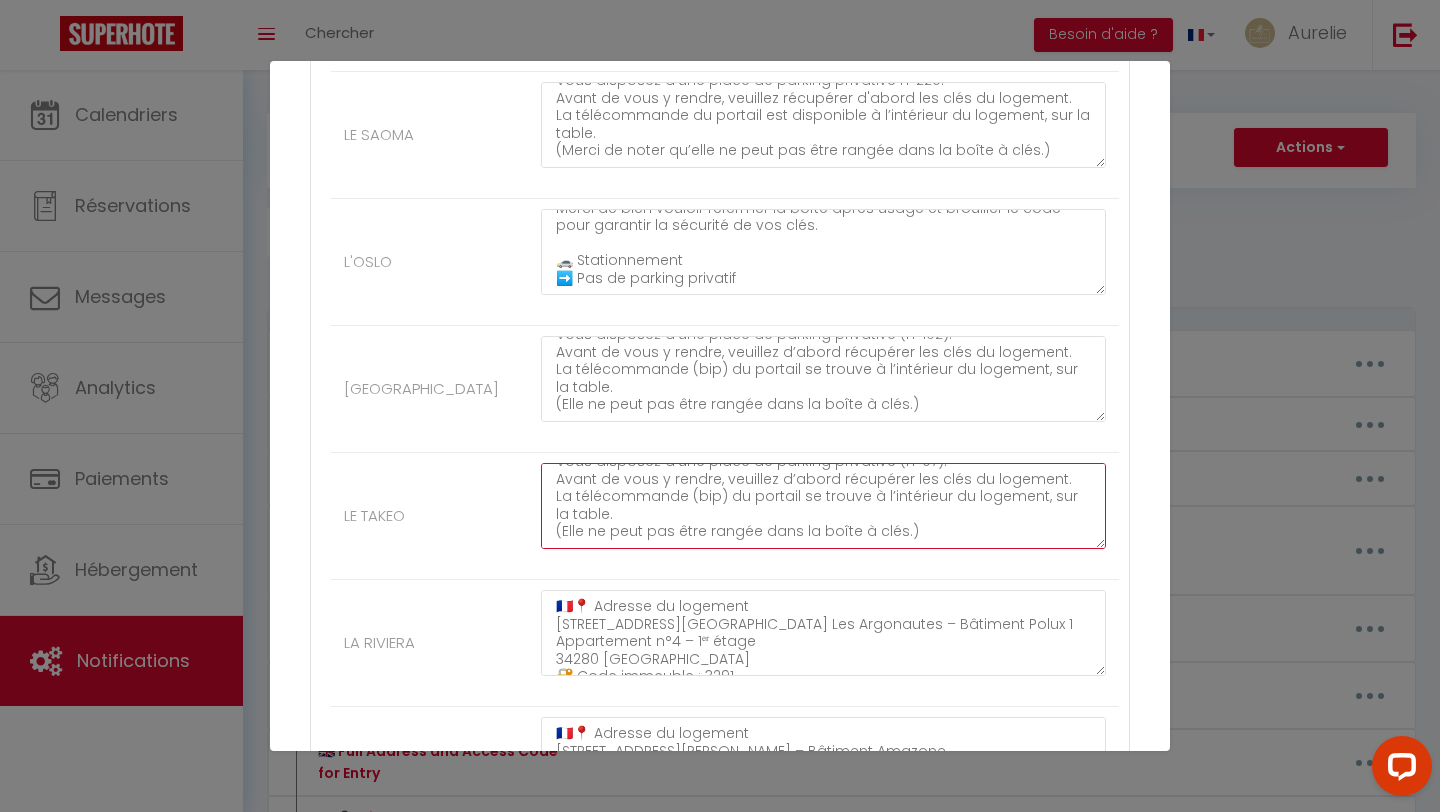 drag, startPoint x: 555, startPoint y: 479, endPoint x: 594, endPoint y: 615, distance: 141.48145 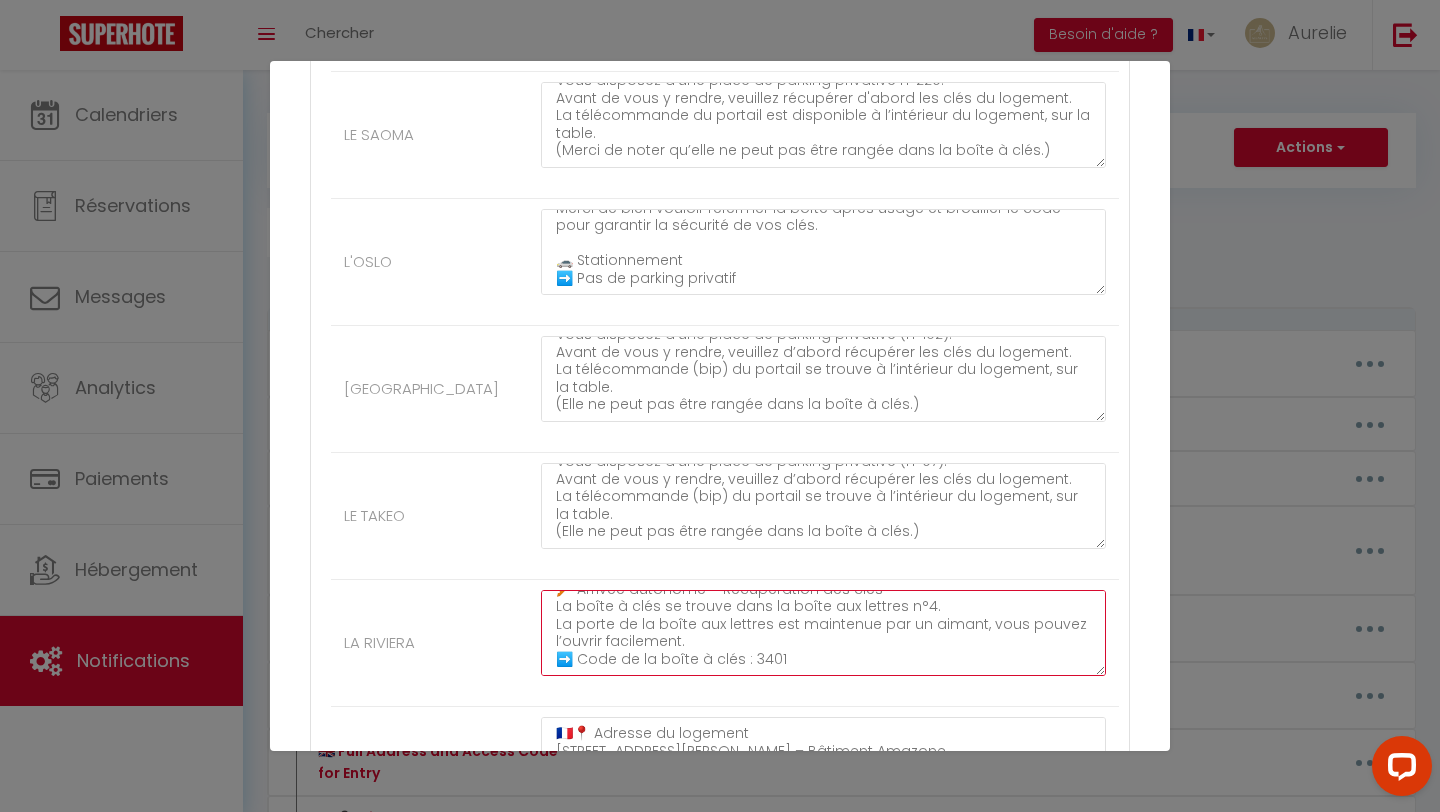 scroll, scrollTop: 157, scrollLeft: 0, axis: vertical 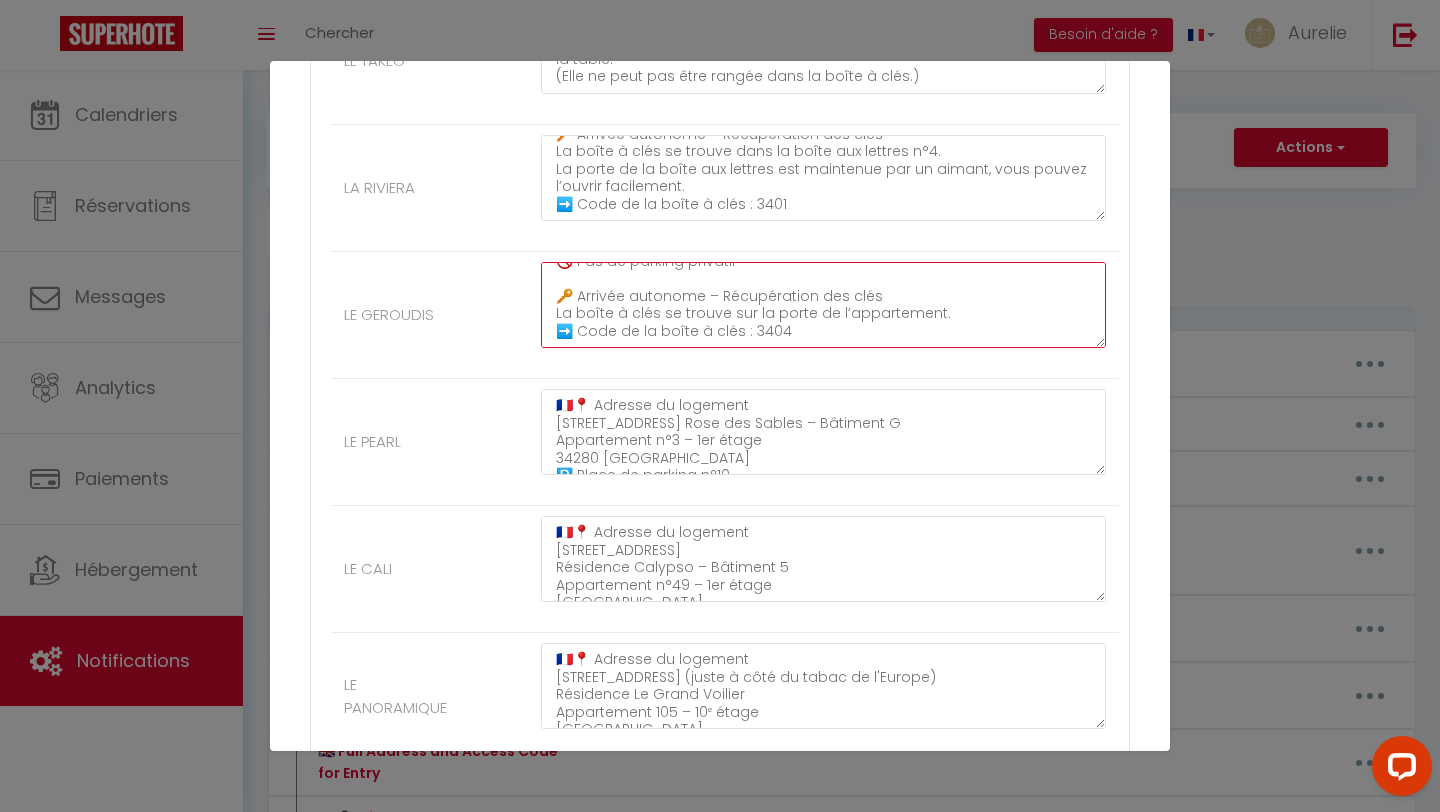 drag, startPoint x: 555, startPoint y: 280, endPoint x: 588, endPoint y: 372, distance: 97.73945 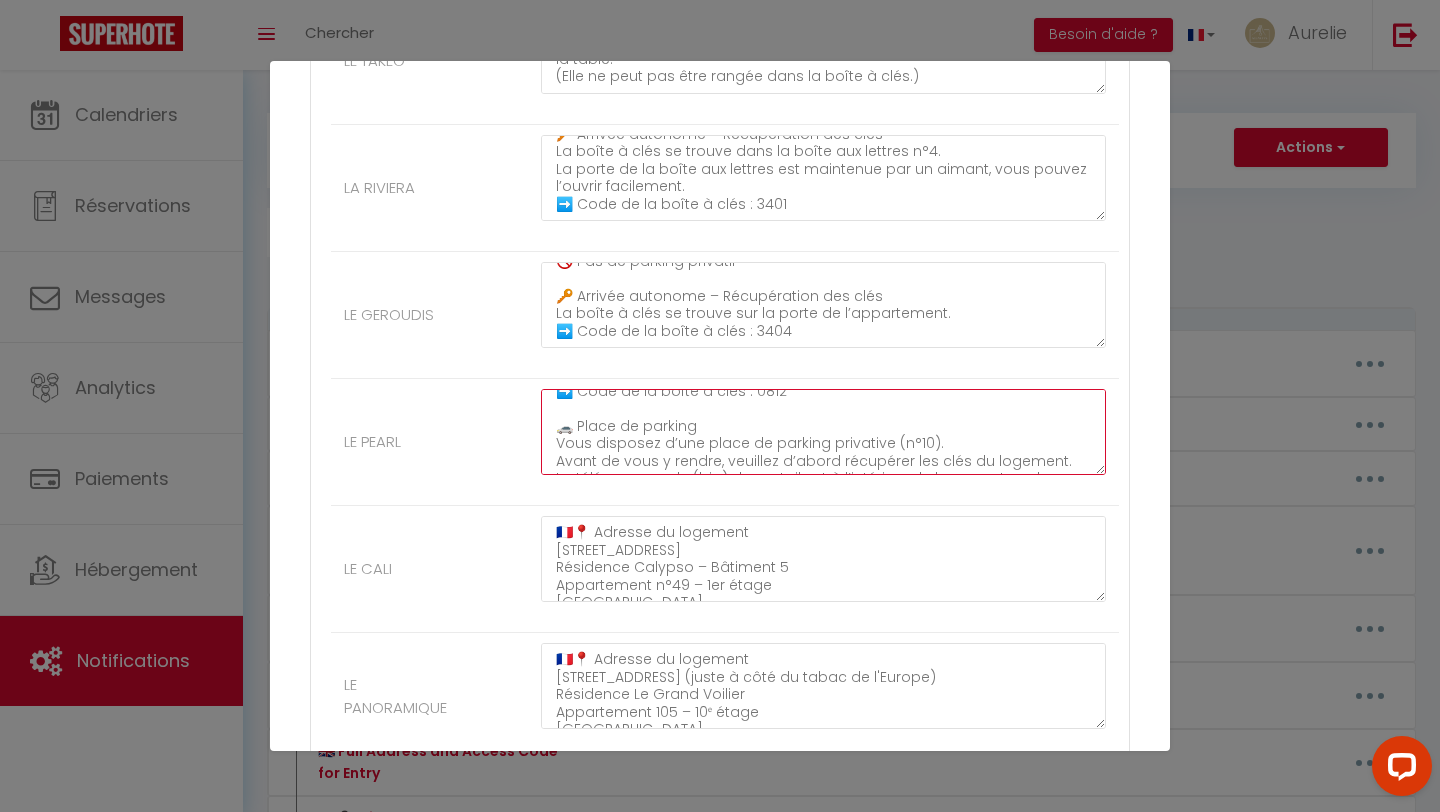 scroll, scrollTop: 227, scrollLeft: 0, axis: vertical 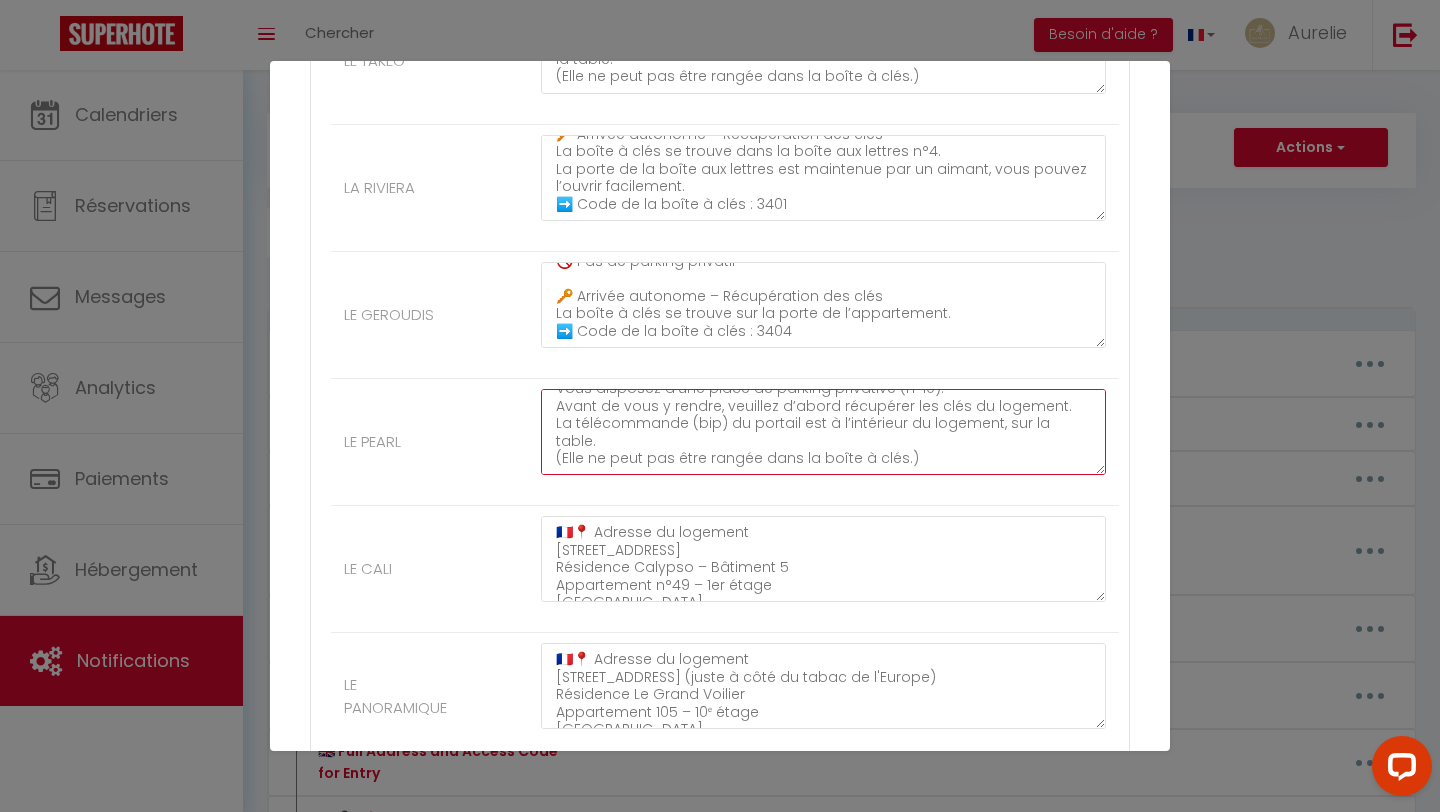 drag, startPoint x: 555, startPoint y: 412, endPoint x: 731, endPoint y: 514, distance: 203.42075 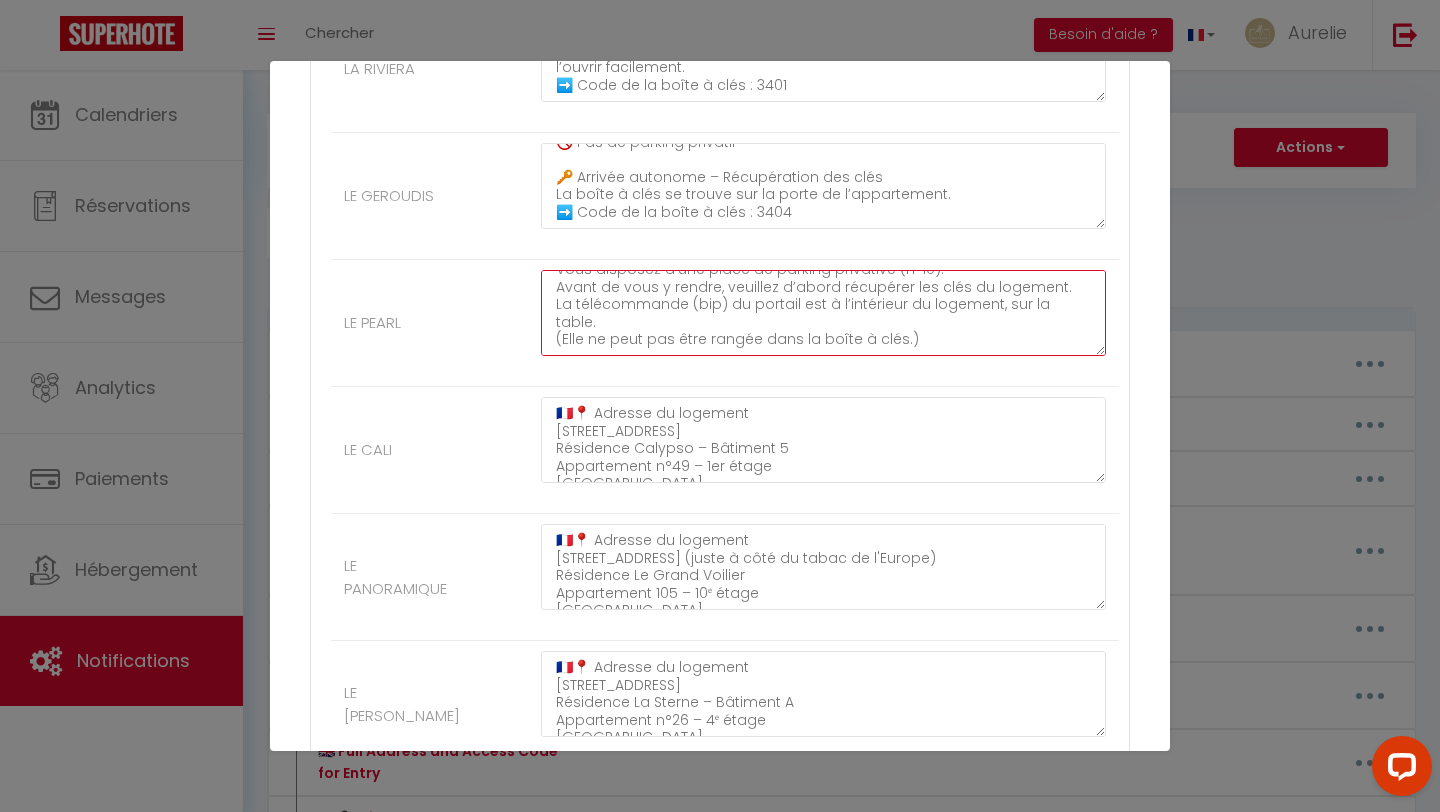 scroll, scrollTop: 1145, scrollLeft: 0, axis: vertical 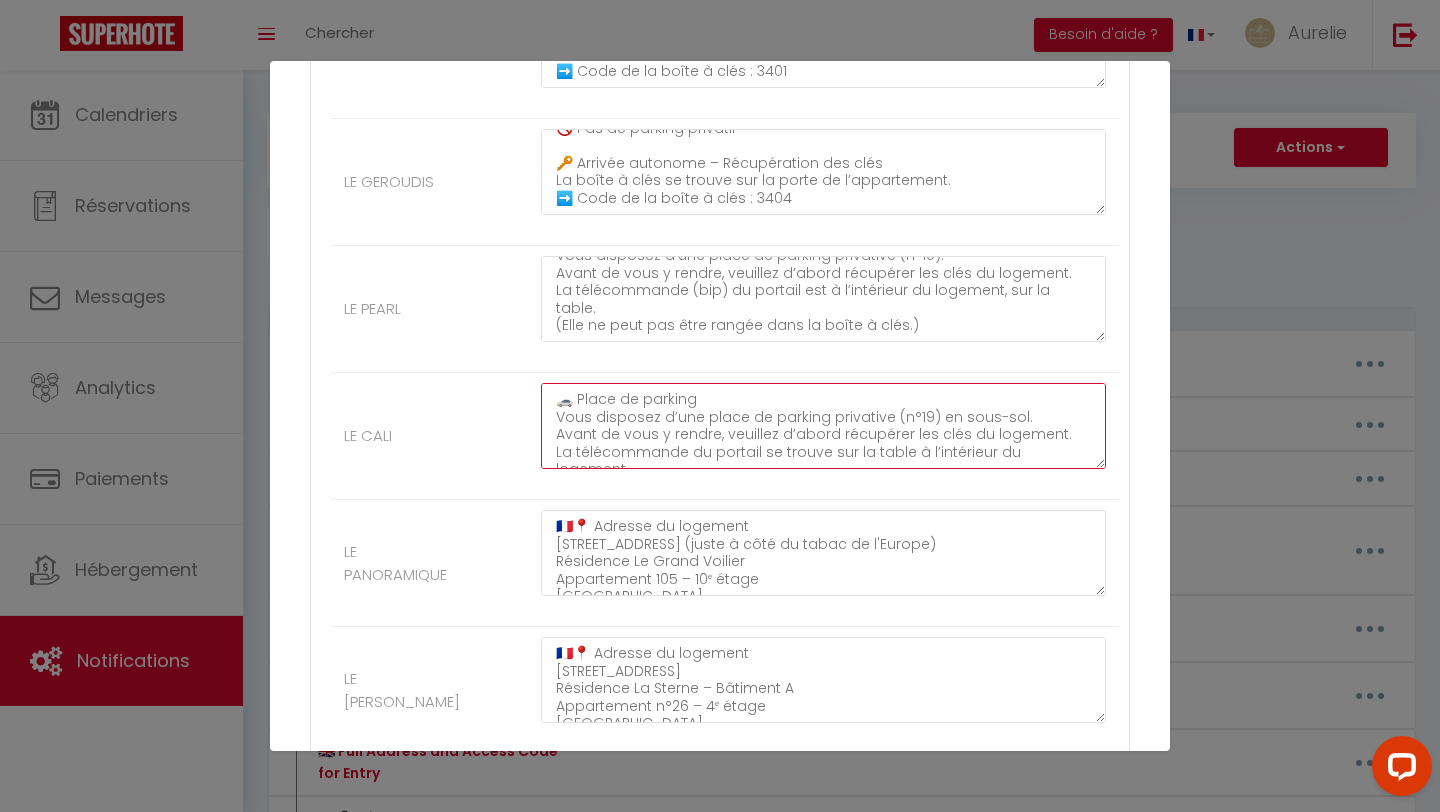 drag, startPoint x: 549, startPoint y: 399, endPoint x: 555, endPoint y: 528, distance: 129.13947 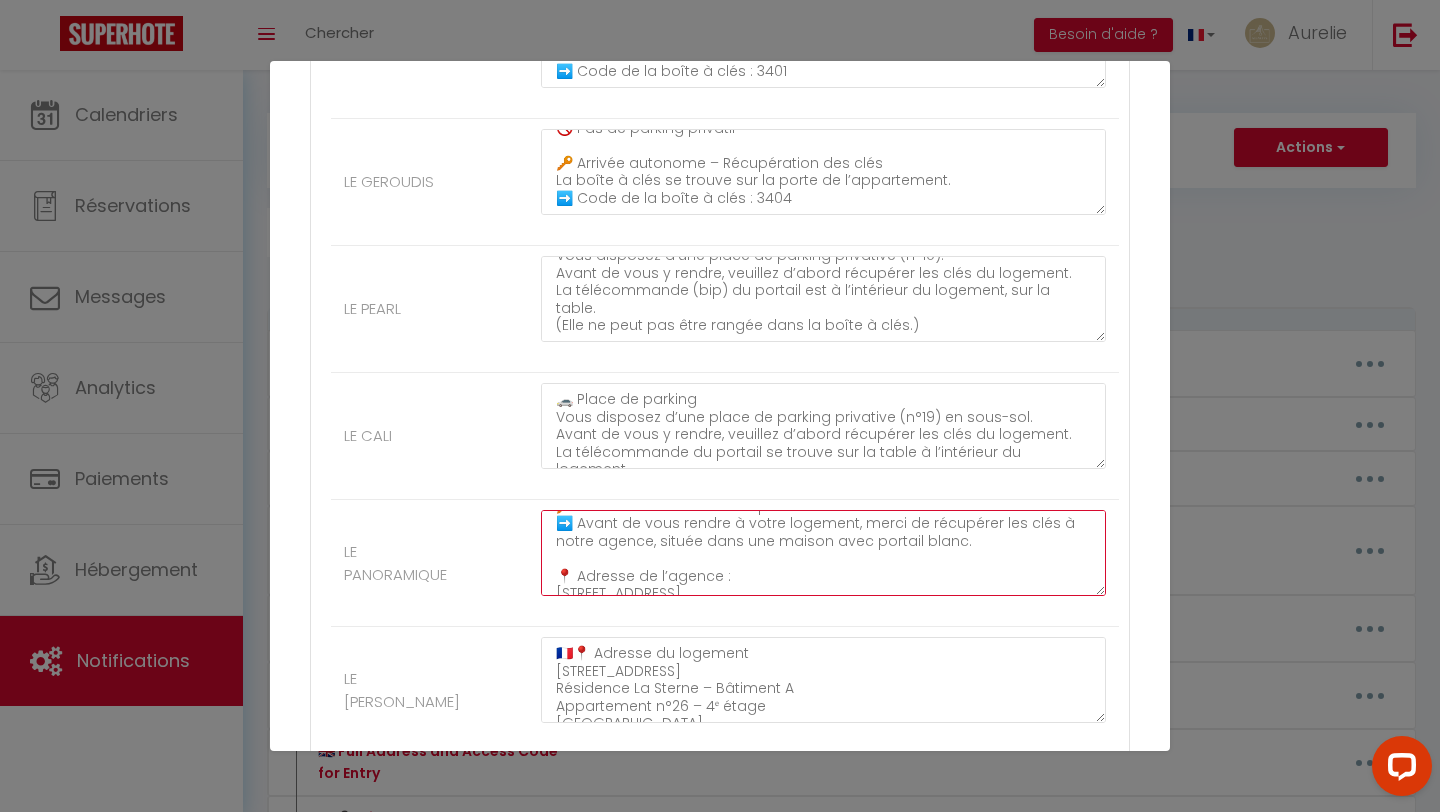scroll, scrollTop: 350, scrollLeft: 0, axis: vertical 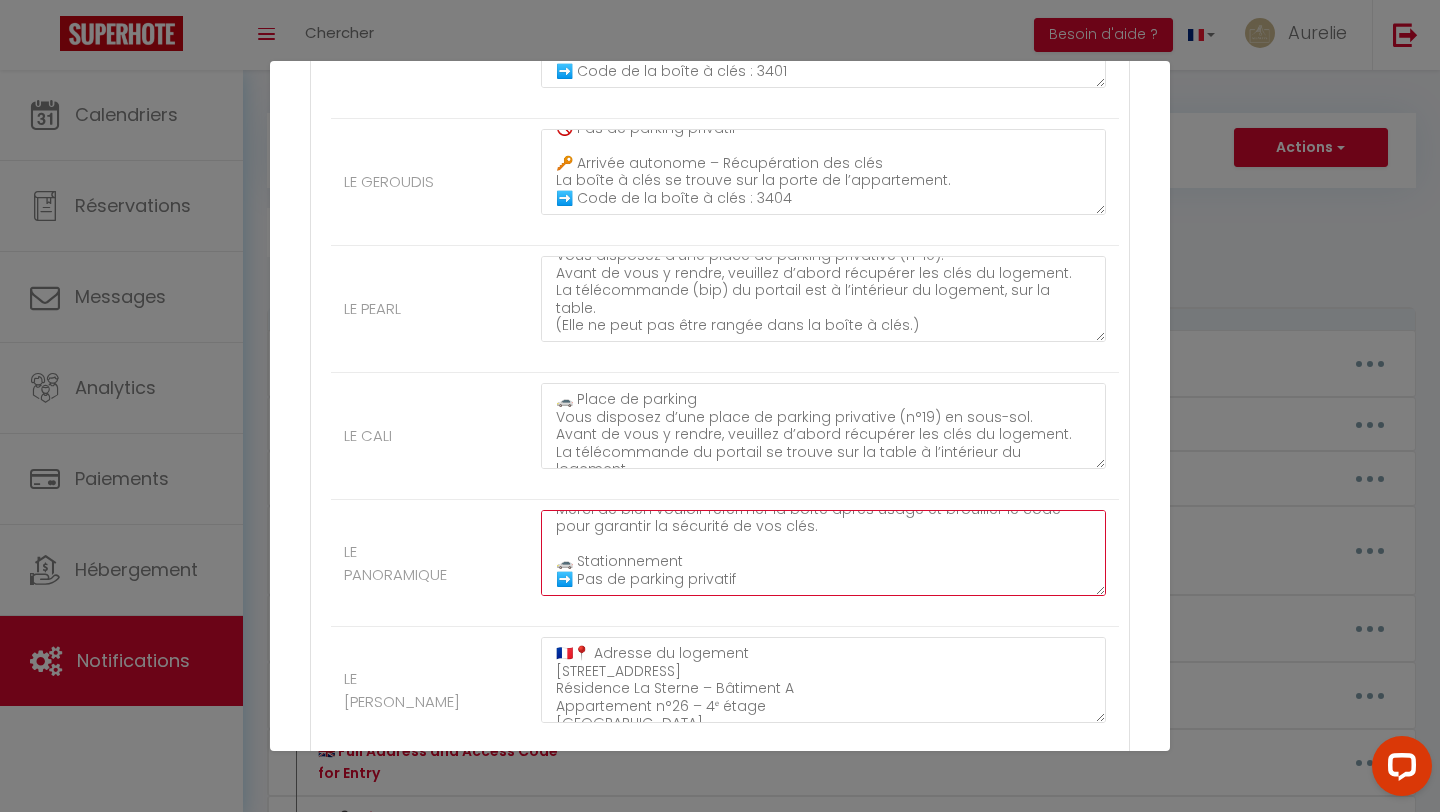 drag, startPoint x: 558, startPoint y: 527, endPoint x: 702, endPoint y: 649, distance: 188.73262 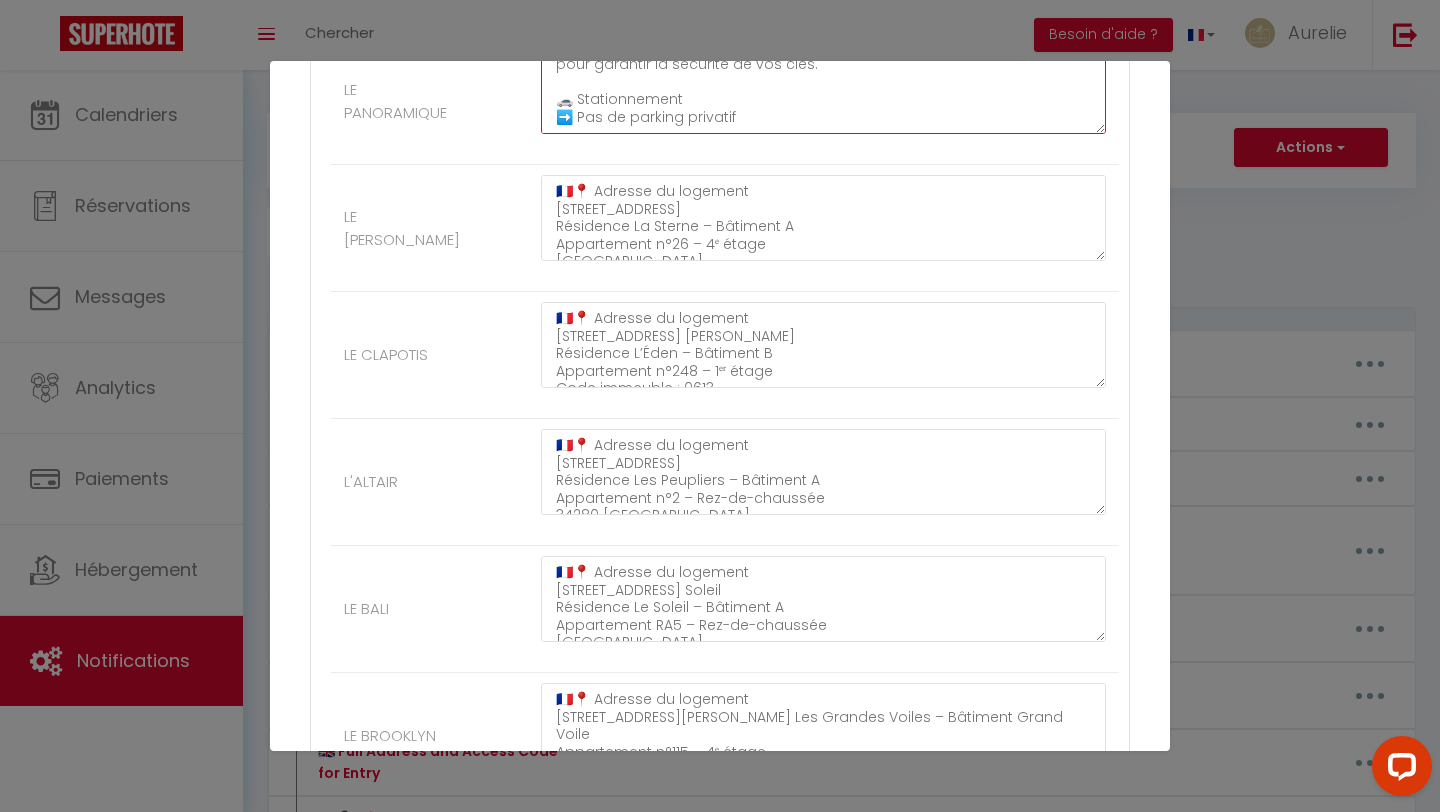scroll, scrollTop: 1608, scrollLeft: 0, axis: vertical 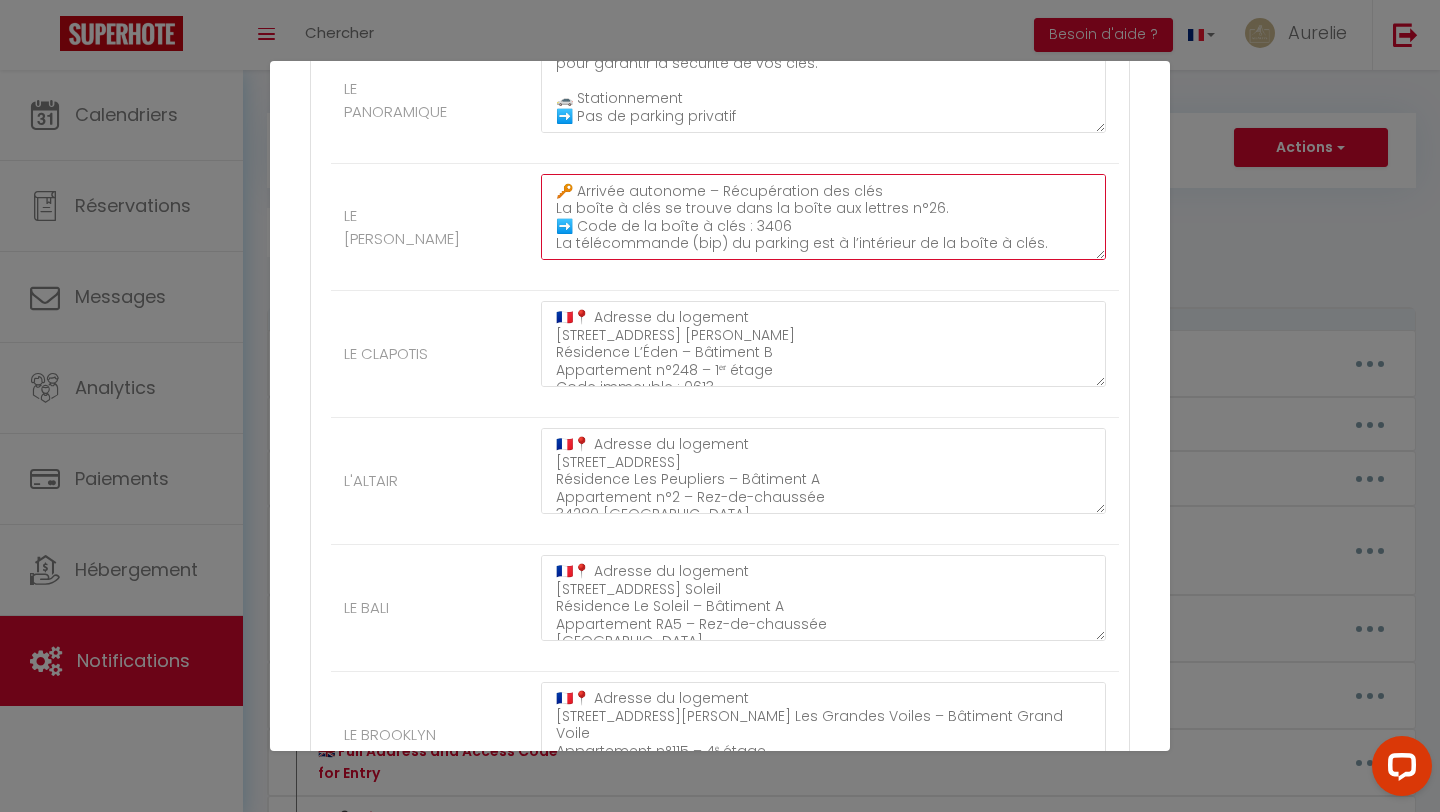 drag, startPoint x: 555, startPoint y: 198, endPoint x: 901, endPoint y: 275, distance: 354.4644 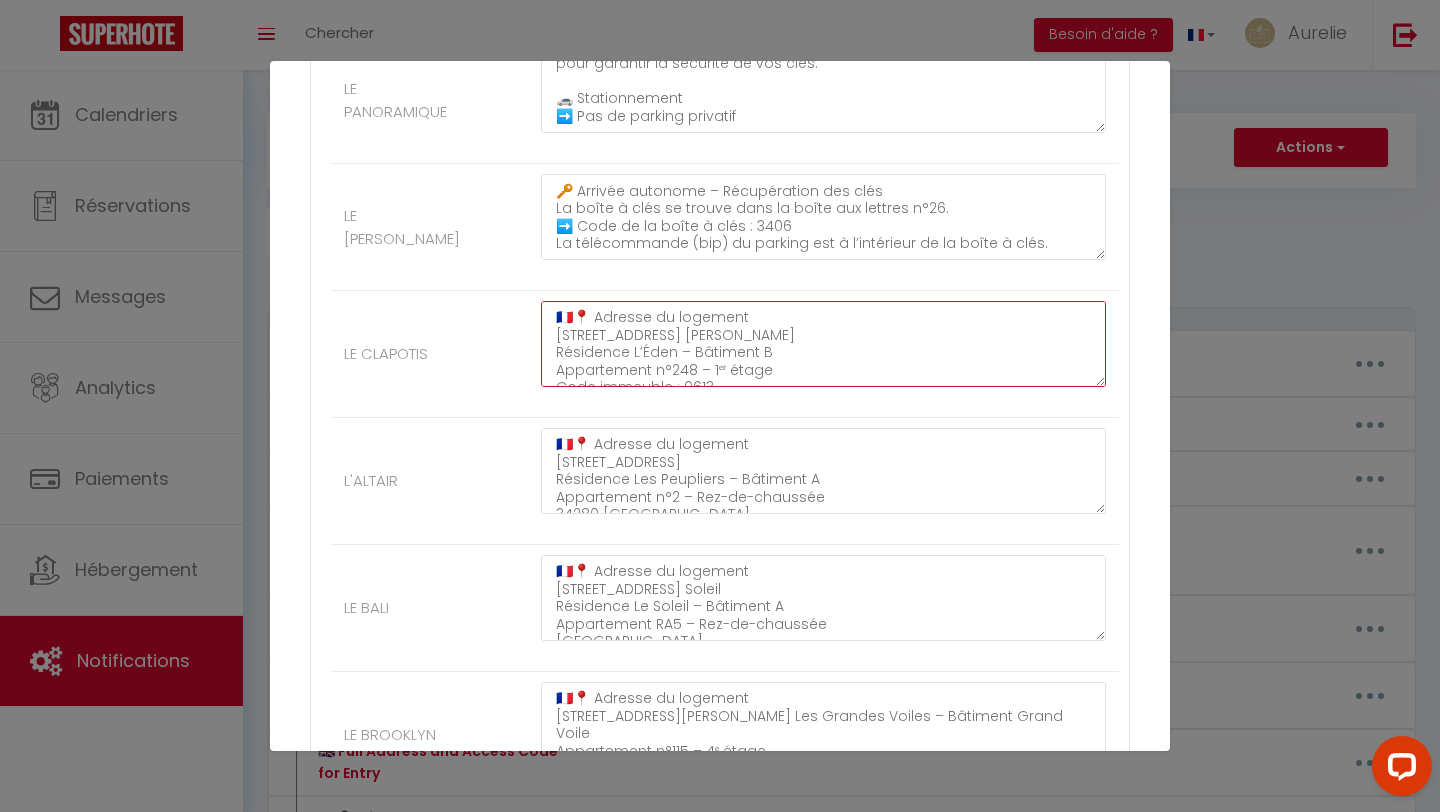 scroll, scrollTop: 227, scrollLeft: 0, axis: vertical 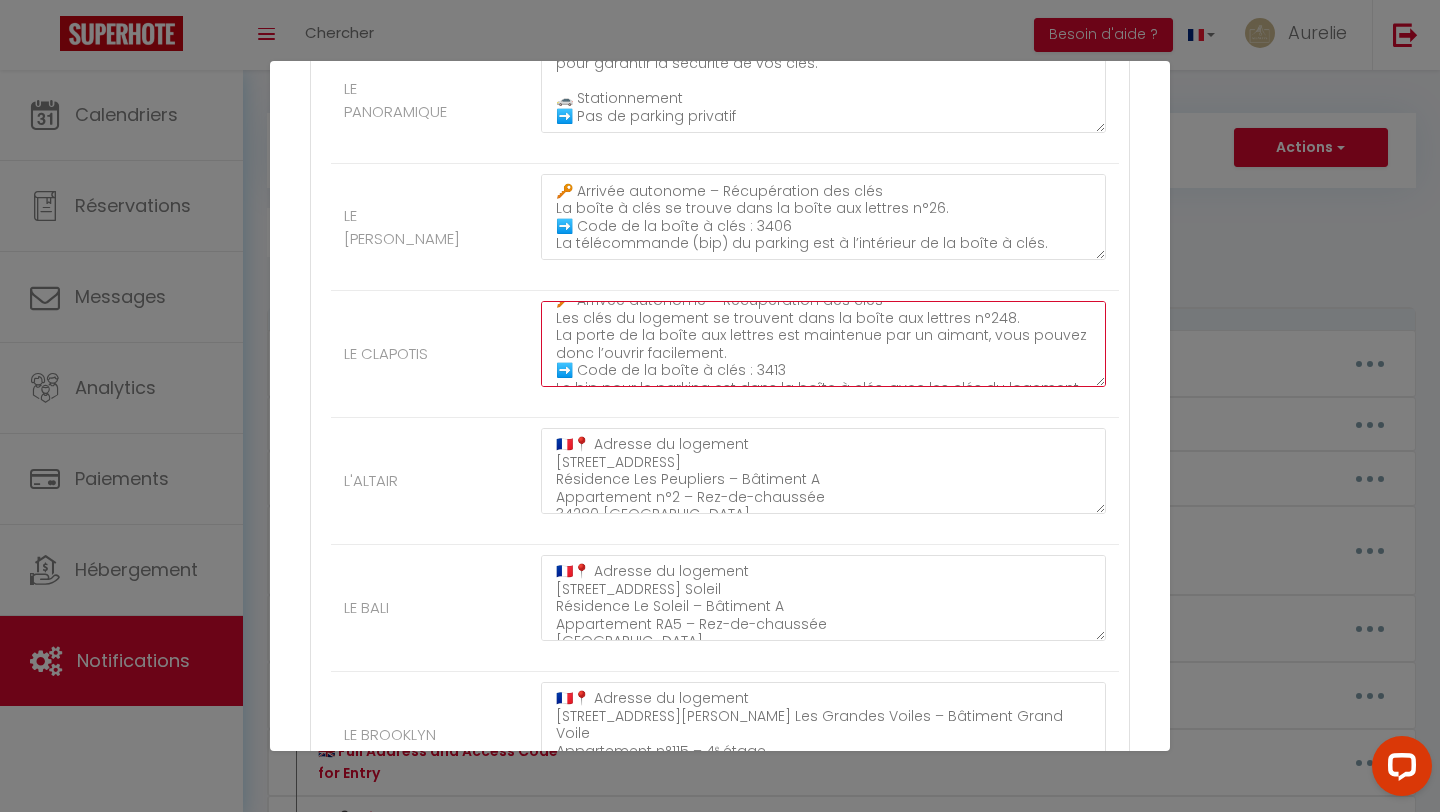 drag, startPoint x: 556, startPoint y: 315, endPoint x: 797, endPoint y: 434, distance: 268.77872 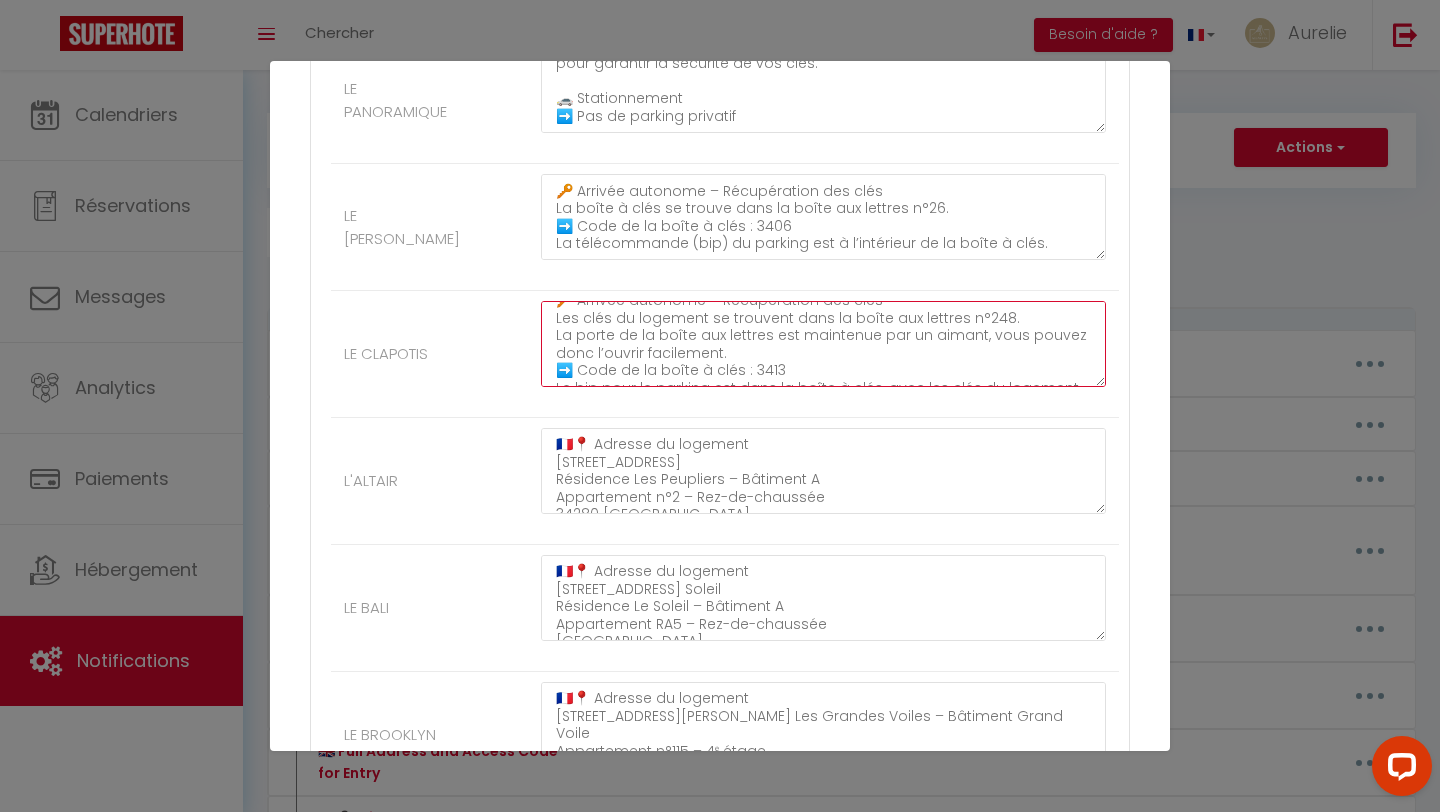 scroll, scrollTop: 0, scrollLeft: 0, axis: both 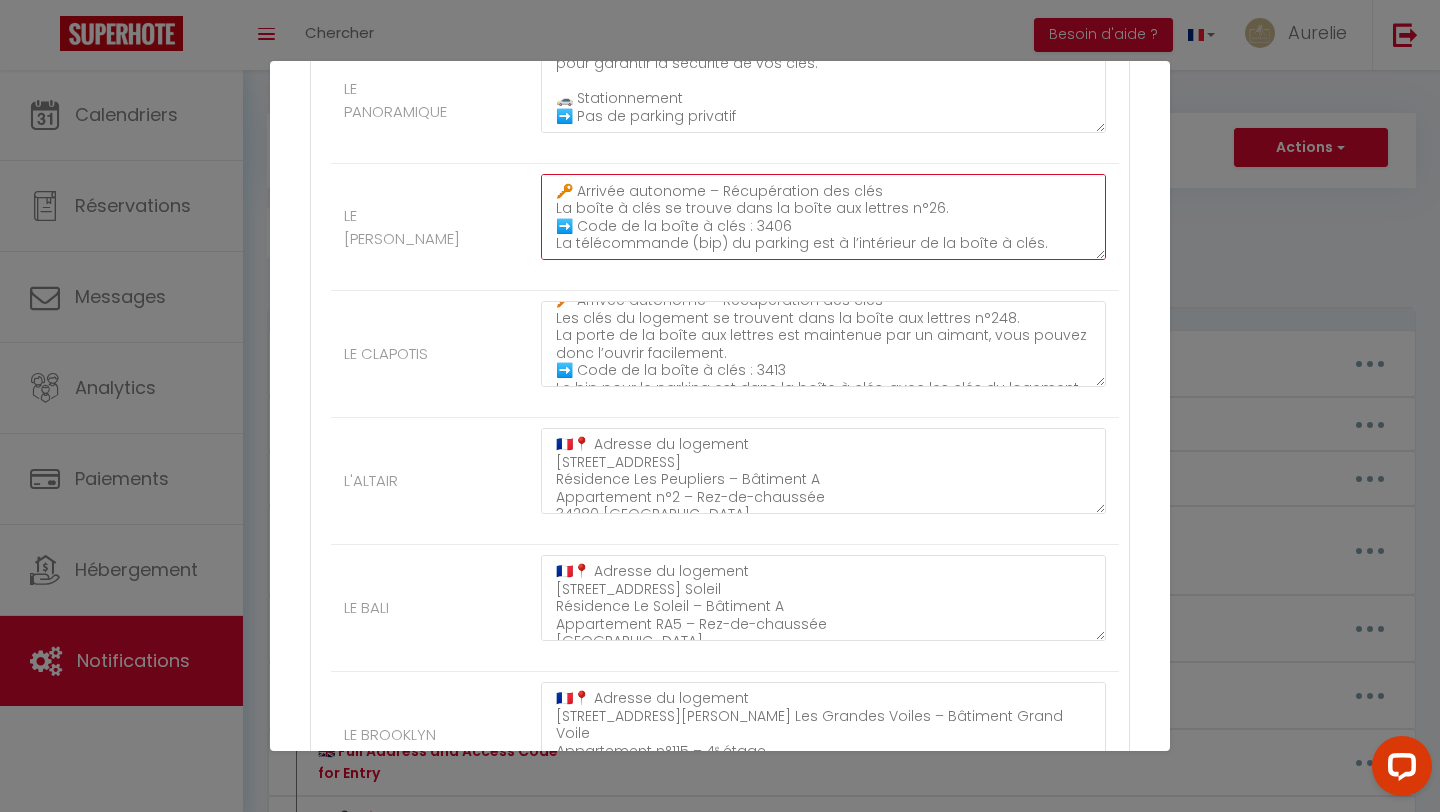 drag, startPoint x: 562, startPoint y: 189, endPoint x: 635, endPoint y: 308, distance: 139.60658 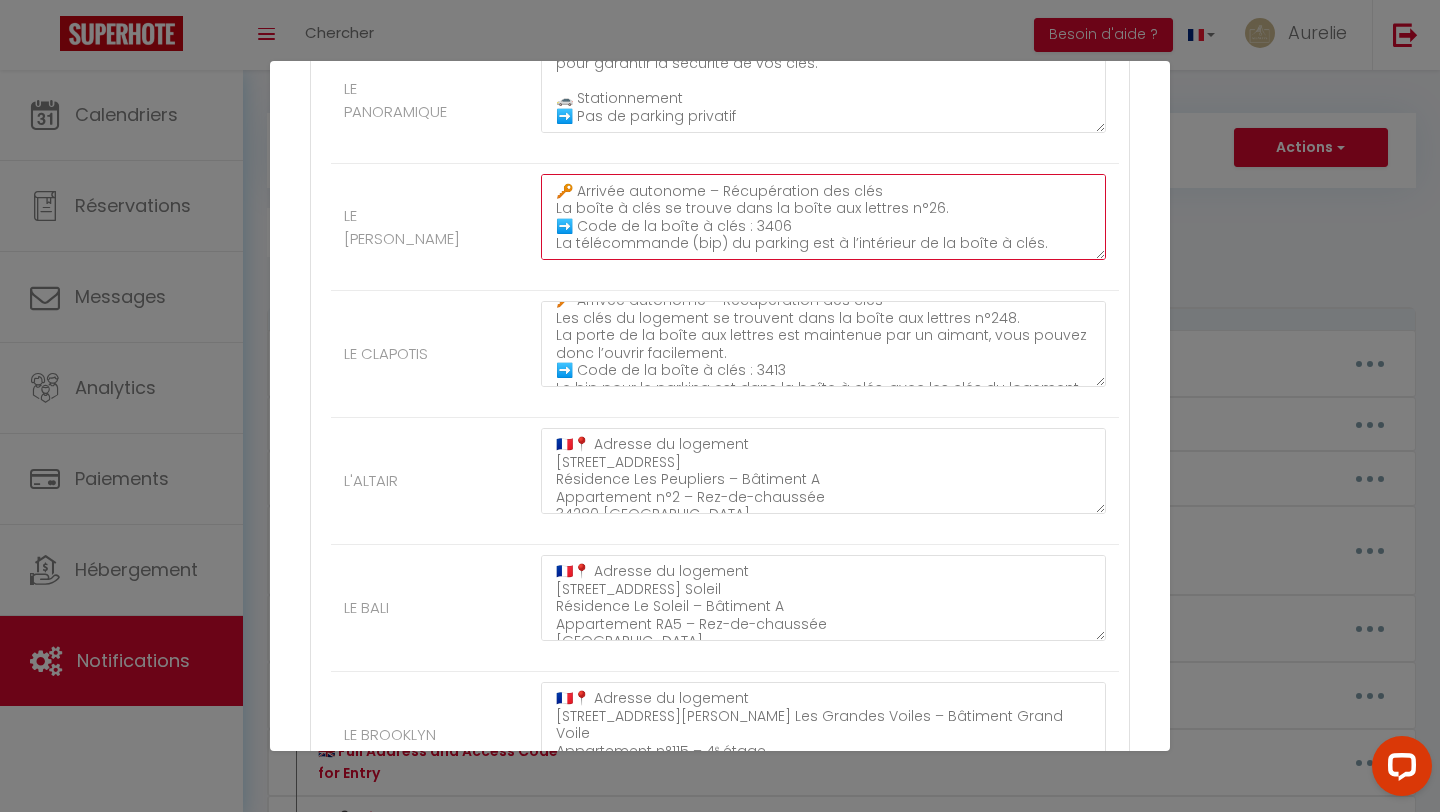 scroll, scrollTop: 0, scrollLeft: 0, axis: both 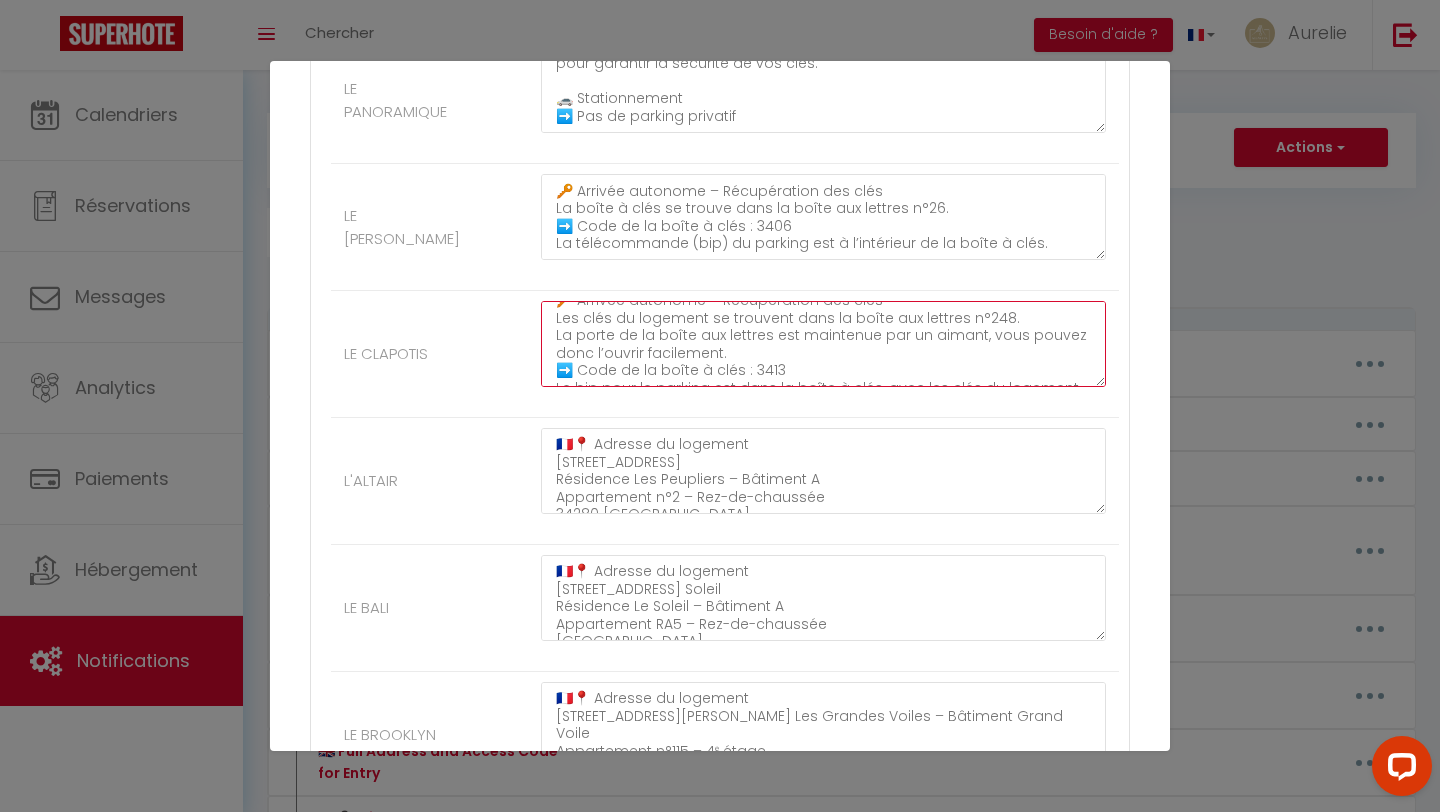 drag, startPoint x: 554, startPoint y: 313, endPoint x: 647, endPoint y: 481, distance: 192.02344 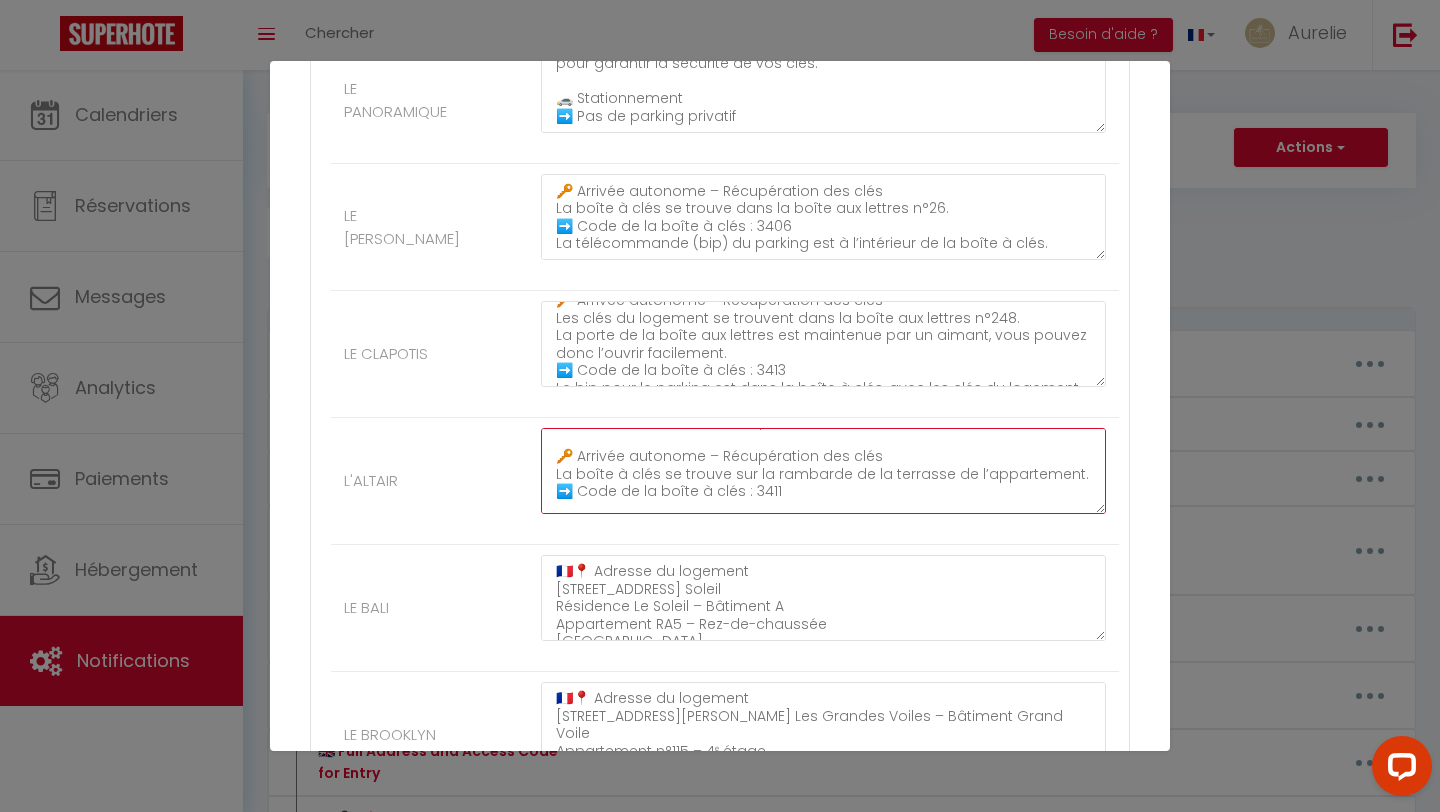 scroll, scrollTop: 332, scrollLeft: 0, axis: vertical 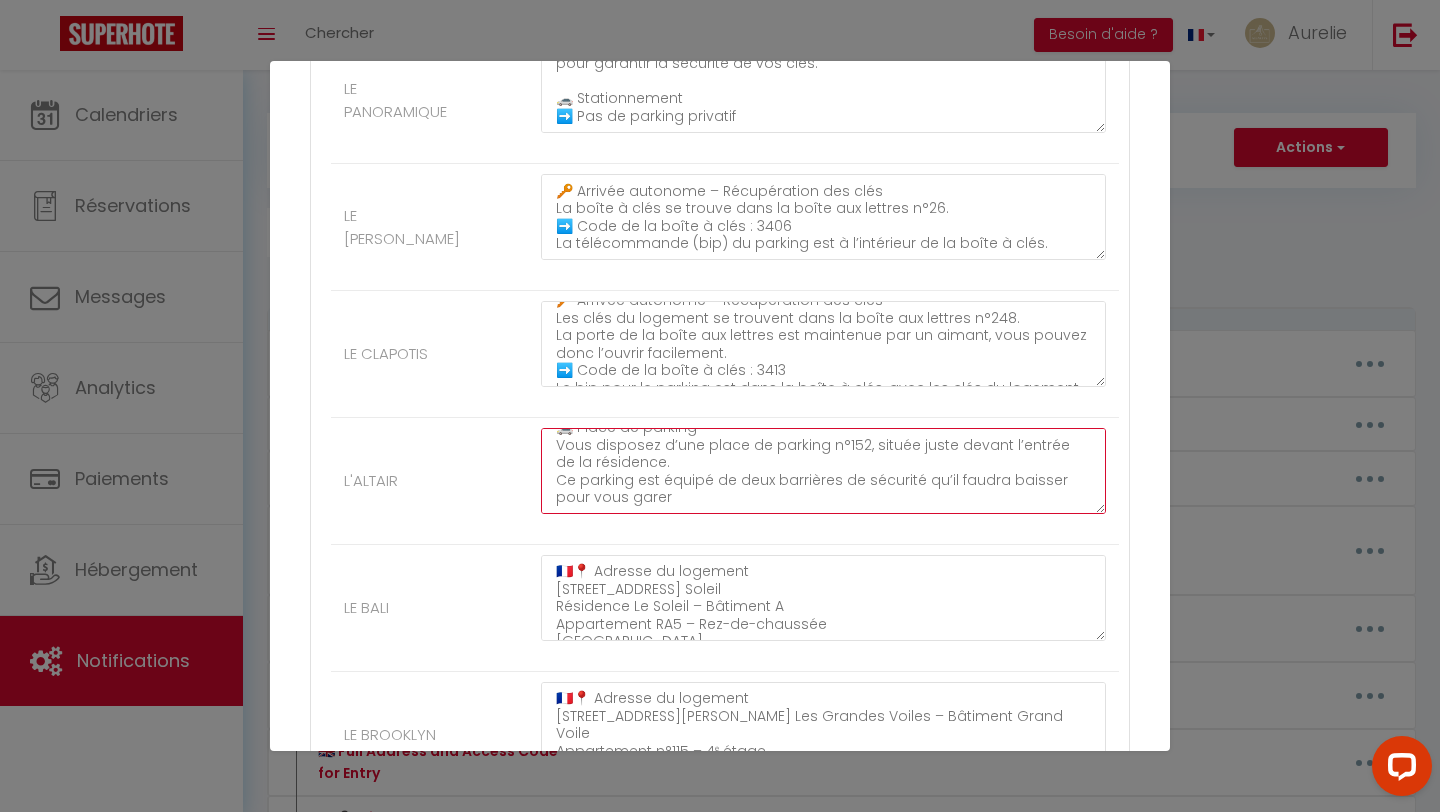 drag, startPoint x: 559, startPoint y: 447, endPoint x: 600, endPoint y: 524, distance: 87.23531 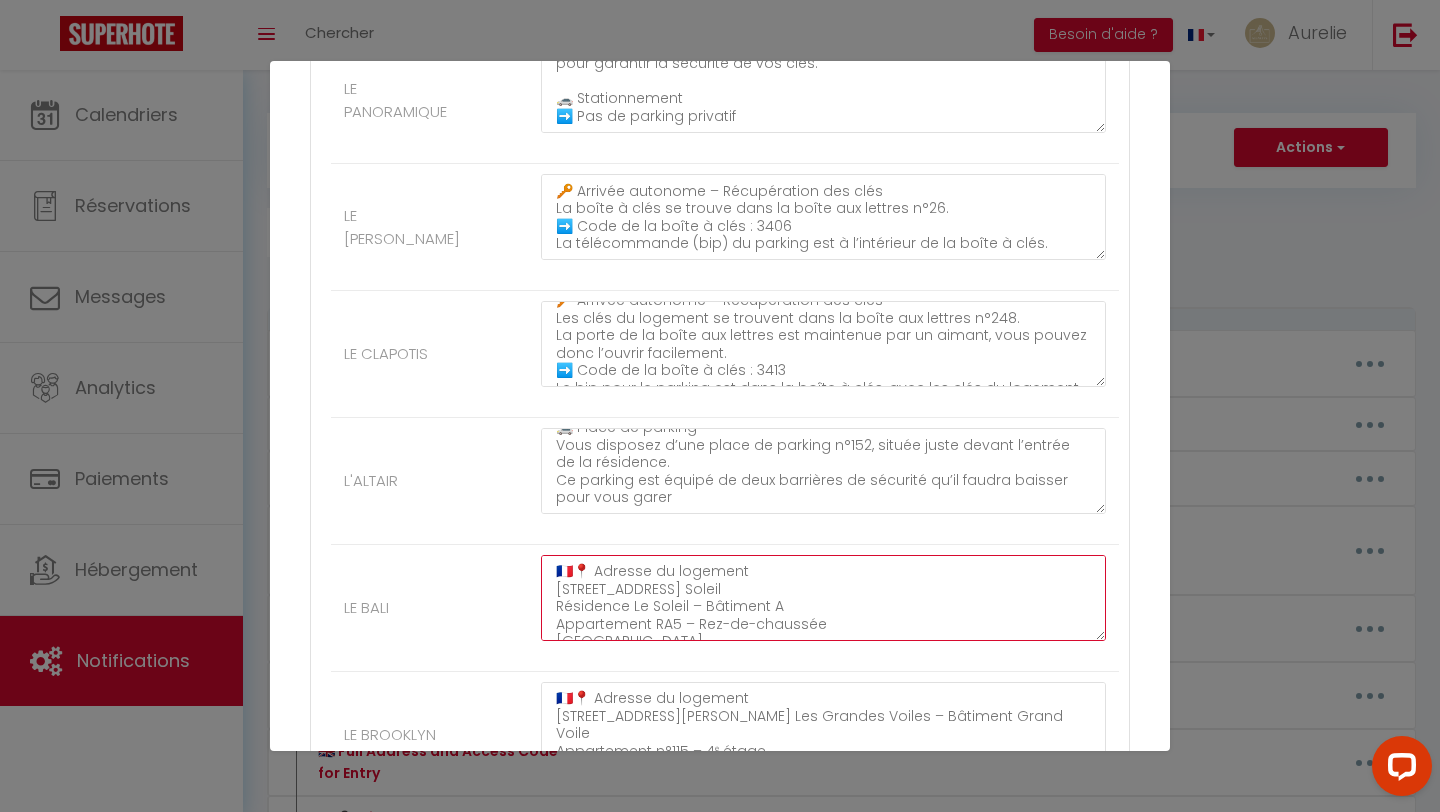 scroll, scrollTop: 332, scrollLeft: 0, axis: vertical 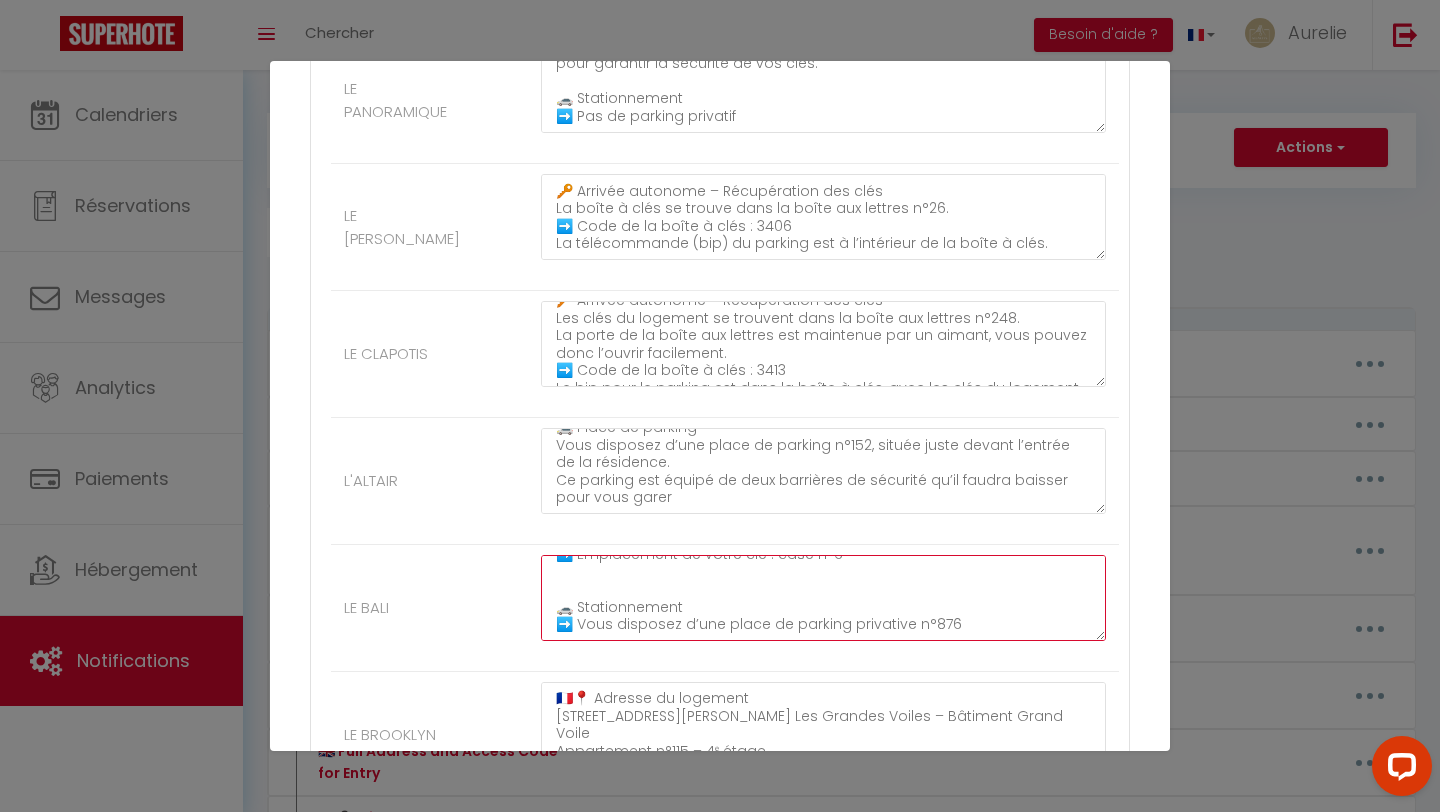 drag, startPoint x: 555, startPoint y: 569, endPoint x: 560, endPoint y: 688, distance: 119.104996 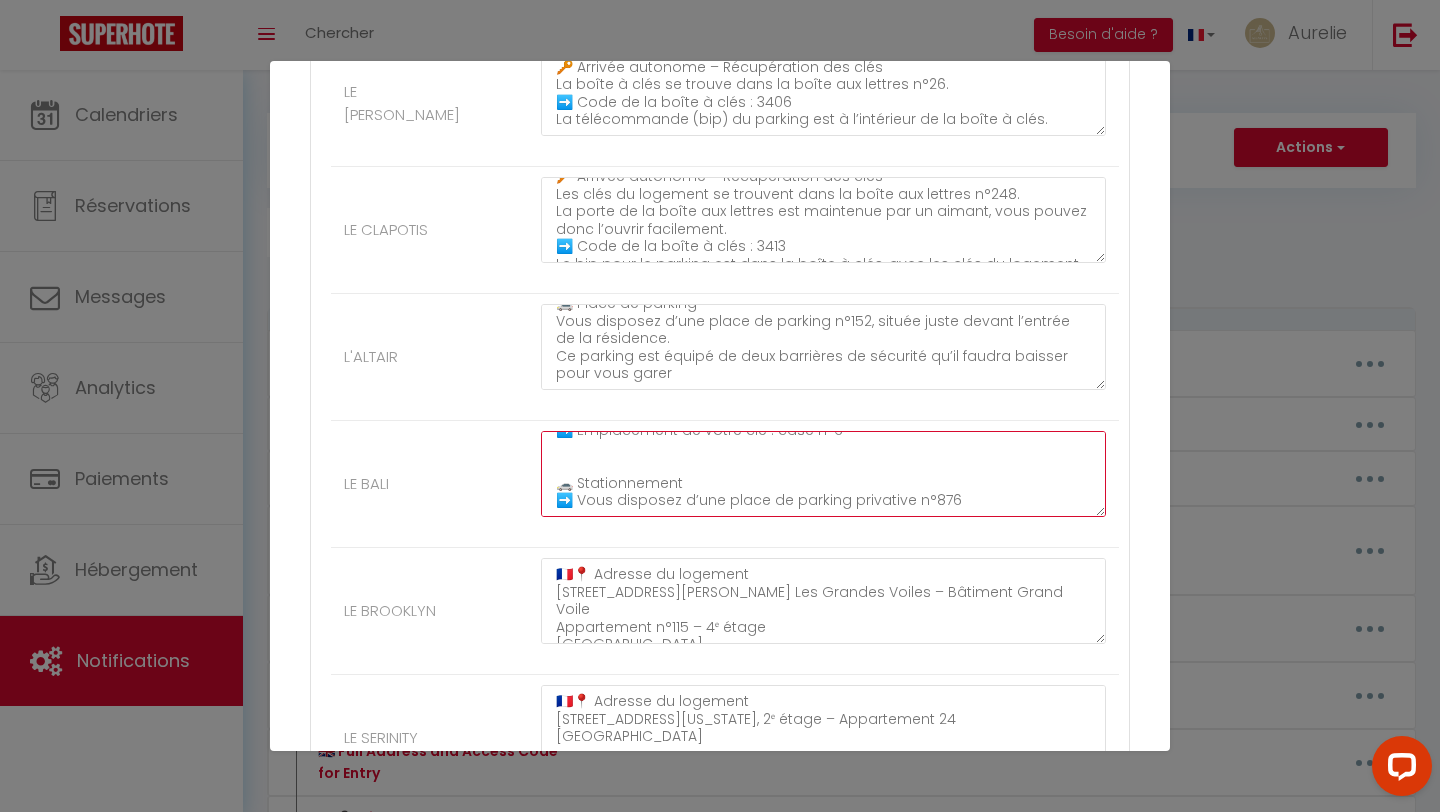 scroll, scrollTop: 1741, scrollLeft: 0, axis: vertical 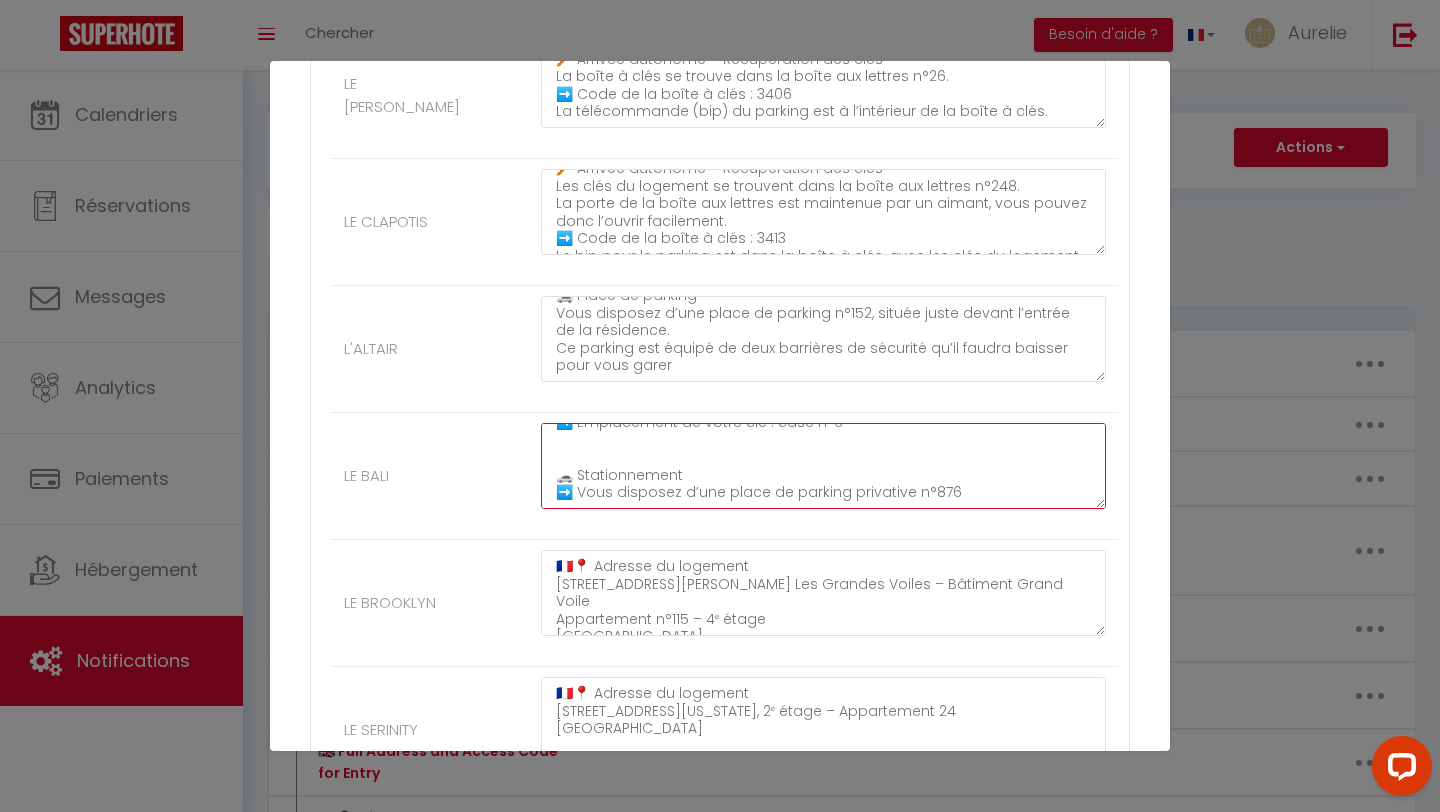 drag, startPoint x: 554, startPoint y: 437, endPoint x: 574, endPoint y: 582, distance: 146.37282 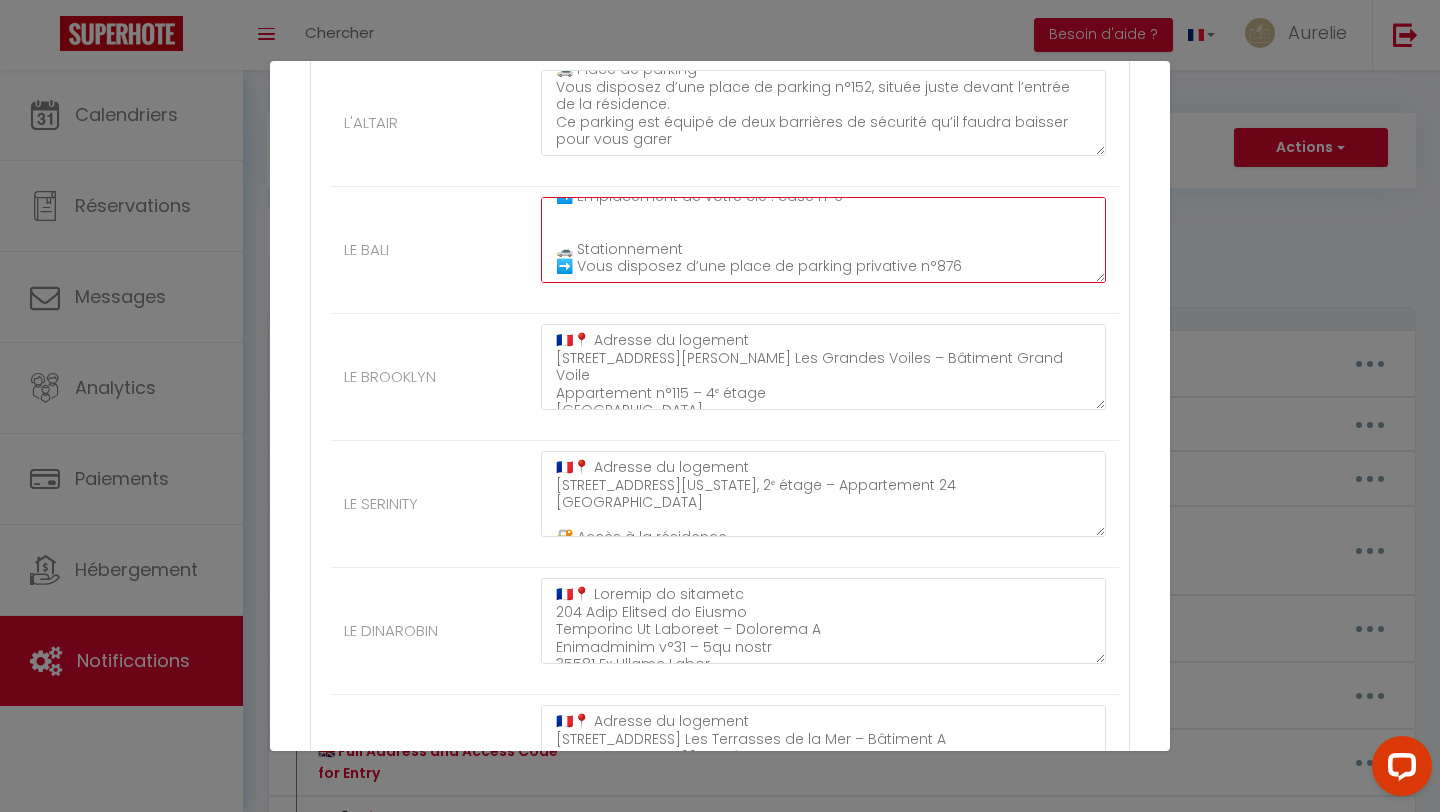 scroll, scrollTop: 1988, scrollLeft: 0, axis: vertical 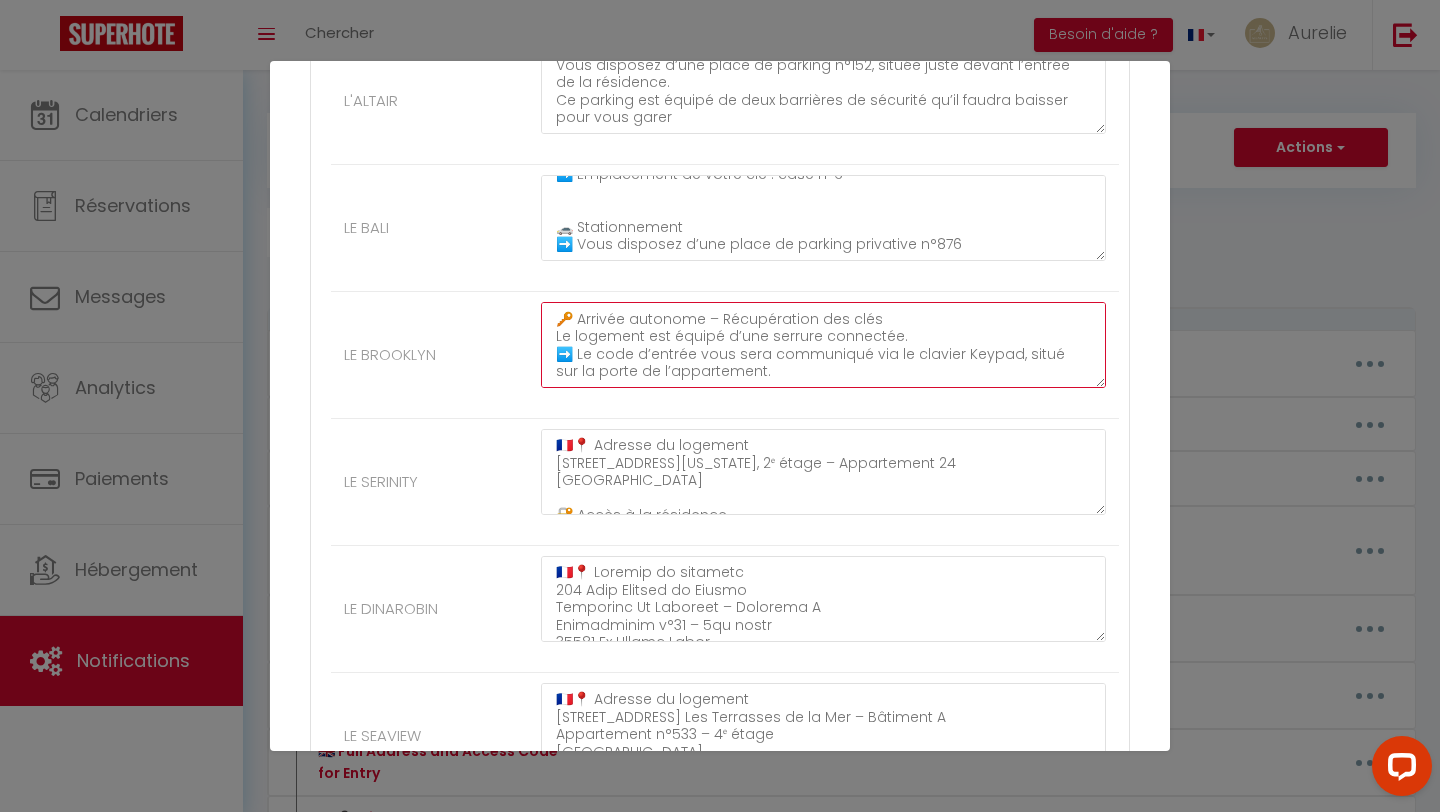 drag, startPoint x: 559, startPoint y: 321, endPoint x: 573, endPoint y: 414, distance: 94.04786 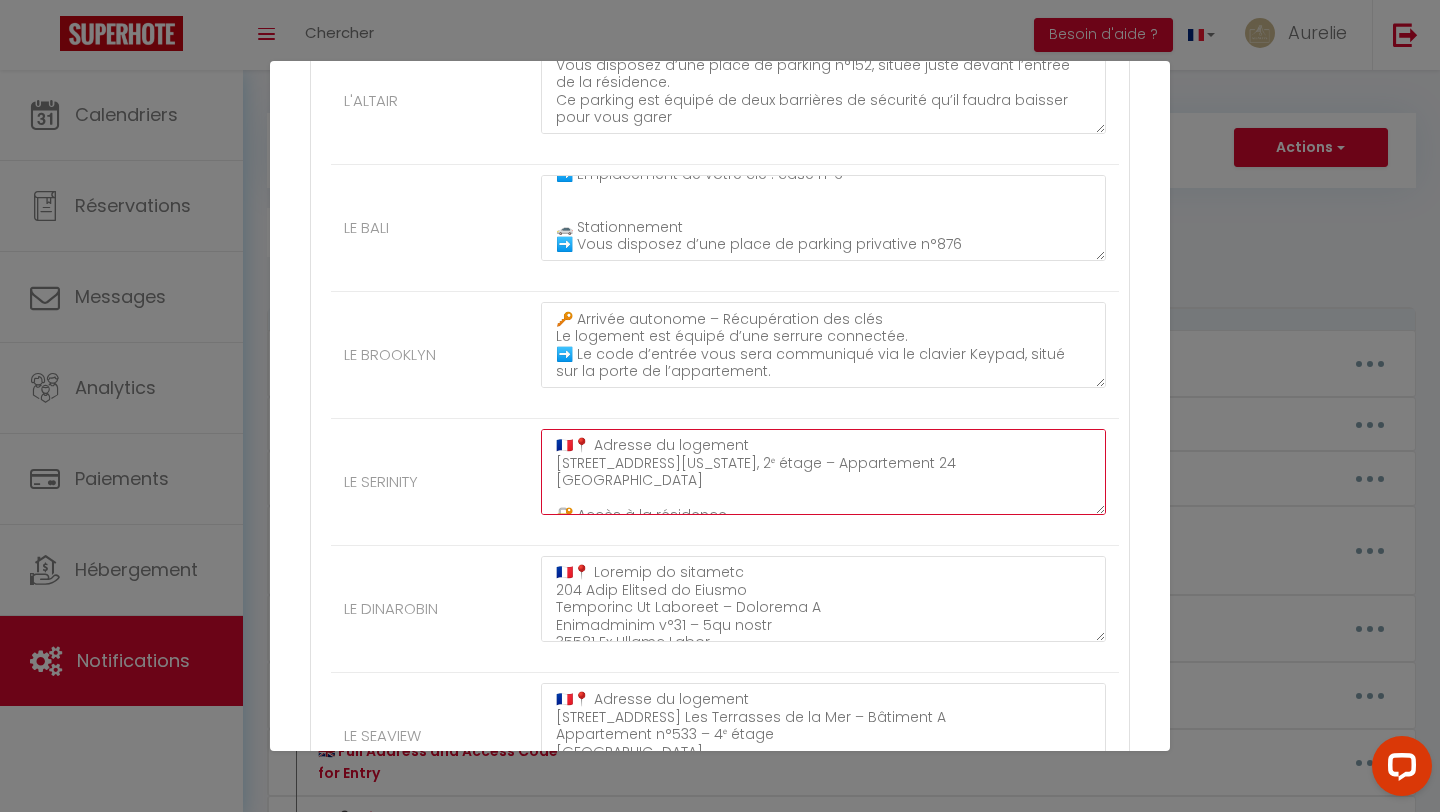 scroll, scrollTop: 210, scrollLeft: 0, axis: vertical 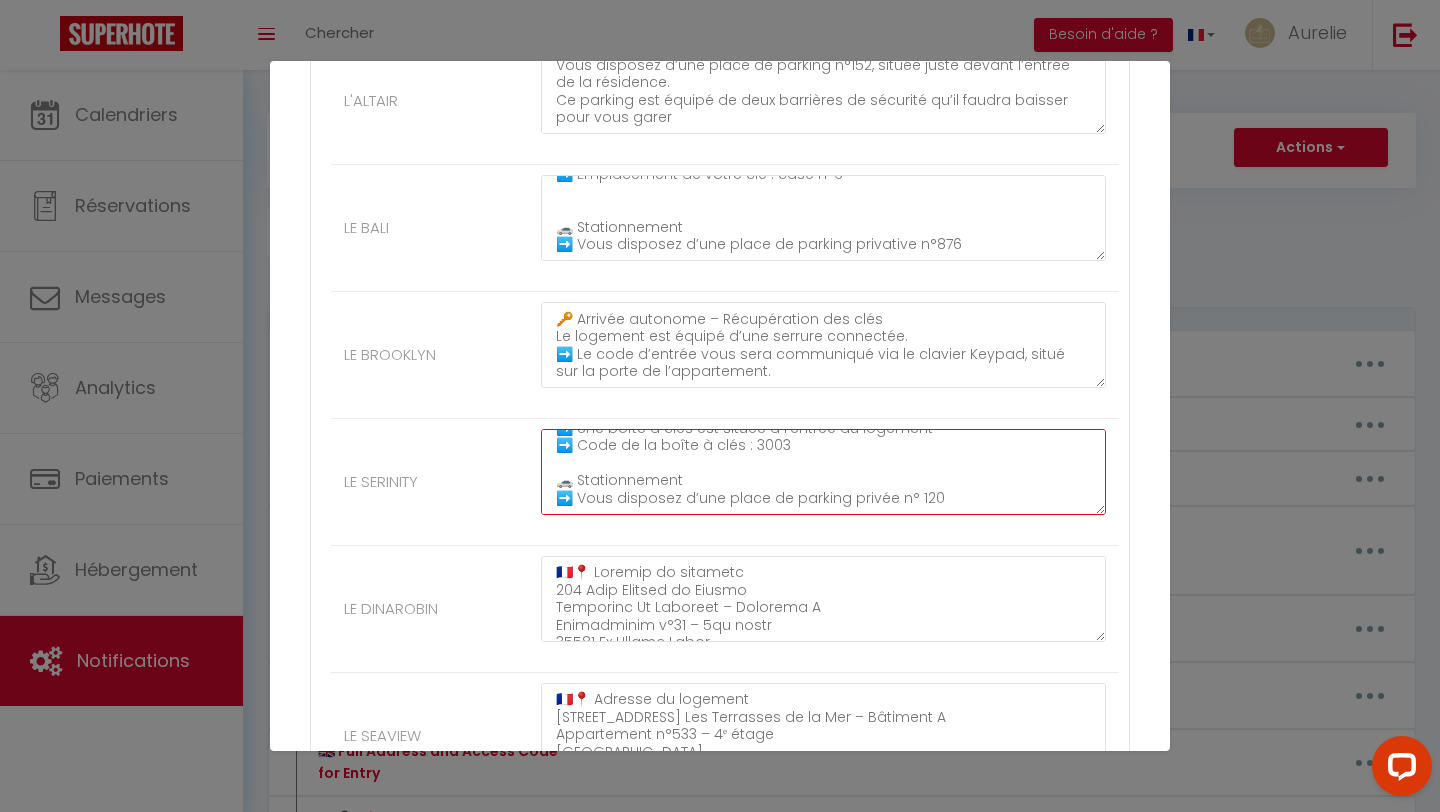 drag, startPoint x: 554, startPoint y: 444, endPoint x: 651, endPoint y: 560, distance: 151.21178 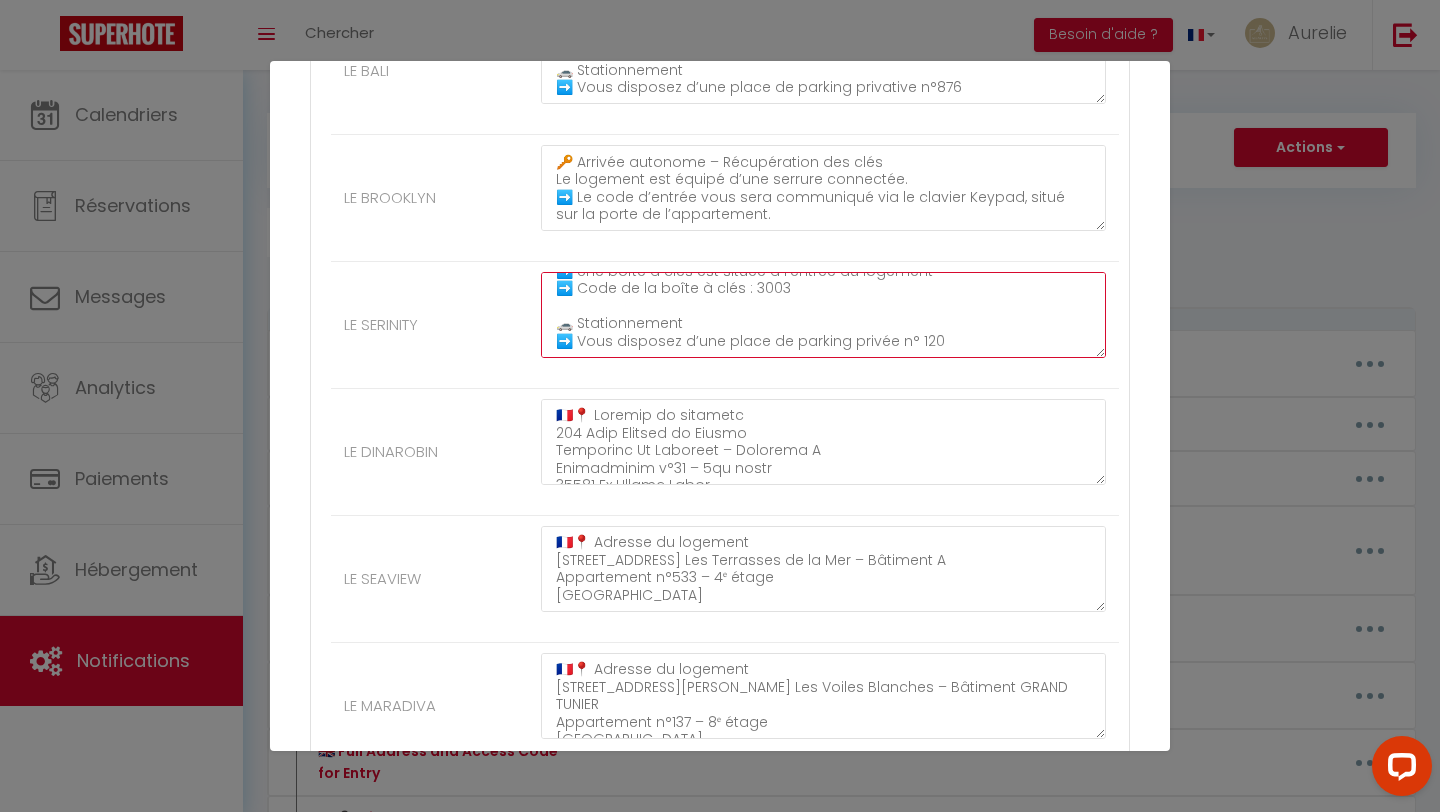 scroll, scrollTop: 2201, scrollLeft: 0, axis: vertical 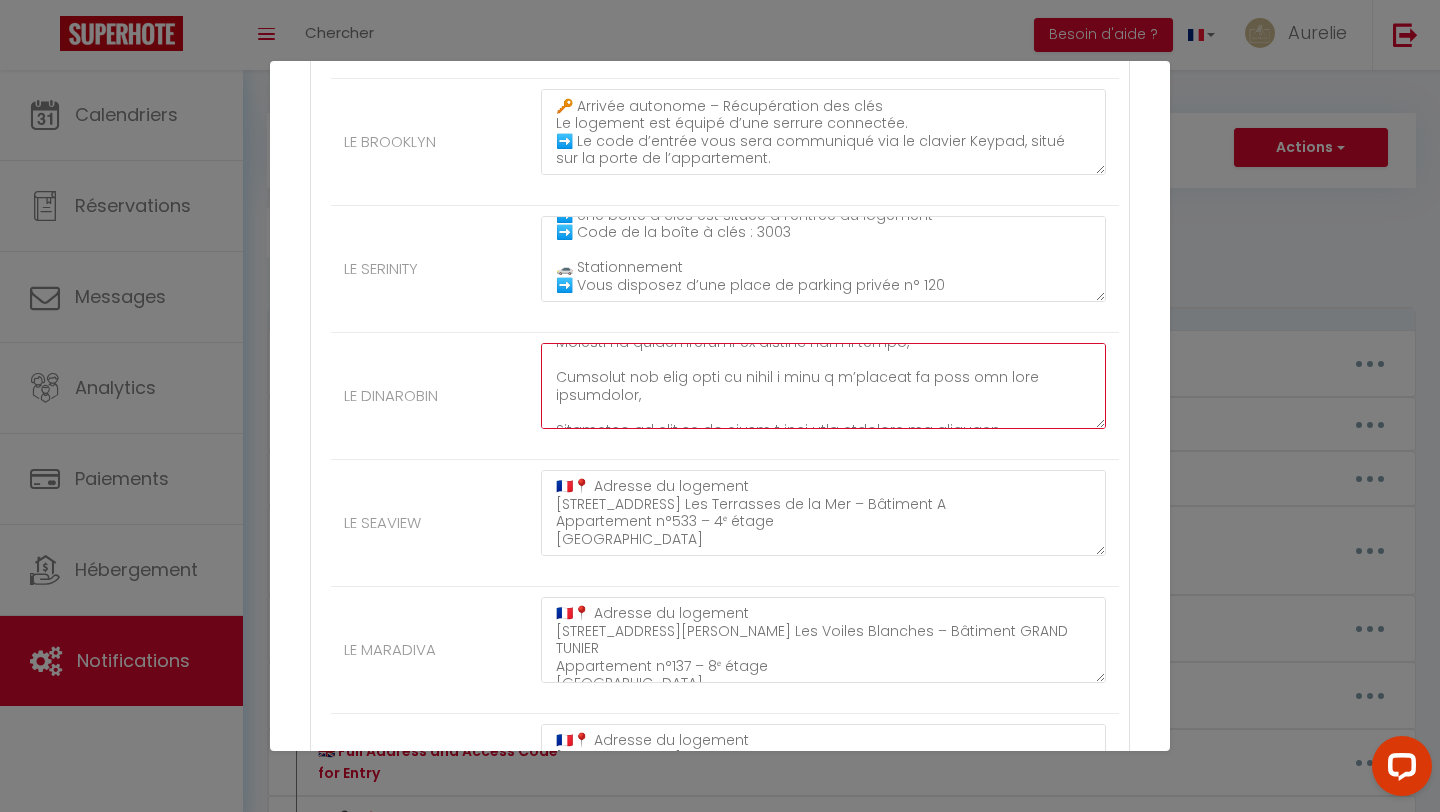 drag, startPoint x: 553, startPoint y: 362, endPoint x: 572, endPoint y: 440, distance: 80.280754 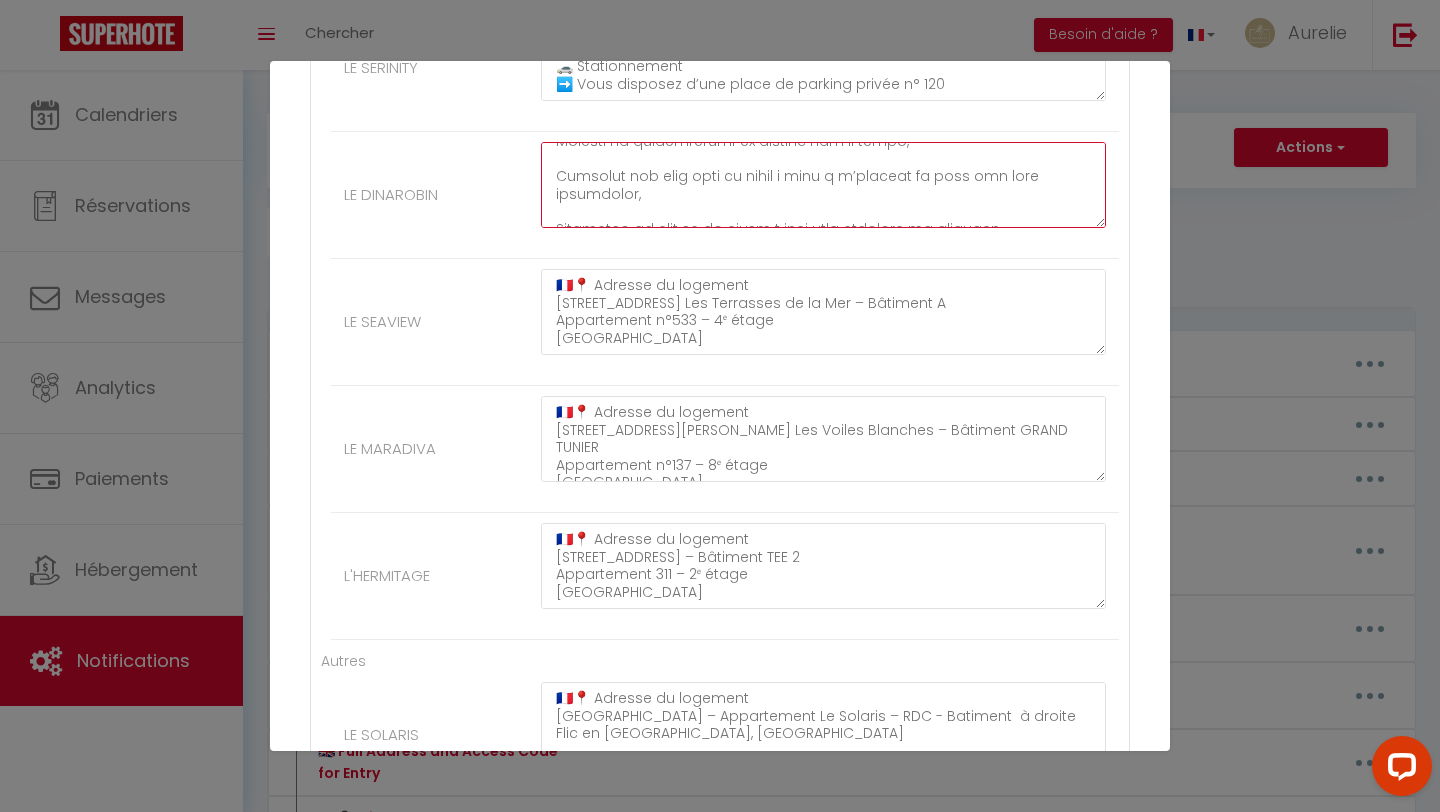 scroll, scrollTop: 2430, scrollLeft: 0, axis: vertical 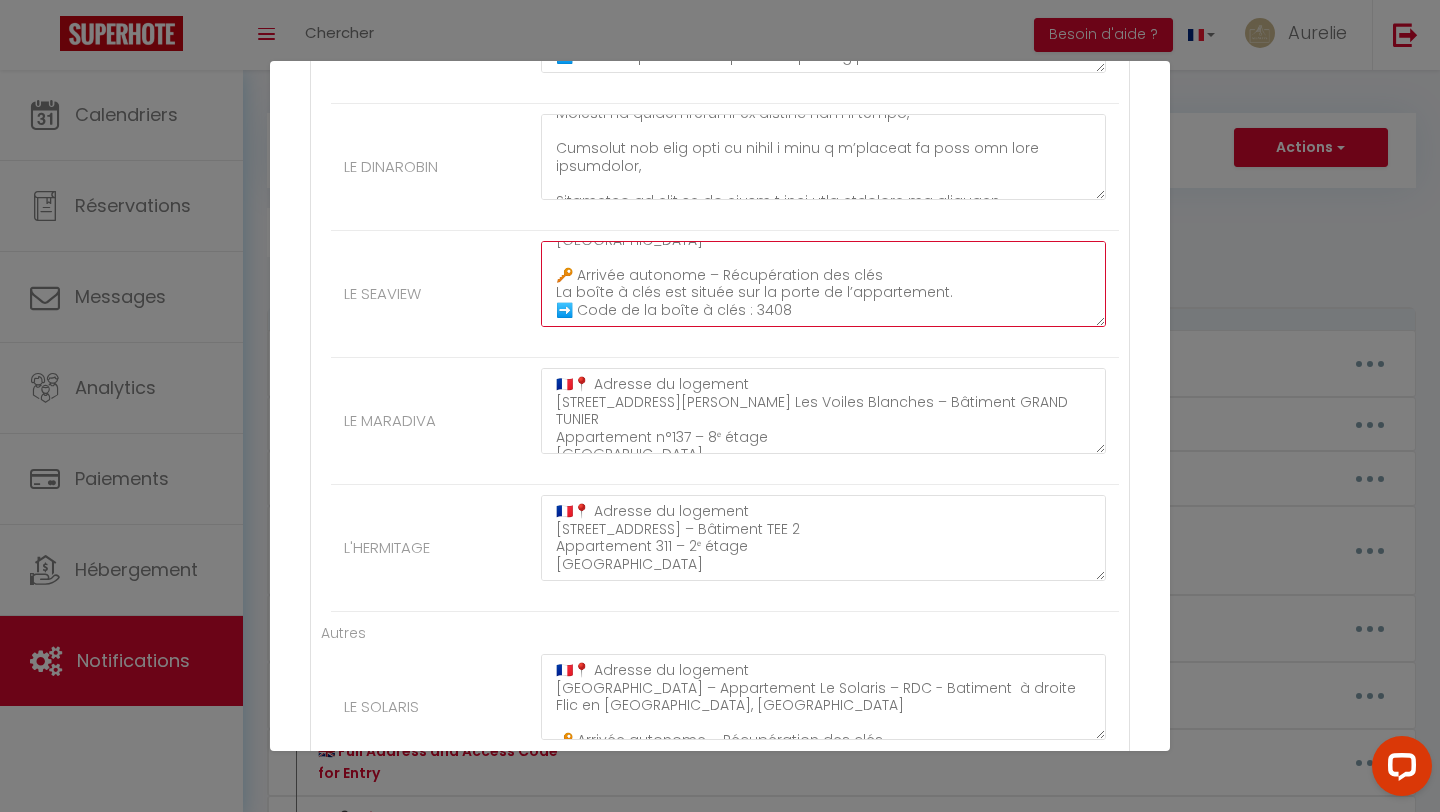 drag, startPoint x: 555, startPoint y: 256, endPoint x: 561, endPoint y: 365, distance: 109.165016 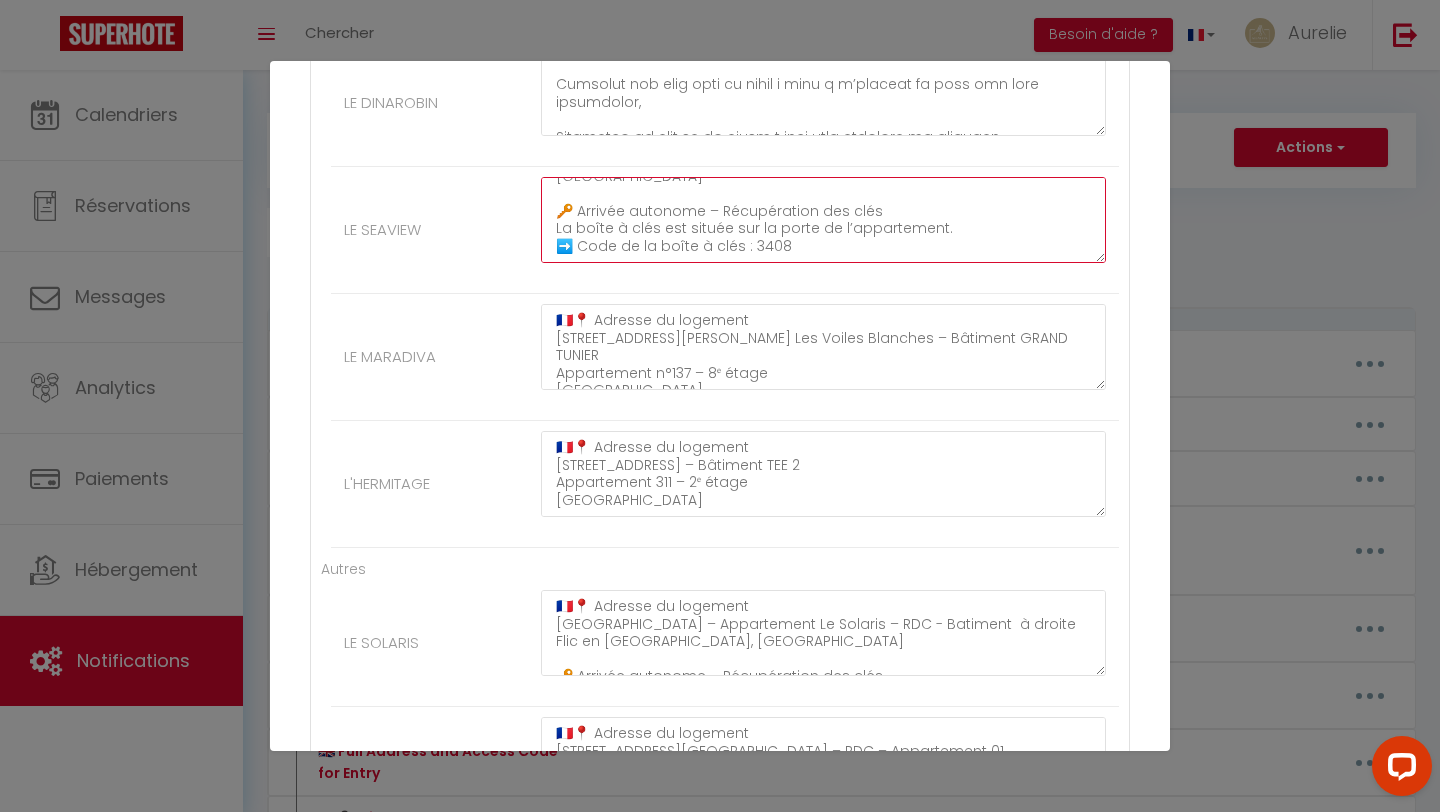 scroll, scrollTop: 2498, scrollLeft: 0, axis: vertical 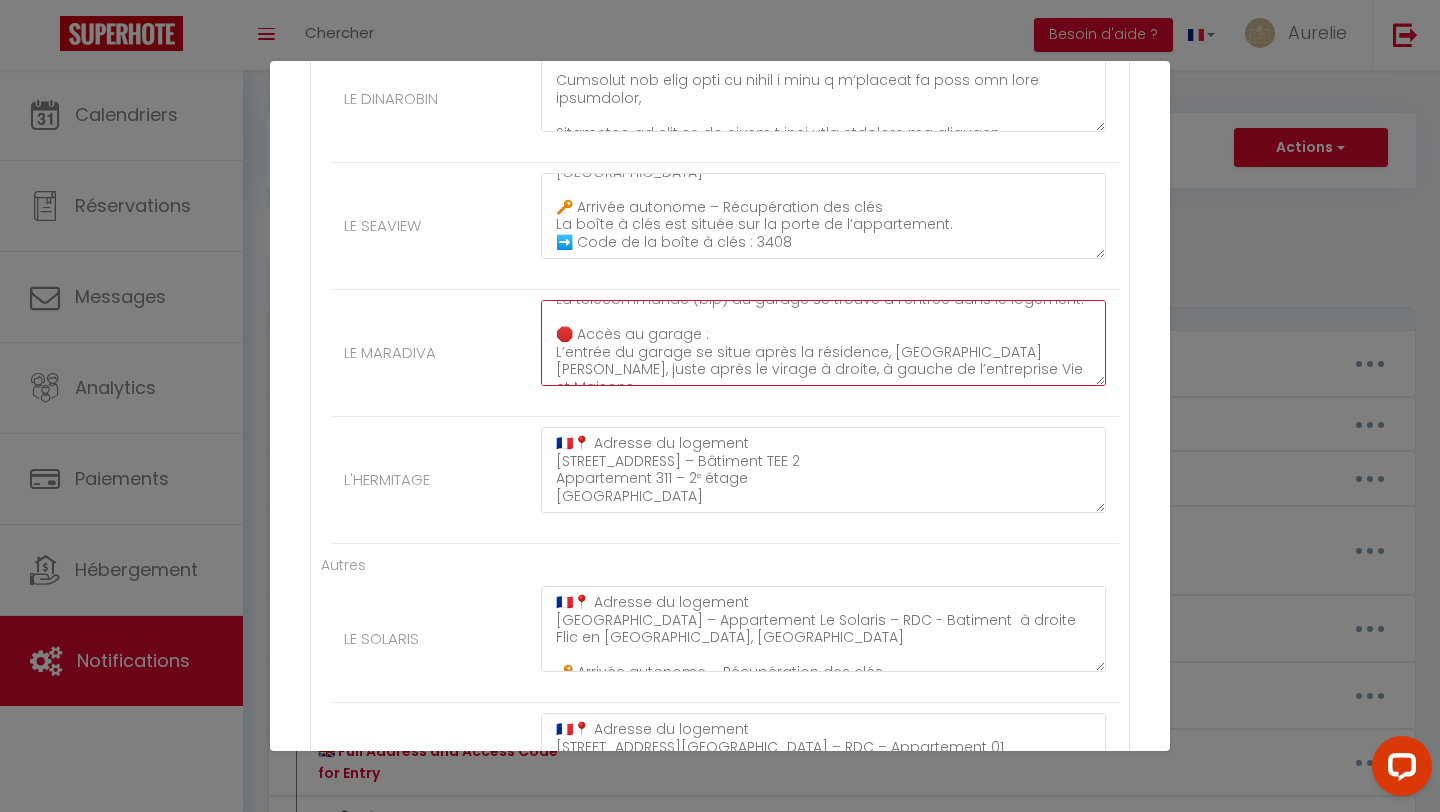 drag, startPoint x: 555, startPoint y: 317, endPoint x: 587, endPoint y: 431, distance: 118.40608 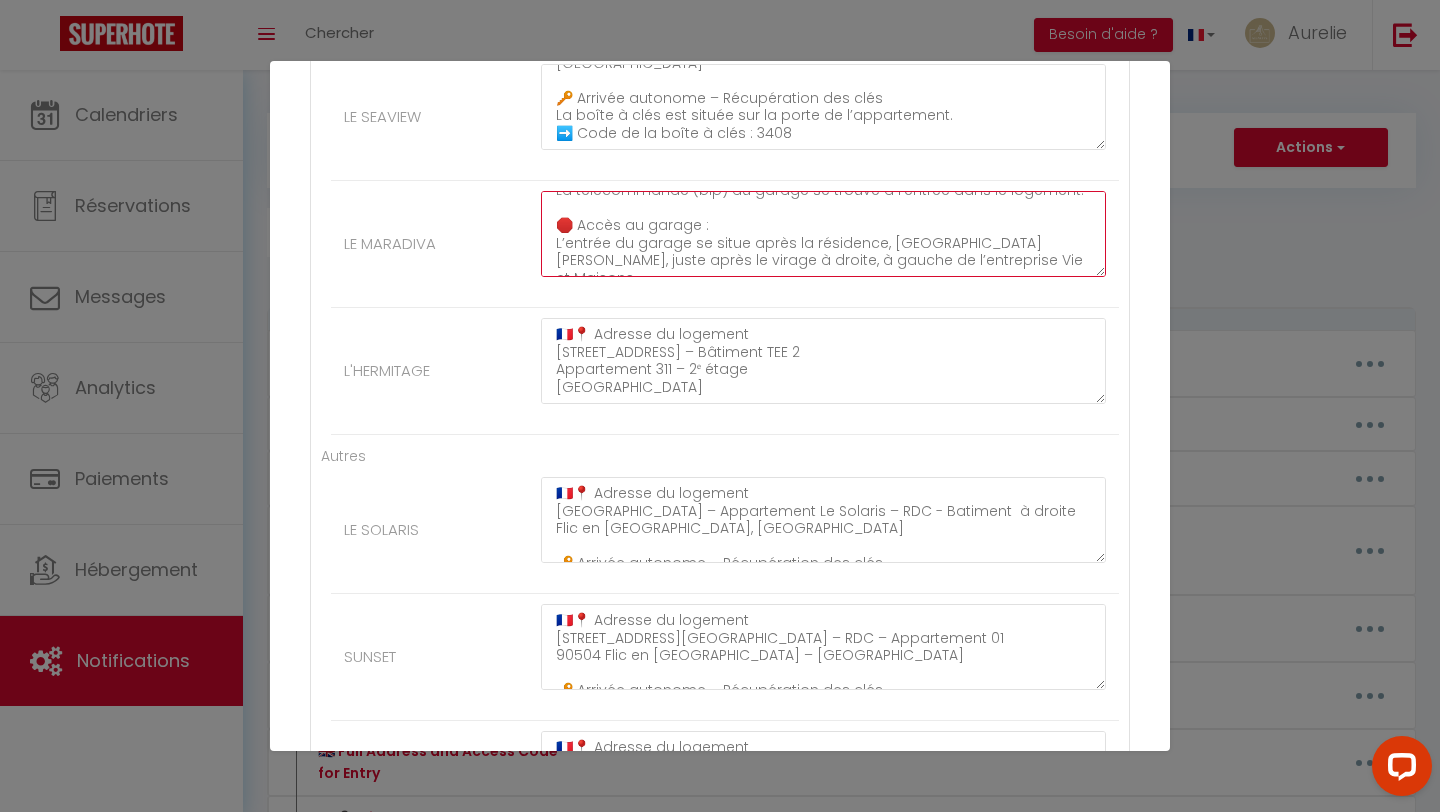 scroll, scrollTop: 2626, scrollLeft: 0, axis: vertical 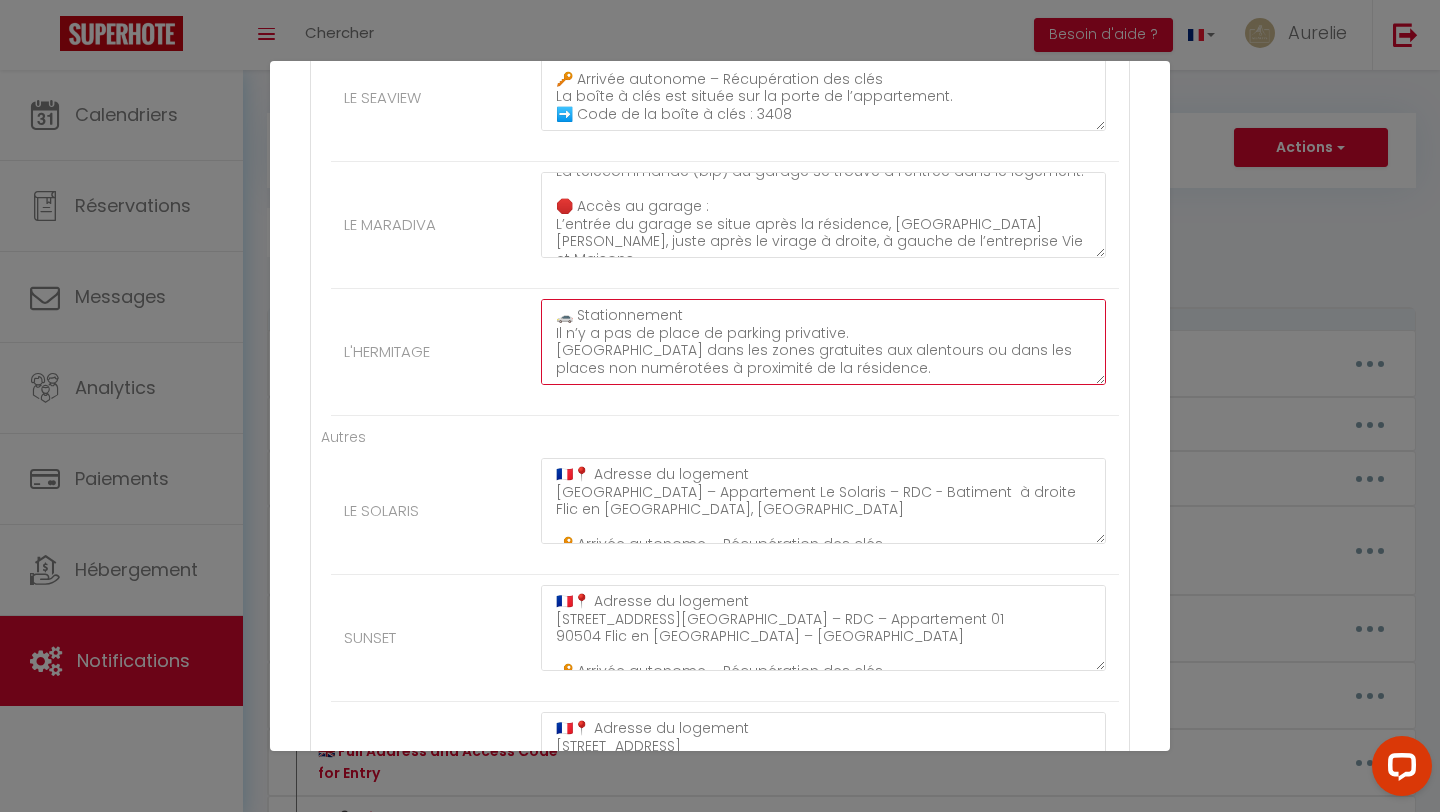 drag, startPoint x: 554, startPoint y: 309, endPoint x: 587, endPoint y: 429, distance: 124.45481 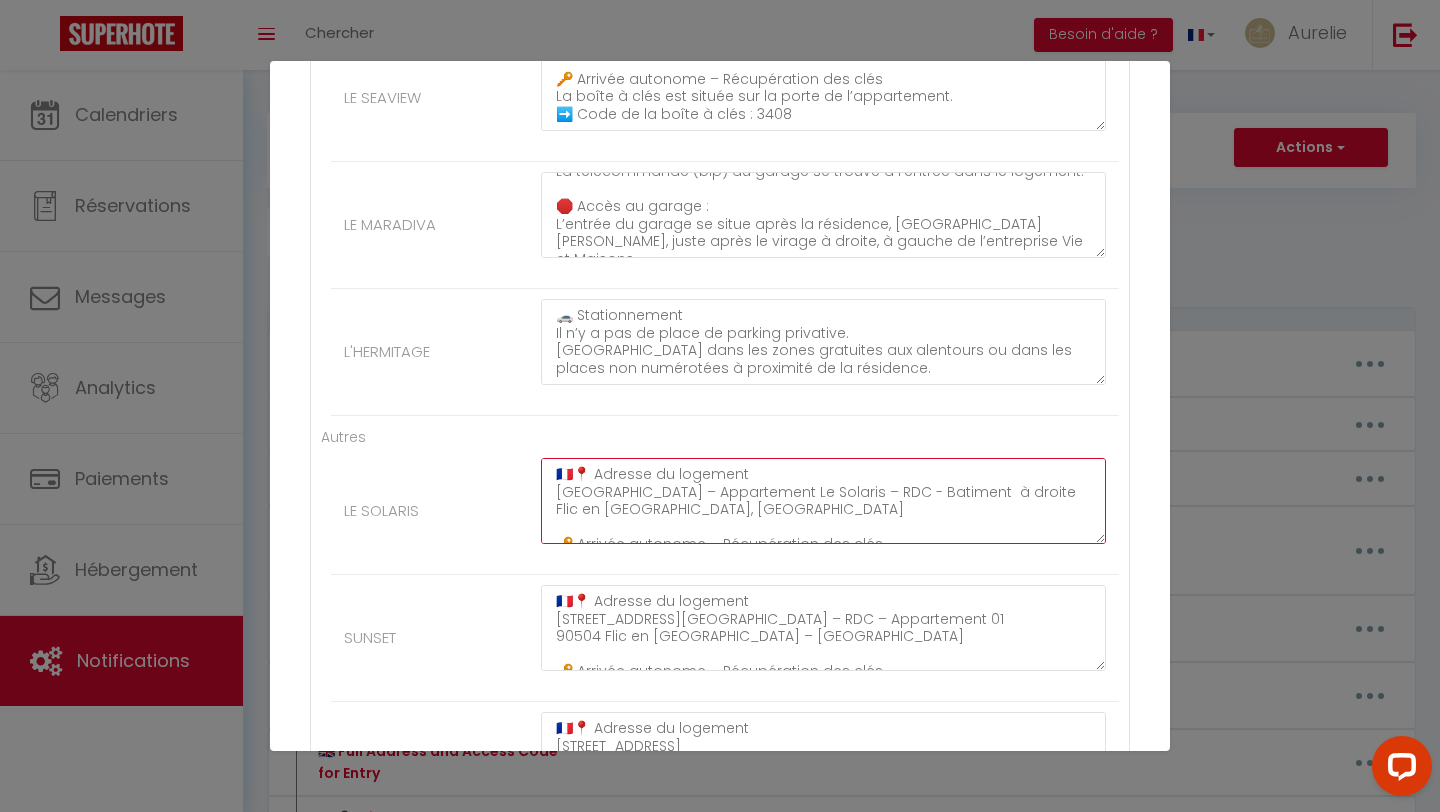 scroll, scrollTop: 140, scrollLeft: 0, axis: vertical 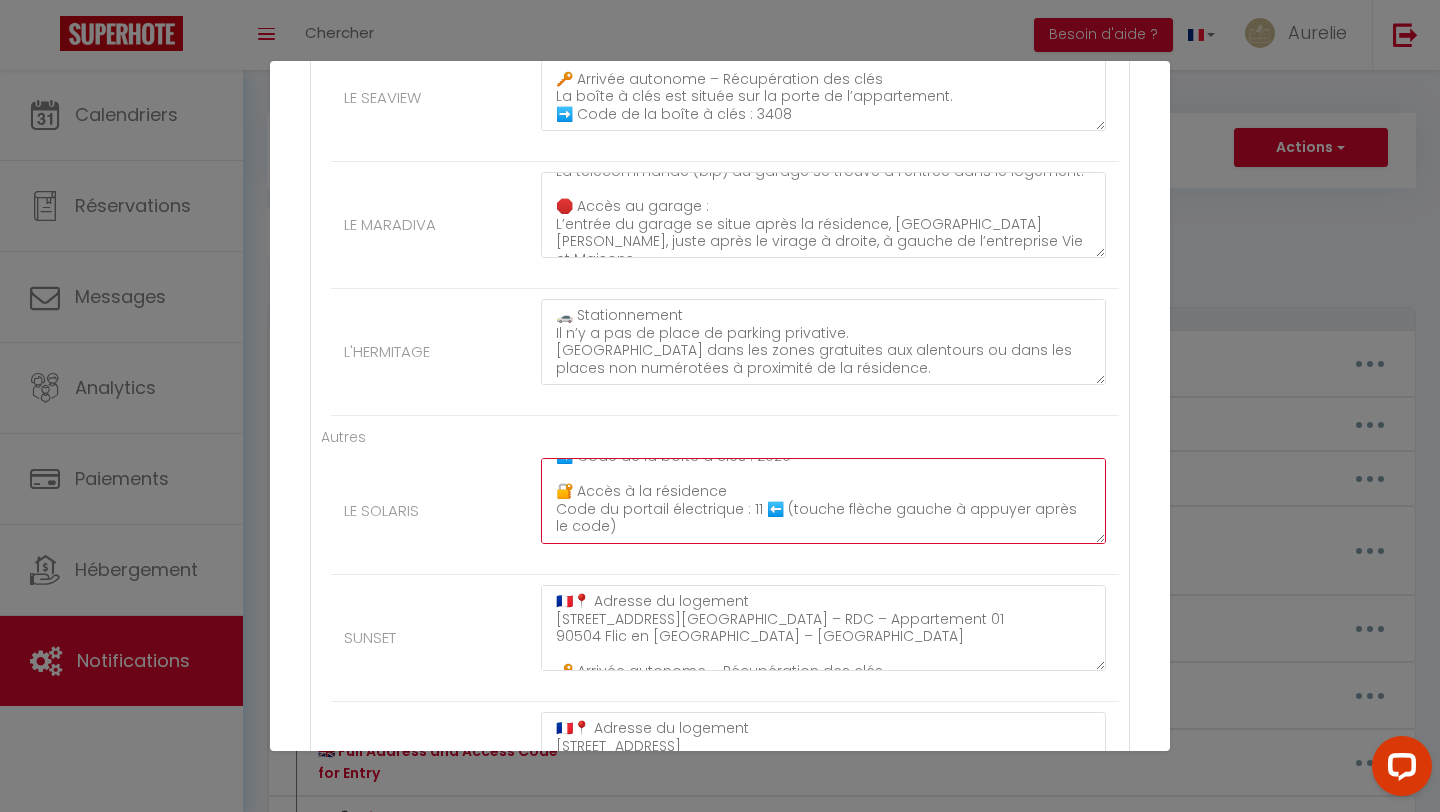 drag, startPoint x: 558, startPoint y: 467, endPoint x: 559, endPoint y: 635, distance: 168.00298 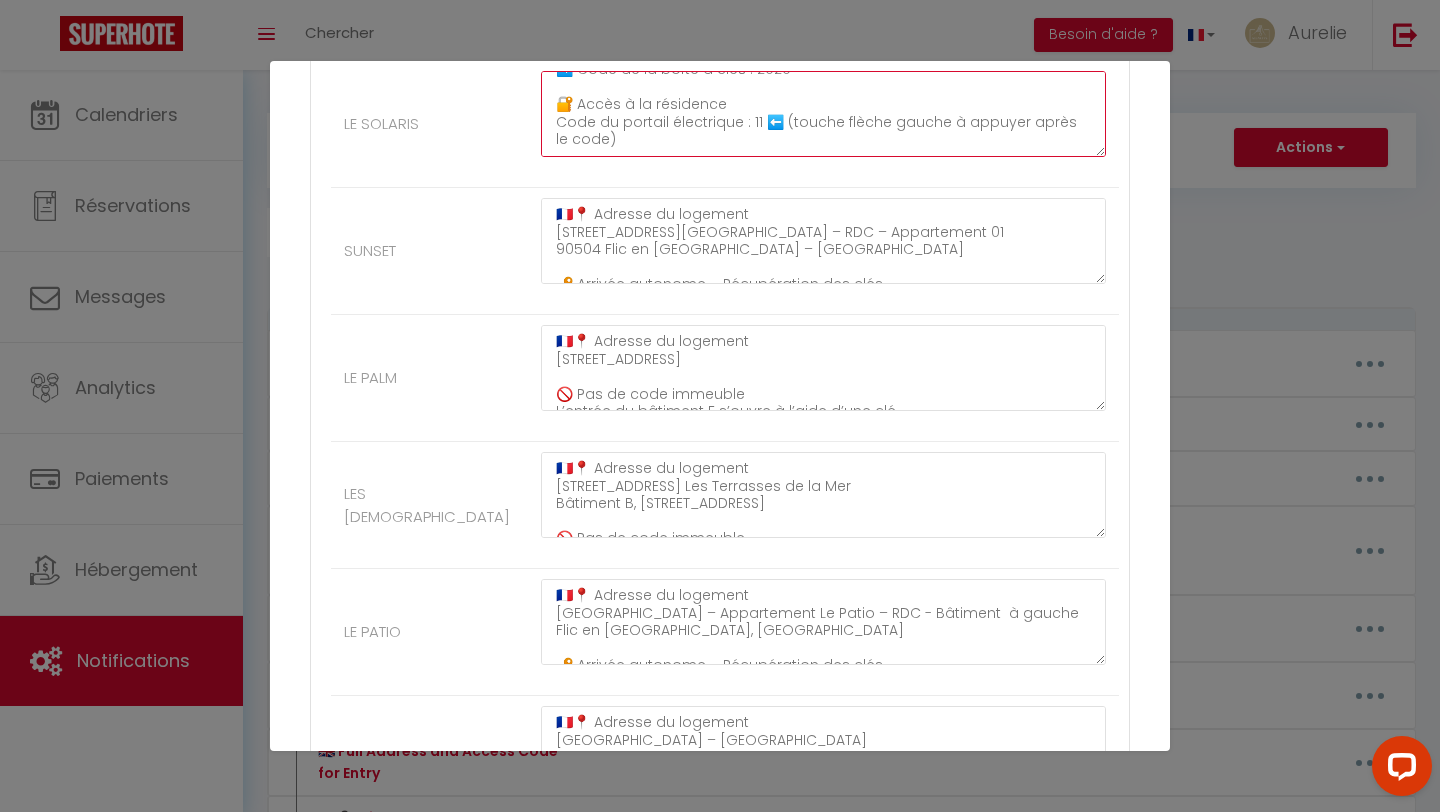 scroll, scrollTop: 3014, scrollLeft: 0, axis: vertical 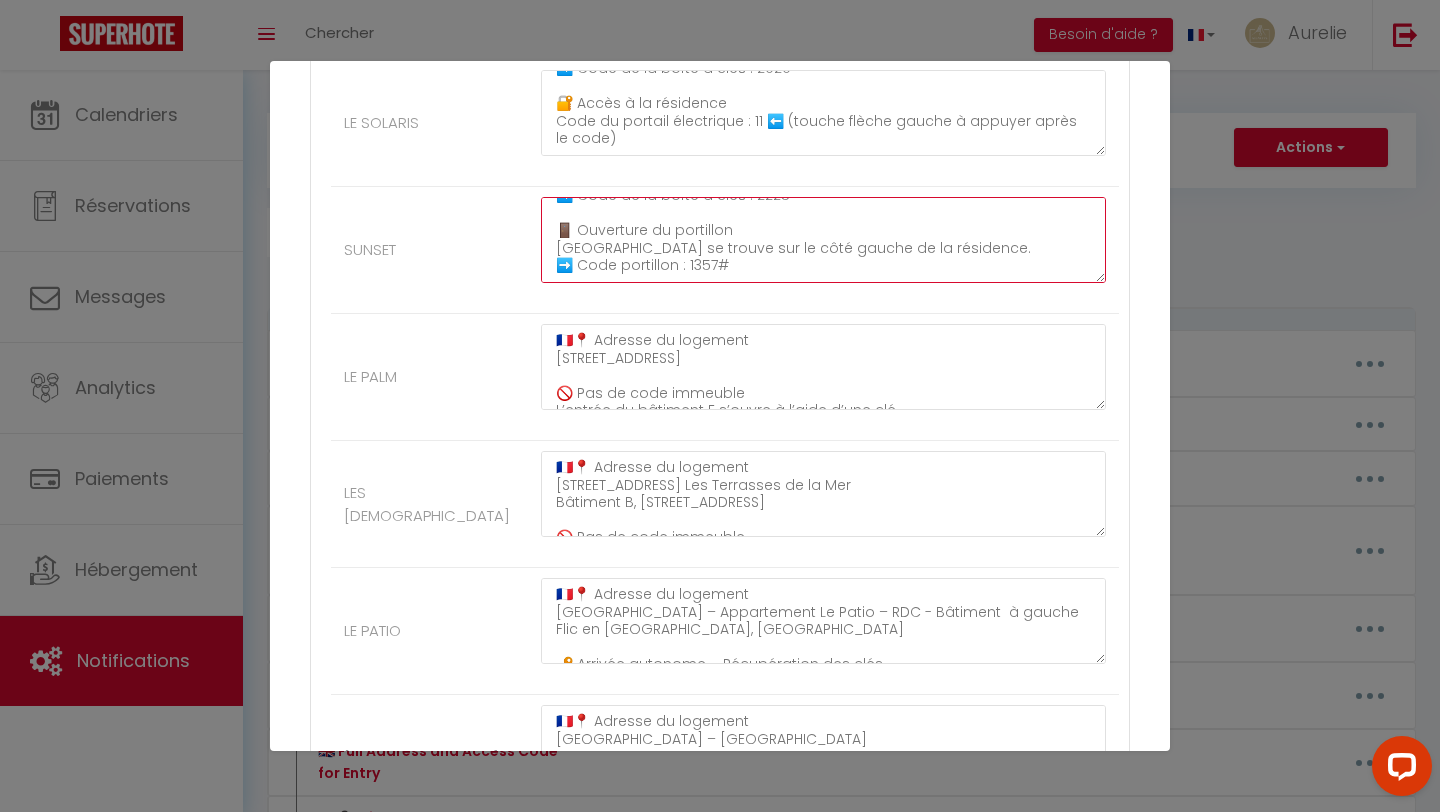 drag, startPoint x: 551, startPoint y: 217, endPoint x: 593, endPoint y: 318, distance: 109.38464 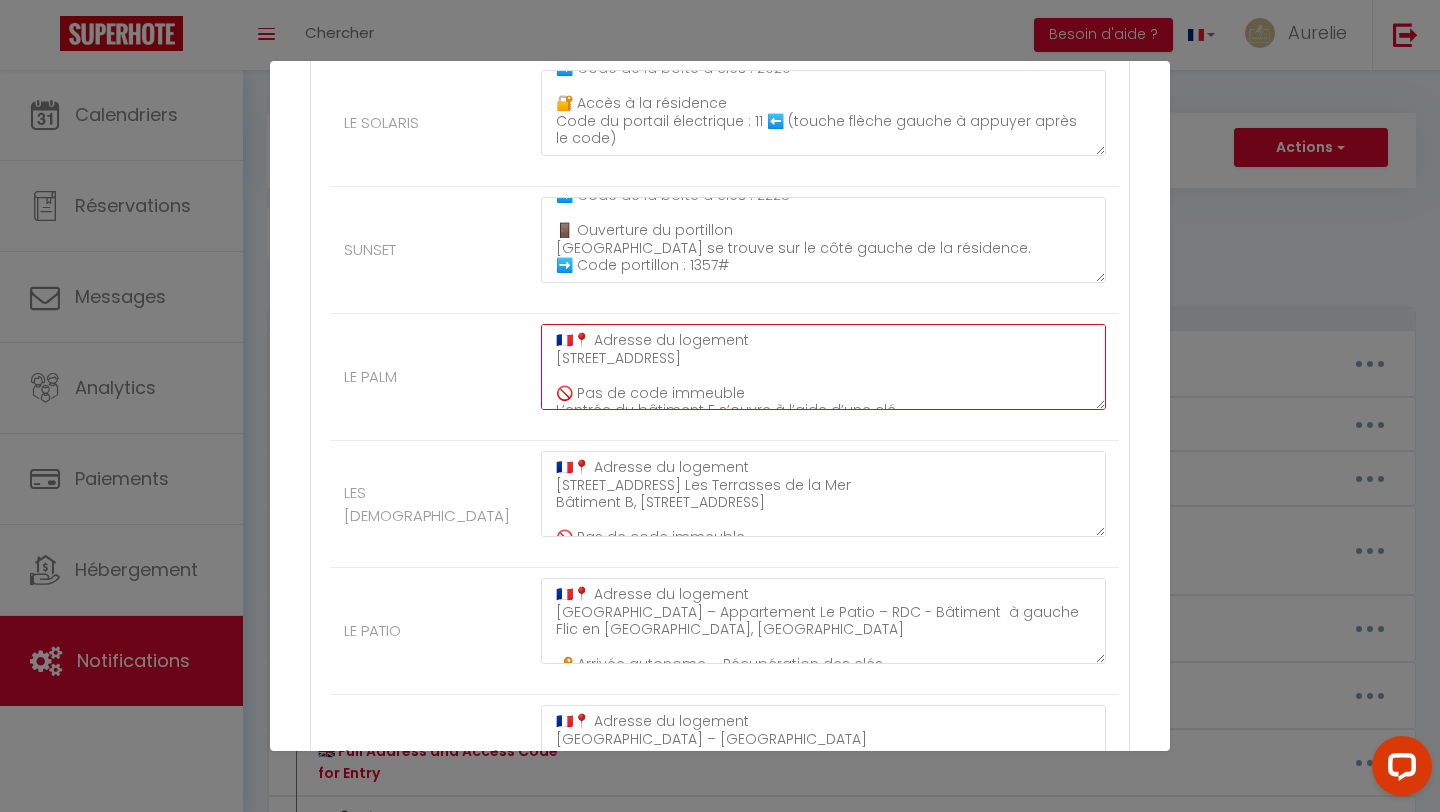 scroll, scrollTop: 350, scrollLeft: 0, axis: vertical 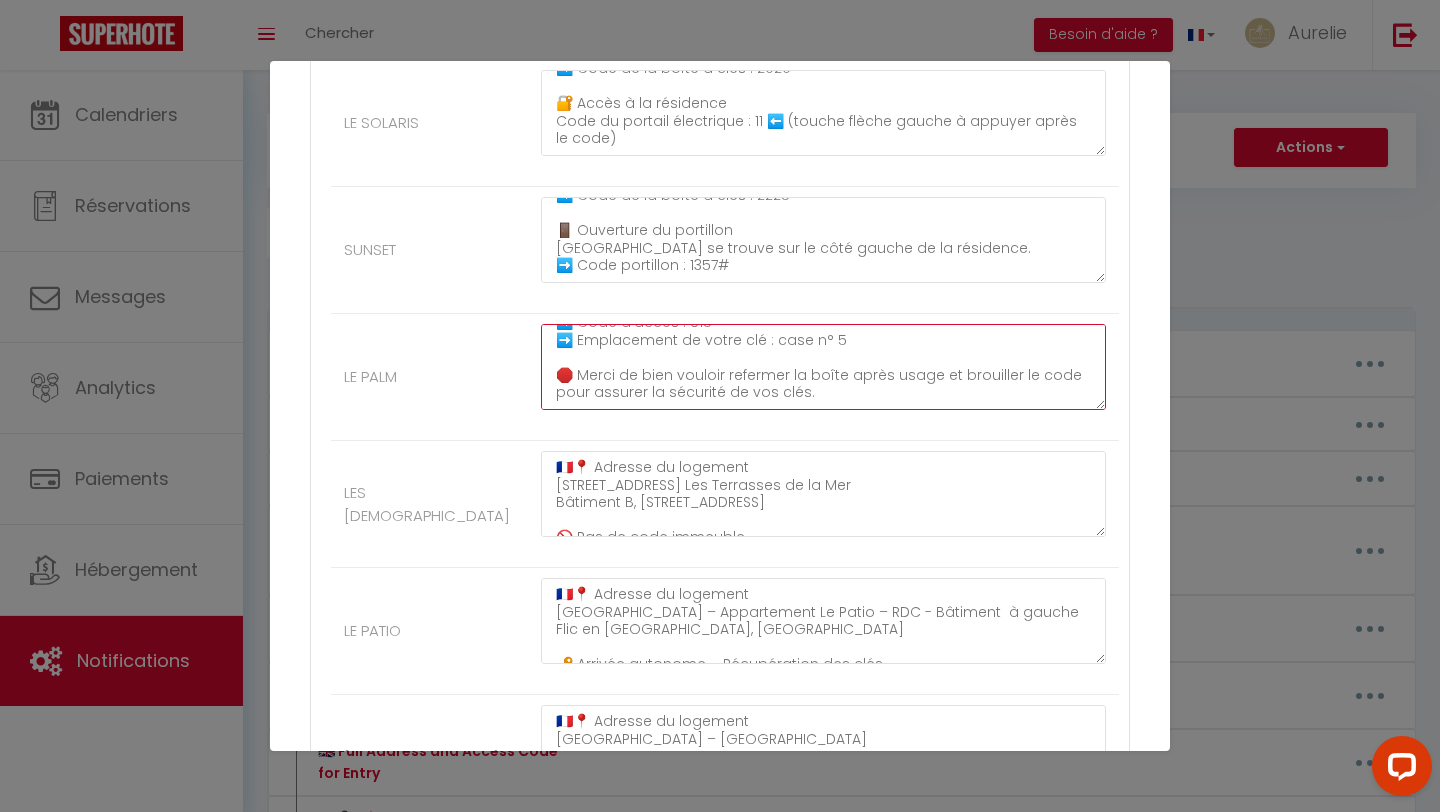 drag, startPoint x: 550, startPoint y: 333, endPoint x: 611, endPoint y: 467, distance: 147.23111 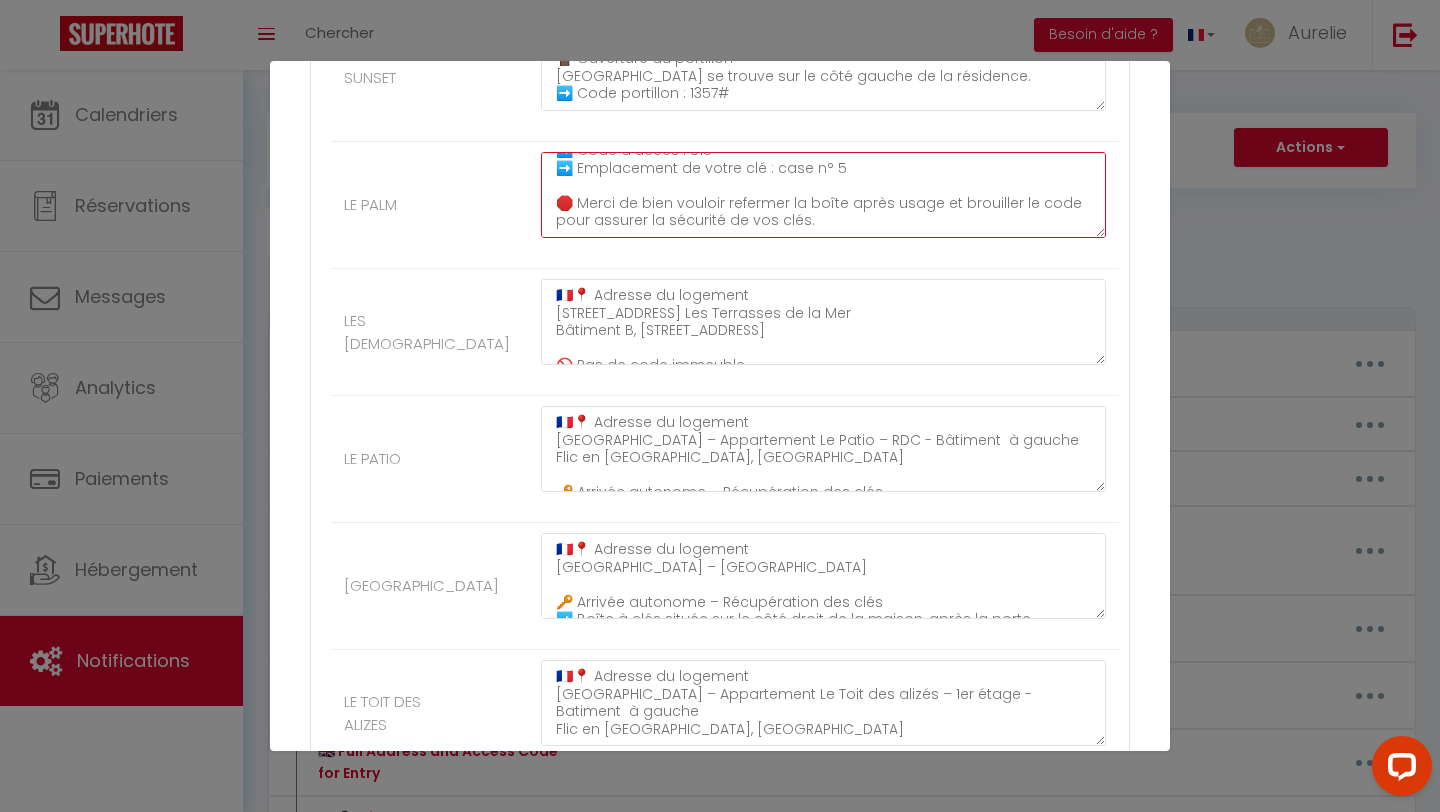 scroll, scrollTop: 3208, scrollLeft: 0, axis: vertical 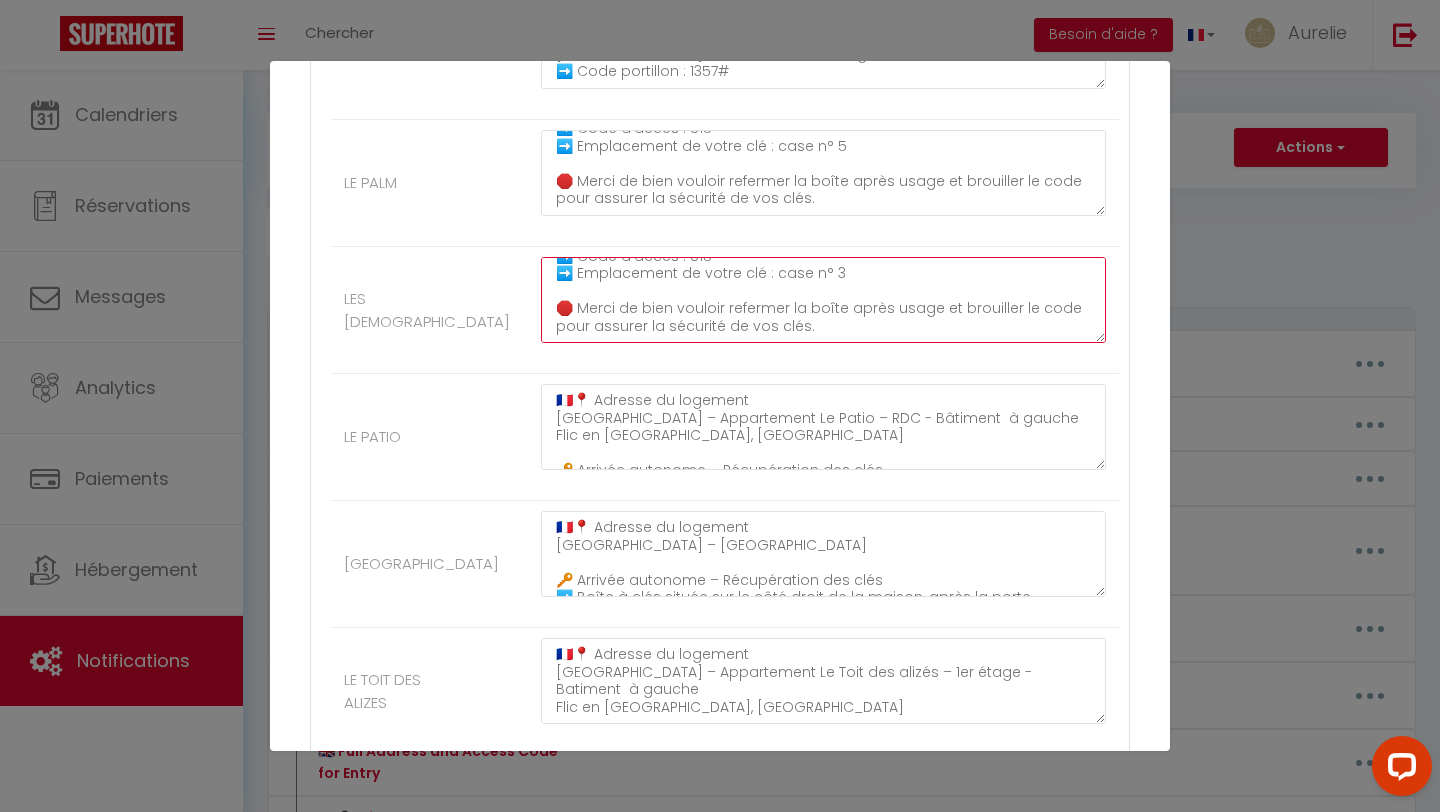 drag, startPoint x: 555, startPoint y: 277, endPoint x: 609, endPoint y: 358, distance: 97.349884 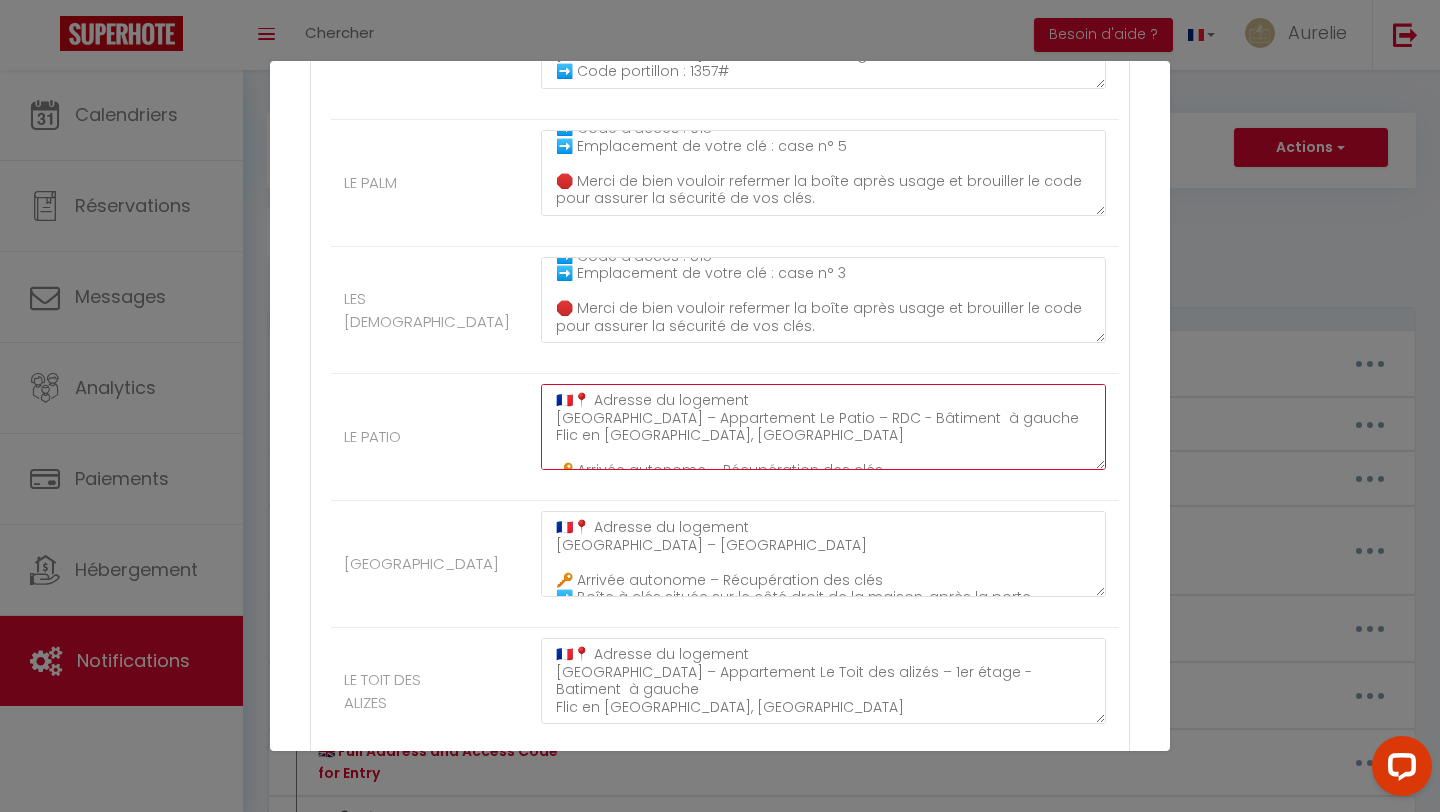 scroll, scrollTop: 140, scrollLeft: 0, axis: vertical 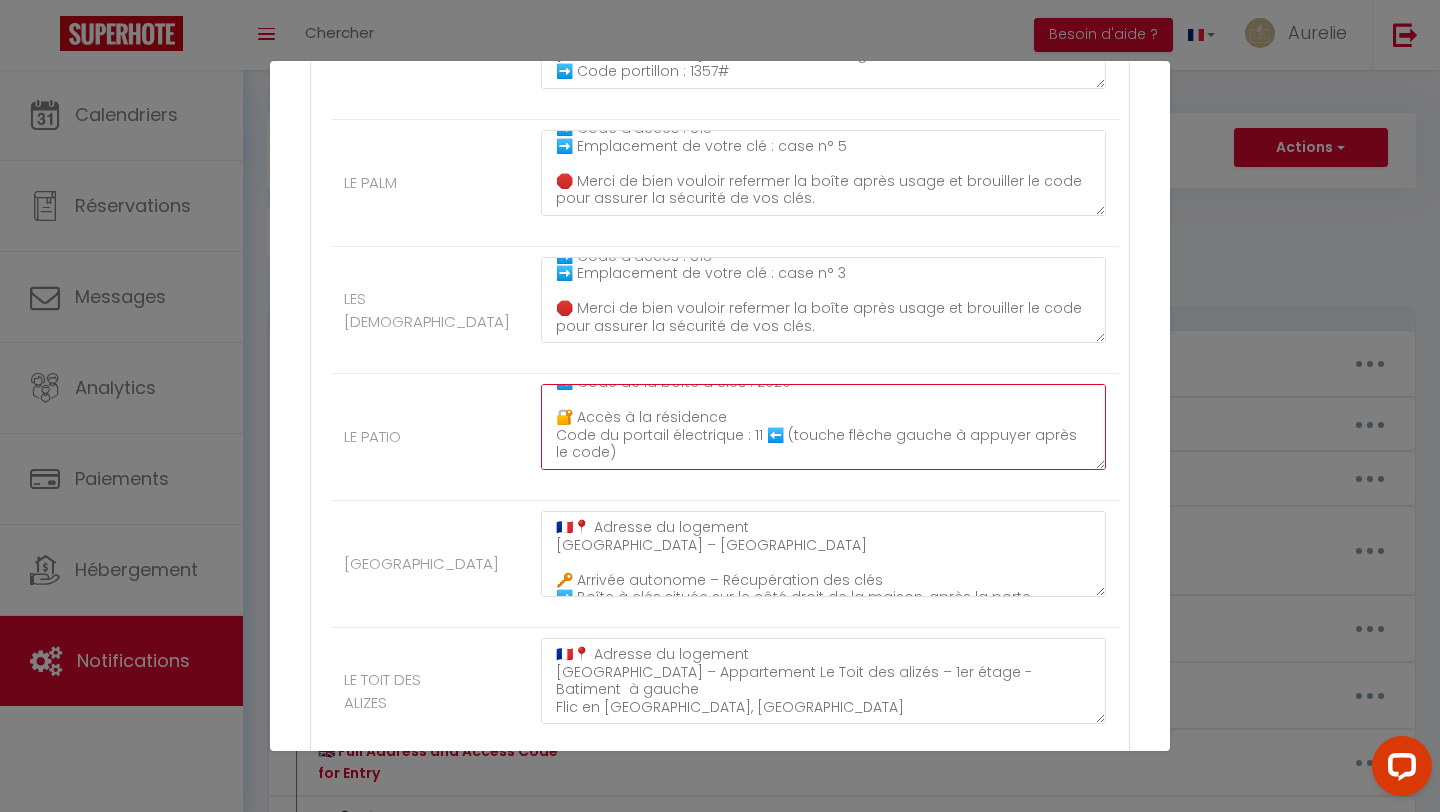 drag, startPoint x: 555, startPoint y: 403, endPoint x: 561, endPoint y: 545, distance: 142.12671 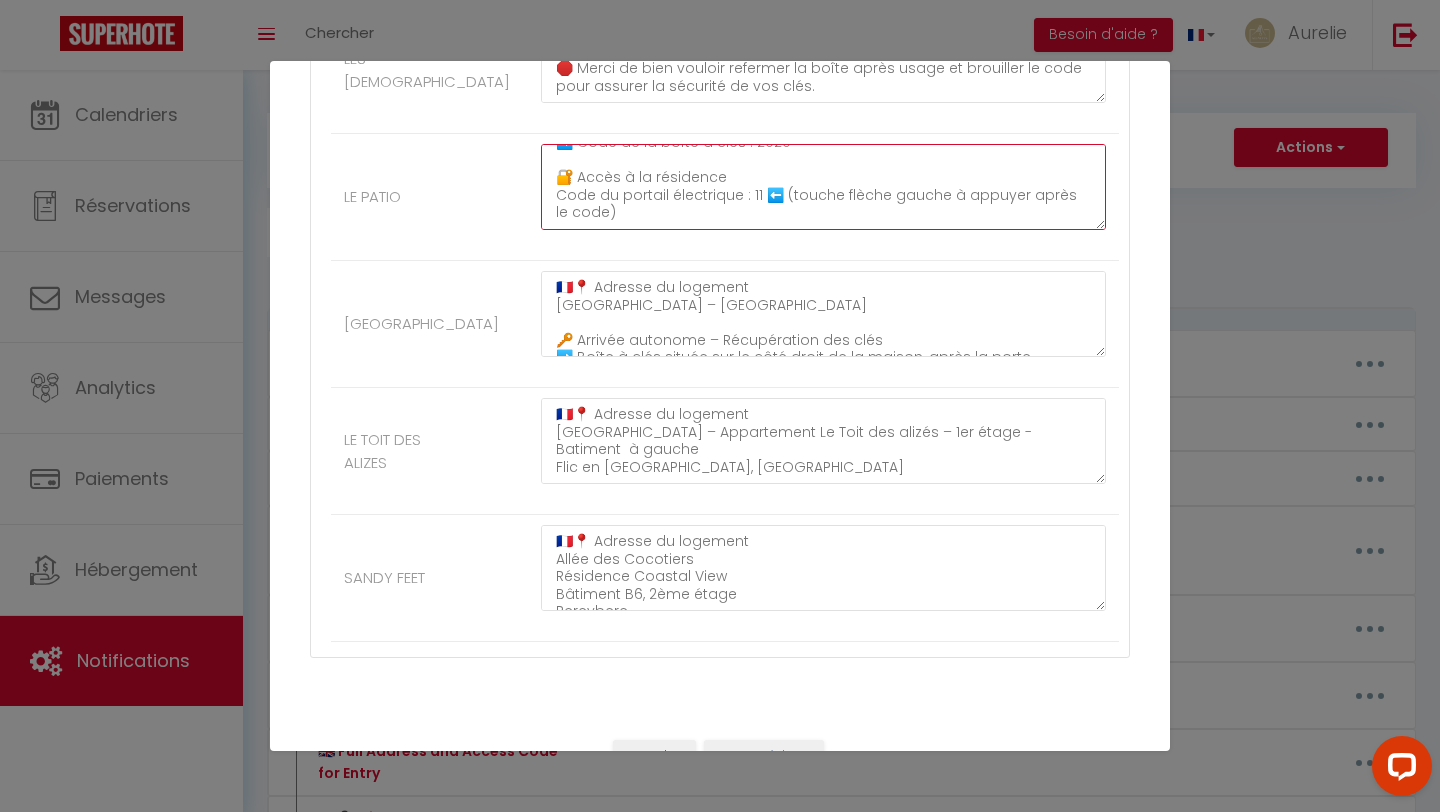 scroll, scrollTop: 3480, scrollLeft: 0, axis: vertical 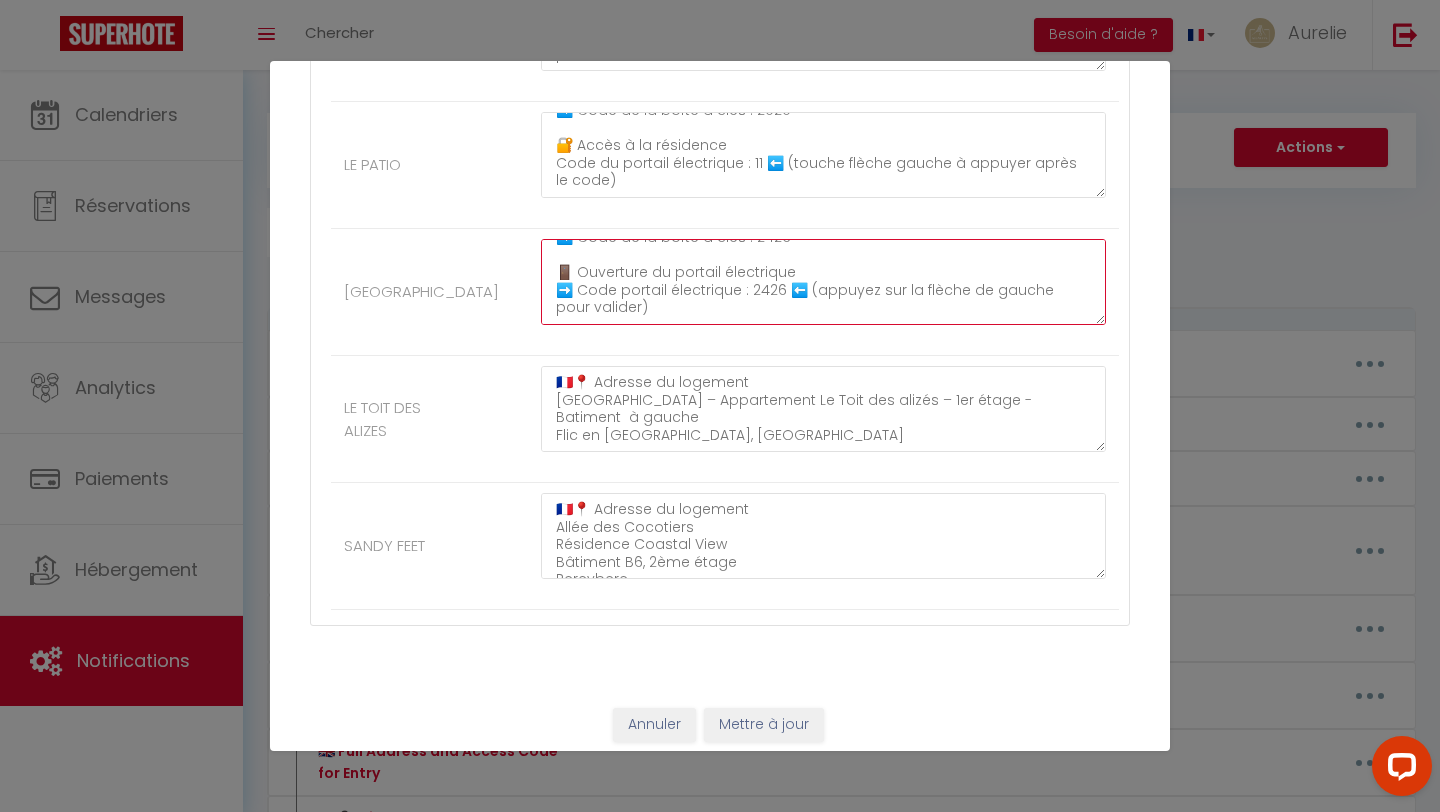 drag, startPoint x: 557, startPoint y: 255, endPoint x: 595, endPoint y: 423, distance: 172.24402 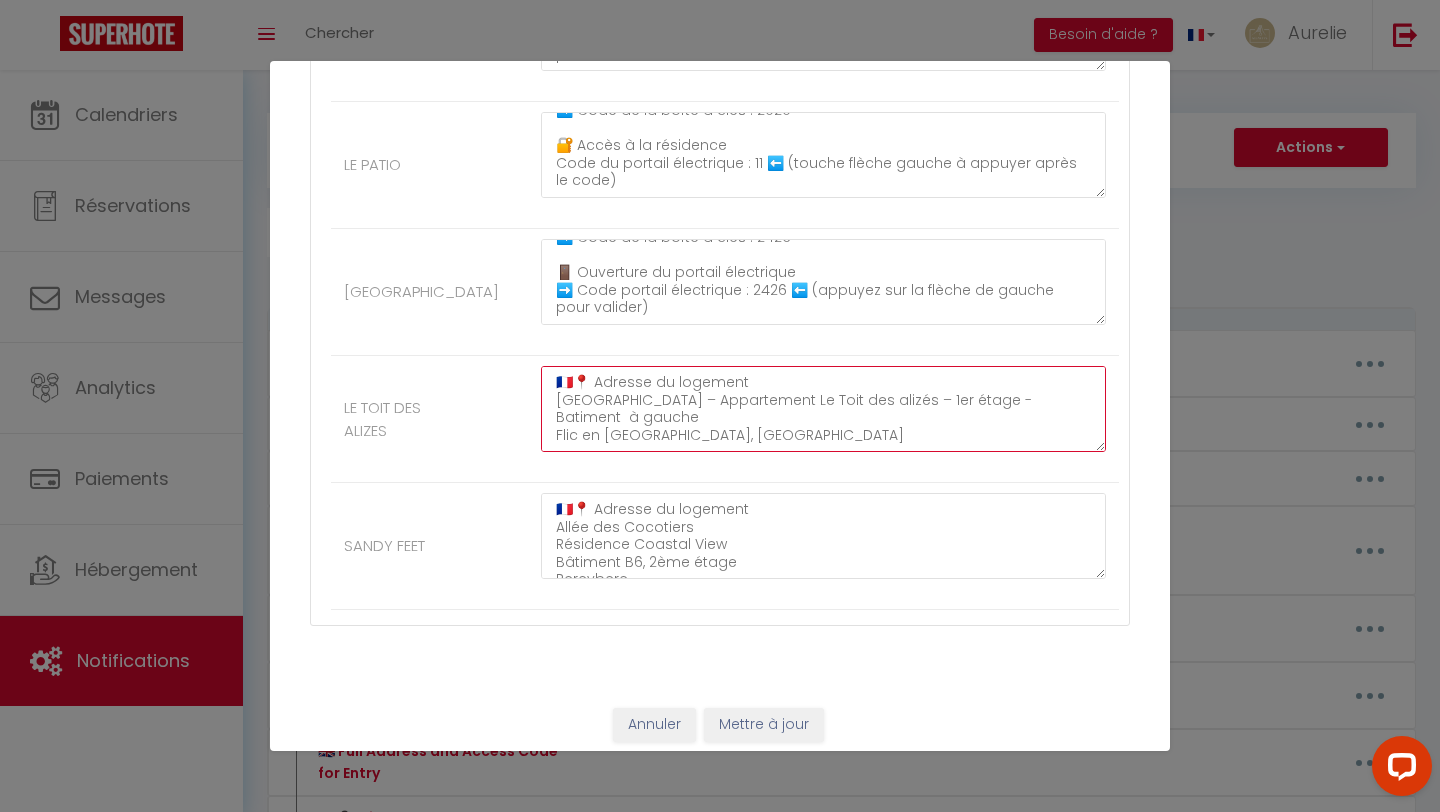 scroll, scrollTop: 157, scrollLeft: 0, axis: vertical 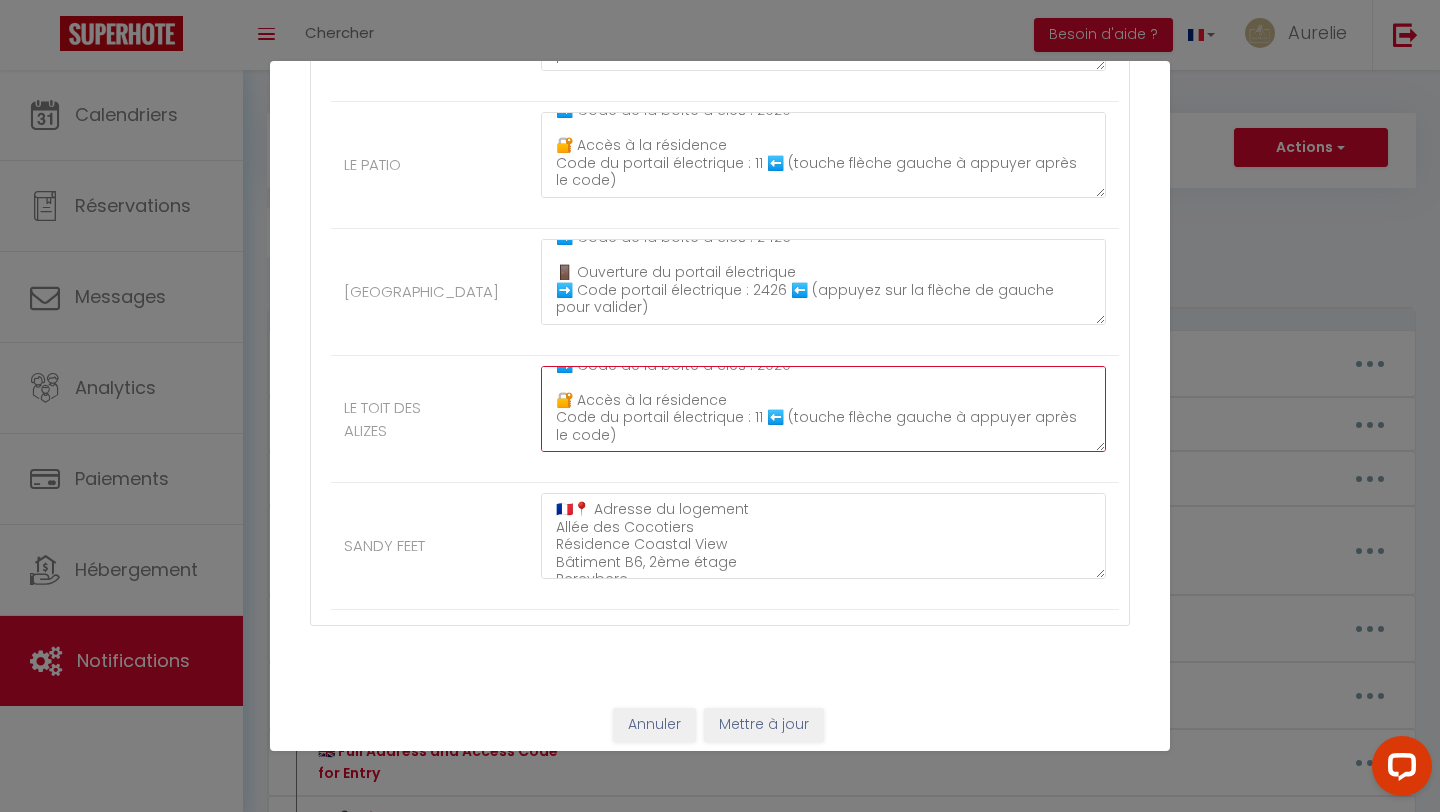 drag, startPoint x: 556, startPoint y: 384, endPoint x: 580, endPoint y: 508, distance: 126.30122 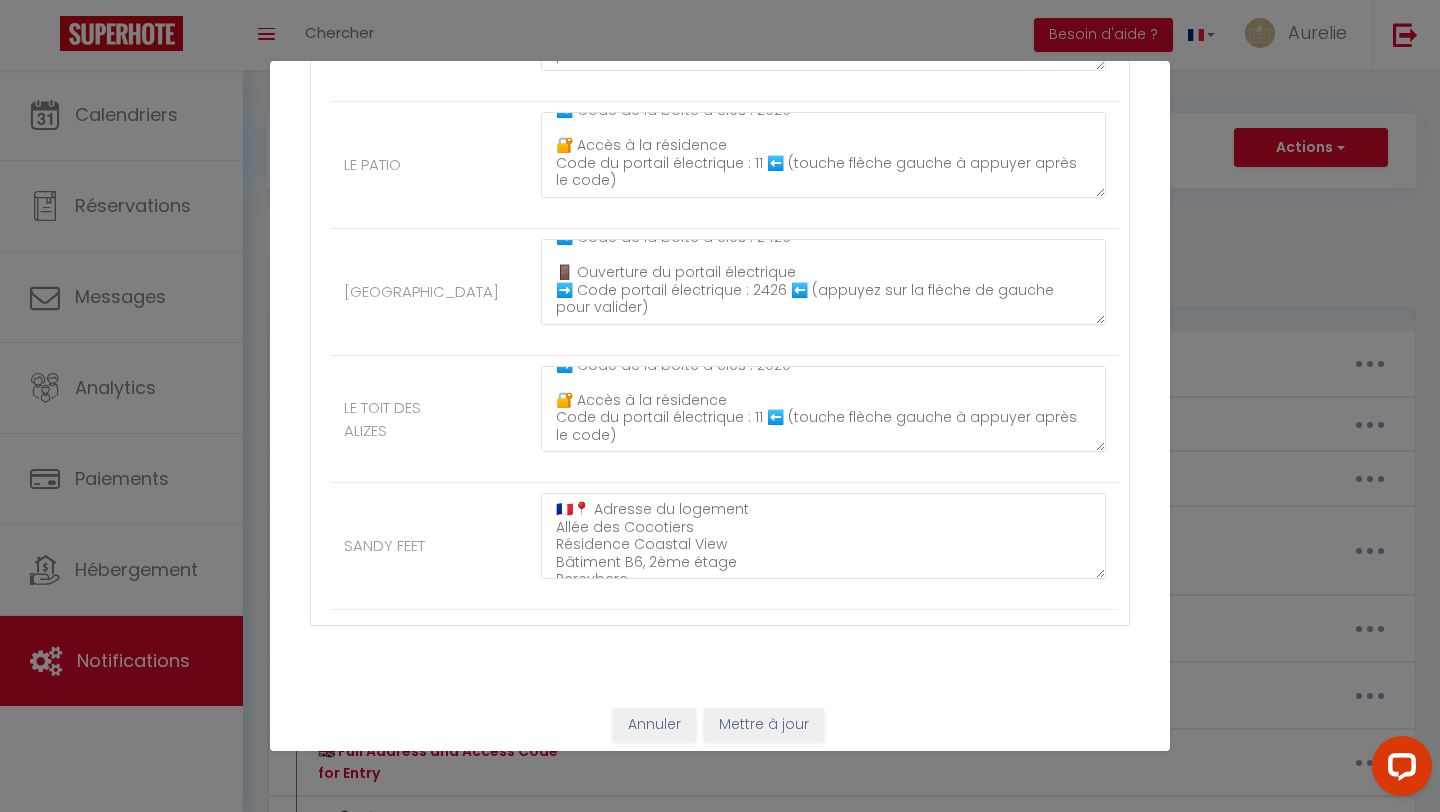 click on "🇫🇷📍 Adresse du logement
Allée des Cocotiers
Résidence Coastal View
Bâtiment B6, 2ème étage
Pereybere
🚗 Place de parking
Place de parking N° B6
🔑 Procédure pour récupérer les clés
➡️ La boîte à clés se trouve à proximité de l’entrée du logement
➡️ Code de la boîte à clés : 1353" at bounding box center (823, -2026) 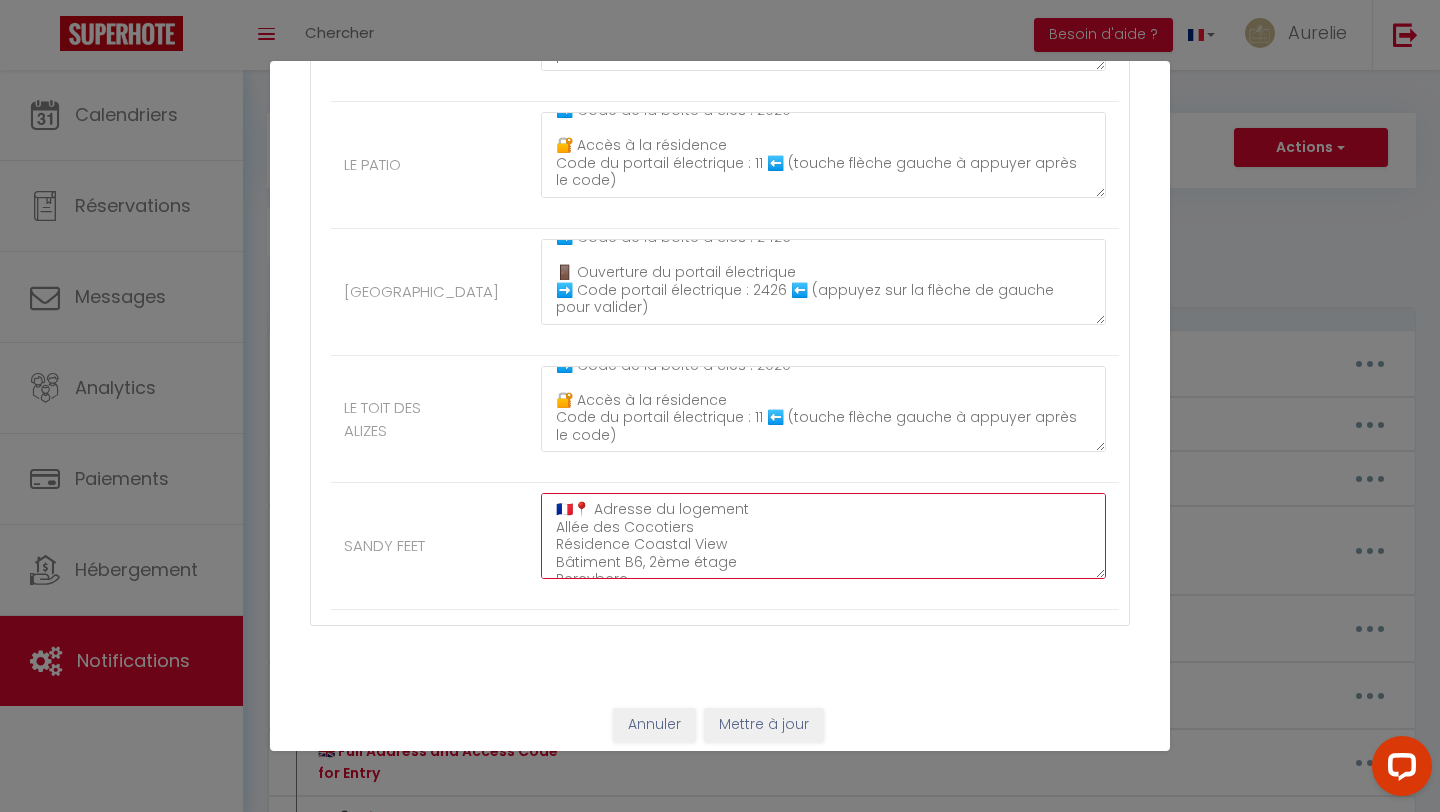 scroll, scrollTop: 140, scrollLeft: 0, axis: vertical 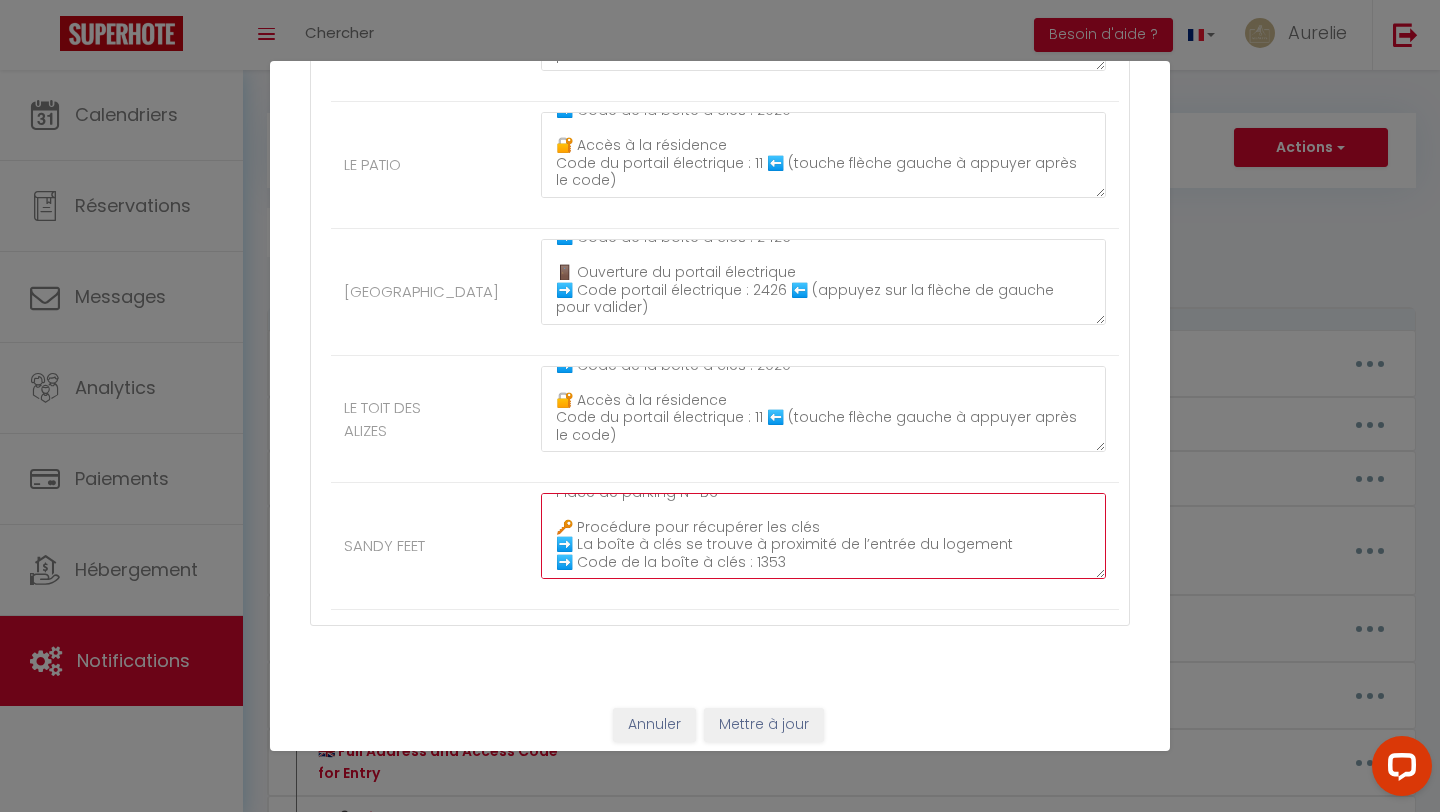 drag, startPoint x: 558, startPoint y: 514, endPoint x: 629, endPoint y: 626, distance: 132.60844 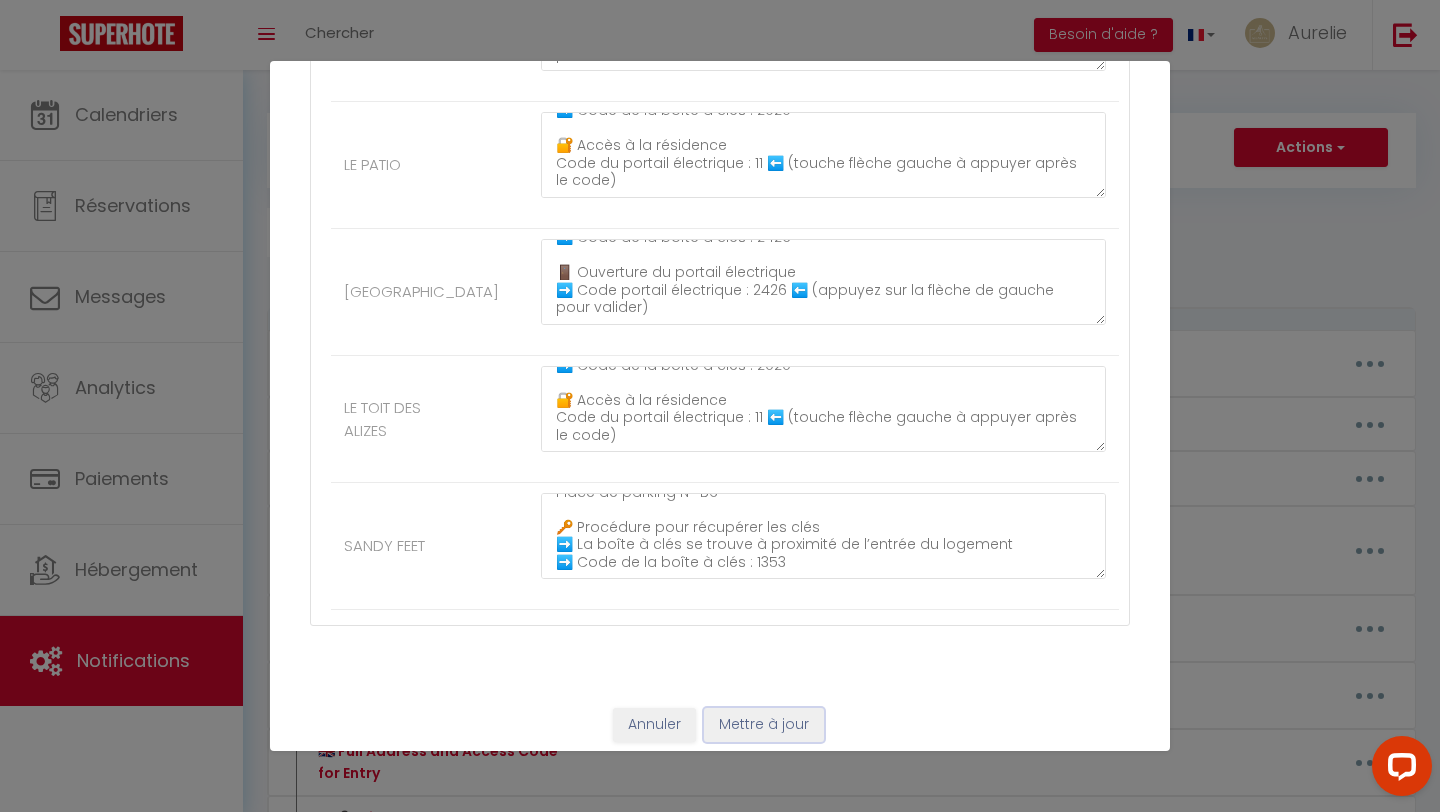 click on "Mettre à jour" at bounding box center [764, 725] 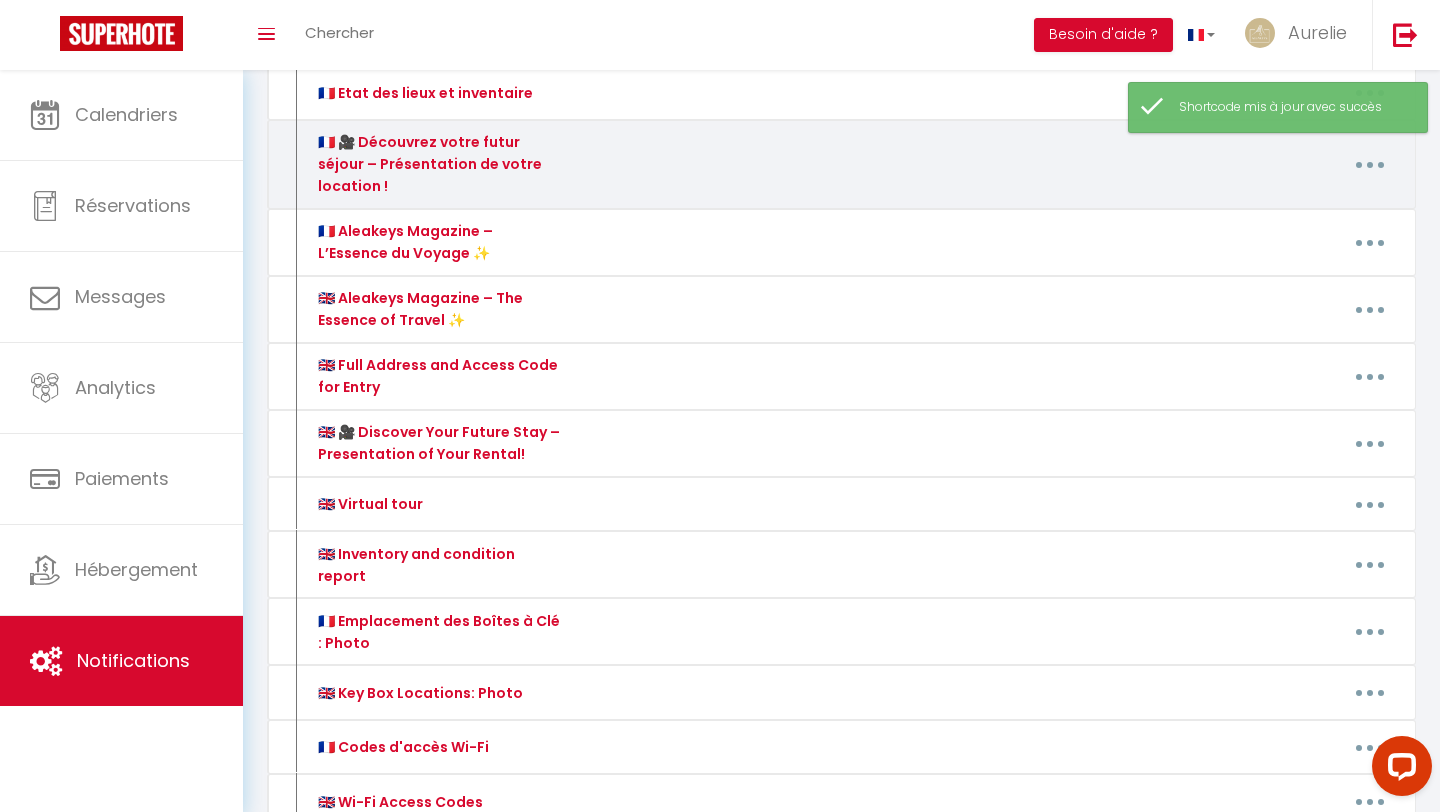 scroll, scrollTop: 554, scrollLeft: 0, axis: vertical 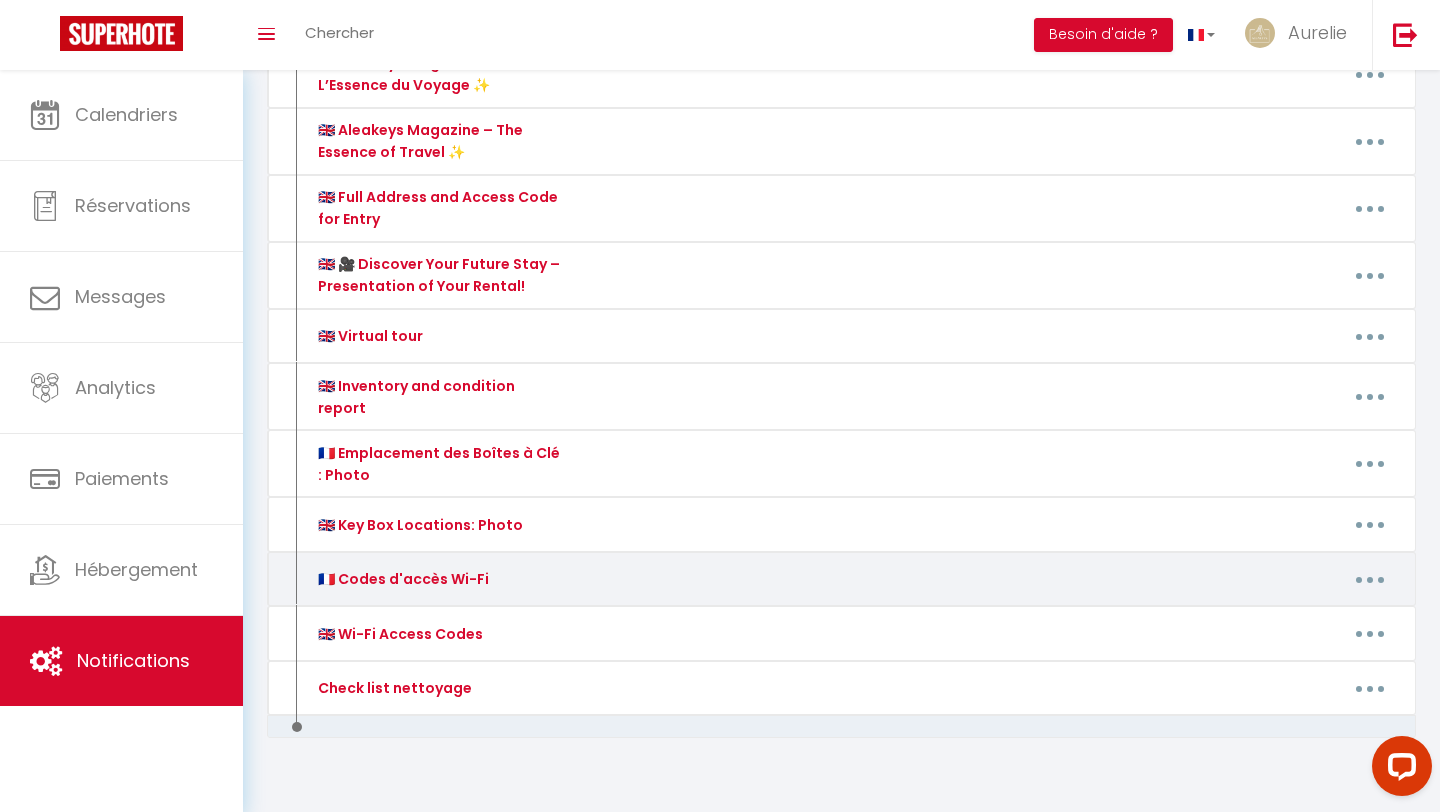 click at bounding box center [1370, 579] 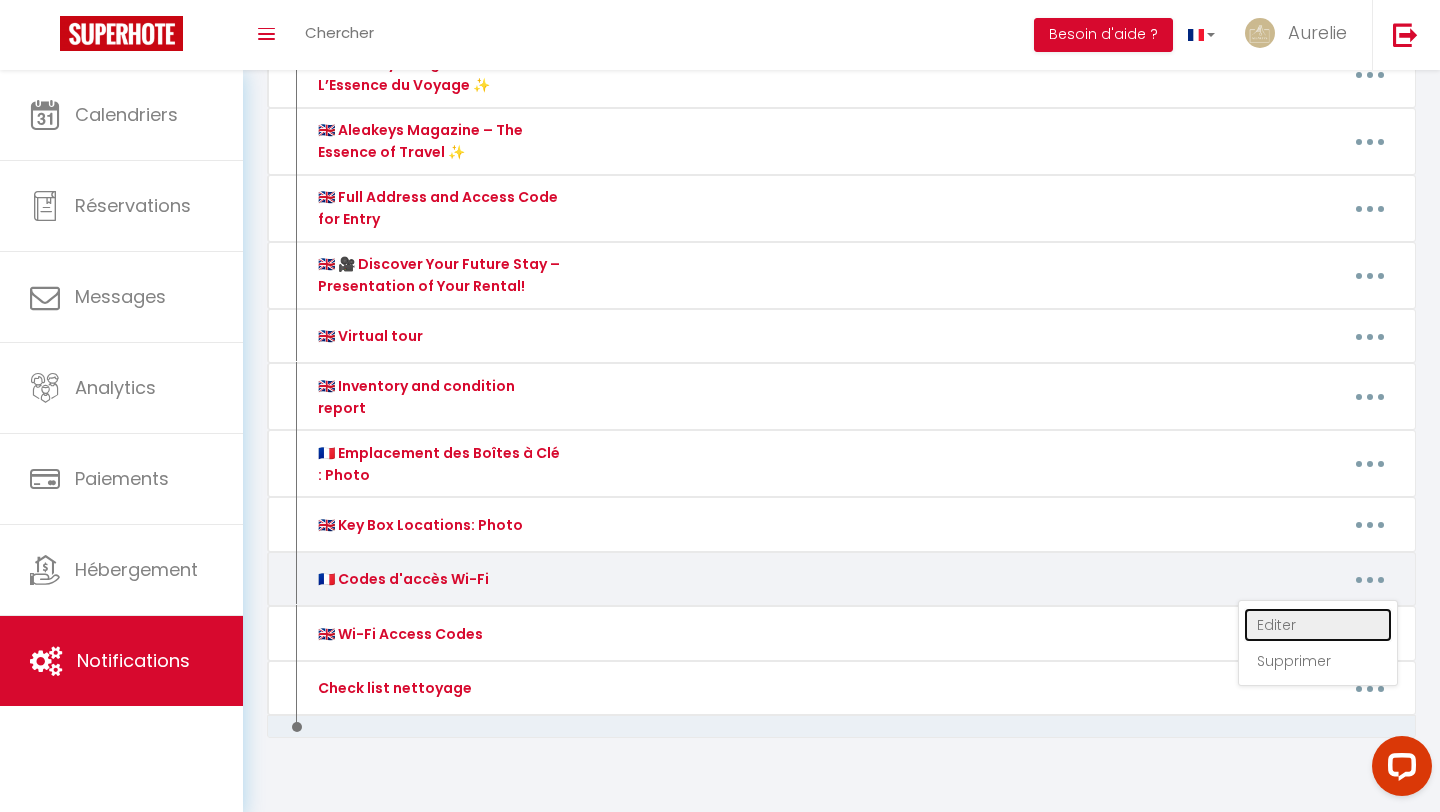 click on "Editer" at bounding box center (1318, 625) 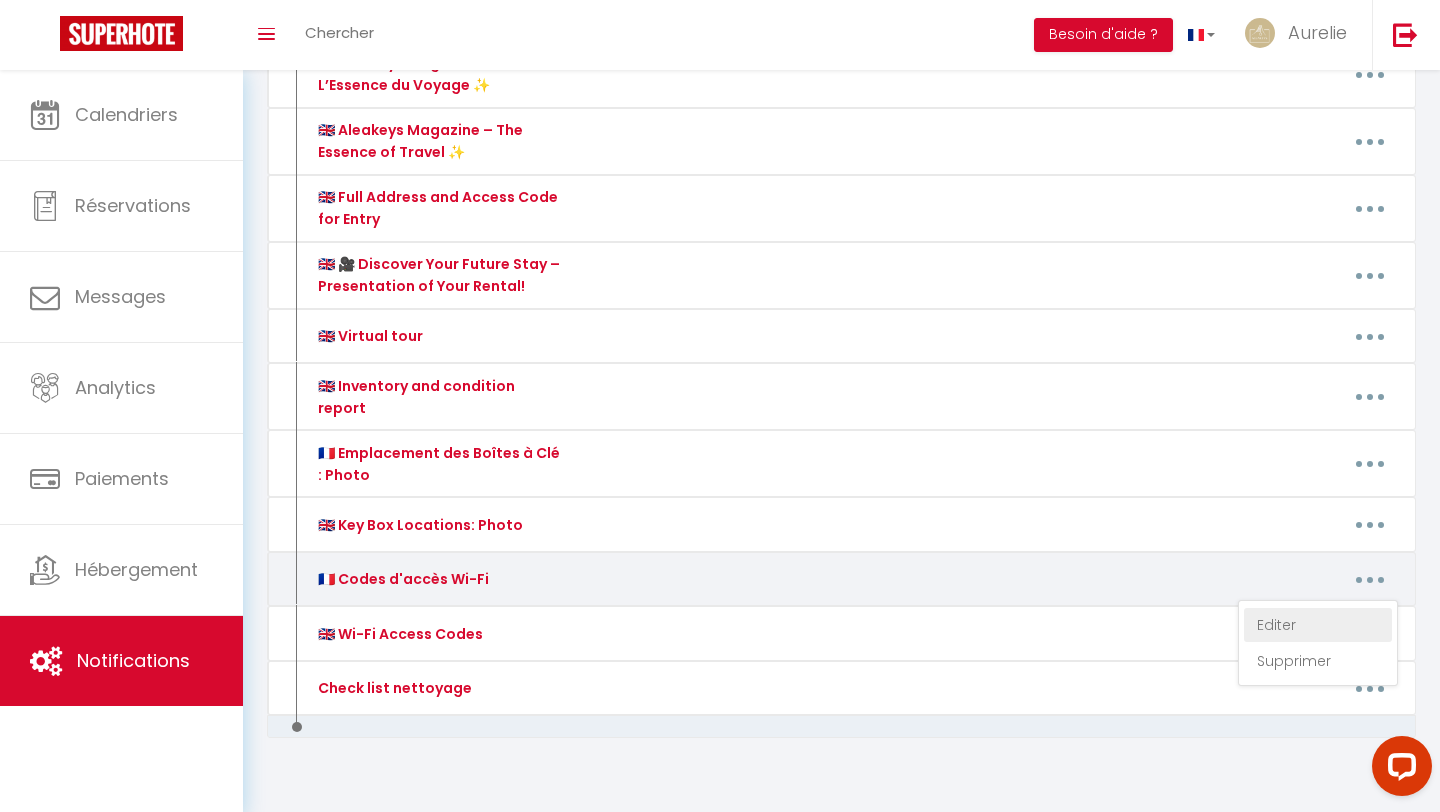 scroll, scrollTop: 0, scrollLeft: 0, axis: both 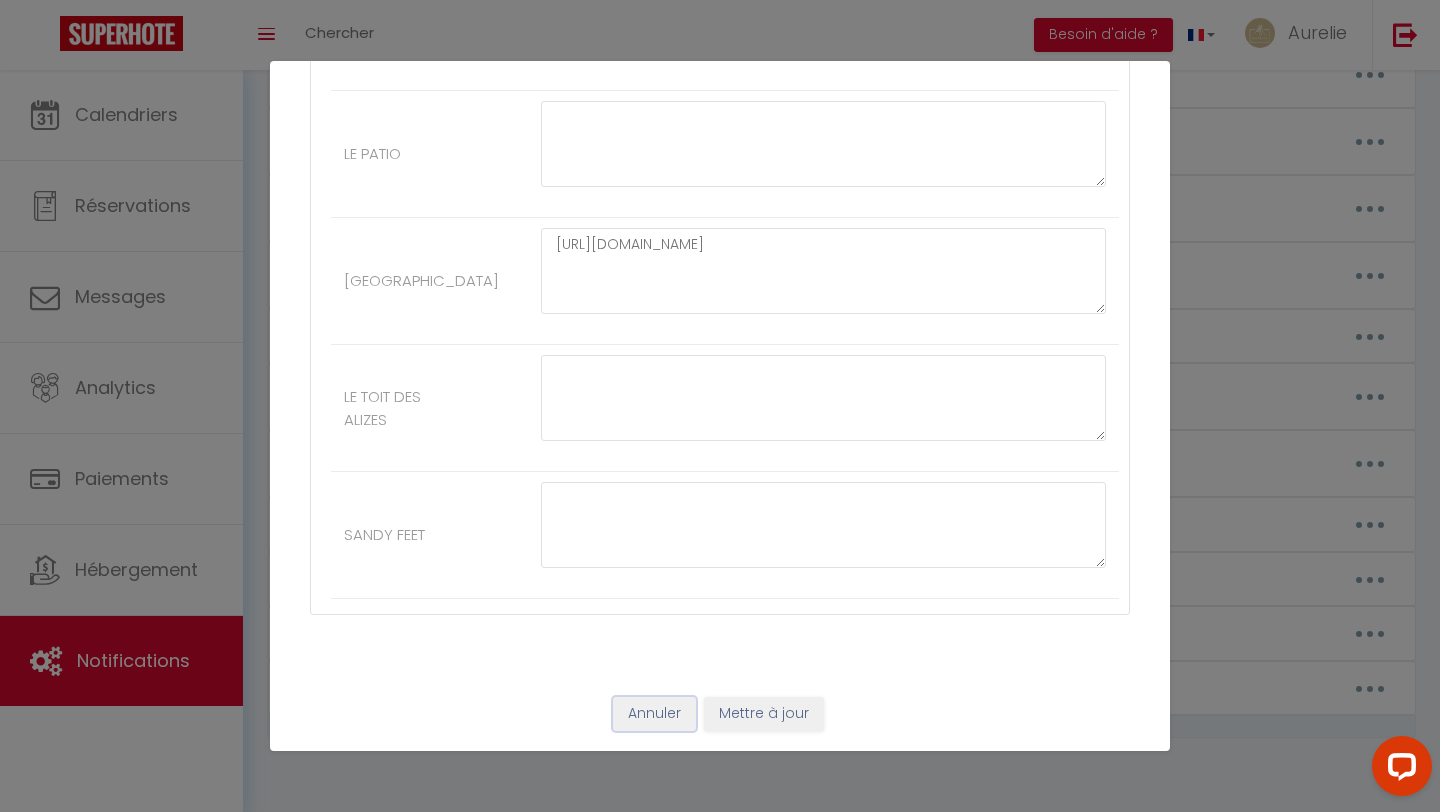 click on "Annuler" at bounding box center [654, 714] 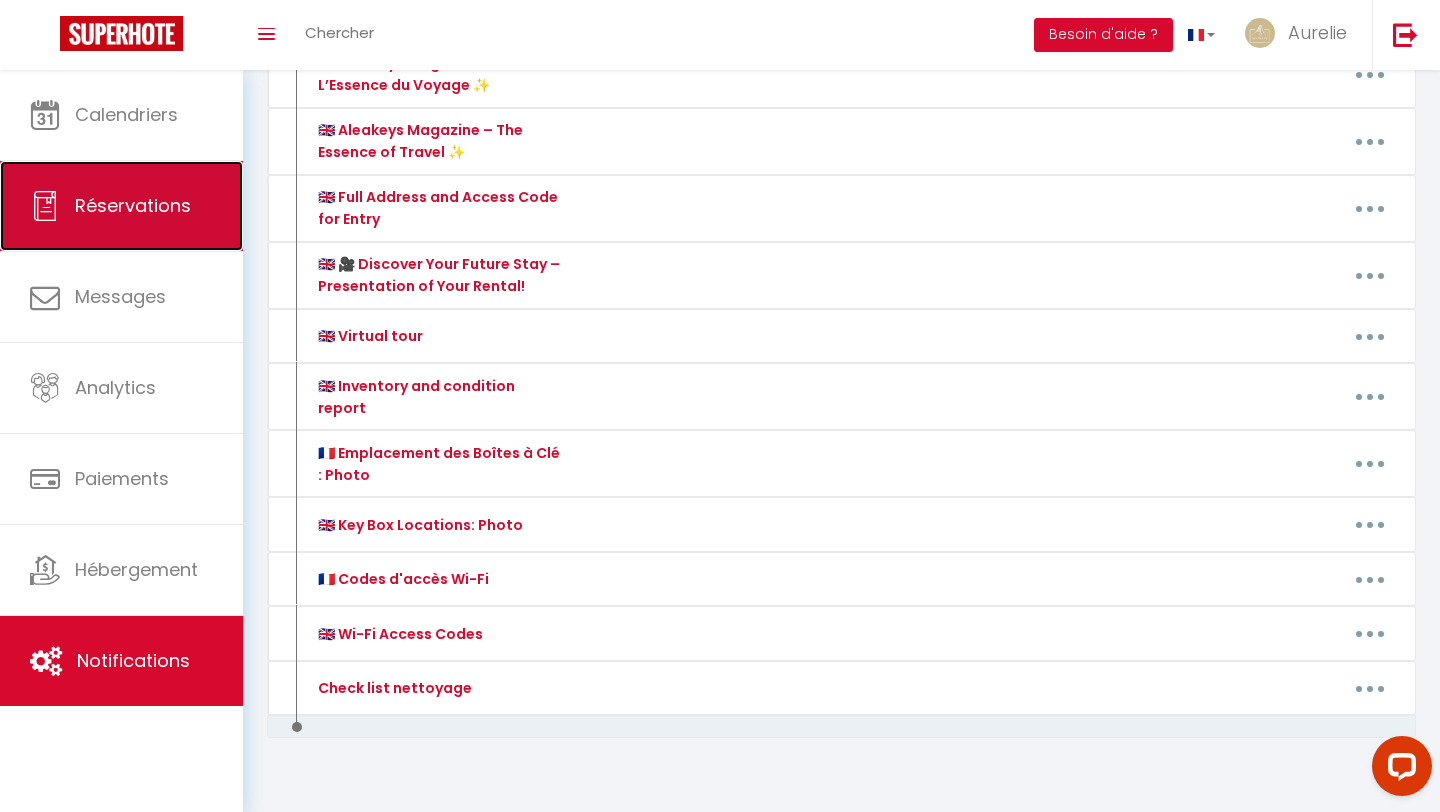 click on "Réservations" at bounding box center (133, 205) 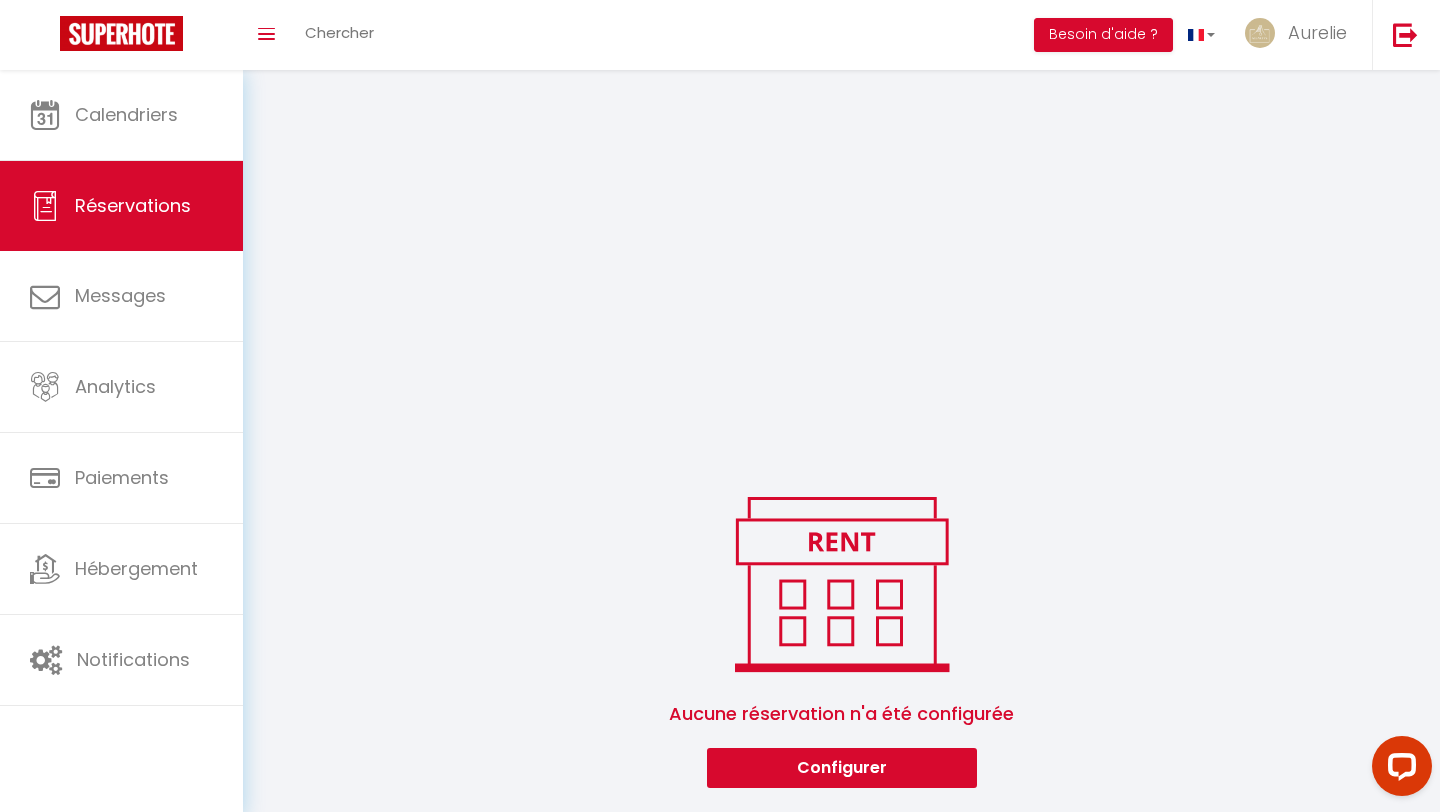 scroll, scrollTop: 388, scrollLeft: 0, axis: vertical 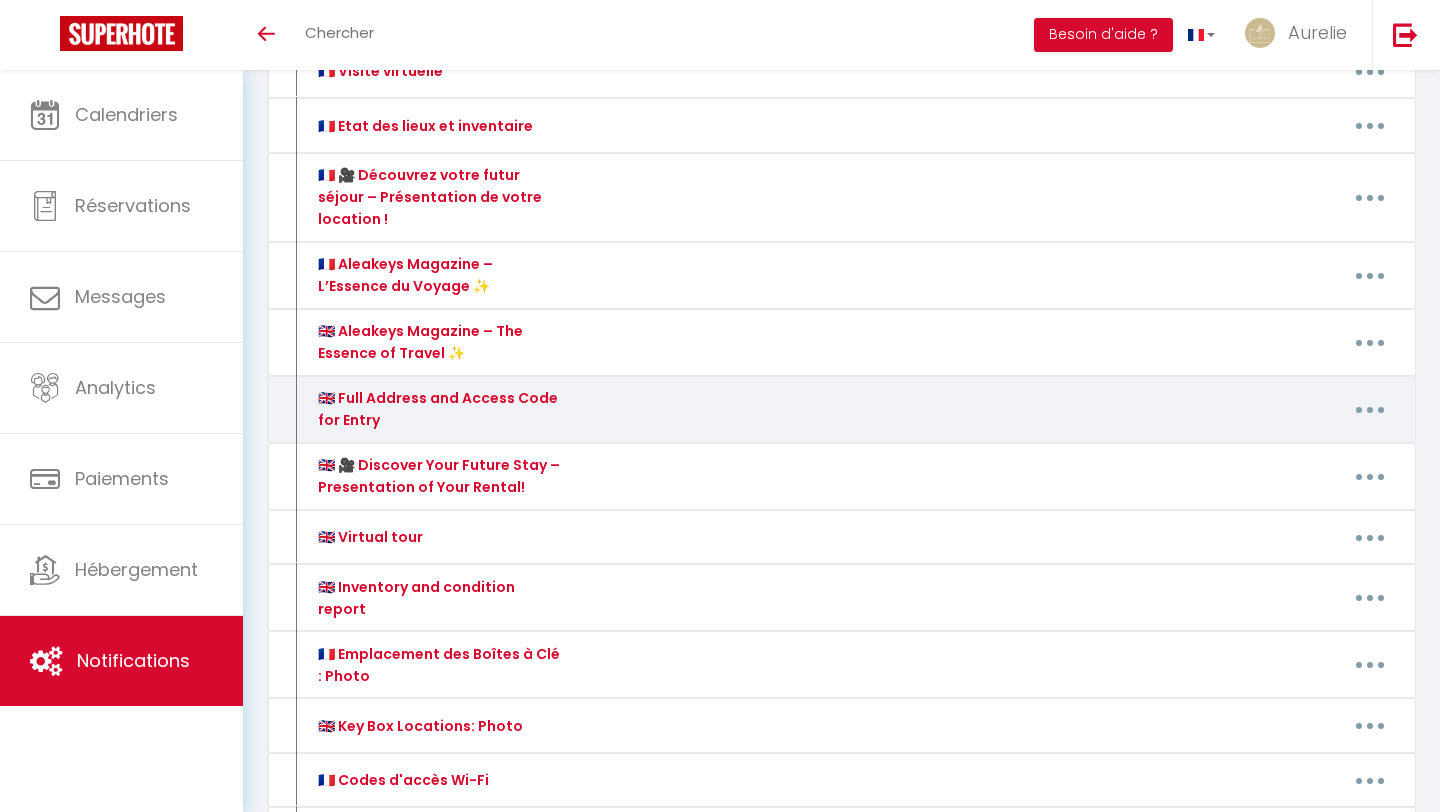 click at bounding box center [1370, 410] 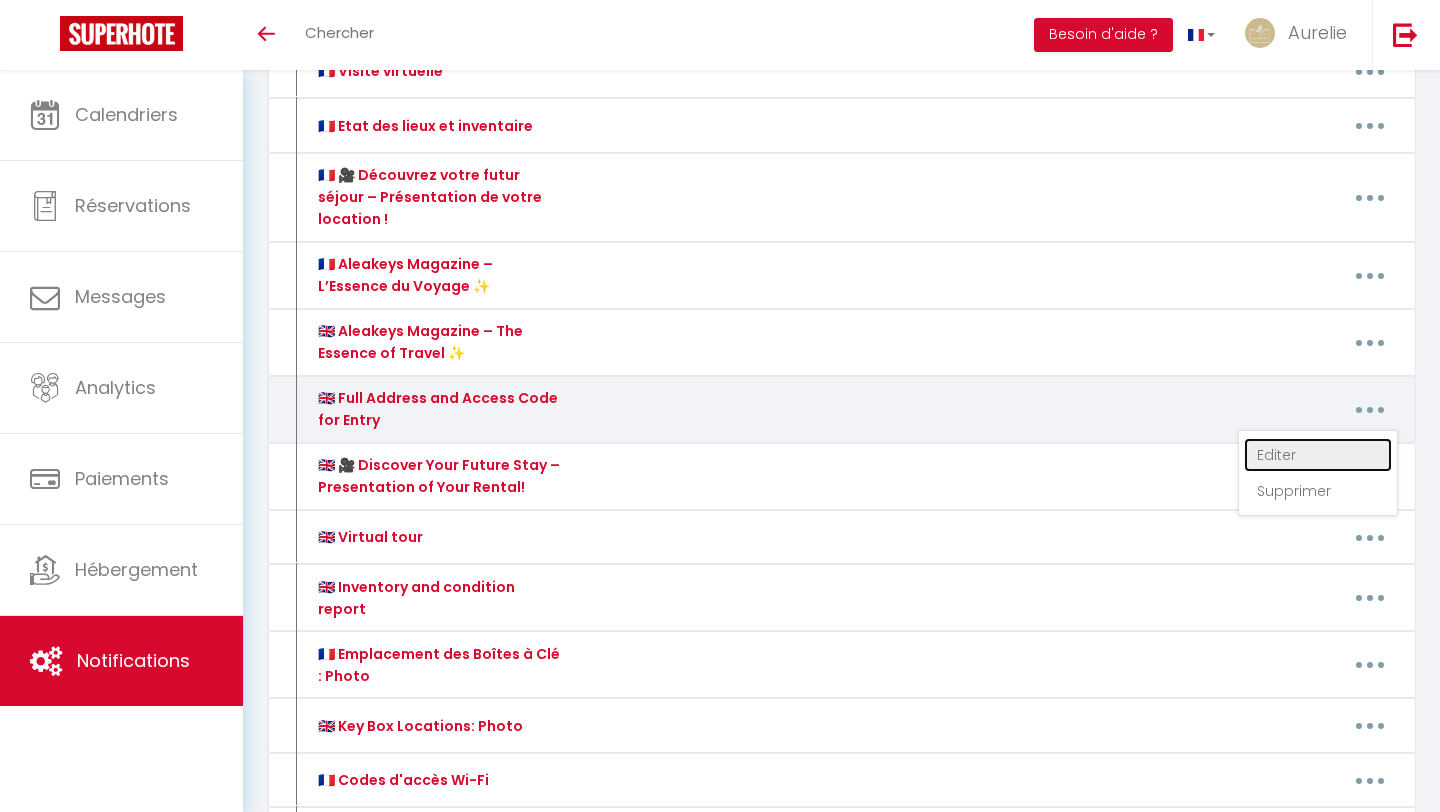 click on "Editer" at bounding box center (1318, 455) 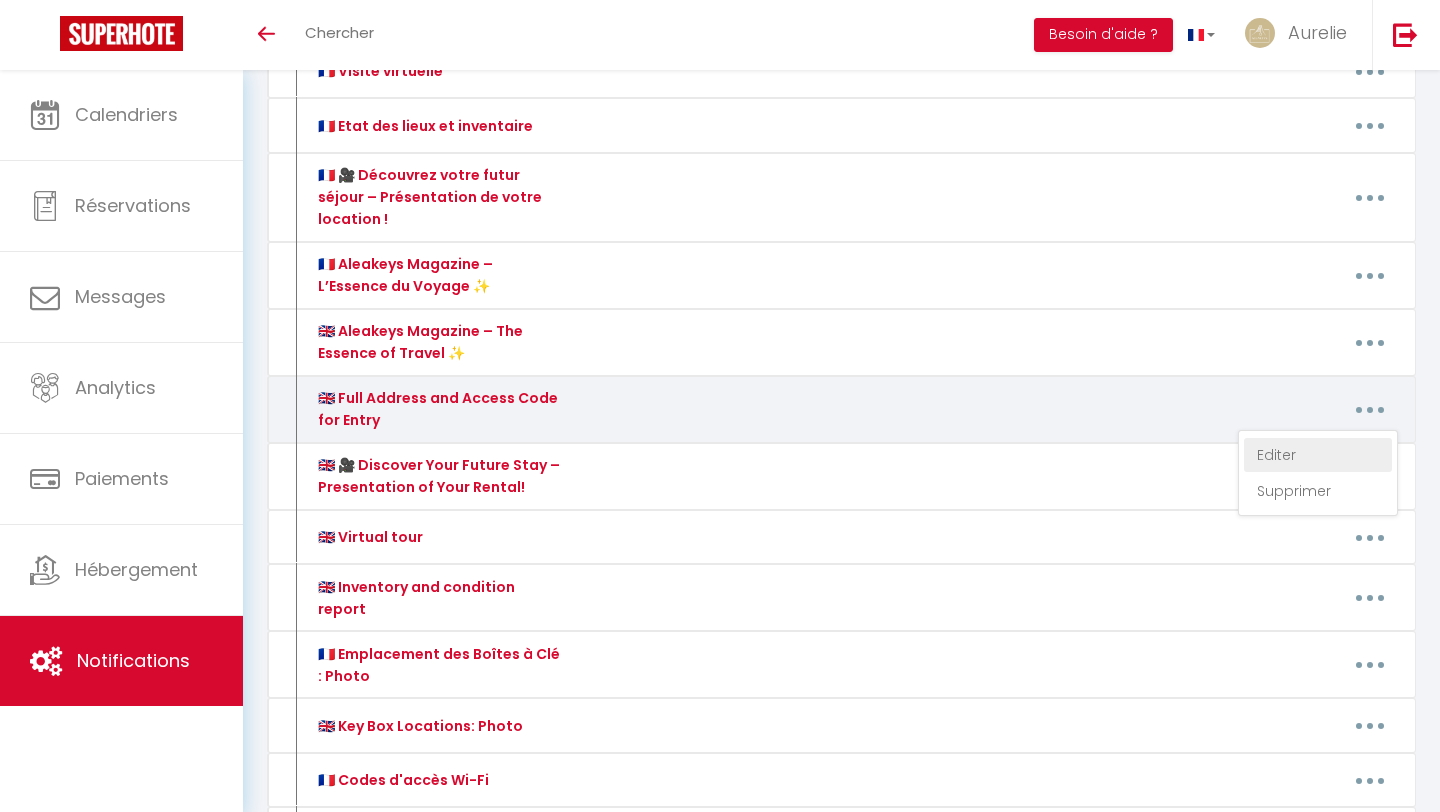 type on "🇬🇧 Full Address and Access Code for Entry" 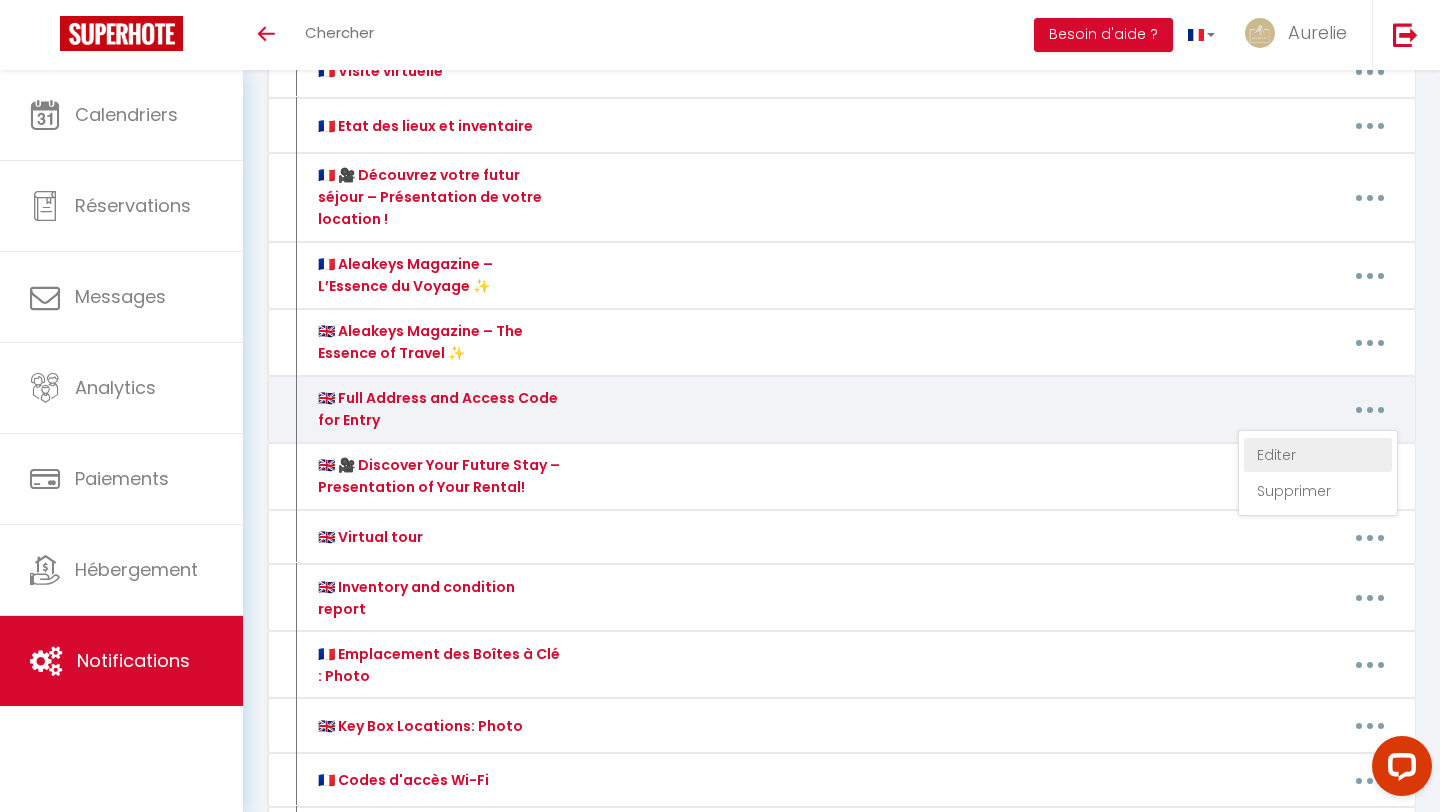 scroll, scrollTop: 0, scrollLeft: 0, axis: both 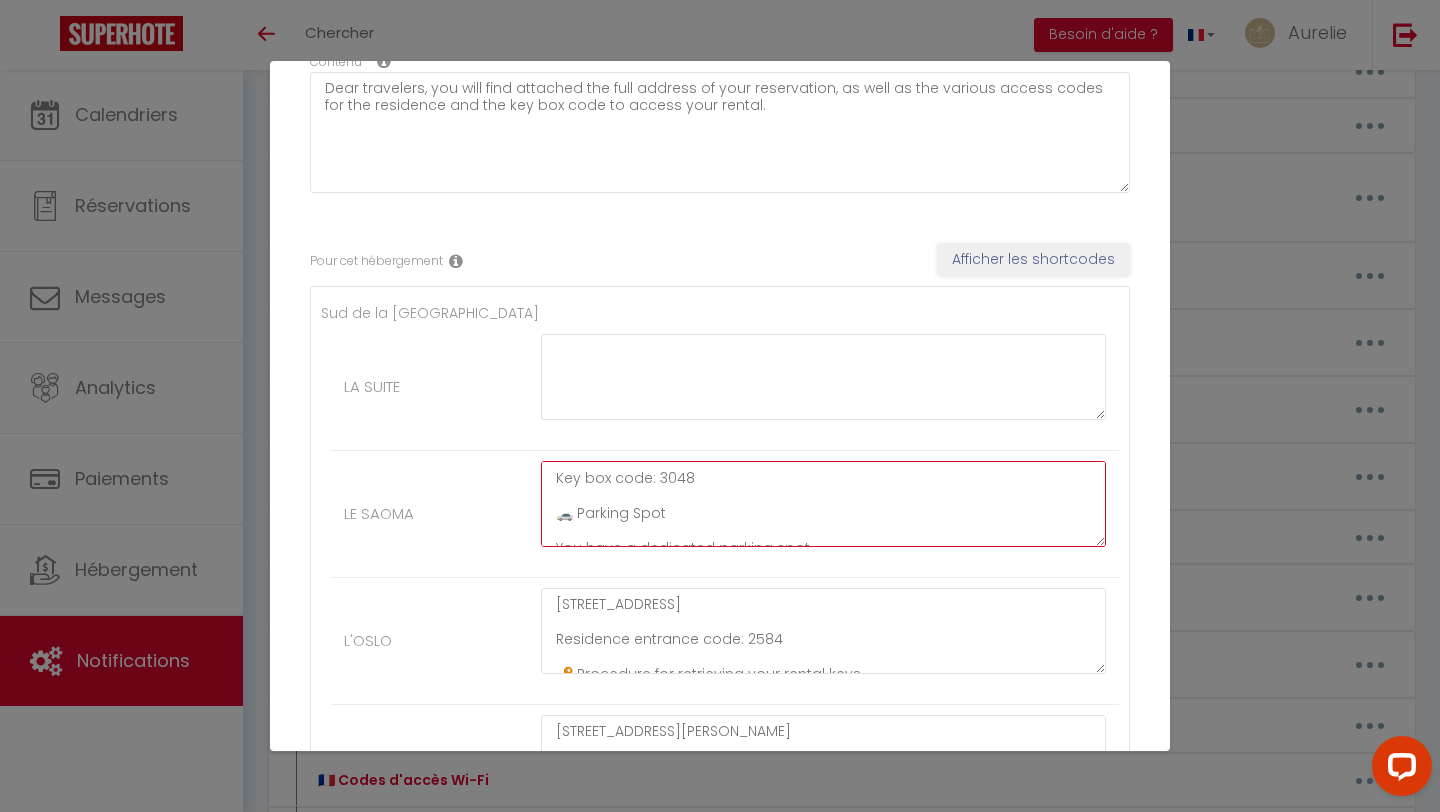 drag, startPoint x: 556, startPoint y: 476, endPoint x: 592, endPoint y: 546, distance: 78.714676 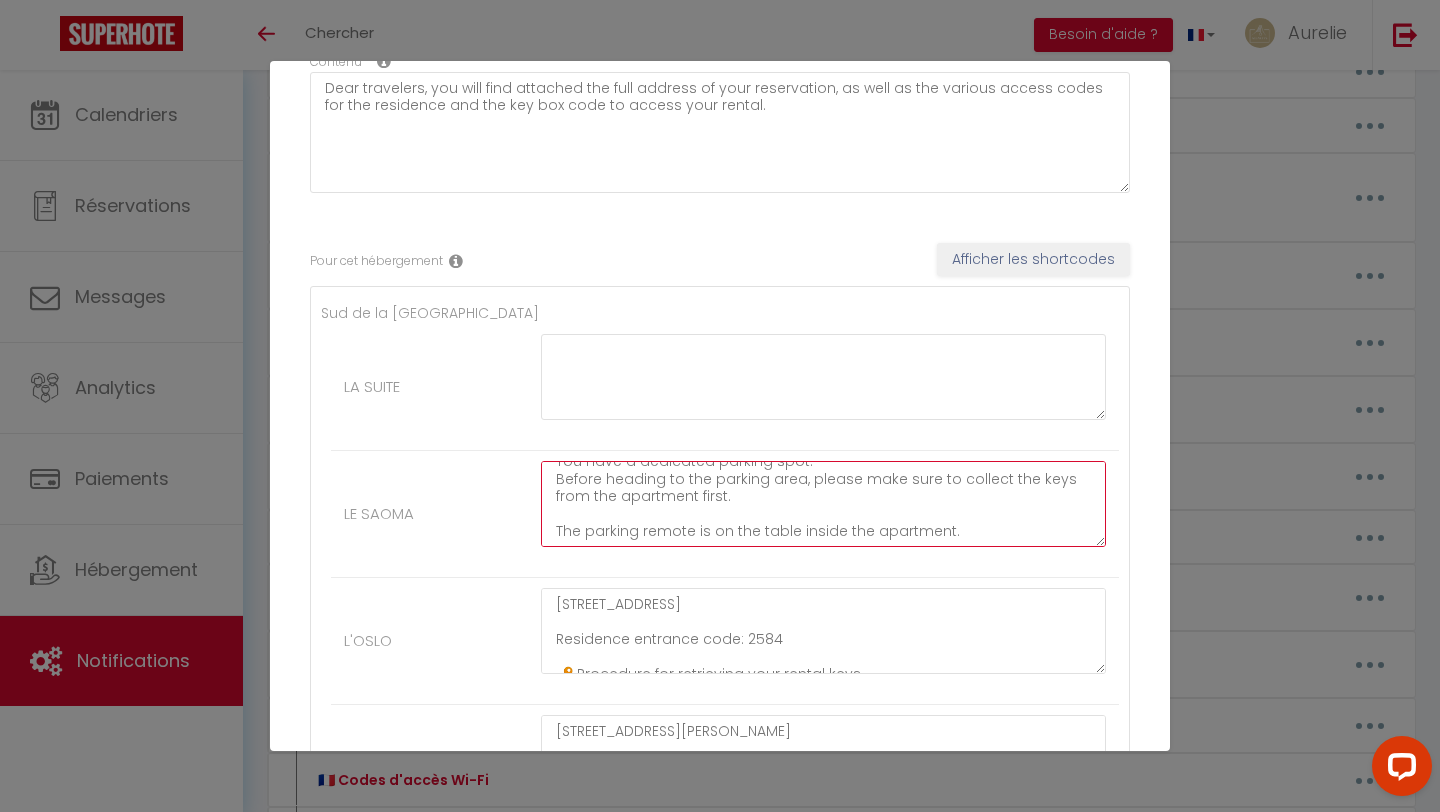 type on "the apartment first.
The parking remote is on the table inside the apartment.
🧳 Check-Out Instructions
Before leaving, please:
Leave the parking remote on the table,
Return the keys to the [GEOGRAPHIC_DATA], exactly where you found them upon arrival,
Scramble the code on the key box and ensure the keys are securely stored." 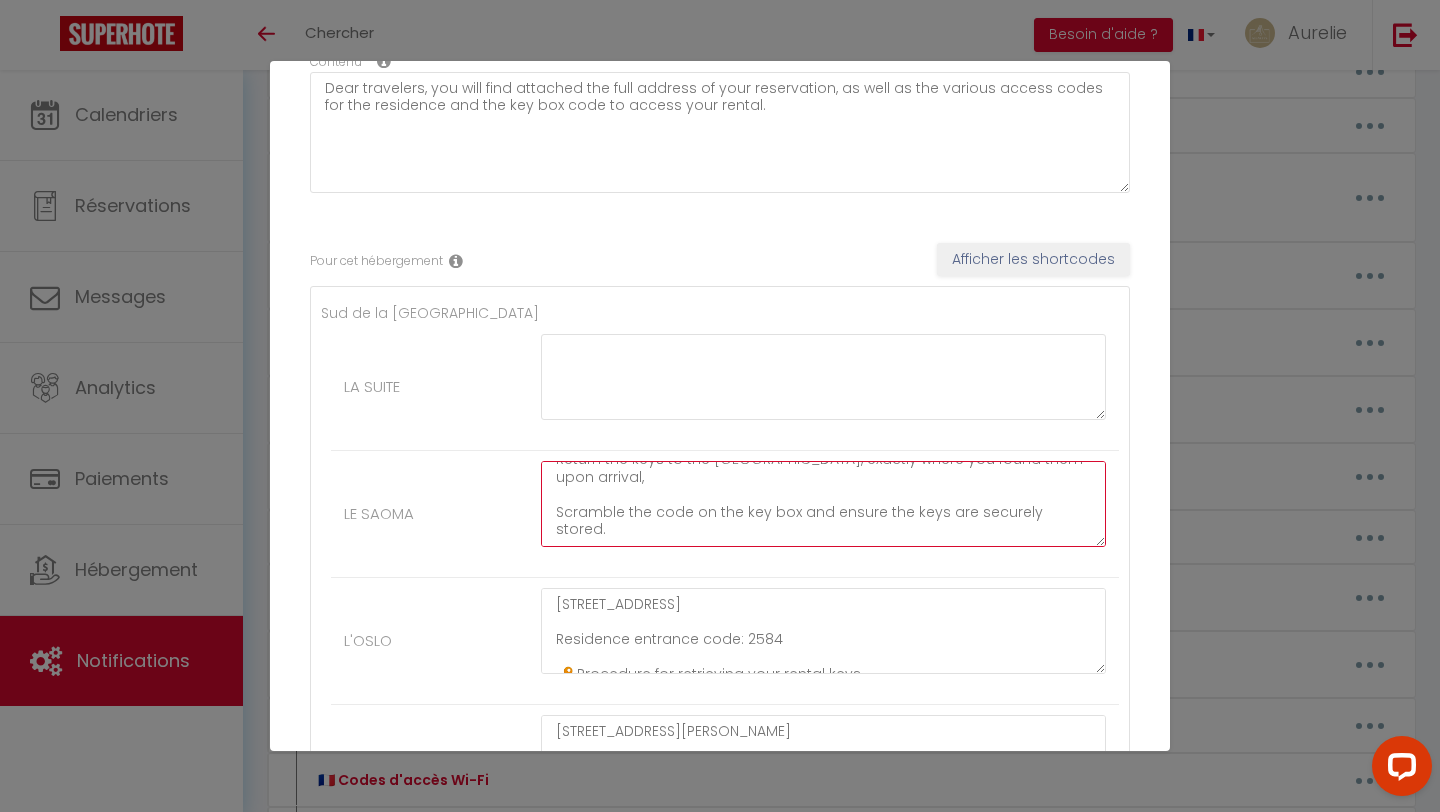 scroll, scrollTop: 0, scrollLeft: 0, axis: both 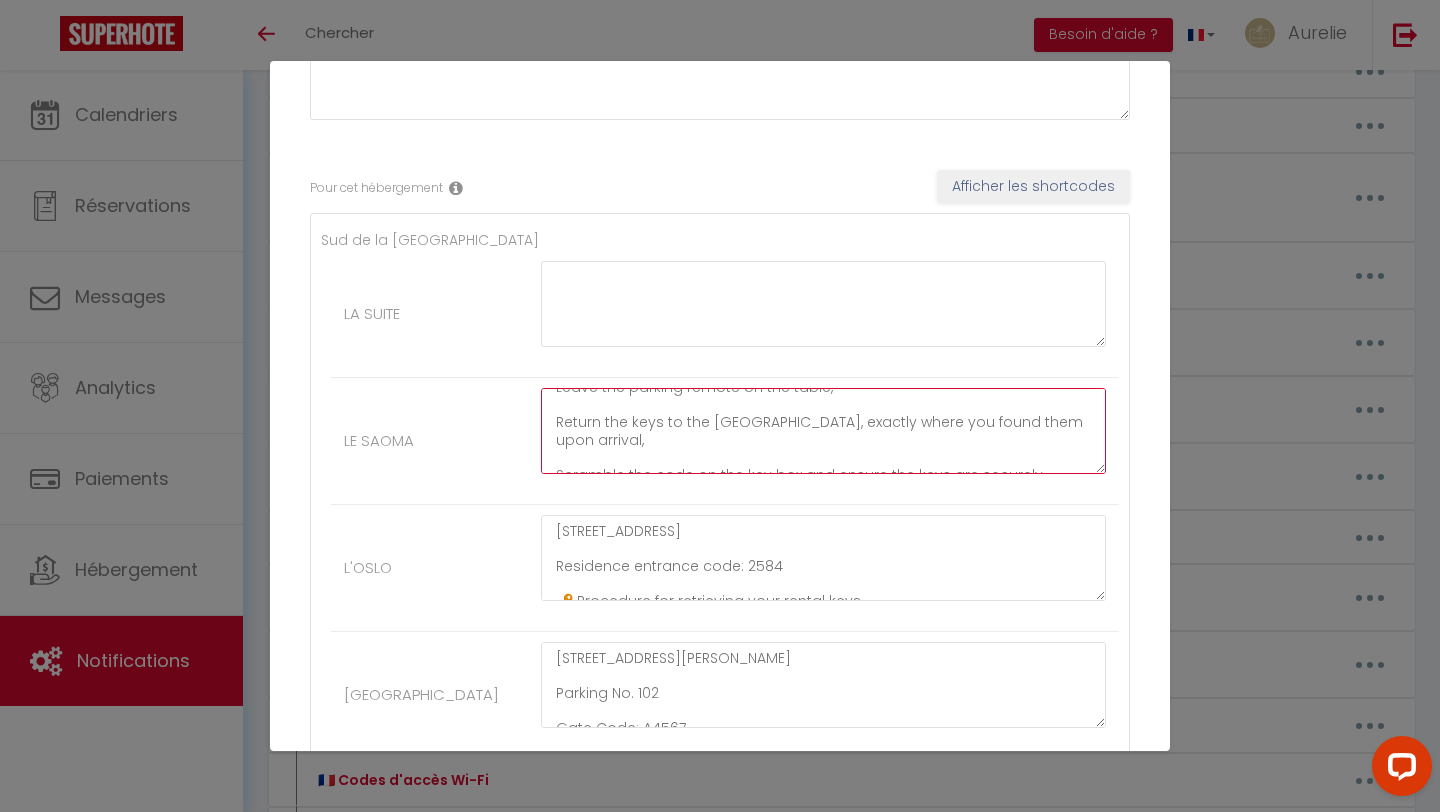 drag, startPoint x: 549, startPoint y: 409, endPoint x: 562, endPoint y: 552, distance: 143.58969 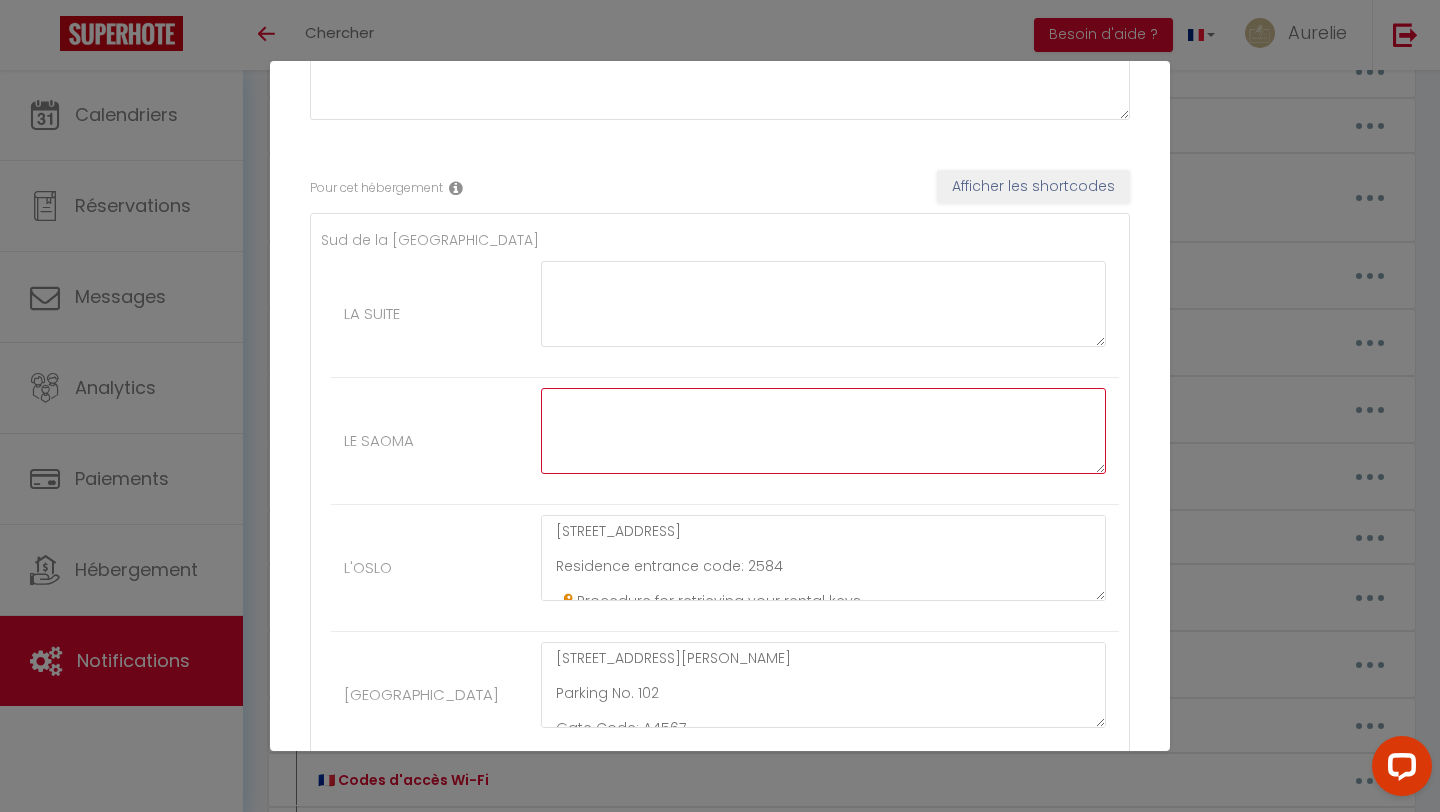 scroll, scrollTop: 0, scrollLeft: 0, axis: both 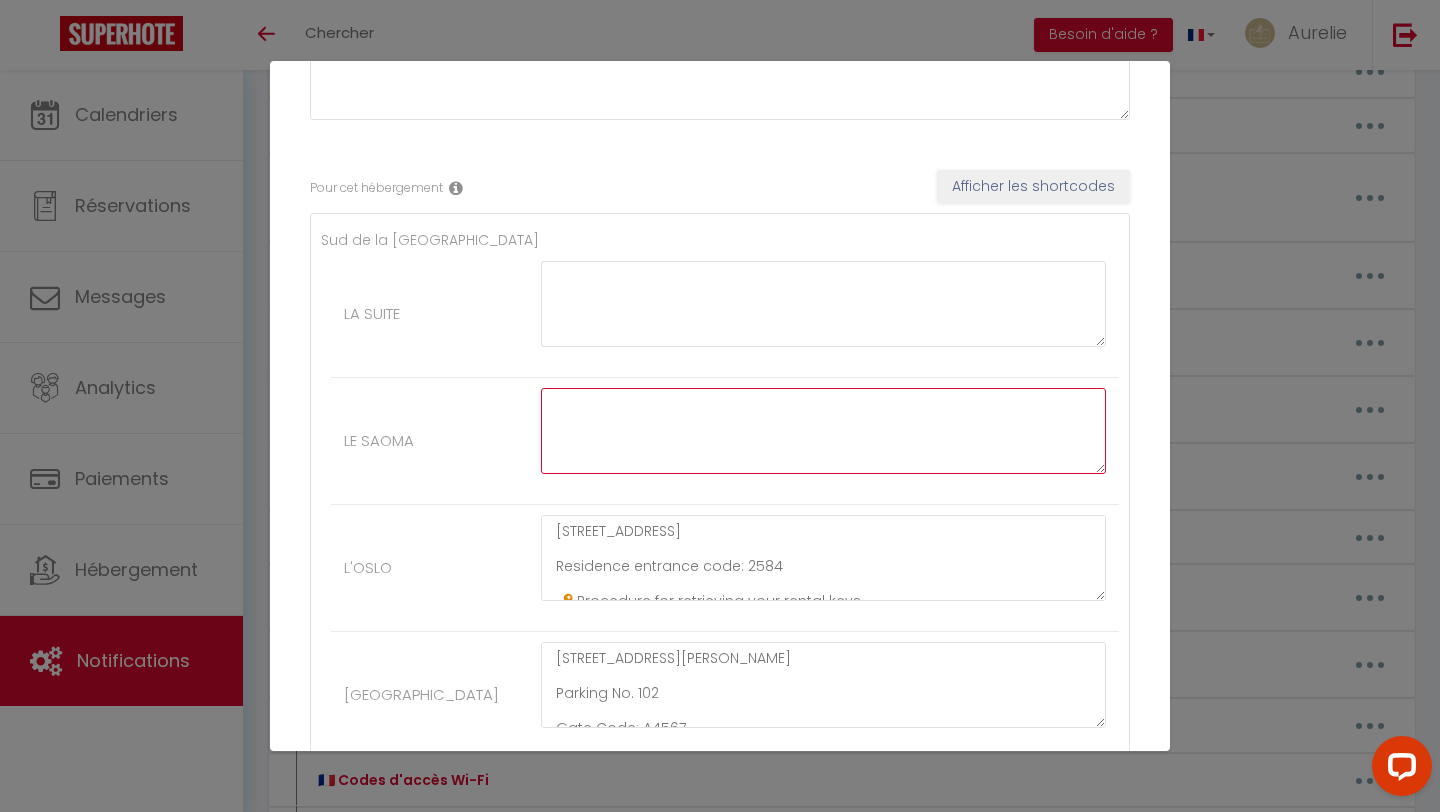 click at bounding box center [823, 431] 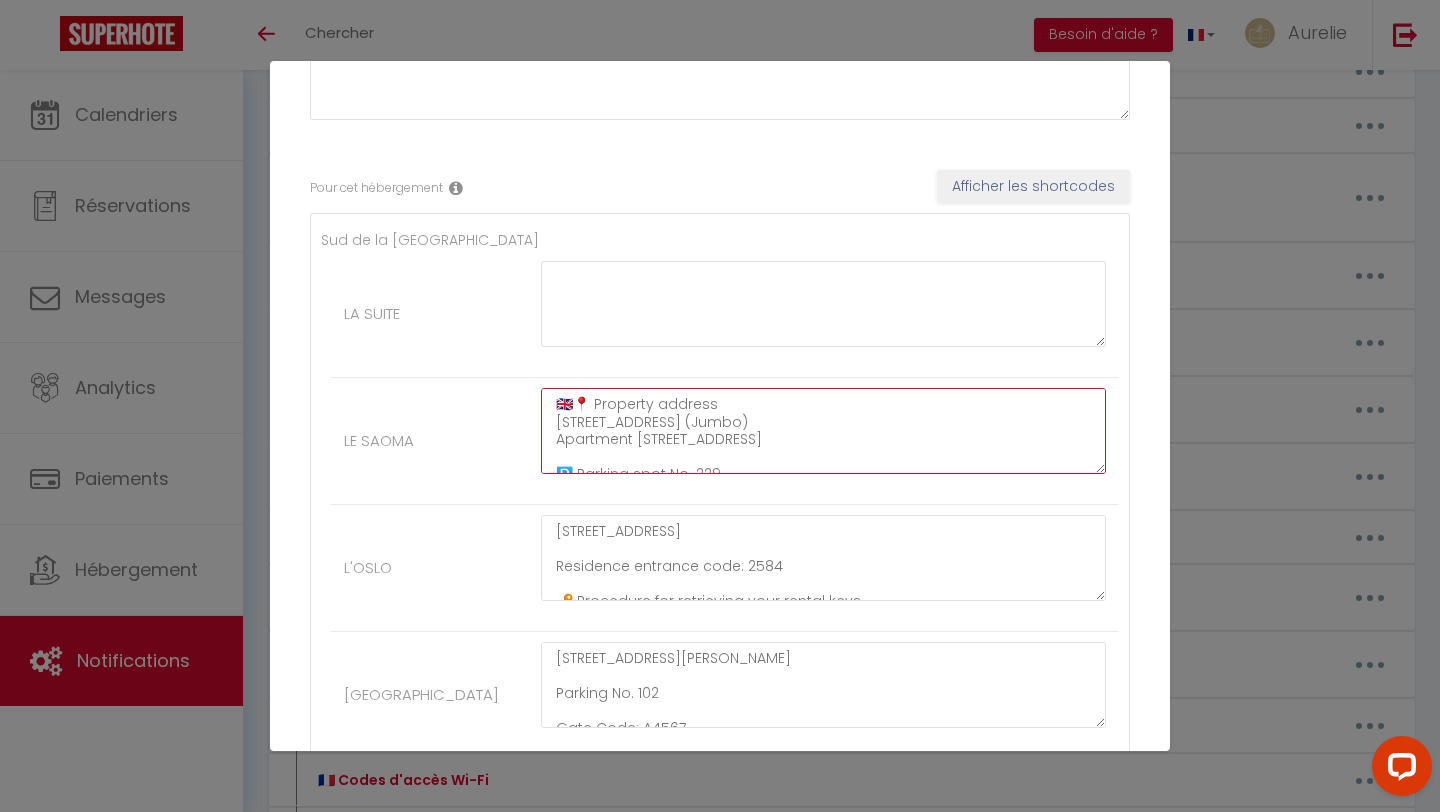 scroll, scrollTop: 274, scrollLeft: 0, axis: vertical 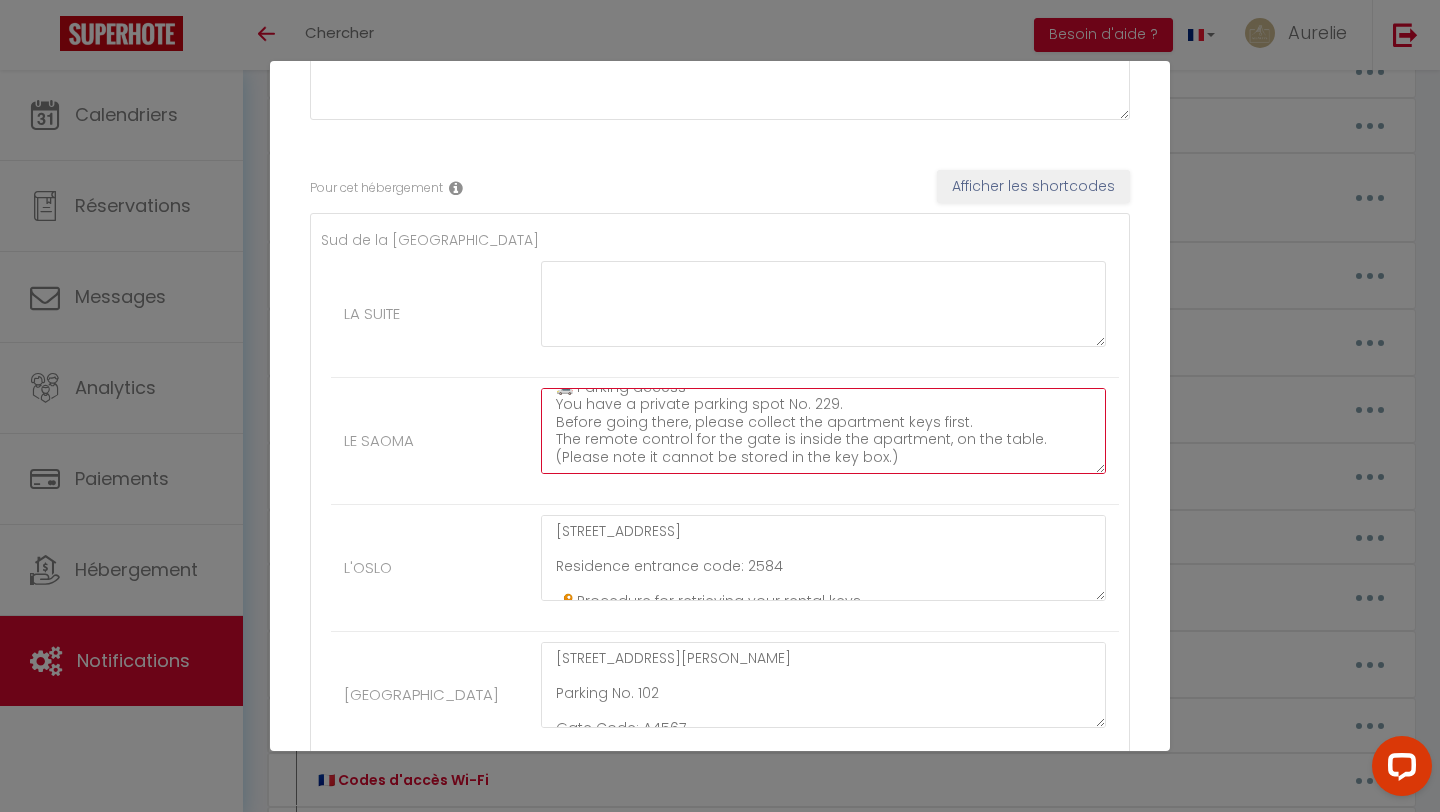 type on "🇬🇧📍 Property address
[STREET_ADDRESS] (Jumbo)
Apartment [STREET_ADDRESS]
🅿️ Parking spot No. 229
🔐 Building code: 3427
🔑 Self check-in – Key collection
Access is autonomous.
A key box is attached to the apartment door.
➡️ Key box code: 3401
🚗 Parking access
You have a private parking spot No. 229.
Before going there, please collect the apartment keys first.
The remote control for the gate is inside the apartment, on the table.
(Please note it cannot be stored in the key box.)" 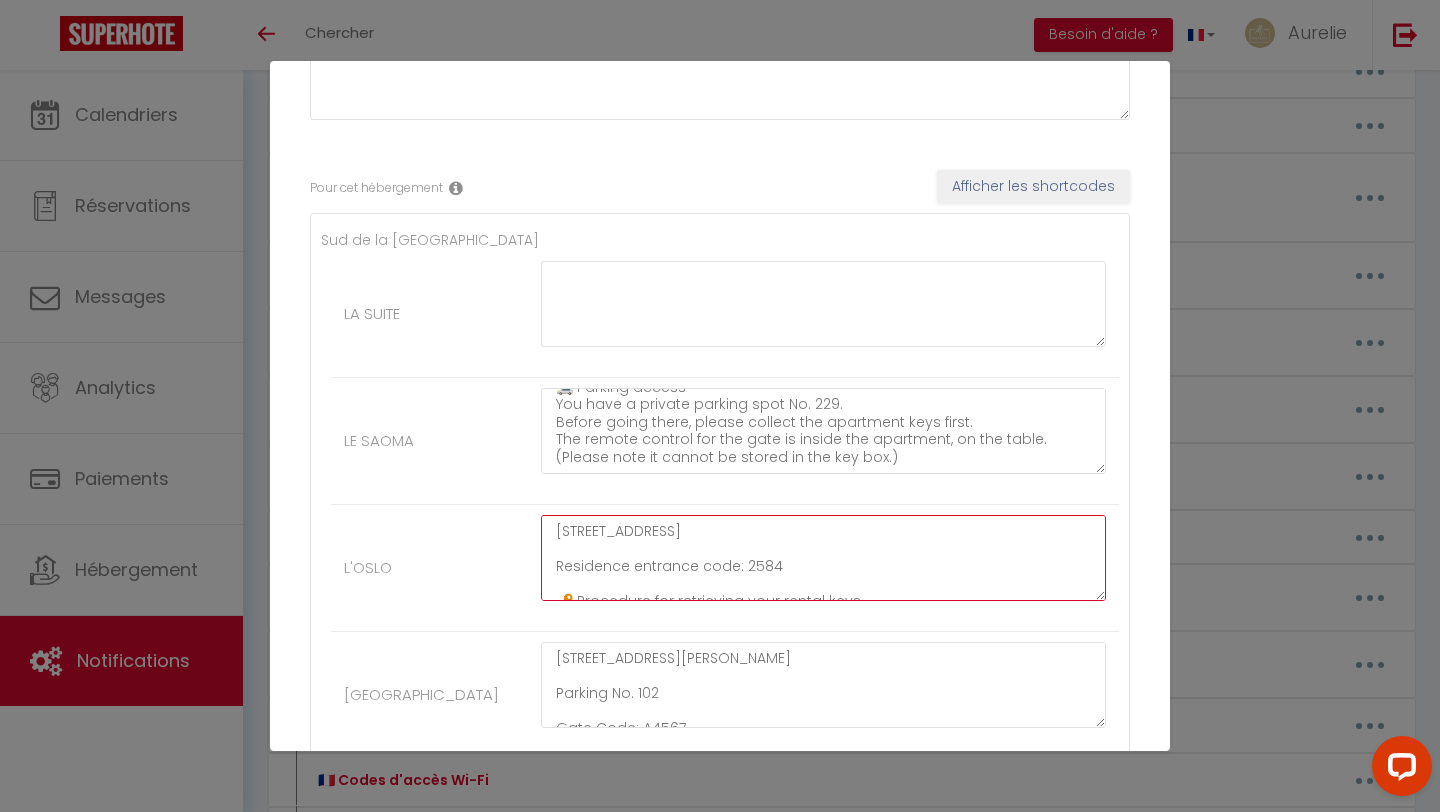 scroll, scrollTop: 402, scrollLeft: 0, axis: vertical 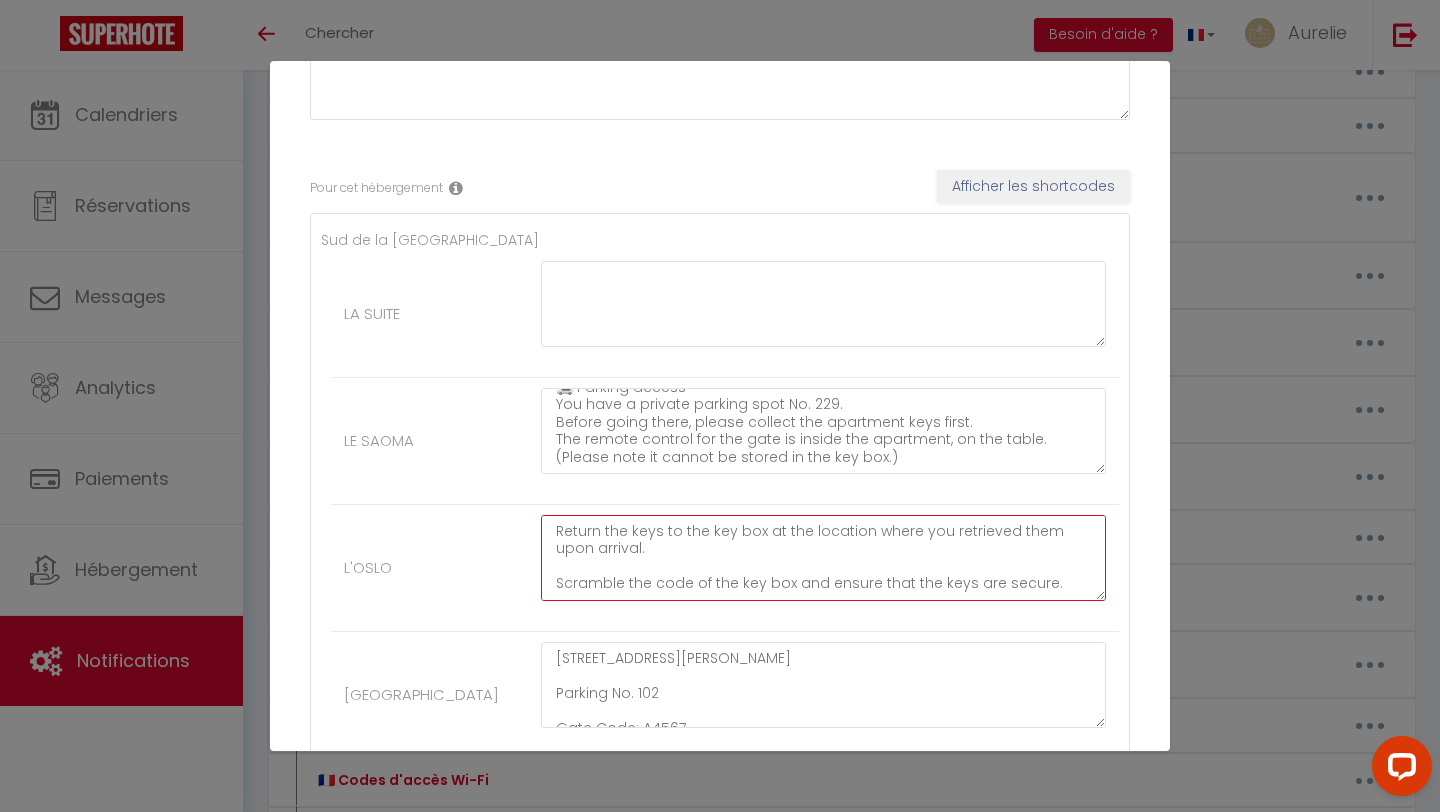 drag, startPoint x: 549, startPoint y: 527, endPoint x: 560, endPoint y: 631, distance: 104.58012 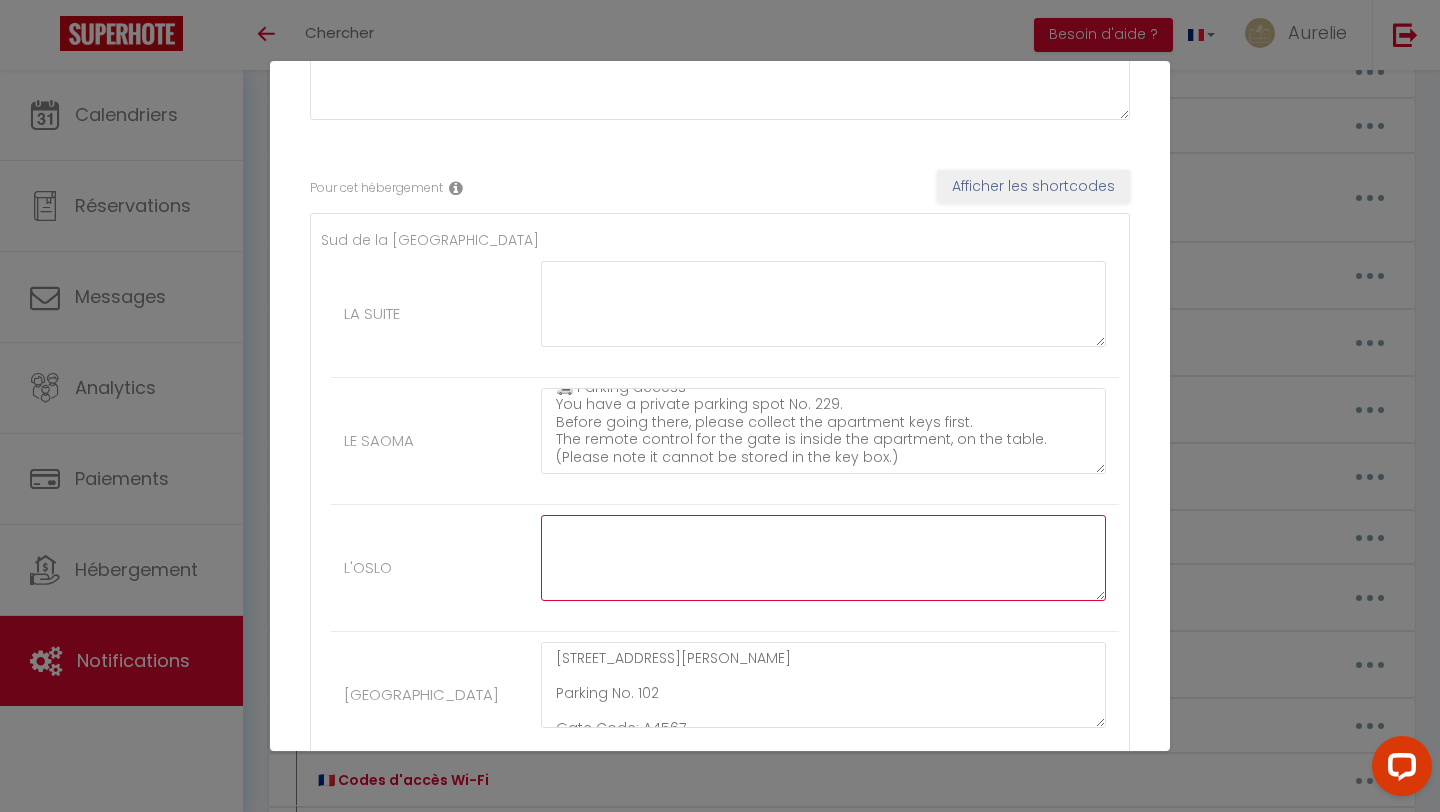 scroll, scrollTop: 0, scrollLeft: 0, axis: both 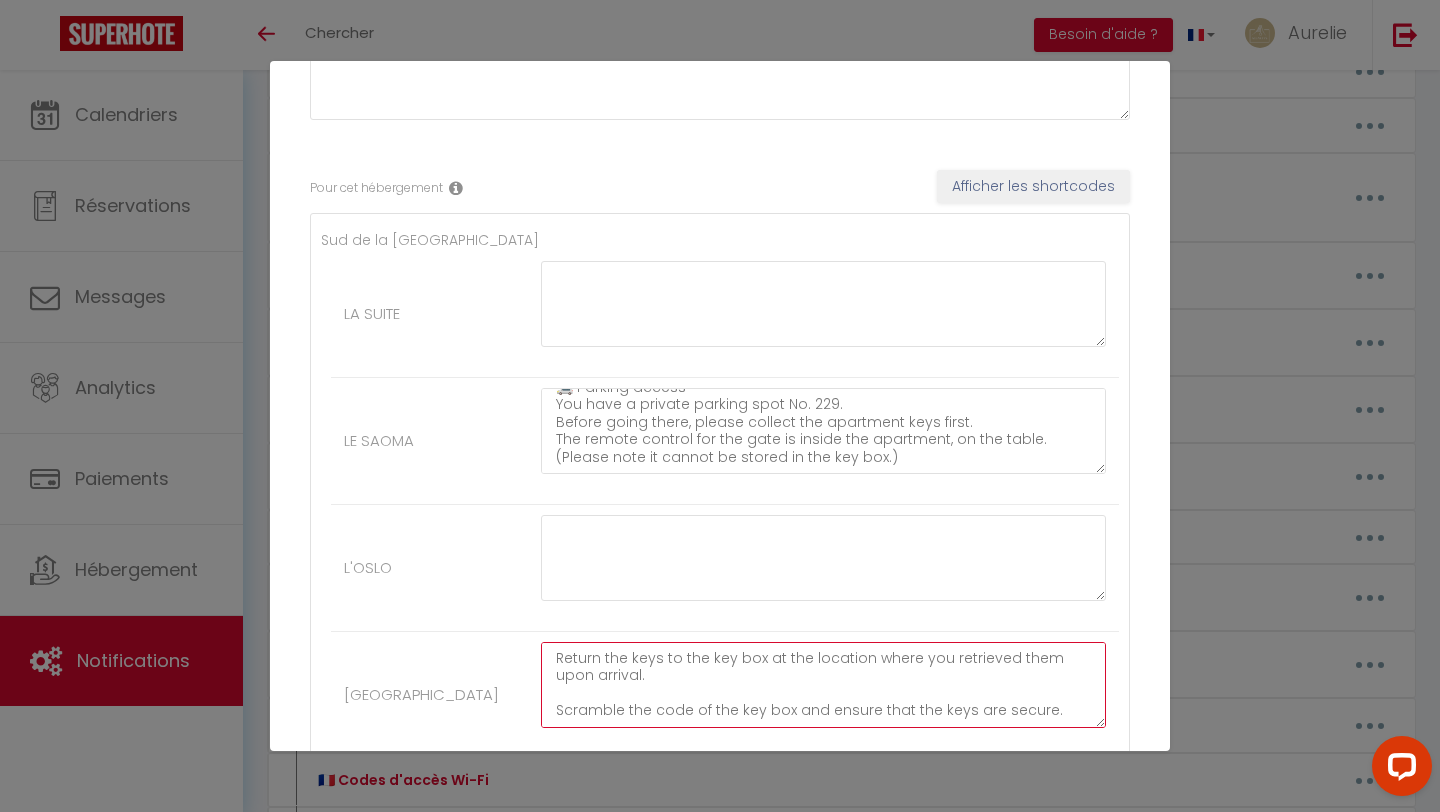 drag, startPoint x: 557, startPoint y: 656, endPoint x: 581, endPoint y: 739, distance: 86.40023 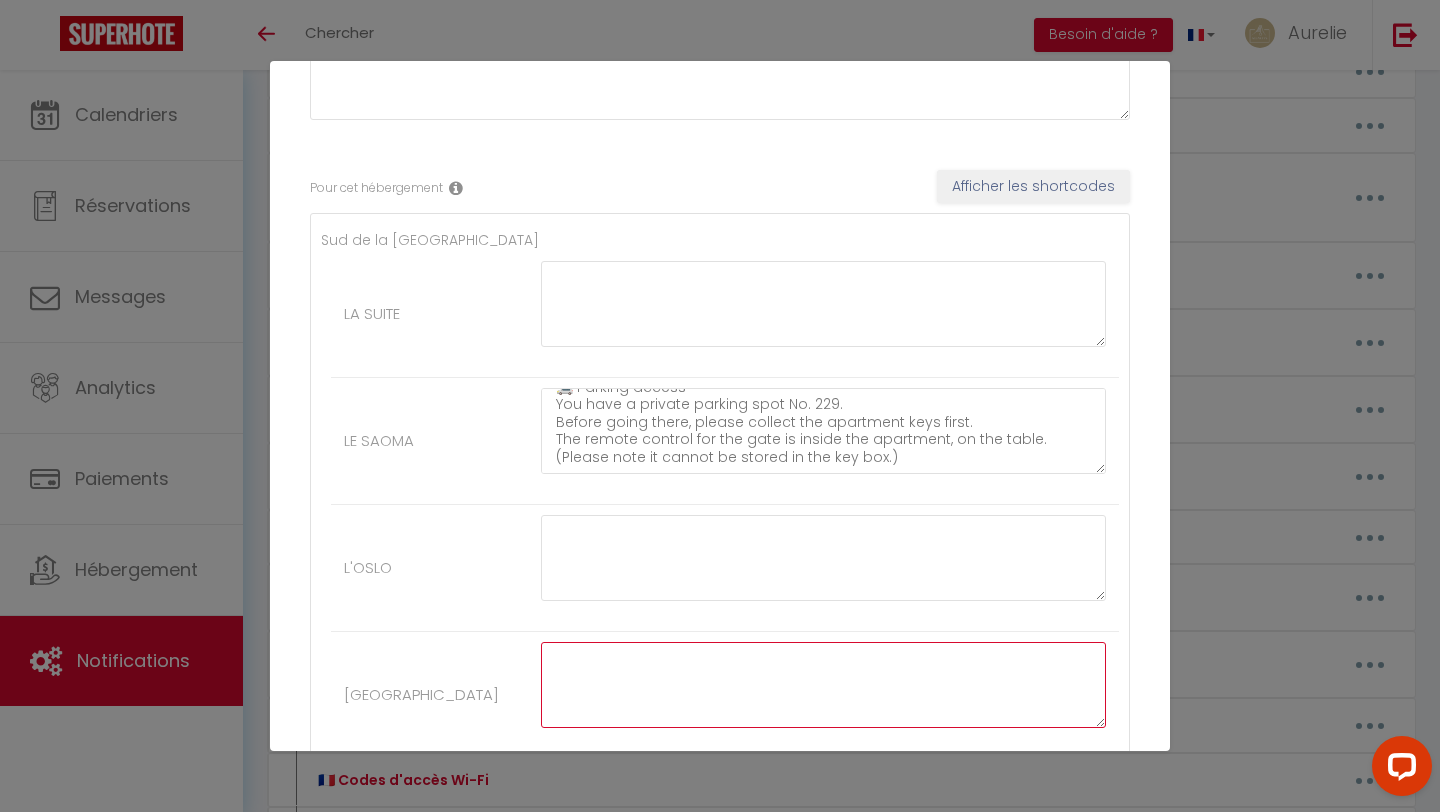 scroll, scrollTop: 0, scrollLeft: 0, axis: both 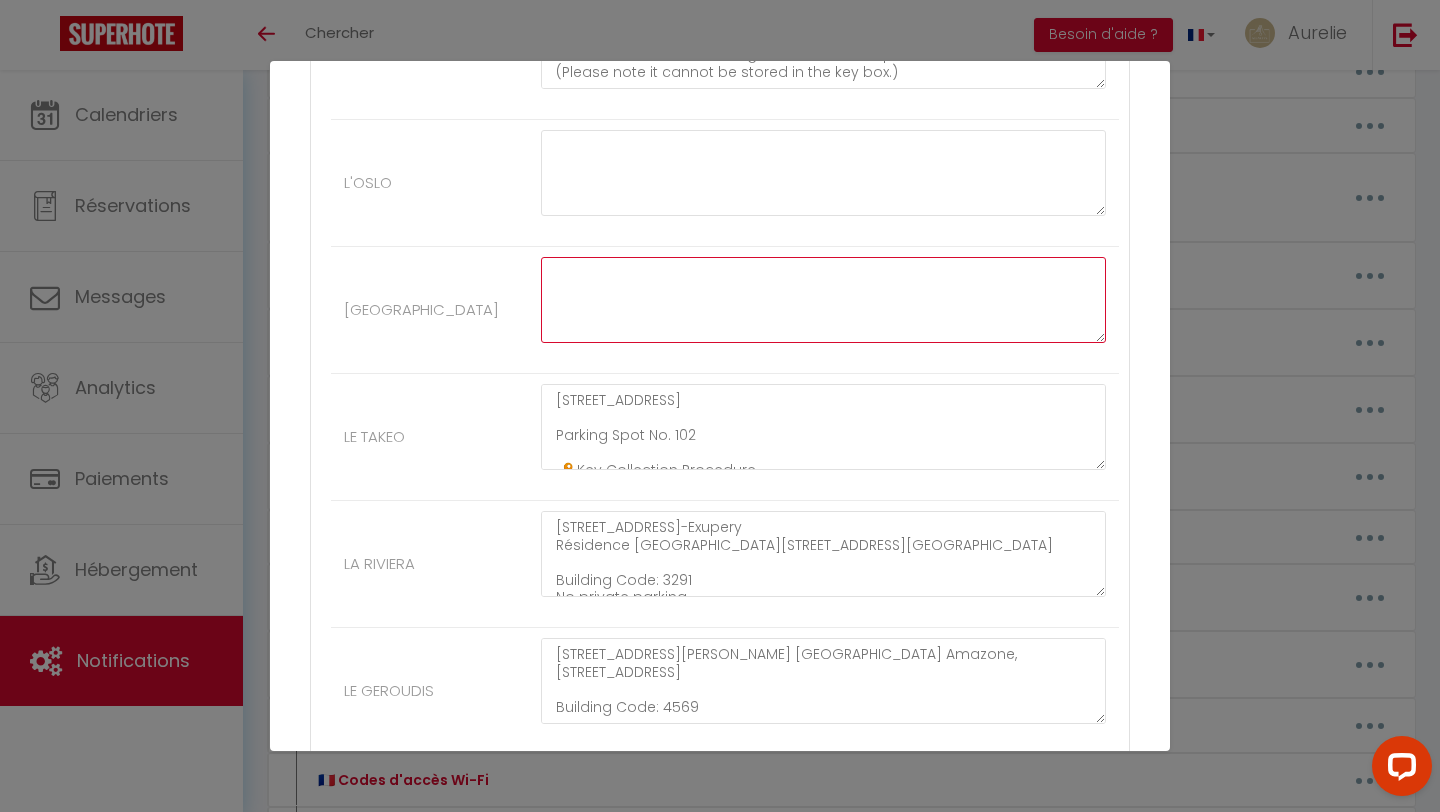 type 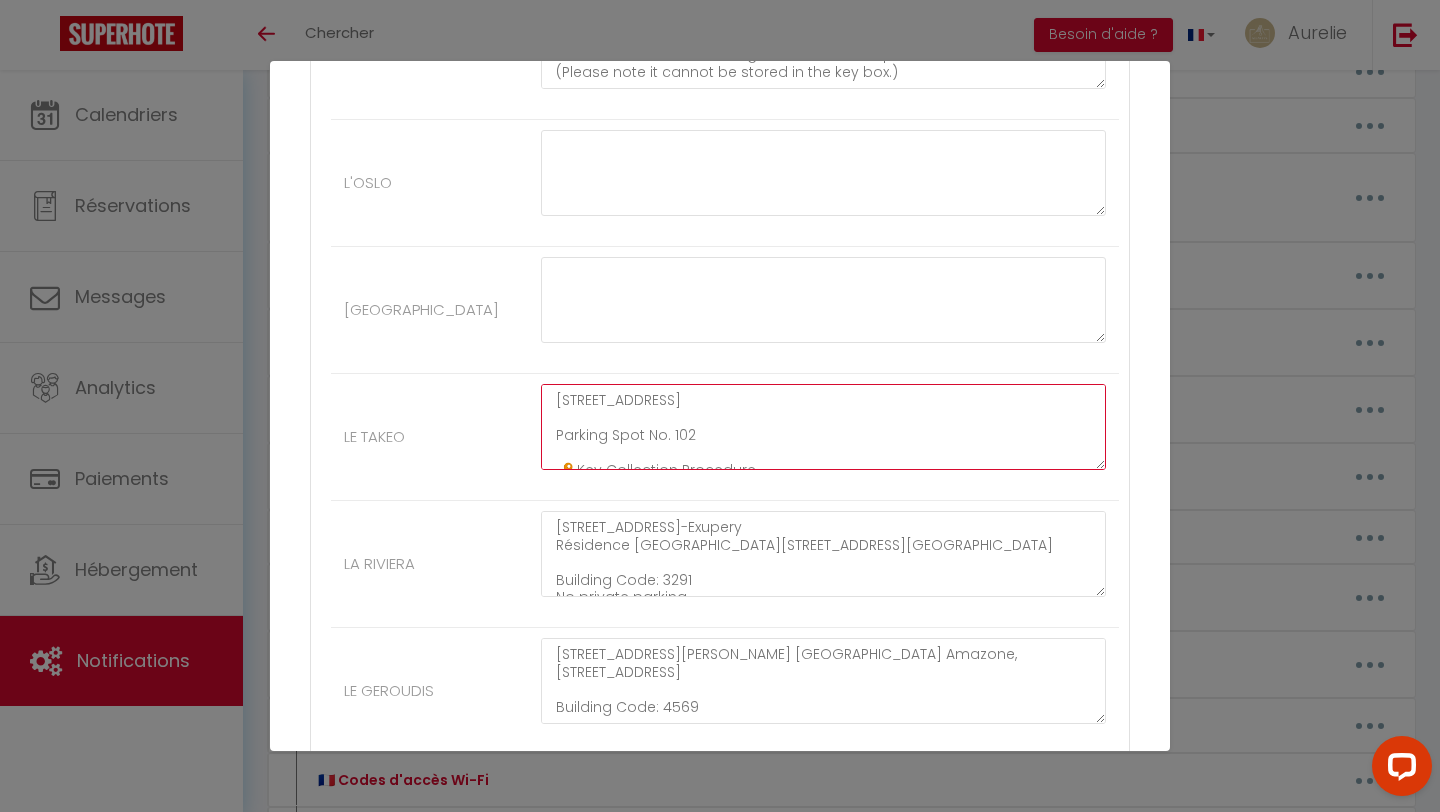 scroll, scrollTop: 542, scrollLeft: 0, axis: vertical 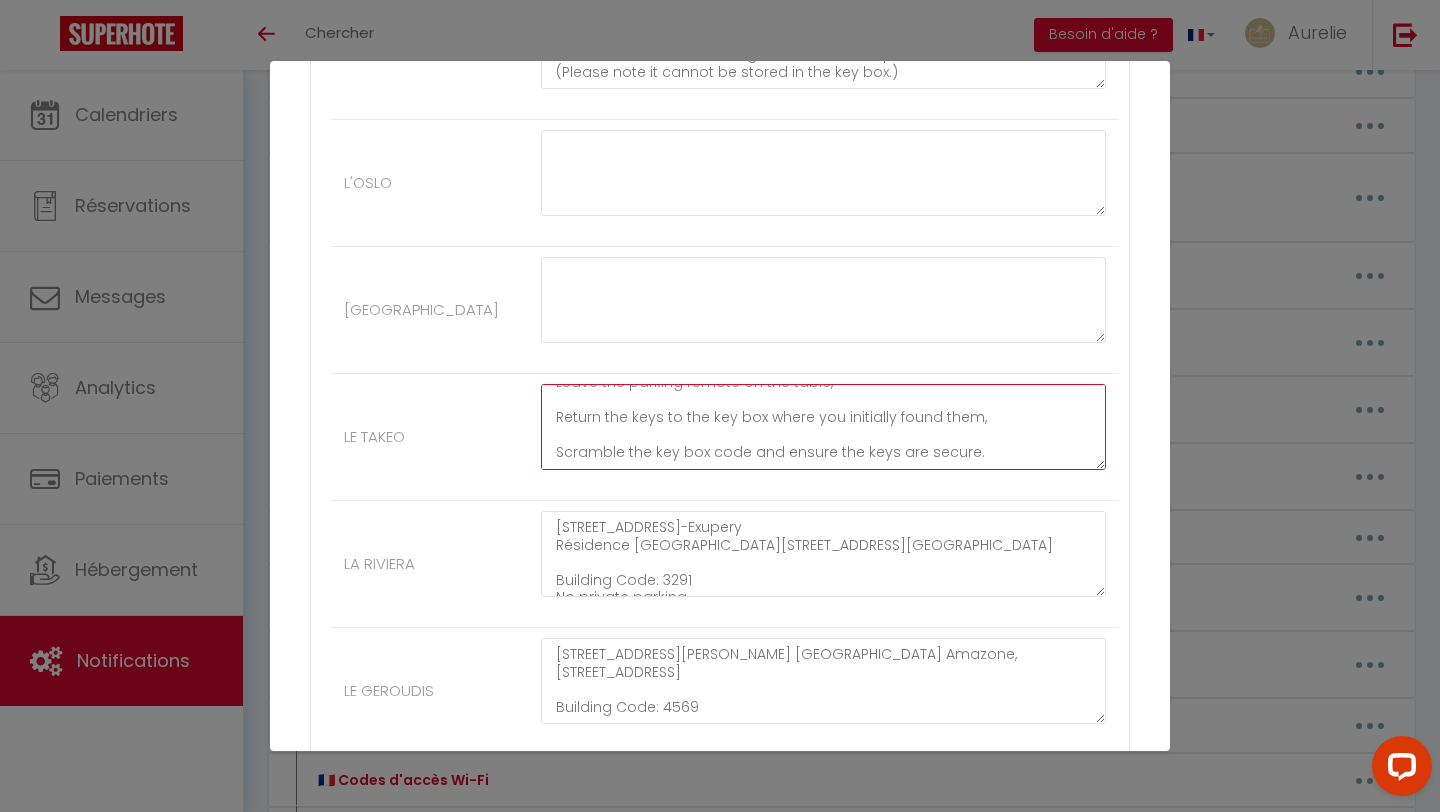 drag, startPoint x: 552, startPoint y: 396, endPoint x: 565, endPoint y: 583, distance: 187.45132 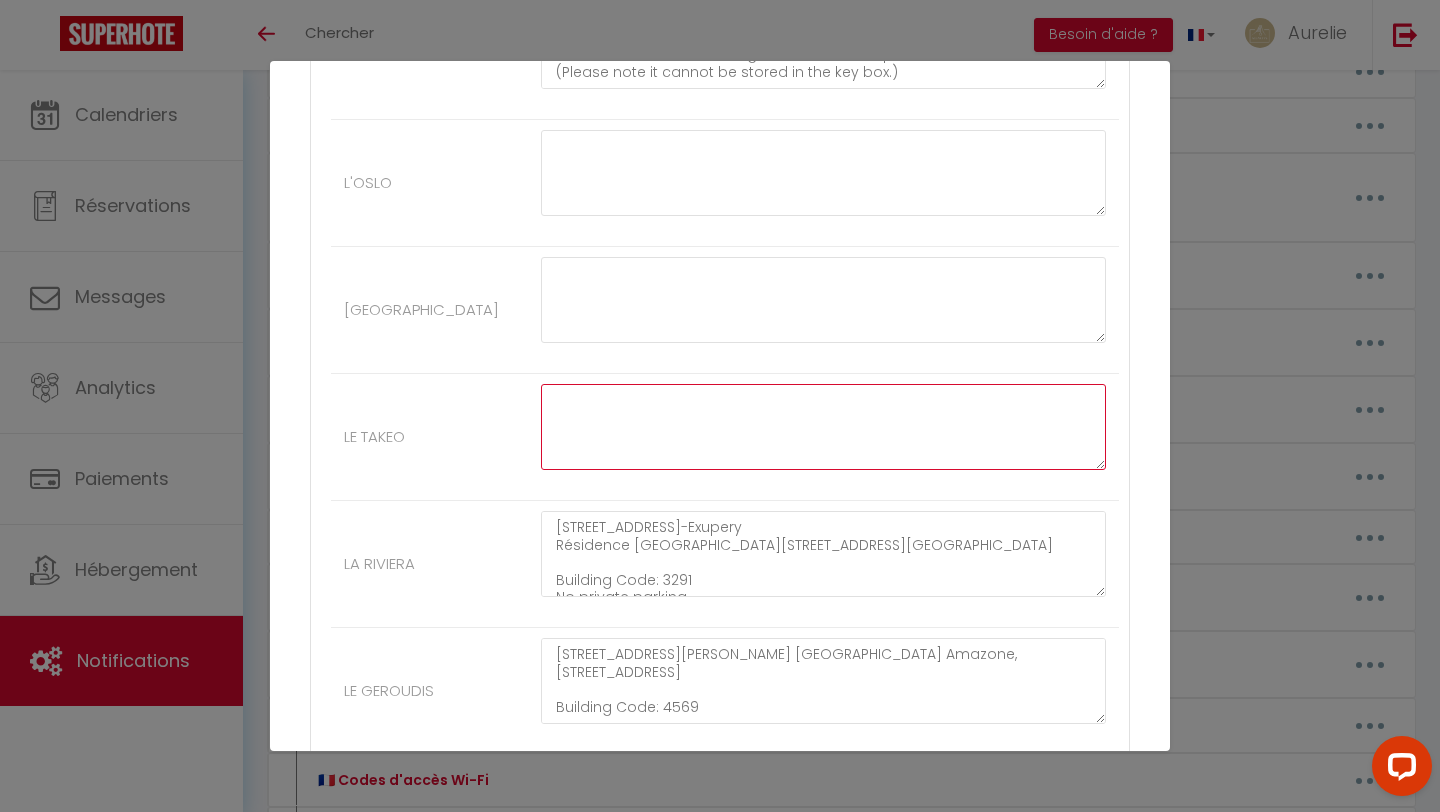scroll, scrollTop: 0, scrollLeft: 0, axis: both 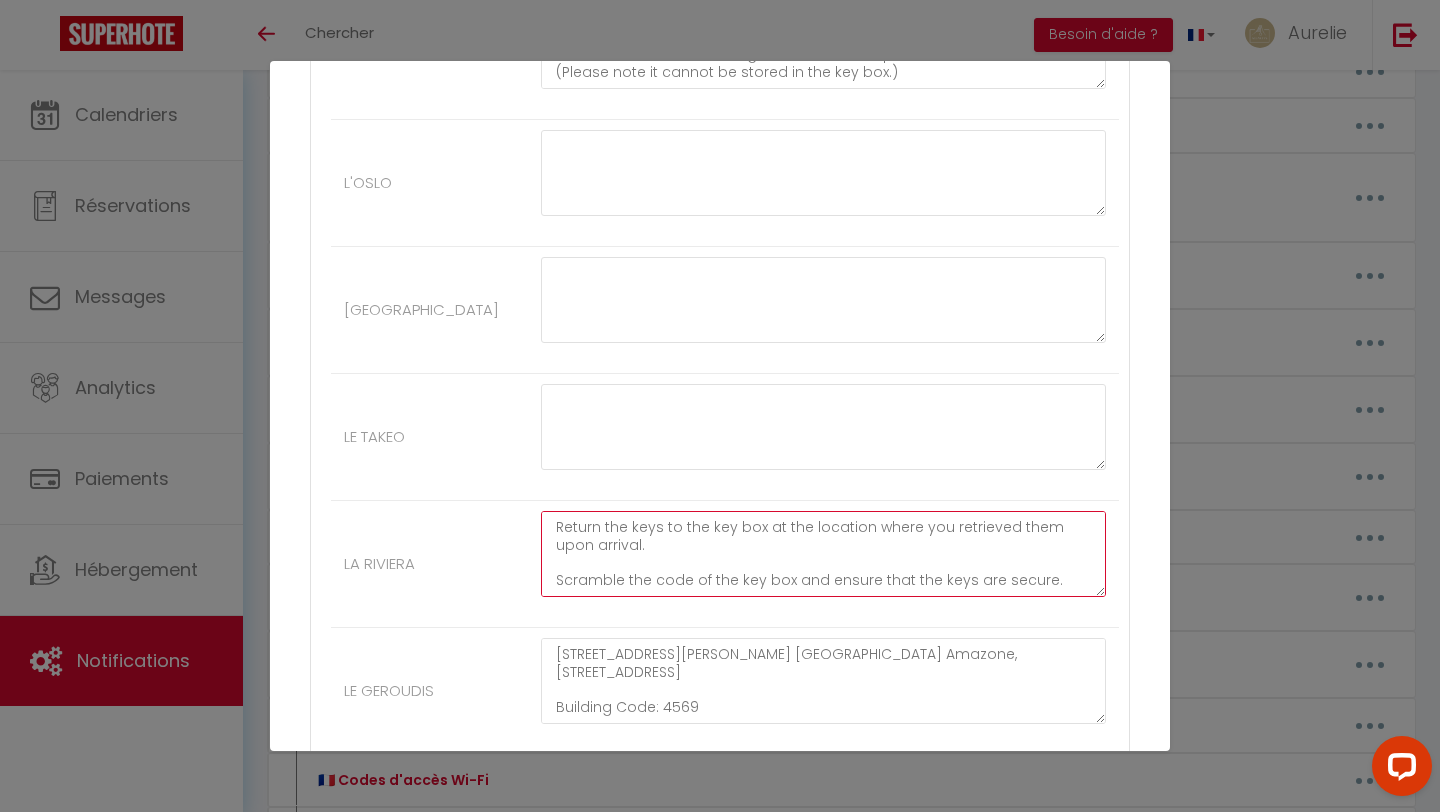 drag, startPoint x: 560, startPoint y: 543, endPoint x: 561, endPoint y: 641, distance: 98.005104 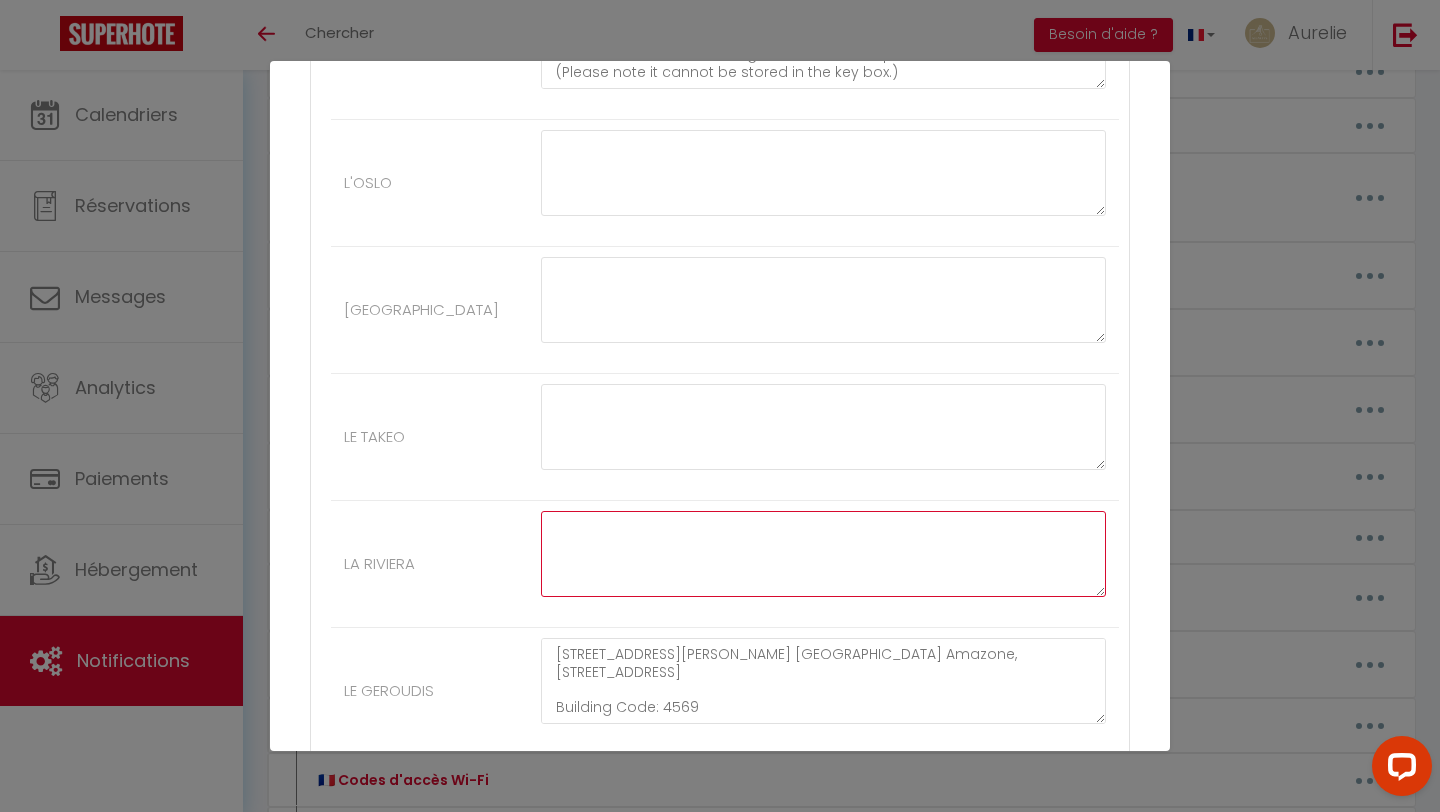 scroll, scrollTop: 0, scrollLeft: 0, axis: both 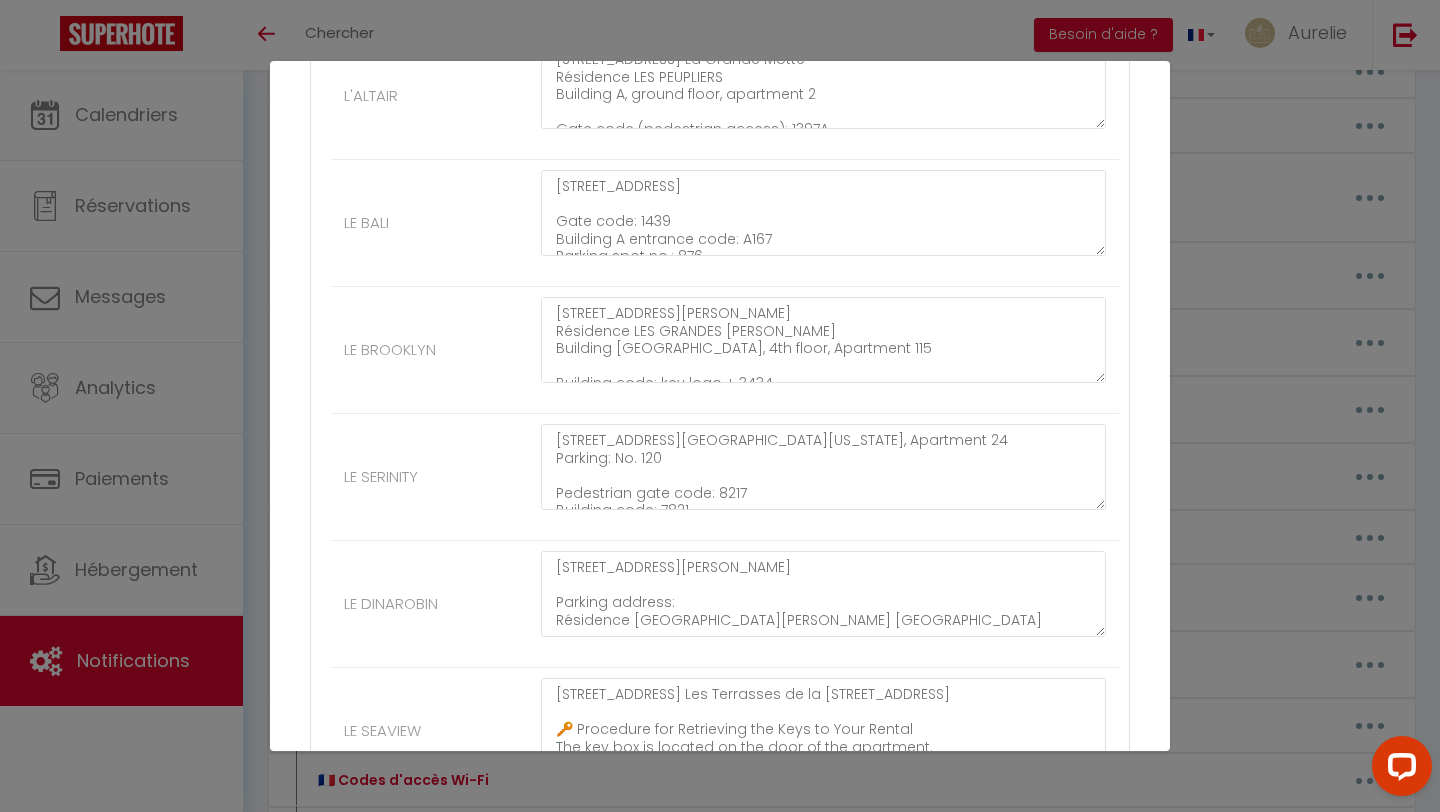 drag, startPoint x: 554, startPoint y: 654, endPoint x: 556, endPoint y: 805, distance: 151.01324 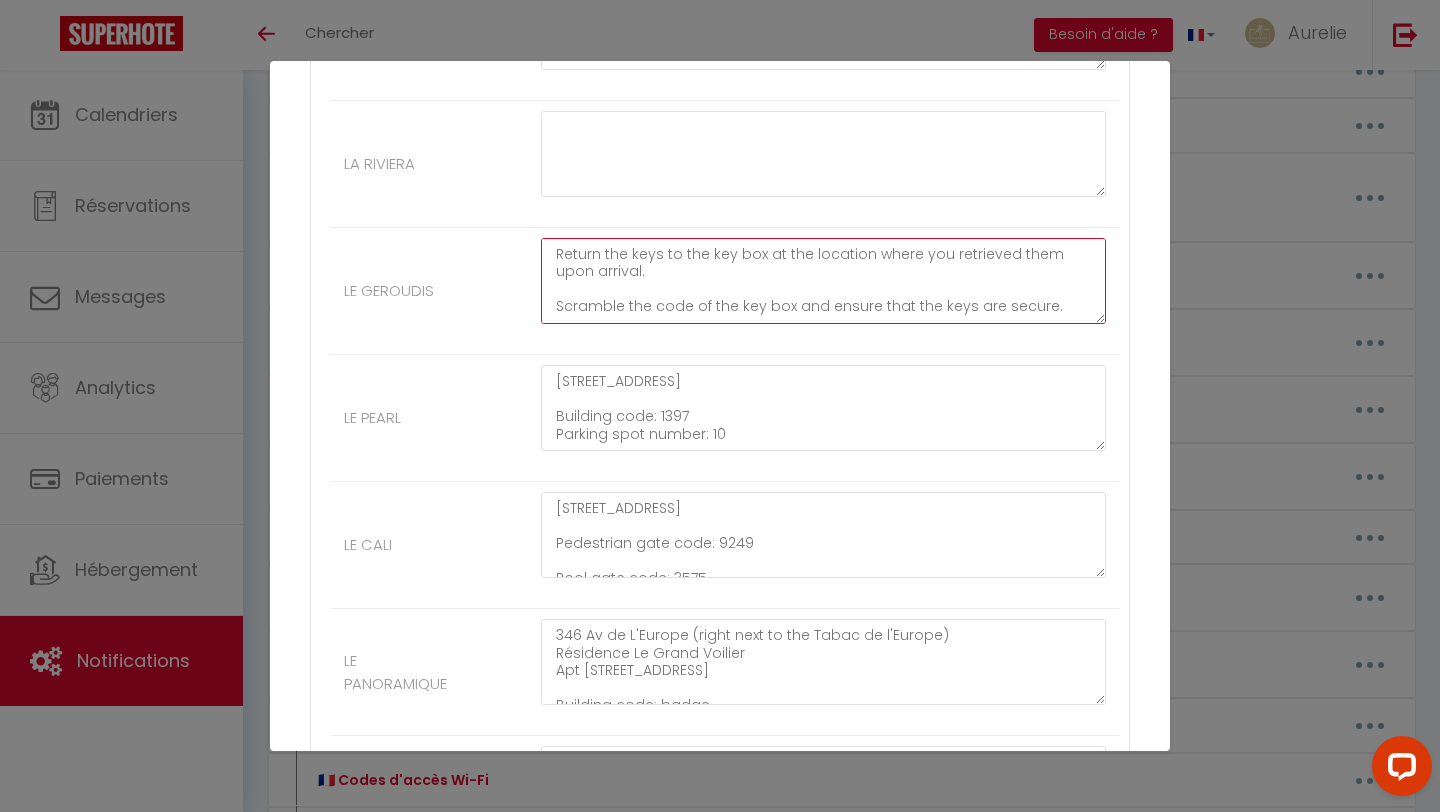 scroll, scrollTop: 1001, scrollLeft: 0, axis: vertical 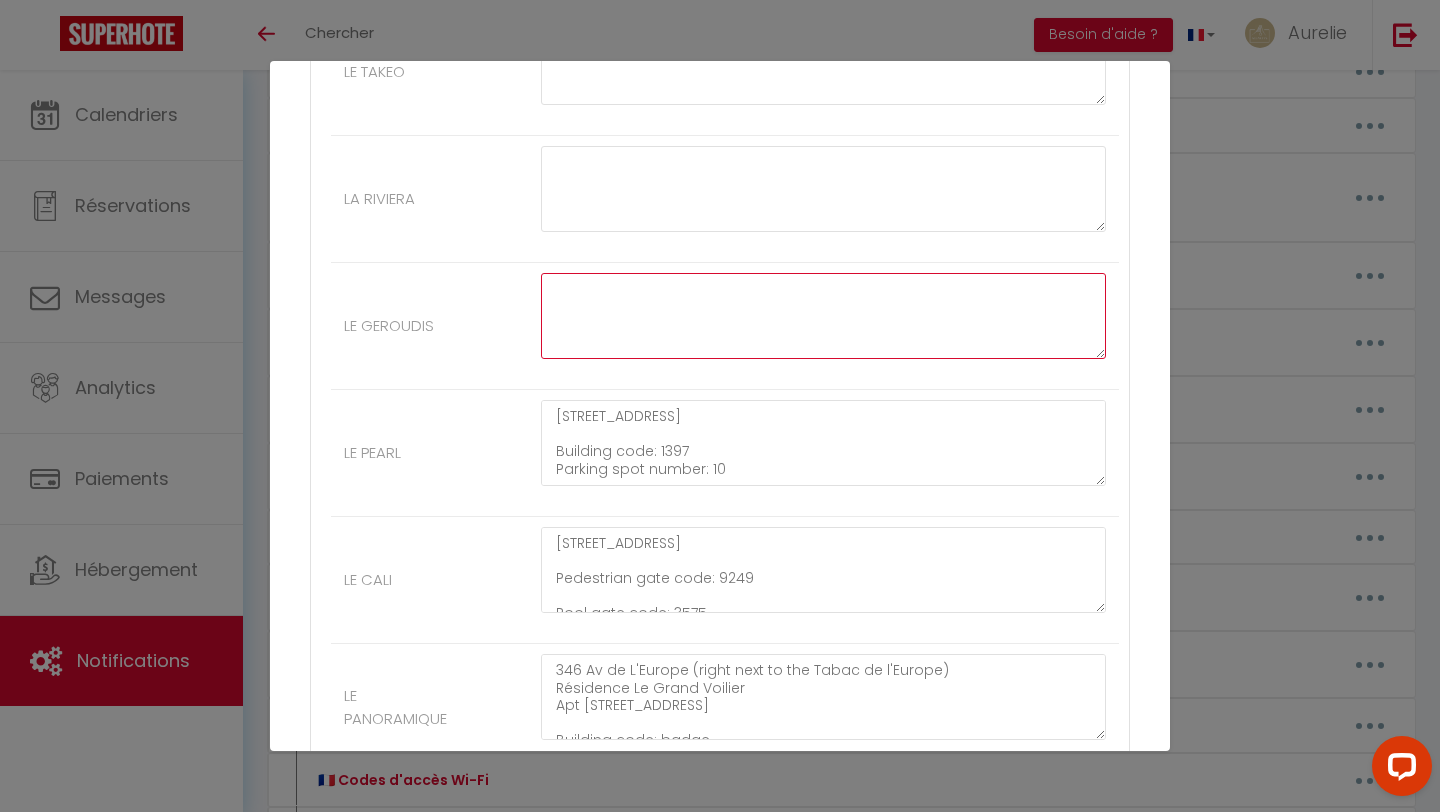 type 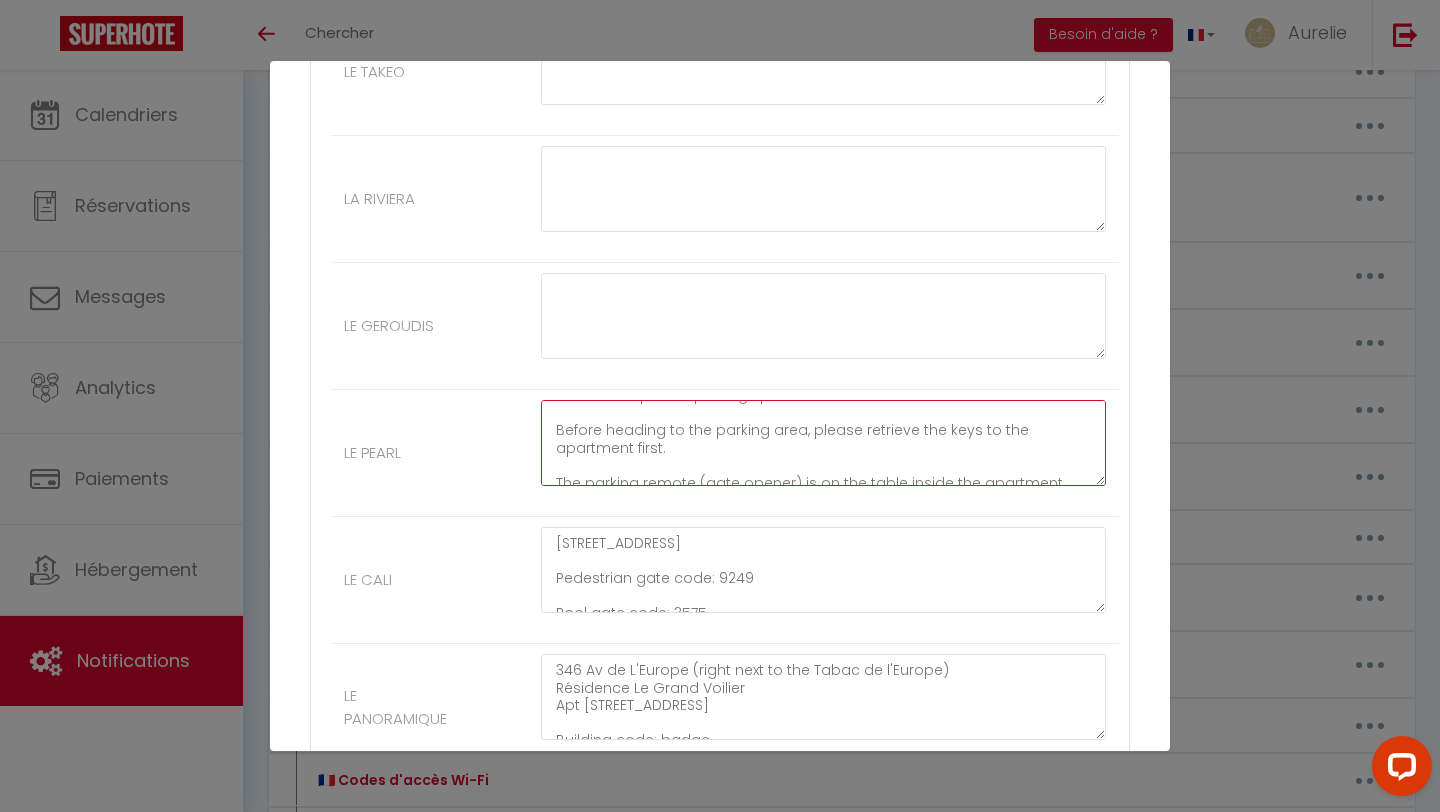 scroll, scrollTop: 472, scrollLeft: 0, axis: vertical 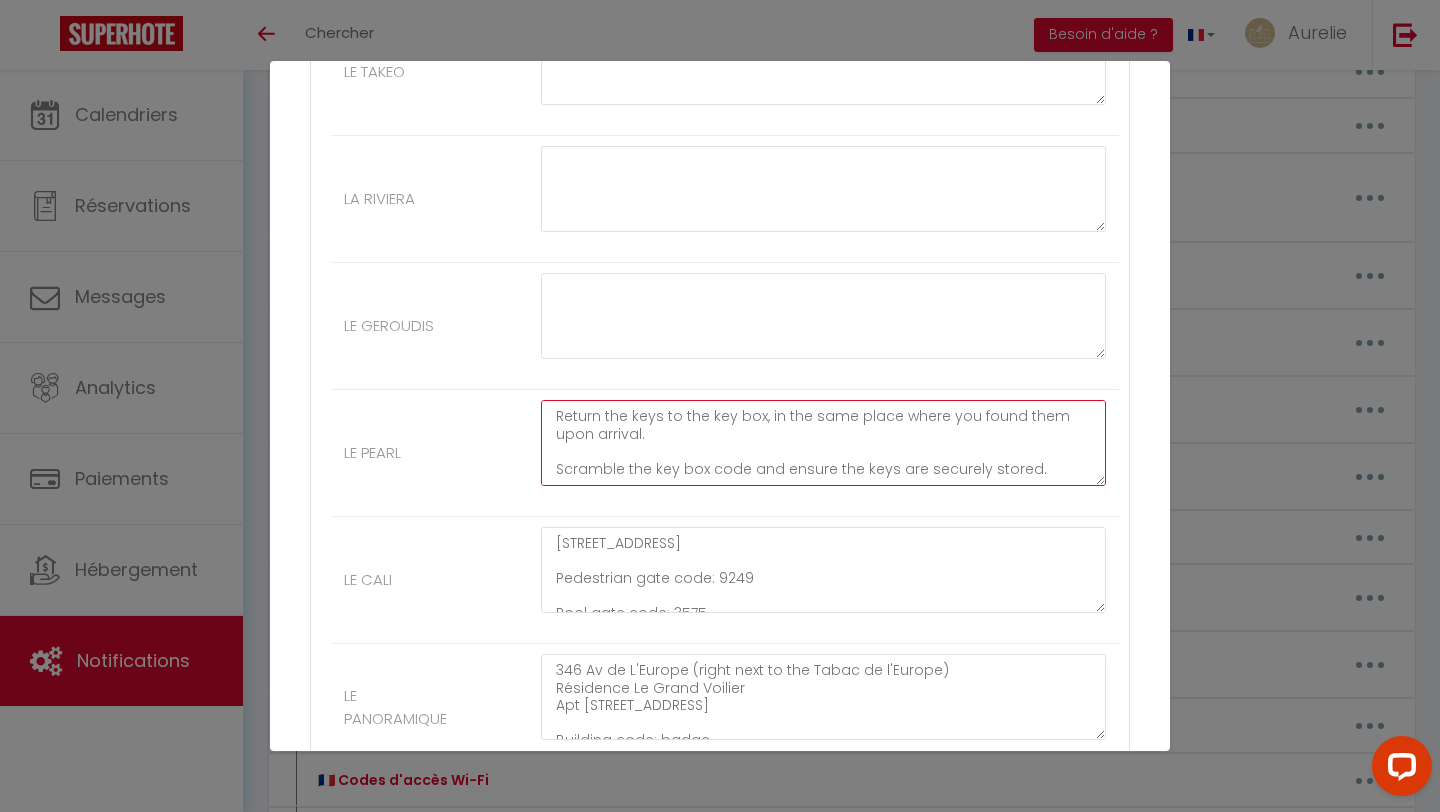 drag, startPoint x: 554, startPoint y: 417, endPoint x: 567, endPoint y: 535, distance: 118.71394 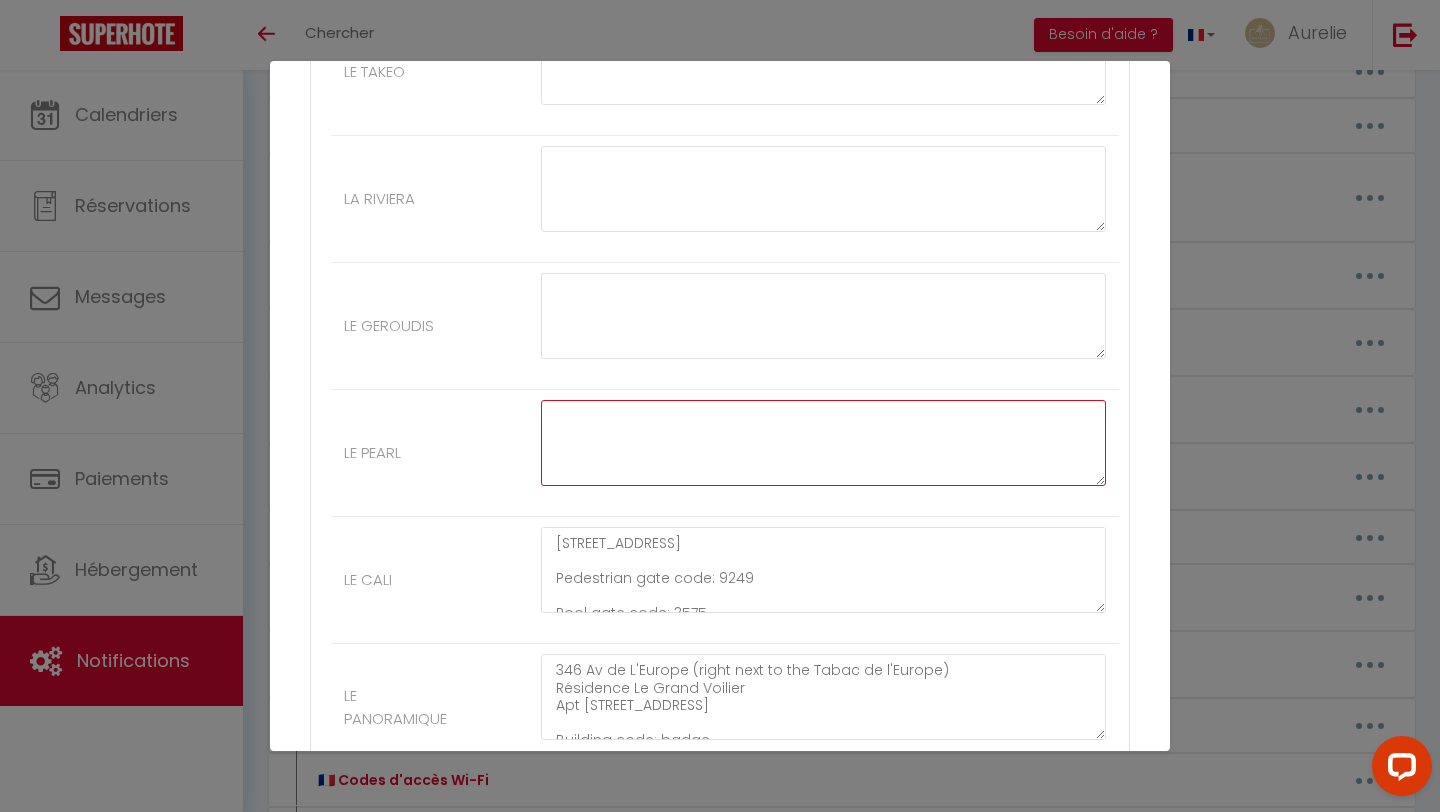 scroll, scrollTop: 0, scrollLeft: 0, axis: both 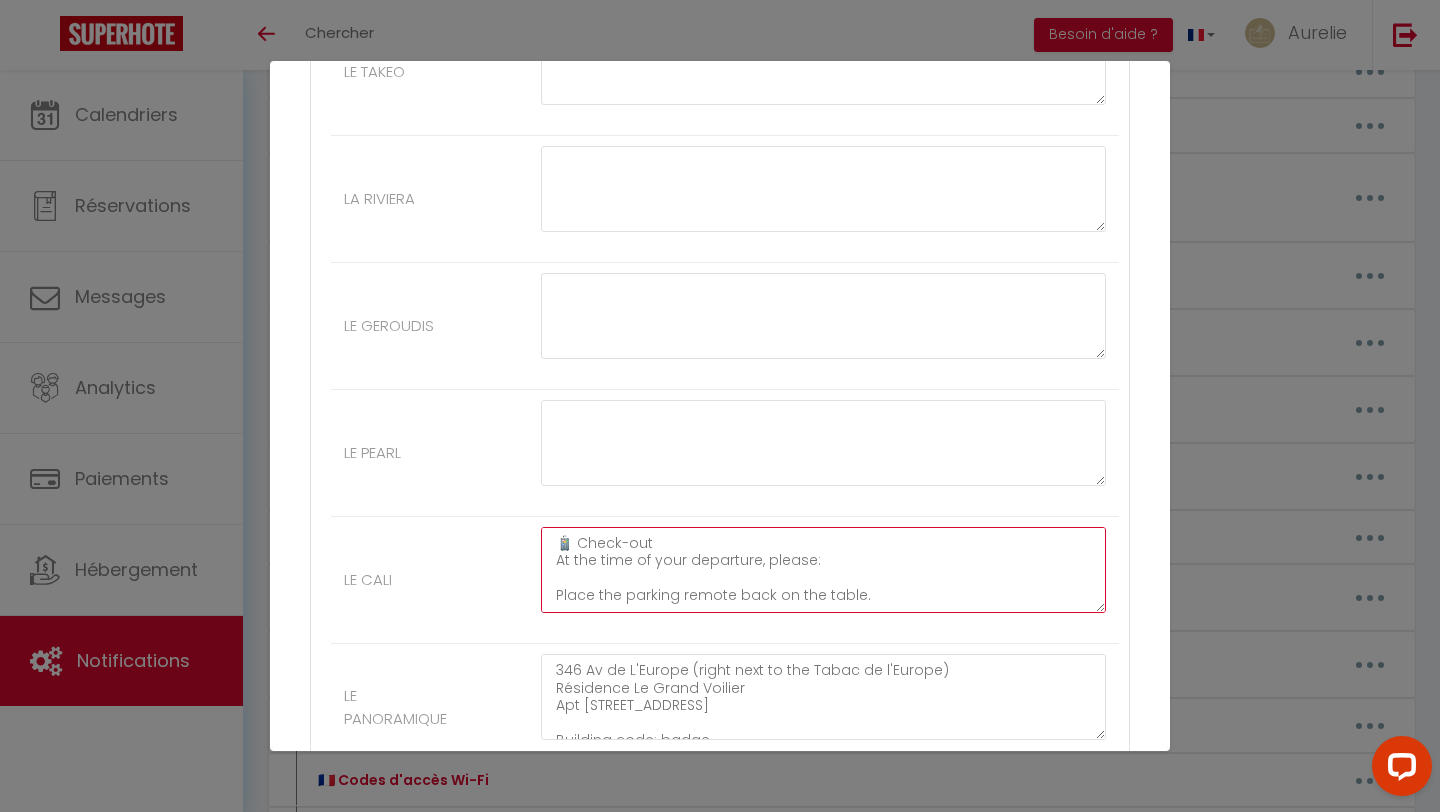 drag, startPoint x: 553, startPoint y: 547, endPoint x: 553, endPoint y: 725, distance: 178 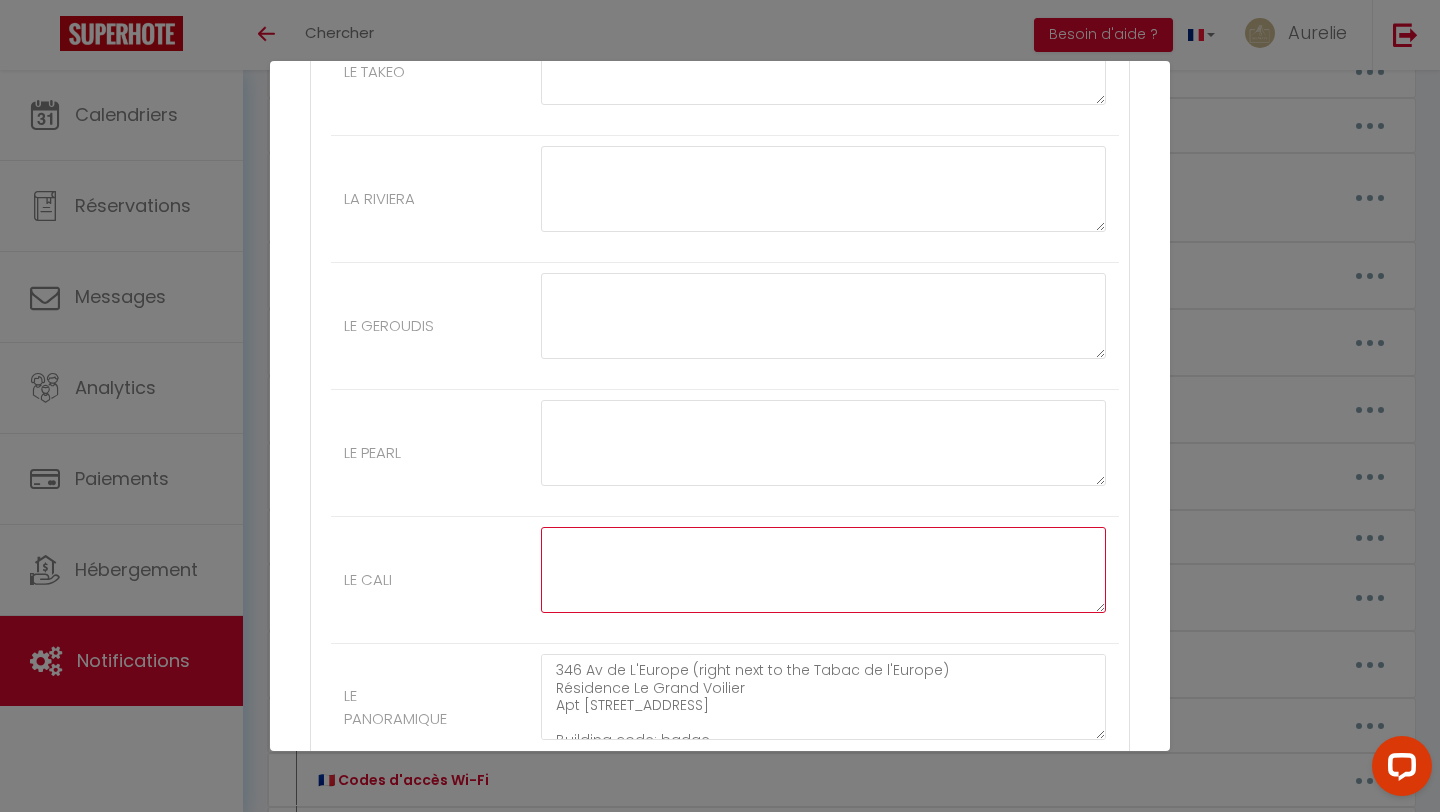 scroll, scrollTop: 0, scrollLeft: 0, axis: both 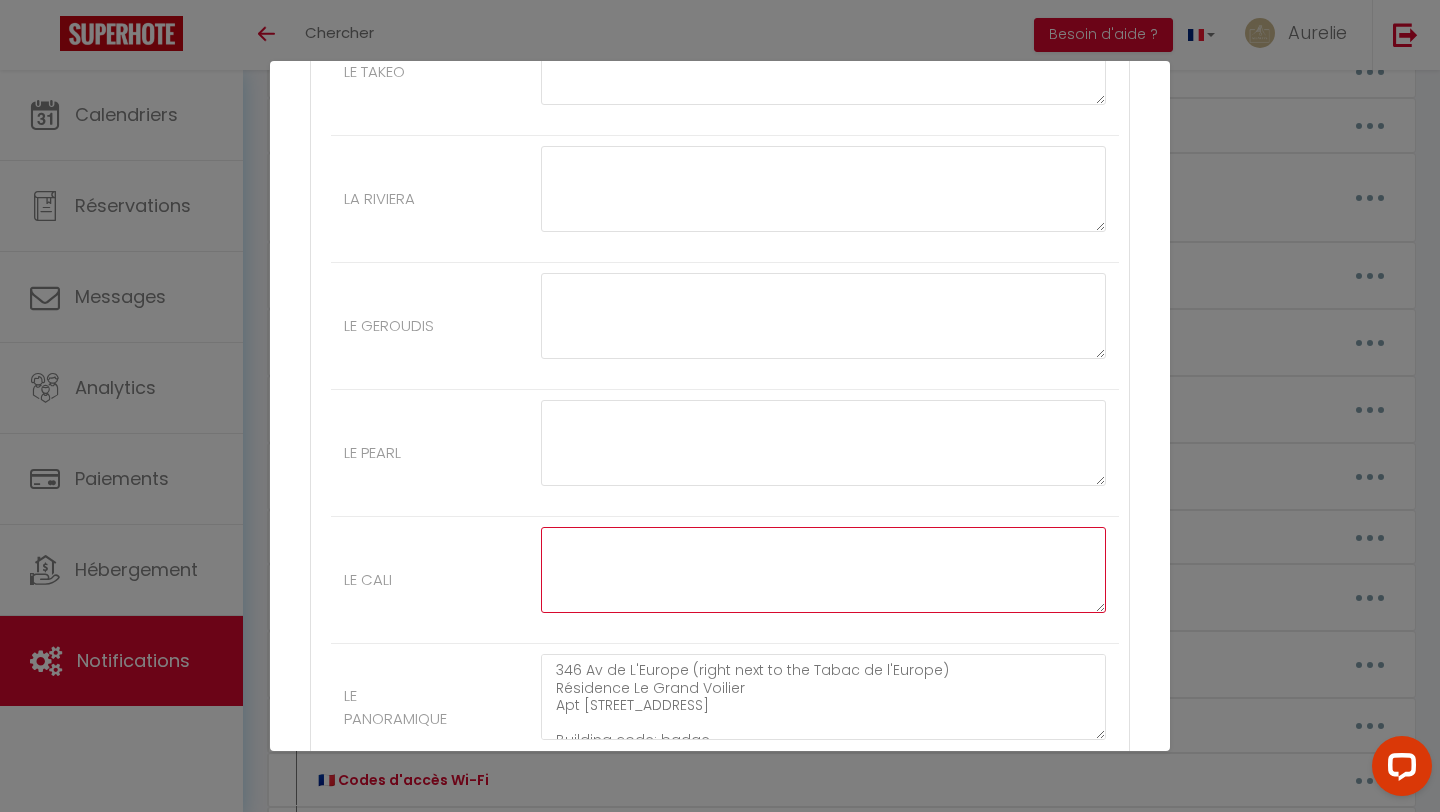 type 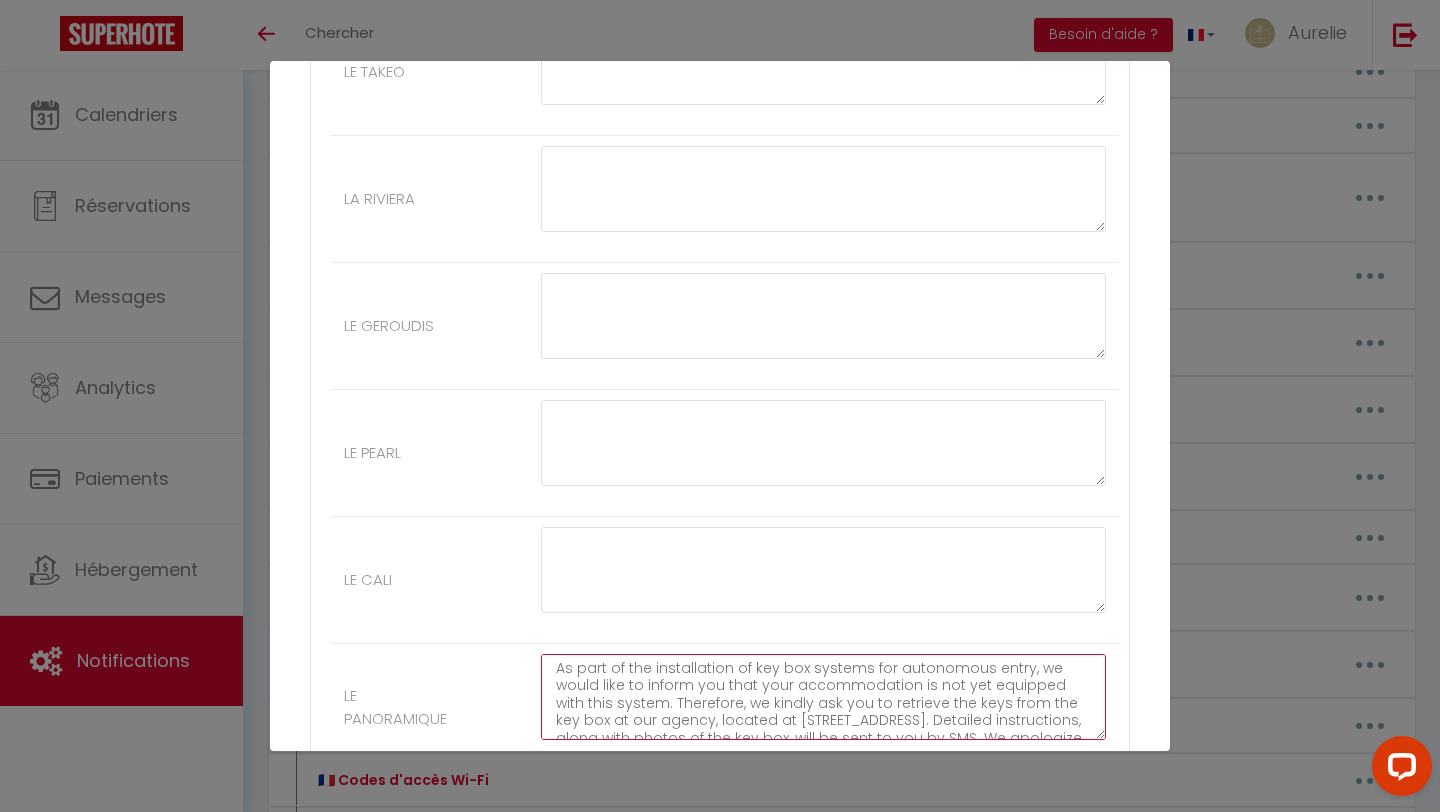 scroll, scrollTop: 192, scrollLeft: 0, axis: vertical 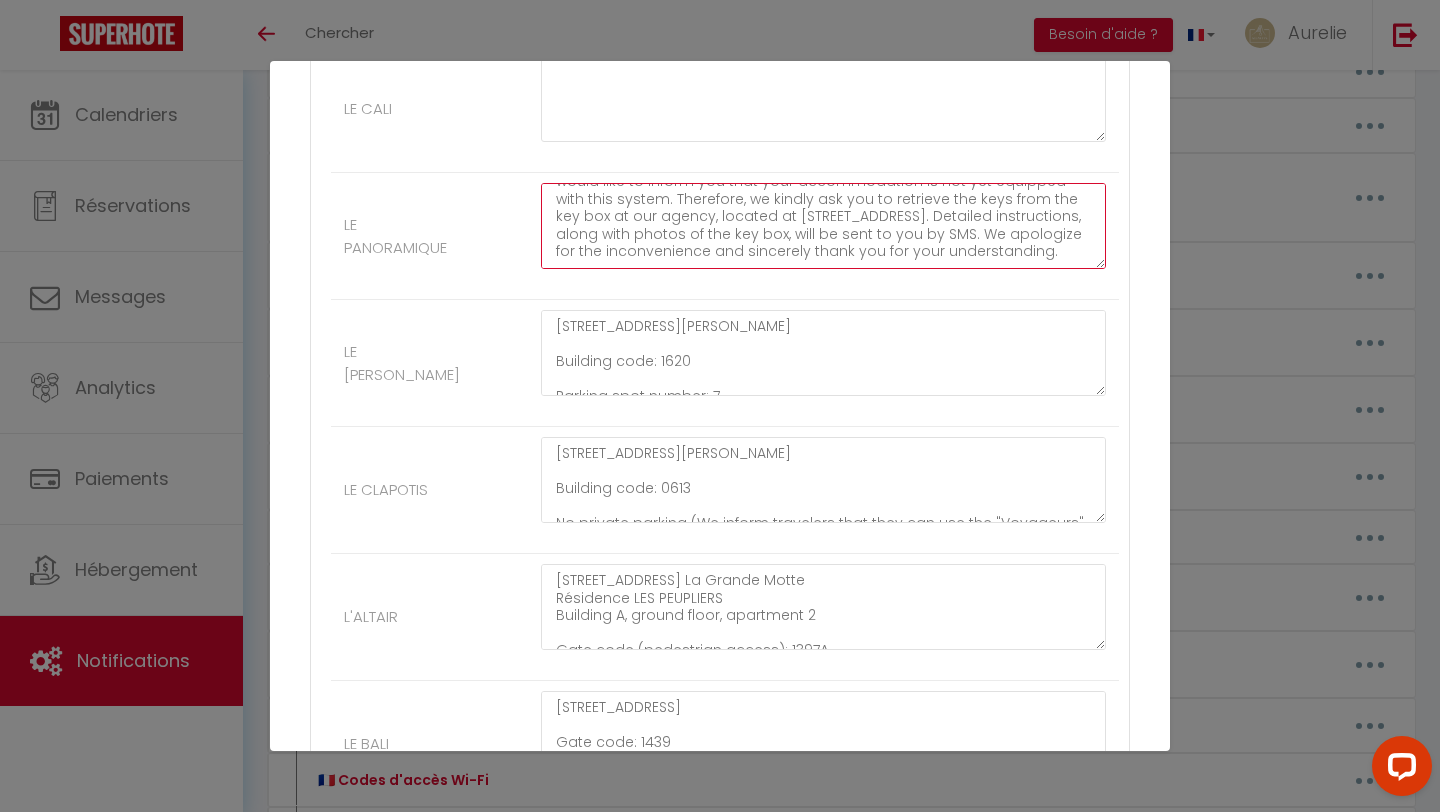 drag, startPoint x: 557, startPoint y: 695, endPoint x: 557, endPoint y: 761, distance: 66 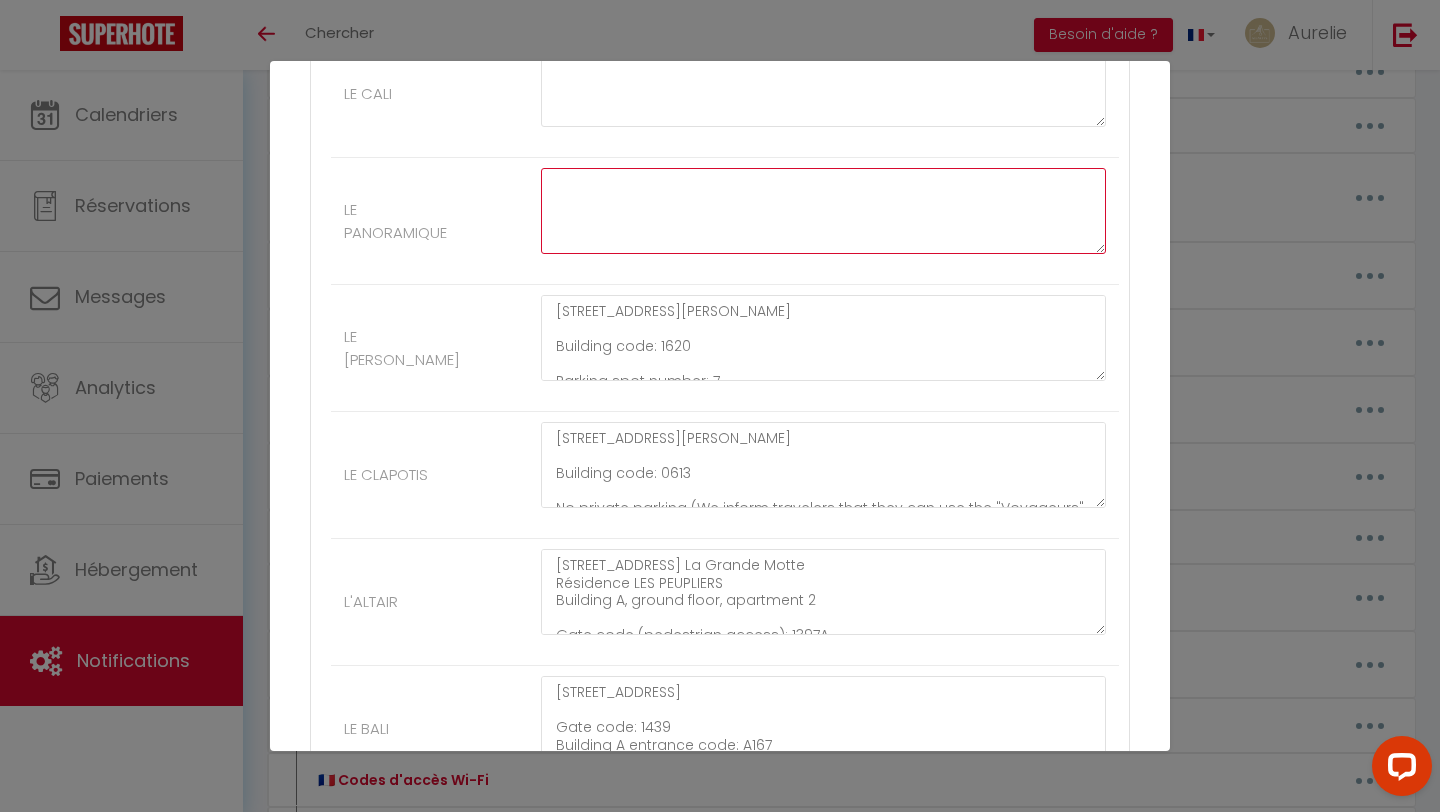 scroll, scrollTop: 0, scrollLeft: 0, axis: both 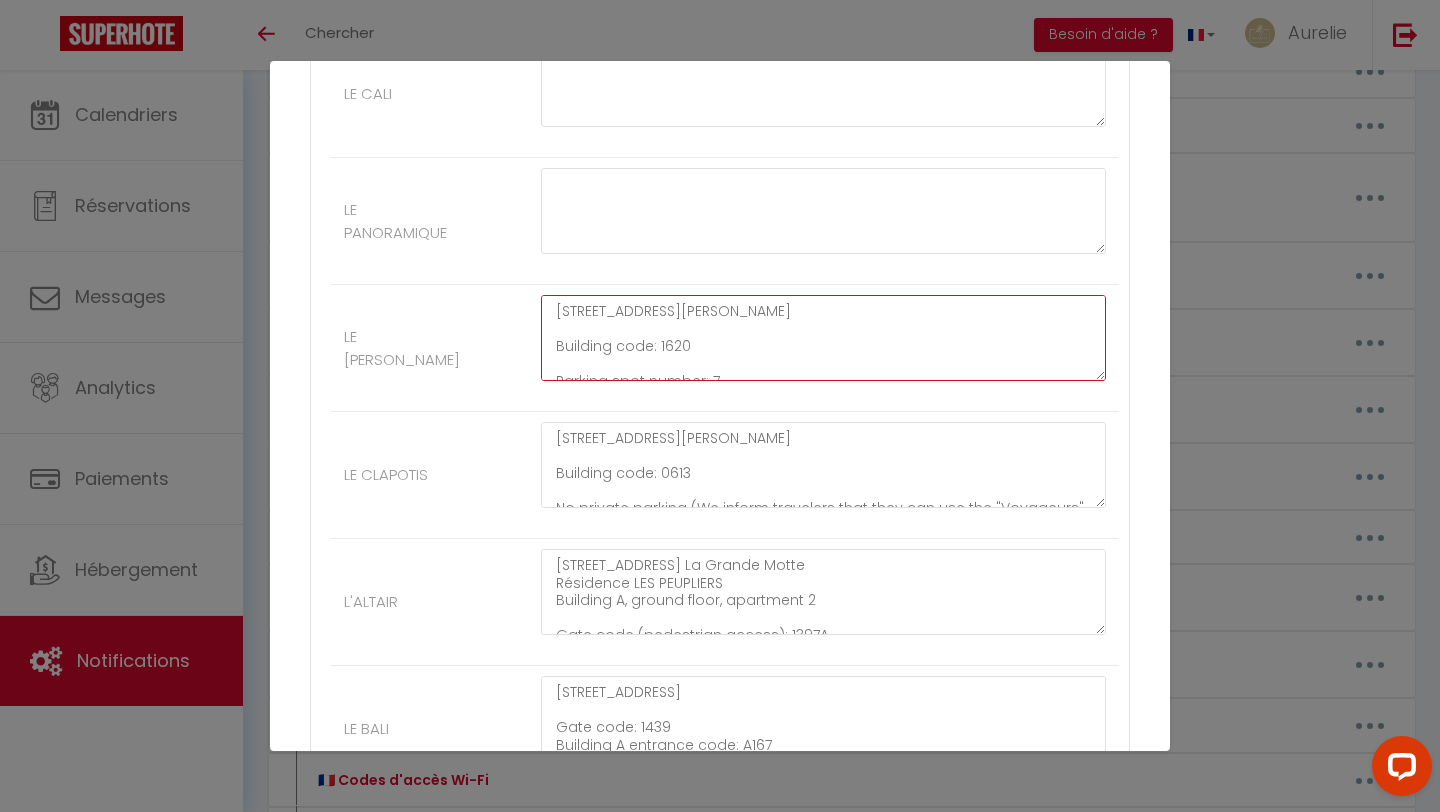 drag, startPoint x: 560, startPoint y: 318, endPoint x: 560, endPoint y: 370, distance: 52 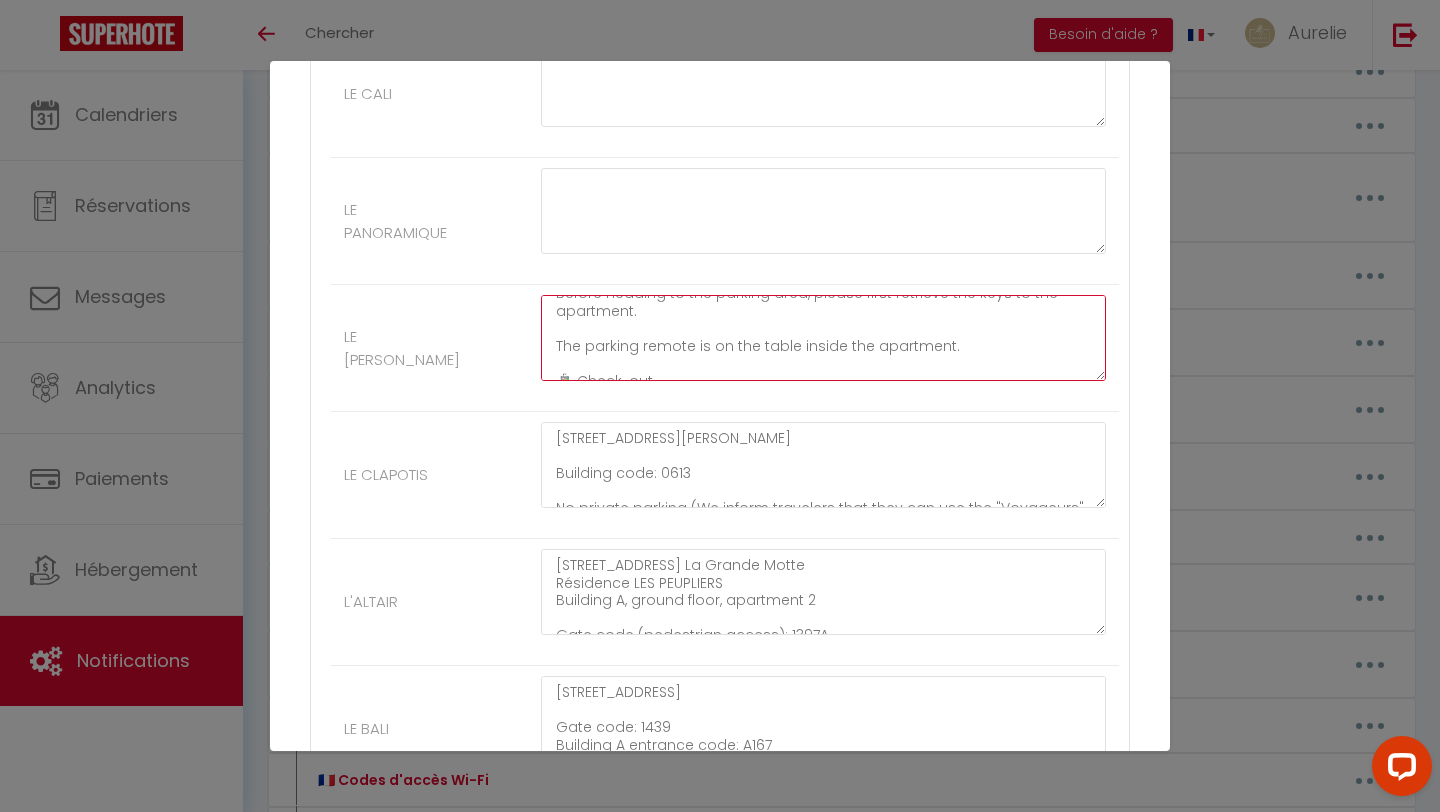 scroll, scrollTop: 507, scrollLeft: 0, axis: vertical 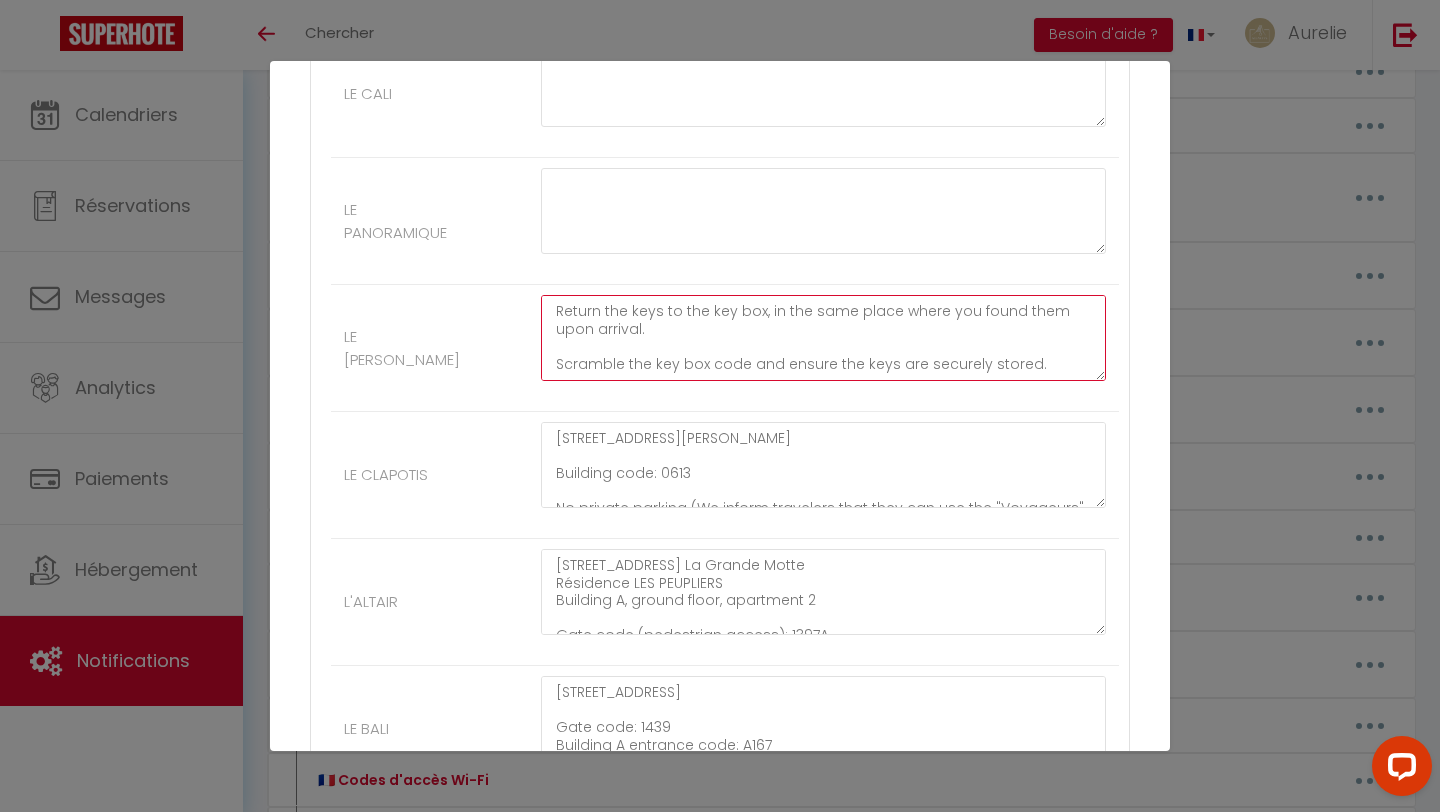 drag, startPoint x: 551, startPoint y: 310, endPoint x: 555, endPoint y: 385, distance: 75.10659 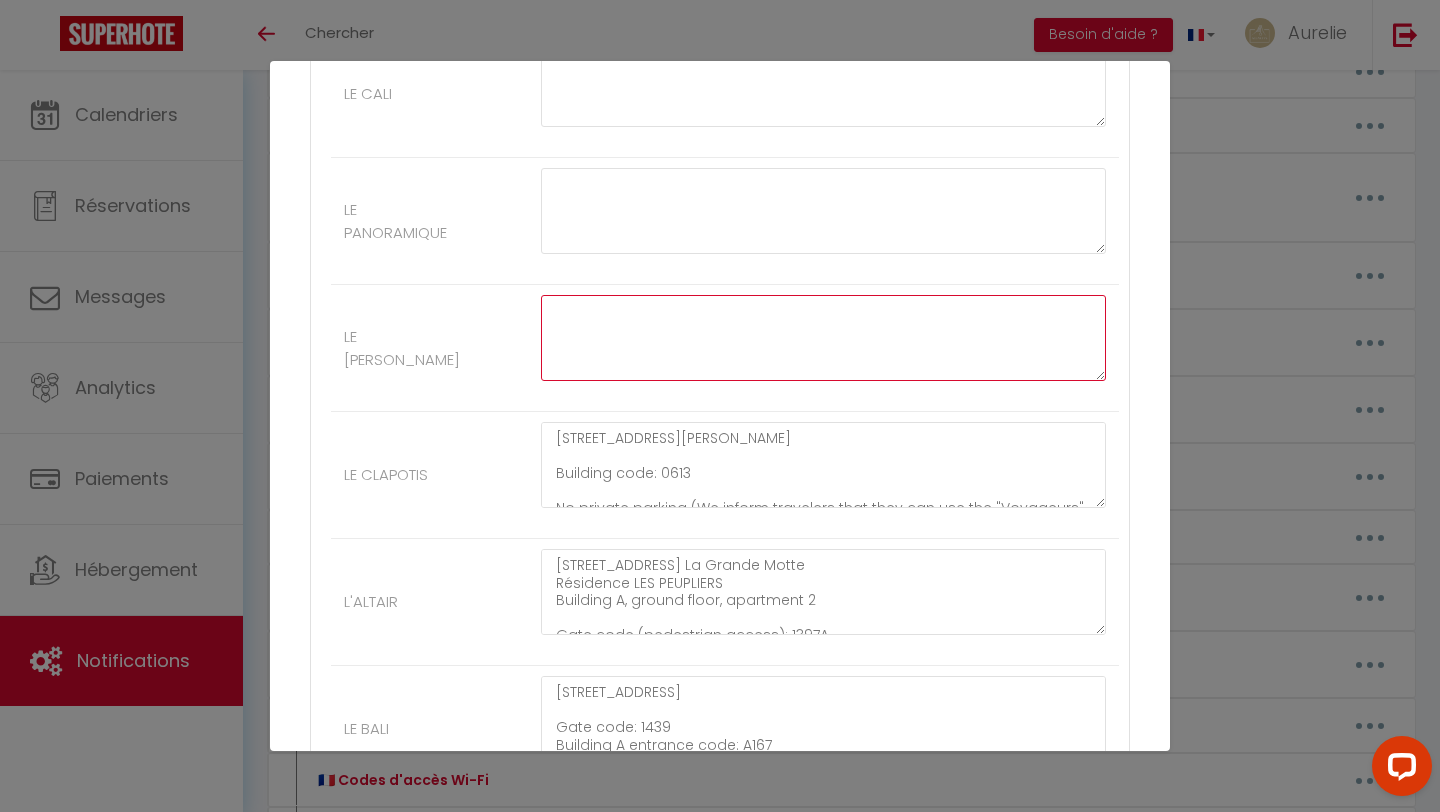 scroll, scrollTop: 0, scrollLeft: 0, axis: both 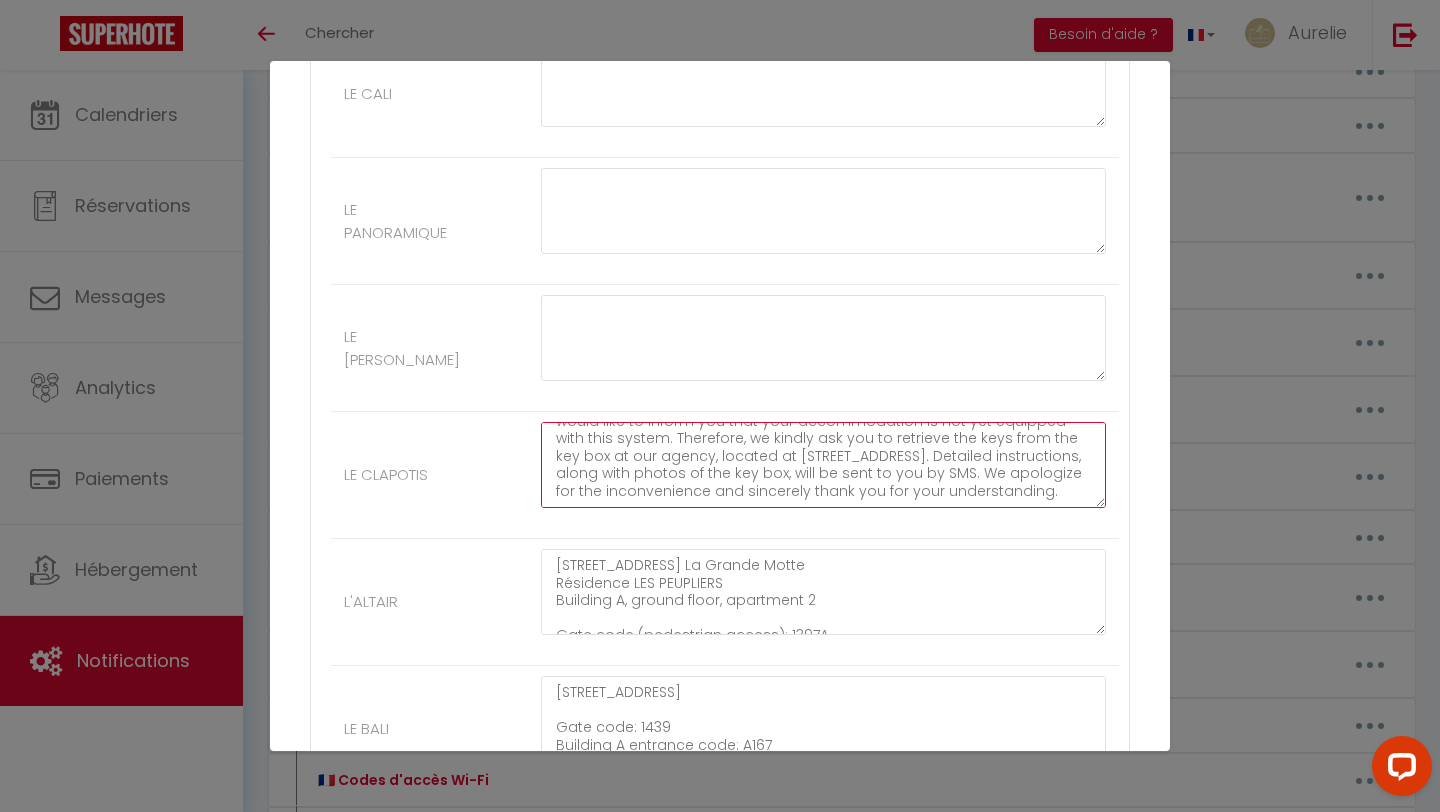 drag, startPoint x: 557, startPoint y: 456, endPoint x: 557, endPoint y: 513, distance: 57 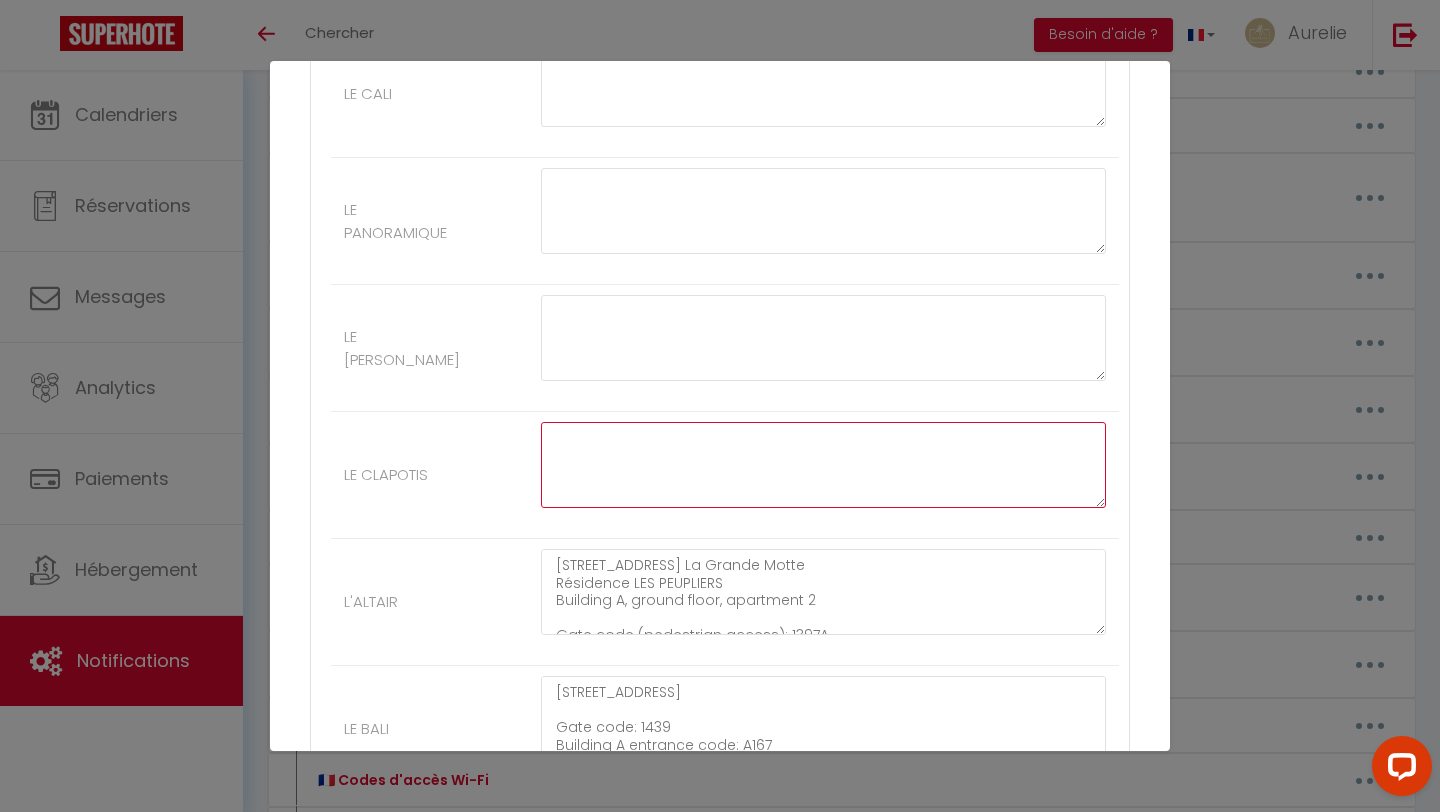 scroll, scrollTop: 0, scrollLeft: 0, axis: both 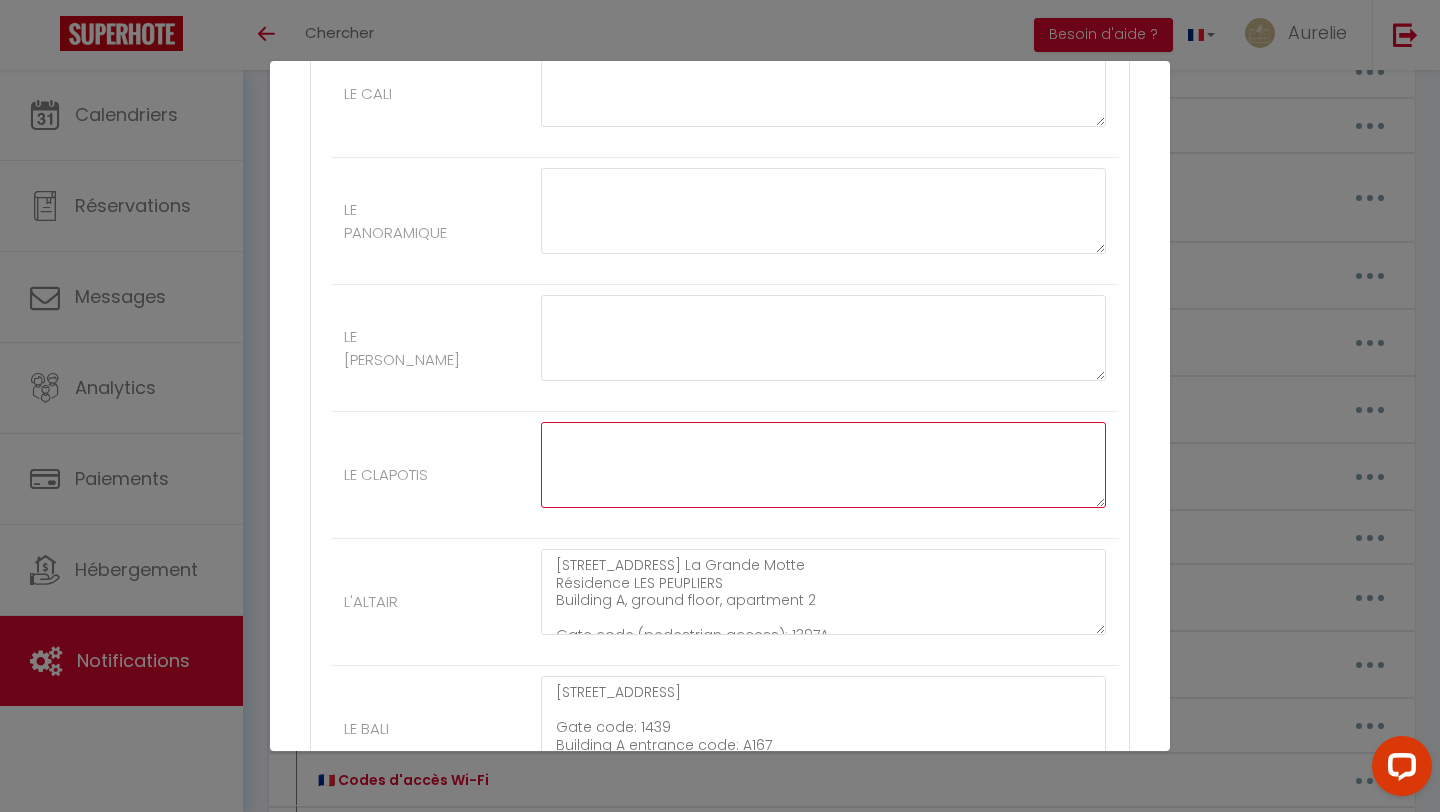 type 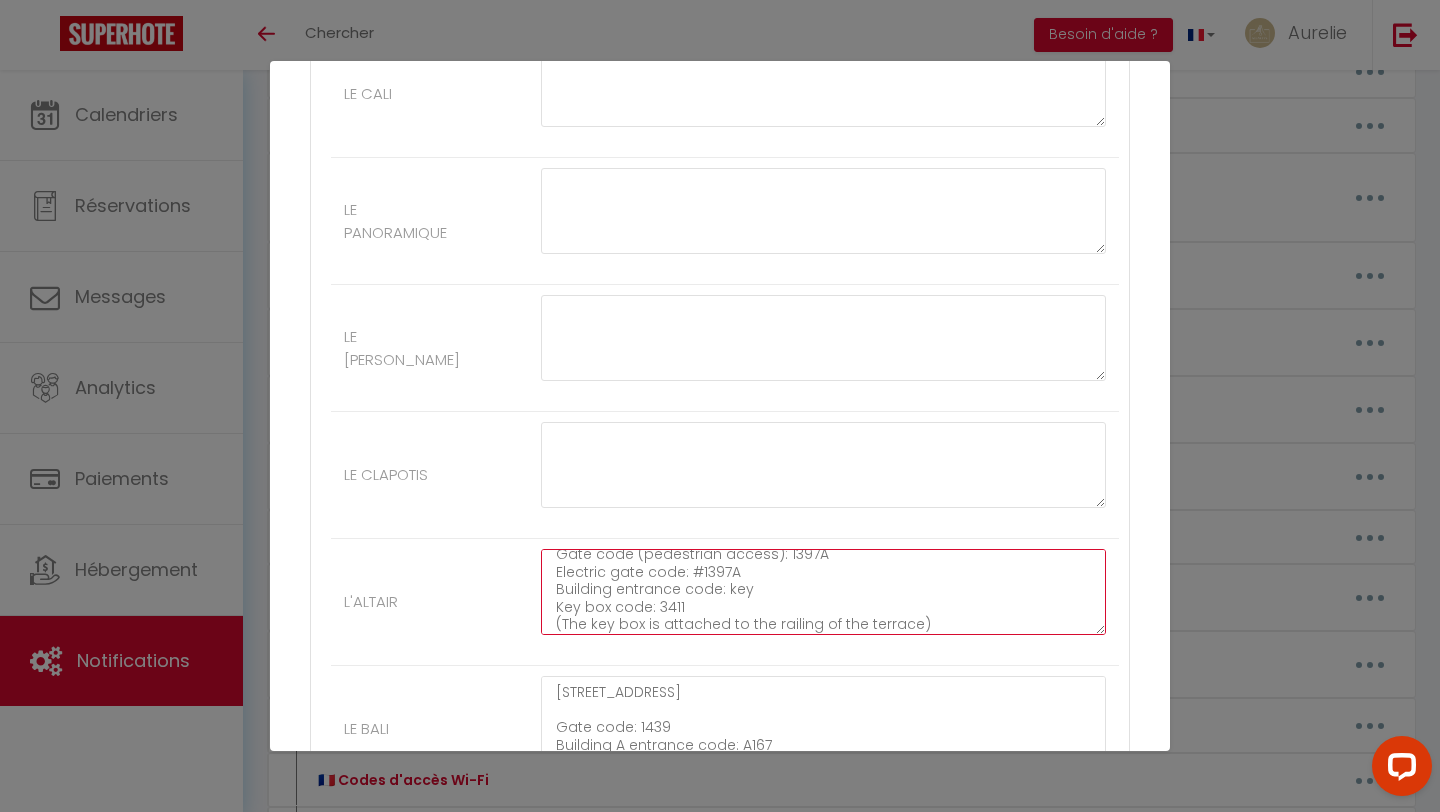scroll, scrollTop: 210, scrollLeft: 0, axis: vertical 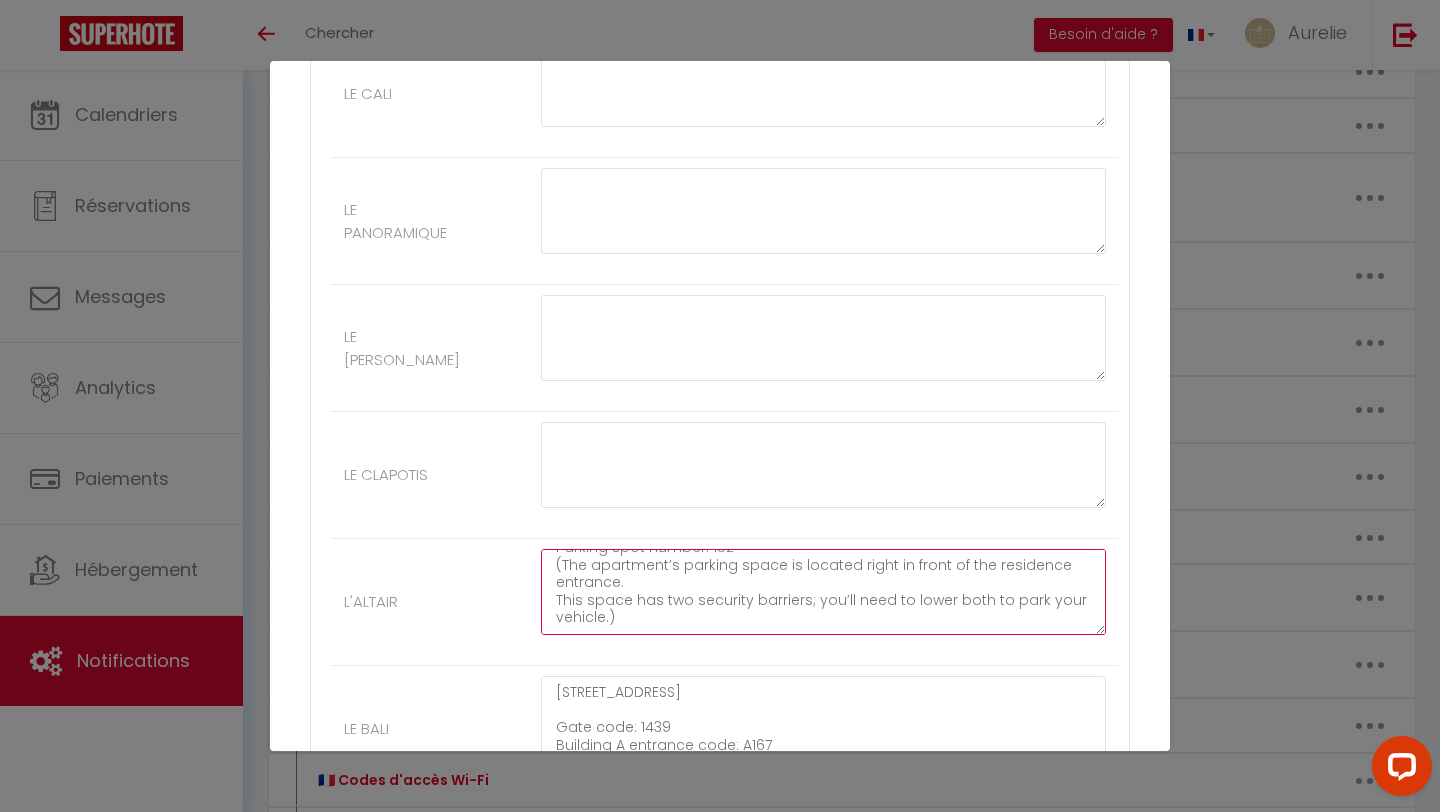 drag, startPoint x: 554, startPoint y: 559, endPoint x: 554, endPoint y: 639, distance: 80 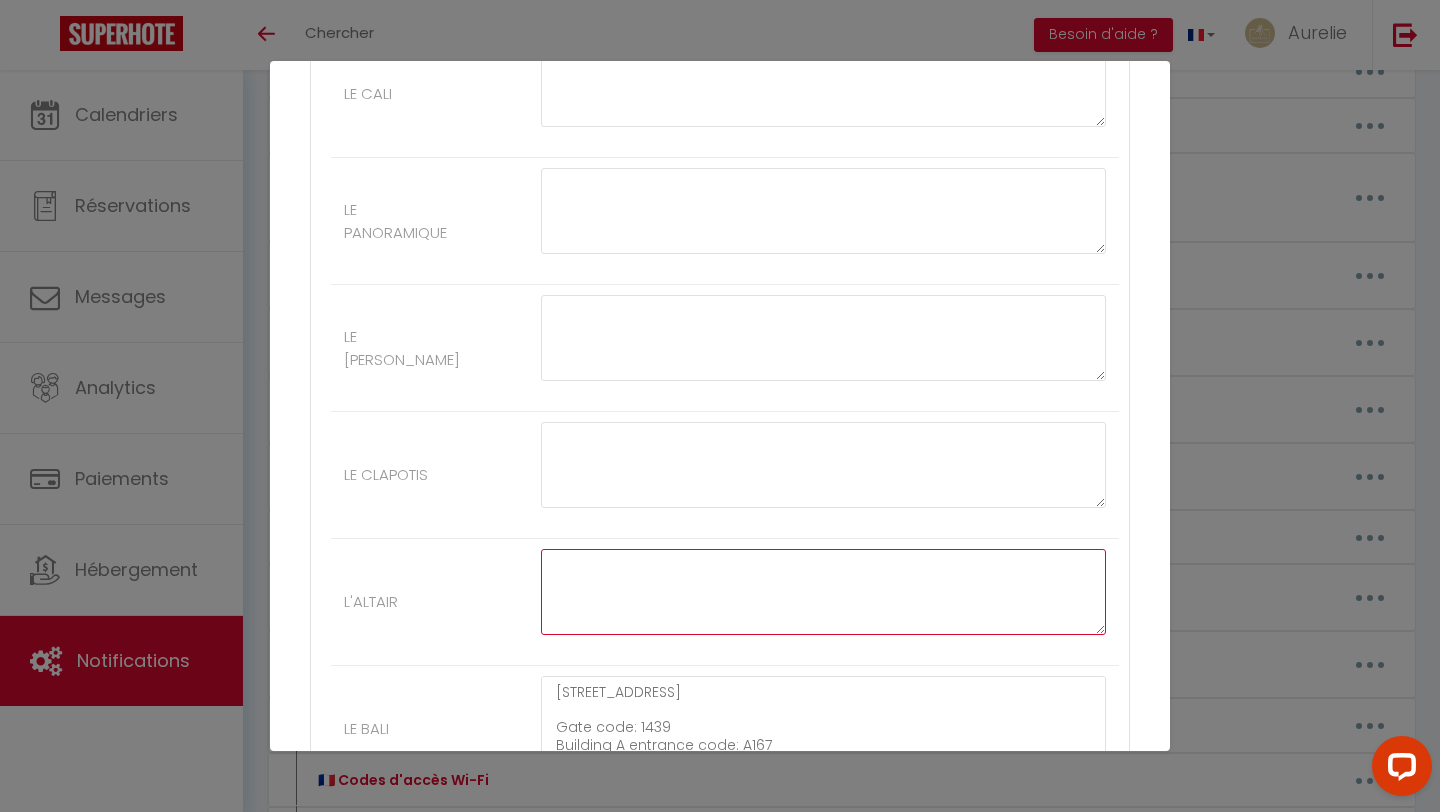 scroll, scrollTop: 0, scrollLeft: 0, axis: both 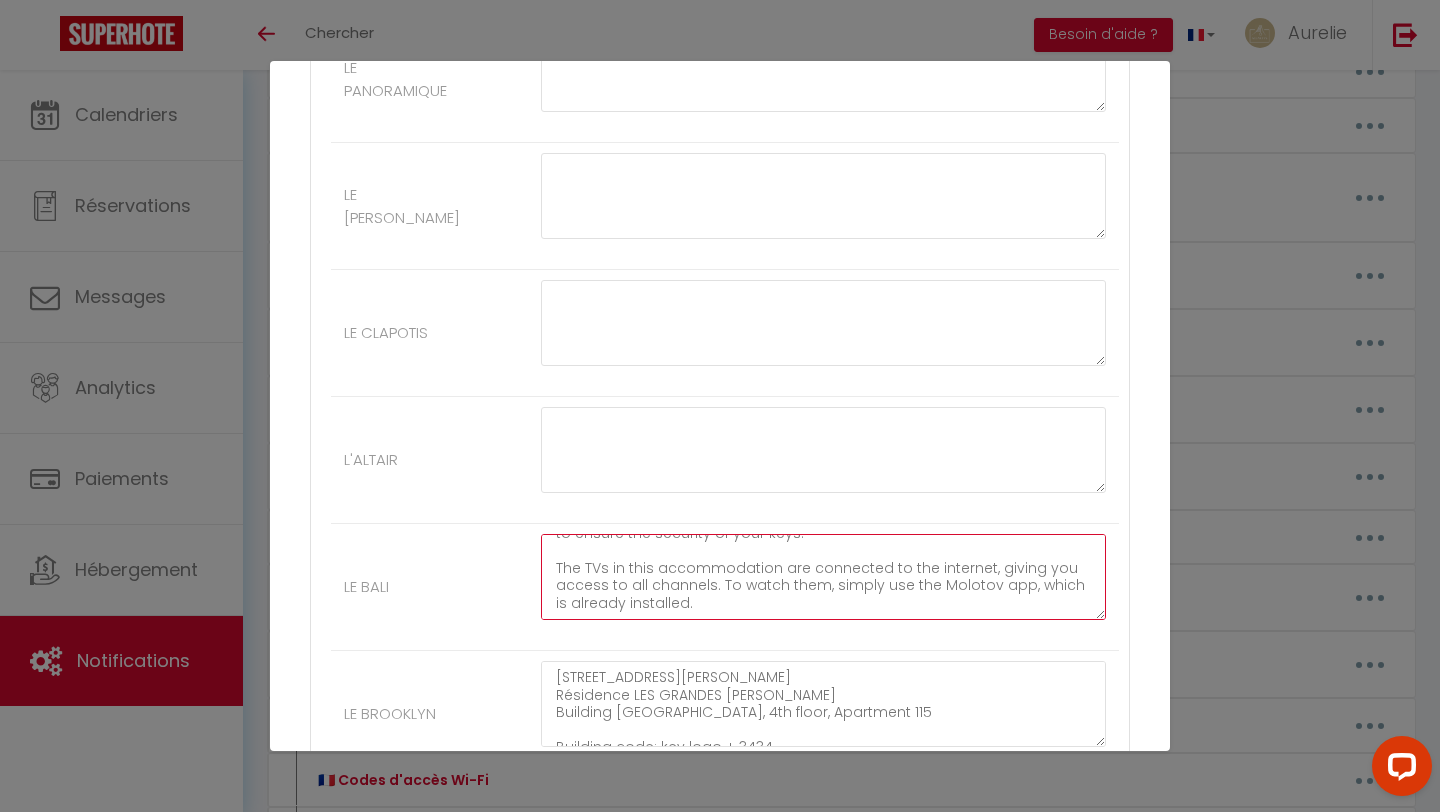 drag, startPoint x: 554, startPoint y: 689, endPoint x: 554, endPoint y: 765, distance: 76 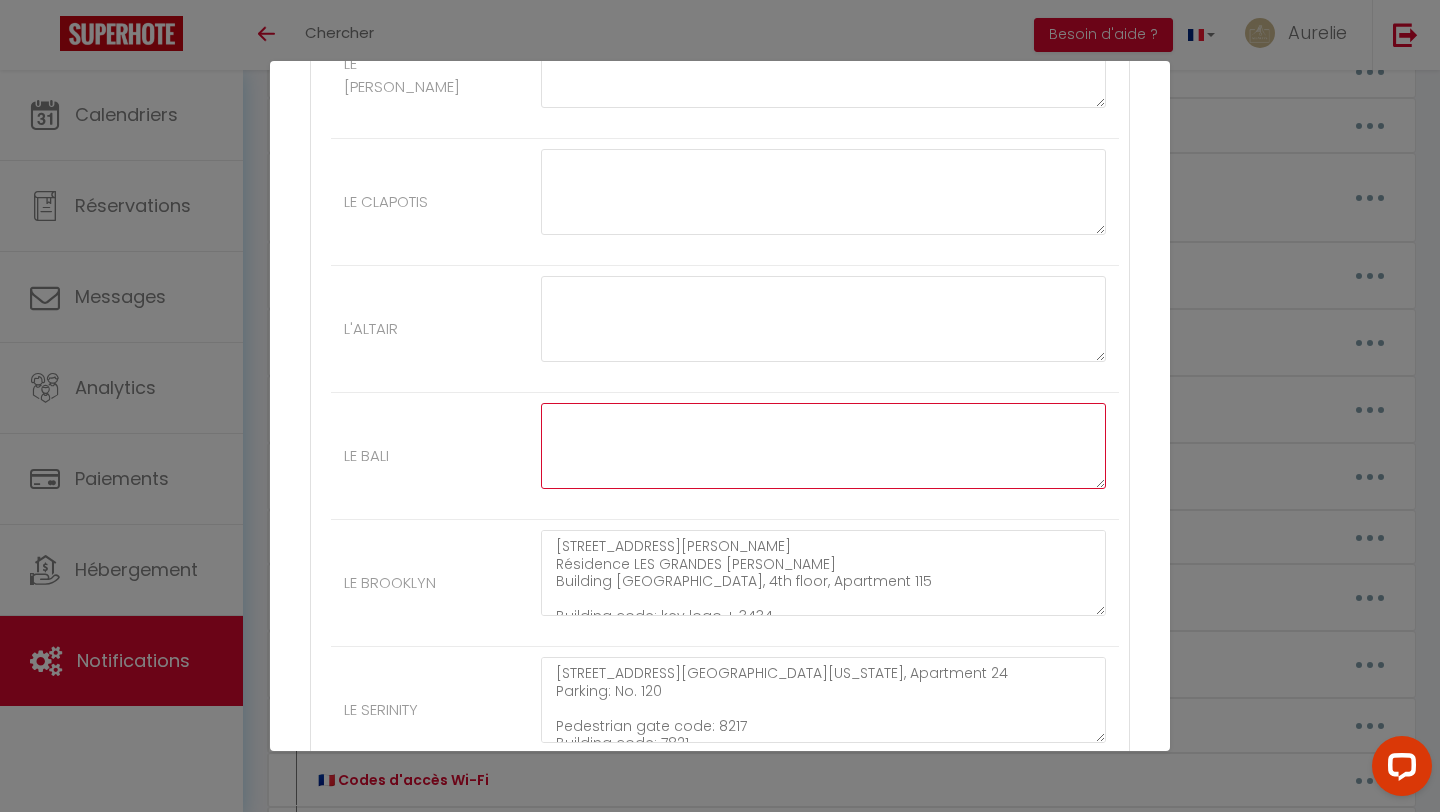 scroll 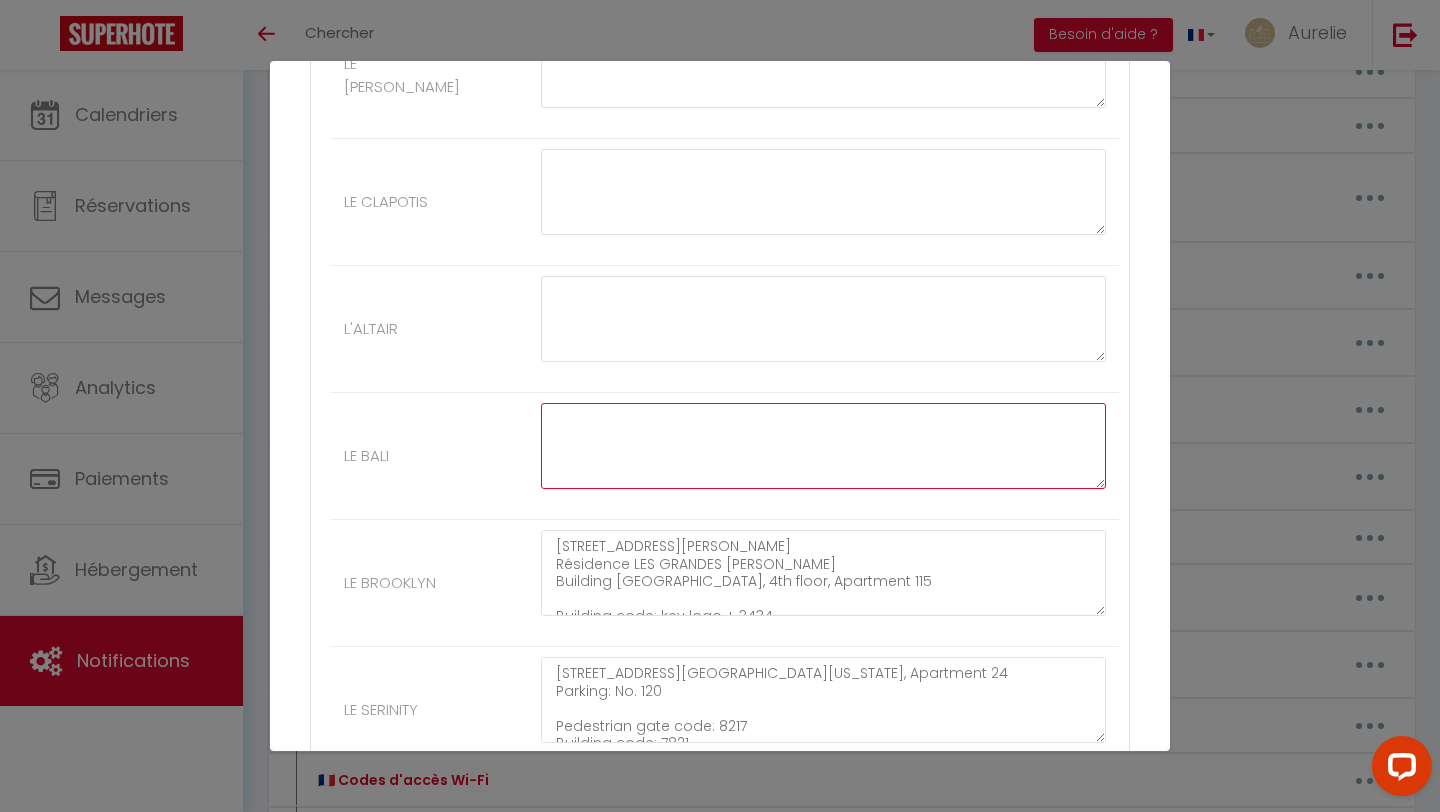type 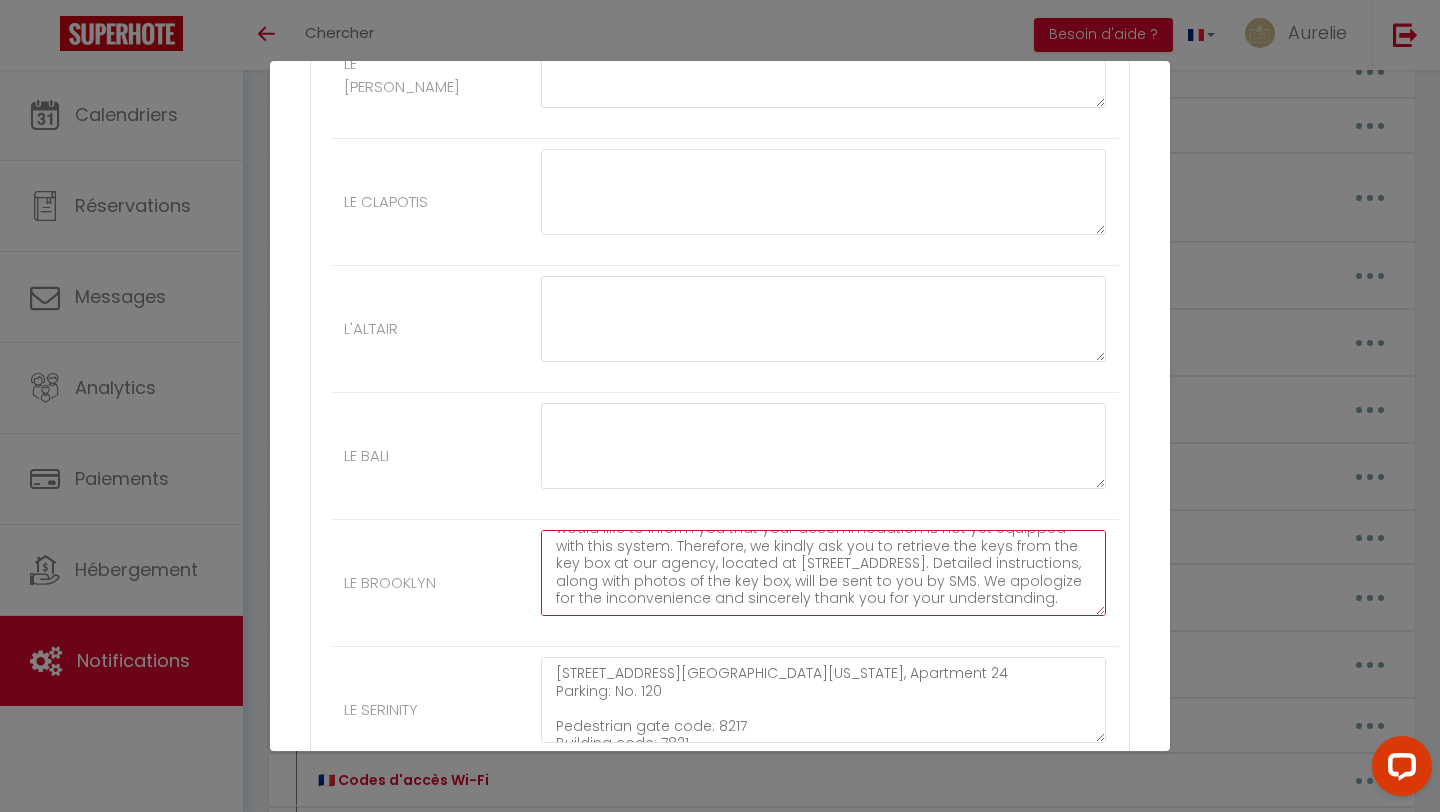drag, startPoint x: 554, startPoint y: 565, endPoint x: 554, endPoint y: 653, distance: 88 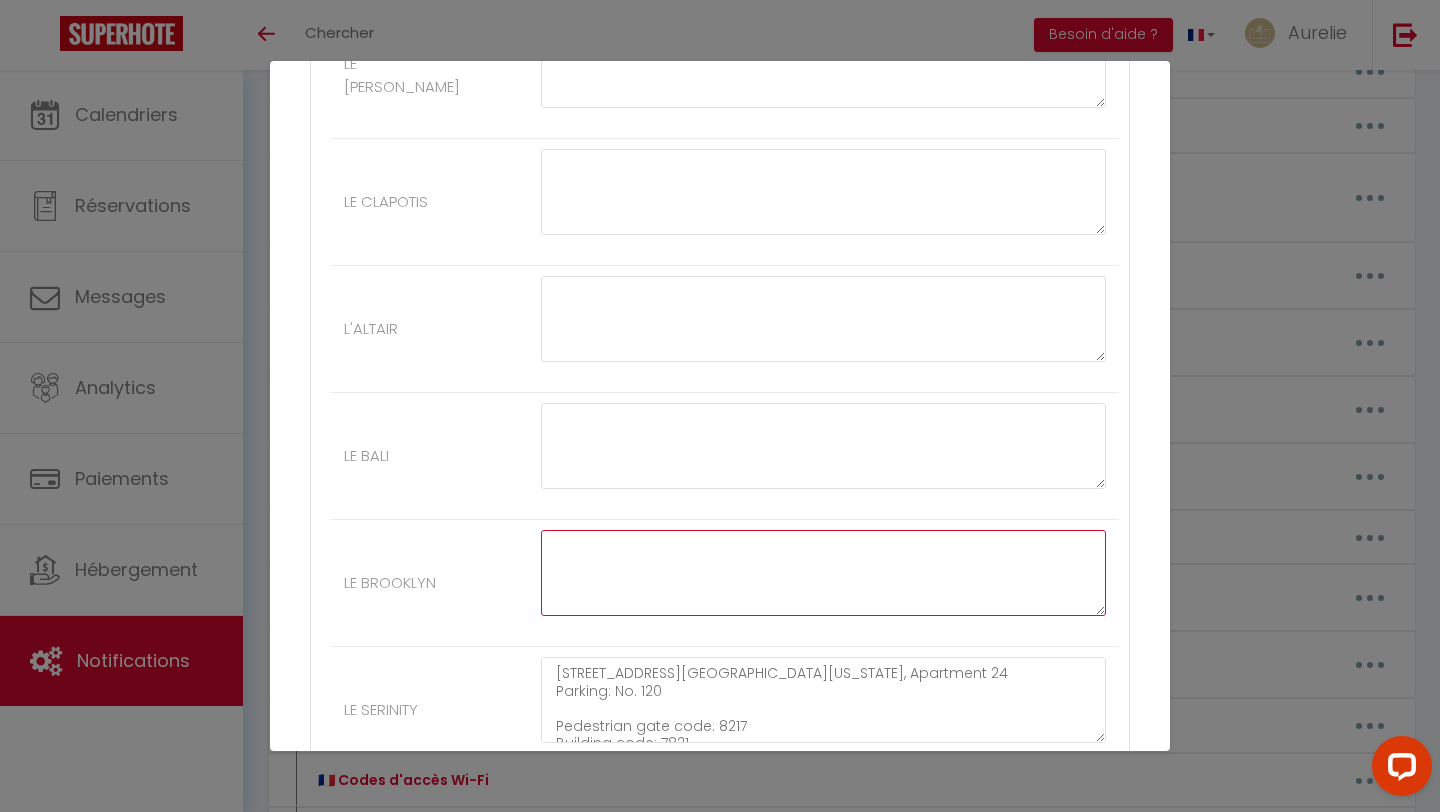 type 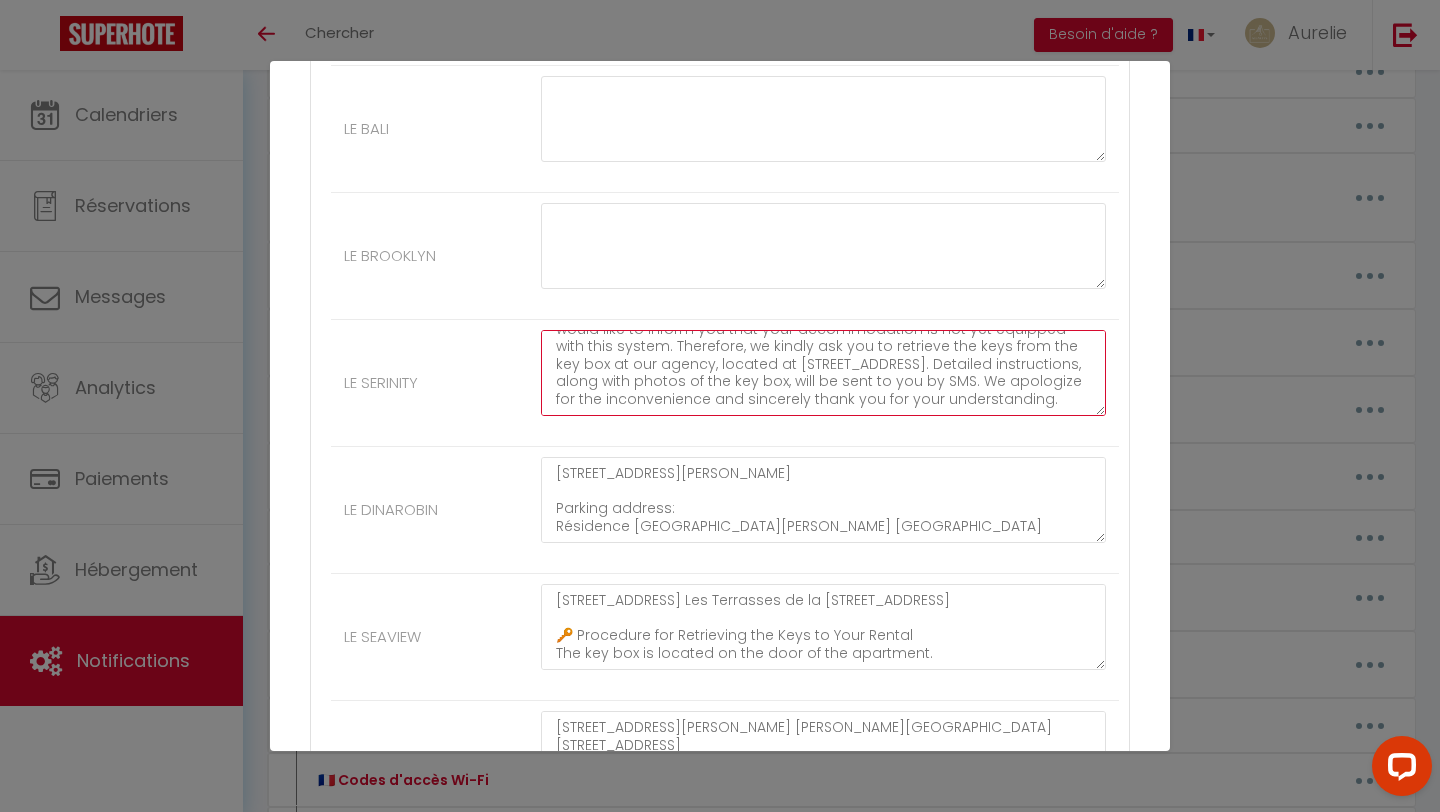 drag, startPoint x: 558, startPoint y: 675, endPoint x: 564, endPoint y: 755, distance: 80.224686 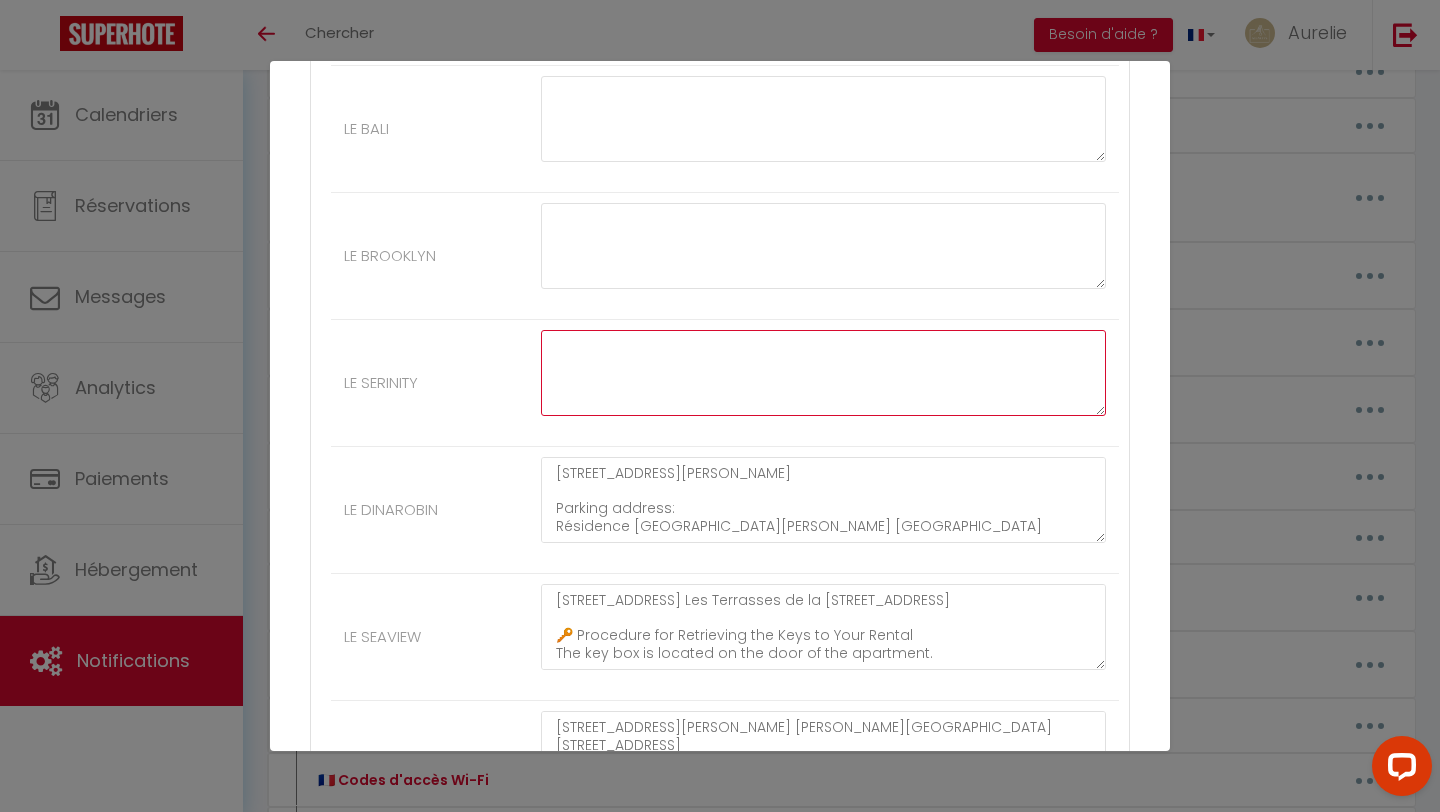 type 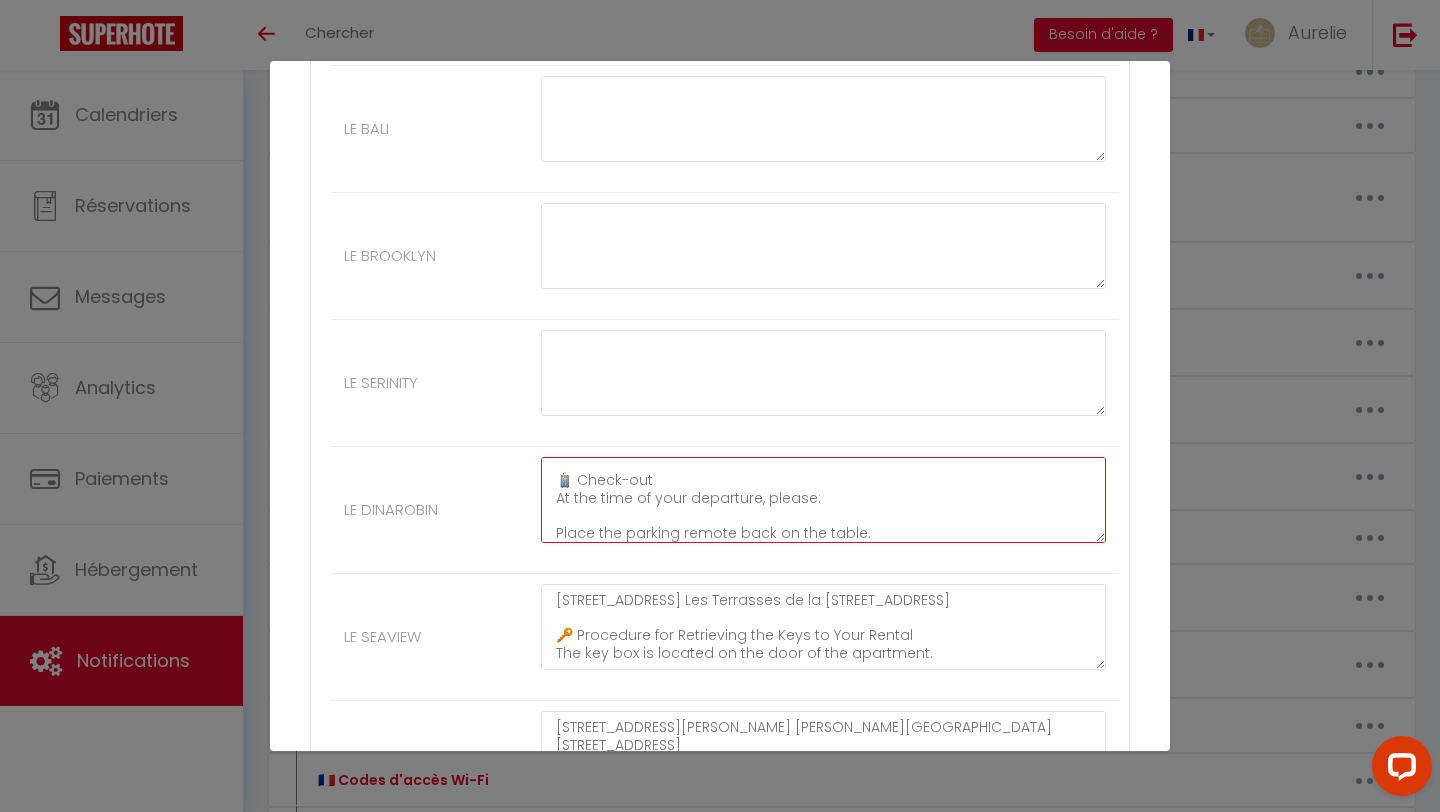 drag, startPoint x: 560, startPoint y: 470, endPoint x: 560, endPoint y: 551, distance: 81 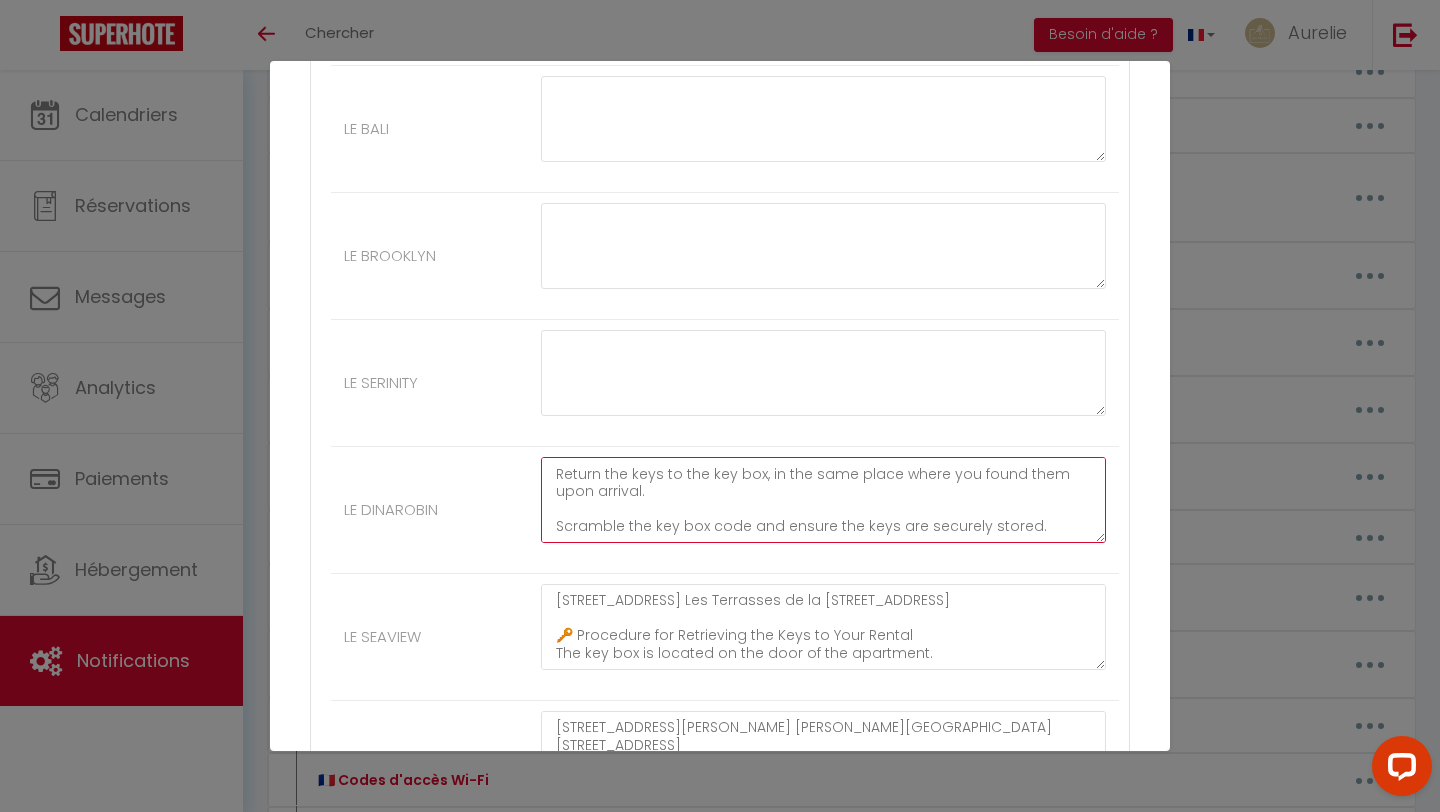 drag, startPoint x: 555, startPoint y: 470, endPoint x: 558, endPoint y: 559, distance: 89.050545 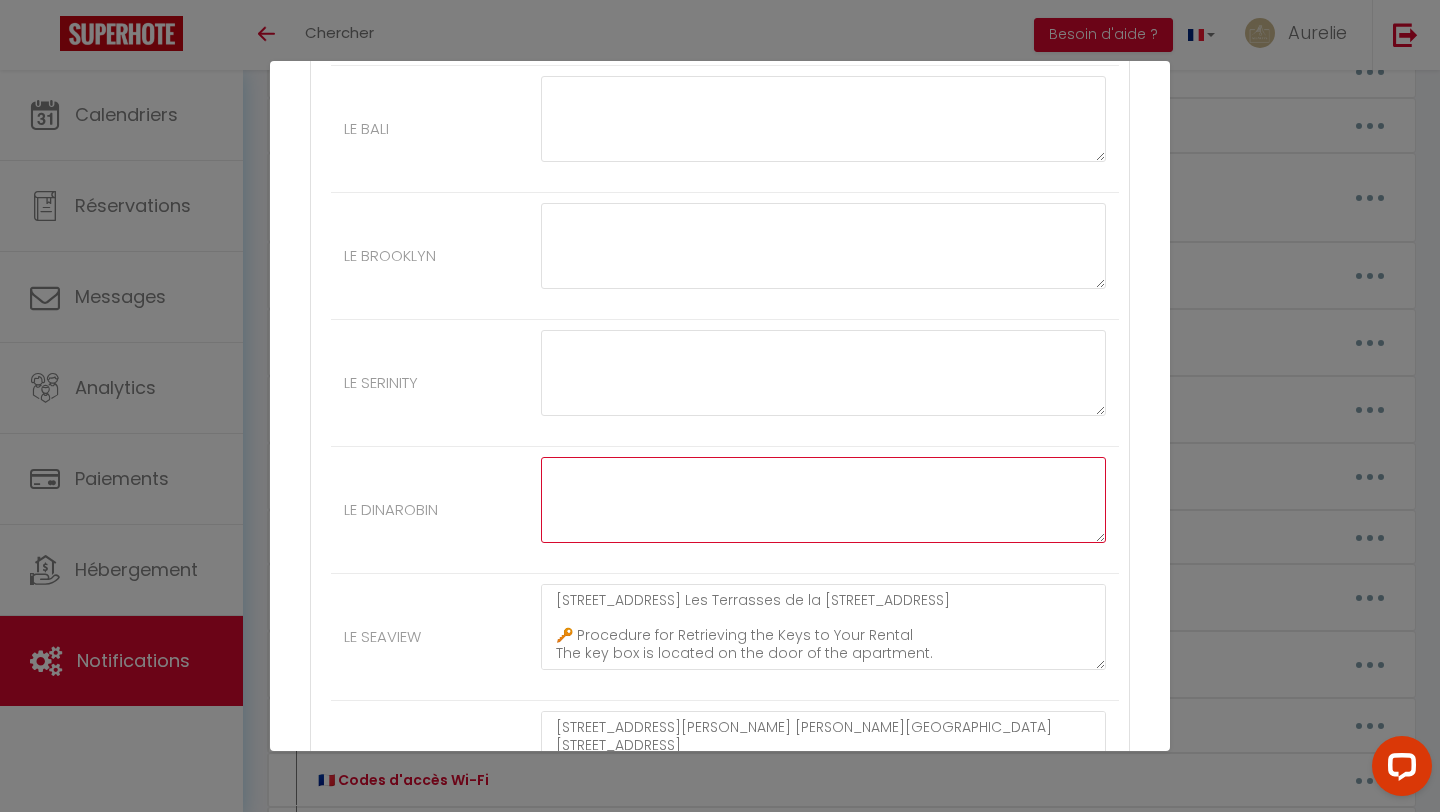 type 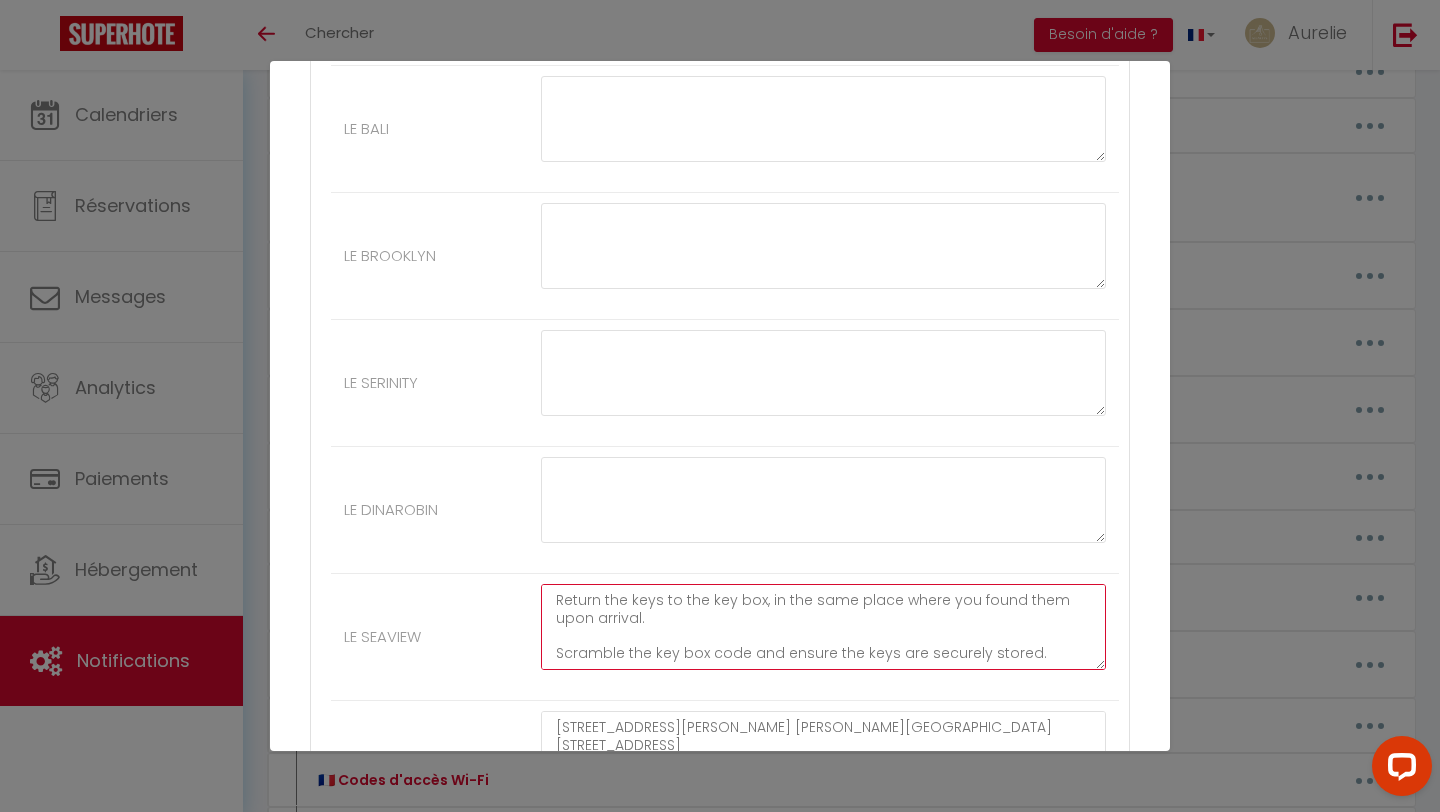 drag, startPoint x: 553, startPoint y: 599, endPoint x: 553, endPoint y: 678, distance: 79 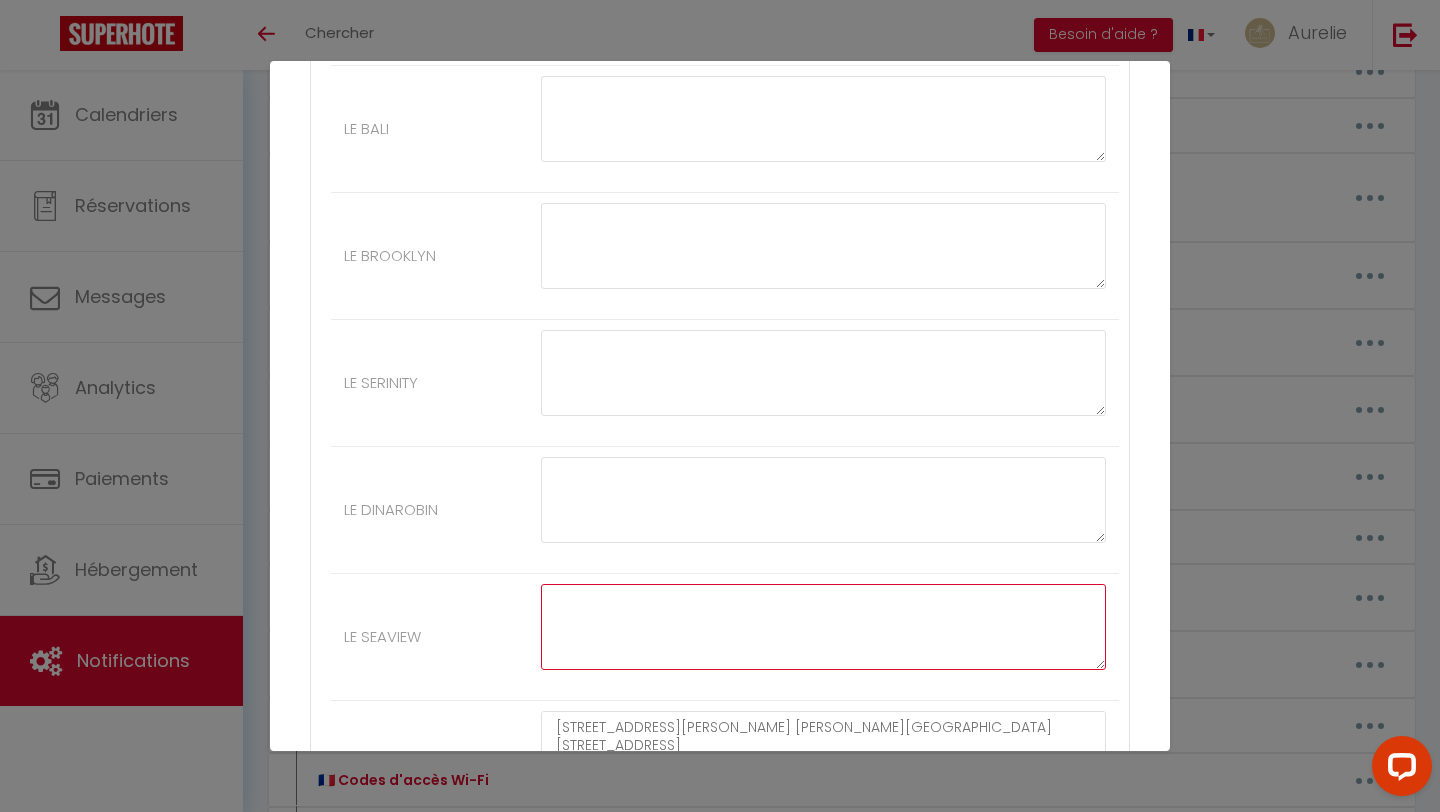 type 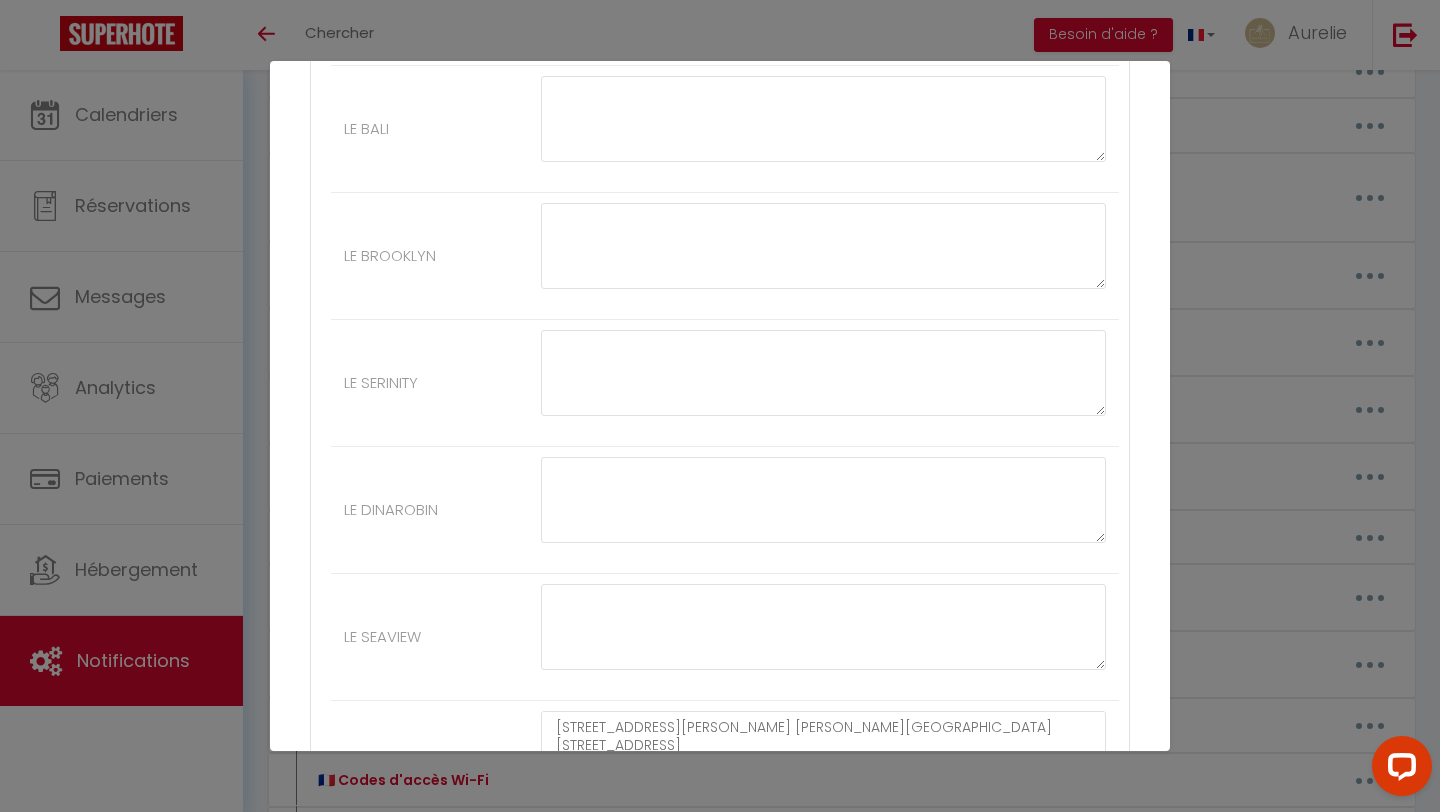 drag, startPoint x: 553, startPoint y: 692, endPoint x: 542, endPoint y: 686, distance: 12.529964 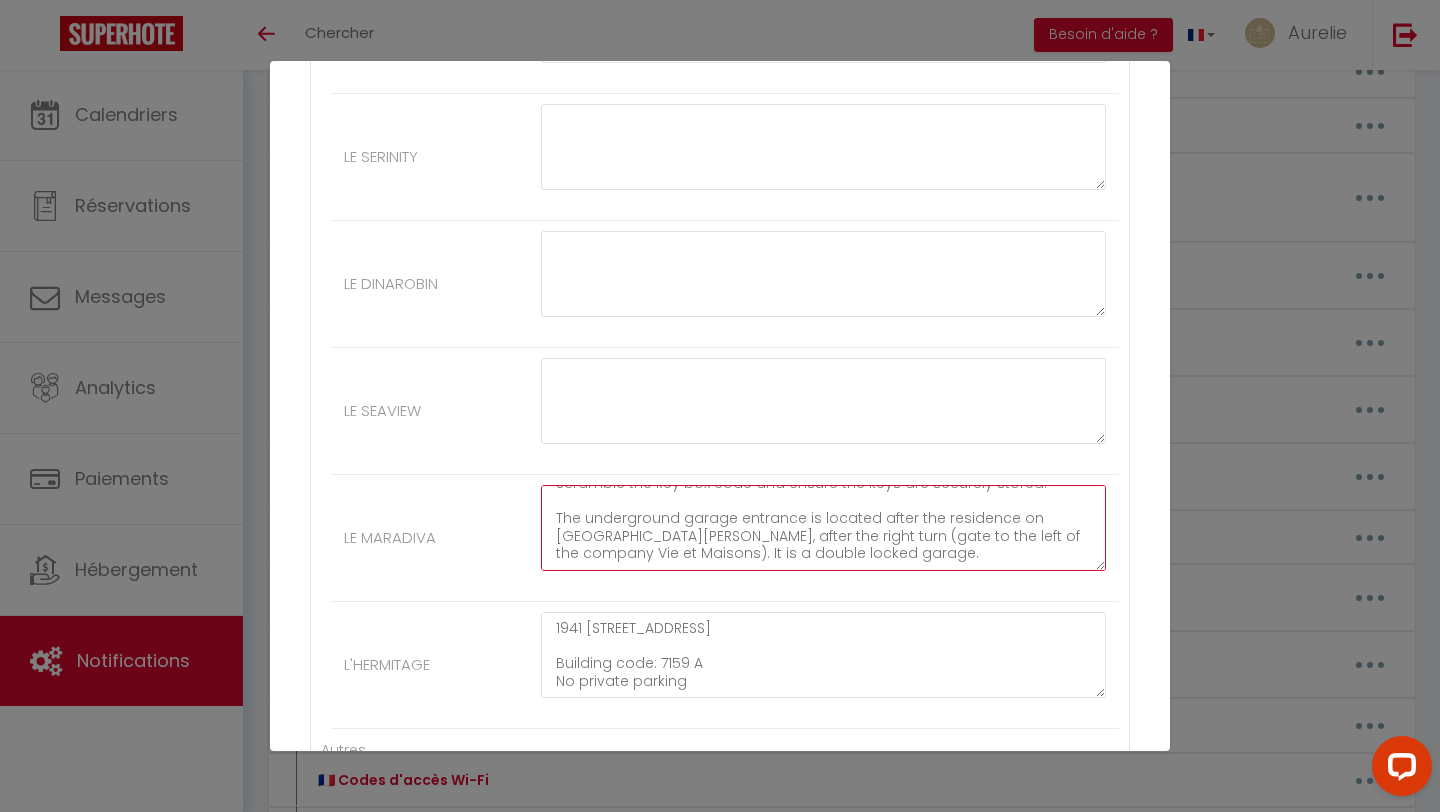 drag, startPoint x: 558, startPoint y: 508, endPoint x: 577, endPoint y: 617, distance: 110.64357 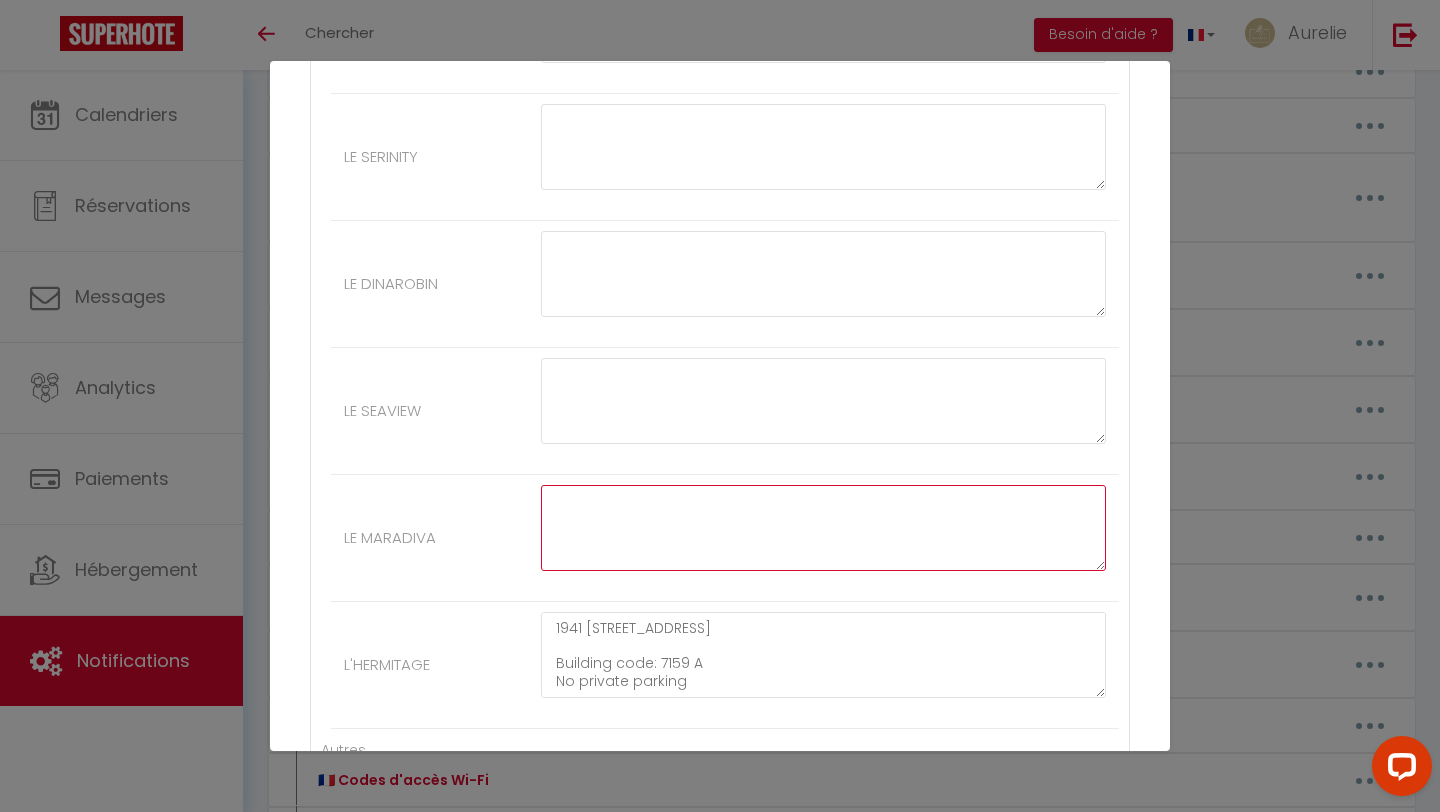 type 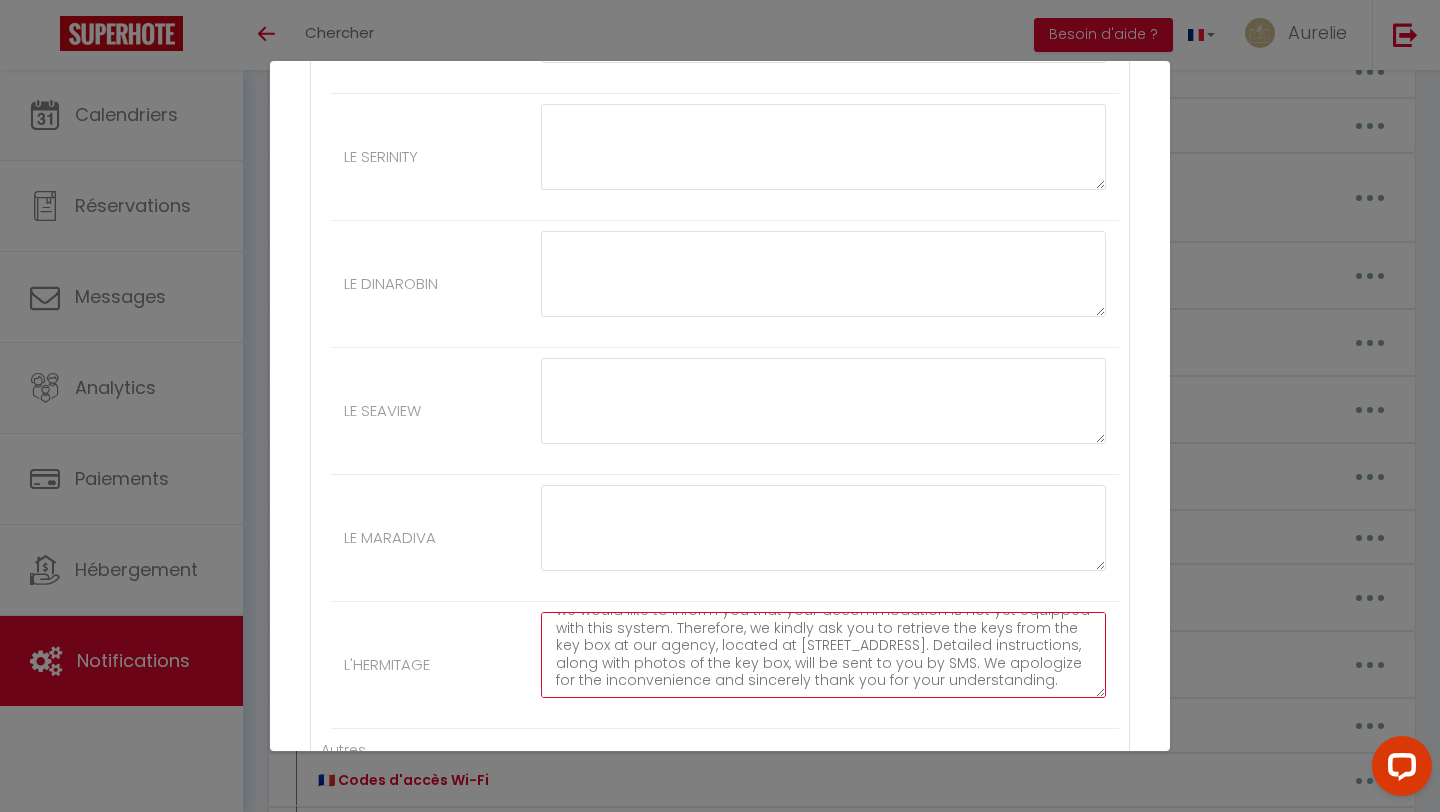 drag, startPoint x: 554, startPoint y: 624, endPoint x: 559, endPoint y: 711, distance: 87.14356 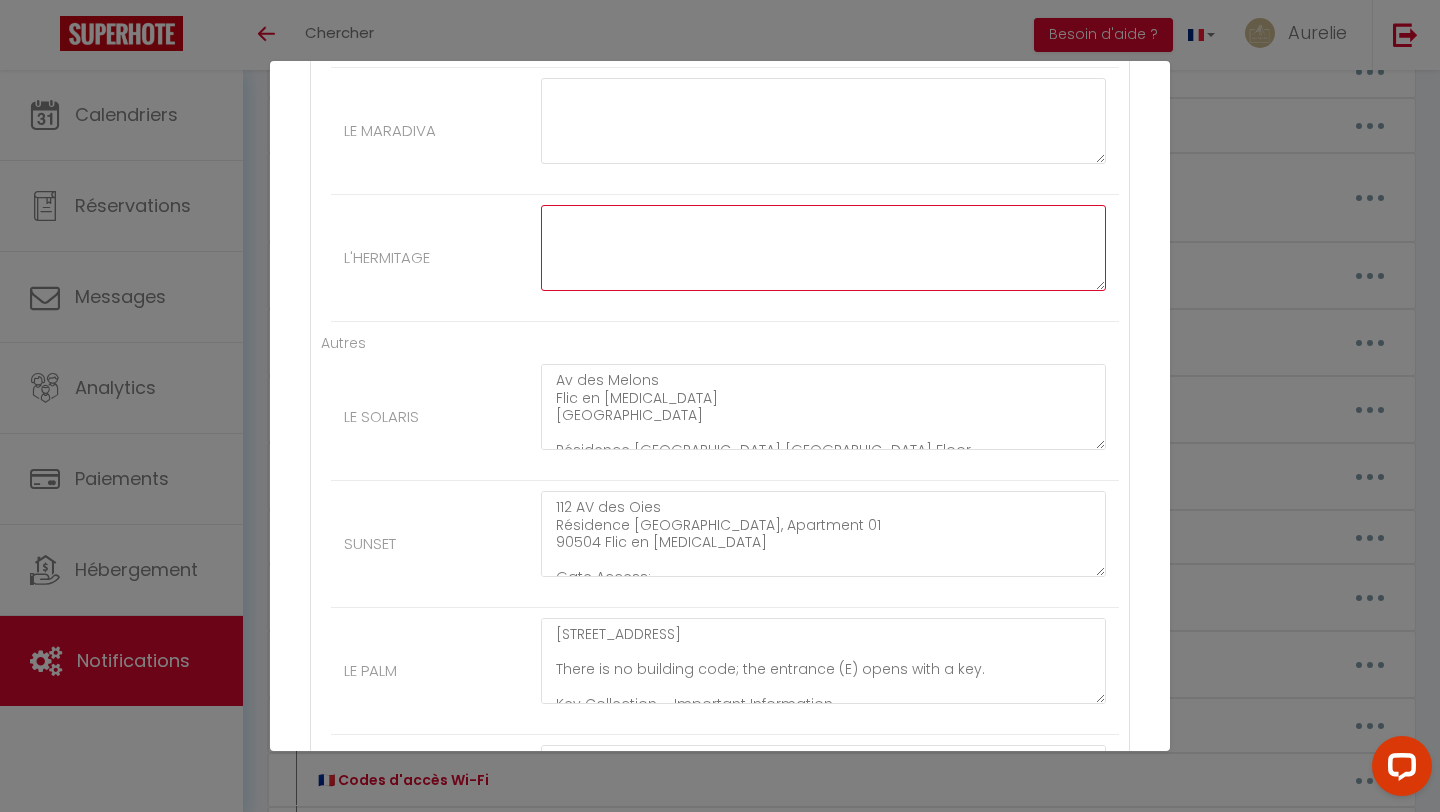 type 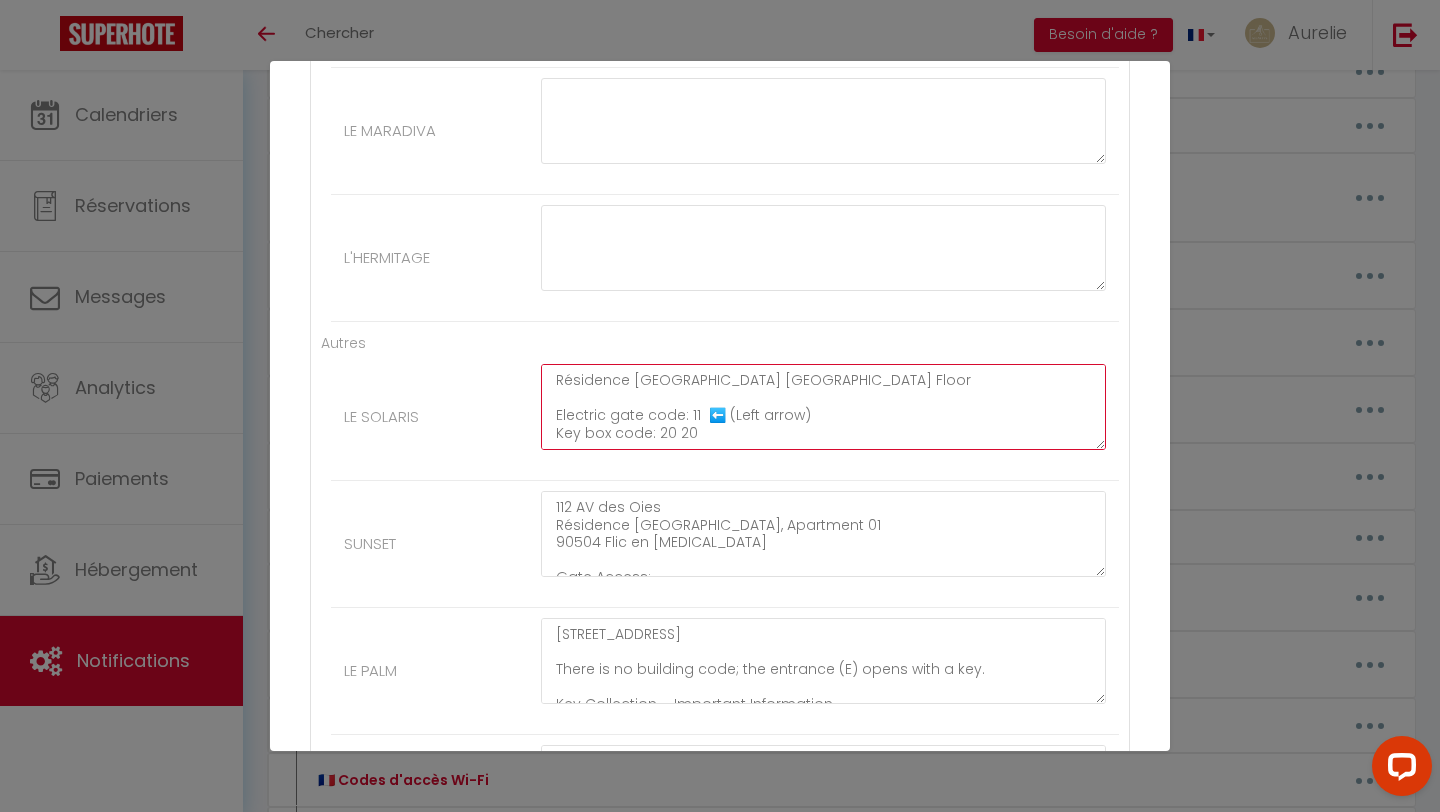 drag, startPoint x: 552, startPoint y: 377, endPoint x: 574, endPoint y: 483, distance: 108.25895 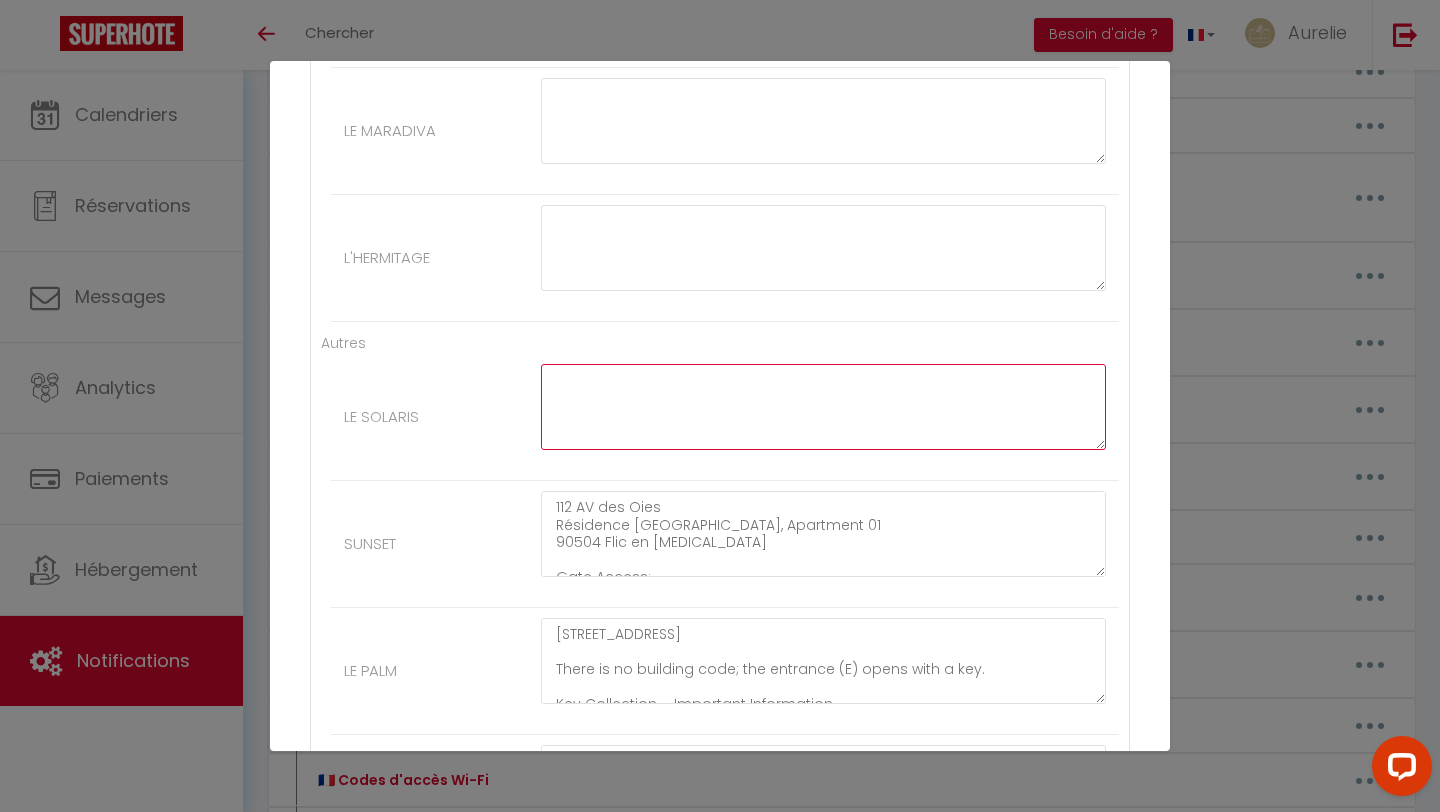 type 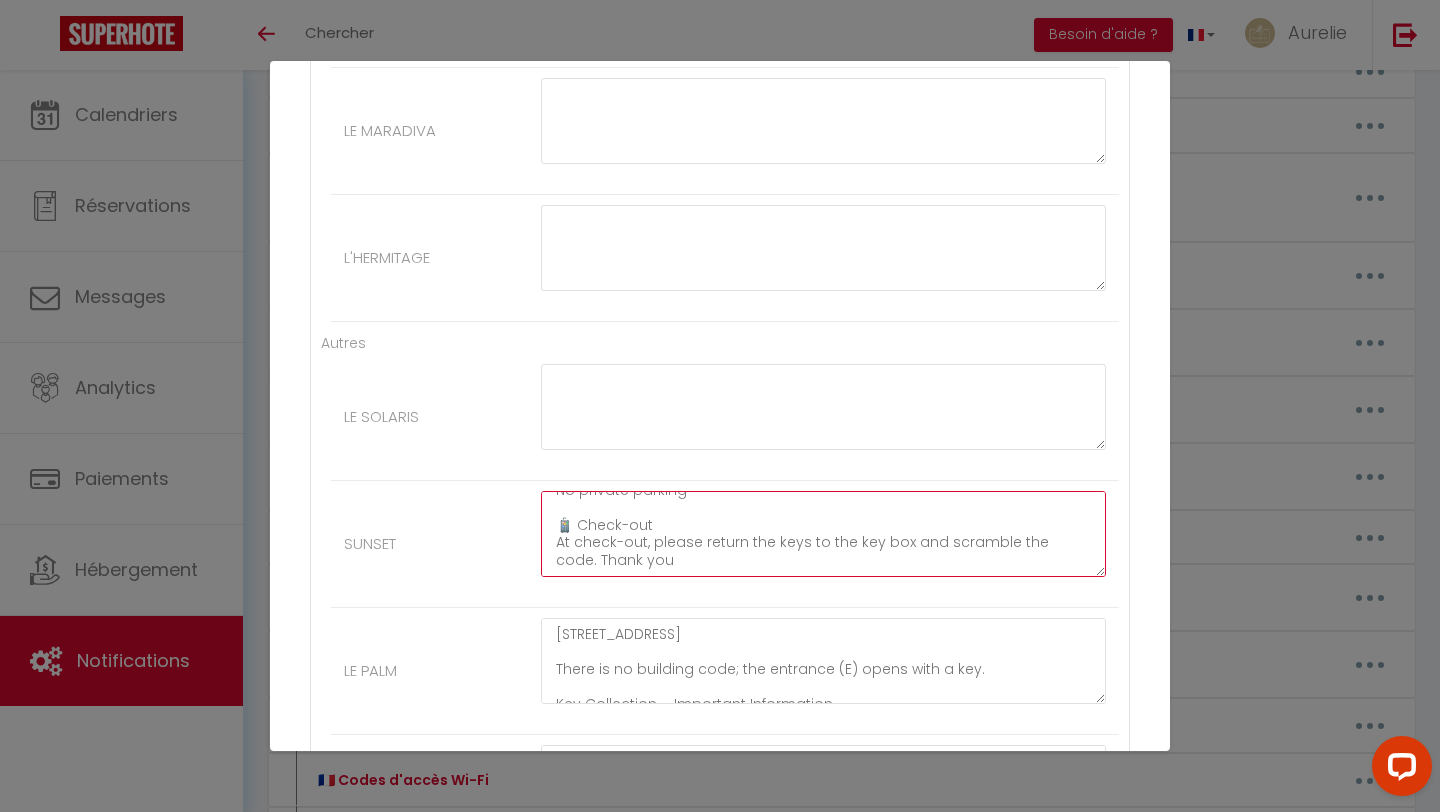 drag, startPoint x: 555, startPoint y: 504, endPoint x: 560, endPoint y: 583, distance: 79.15807 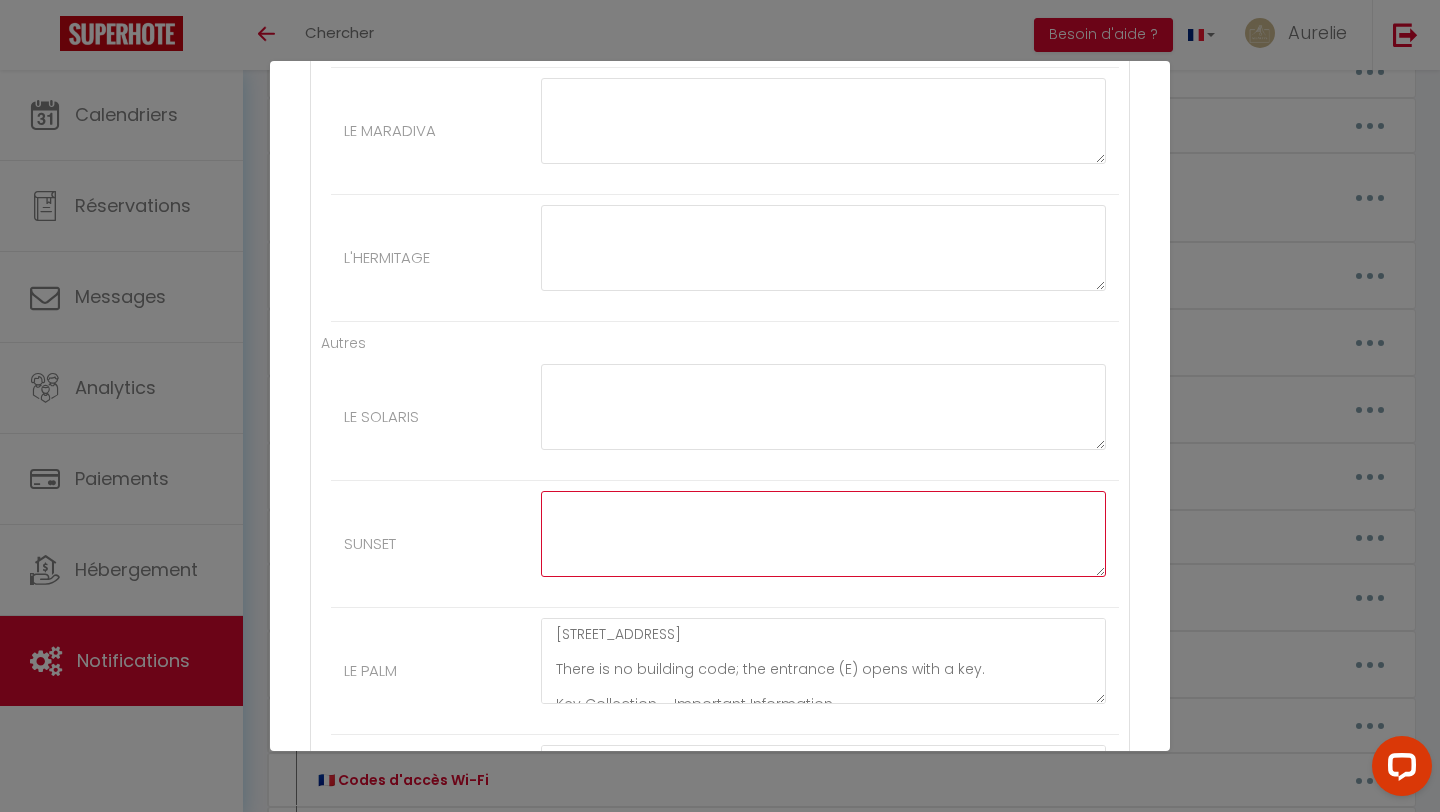 type 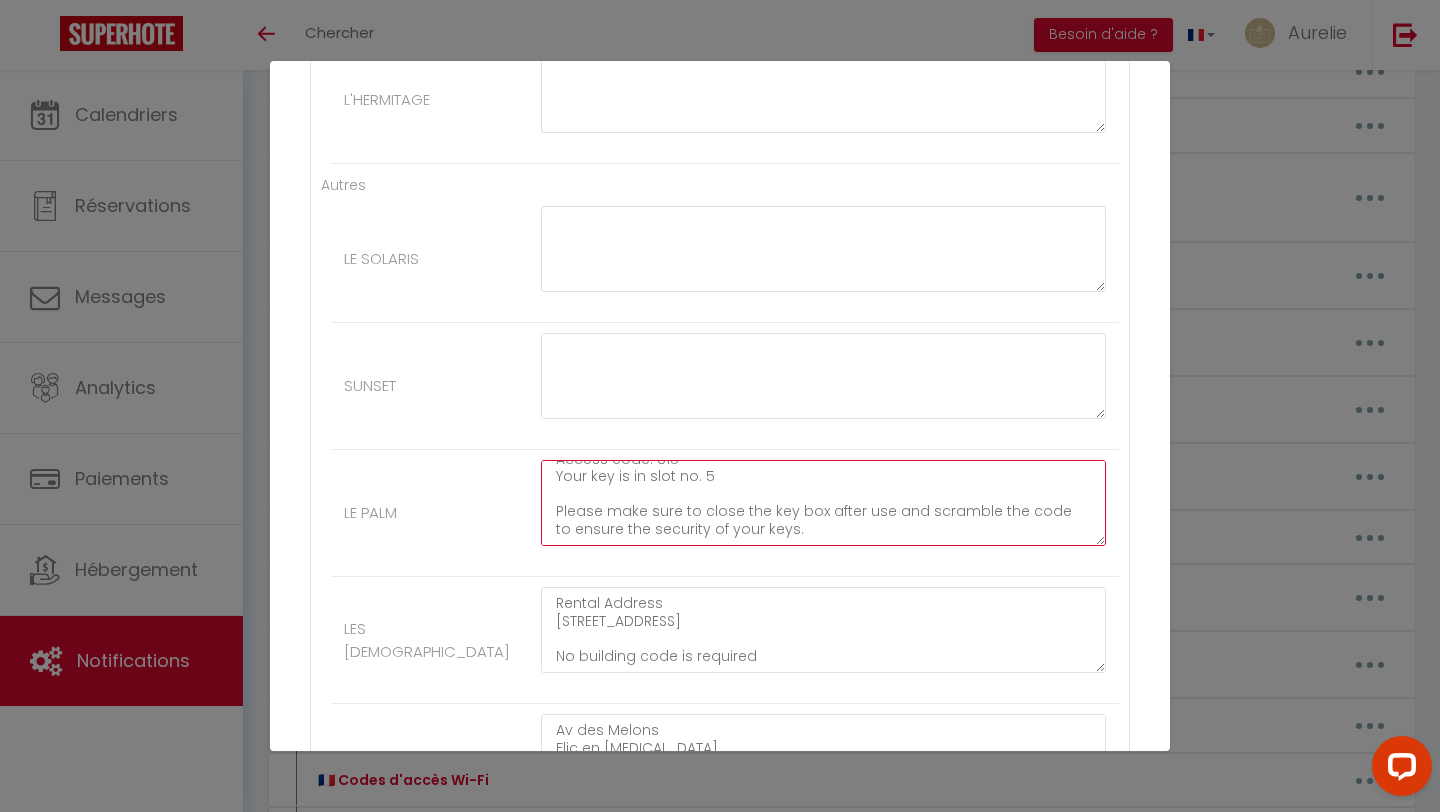 drag, startPoint x: 560, startPoint y: 639, endPoint x: 577, endPoint y: 751, distance: 113.28283 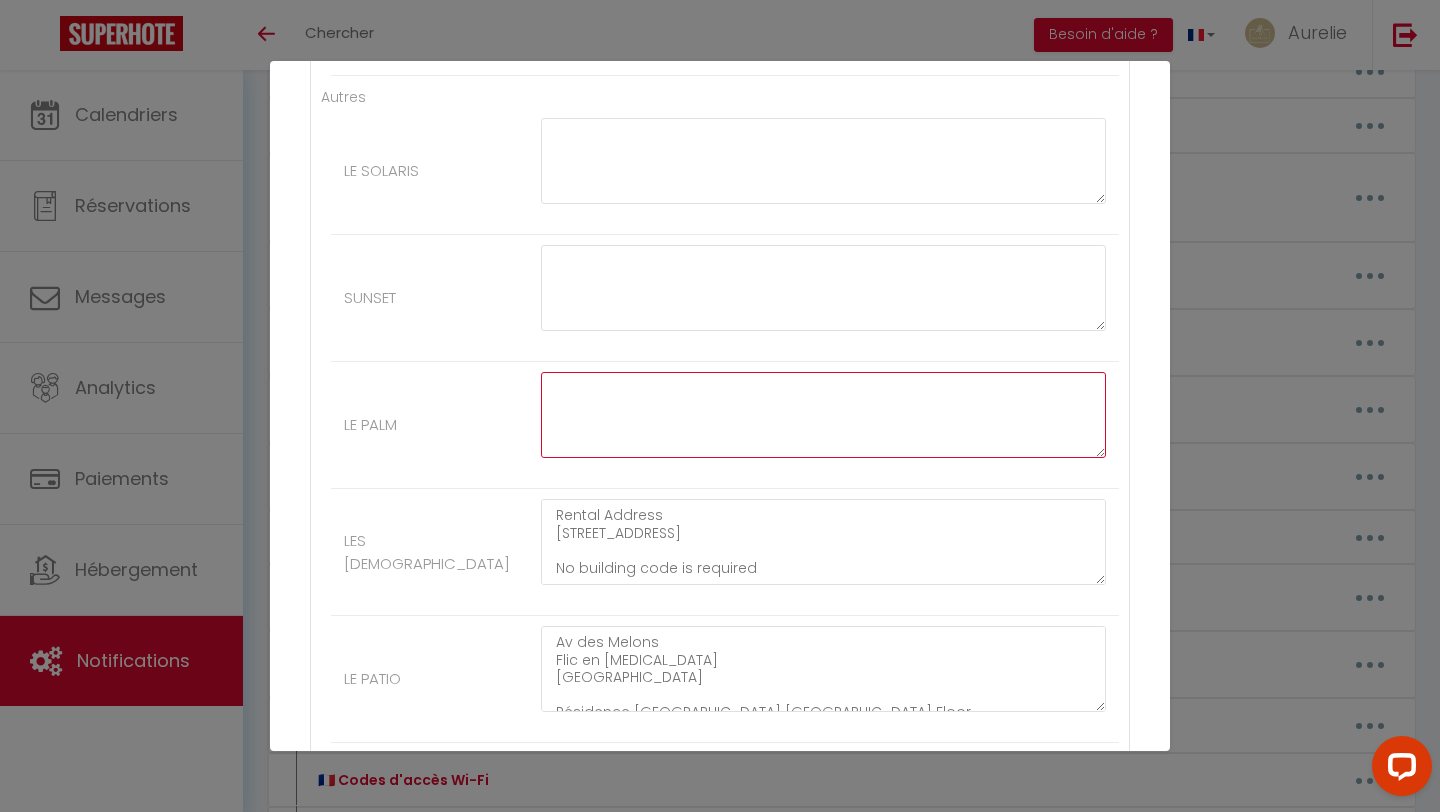 type 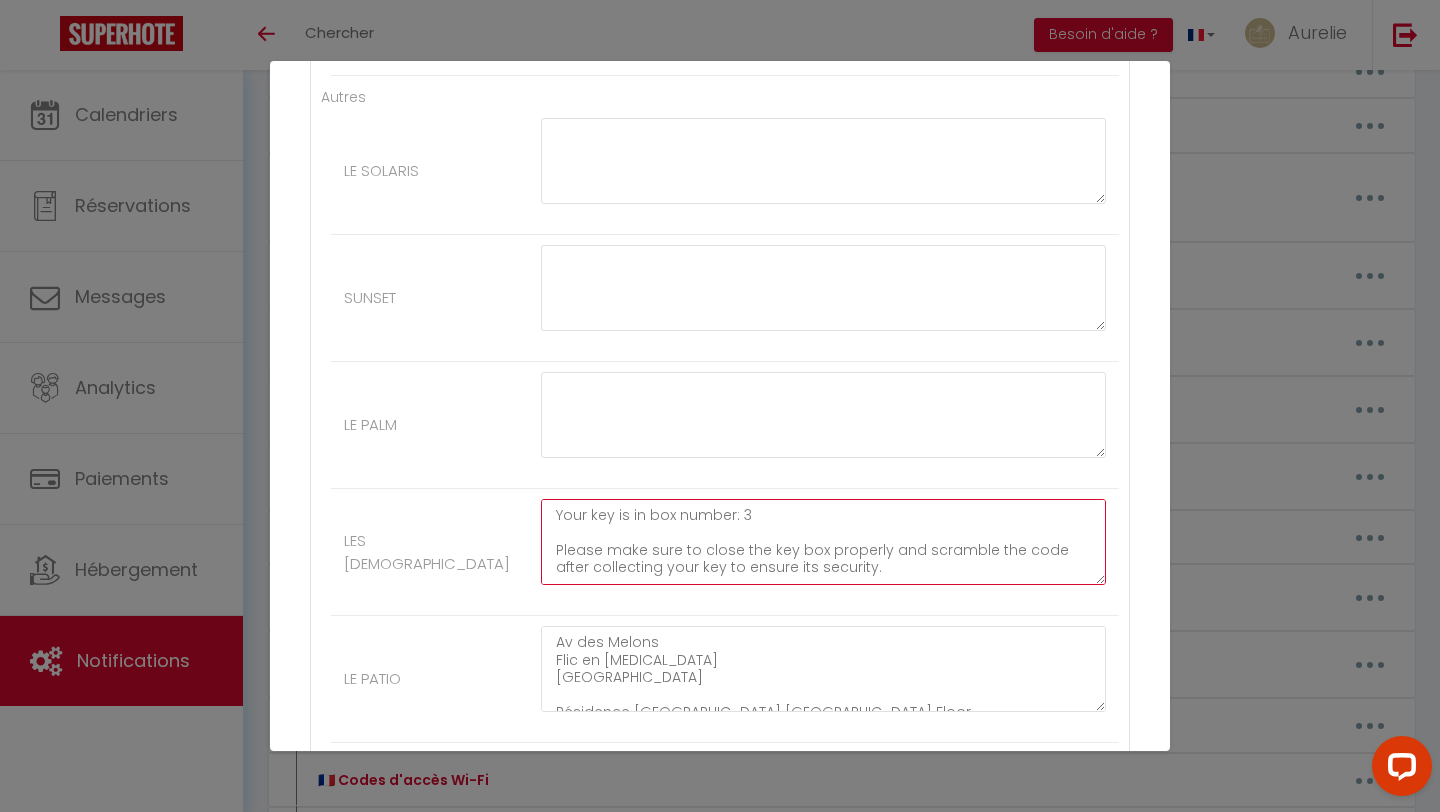 drag, startPoint x: 553, startPoint y: 510, endPoint x: 561, endPoint y: 636, distance: 126.253716 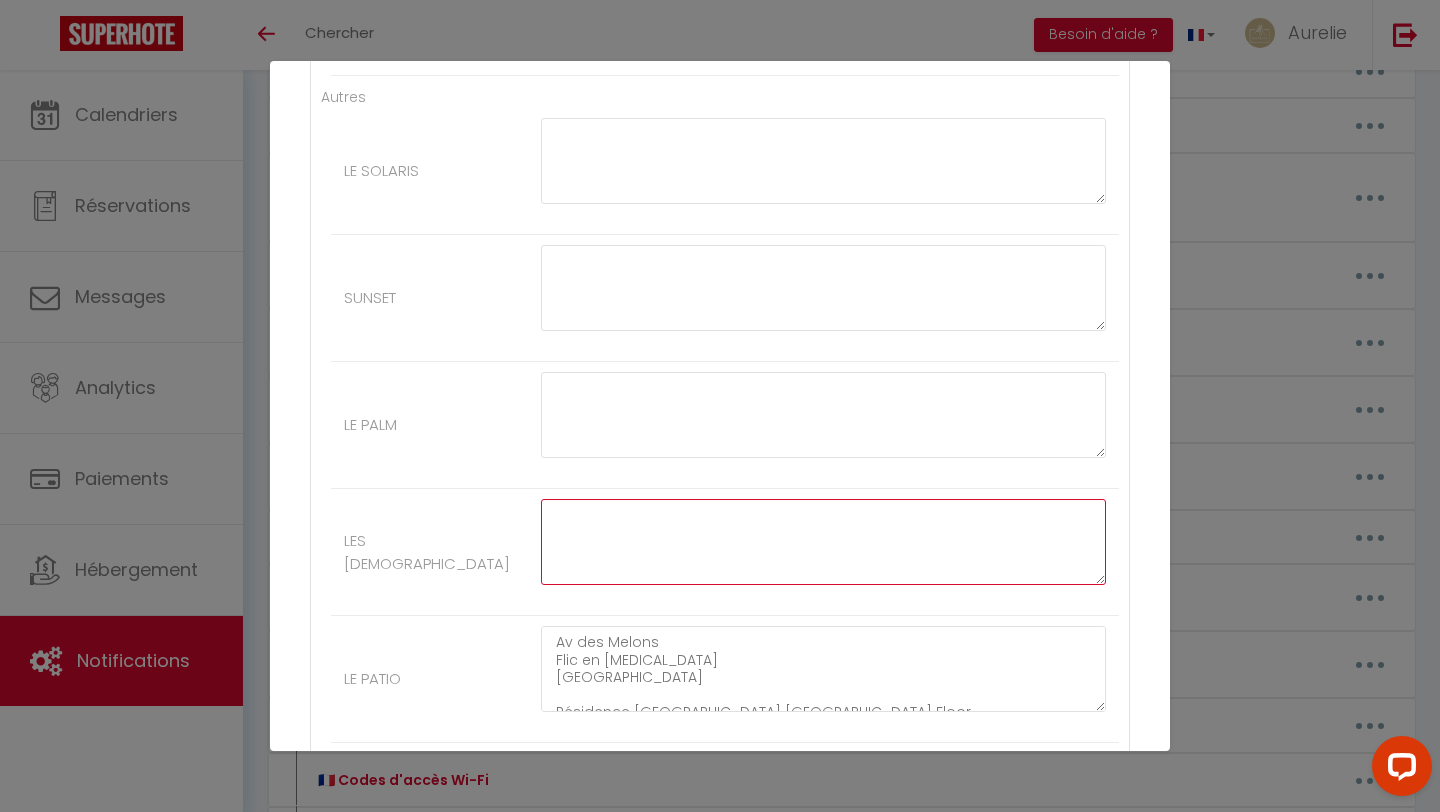 type 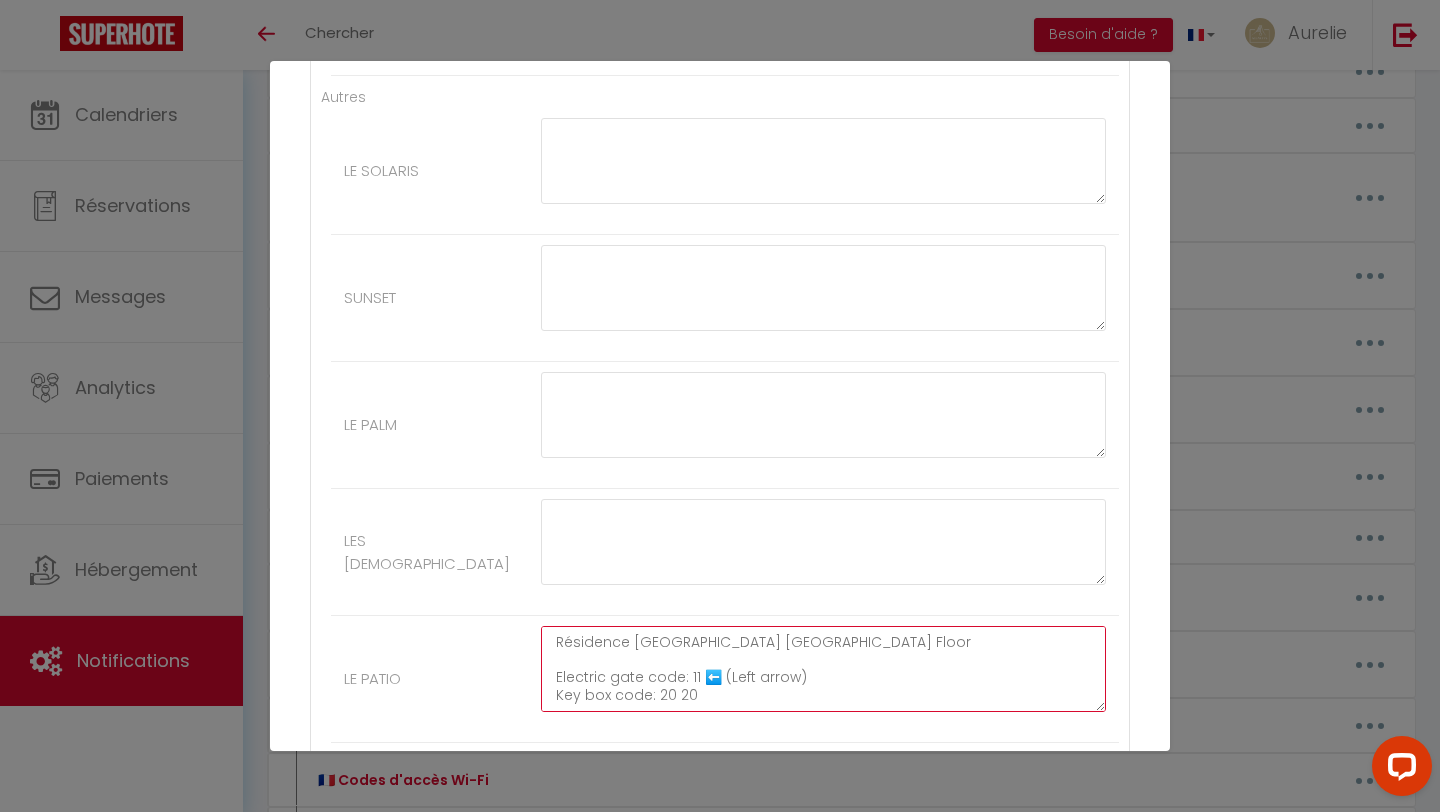 drag, startPoint x: 559, startPoint y: 663, endPoint x: 567, endPoint y: 731, distance: 68.46897 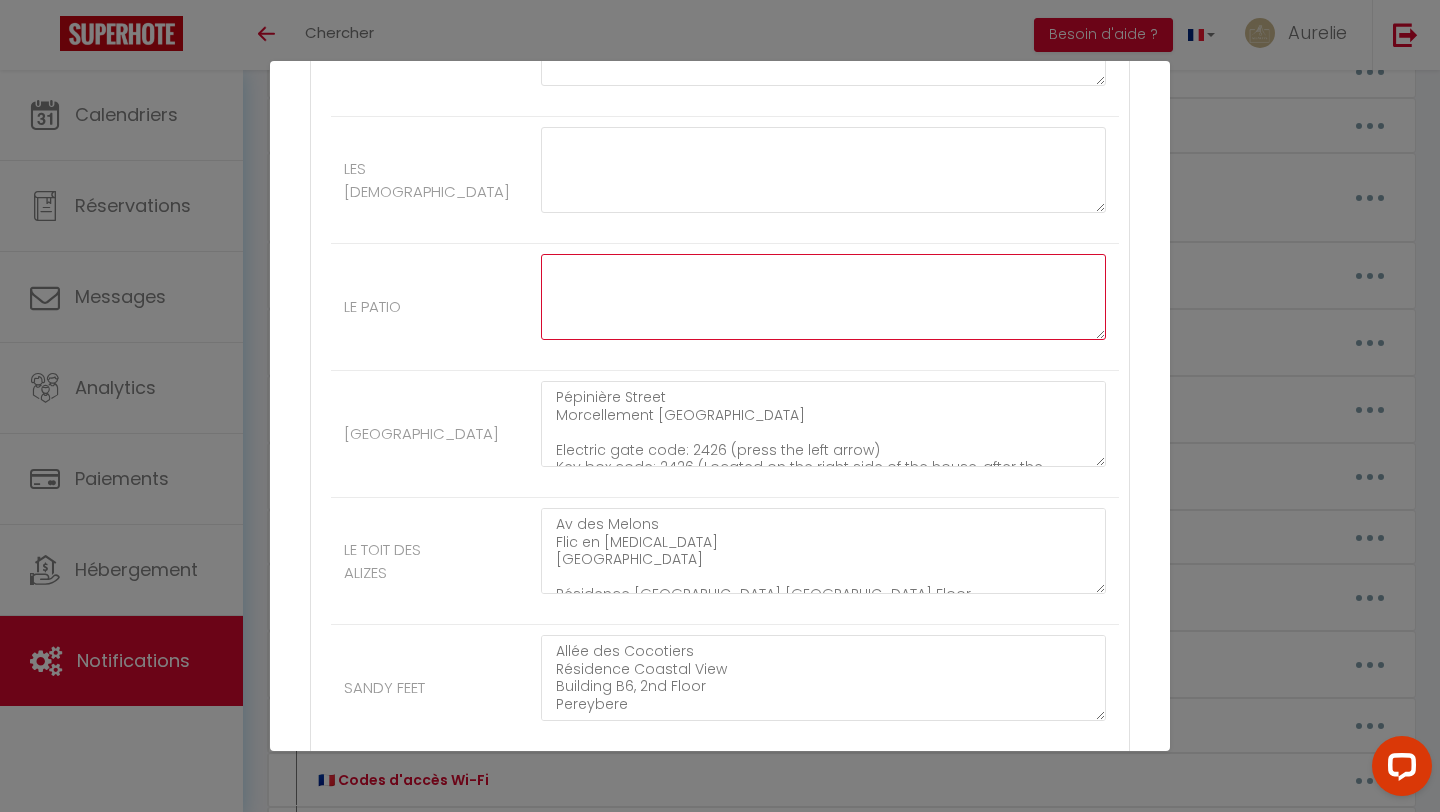 type 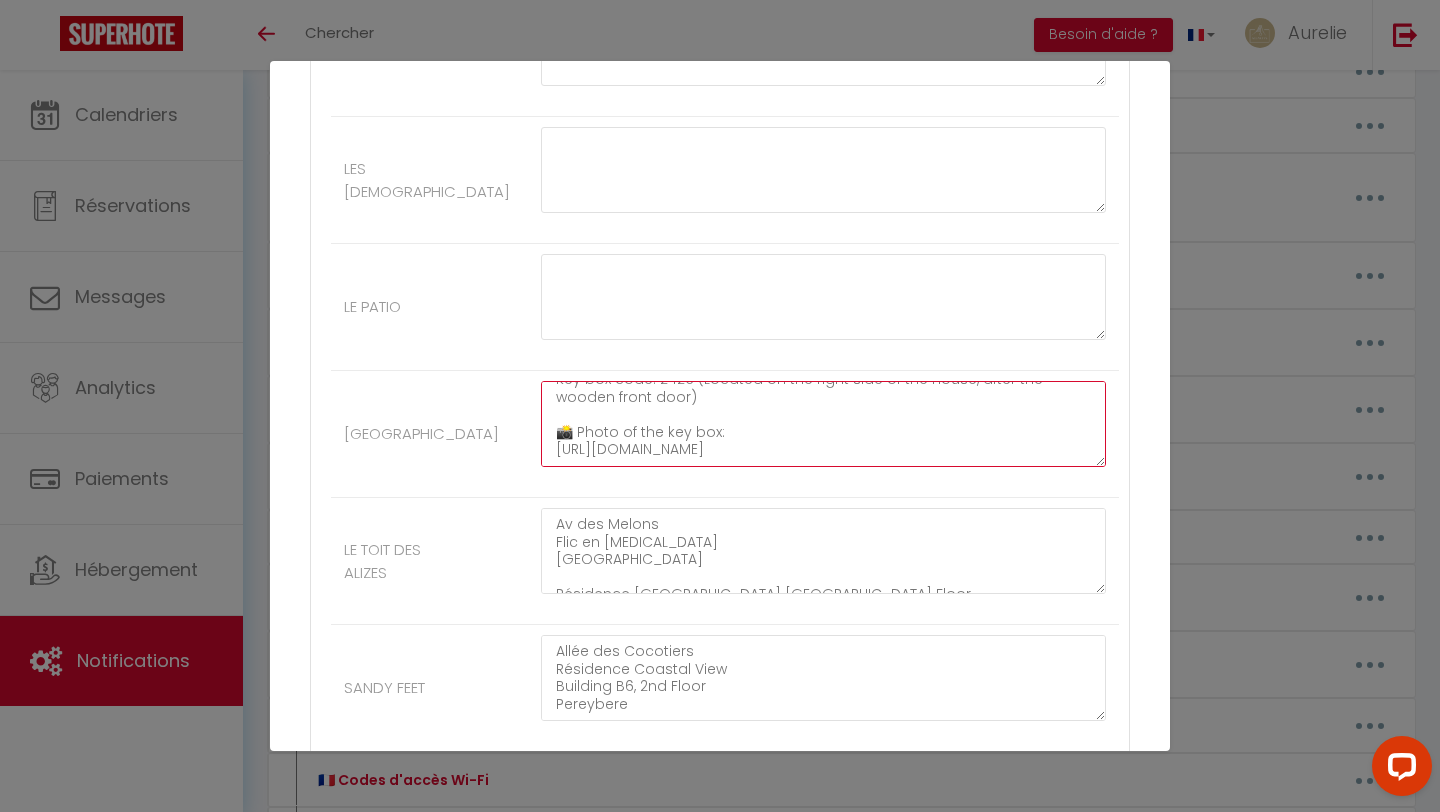 drag, startPoint x: 558, startPoint y: 401, endPoint x: 589, endPoint y: 490, distance: 94.24436 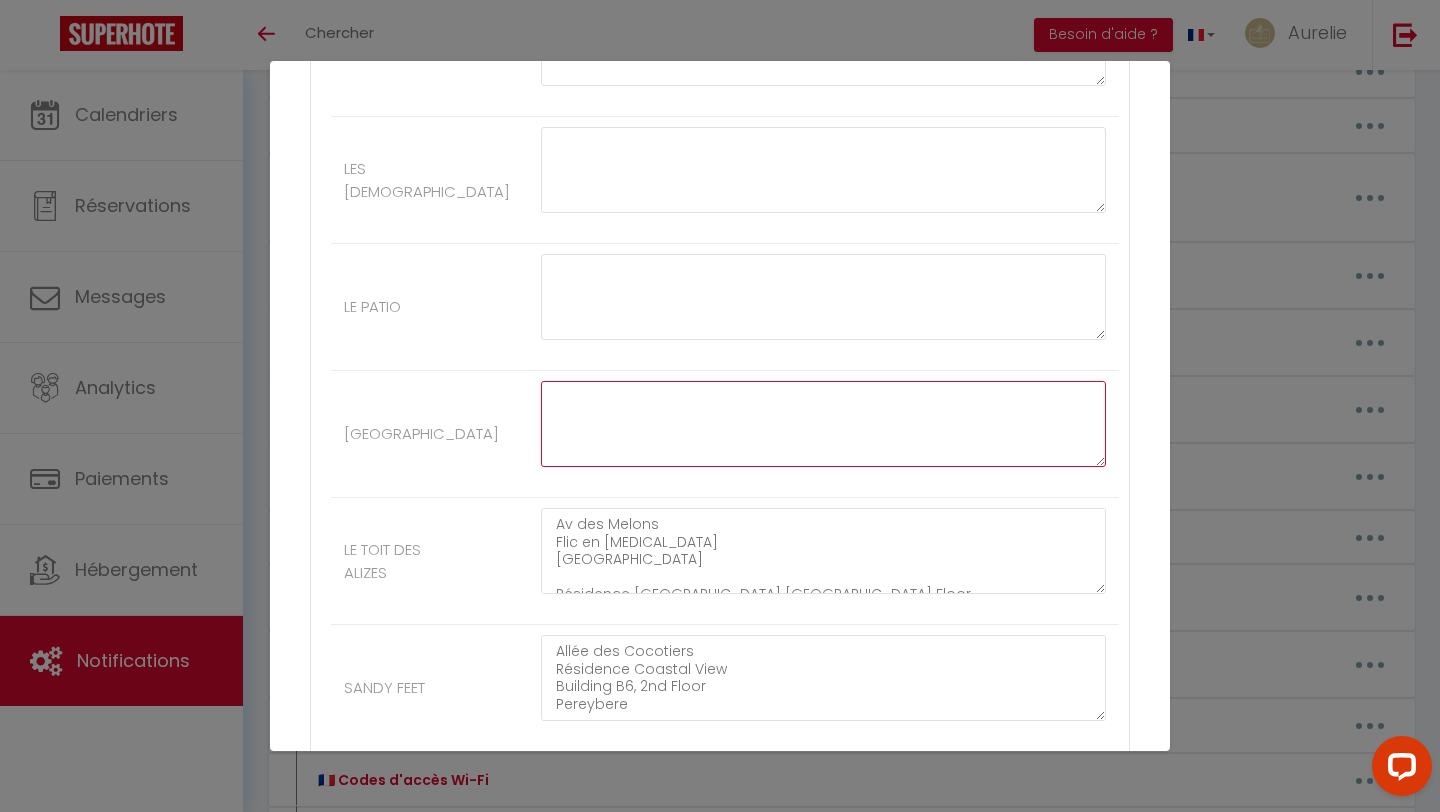 type 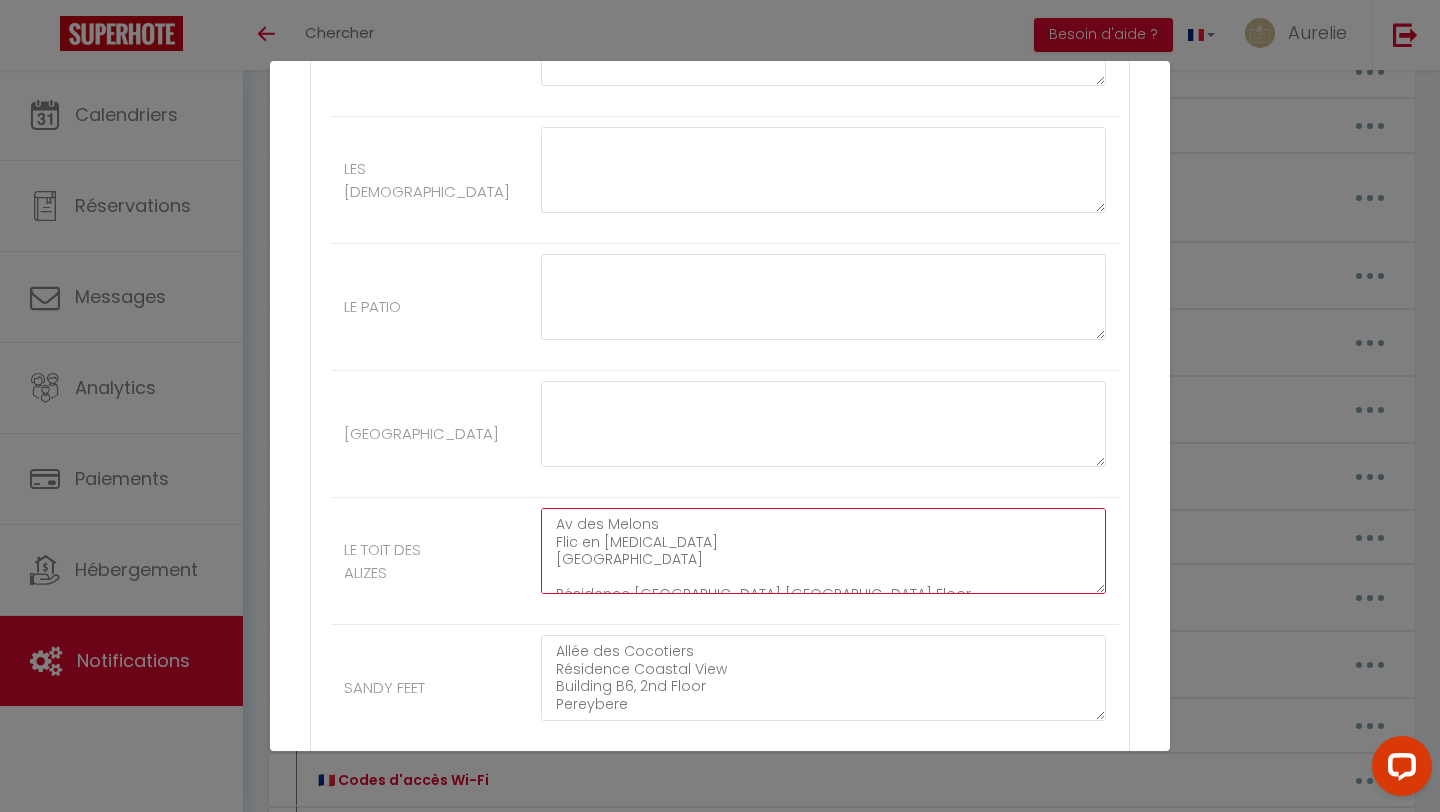 drag, startPoint x: 560, startPoint y: 525, endPoint x: 577, endPoint y: 639, distance: 115.260574 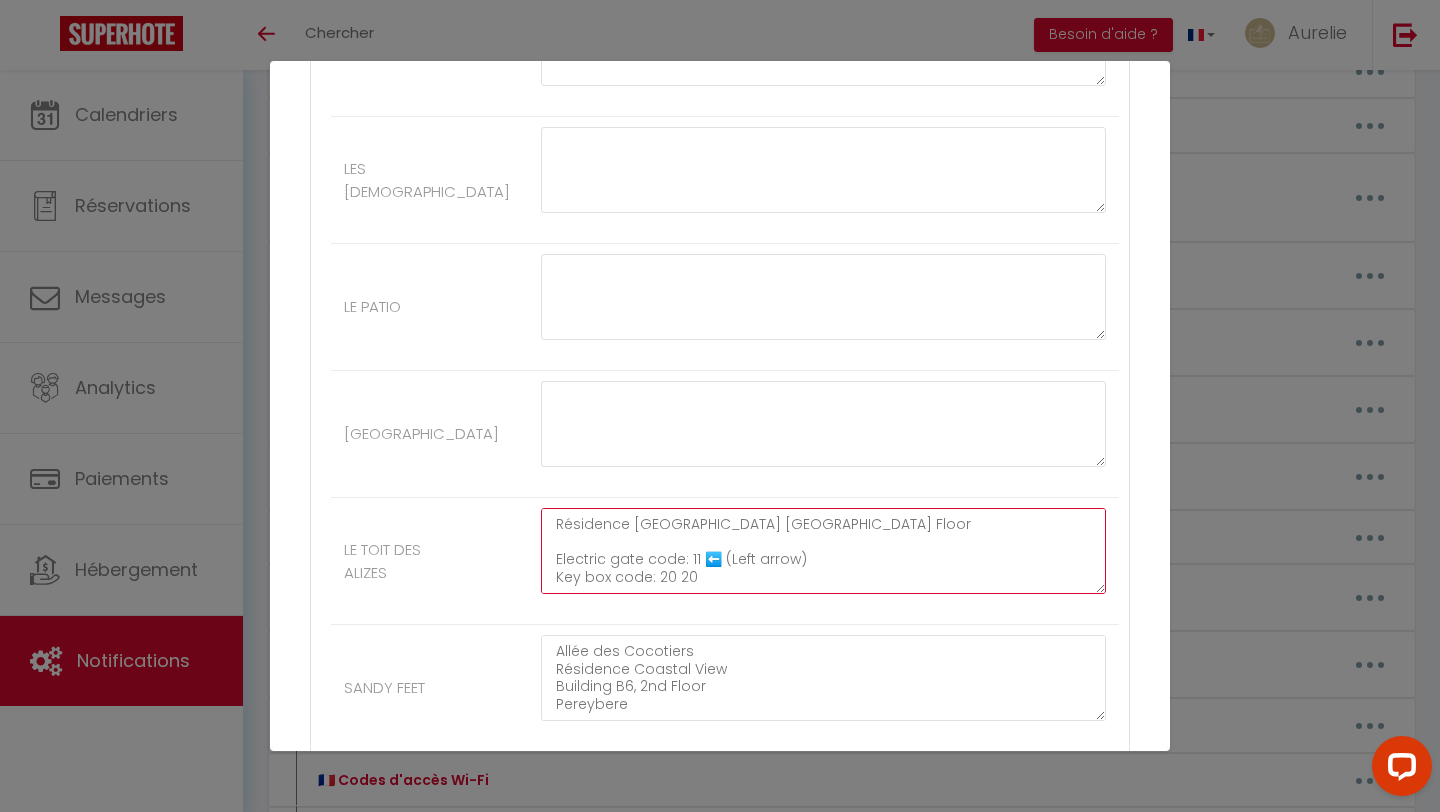 drag, startPoint x: 554, startPoint y: 526, endPoint x: 567, endPoint y: 639, distance: 113.74533 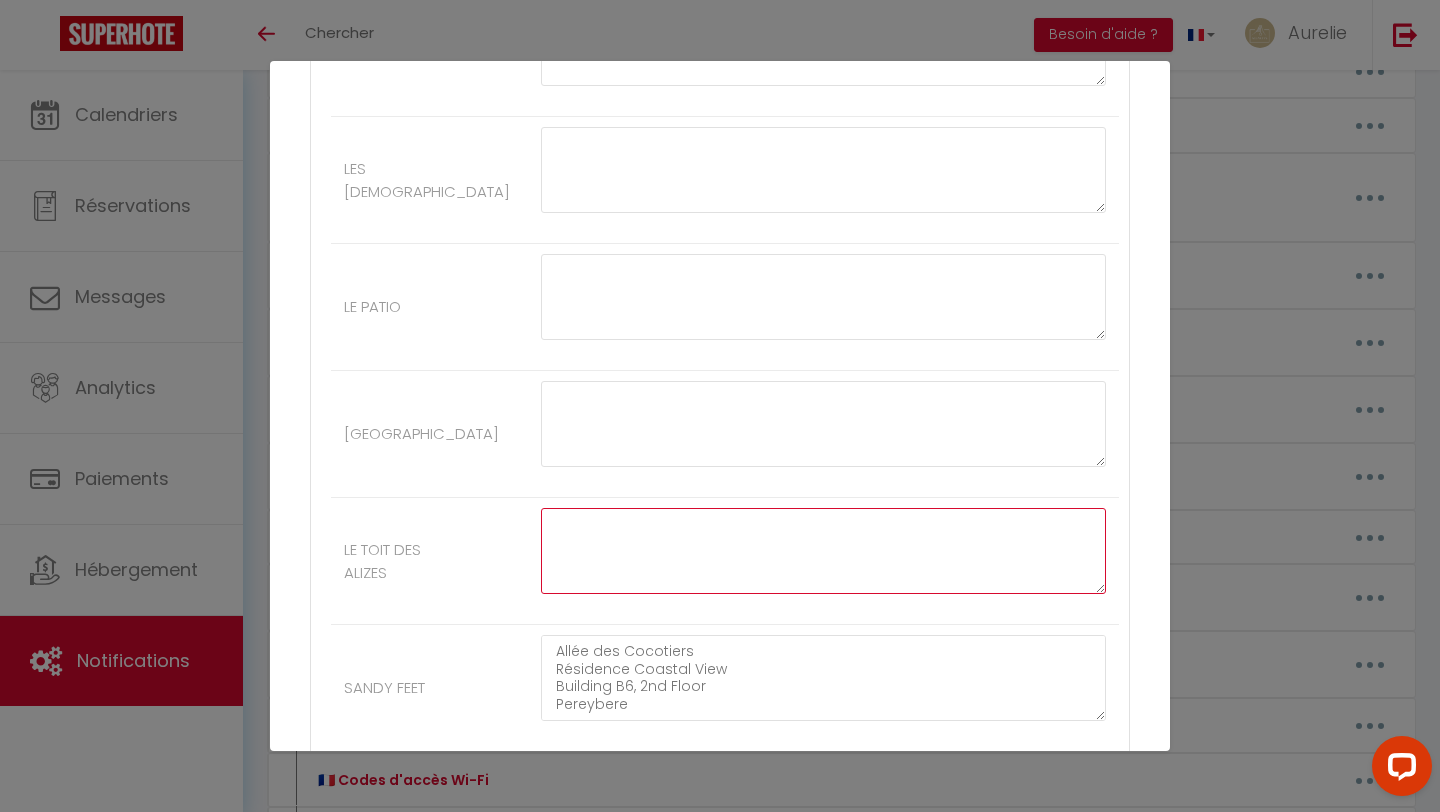 type 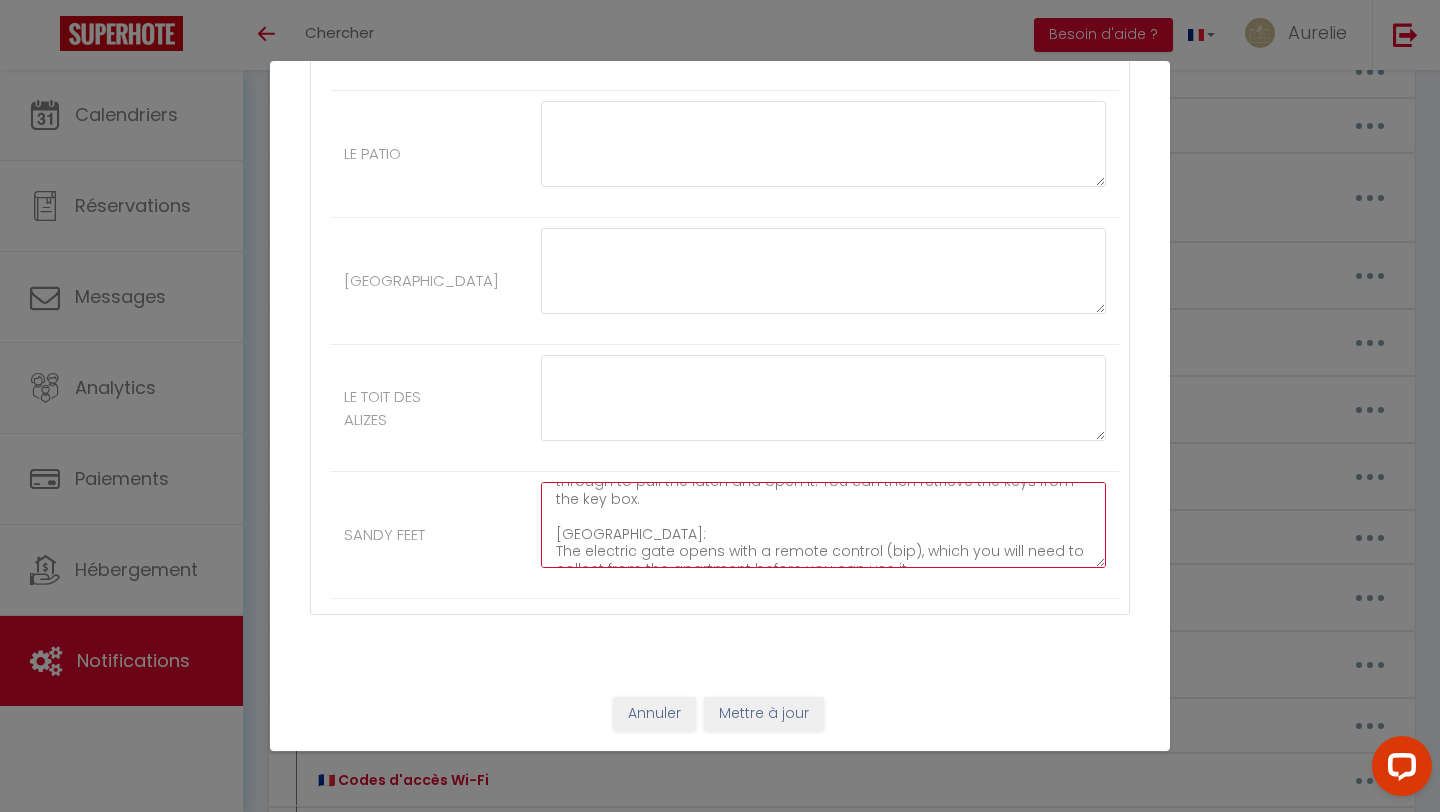drag, startPoint x: 559, startPoint y: 652, endPoint x: 572, endPoint y: 759, distance: 107.78683 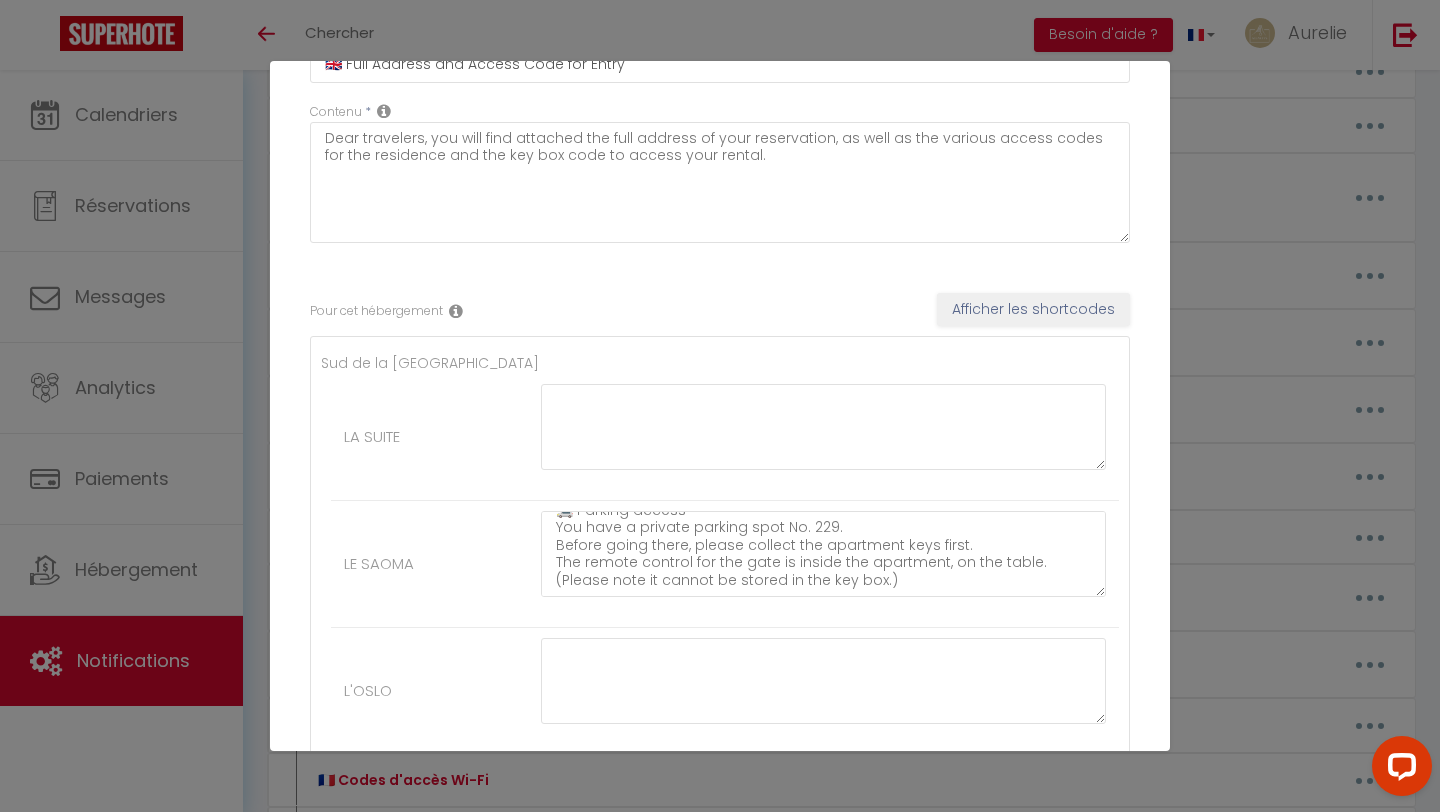 type 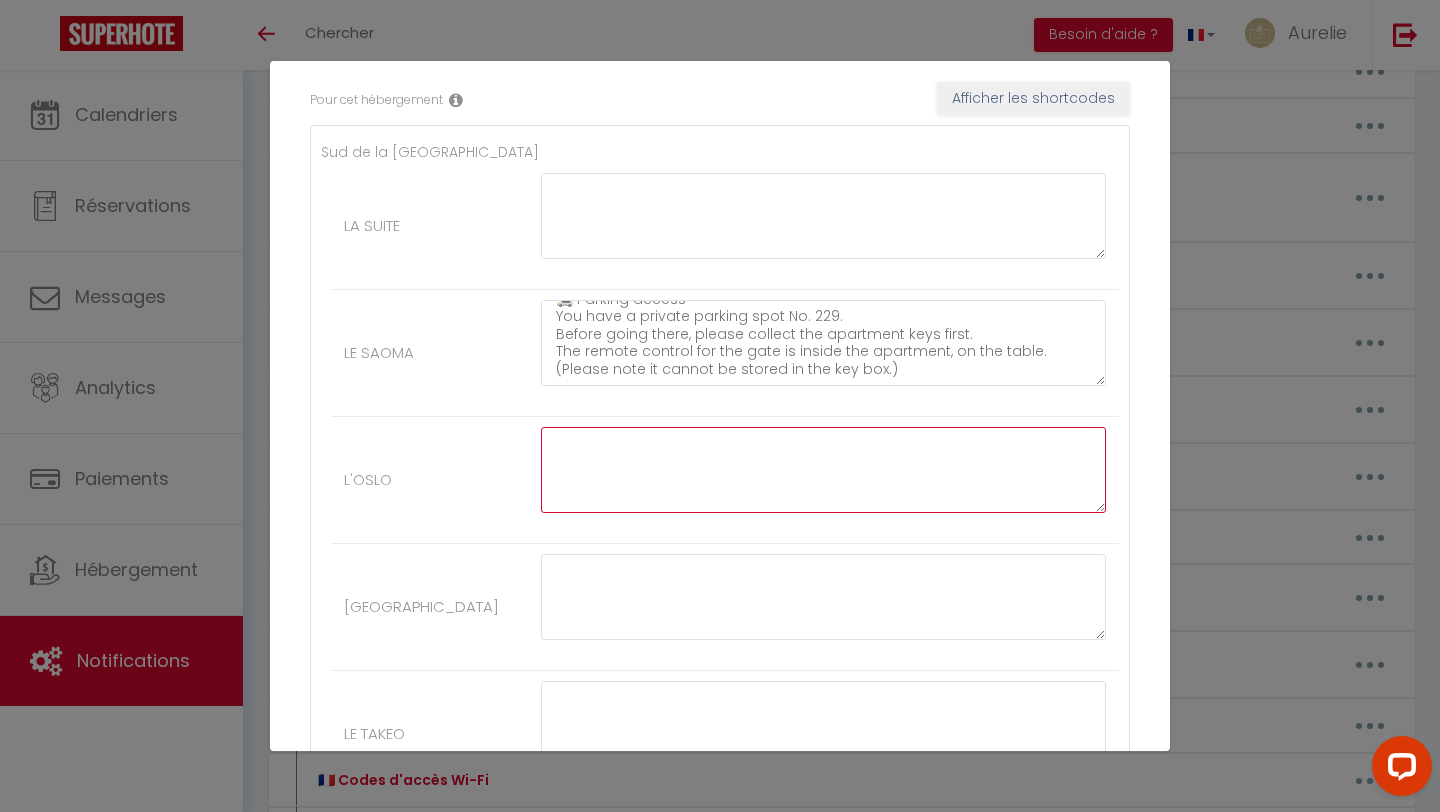 click at bounding box center (823, 470) 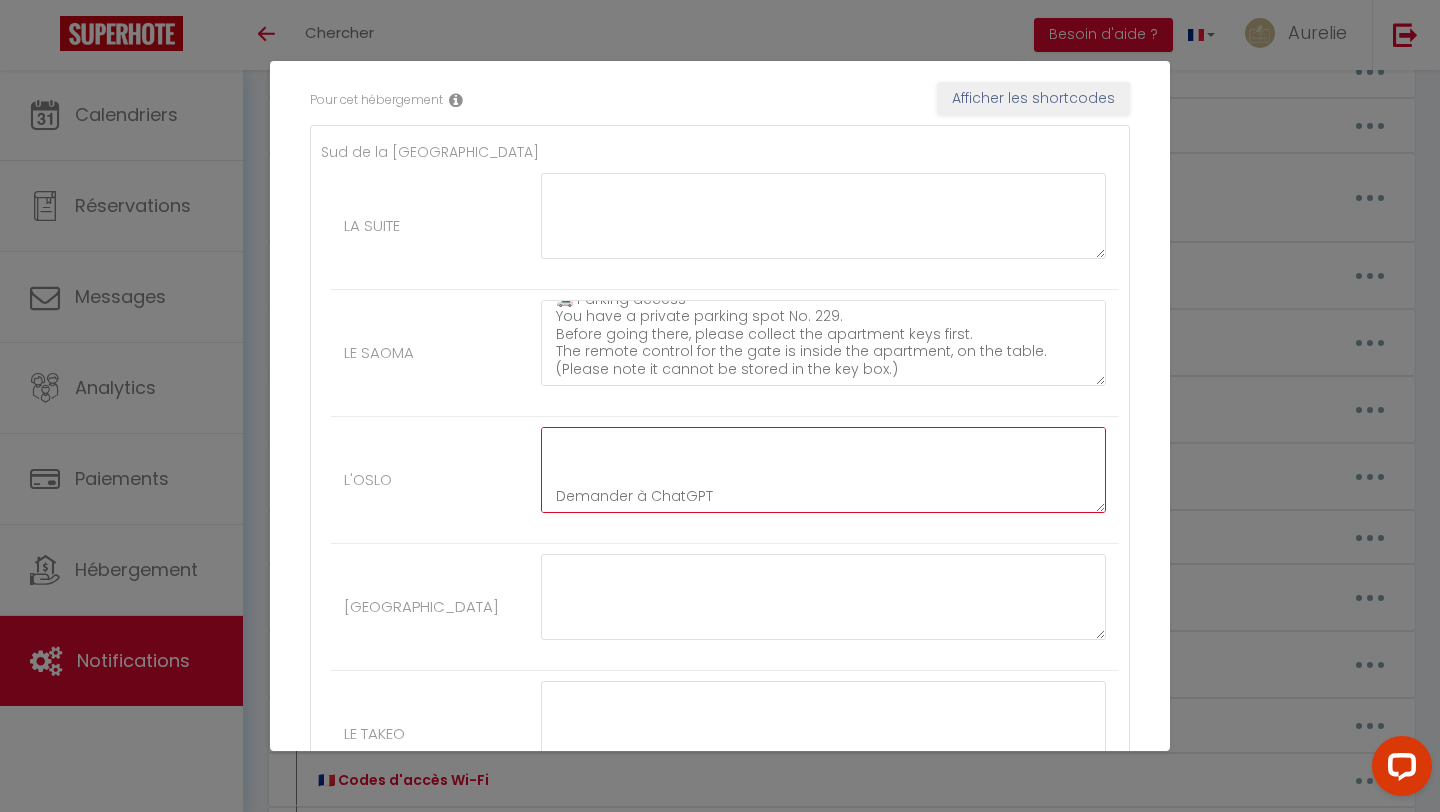 drag, startPoint x: 687, startPoint y: 472, endPoint x: 543, endPoint y: 472, distance: 144 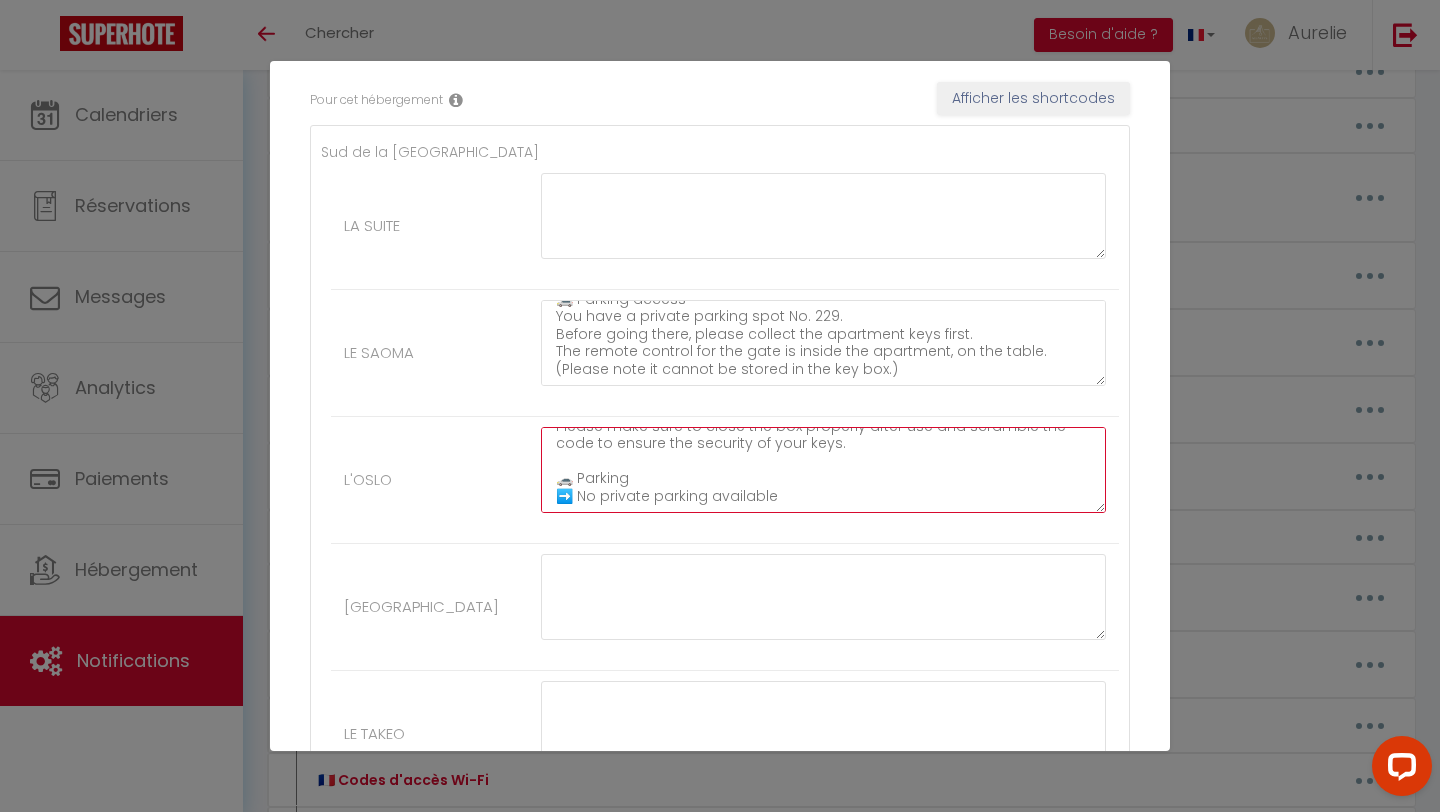 type on "🇬🇧📍 Property address
[STREET_ADDRESS]
🔐 Building access
➡️ Building code: 2584
🔑 Self check-in – Key collection
Your accommodation is not yet equipped with a key box.
Please collect the keys at our agency located in a house with a white gate.
📍 Agency address:
[STREET_ADDRESS]
➡️ A large grey key box is fixed to the wall inside the courtyard.
➡️ Opening code: 815
Please make sure to close the box properly after use and scramble the code to ensure the security of your keys.
🚗 Parking
➡️ No private parking available" 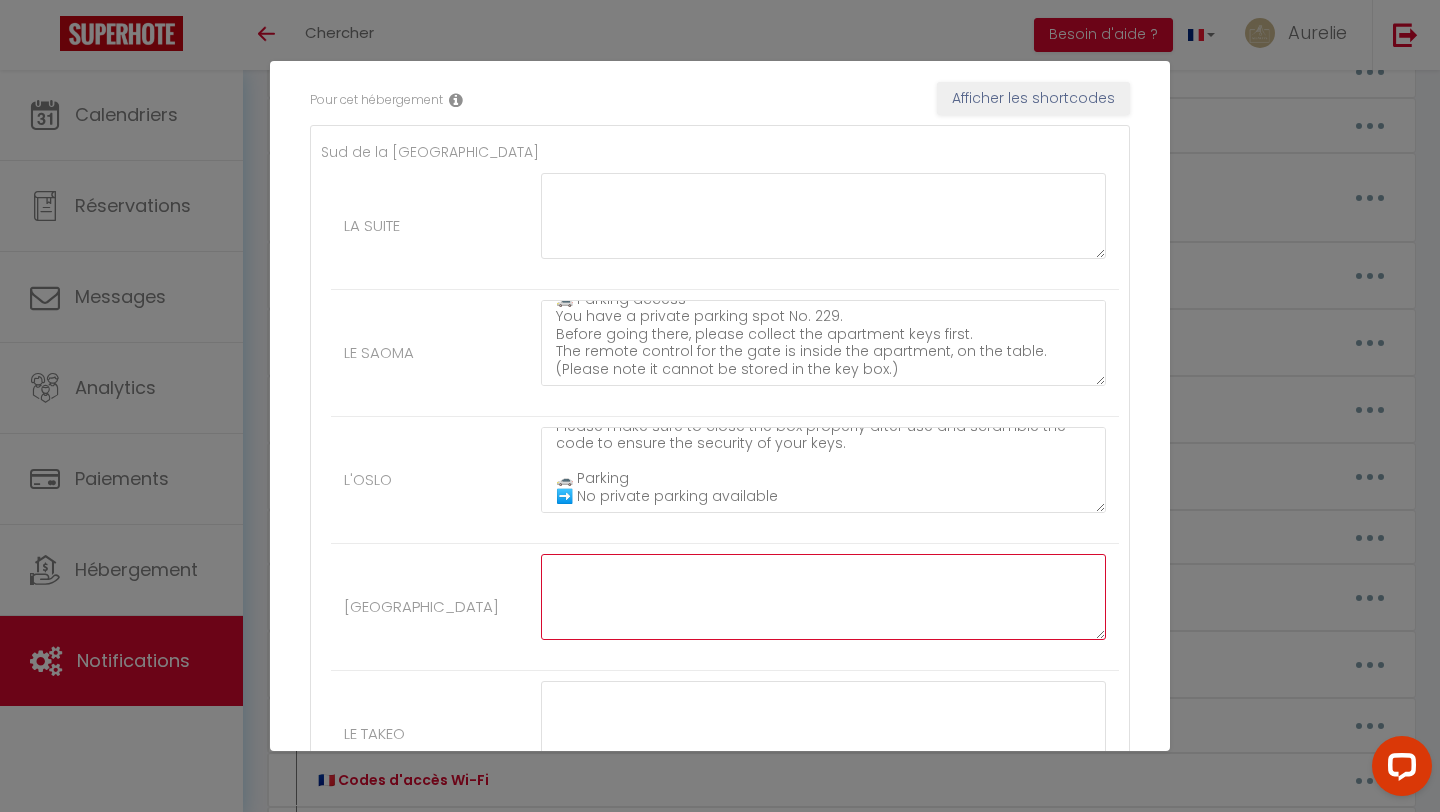 click at bounding box center [823, 597] 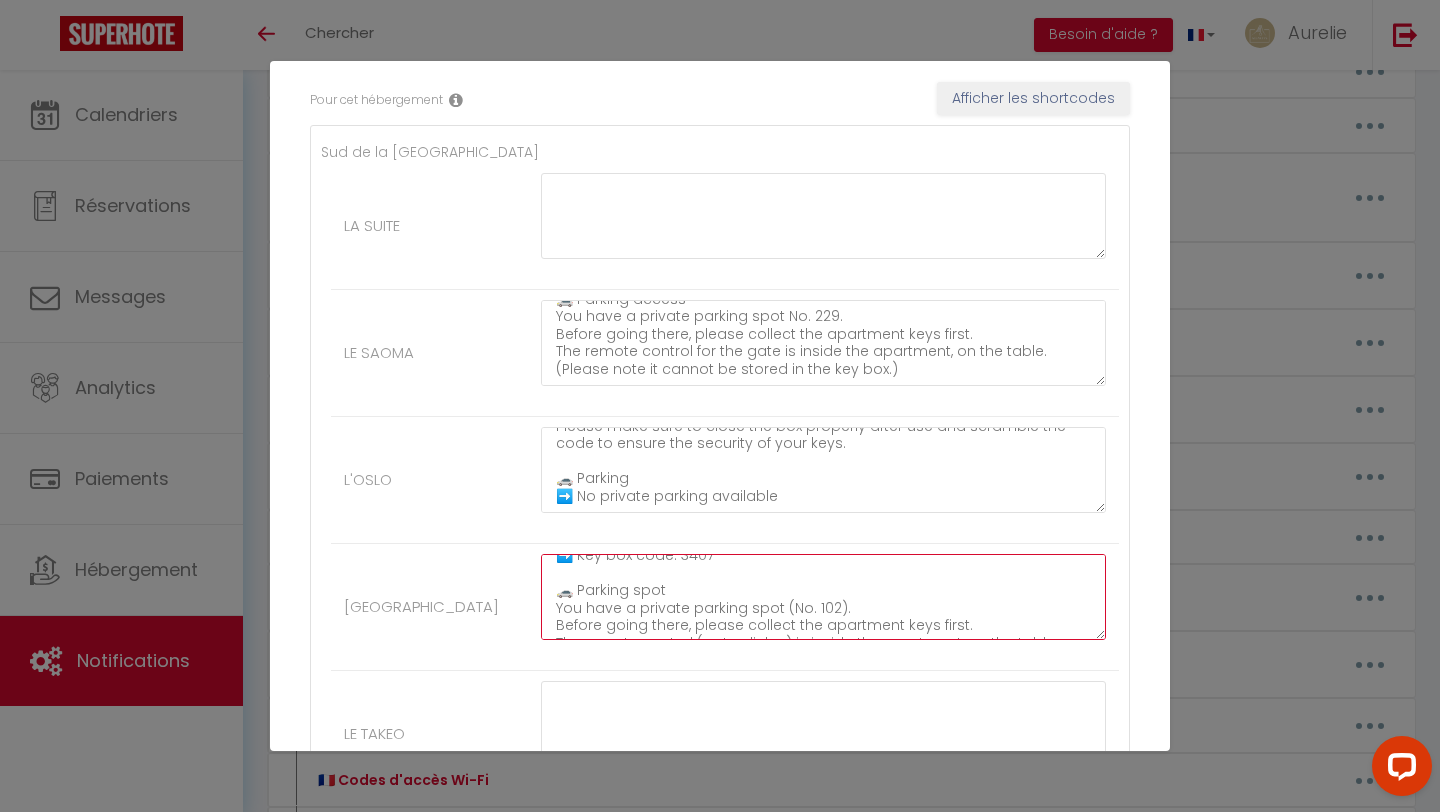 scroll, scrollTop: 0, scrollLeft: 0, axis: both 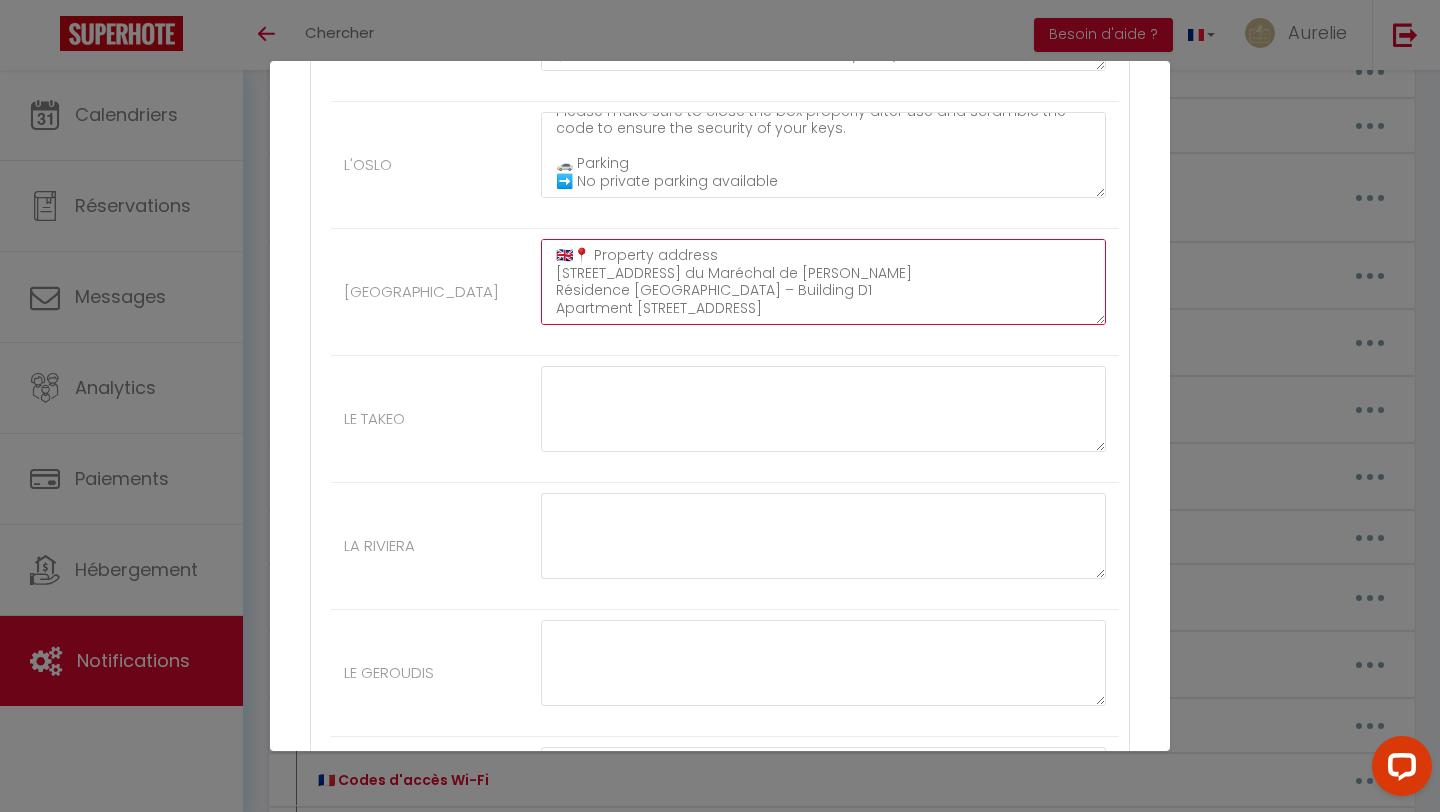 type on "🇬🇧📍 Property address
[STREET_ADDRESS] du Maréchal de [PERSON_NAME]
Résidence [GEOGRAPHIC_DATA] – Building D1
Apartment [STREET_ADDRESS]
🅿️ Parking spot No. 102
🔐 Gate code: A4567
🔐 Building code: A2024
🔑 Self check-in – Key collection
The key box is located inside mailbox No. 202 in the entrance hall.
The mailbox door is held by a magnet, so it can be easily opened.
➡️ Key box code: 3407
🚗 Parking spot
You have a private parking spot (No. 102).
Before going there, please collect the apartment keys first.
The remote control (gate clicker) is inside the apartment, on the table.
(It cannot be stored in the key box.)" 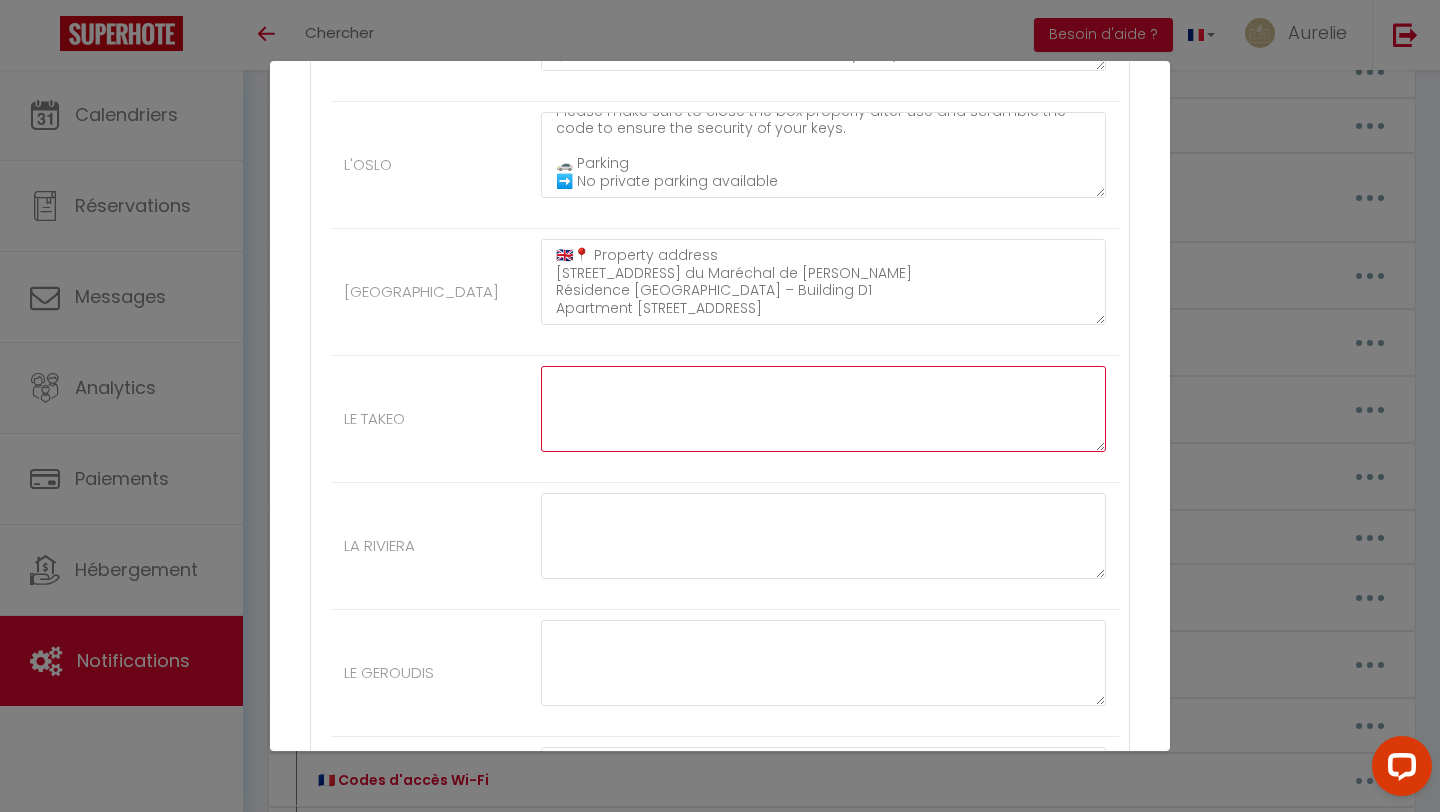 click at bounding box center (823, 409) 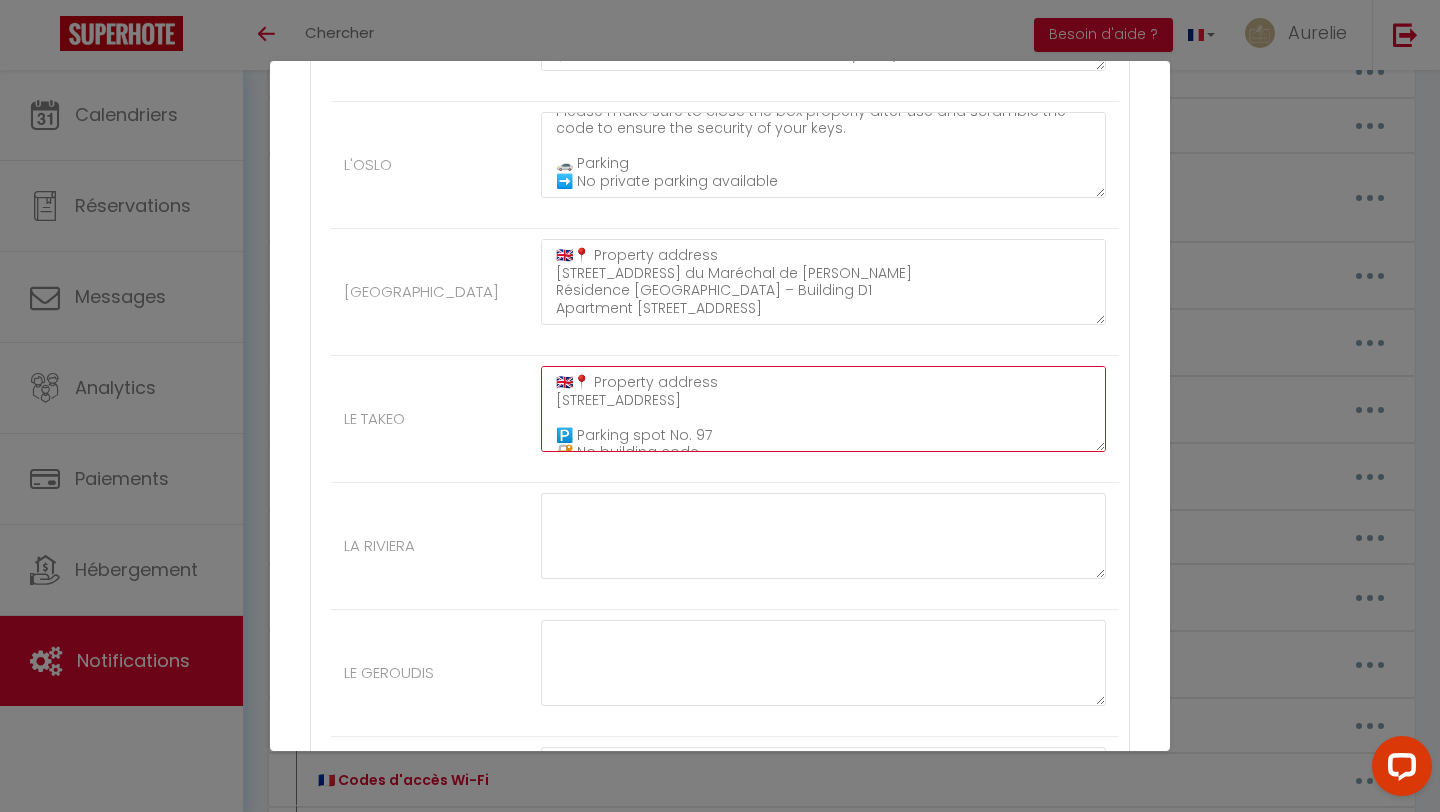 scroll, scrollTop: 431, scrollLeft: 0, axis: vertical 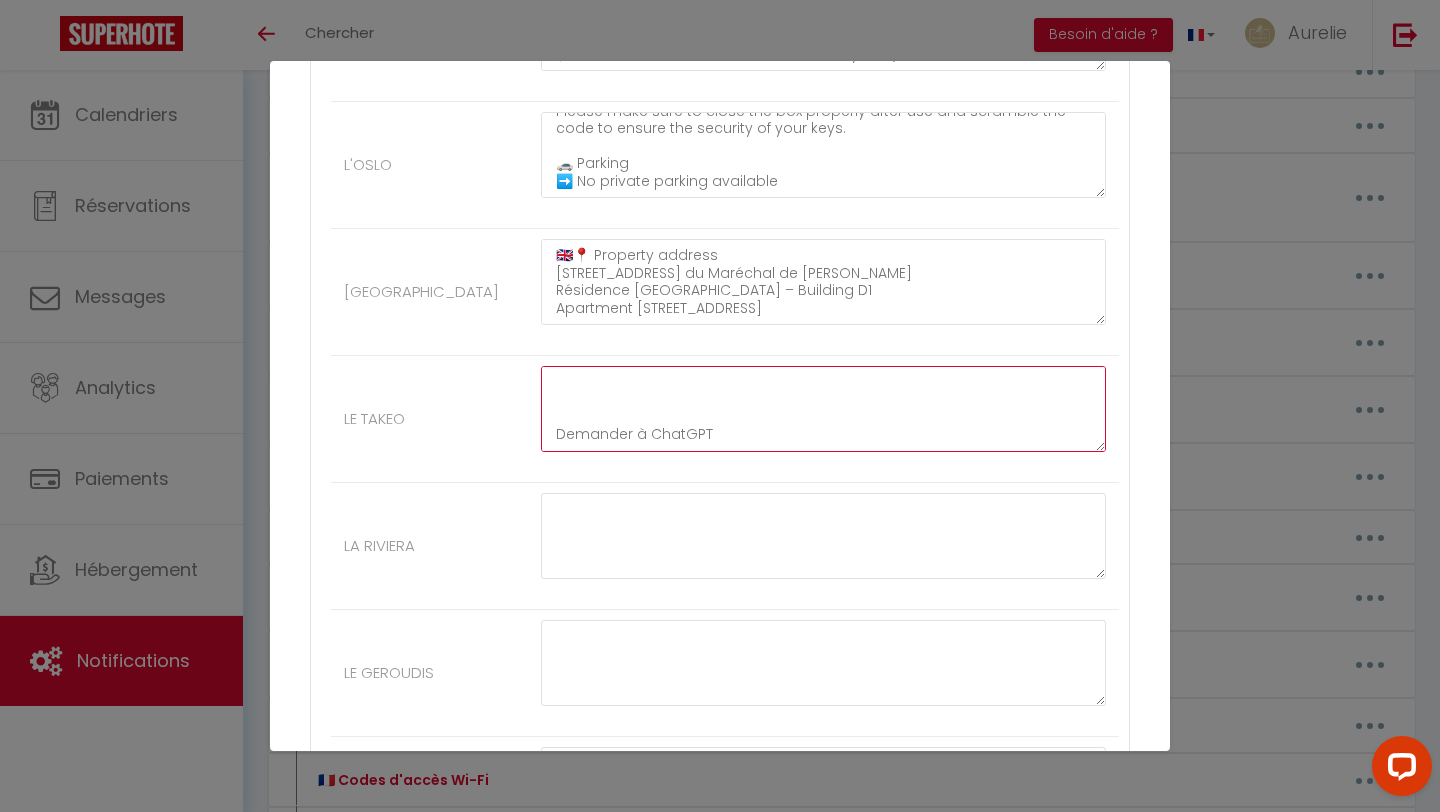 drag, startPoint x: 716, startPoint y: 428, endPoint x: 512, endPoint y: 423, distance: 204.06126 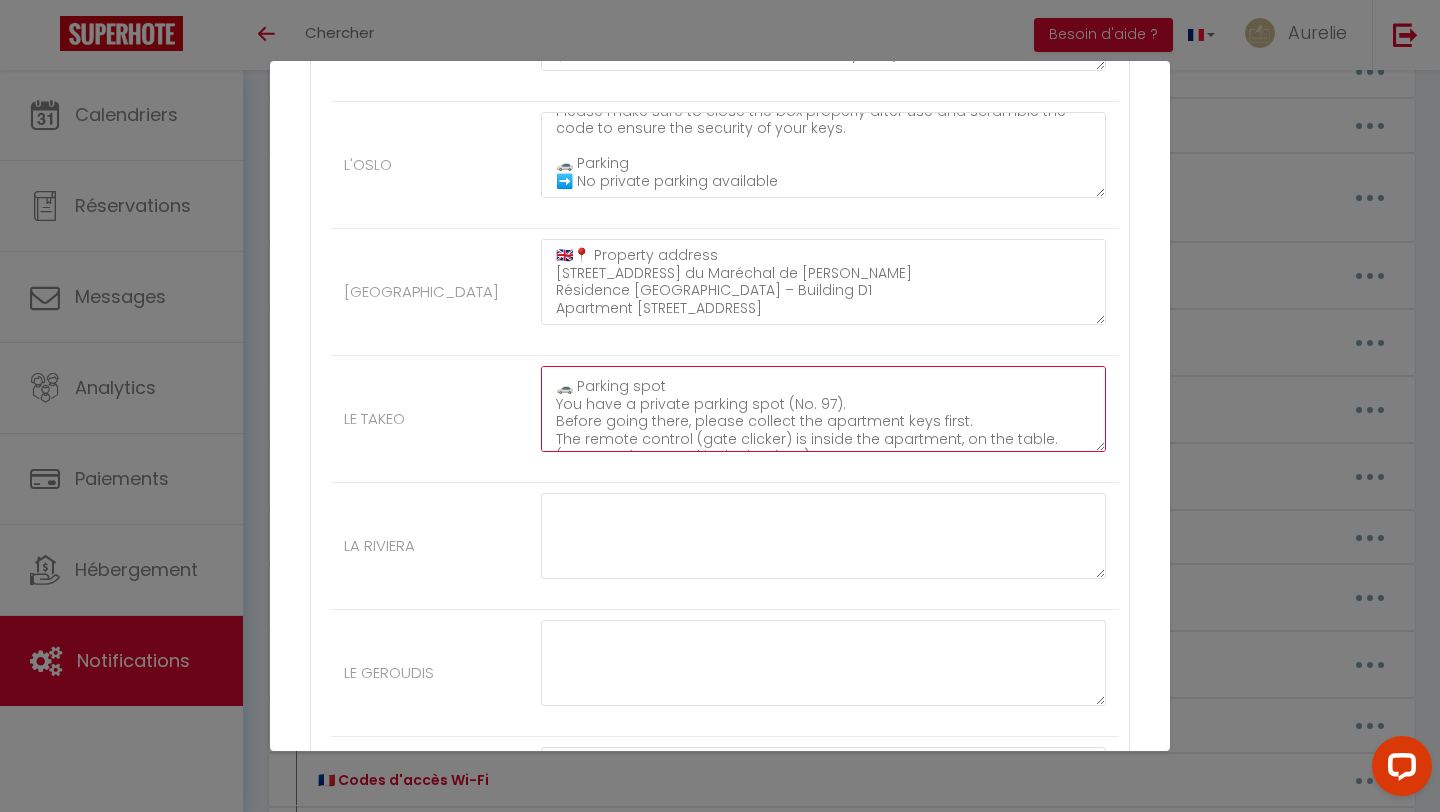 scroll, scrollTop: 0, scrollLeft: 0, axis: both 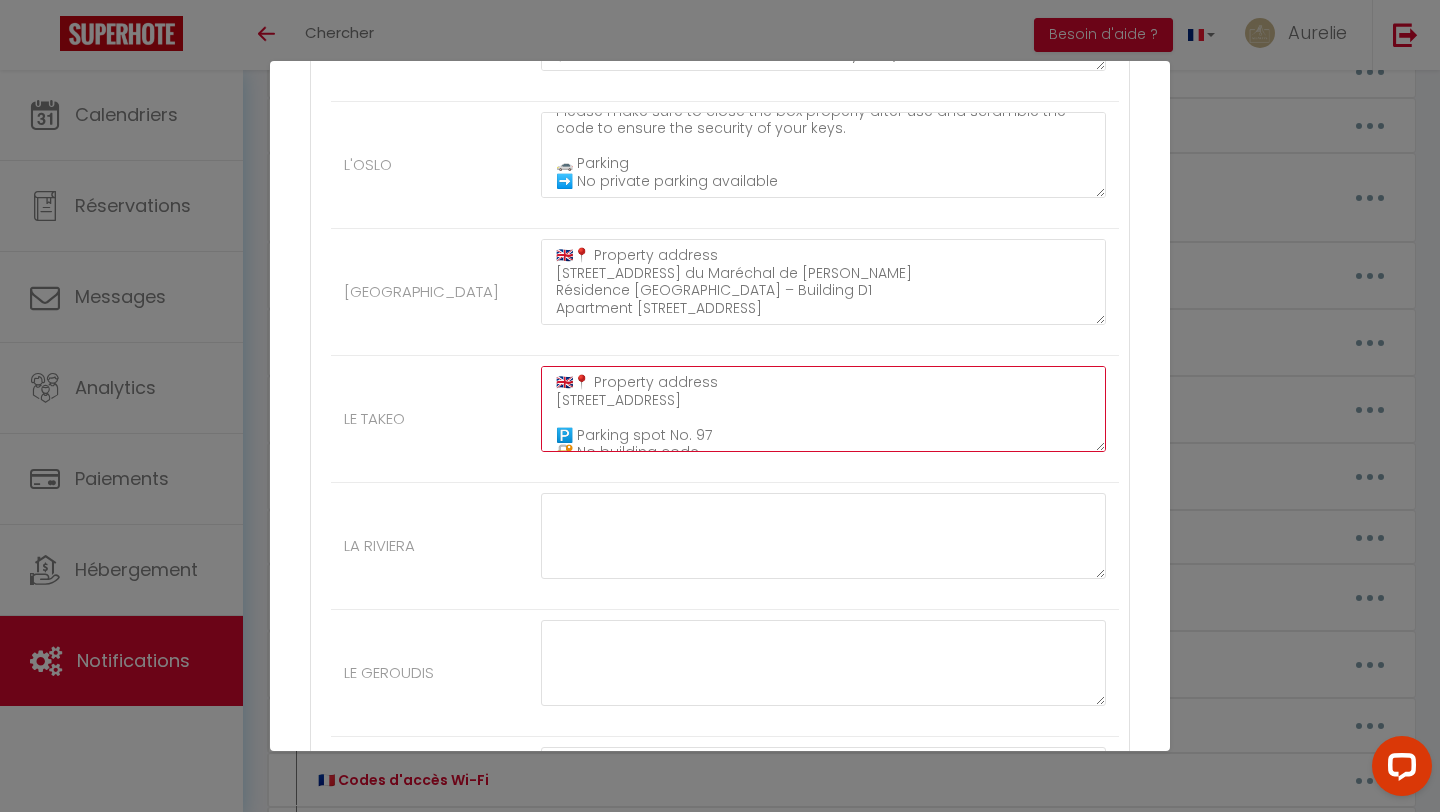 type on "🇬🇧📍 Property address
[STREET_ADDRESS]
🅿️ Parking spot No. 97
🔐 No building code
🔑 Self check-in – Key collection
The key box is located inside mailbox No. 17, situated outside.
➡️ Key box code: 3403
🚗 Parking spot
You have a private parking spot (No. 97).
Before going there, please collect the apartment keys first.
The remote control (gate clicker) is inside the apartment, on the table.
(It cannot be stored in the key box.)" 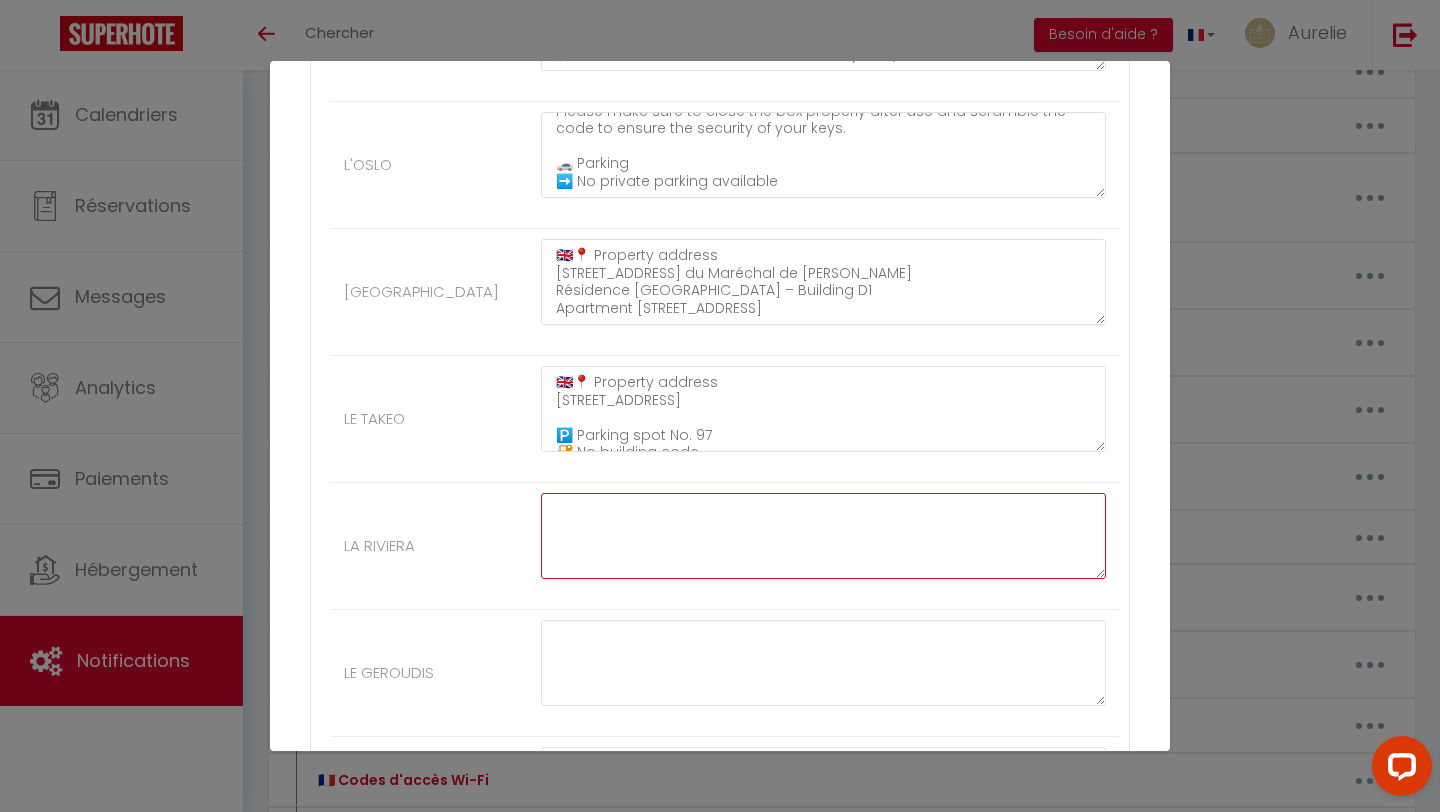 click at bounding box center (823, 536) 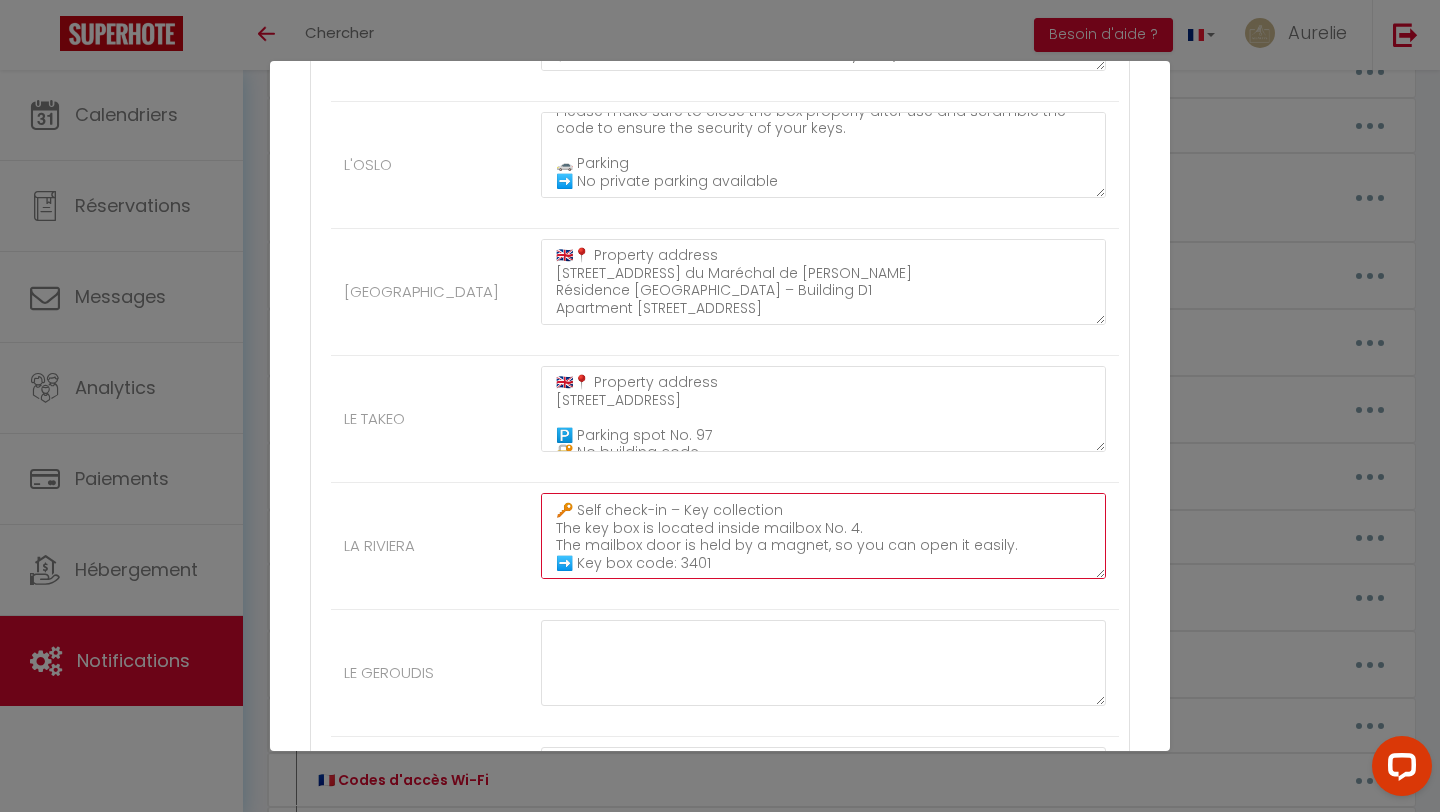 scroll, scrollTop: 157, scrollLeft: 0, axis: vertical 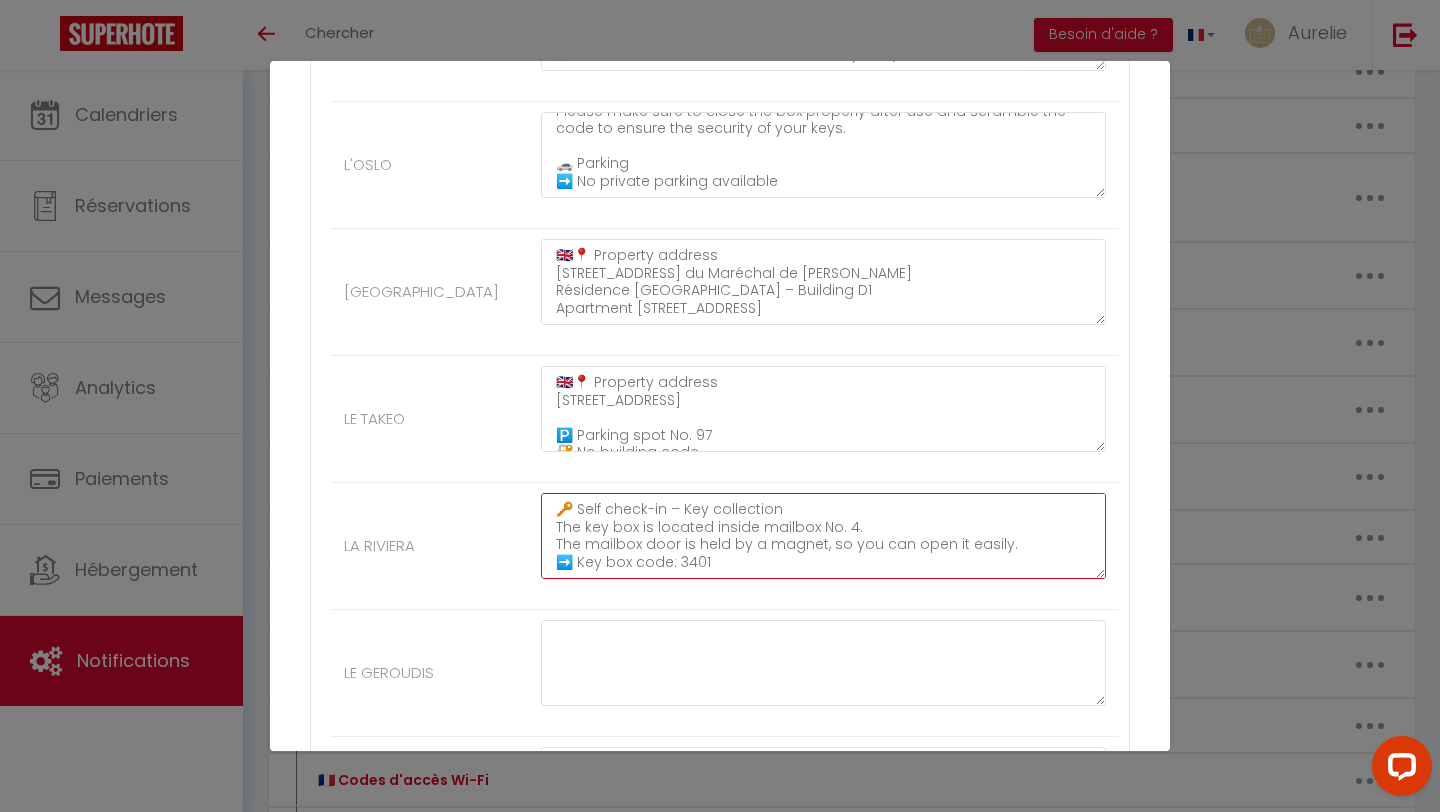 type on "🇬🇧📍 Property address
[STREET_ADDRESS]
🔐 Building code: 3291
🚫 No private parking
🔑 Self check-in – Key collection
The key box is located inside mailbox No. 4.
The mailbox door is held by a magnet, so you can open it easily.
➡️ Key box code: 3401" 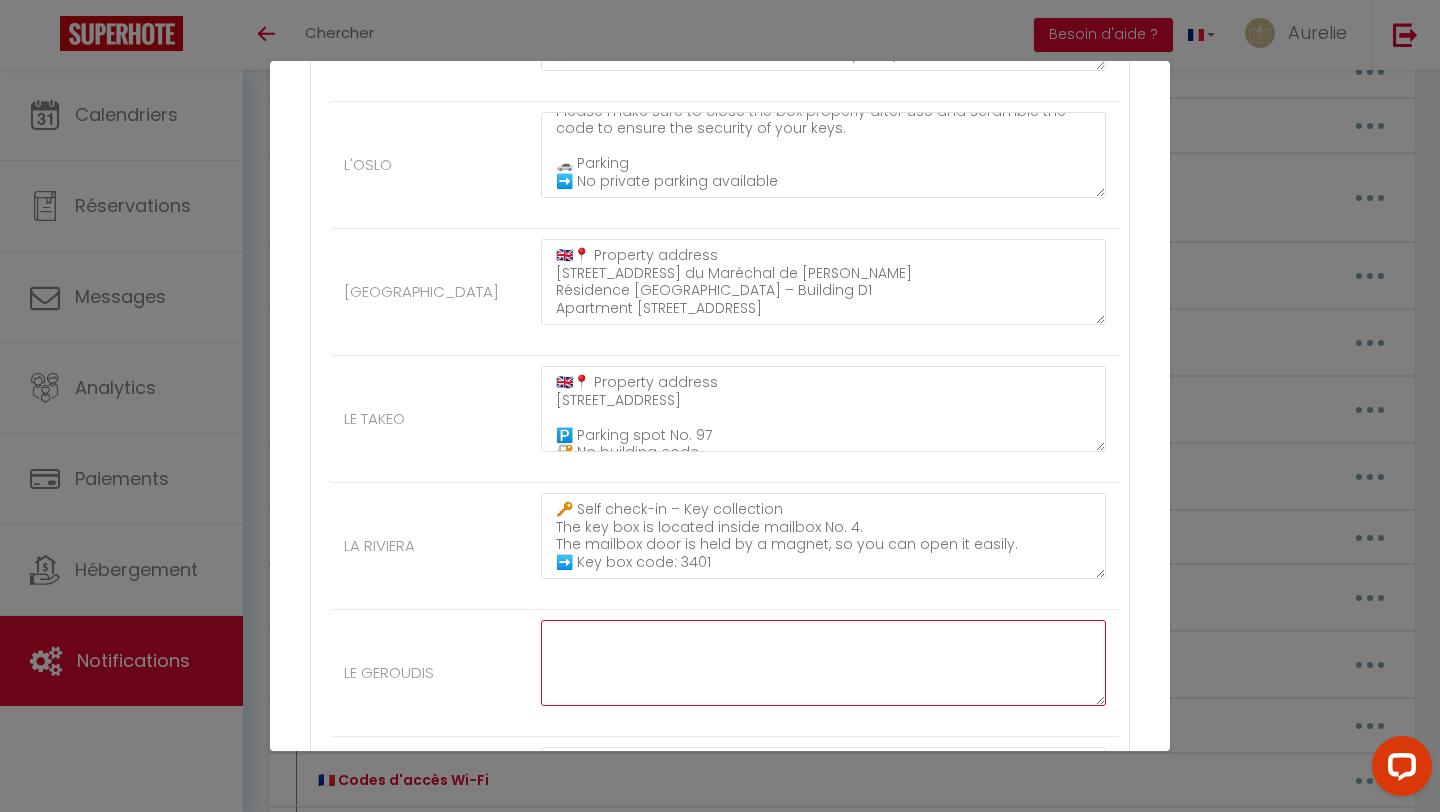 click at bounding box center [823, 663] 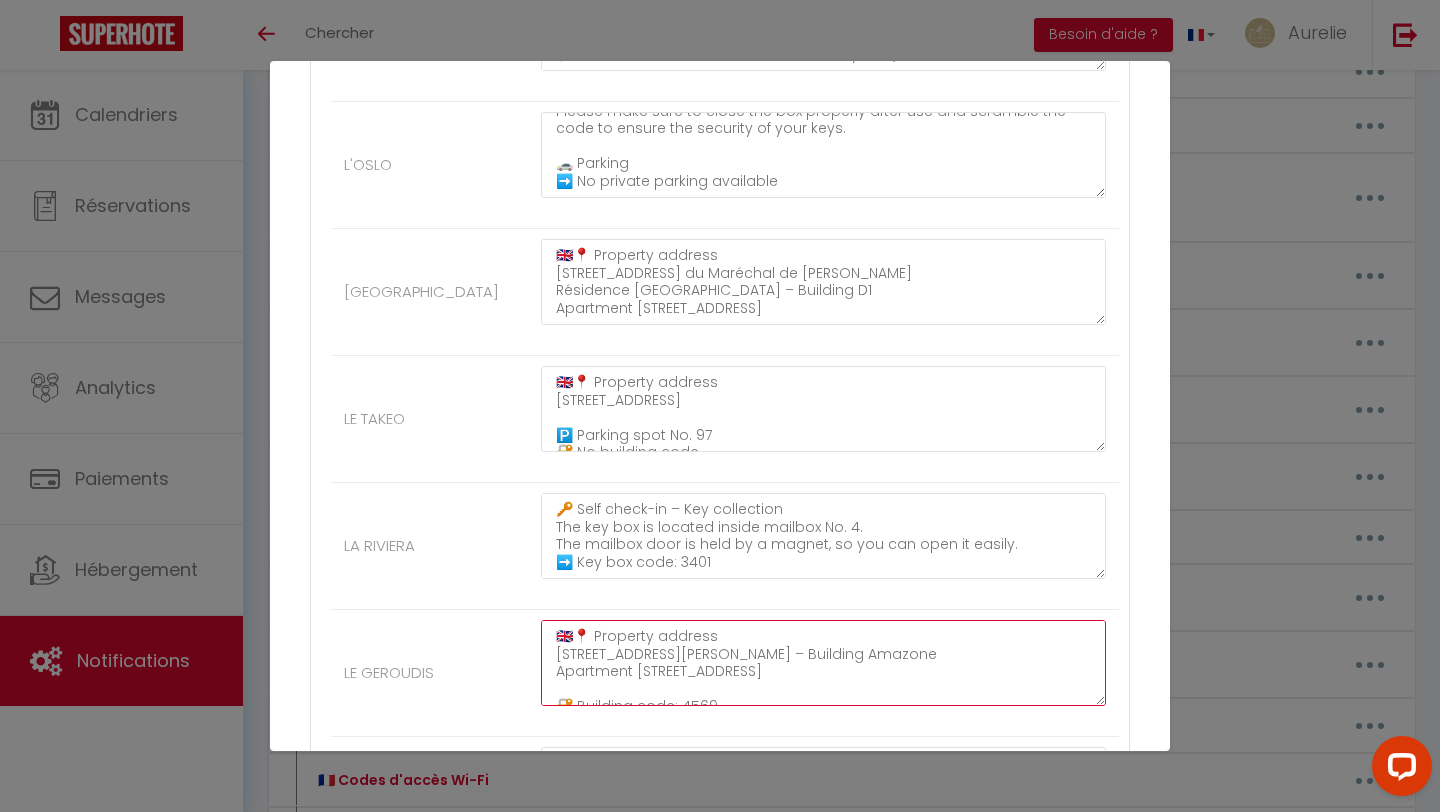 scroll, scrollTop: 134, scrollLeft: 0, axis: vertical 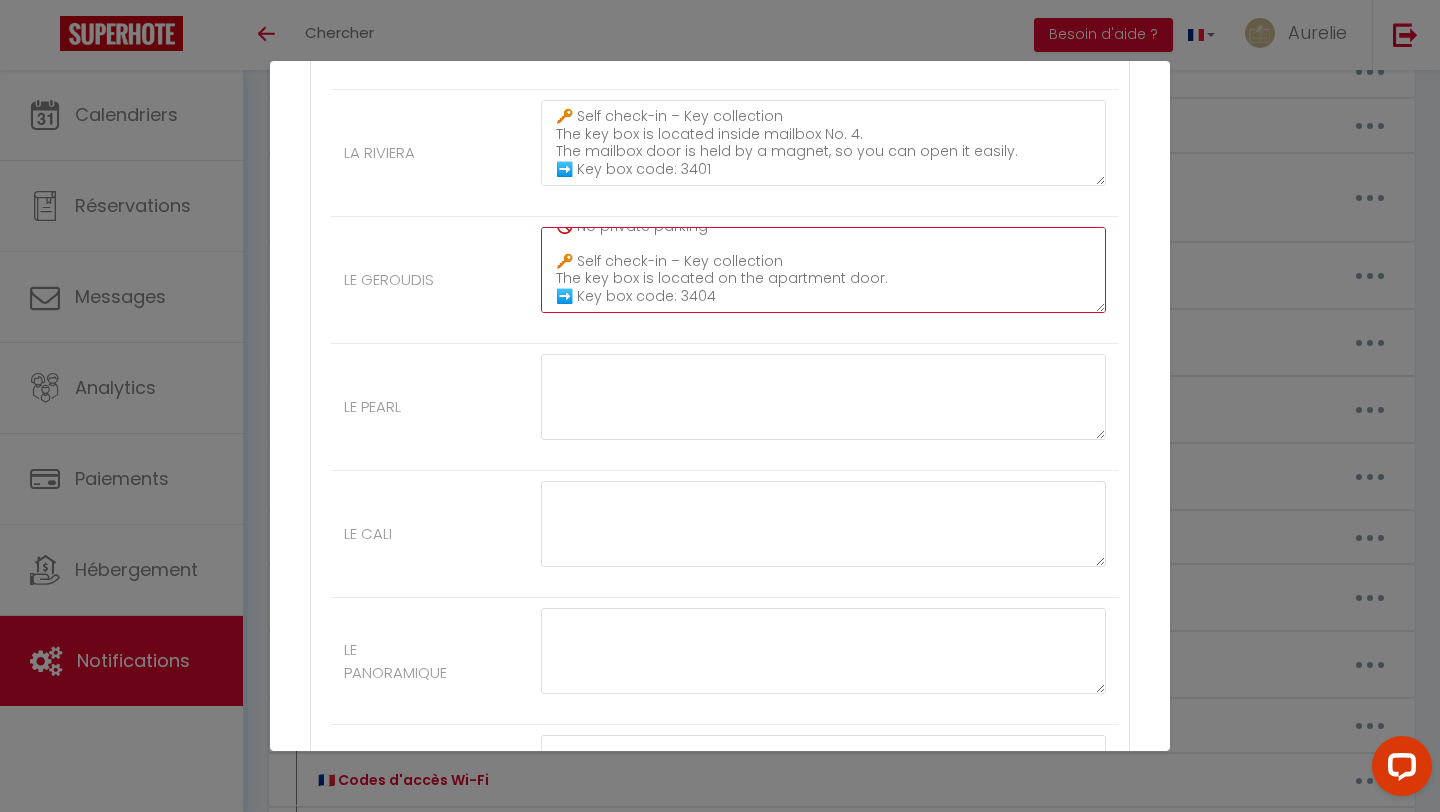 type on "🇬🇧📍 Property address
[STREET_ADDRESS][PERSON_NAME] – Building Amazone
Apartment [STREET_ADDRESS]
🔐 Building code: 4569
🚫 No private parking
🔑 Self check-in – Key collection
The key box is located on the apartment door.
➡️ Key box code: 3404" 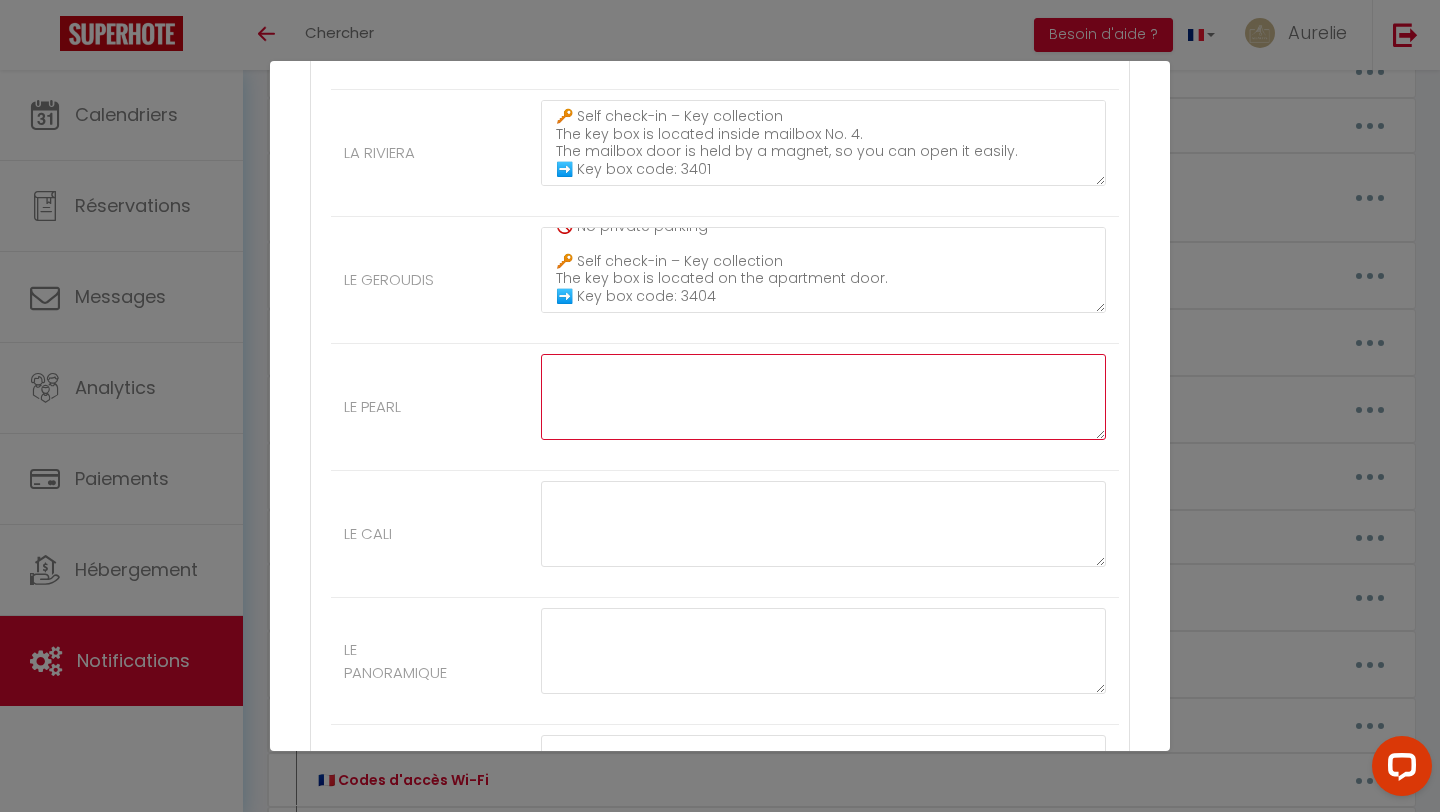 click at bounding box center [823, 397] 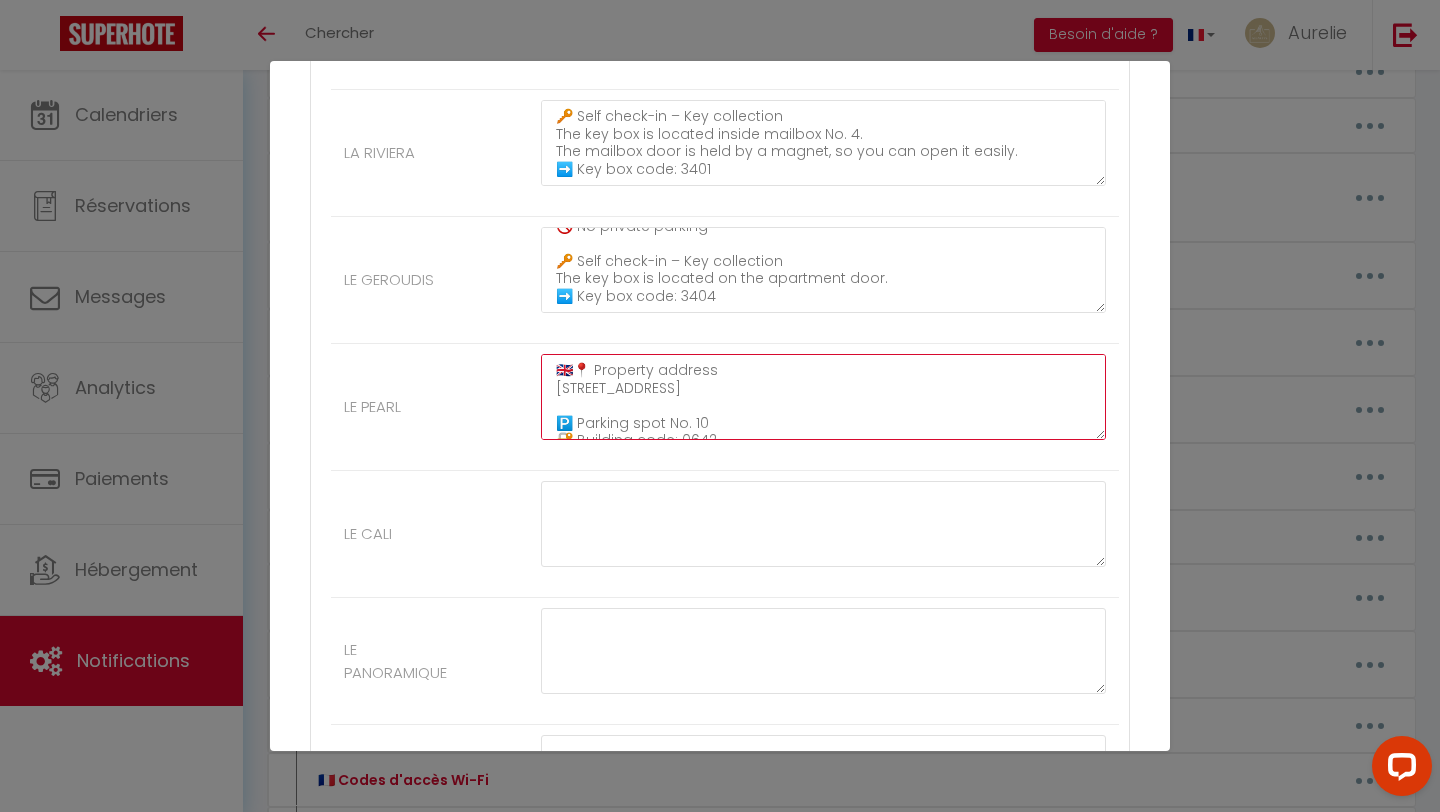 scroll, scrollTop: 239, scrollLeft: 0, axis: vertical 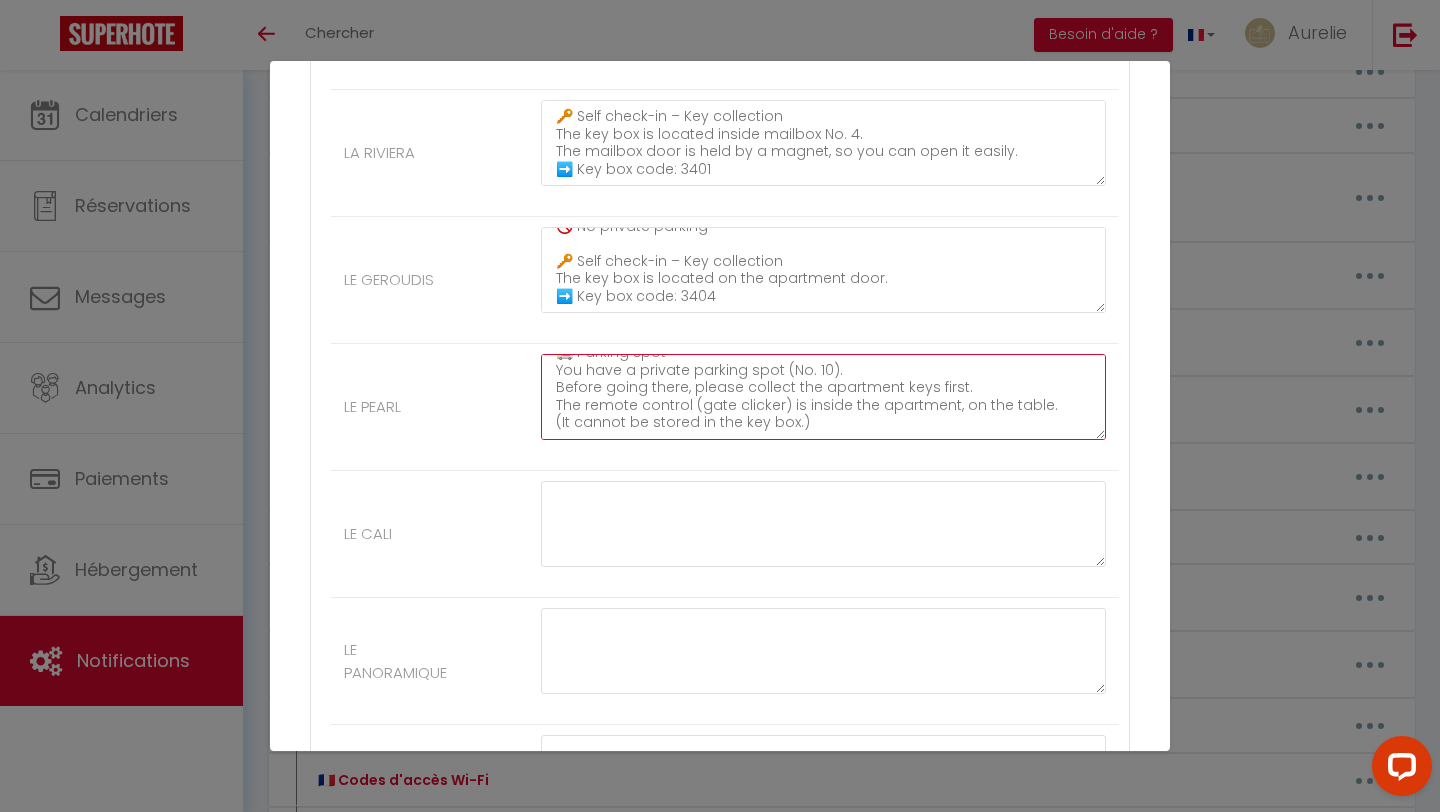 type on "🇬🇧📍 Property address
[STREET_ADDRESS]
🅿️ Parking spot No. 10
🔐 Building code: 0642
🔑 Self check-in – Key collection
The key box is located on the apartment door.
➡️ Key box code: 0812
🚗 Parking spot
You have a private parking spot (No. 10).
Before going there, please collect the apartment keys first.
The remote control (gate clicker) is inside the apartment, on the table.
(It cannot be stored in the key box.)" 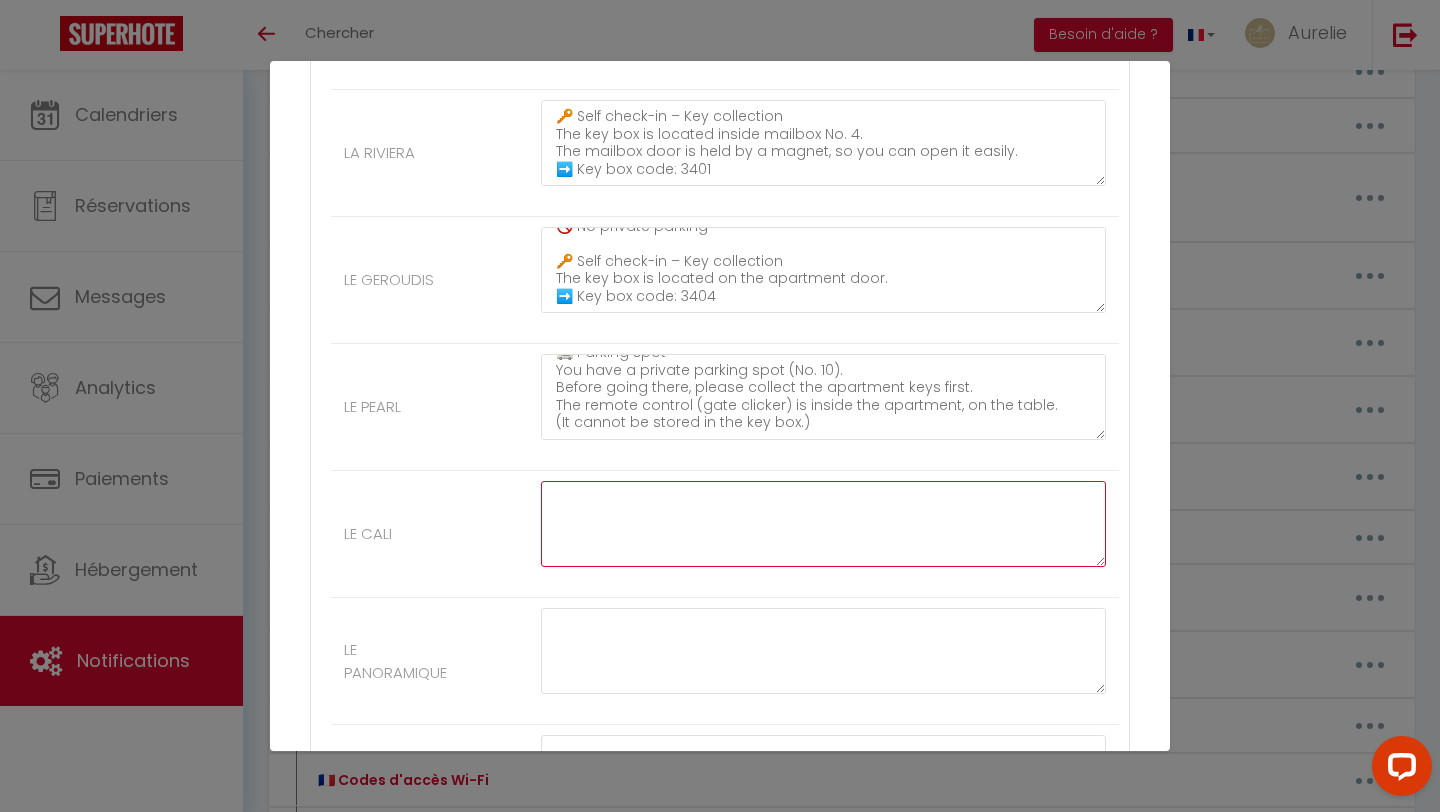 click at bounding box center [823, 524] 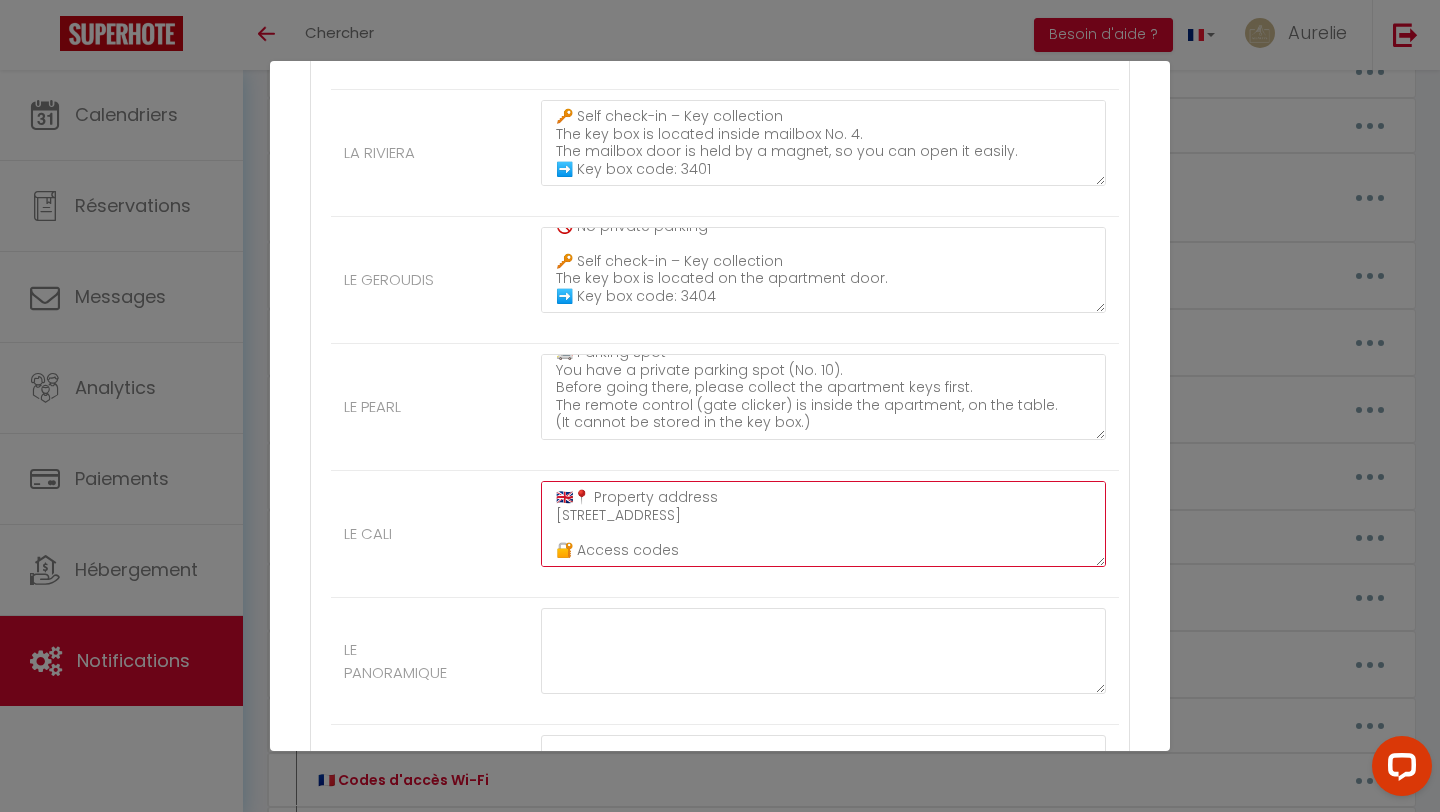 scroll, scrollTop: 519, scrollLeft: 0, axis: vertical 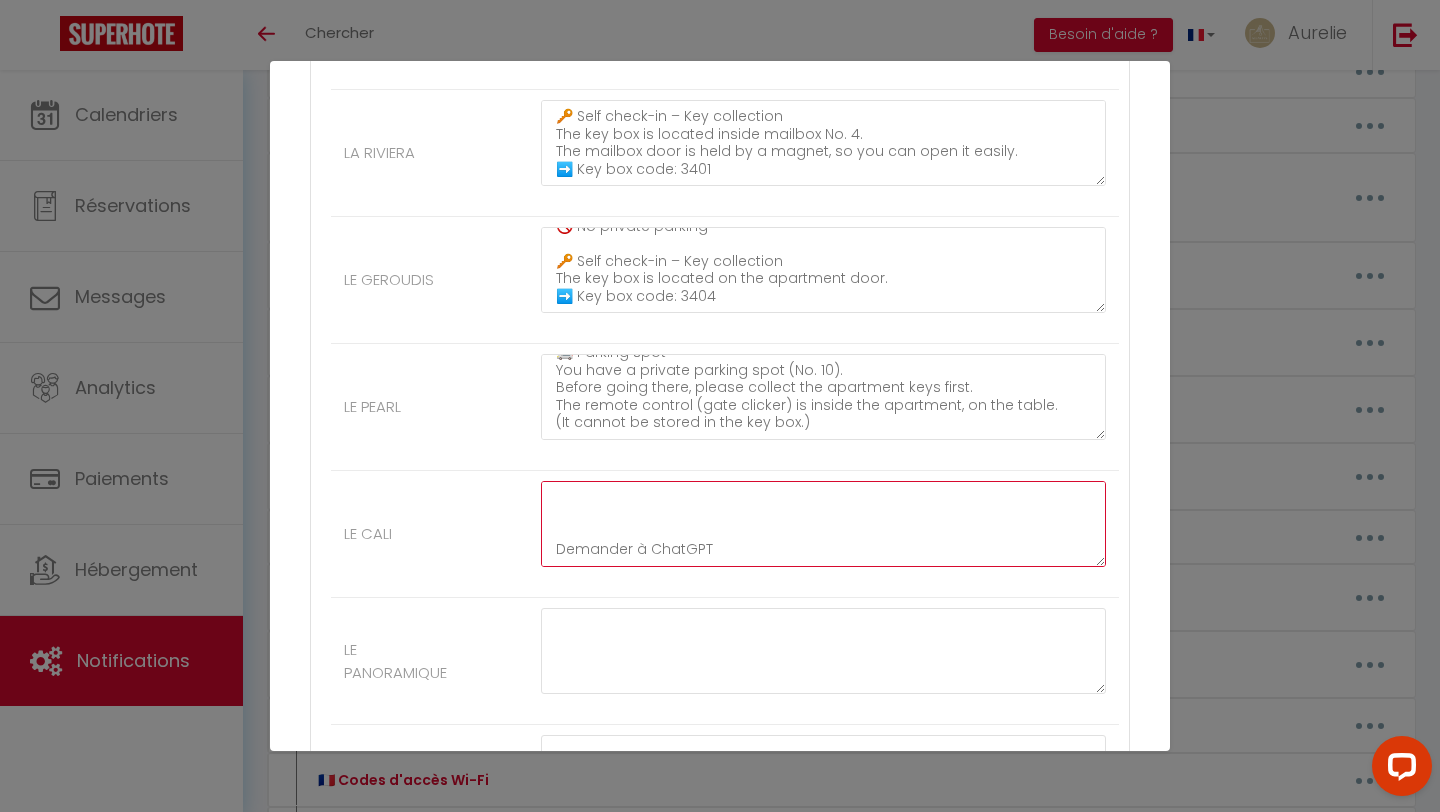 drag, startPoint x: 722, startPoint y: 539, endPoint x: 545, endPoint y: 532, distance: 177.13837 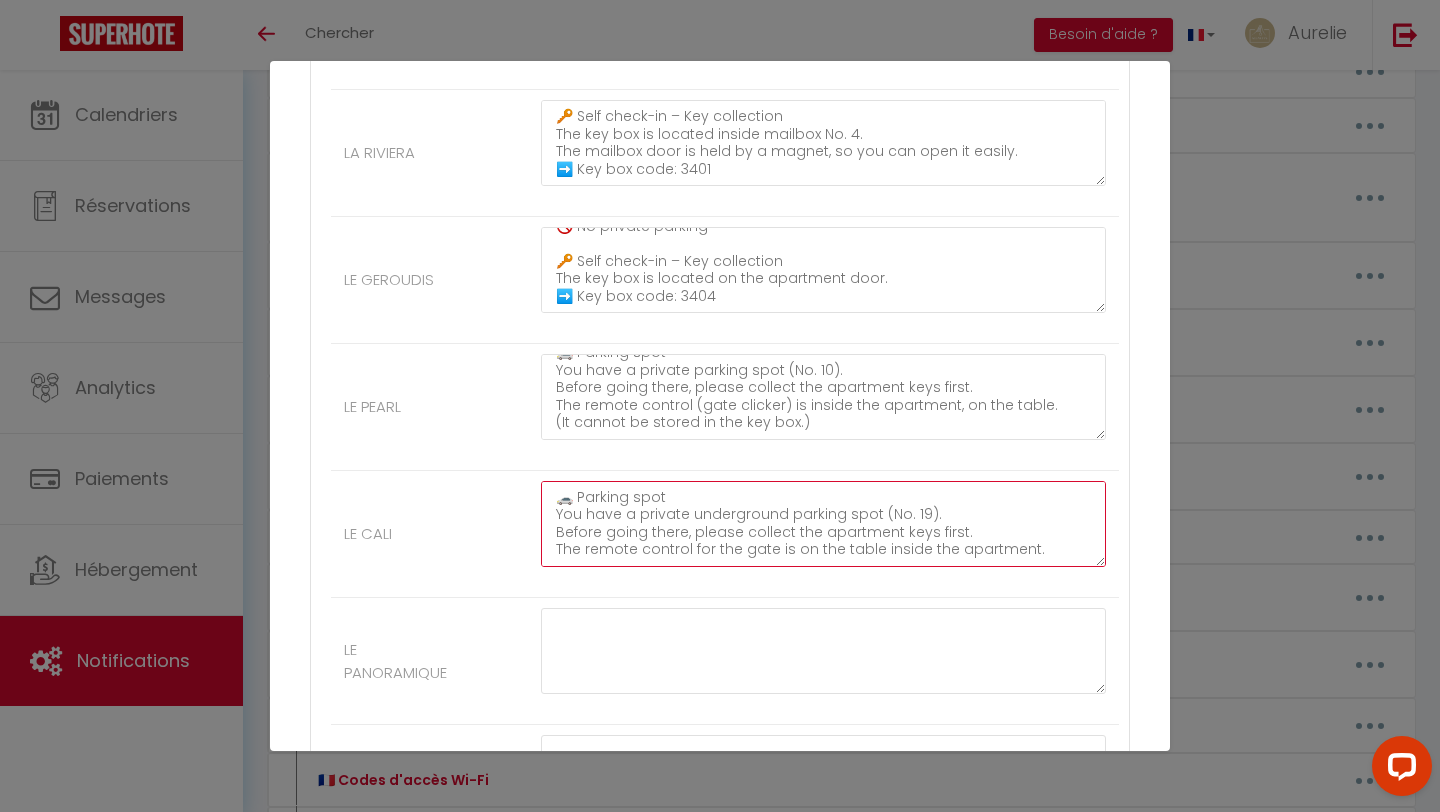 scroll, scrollTop: 382, scrollLeft: 0, axis: vertical 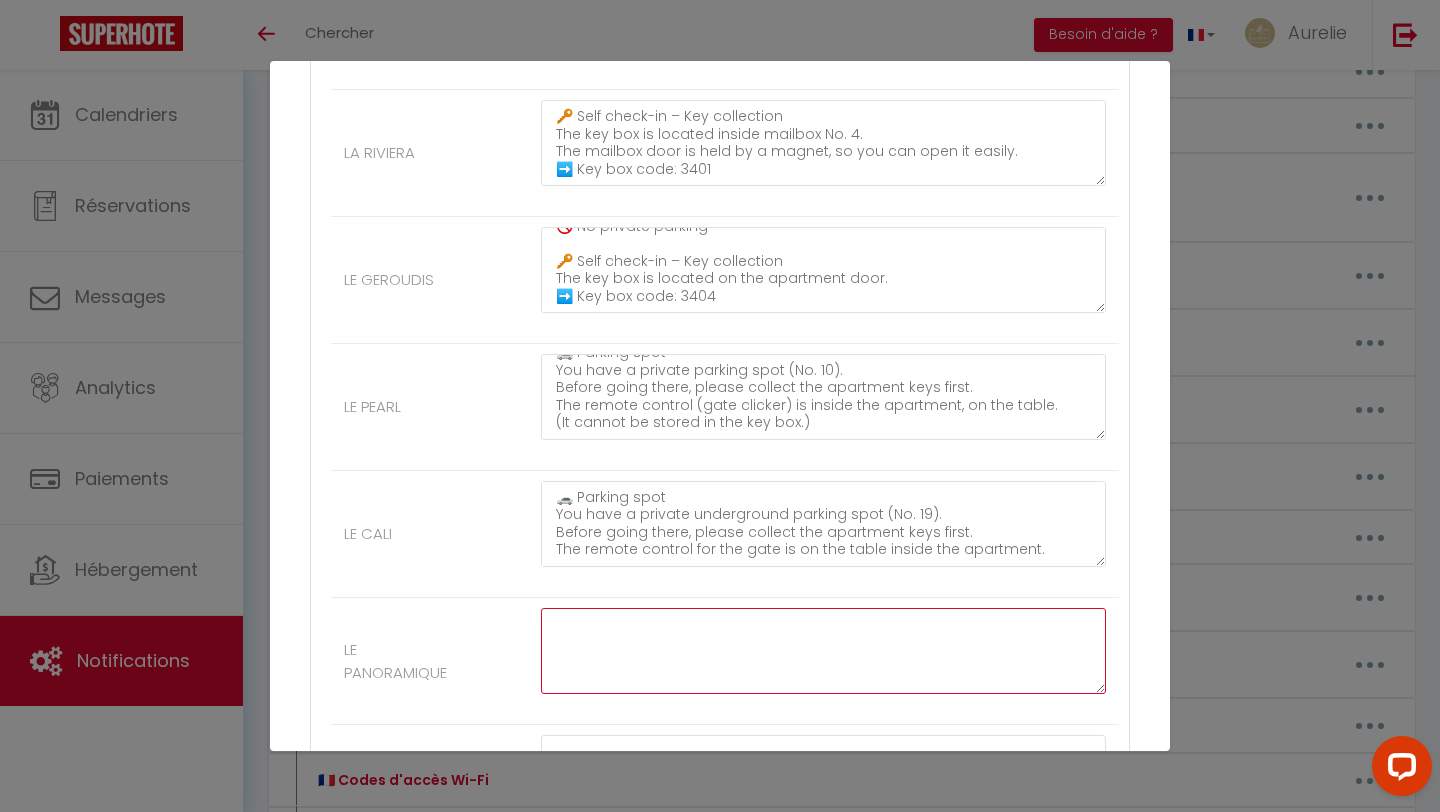 click at bounding box center [823, 651] 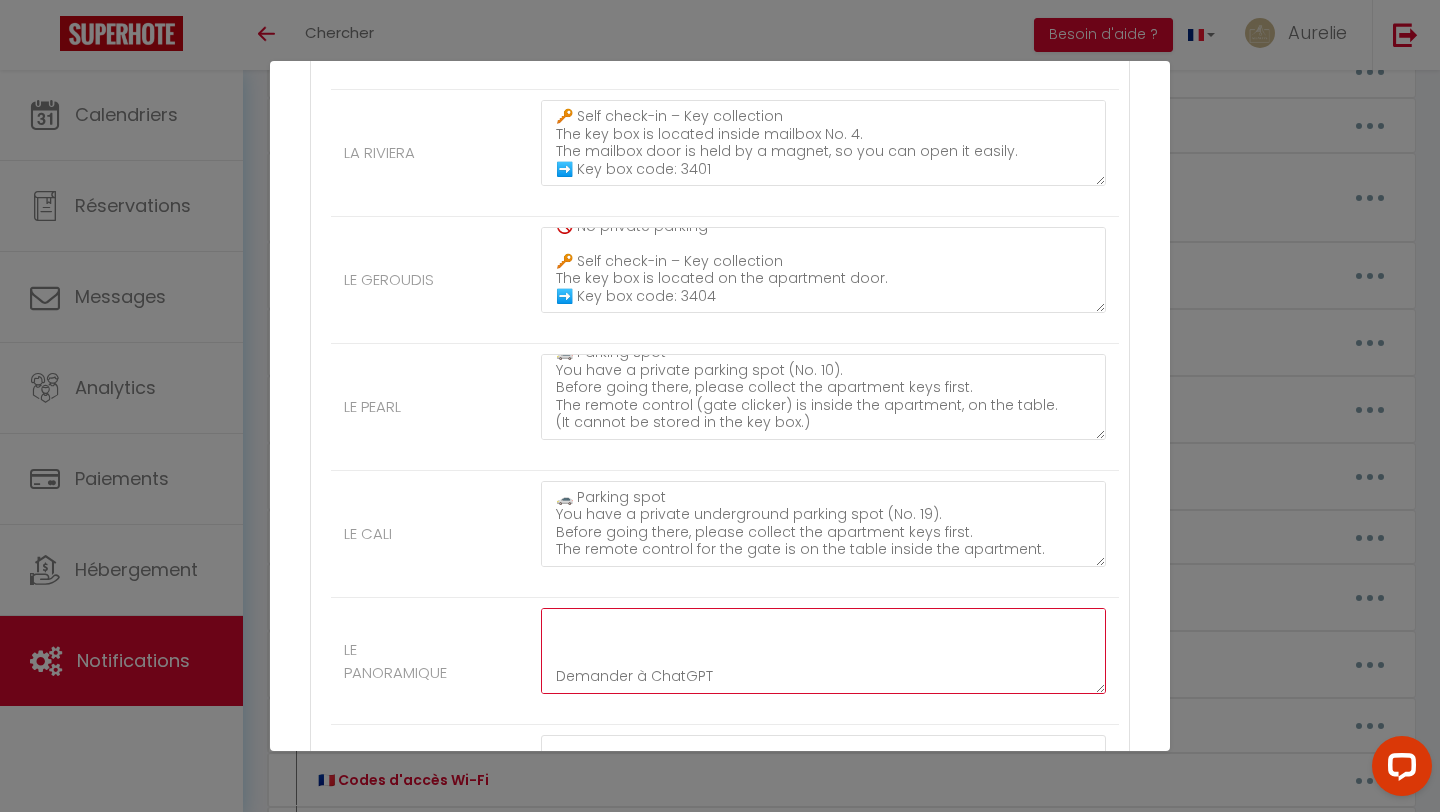 drag, startPoint x: 719, startPoint y: 661, endPoint x: 455, endPoint y: 661, distance: 264 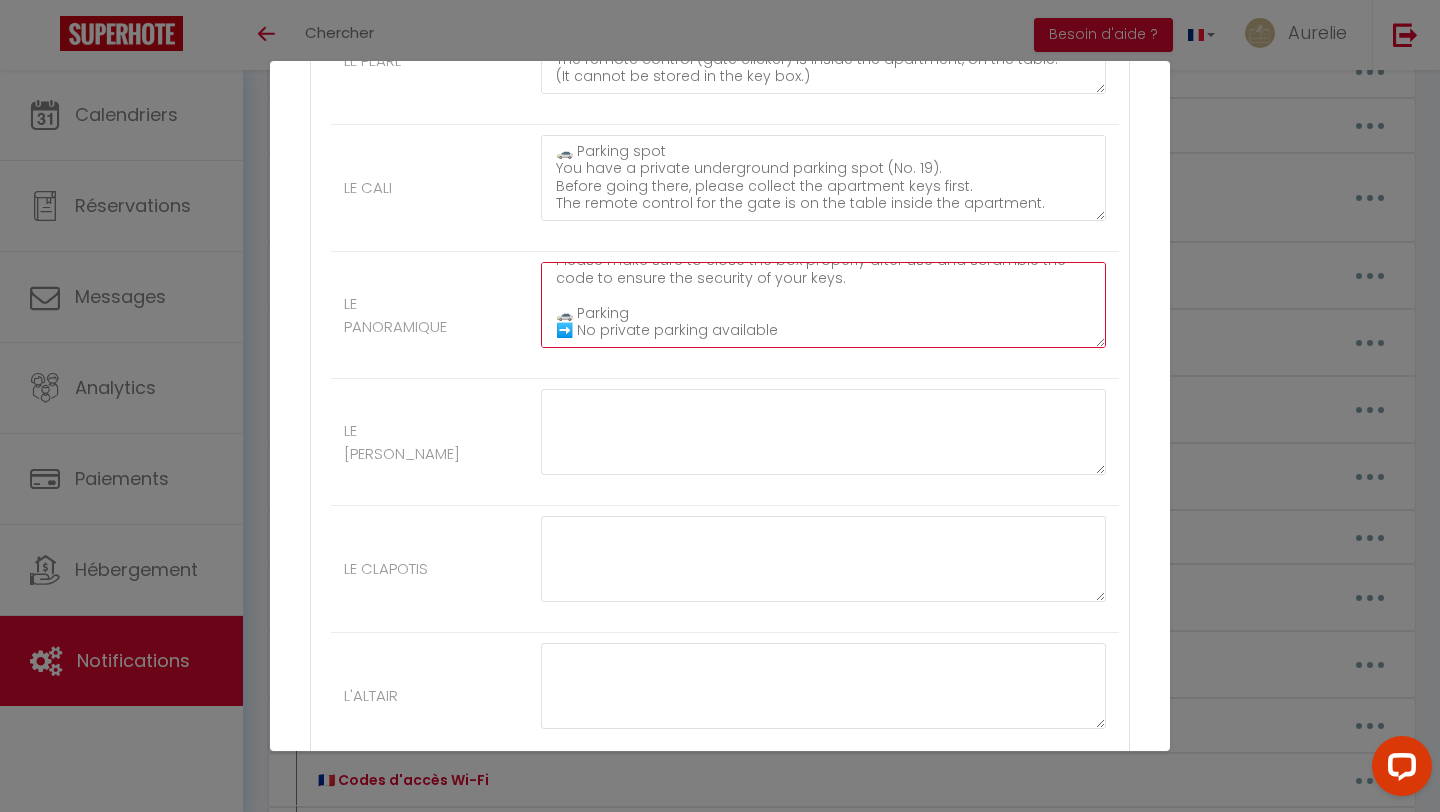 scroll, scrollTop: 1397, scrollLeft: 0, axis: vertical 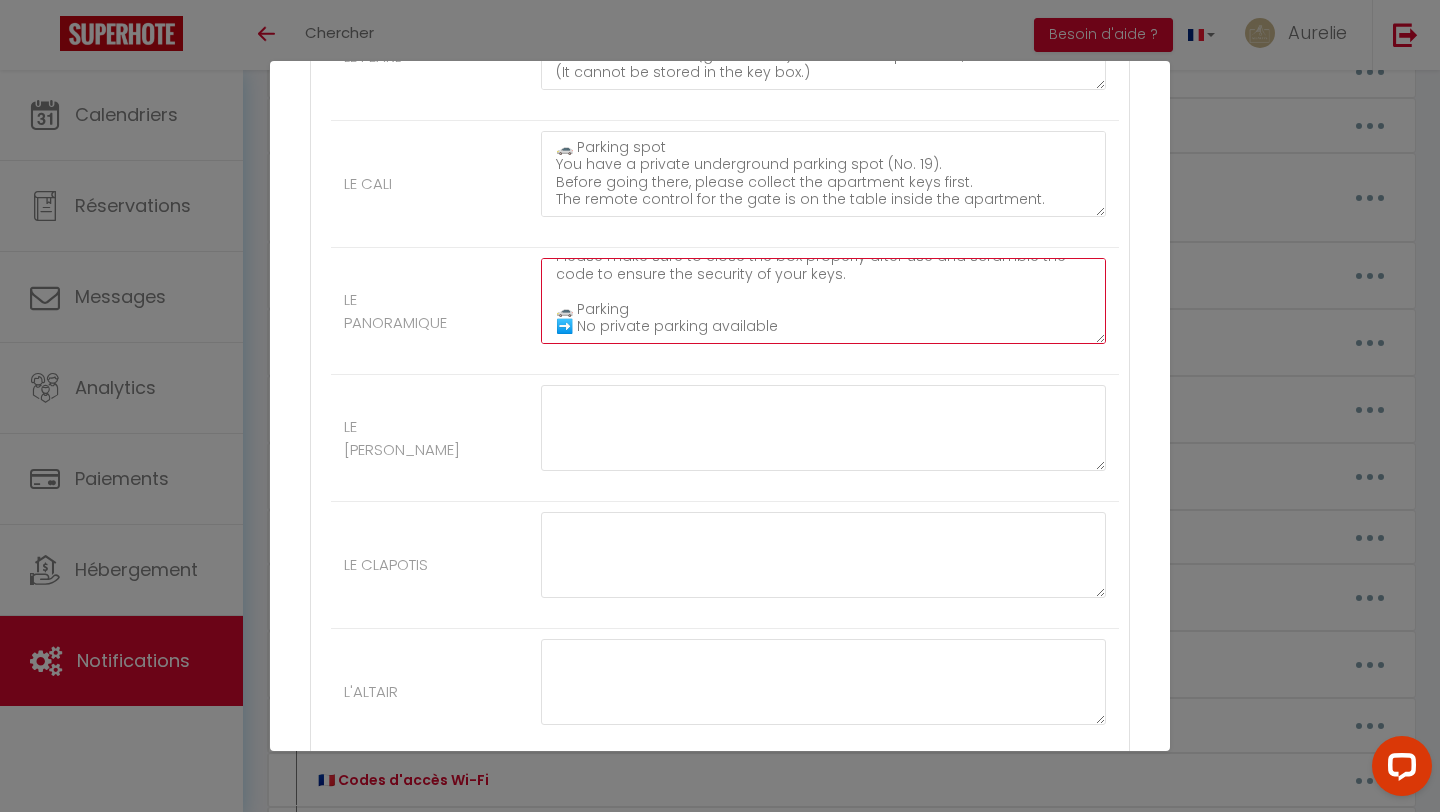 click on "🇬🇧📍 Property address
[STREET_ADDRESS] (right next to Tabac de l'Europe)
Résidence [GEOGRAPHIC_DATA] 105 – 10th floor
[GEOGRAPHIC_DATA]
🔐 Building access
➡️ Building code: access badge required
🔑 Self check-in – Key collection
➡️ Before heading to your accommodation, please collect the keys at our agency, located in a house with a white gate.
📍 Agency address:
[STREET_ADDRESS]
➡️ A large grey key box is fixed to the wall inside the courtyard
➡️ Opening code: 815
➡️ Your key location: compartment No. 1
Please make sure to close the box properly after use and scramble the code to ensure the security of your keys.
🚗 Parking
➡️ No private parking available" at bounding box center [823, 301] 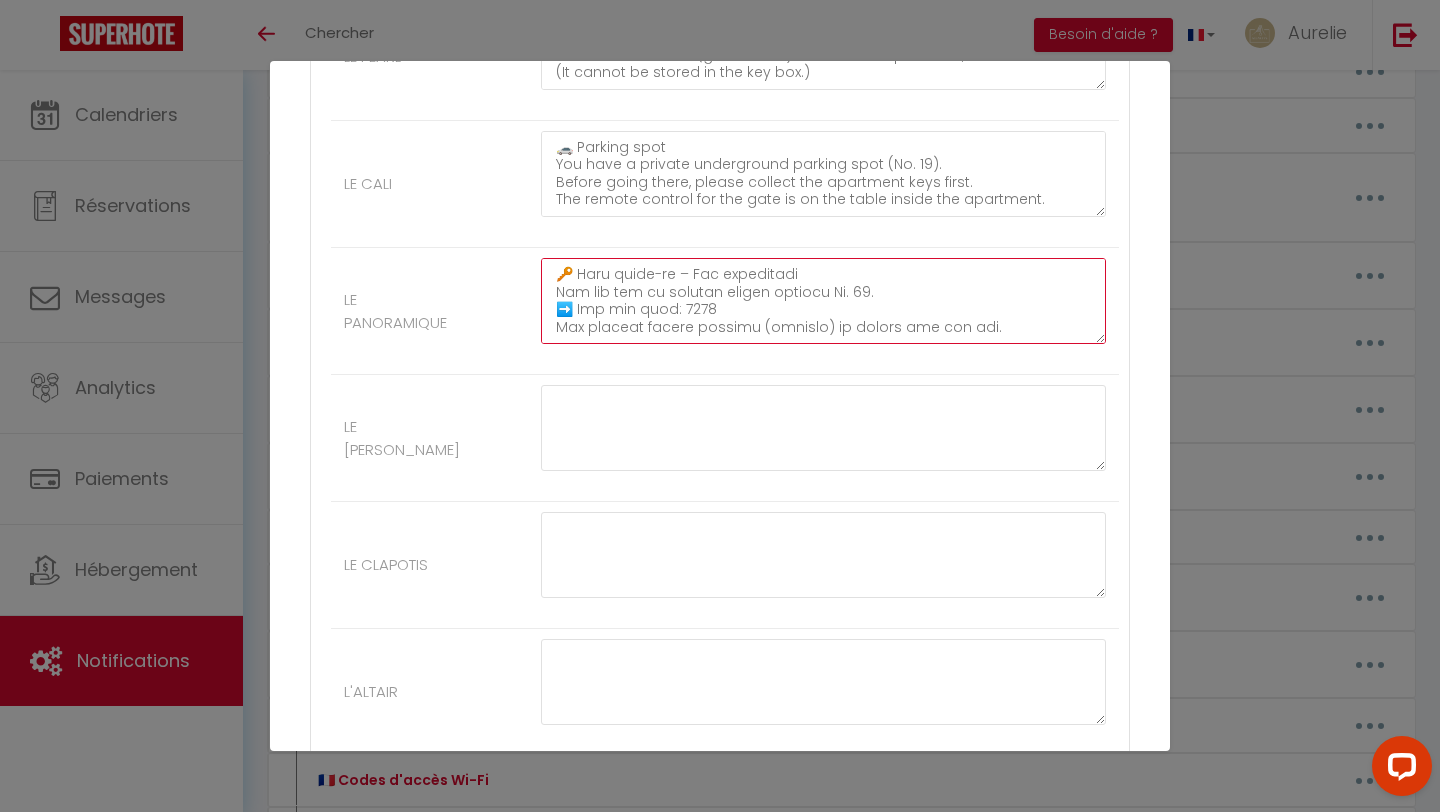 scroll, scrollTop: 770, scrollLeft: 0, axis: vertical 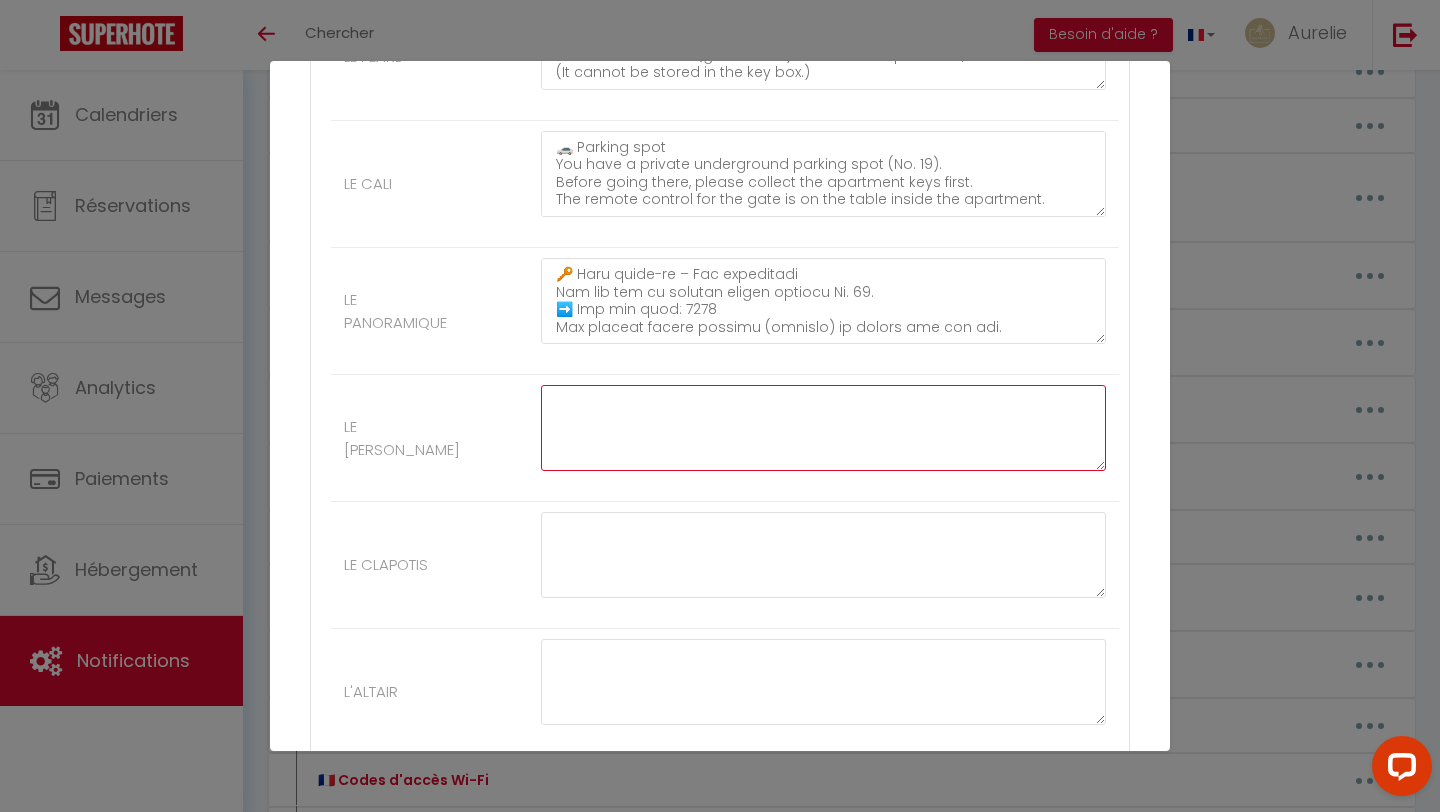 click at bounding box center (823, 428) 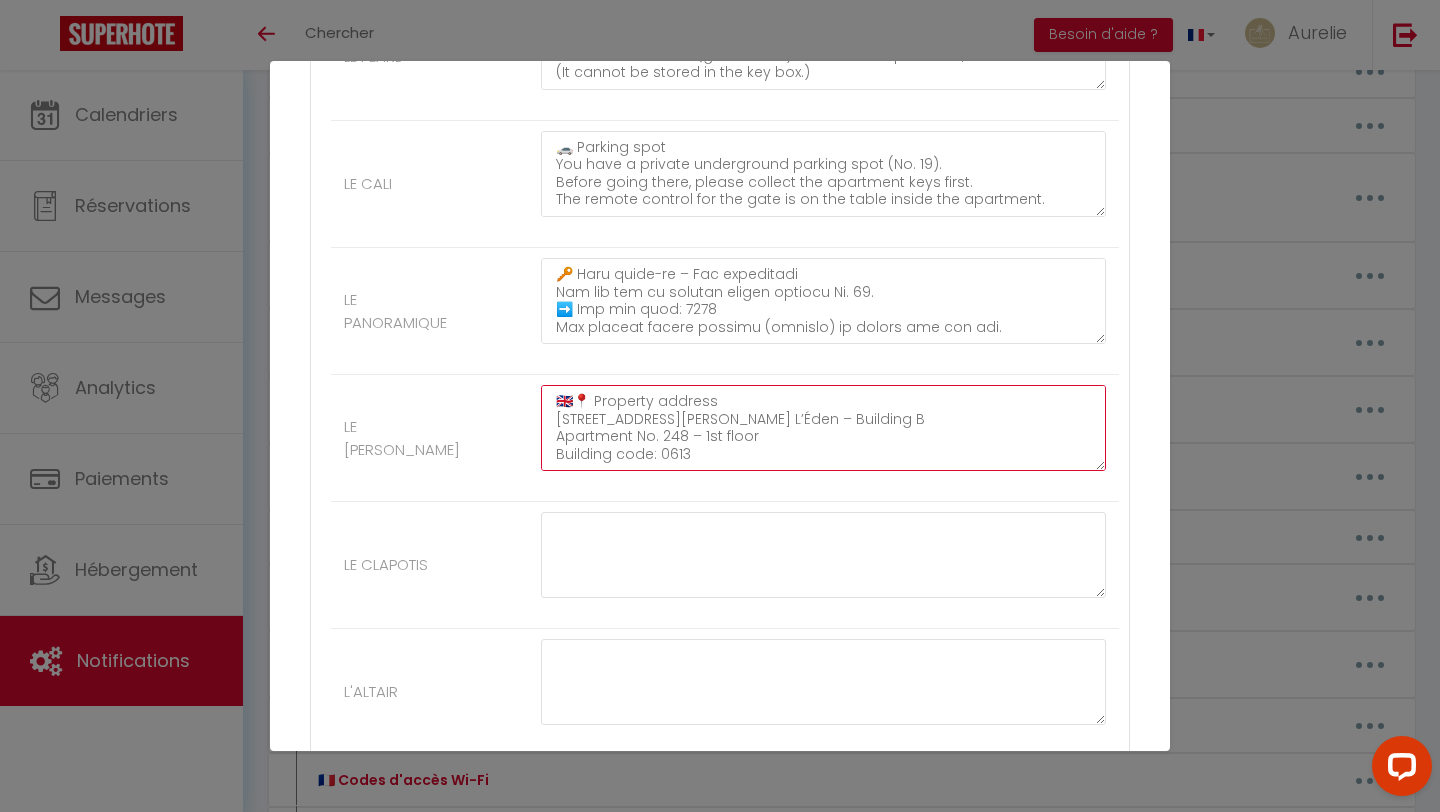 scroll, scrollTop: 431, scrollLeft: 0, axis: vertical 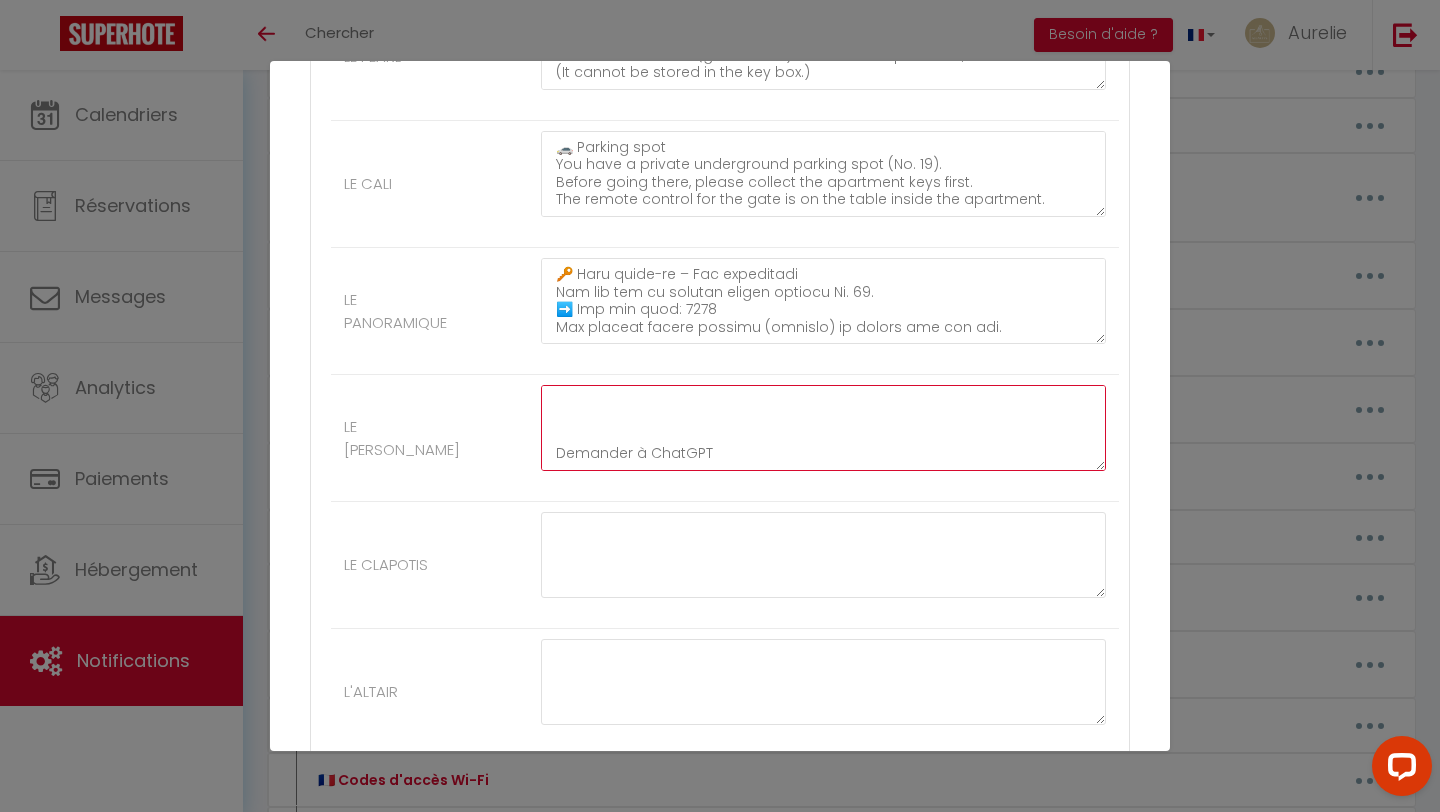 drag, startPoint x: 713, startPoint y: 449, endPoint x: 536, endPoint y: 438, distance: 177.34148 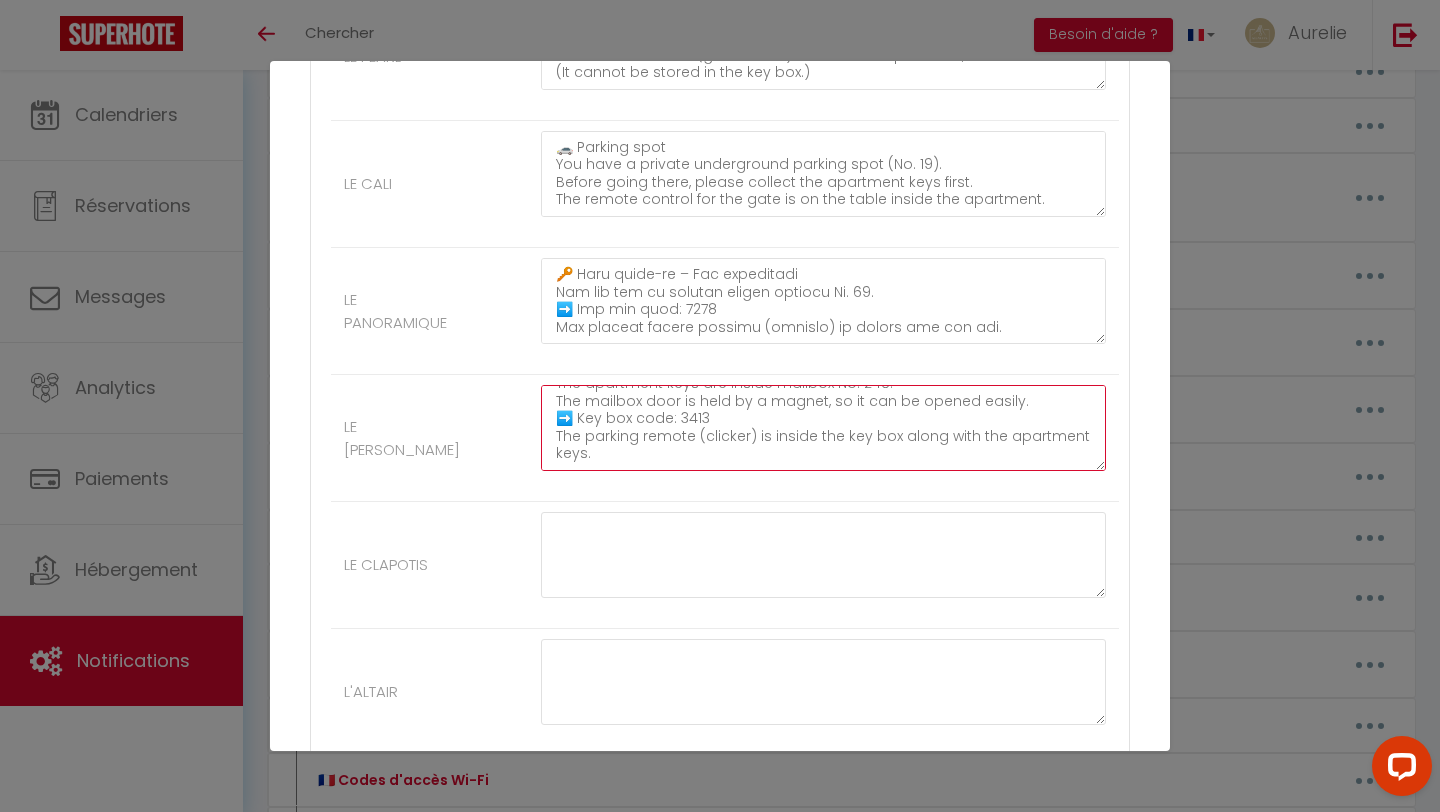 scroll, scrollTop: 310, scrollLeft: 0, axis: vertical 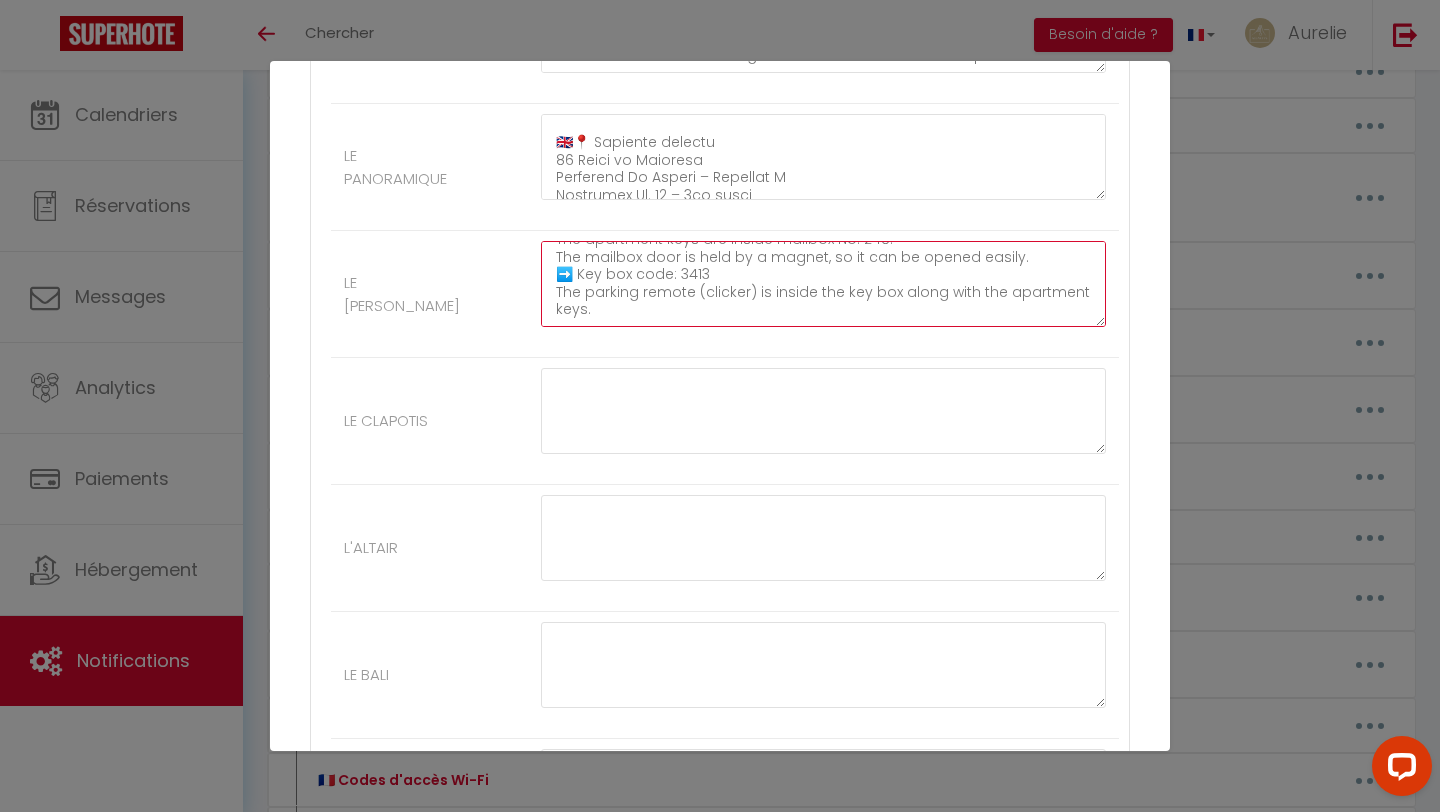 type on "🇬🇧📍 Property address
[STREET_ADDRESS][PERSON_NAME] L’Éden – Building B
Apartment No. 248 – 1st floor
Building code: 0613
🚫 No private parking
You may park on the grass or along the sides of the parking area wherever spots are unnumbered.
A free public parking lot with 2,000 spaces is located just behind the residence.
🔑 Self check-in – Key collection
The apartment keys are inside mailbox No. 248.
The mailbox door is held by a magnet, so it can be opened easily.
➡️ Key box code: 3413
The parking remote (clicker) is inside the key box along with the apartment keys." 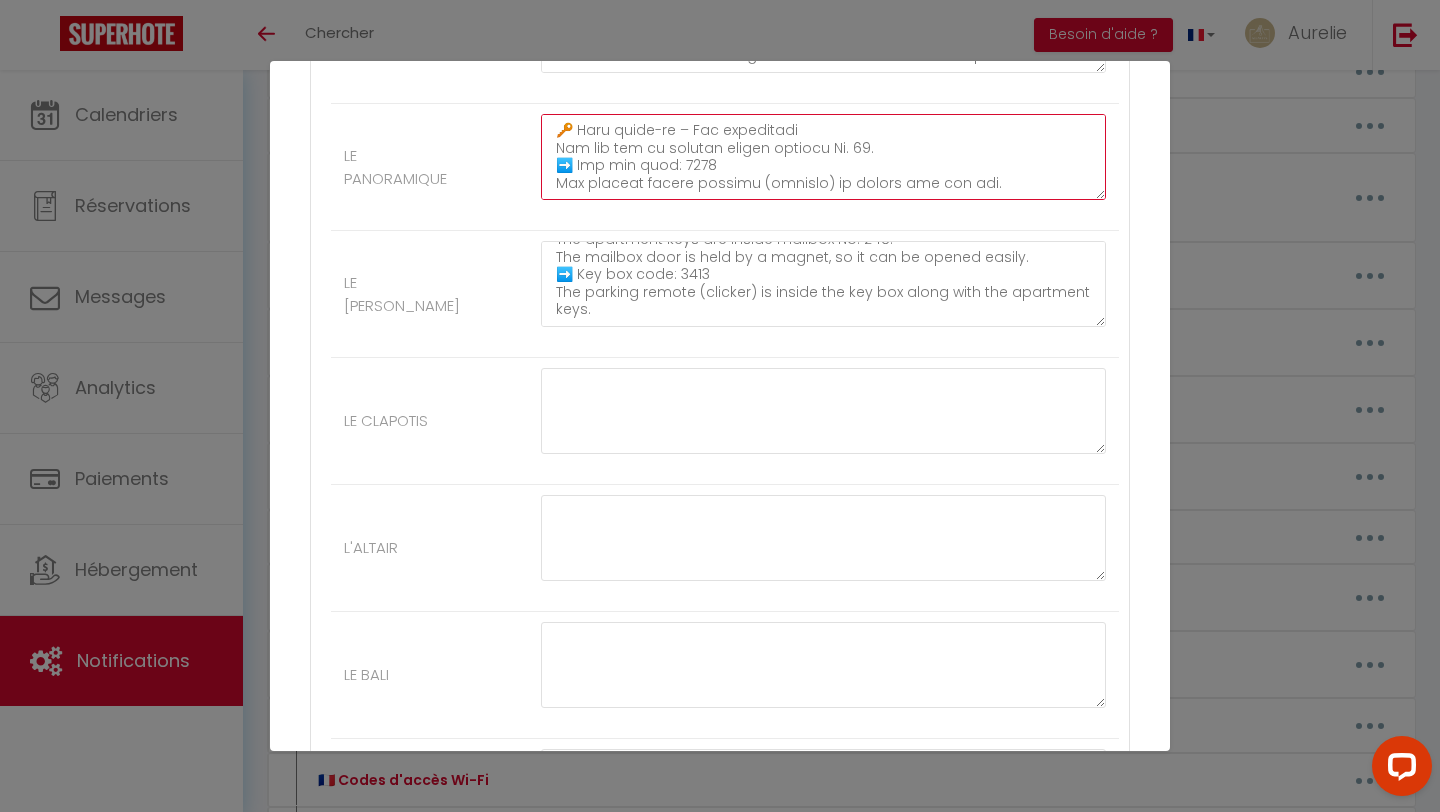 drag, startPoint x: 554, startPoint y: 137, endPoint x: 591, endPoint y: 255, distance: 123.66487 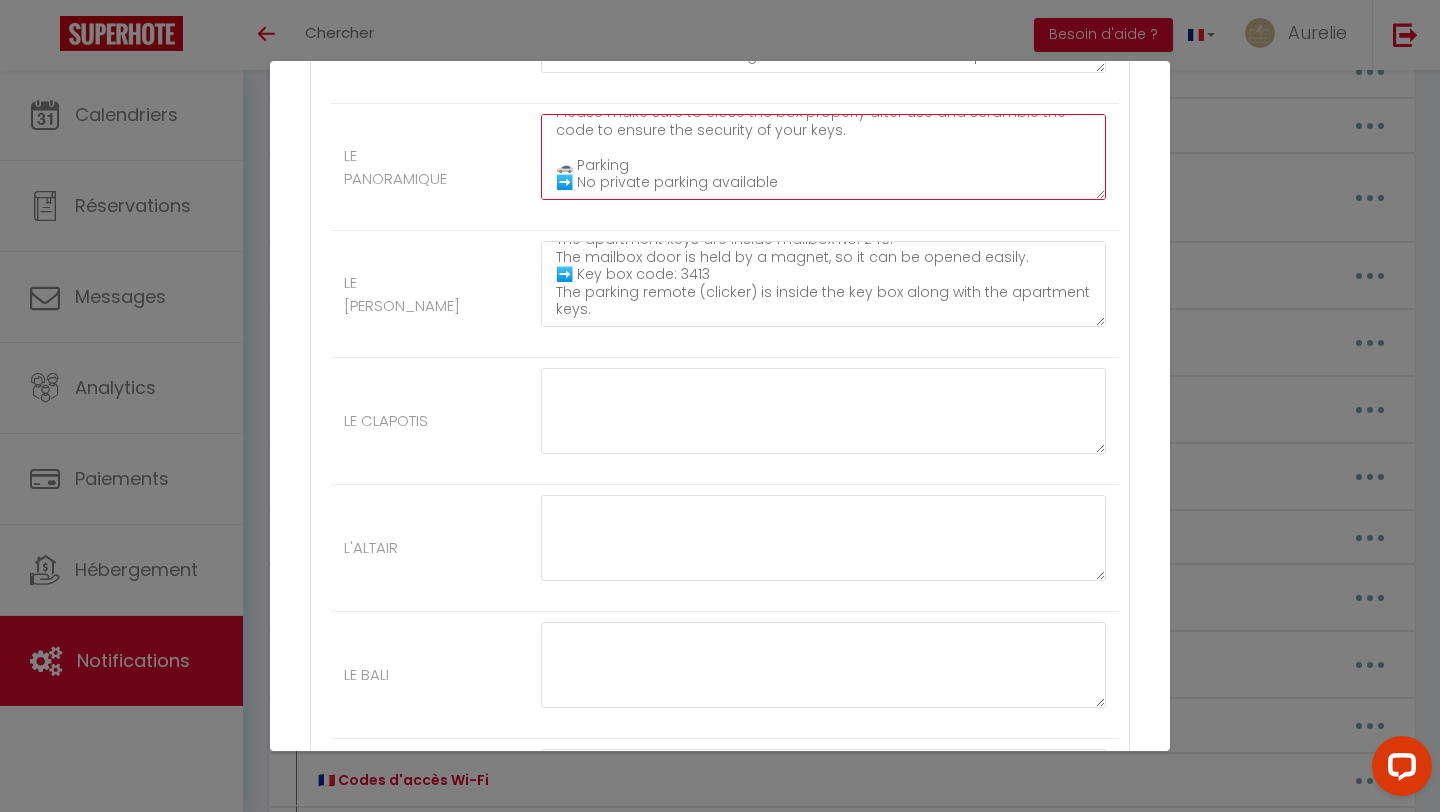 scroll, scrollTop: 402, scrollLeft: 0, axis: vertical 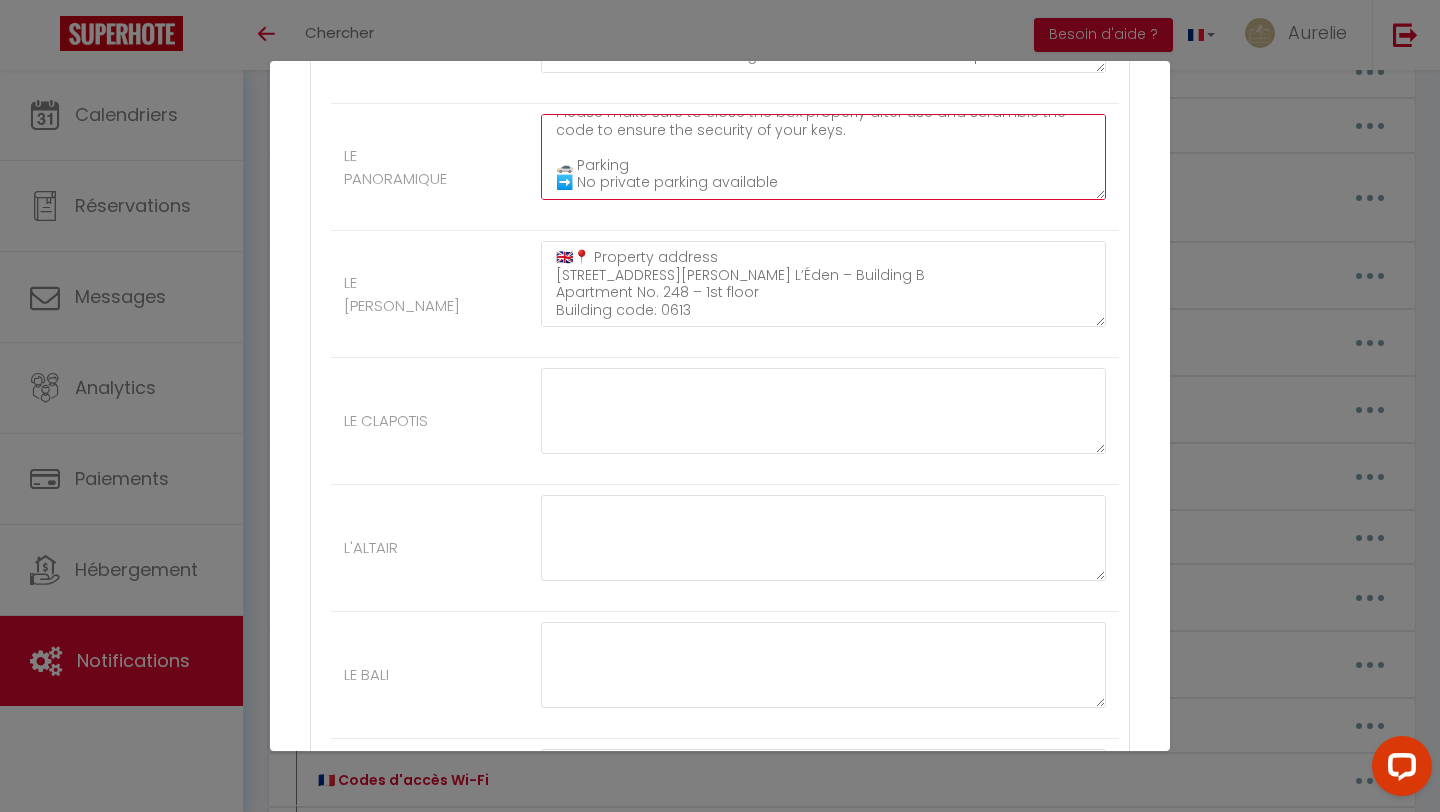 type on "🇬🇧📍 Property address
[STREET_ADDRESS] (right next to Tabac de l'Europe)
Résidence [GEOGRAPHIC_DATA] 105 – 10th floor
[GEOGRAPHIC_DATA]
🔐 Building access
➡️ Building code: access badge required
🔑 Self check-in – Key collection
➡️ Before heading to your accommodation, please collect the keys at our agency, located in a house with a white gate.
📍 Agency address:
[STREET_ADDRESS]
➡️ A large grey key box is fixed to the wall inside the courtyard
➡️ Opening code: 815
➡️ Your key location: compartment No. 1
Please make sure to close the box properly after use and scramble the code to ensure the security of your keys.
🚗 Parking
➡️ No private parking available" 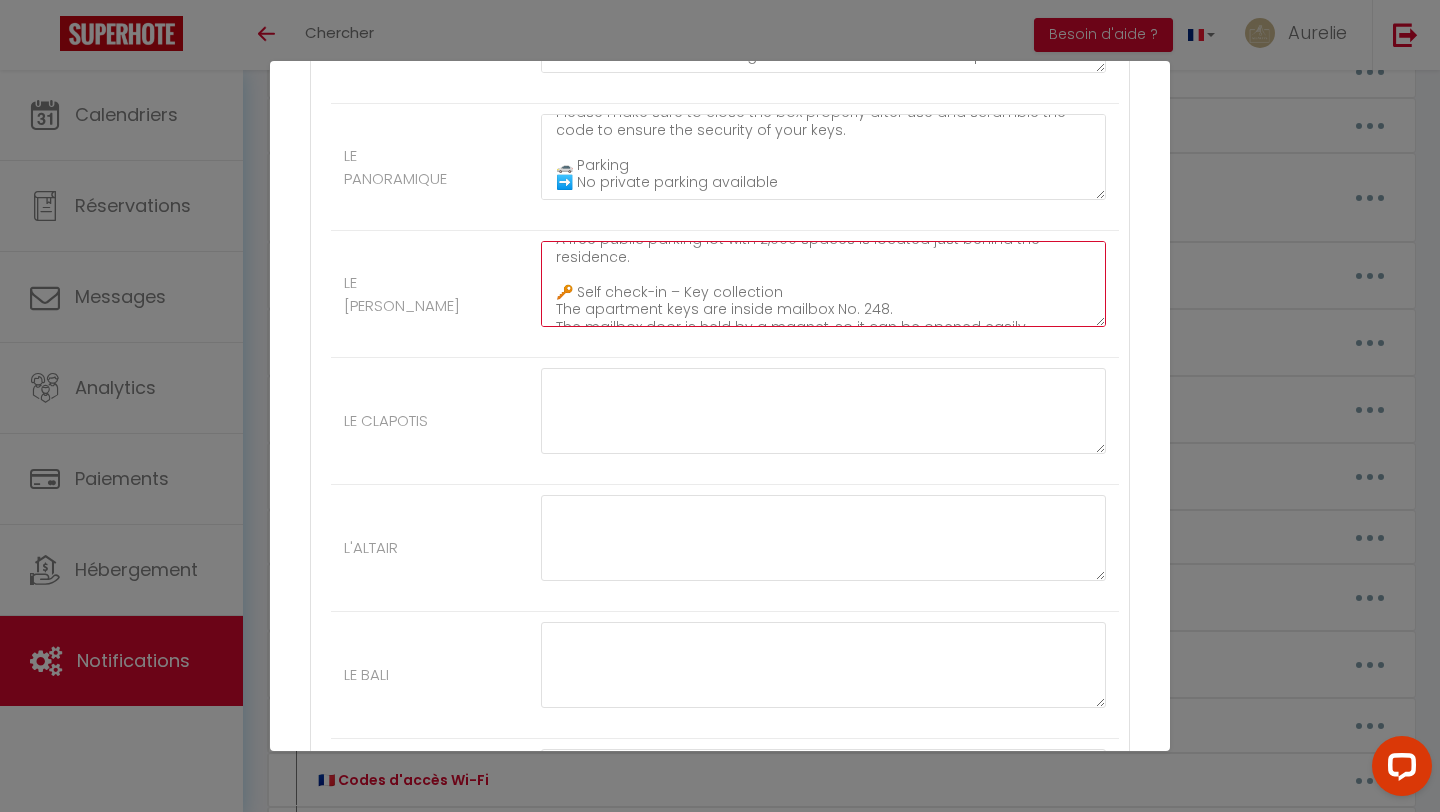 scroll, scrollTop: 437, scrollLeft: 0, axis: vertical 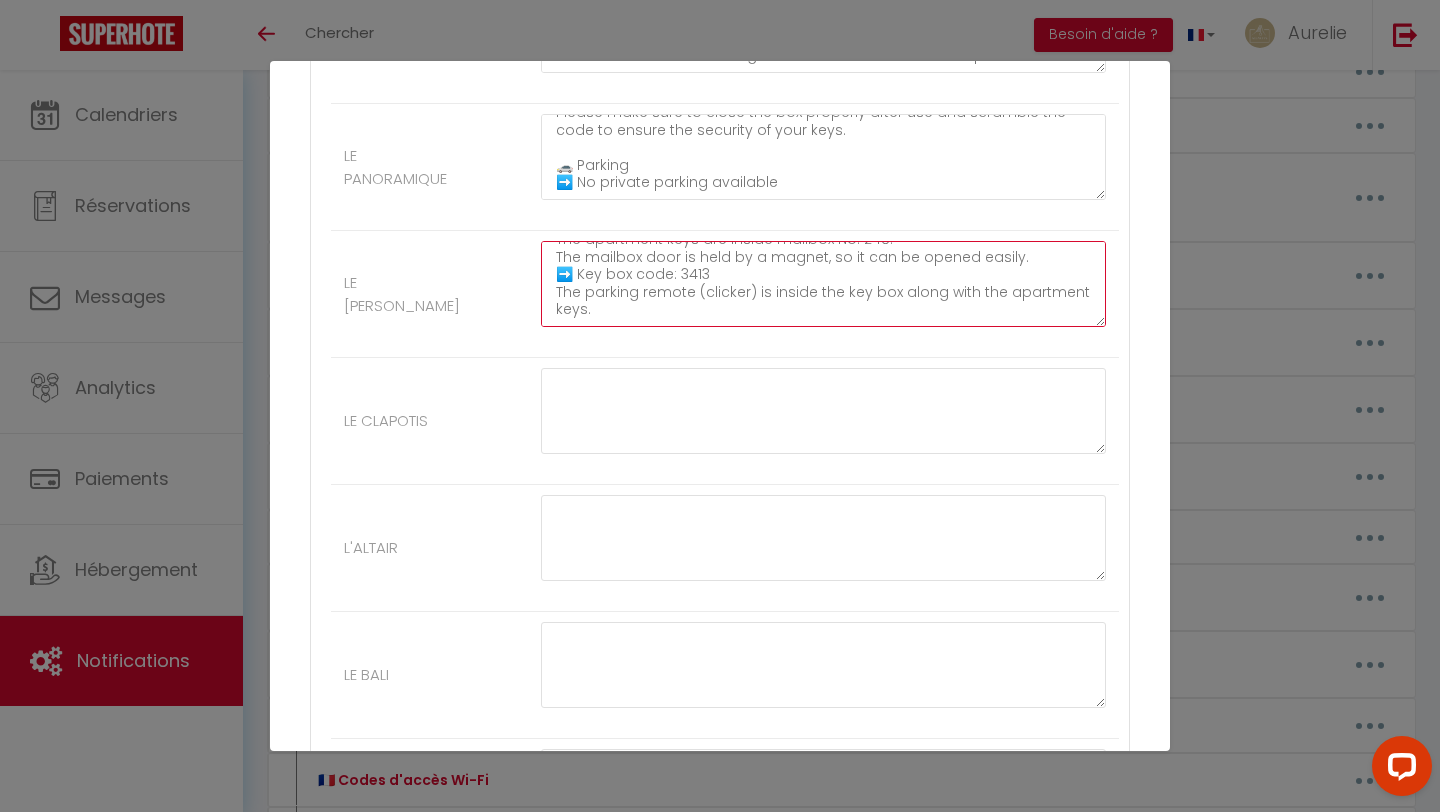 drag, startPoint x: 556, startPoint y: 258, endPoint x: 588, endPoint y: 359, distance: 105.9481 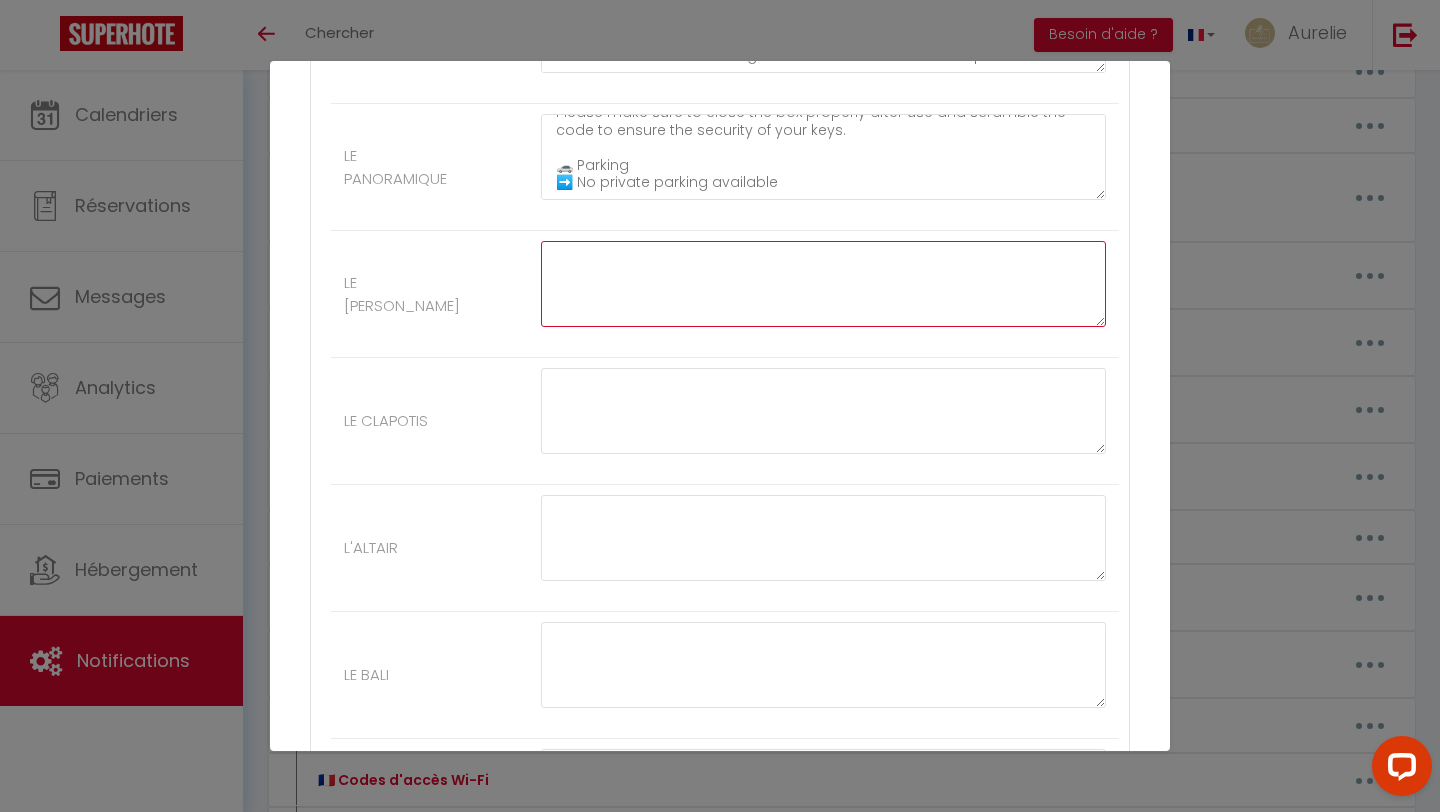 scroll, scrollTop: 0, scrollLeft: 0, axis: both 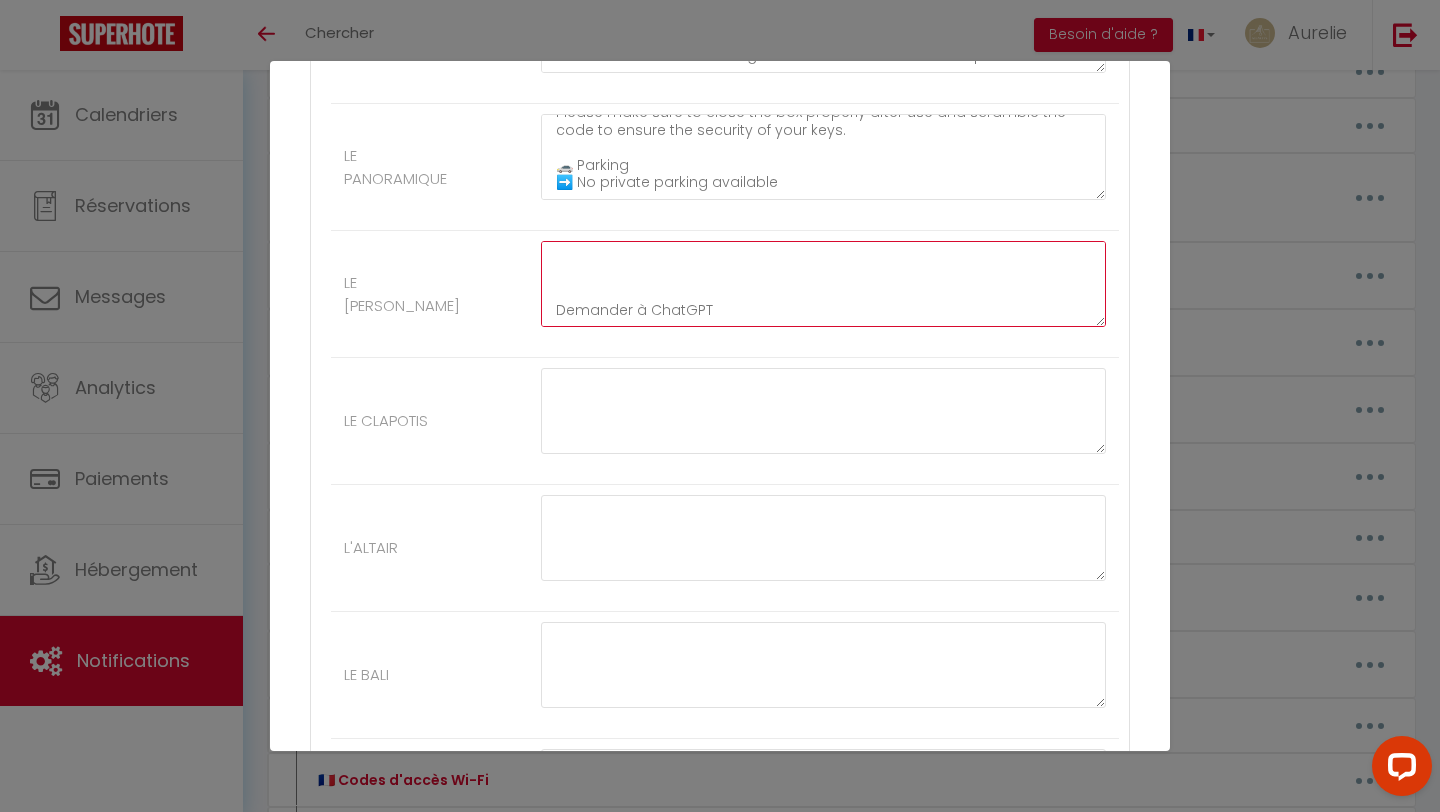 drag, startPoint x: 733, startPoint y: 294, endPoint x: 520, endPoint y: 294, distance: 213 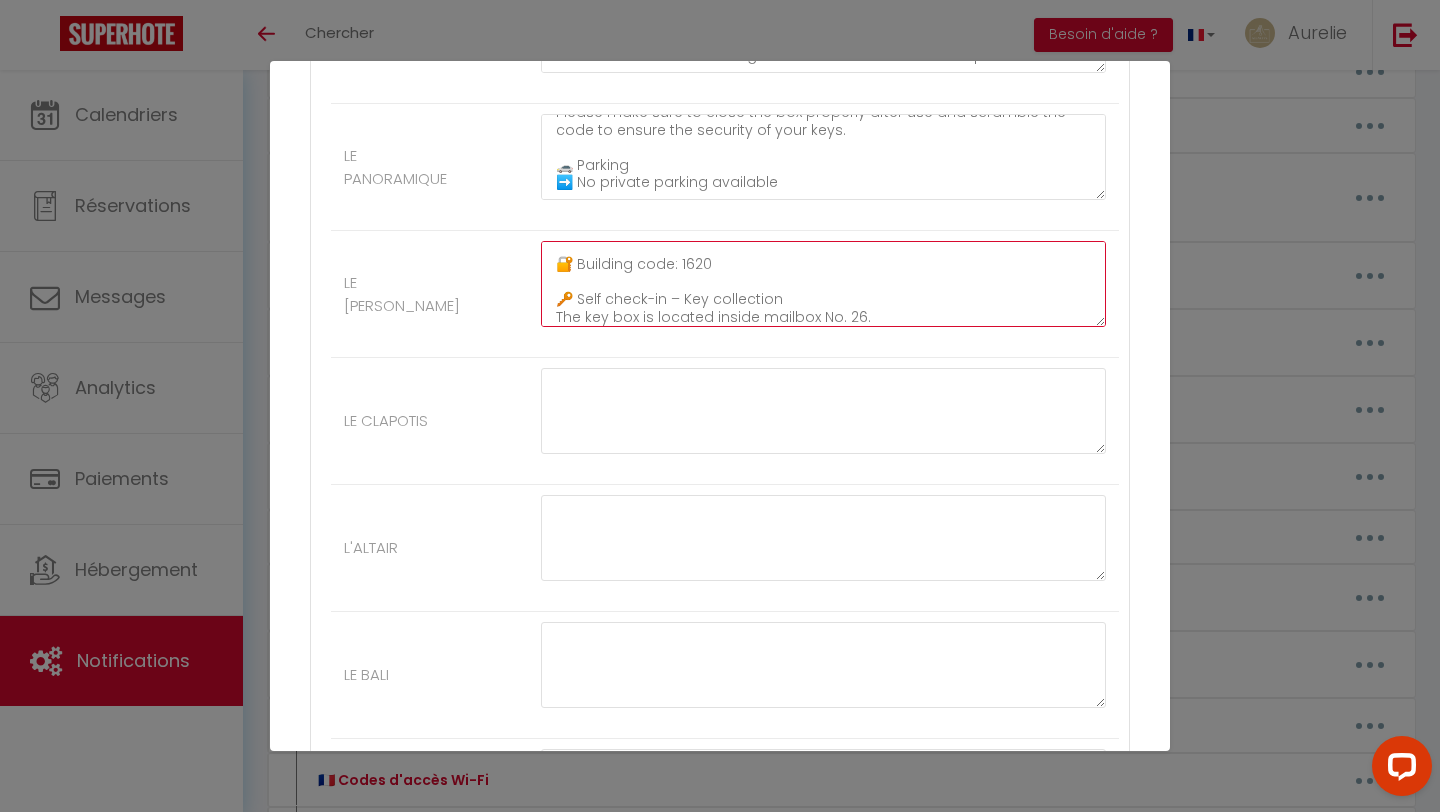 scroll, scrollTop: 94, scrollLeft: 0, axis: vertical 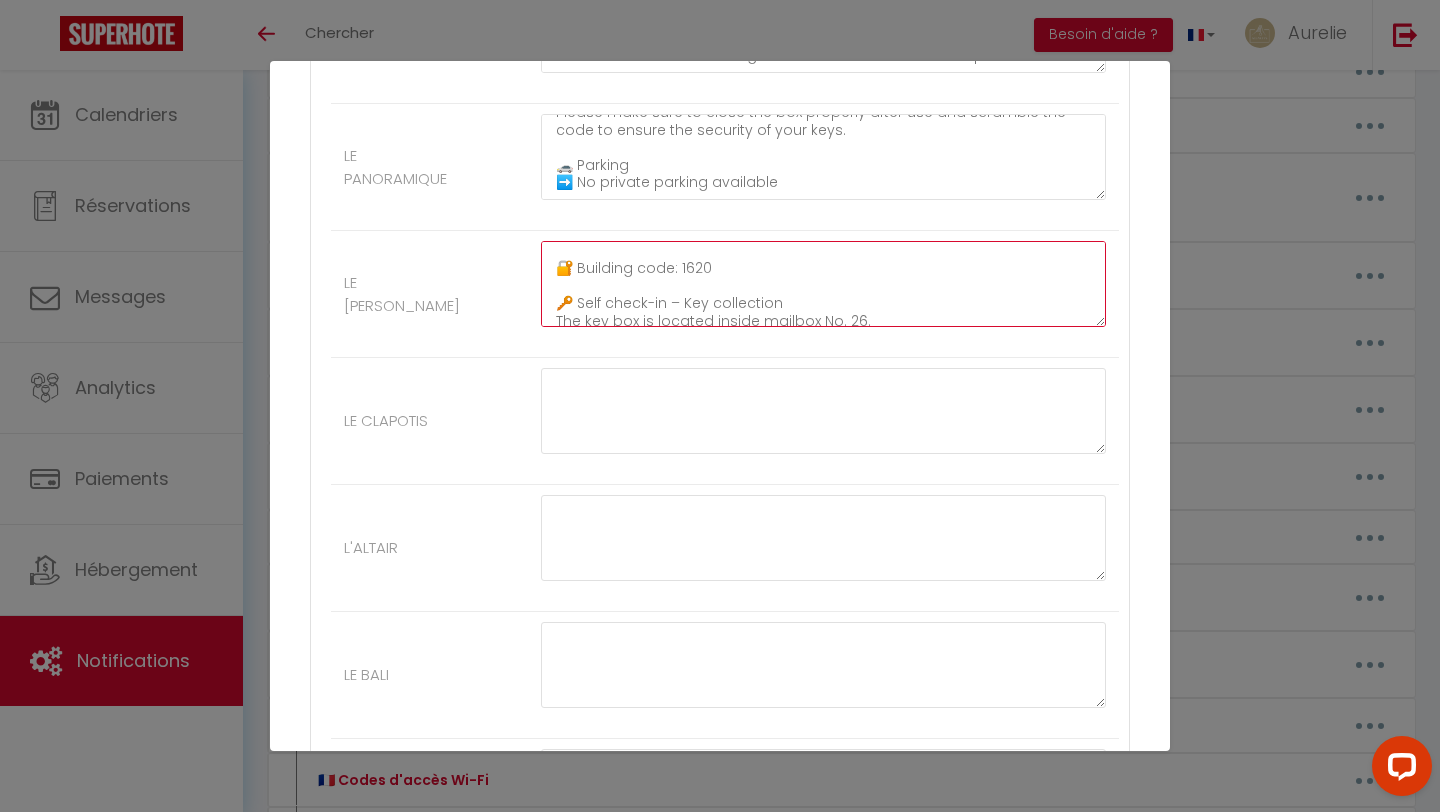type on "🇬🇧📍 Property address
[STREET_ADDRESS][GEOGRAPHIC_DATA][PERSON_NAME] – Building A
Apartment [STREET_ADDRESS]
🅿️ Parking spot No. 7
🔐 Building code: 1620
🔑 Self check-in – Key collection
The key box is located inside mailbox No. 26.
➡️ Key box code: 3406
The parking remote control (clicker) is inside the key box." 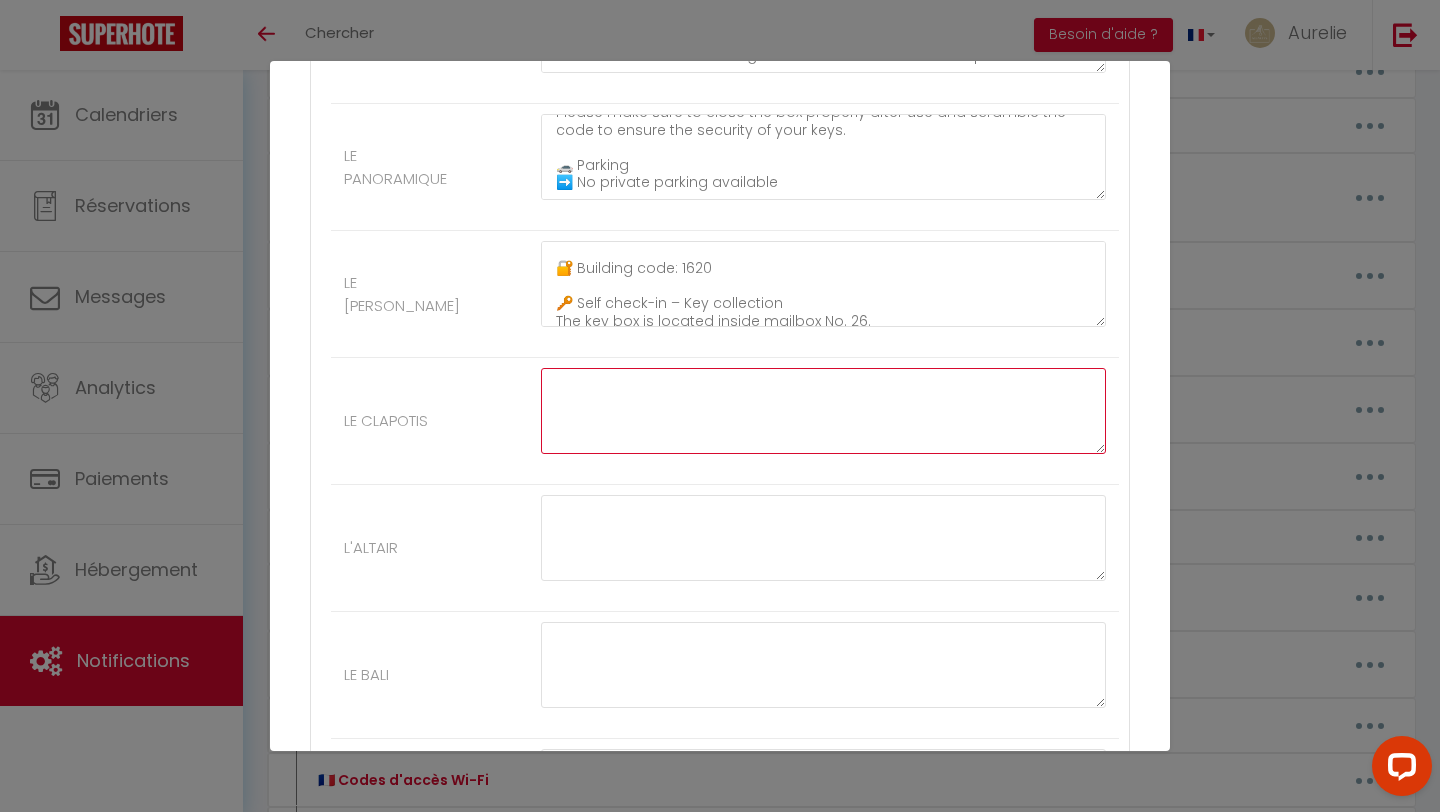 click at bounding box center (823, 411) 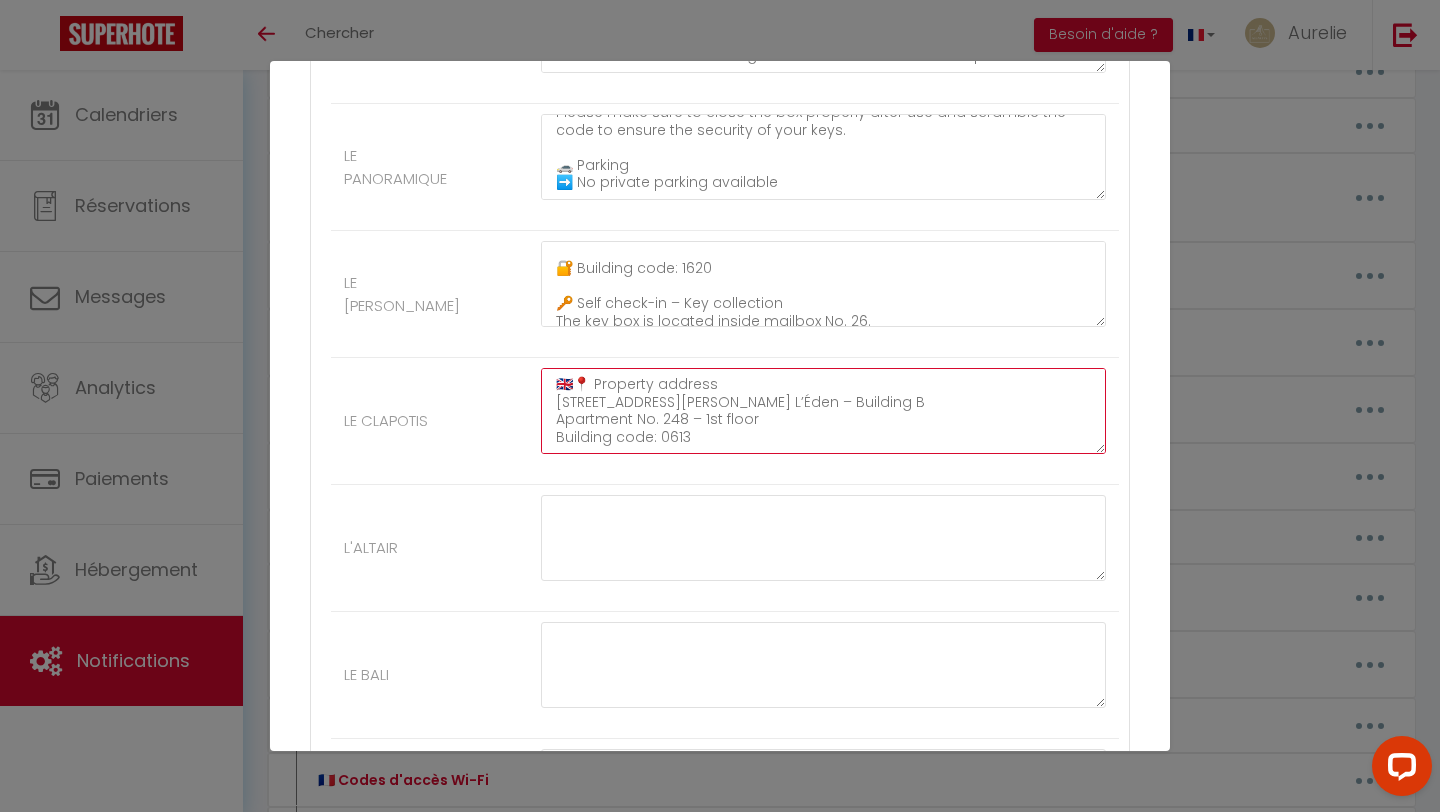 scroll, scrollTop: 431, scrollLeft: 0, axis: vertical 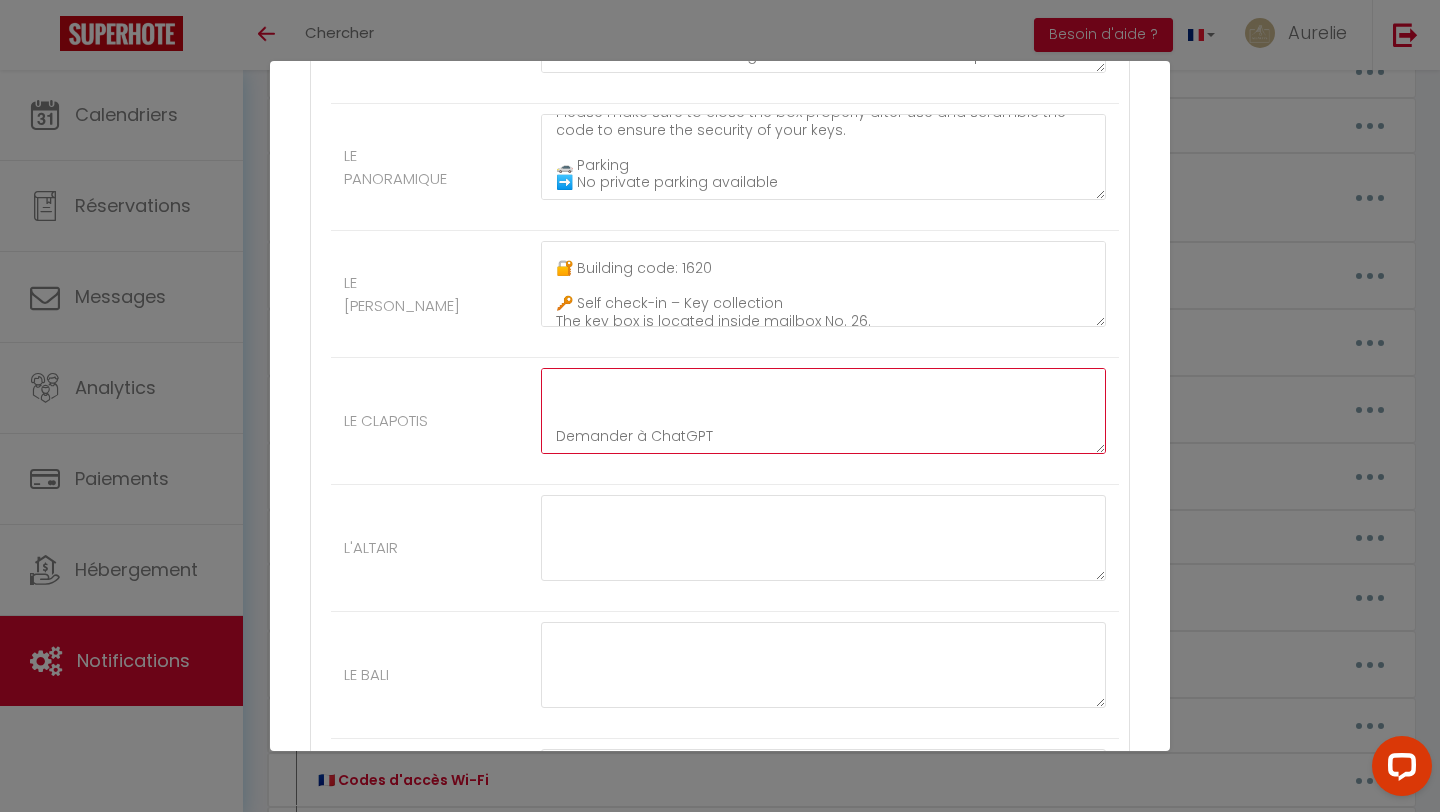 drag, startPoint x: 718, startPoint y: 424, endPoint x: 534, endPoint y: 415, distance: 184.21997 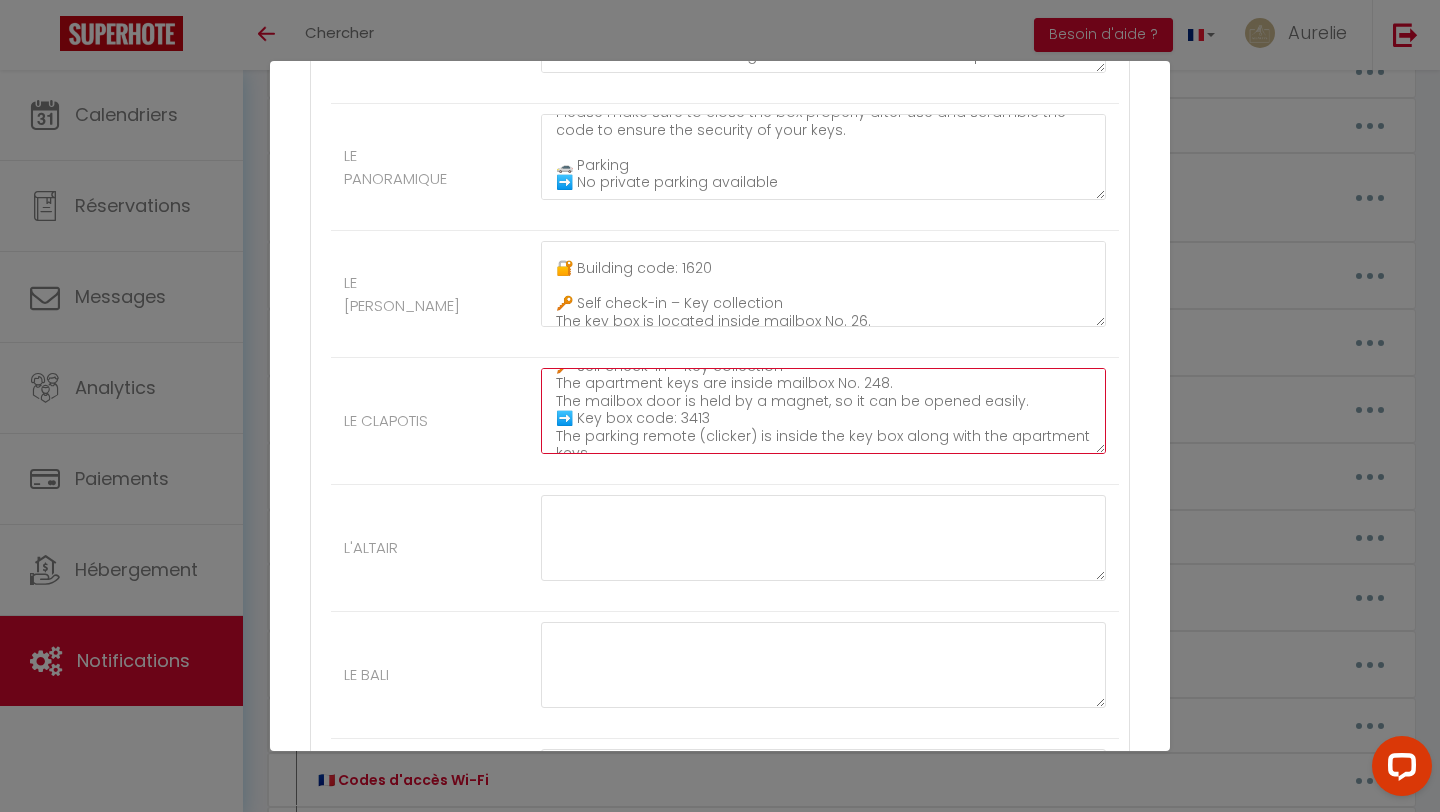 scroll, scrollTop: 220, scrollLeft: 0, axis: vertical 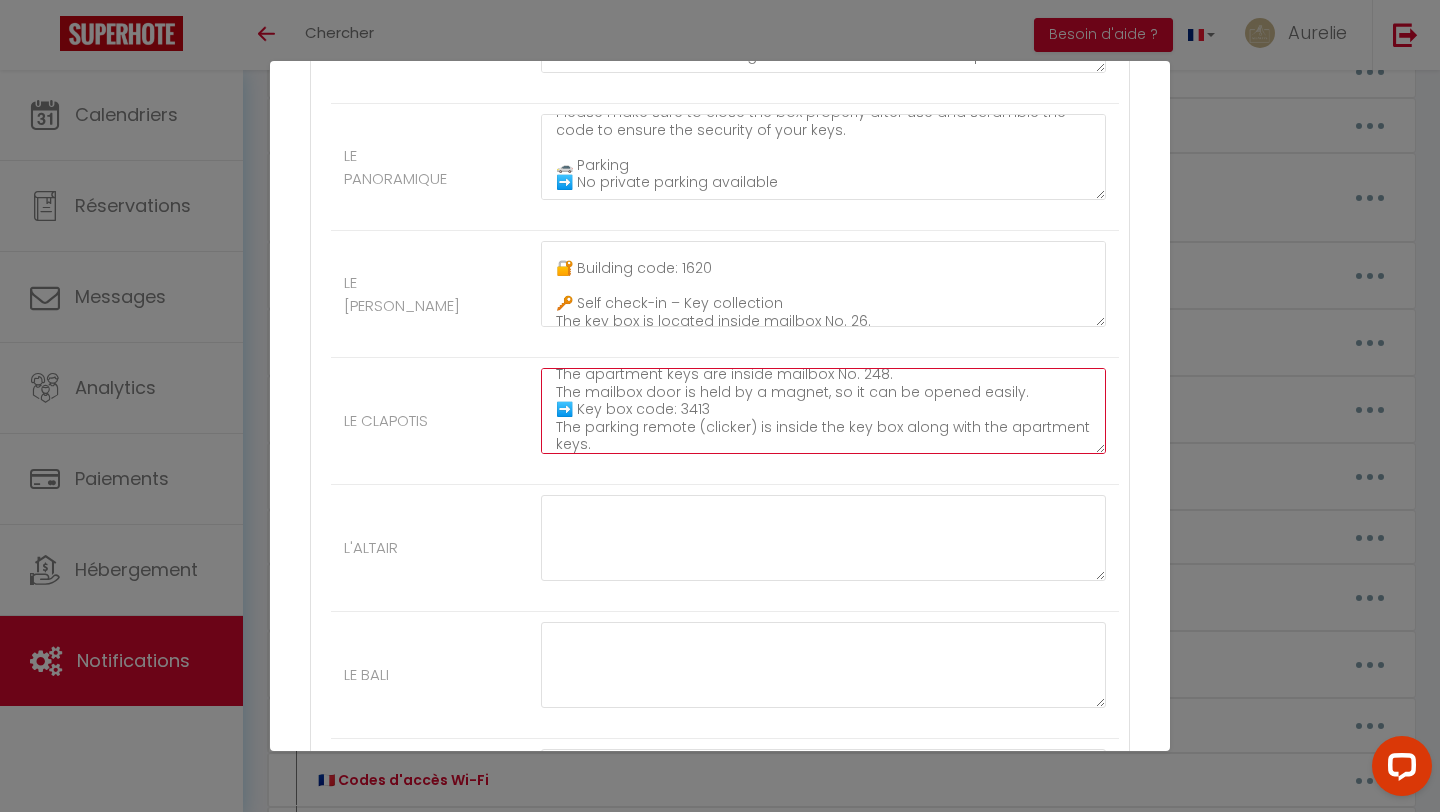 type on "🇬🇧📍 Property address
[STREET_ADDRESS][PERSON_NAME] L’Éden – Building B
Apartment No. 248 – 1st floor
Building code: 0613
🚫 No private parking
You may park on the grass or along the sides of the parking area wherever spots are unnumbered.
A free public parking lot with 2,000 spaces is located just behind the residence.
🔑 Self check-in – Key collection
The apartment keys are inside mailbox No. 248.
The mailbox door is held by a magnet, so it can be opened easily.
➡️ Key box code: 3413
The parking remote (clicker) is inside the key box along with the apartment keys." 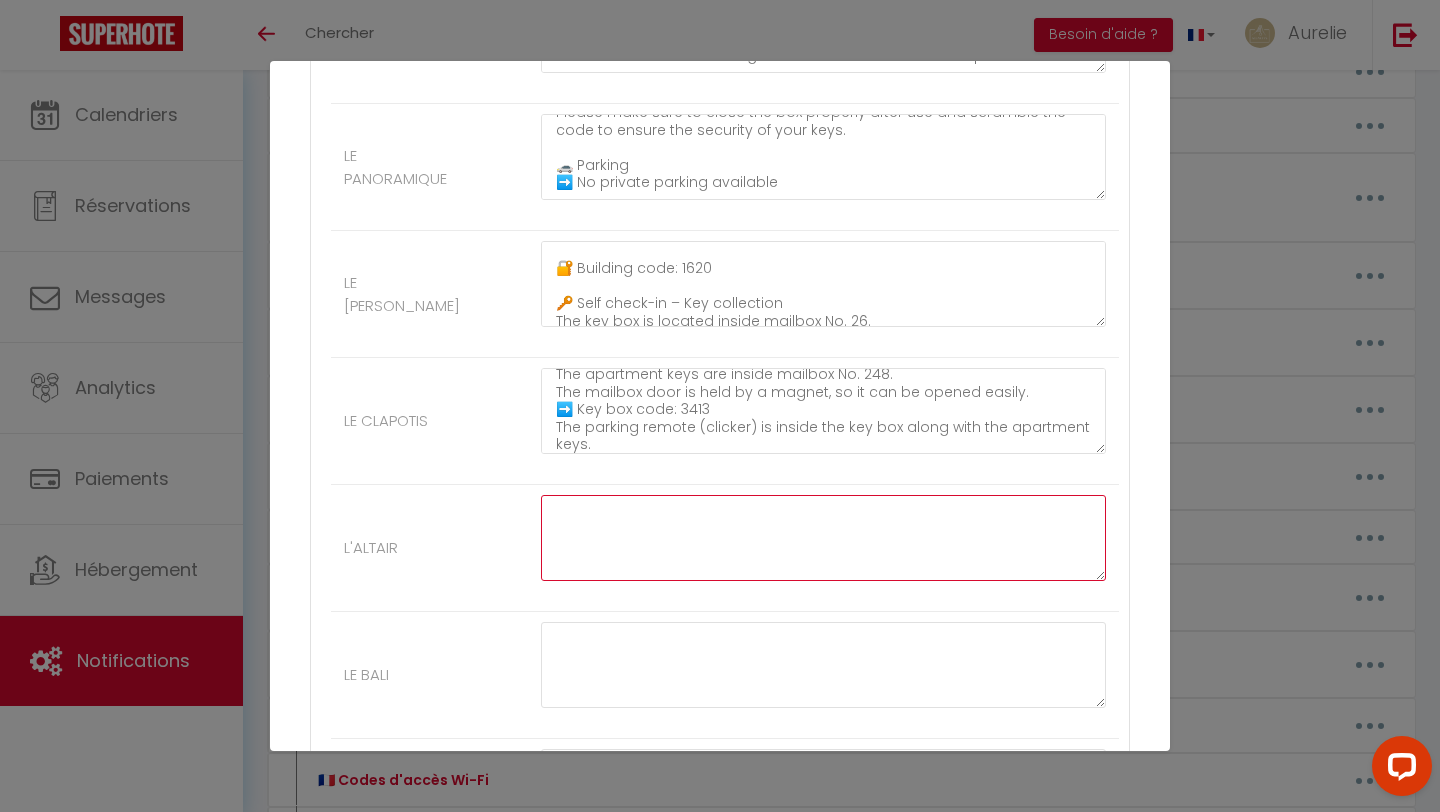 click at bounding box center [823, 538] 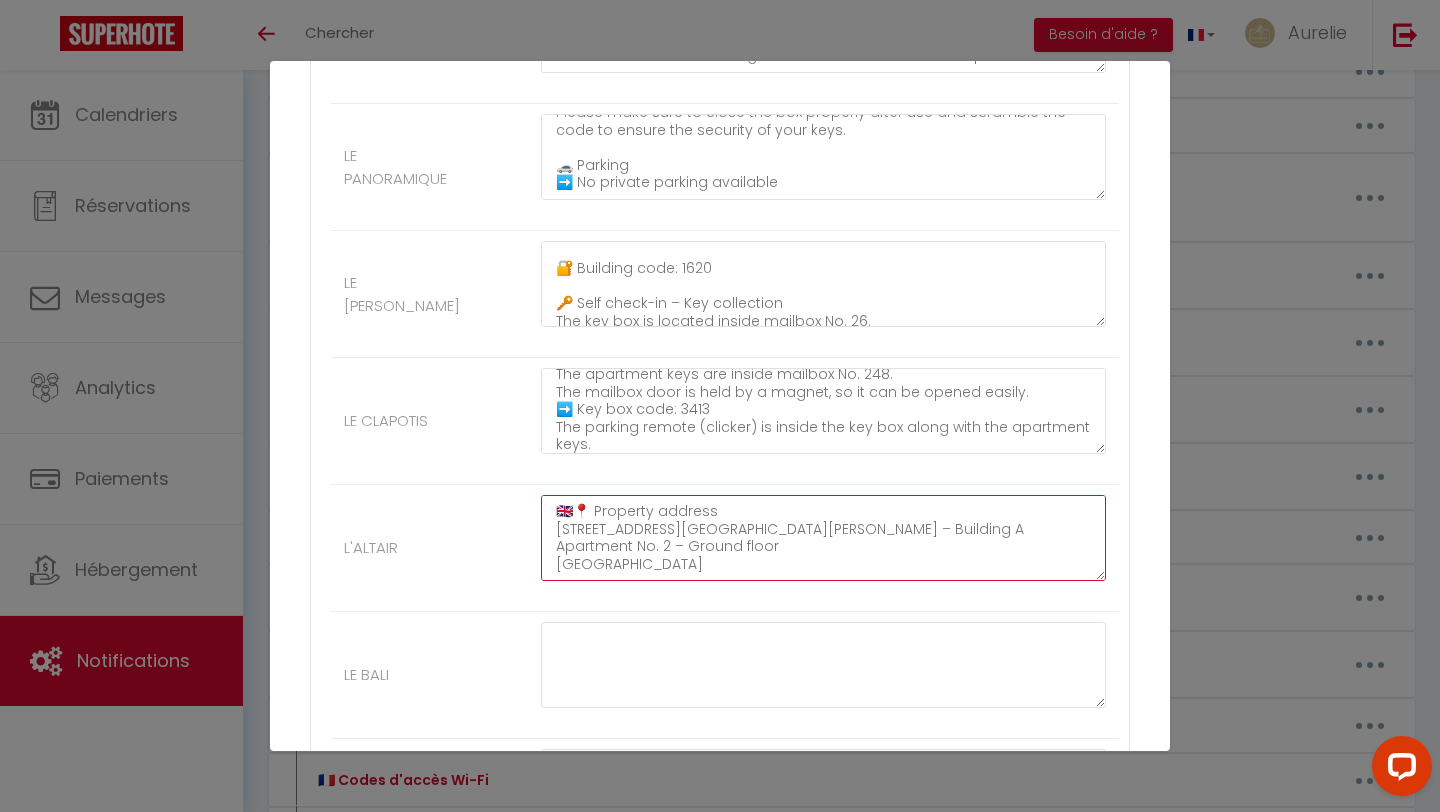 scroll, scrollTop: 466, scrollLeft: 0, axis: vertical 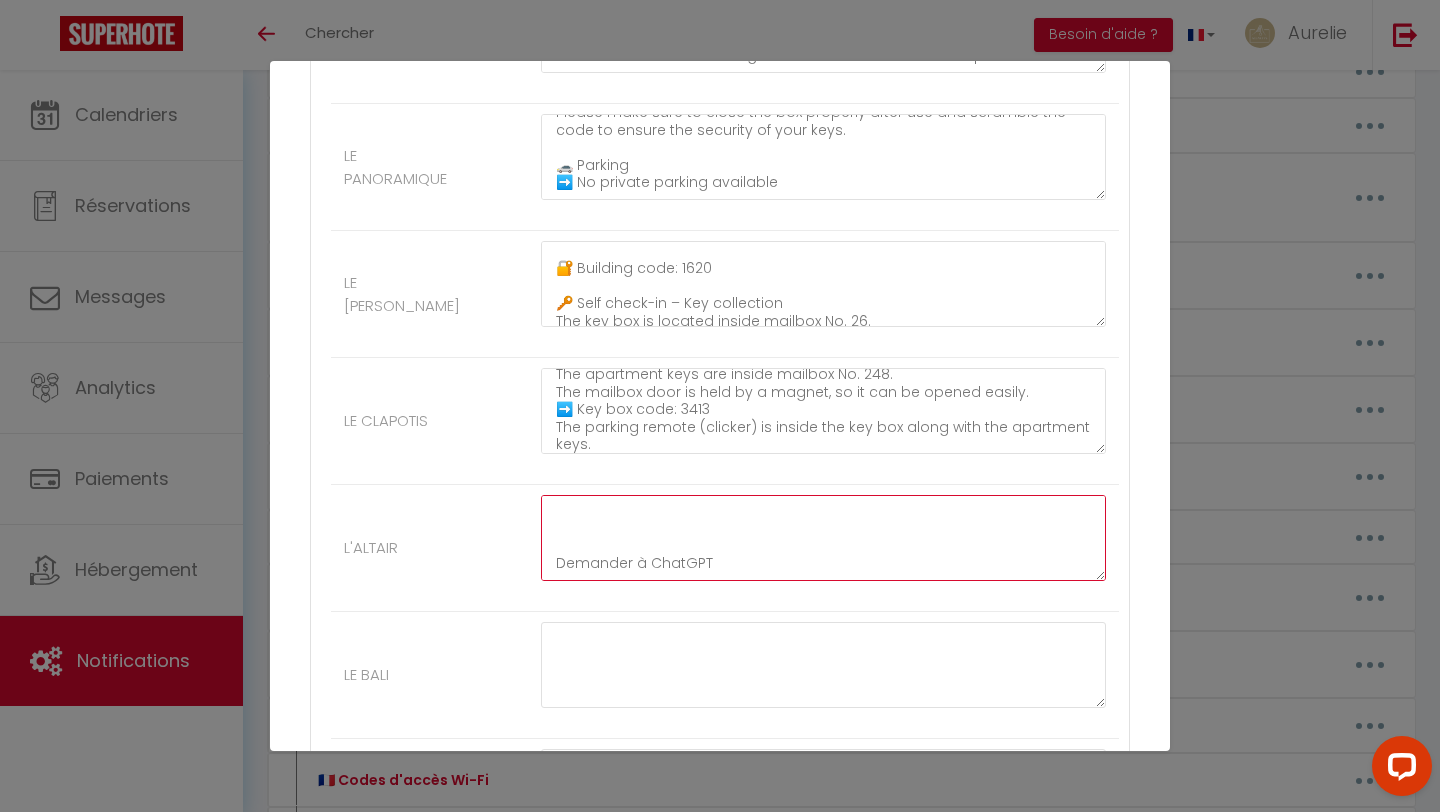 drag, startPoint x: 700, startPoint y: 546, endPoint x: 531, endPoint y: 537, distance: 169.23947 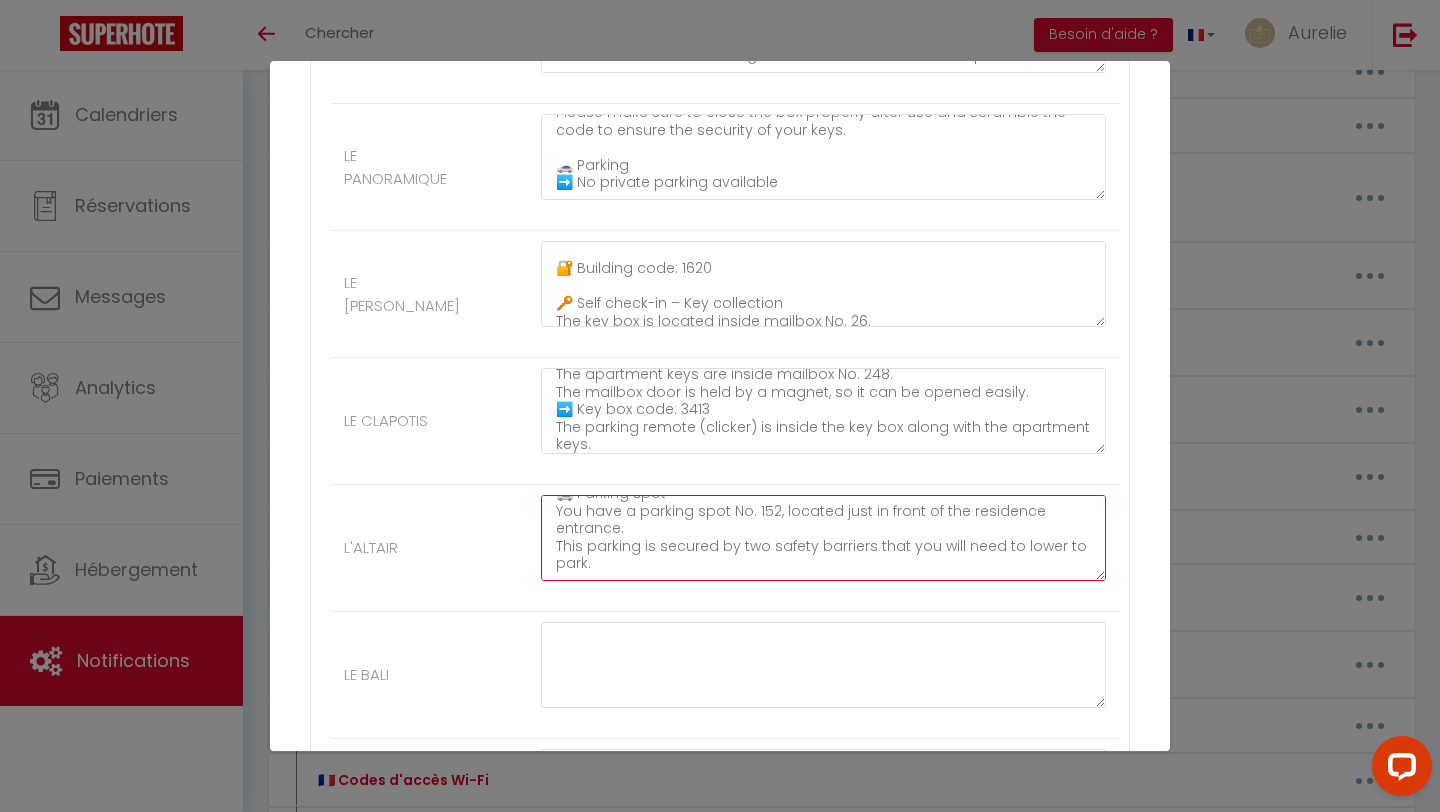 scroll, scrollTop: 359, scrollLeft: 0, axis: vertical 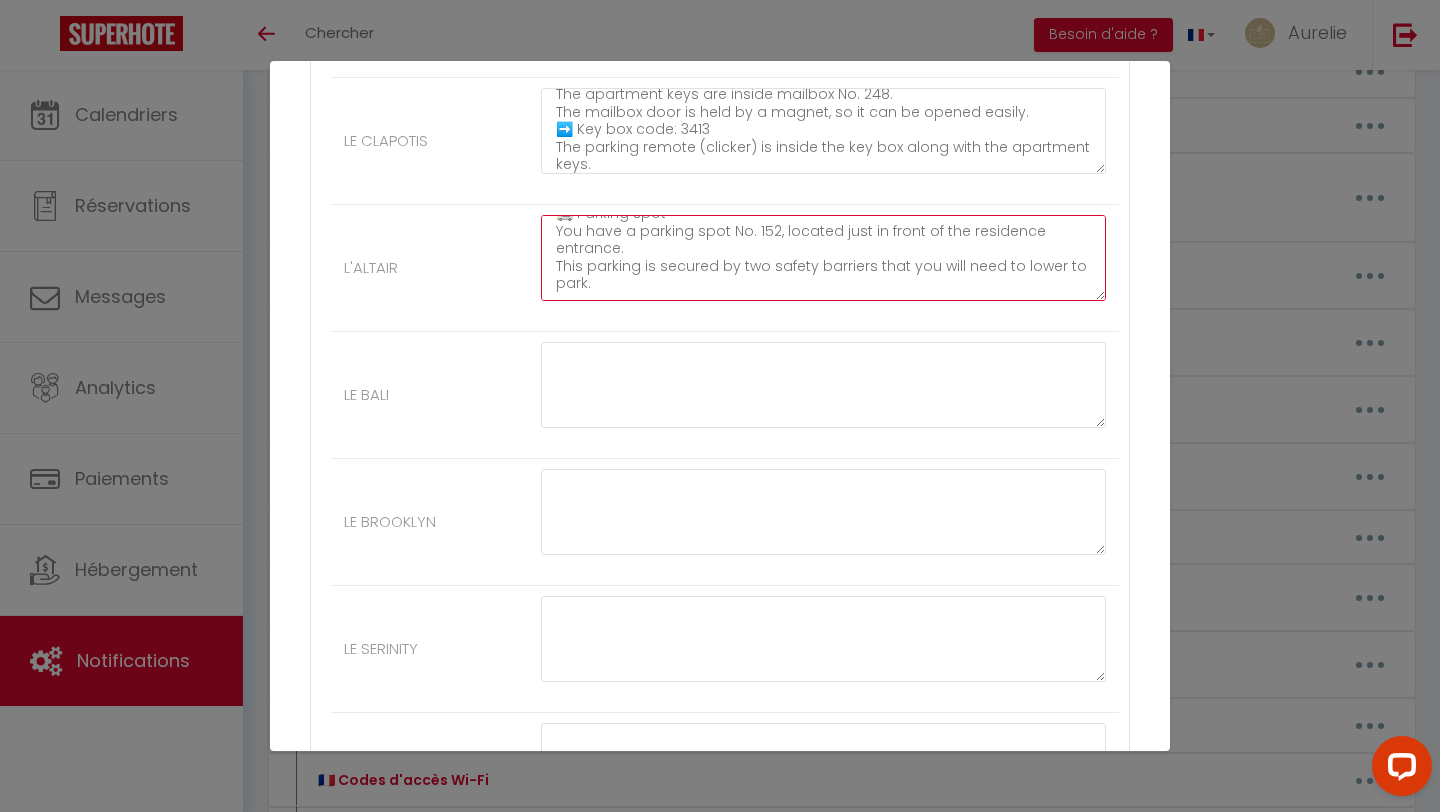 click on "🇬🇧📍 Property address
[STREET_ADDRESS][GEOGRAPHIC_DATA][PERSON_NAME] – Building A
Apartment No. 2 – Ground floor
[GEOGRAPHIC_DATA]
🔐 Access codes
Gate code: 1397A
Electric gate code: #1397A
Building access: Key (the key allows entry to the building)
🔑 Self check-in – Key collection
The key box is located on the railing of the apartment terrace.
➡️ Key box code: 3411
🚗 Parking spot
You have a parking spot No. 152, located just in front of the residence entrance.
This parking is secured by two safety barriers that you will need to lower to park." at bounding box center (823, 258) 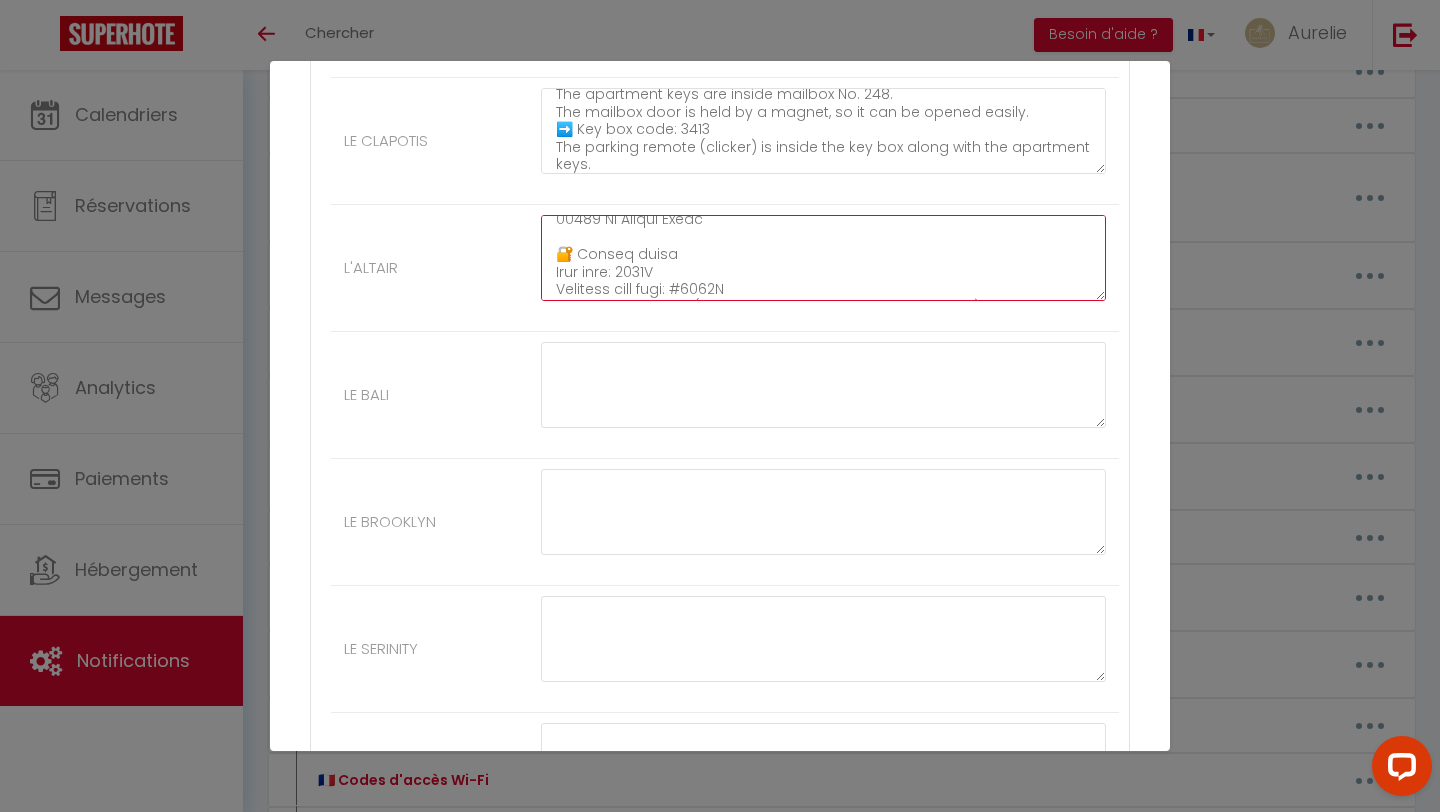scroll, scrollTop: 0, scrollLeft: 0, axis: both 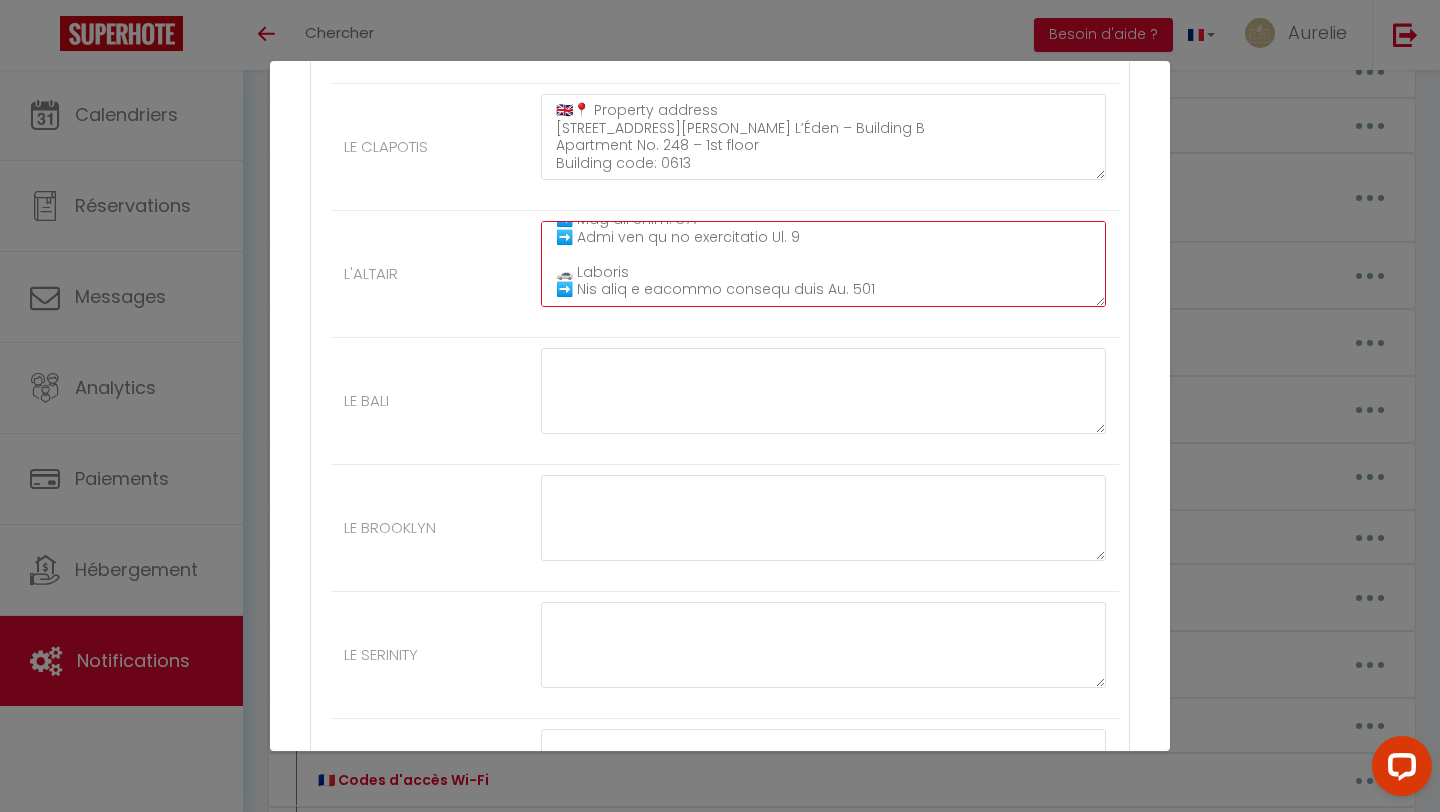 drag, startPoint x: 558, startPoint y: 250, endPoint x: 561, endPoint y: 368, distance: 118.03813 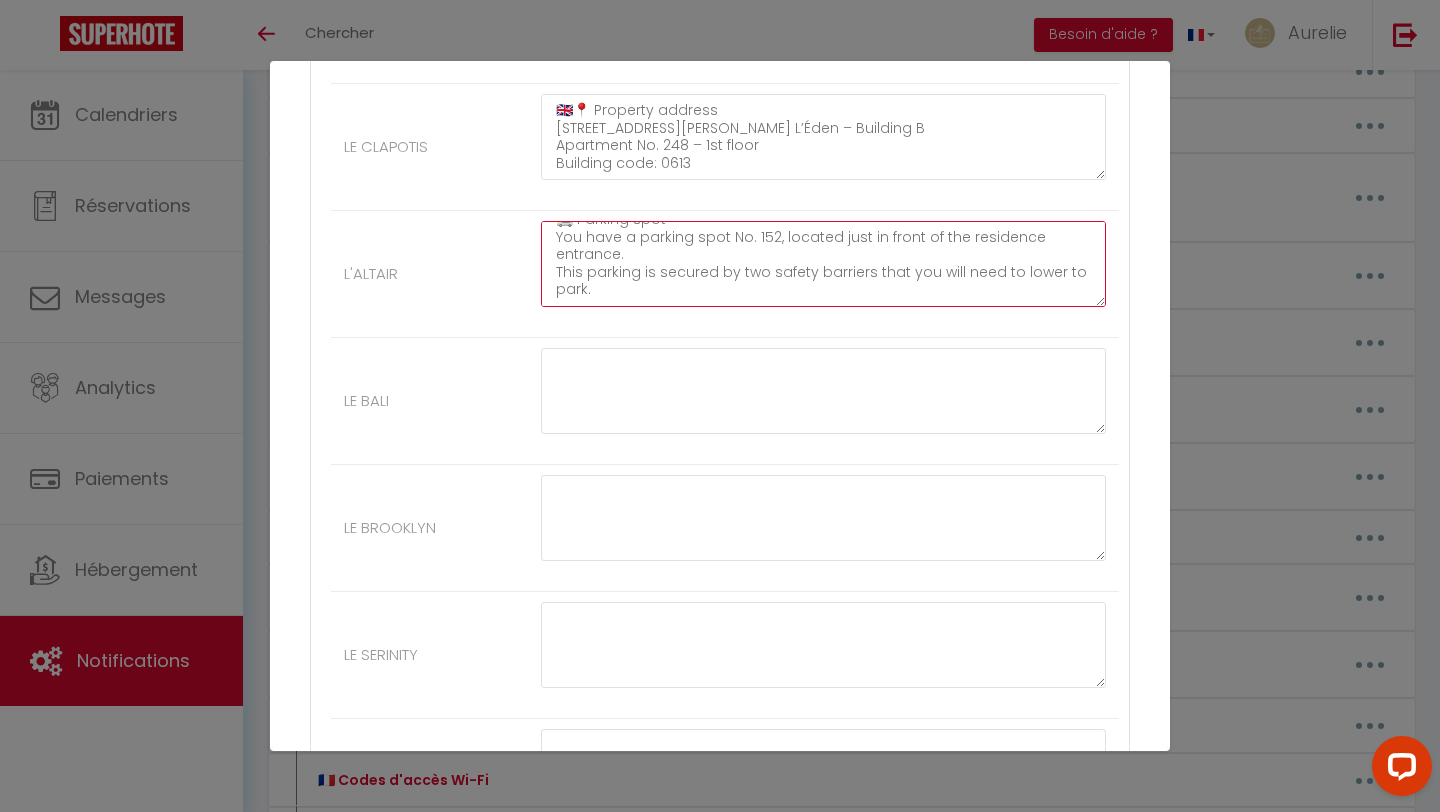 scroll, scrollTop: 315, scrollLeft: 0, axis: vertical 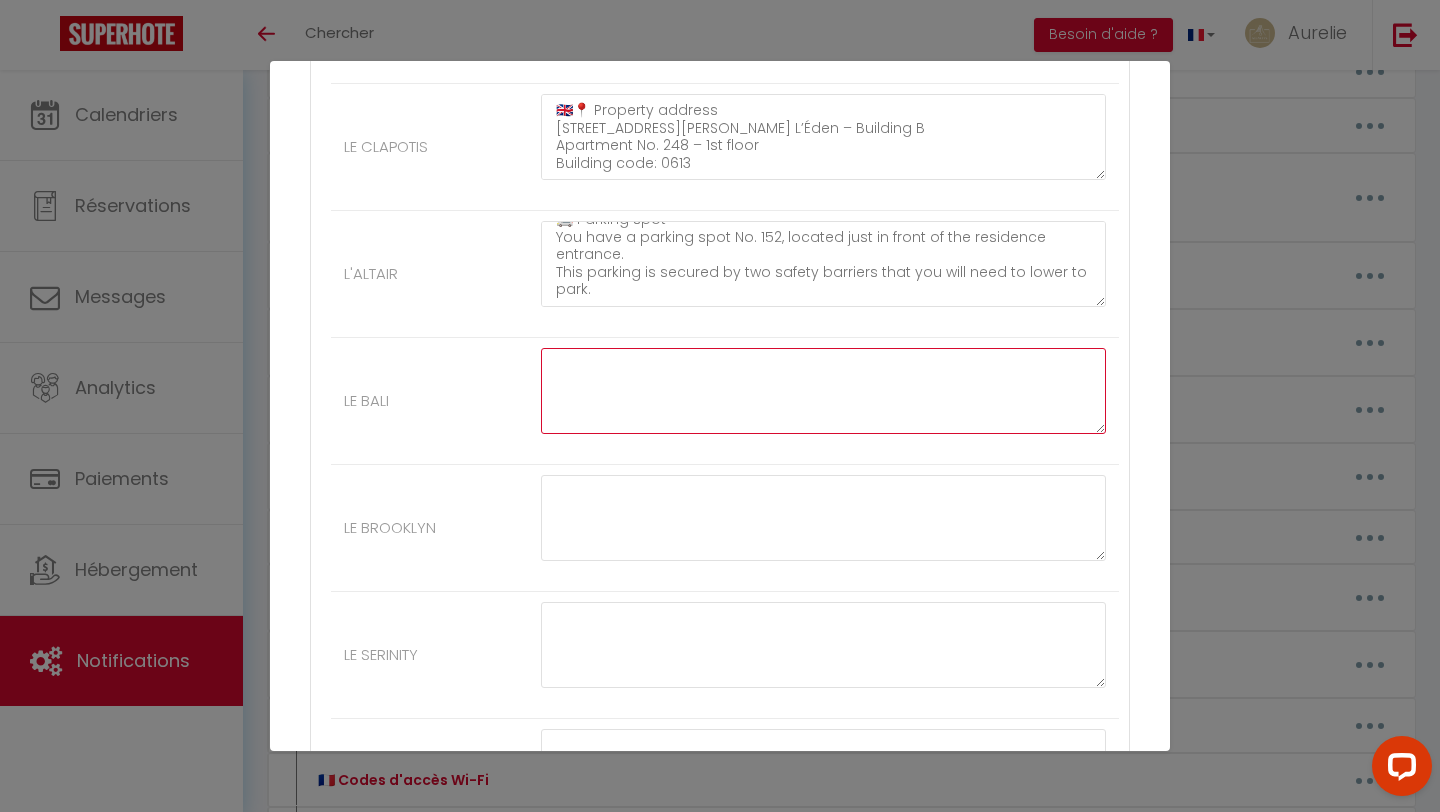 click at bounding box center (823, 391) 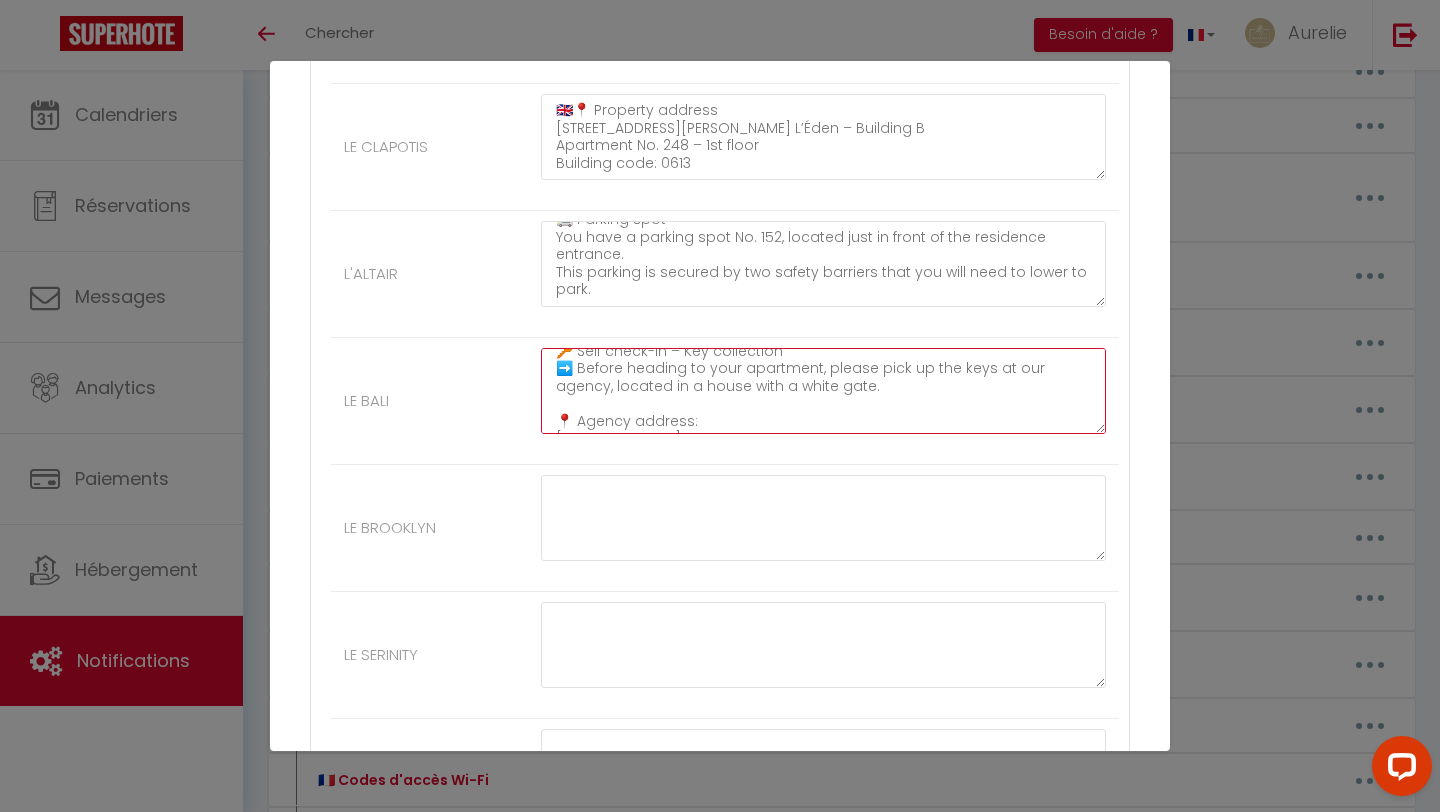 scroll, scrollTop: 0, scrollLeft: 0, axis: both 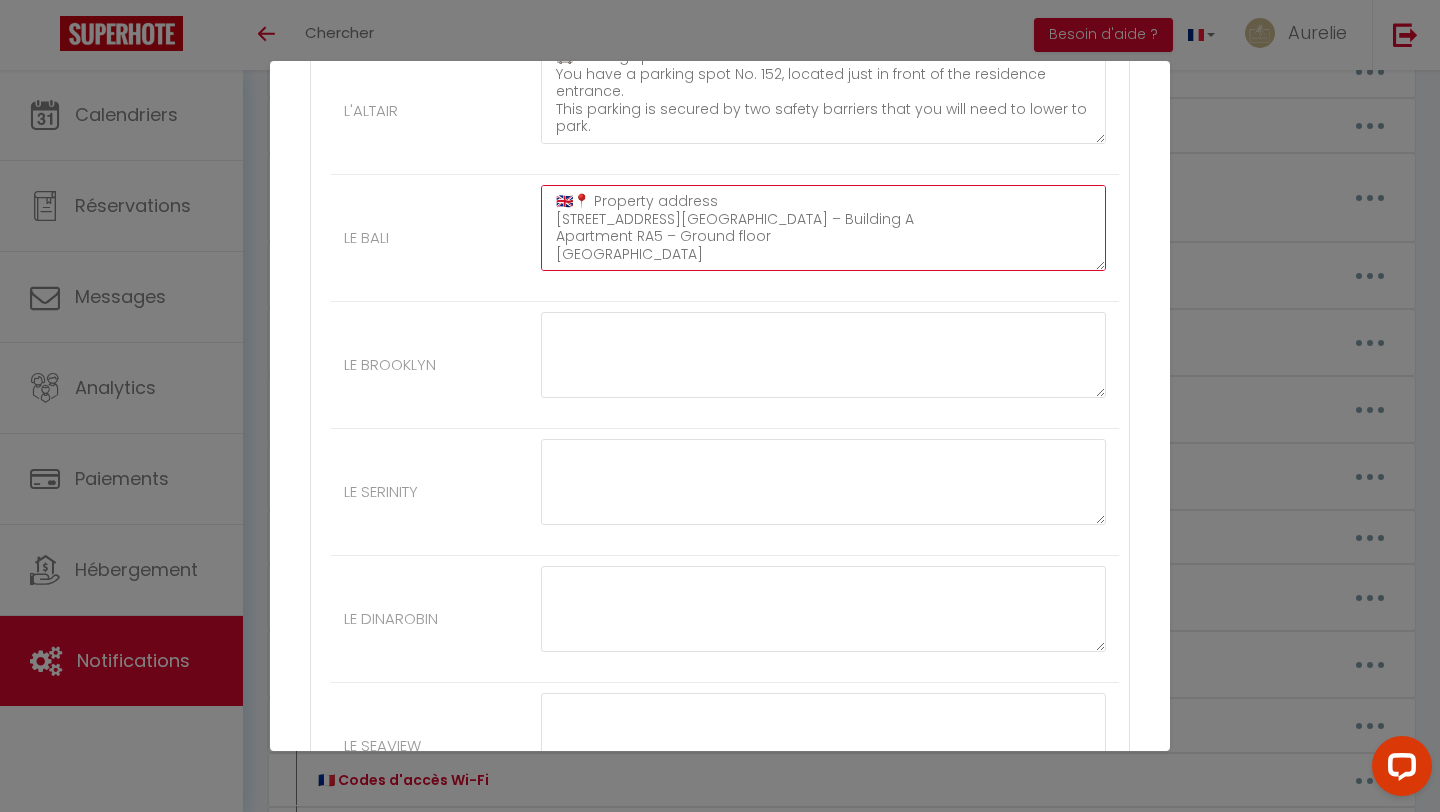 type on "🇬🇧📍 Property address
[STREET_ADDRESS][GEOGRAPHIC_DATA] – Building A
Apartment RA5 – Ground floor
[GEOGRAPHIC_DATA]
🔐 Residence access
➡️ Gate code: 1439
➡️ Building A code: A167
🔑 Self check-in – Key collection
➡️ Before heading to your apartment, please pick up the keys at our agency, located in a house with a white gate.
📍 Agency address:
[STREET_ADDRESS]
➡️ A wall-mounted key box is fixed on the left side of the house
➡️ Key box code: 815
➡️ Your key is in compartment No. 6
🚗 Parking
➡️ You have a private parking spot No. 876" 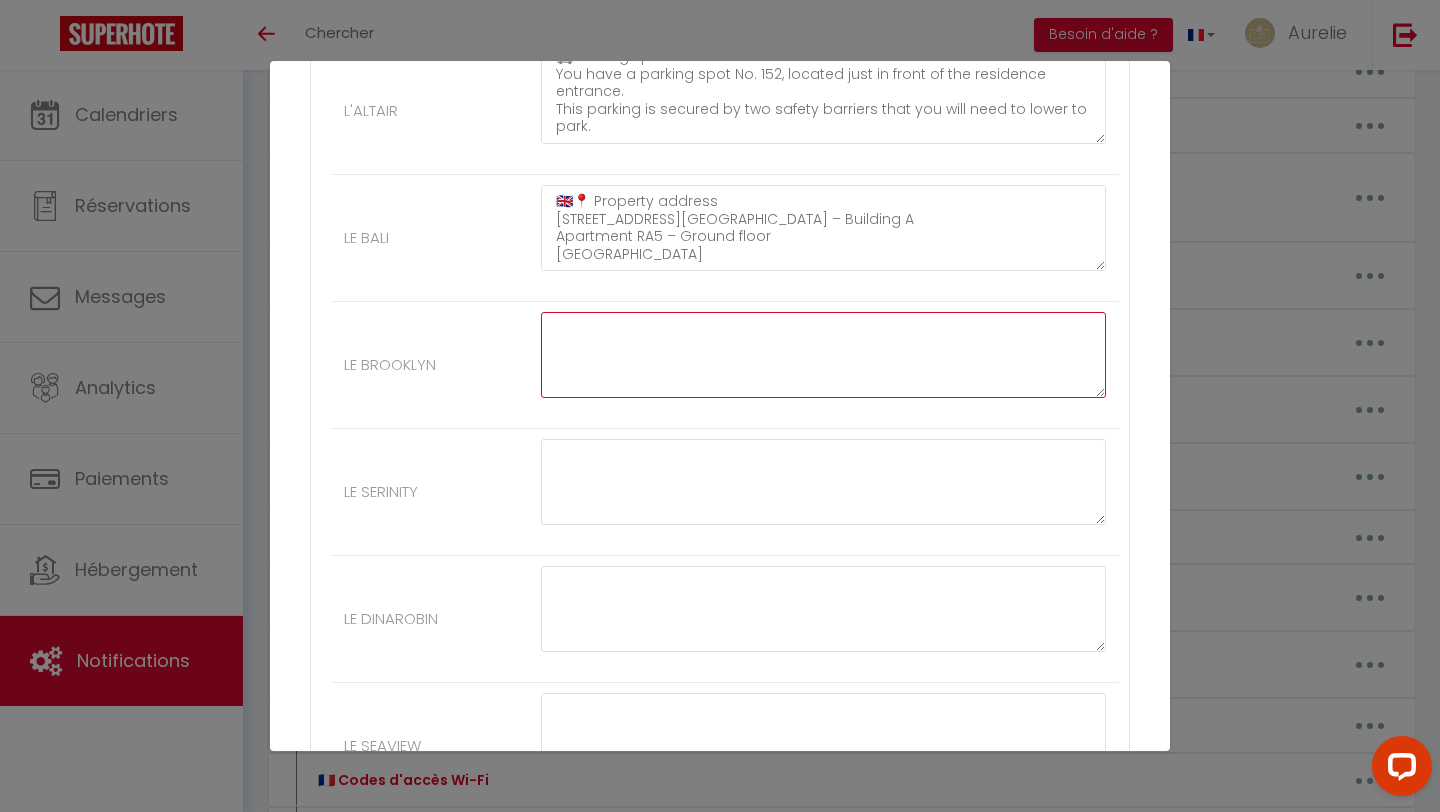 click at bounding box center [823, 355] 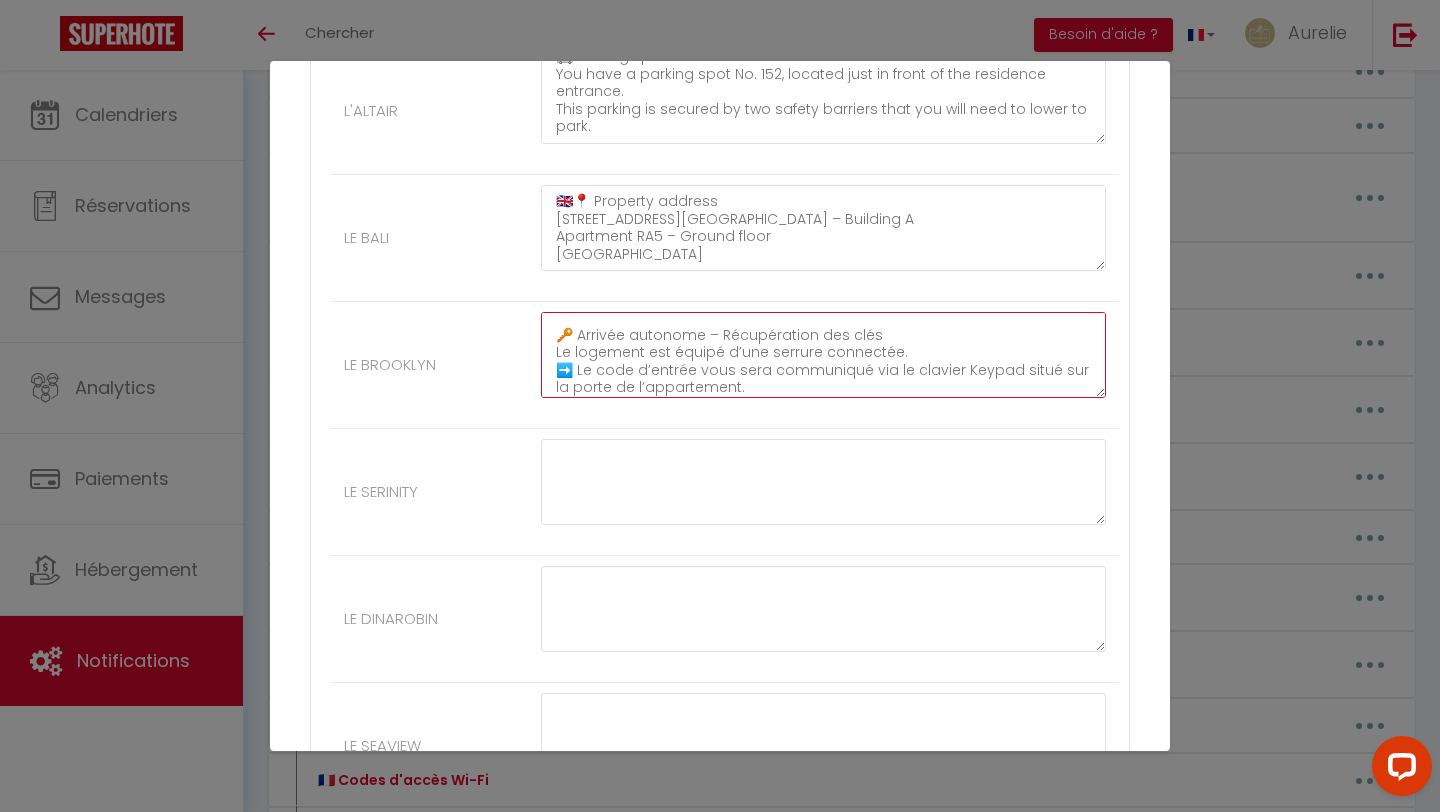scroll, scrollTop: 0, scrollLeft: 0, axis: both 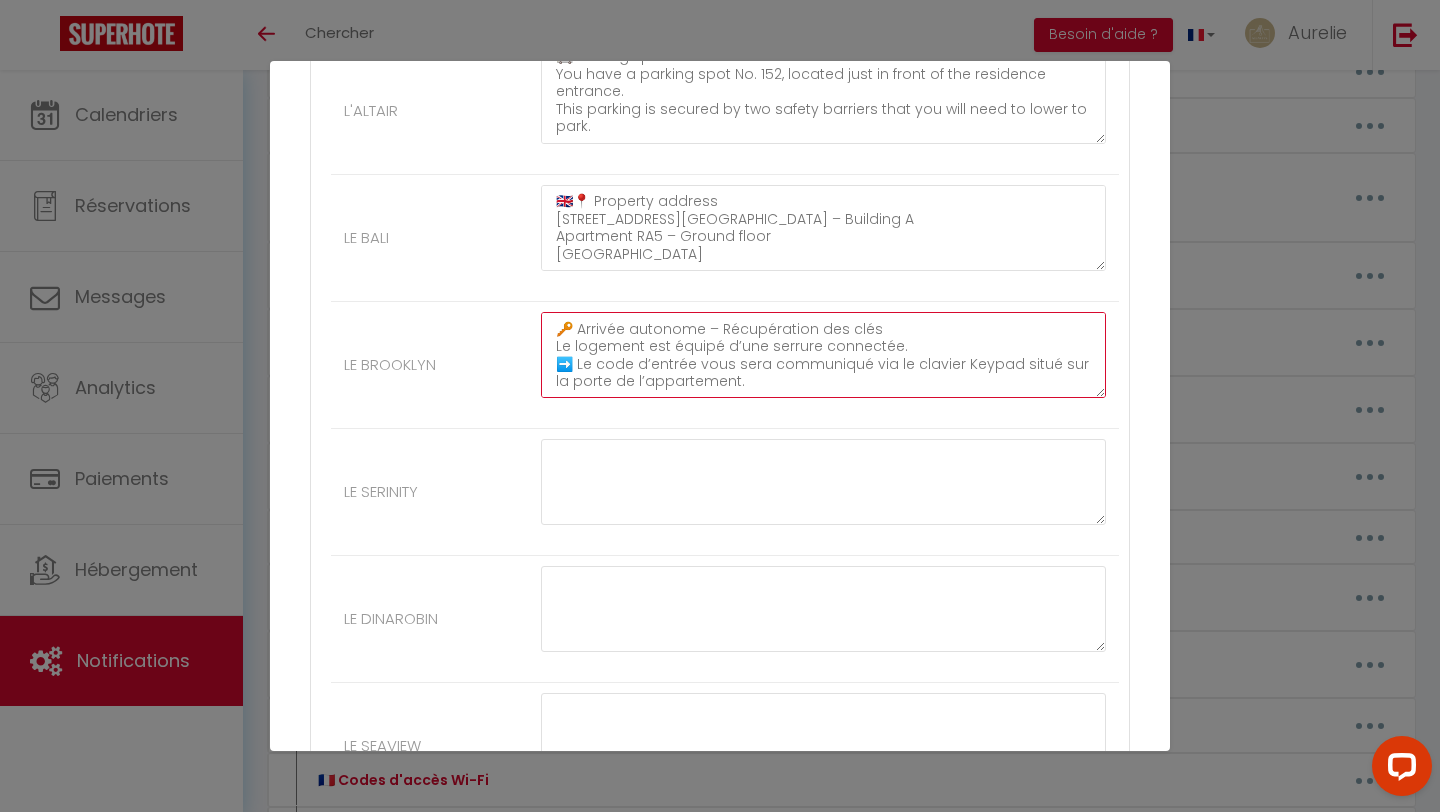 drag, startPoint x: 555, startPoint y: 326, endPoint x: 614, endPoint y: 428, distance: 117.83463 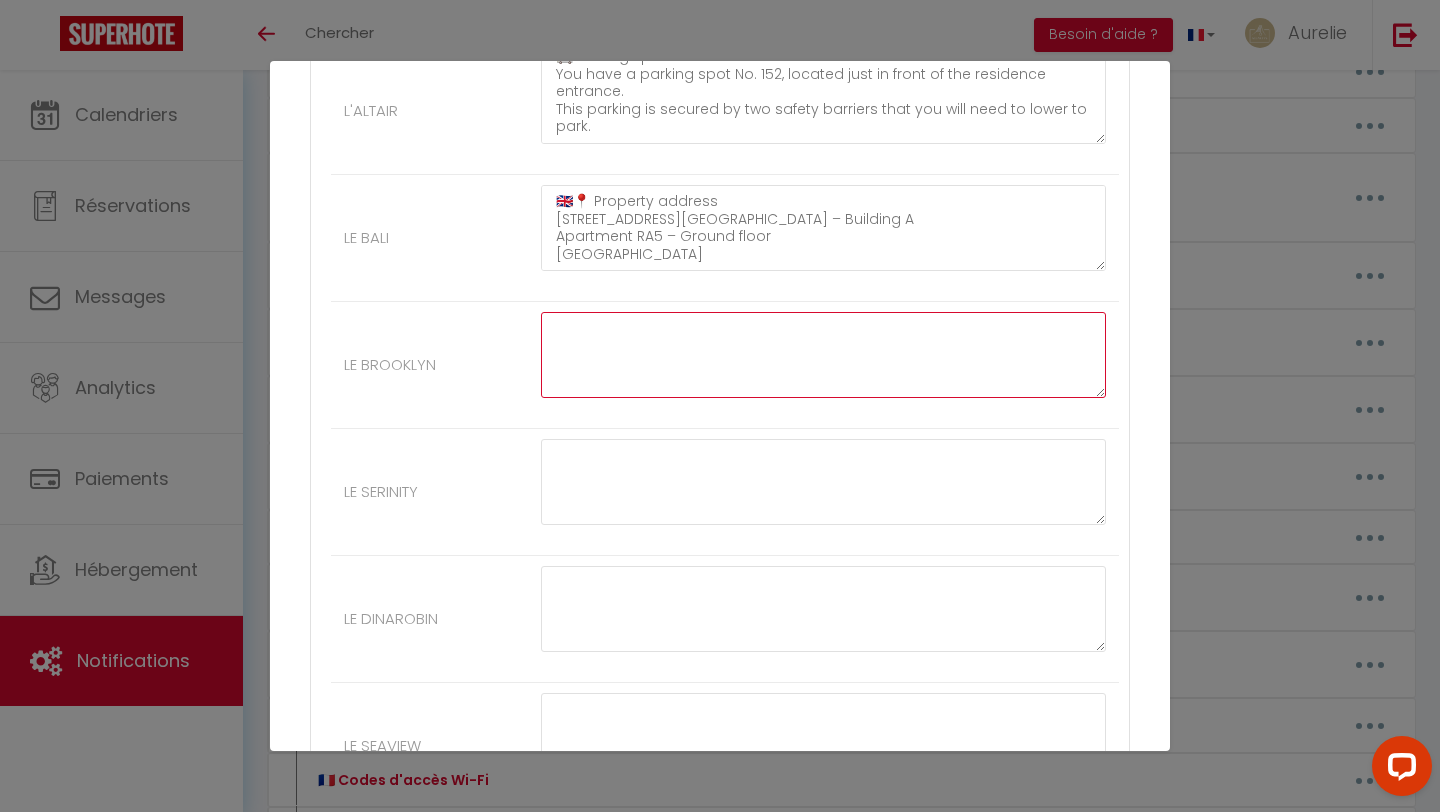 scroll, scrollTop: 0, scrollLeft: 0, axis: both 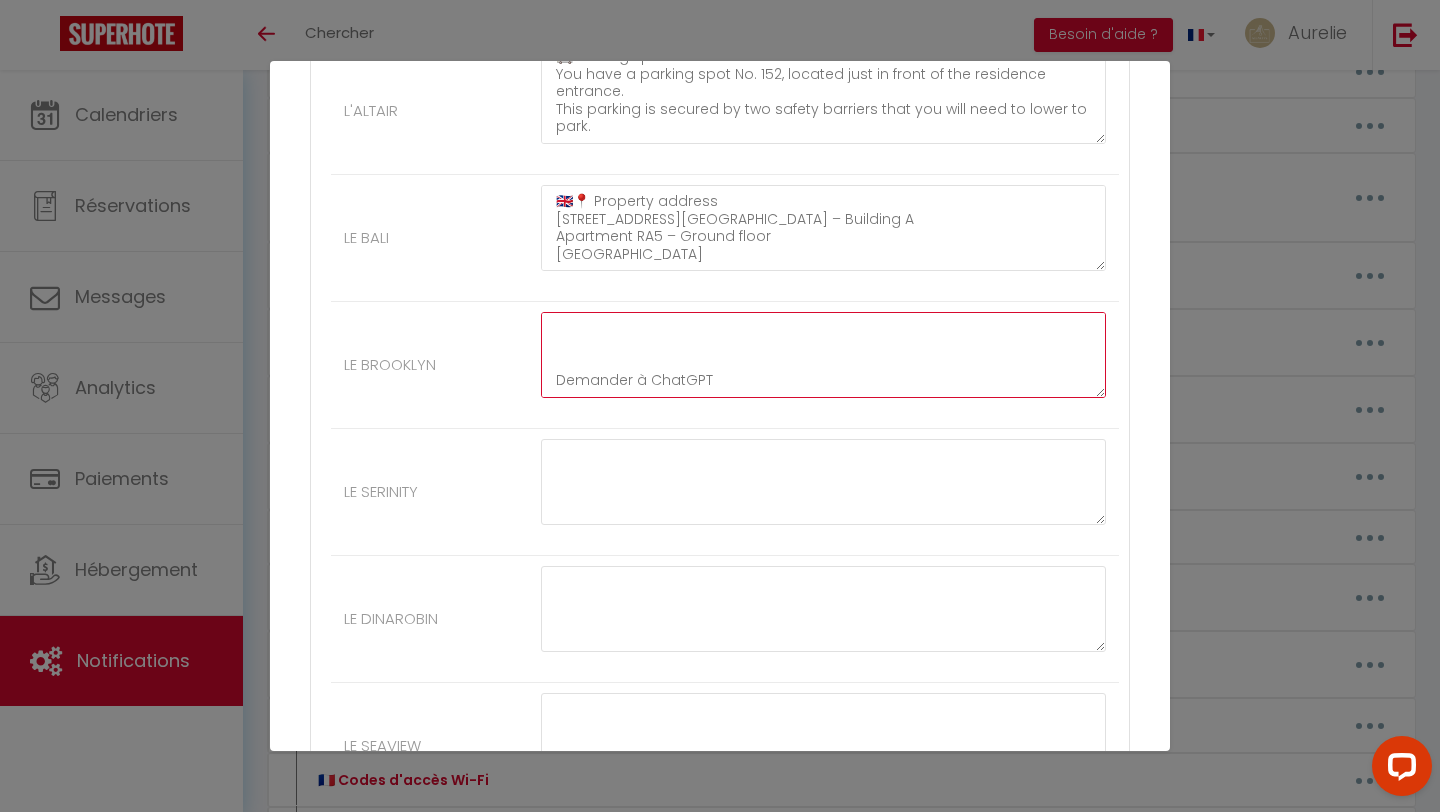 drag, startPoint x: 740, startPoint y: 364, endPoint x: 487, endPoint y: 365, distance: 253.00198 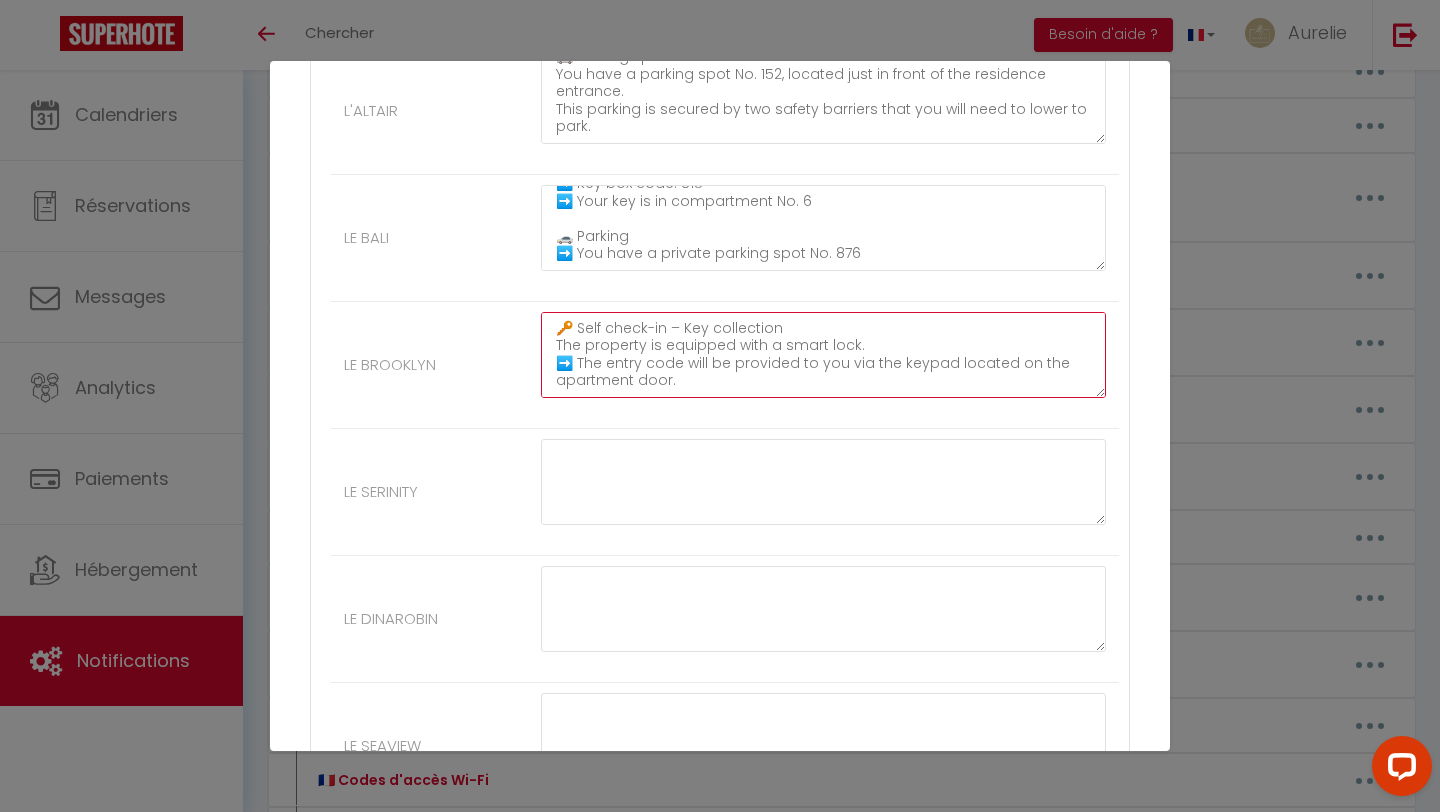 scroll, scrollTop: 315, scrollLeft: 0, axis: vertical 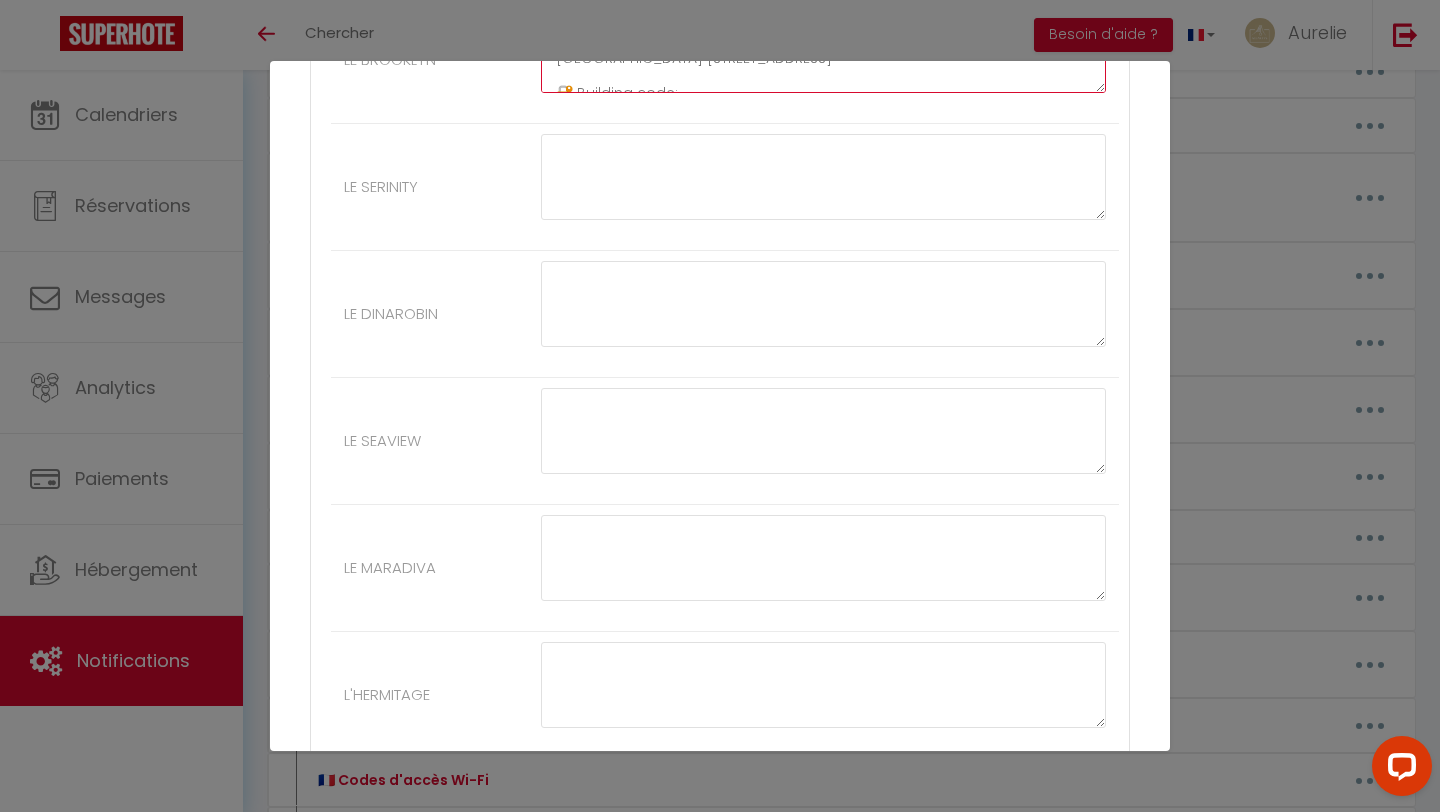 type on "🇬🇧📍 Property address
[STREET_ADDRESS][GEOGRAPHIC_DATA][PERSON_NAME][PERSON_NAME] – [GEOGRAPHIC_DATA] [STREET_ADDRESS]
🔐 Building code:
Key logo + 3434
🚫 No private parking
🔑 Self check-in – Key collection
The property is equipped with a smart lock.
➡️ The entry code will be provided to you via the keypad located on the apartment door." 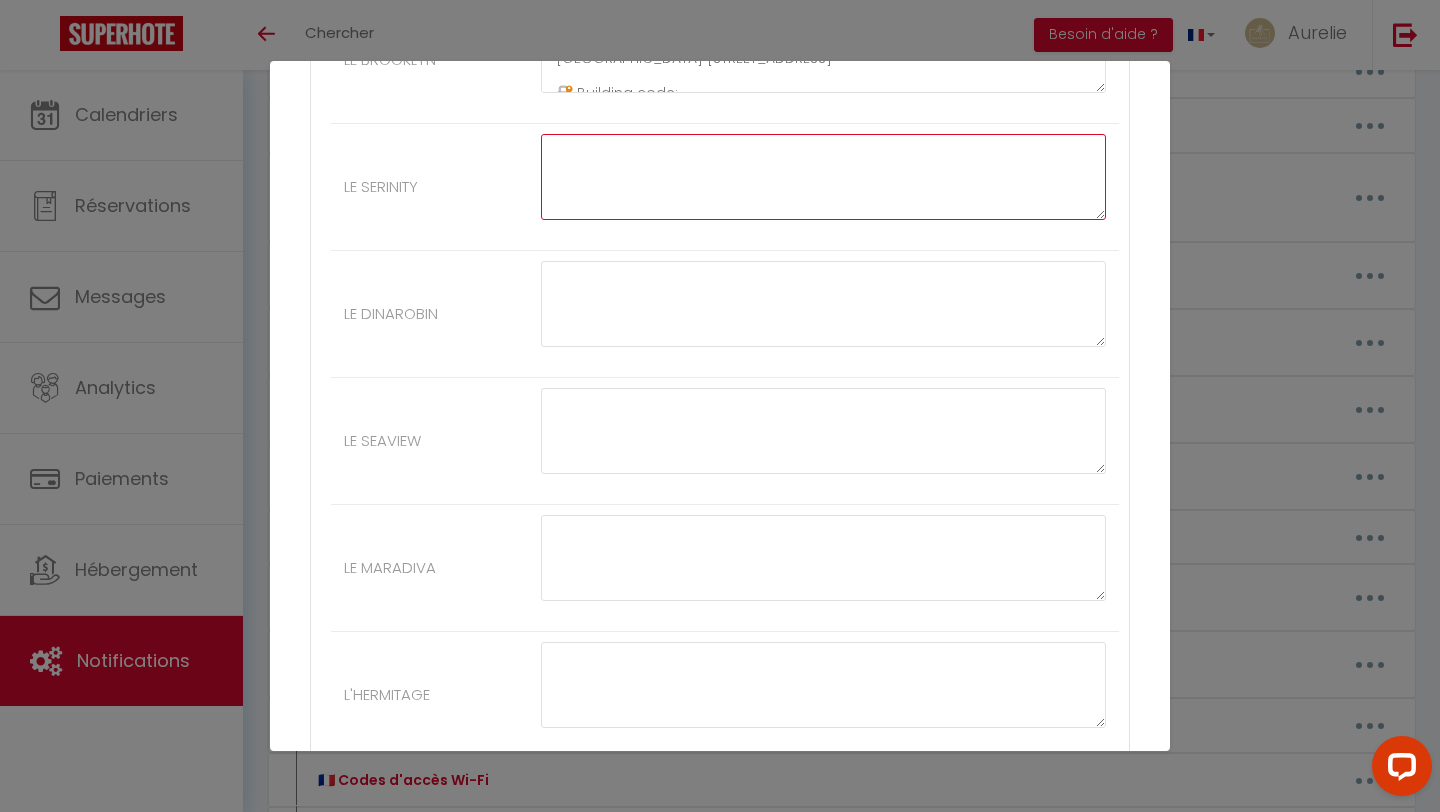 click at bounding box center (823, 177) 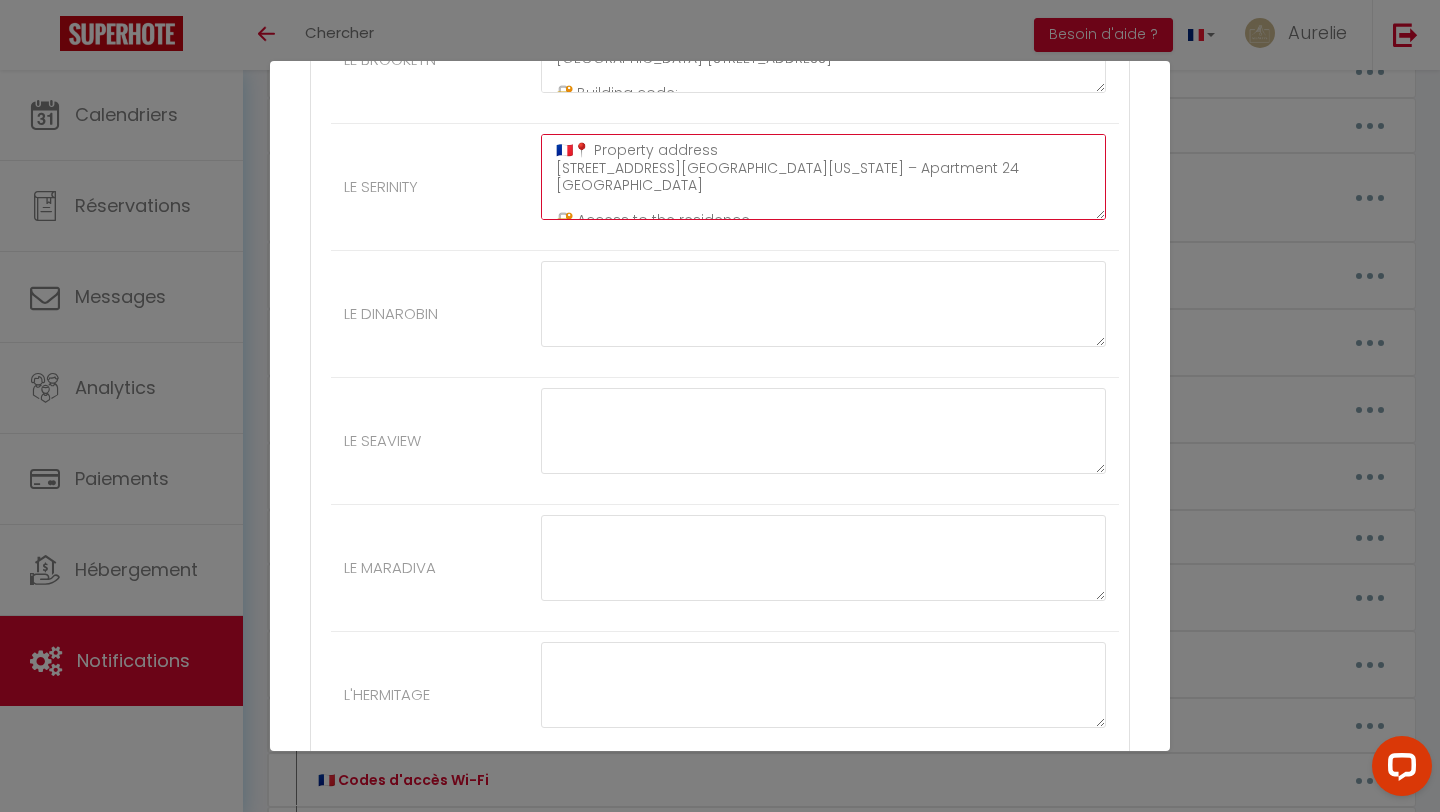 scroll, scrollTop: 204, scrollLeft: 0, axis: vertical 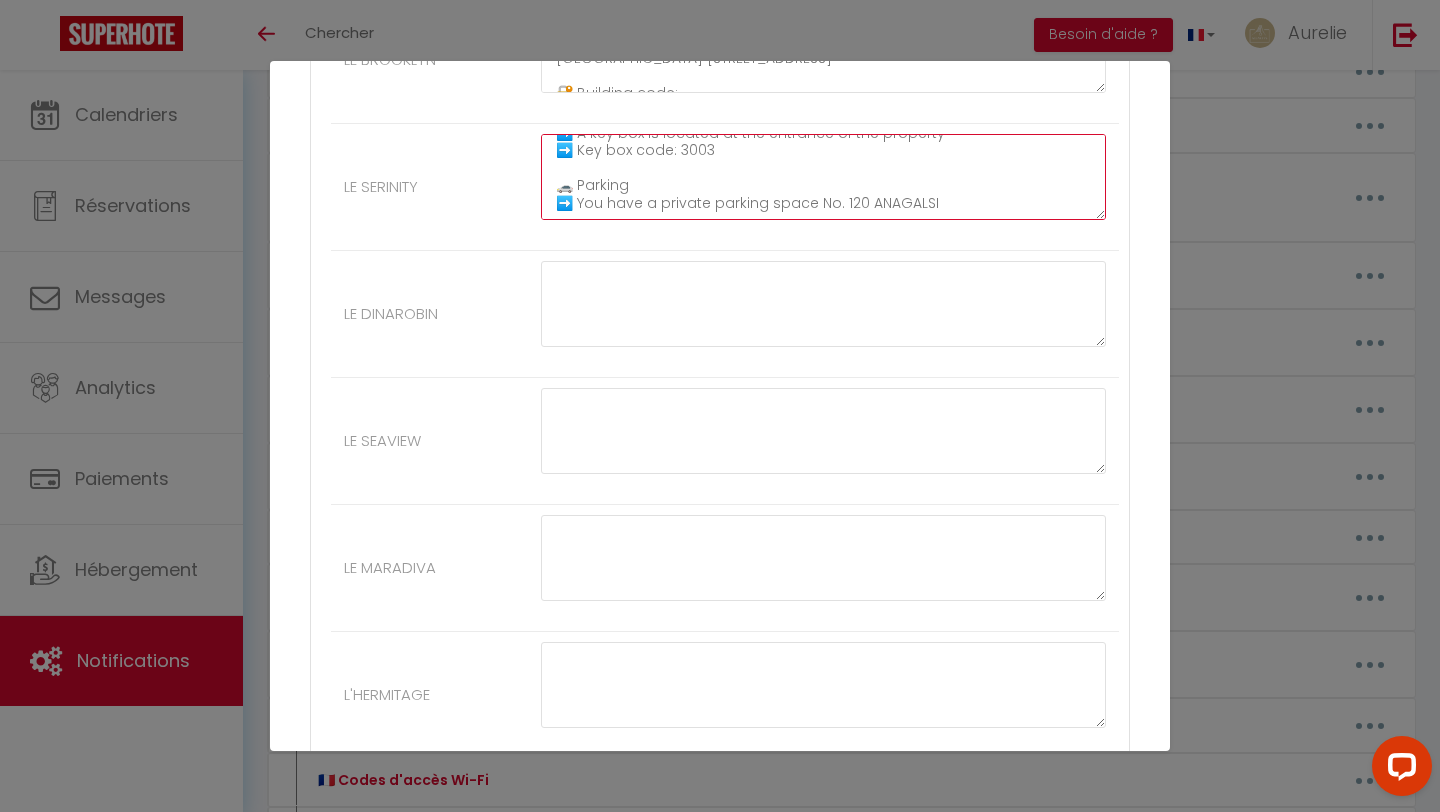 drag, startPoint x: 924, startPoint y: 210, endPoint x: 860, endPoint y: 207, distance: 64.070274 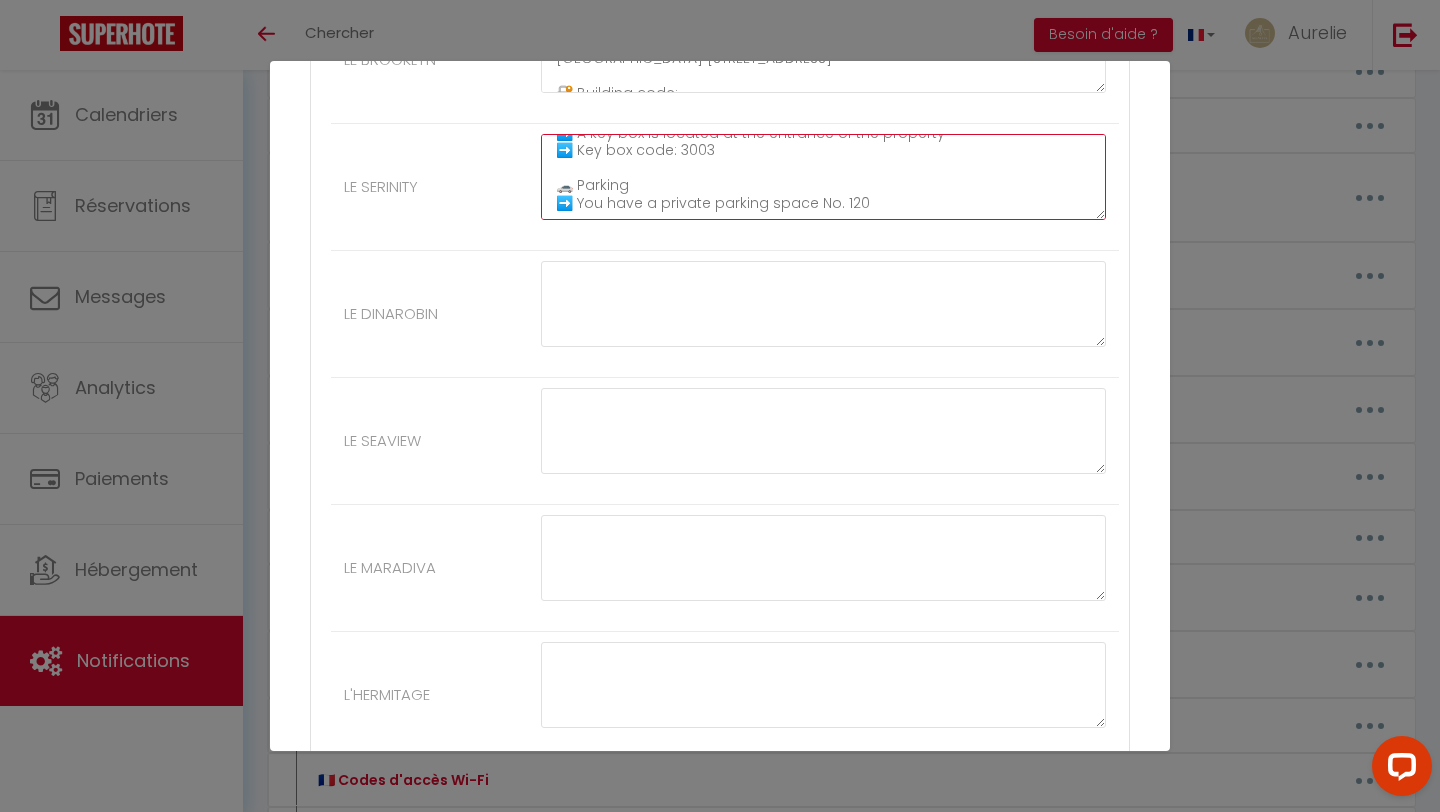 type on "🇫🇷📍 Property address
[STREET_ADDRESS][GEOGRAPHIC_DATA][US_STATE] – Apartment 24
[GEOGRAPHIC_DATA]
🔐 Access to the residence
➡️ Gate code: 8217
➡️ Building code: 7821
🔑 Self check-in – Key collection
➡️ A key box is located at the entrance of the property
➡️ Key box code: 3003
🚗 Parking
➡️ You have a private parking space No. 120" 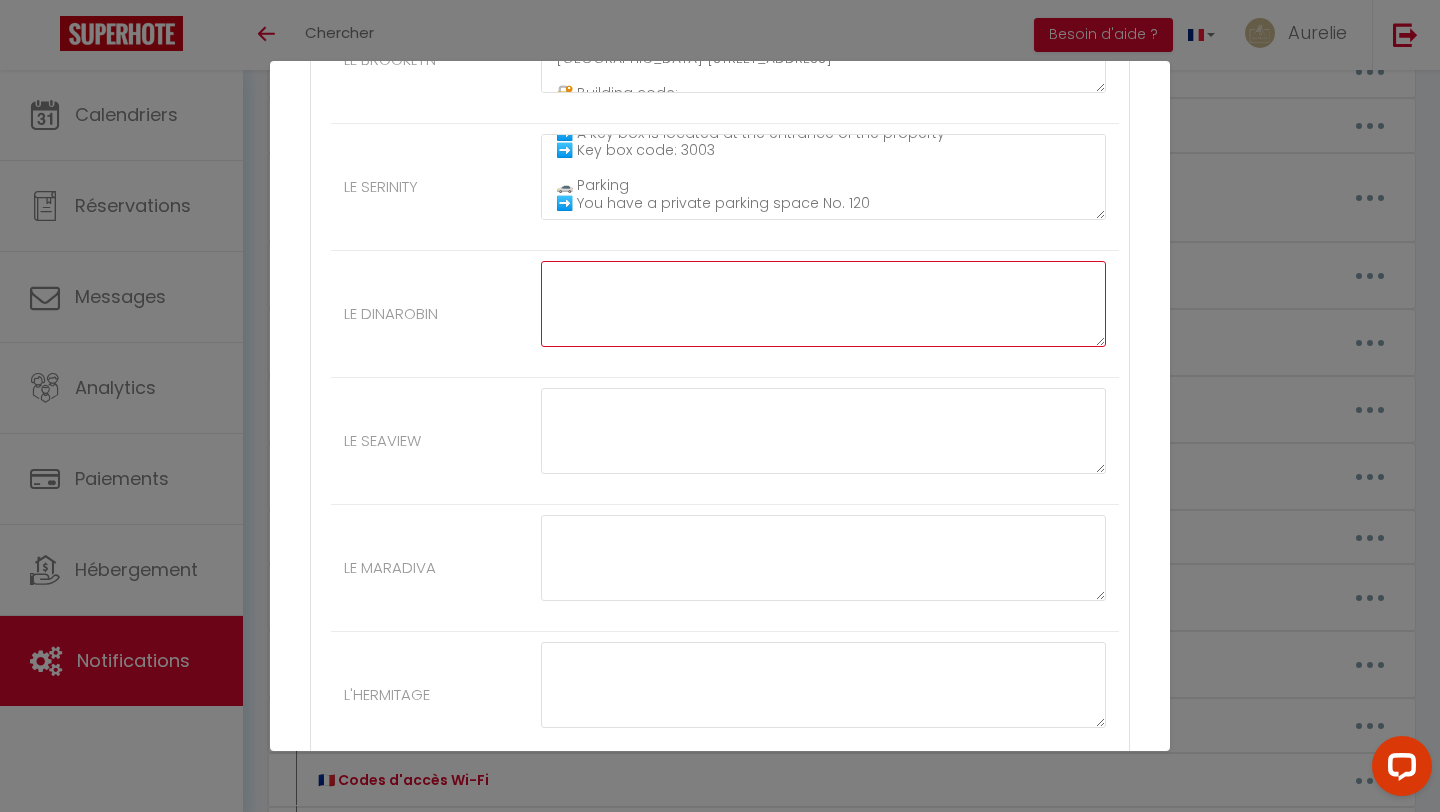 click at bounding box center (823, 304) 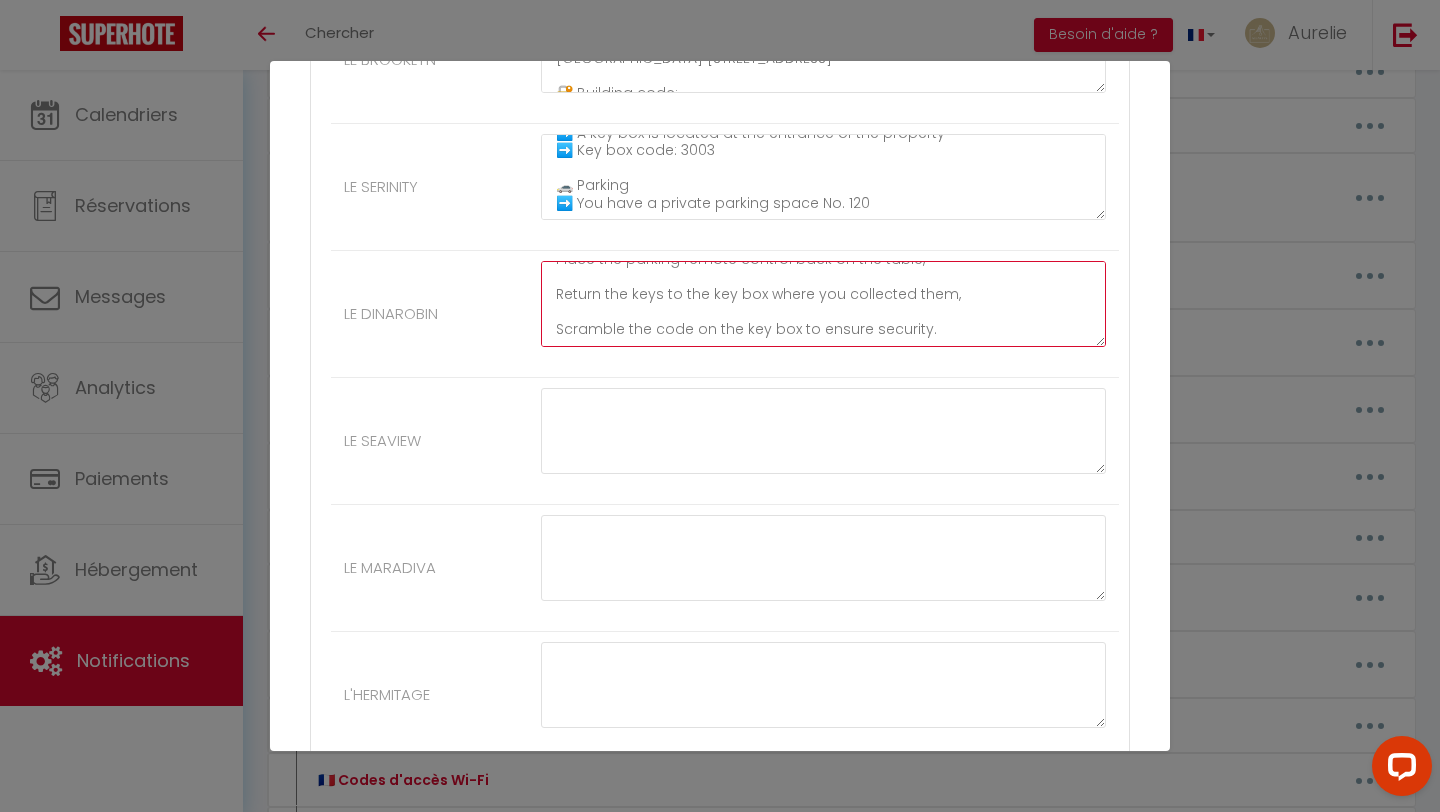 scroll, scrollTop: 402, scrollLeft: 0, axis: vertical 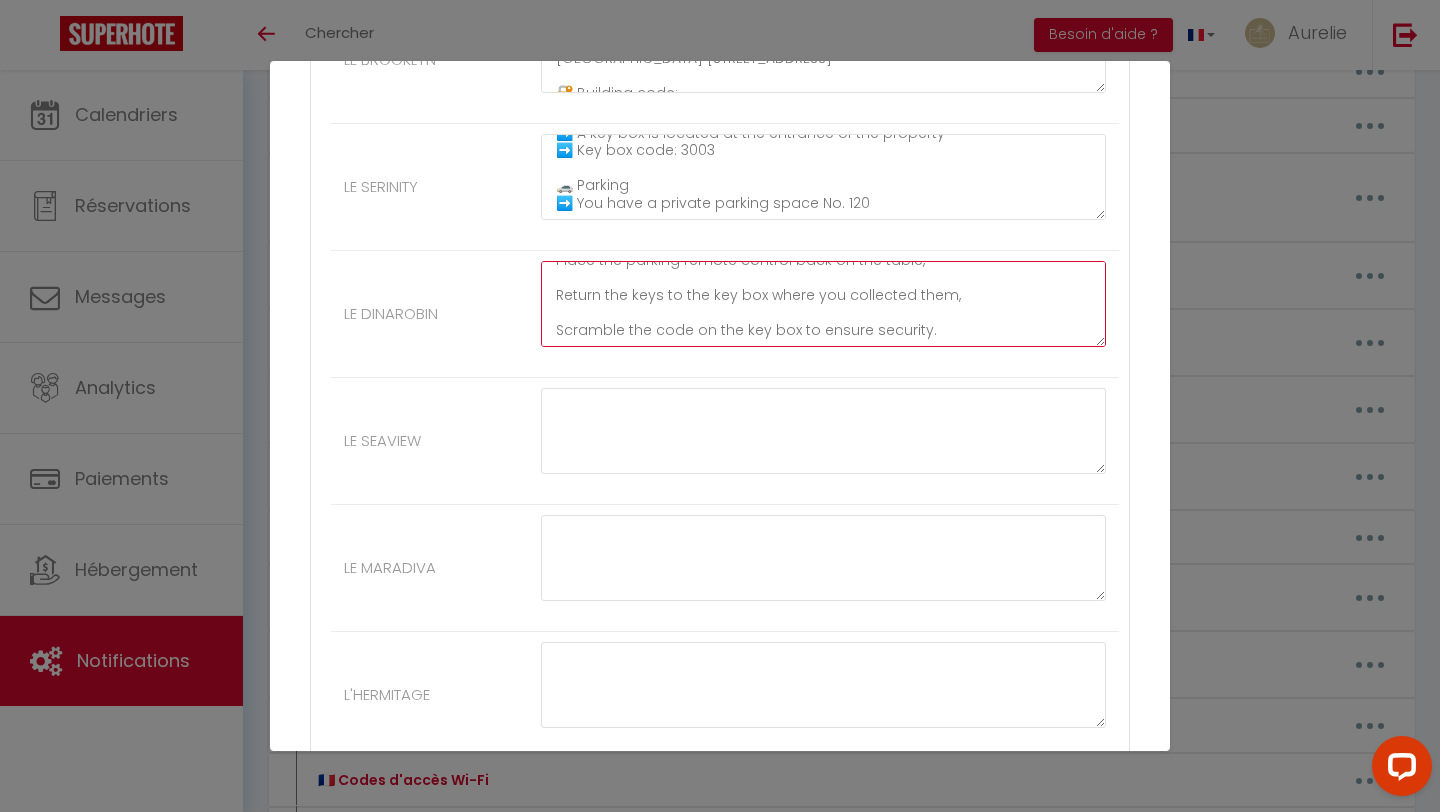 type on "🇫🇷📍 Property address
[STREET_ADDRESS][GEOGRAPHIC_DATA][PERSON_NAME] – [GEOGRAPHIC_DATA] [STREET_ADDRESS]
🔐 Building code: 1936
🚗 Parking space No. 73 (located at [GEOGRAPHIC_DATA][DEMOGRAPHIC_DATA][PERSON_NAME], [GEOGRAPHIC_DATA])
🔑 Self check-in – Key collection
The key box is located inside mailbox No. 25 at the entrance of the residence.
The mailbox door is held by a magnet, so you can open it easily.
➡️ Key box code: 3402
🚘 Parking access
You have a parking space.
Please collect the apartment keys before going to the parking.
➡️ The parking remote control (fob) is on the table inside the apartment.
🧳 Departure
Upon leaving, please:
Place the parking remote control back on the table,
Return the keys to the key box where you collected them,
Scramble the code on the key box to ensure security." 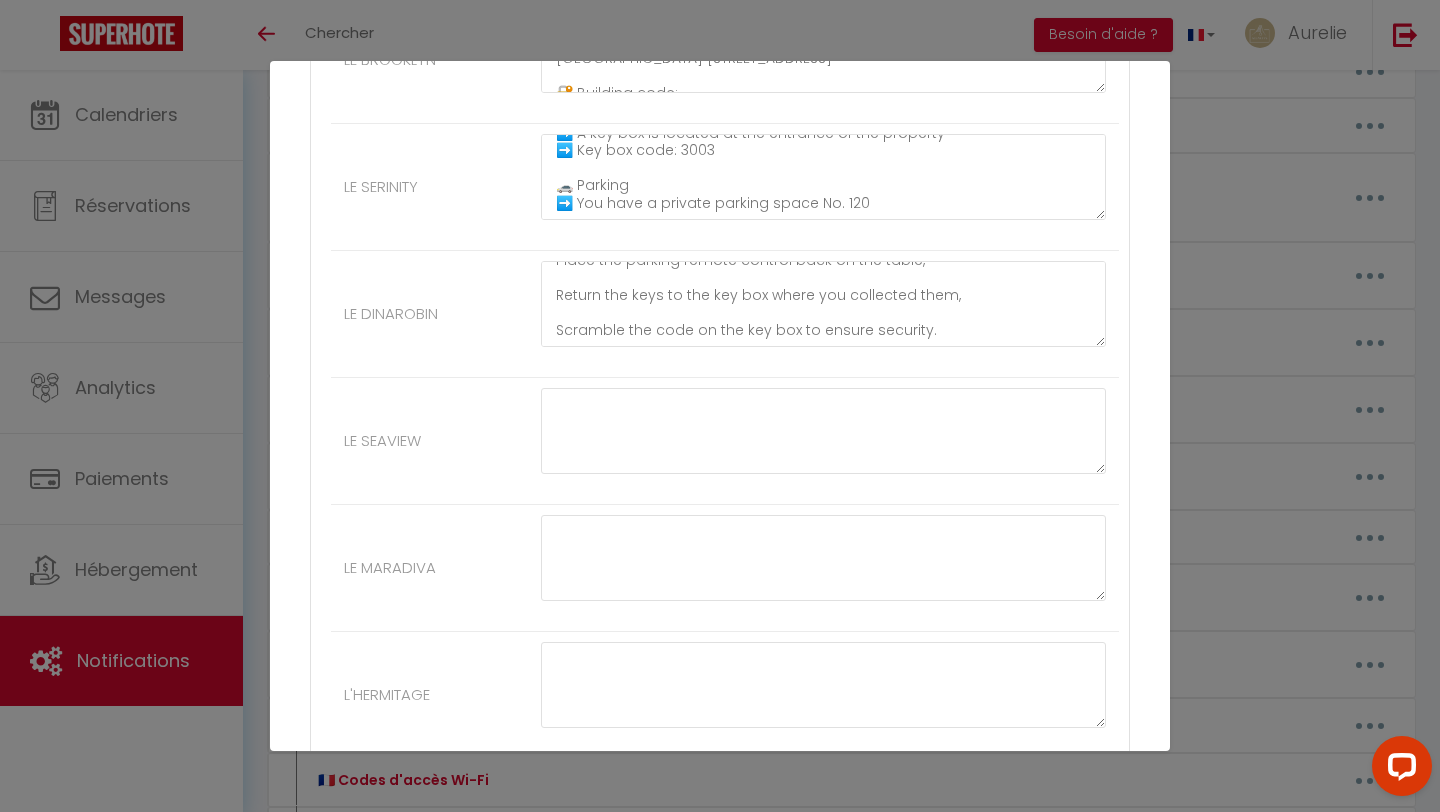 click on "LE SEAVIEW" at bounding box center (725, 441) 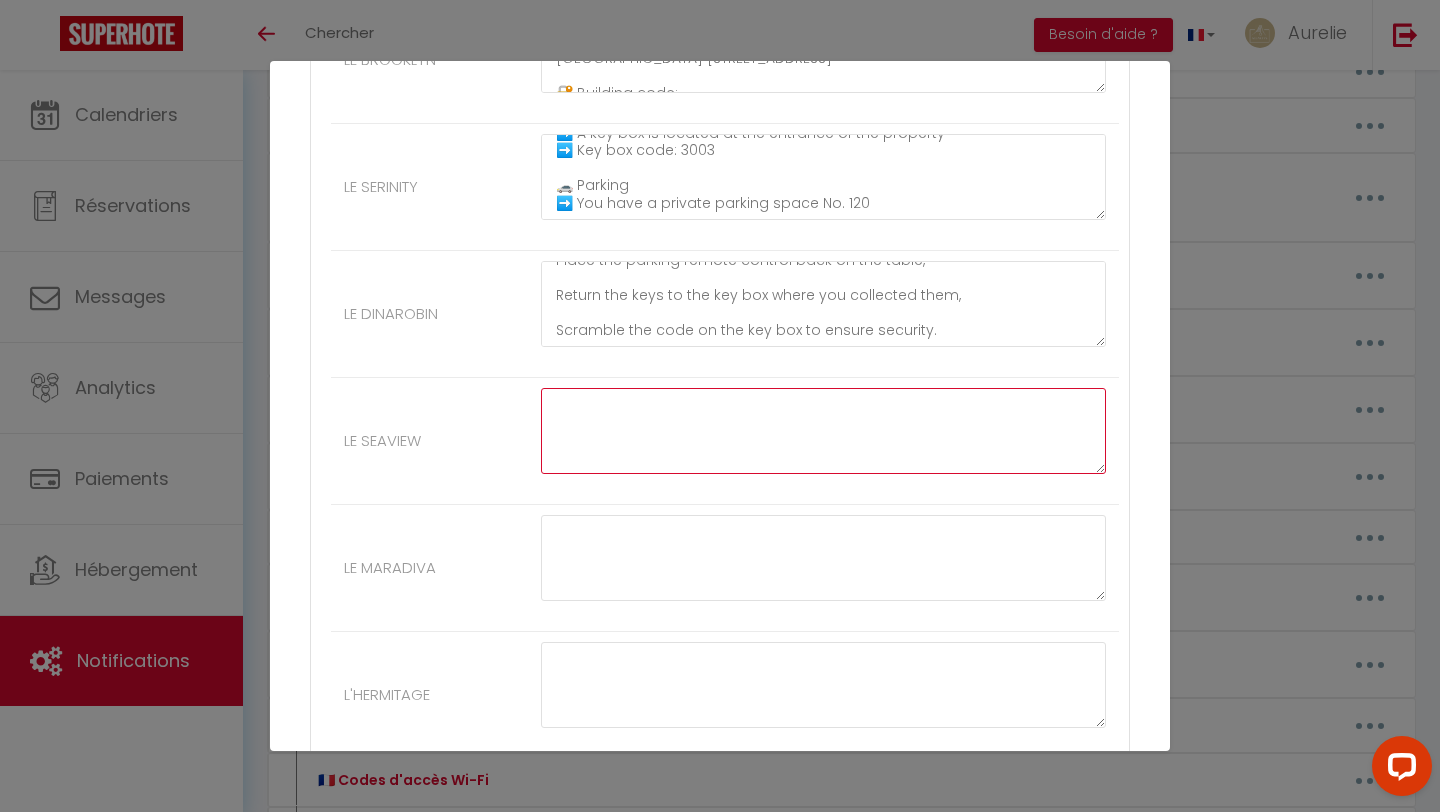 click at bounding box center (823, 431) 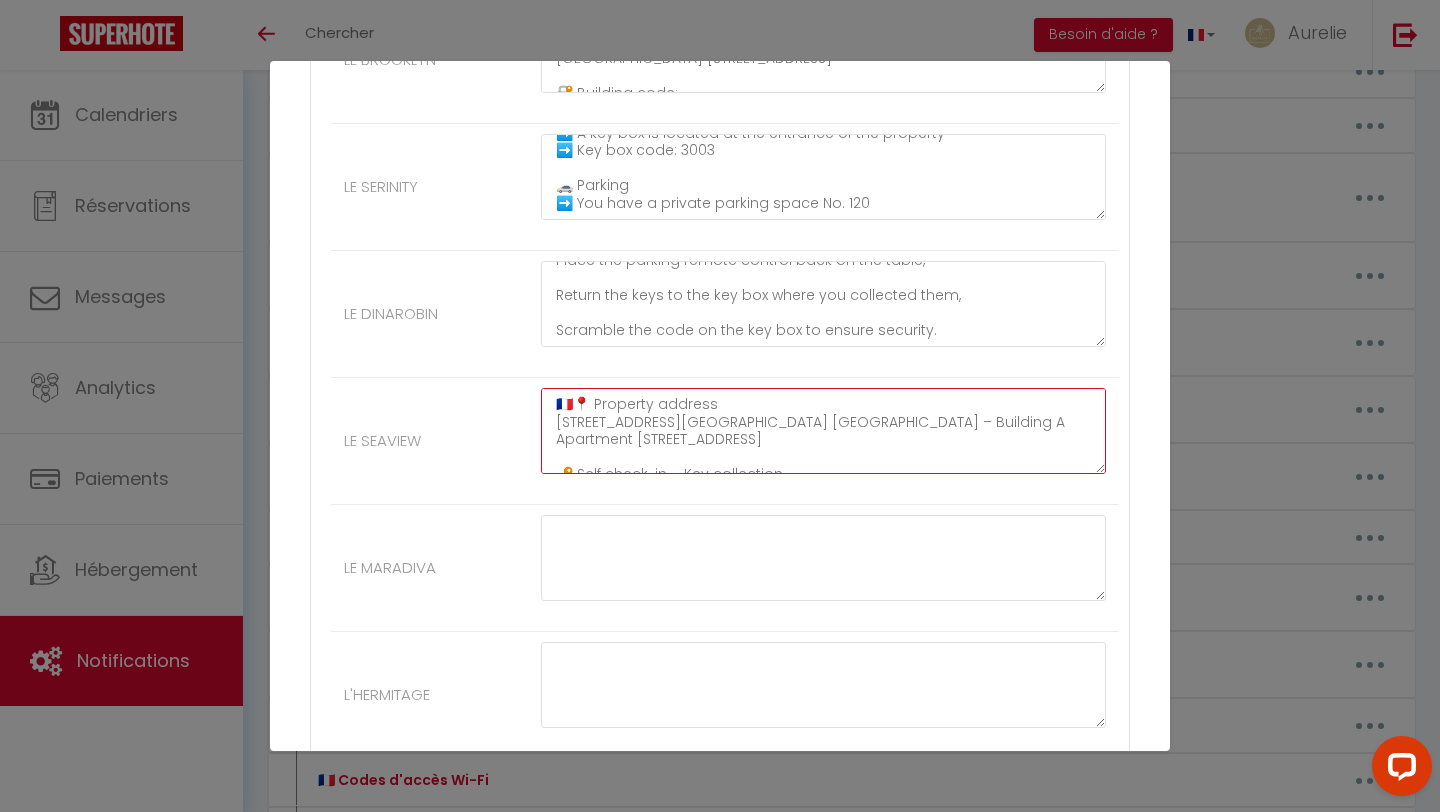 scroll, scrollTop: 81, scrollLeft: 0, axis: vertical 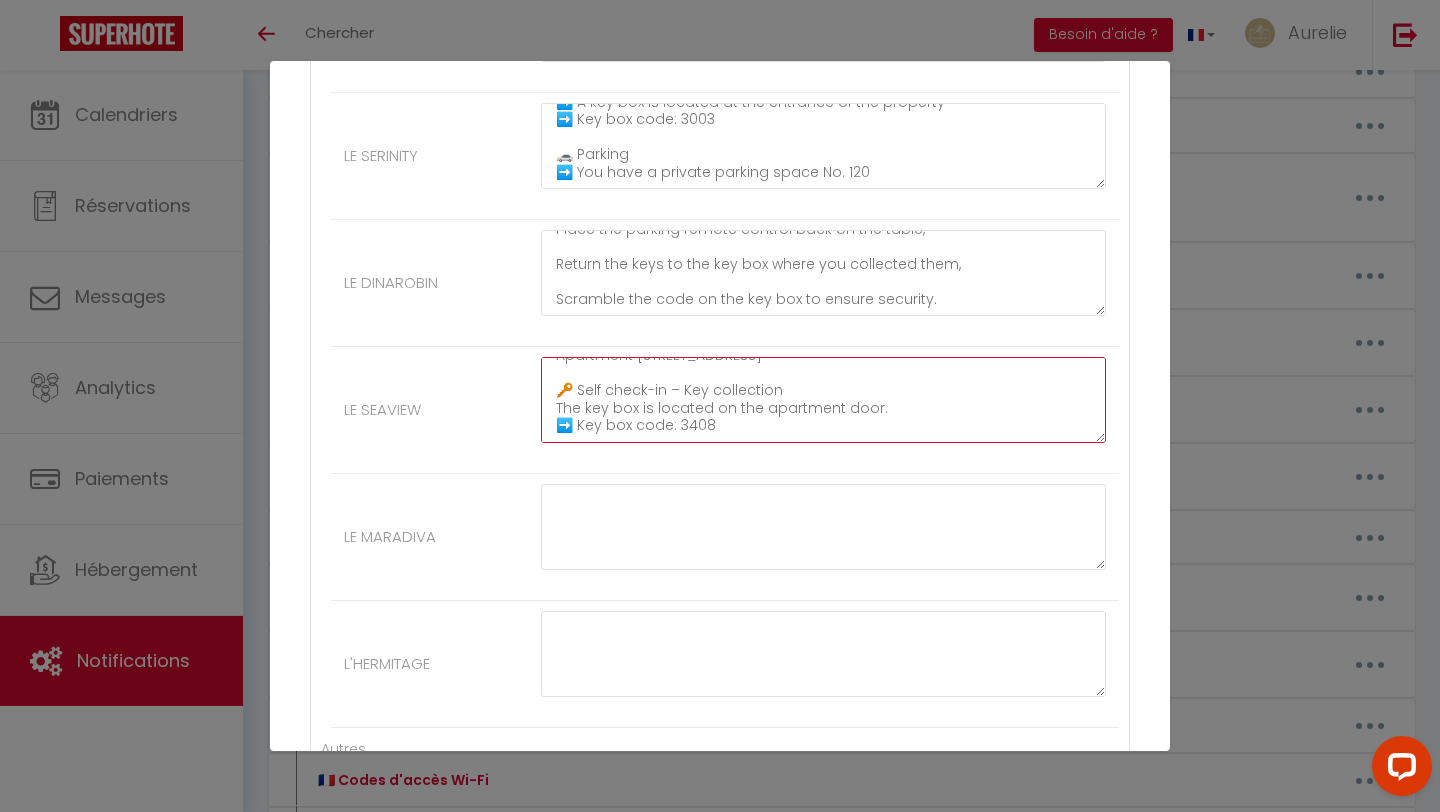 type on "🇫🇷📍 Property address
[STREET_ADDRESS][GEOGRAPHIC_DATA] [GEOGRAPHIC_DATA] – Building A
Apartment [STREET_ADDRESS]
🔑 Self check-in – Key collection
The key box is located on the apartment door.
➡️ Key box code: 3408" 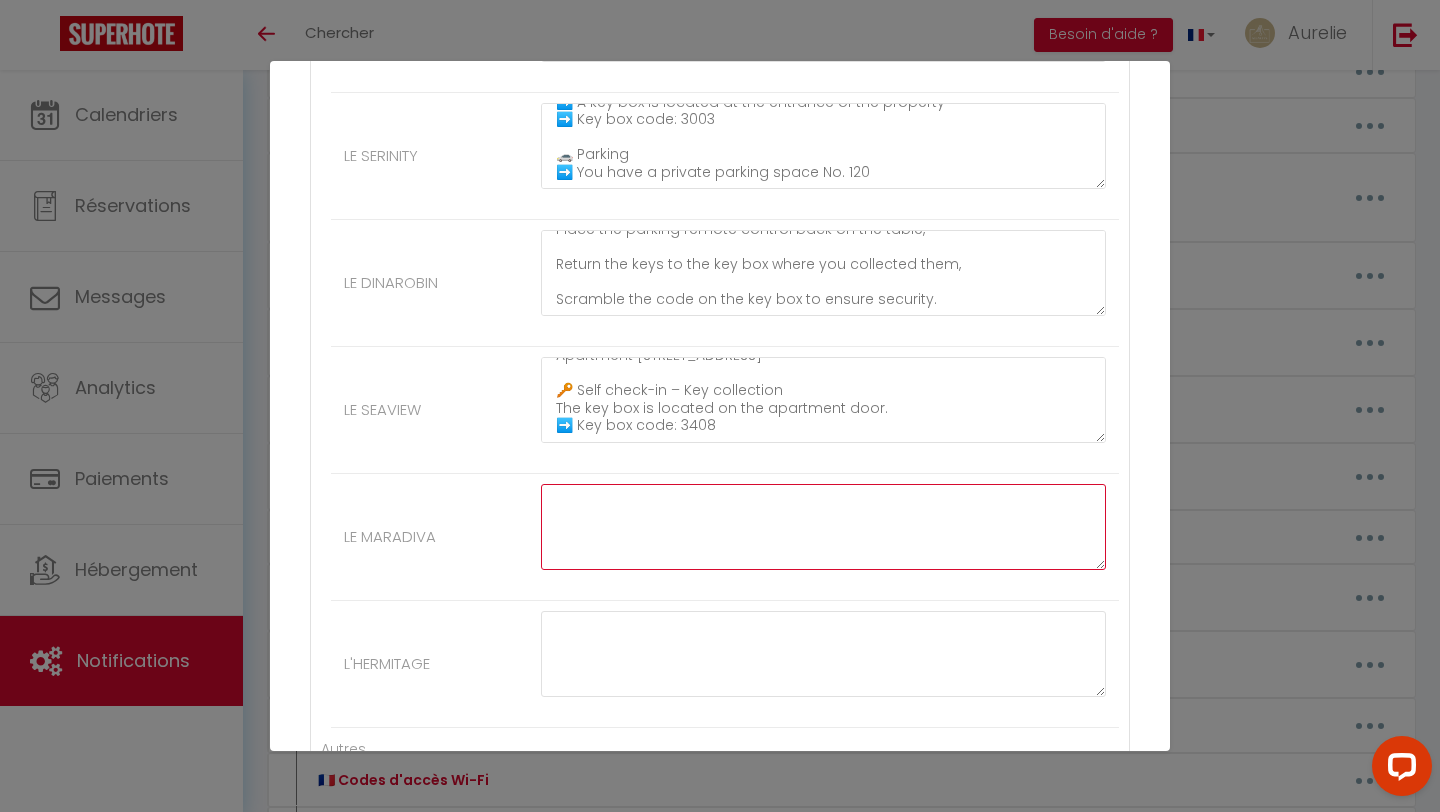 click at bounding box center [823, 527] 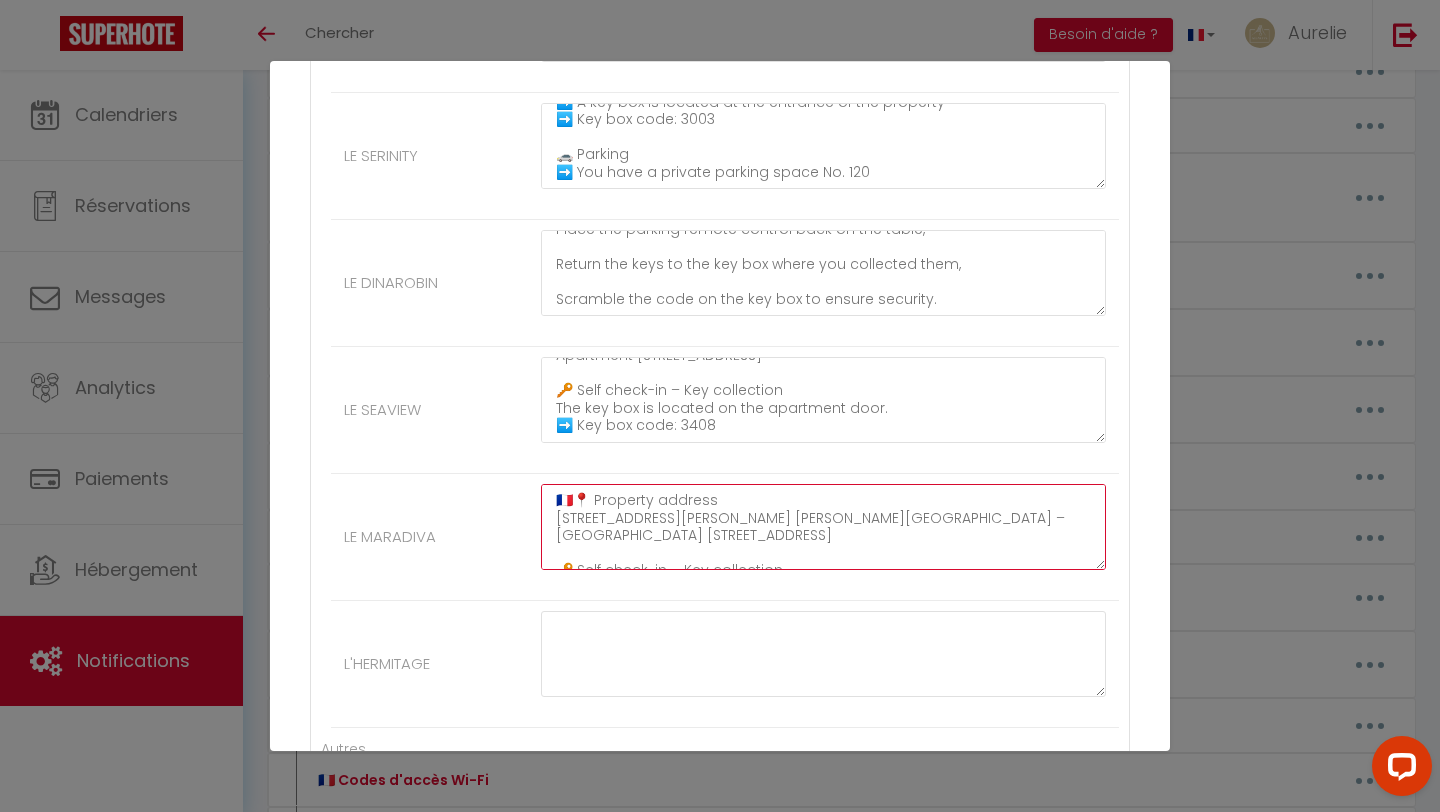 scroll, scrollTop: 274, scrollLeft: 0, axis: vertical 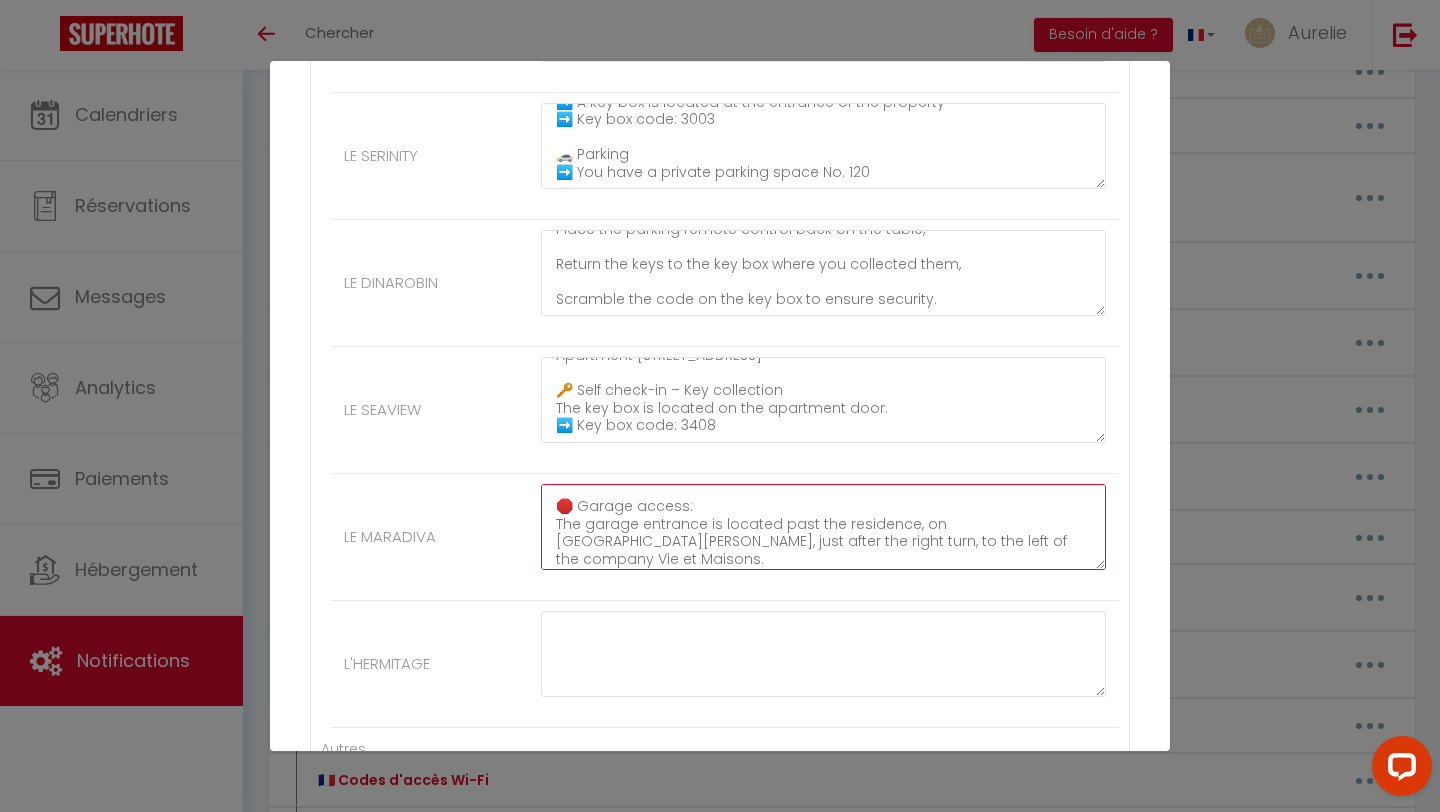 type on "🇫🇷📍 Property address
[STREET_ADDRESS][PERSON_NAME] [PERSON_NAME][GEOGRAPHIC_DATA] – [GEOGRAPHIC_DATA] [STREET_ADDRESS]
🔑 Self check-in – Key collection
The key box is located on the apartment door.
➡️ Key box code: 3405
🚗 Parking space
You have a parking space in a closed underground garage (double garage).
Before going there, please first collect the rental keys.
The garage remote control (clicker) is inside the apartment near the entrance.
🛑 Garage access:
The garage entrance is located past the residence, on [GEOGRAPHIC_DATA][PERSON_NAME], just after the right turn, to the left of the company Vie et Maisons." 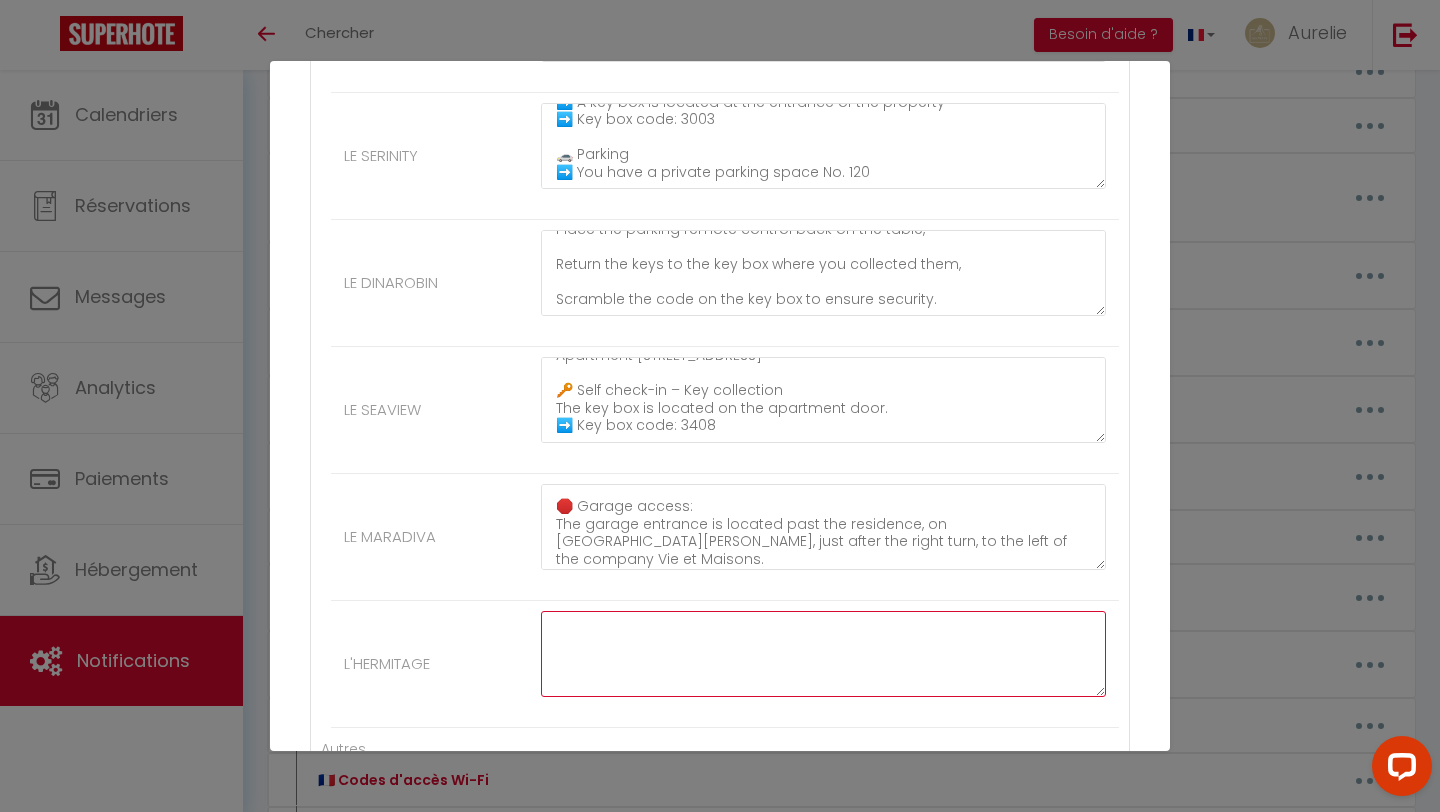 click at bounding box center [823, 654] 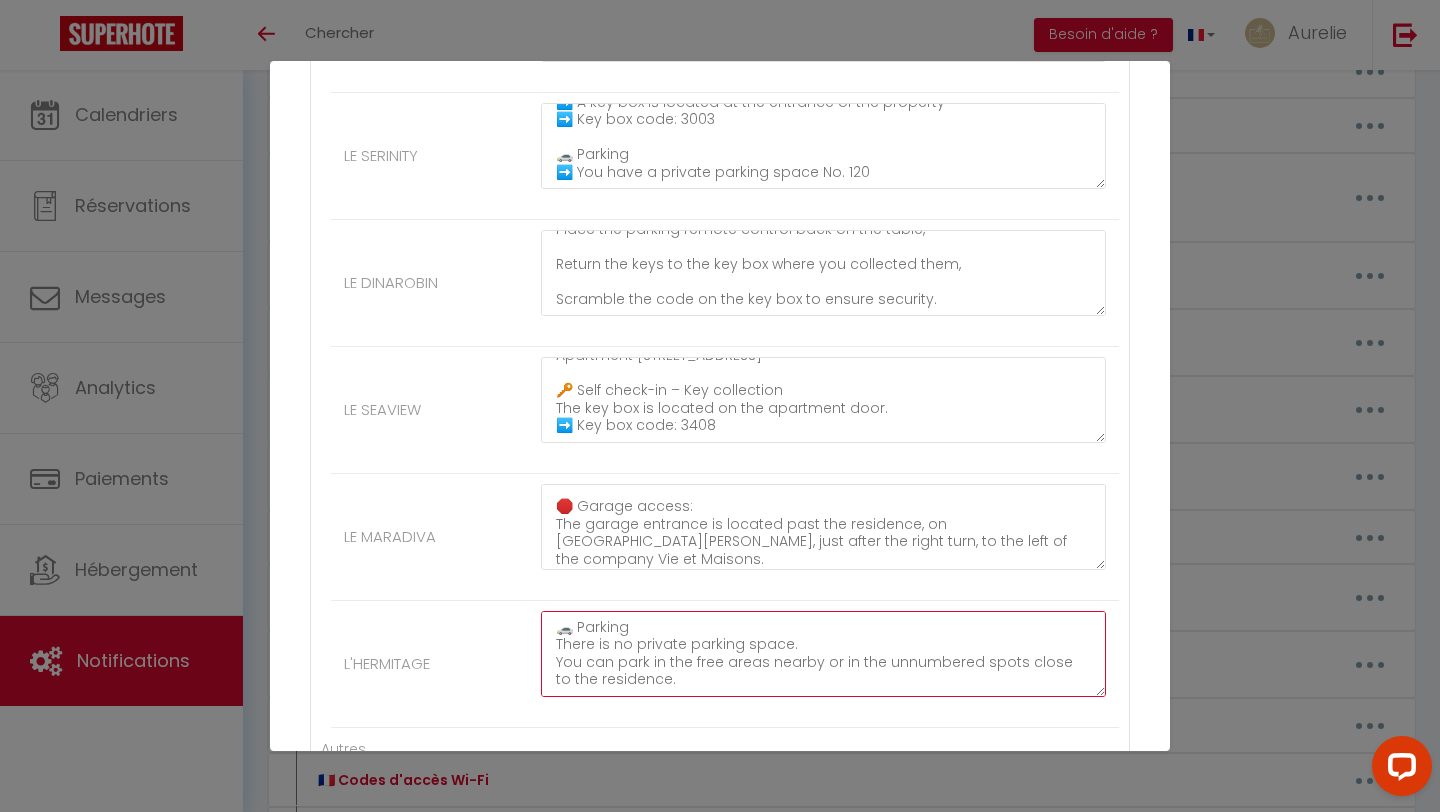 scroll, scrollTop: 227, scrollLeft: 0, axis: vertical 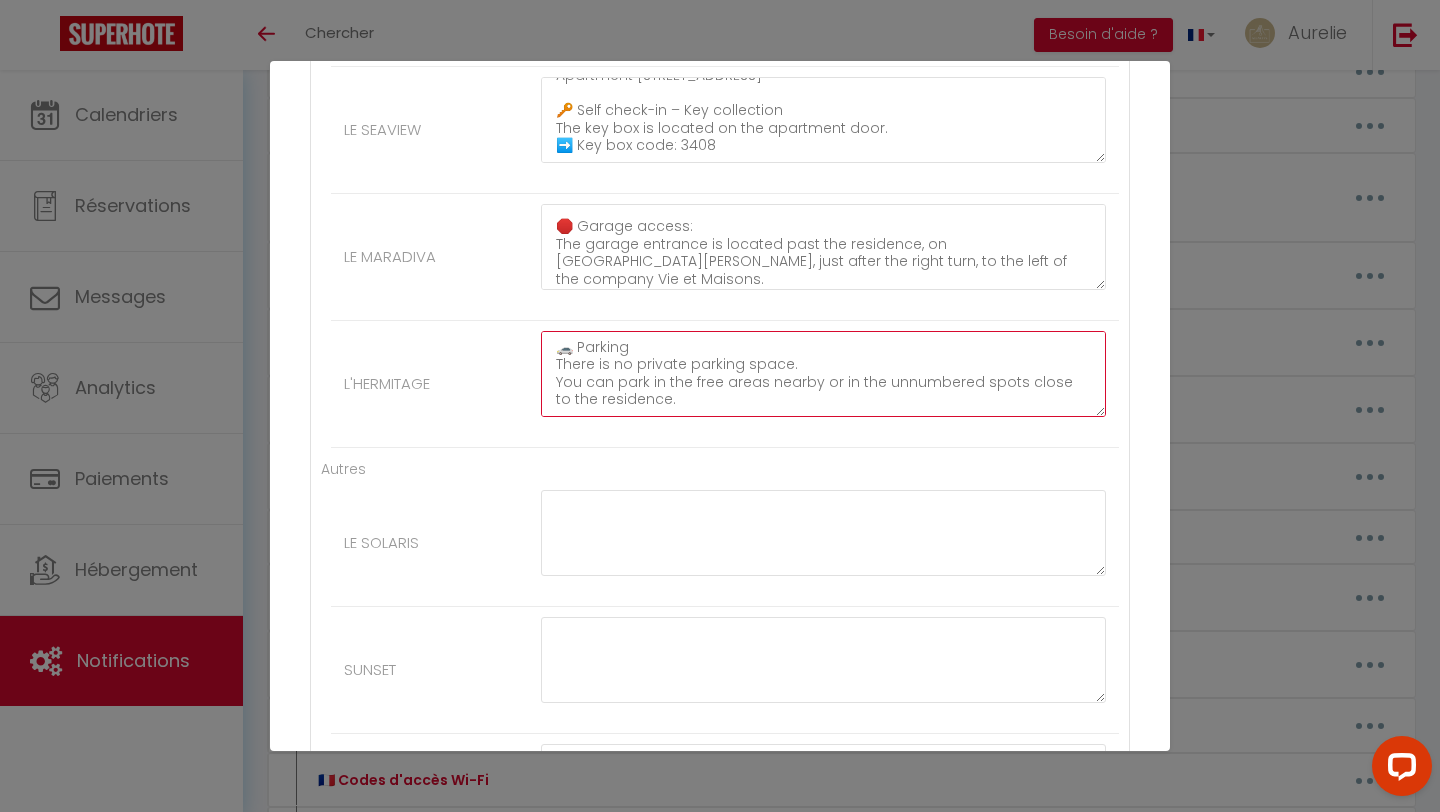 type on "🇫🇷📍 Property address
[STREET_ADDRESS][GEOGRAPHIC_DATA]
🔑 Self check-in – Key collection
The key box is located in mailbox No. 311 at the entrance of the residence.
➡️ Key box code: 2730
📌 The mailbox door is held closed by a magnet, so you can open it easily.
🚗 Parking
There is no private parking space.
You can park in the free areas nearby or in the unnumbered spots close to the residence." 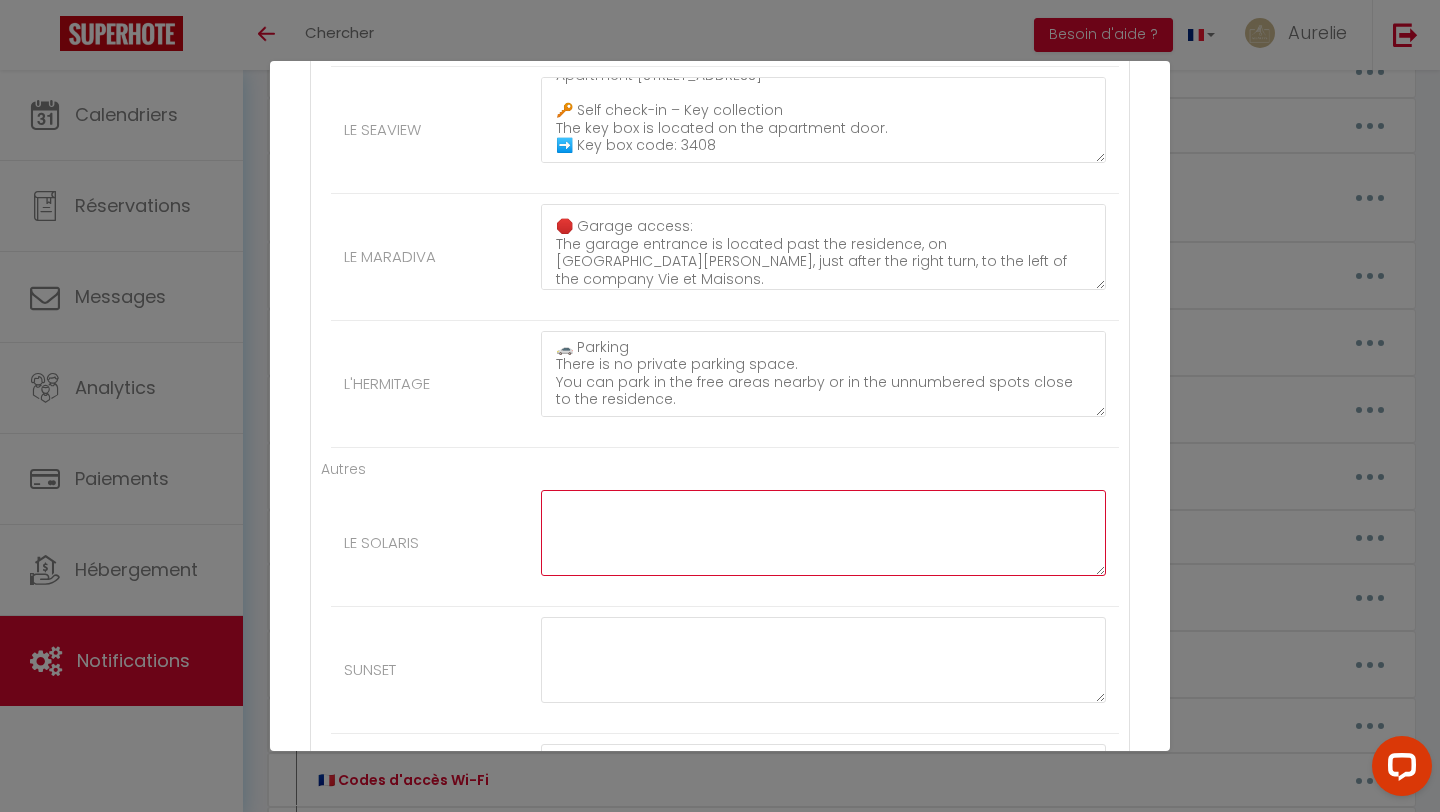 click at bounding box center (823, -2039) 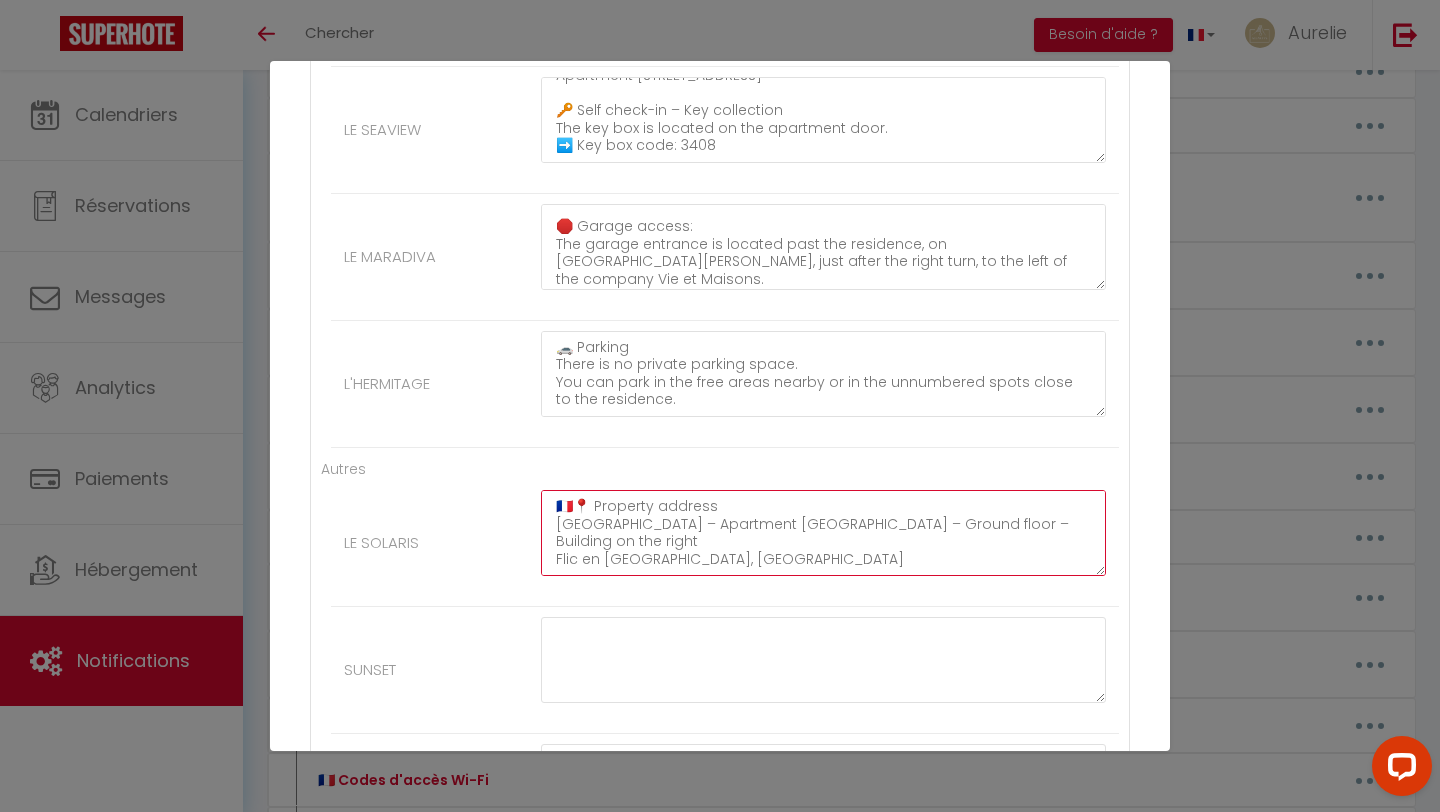scroll, scrollTop: 134, scrollLeft: 0, axis: vertical 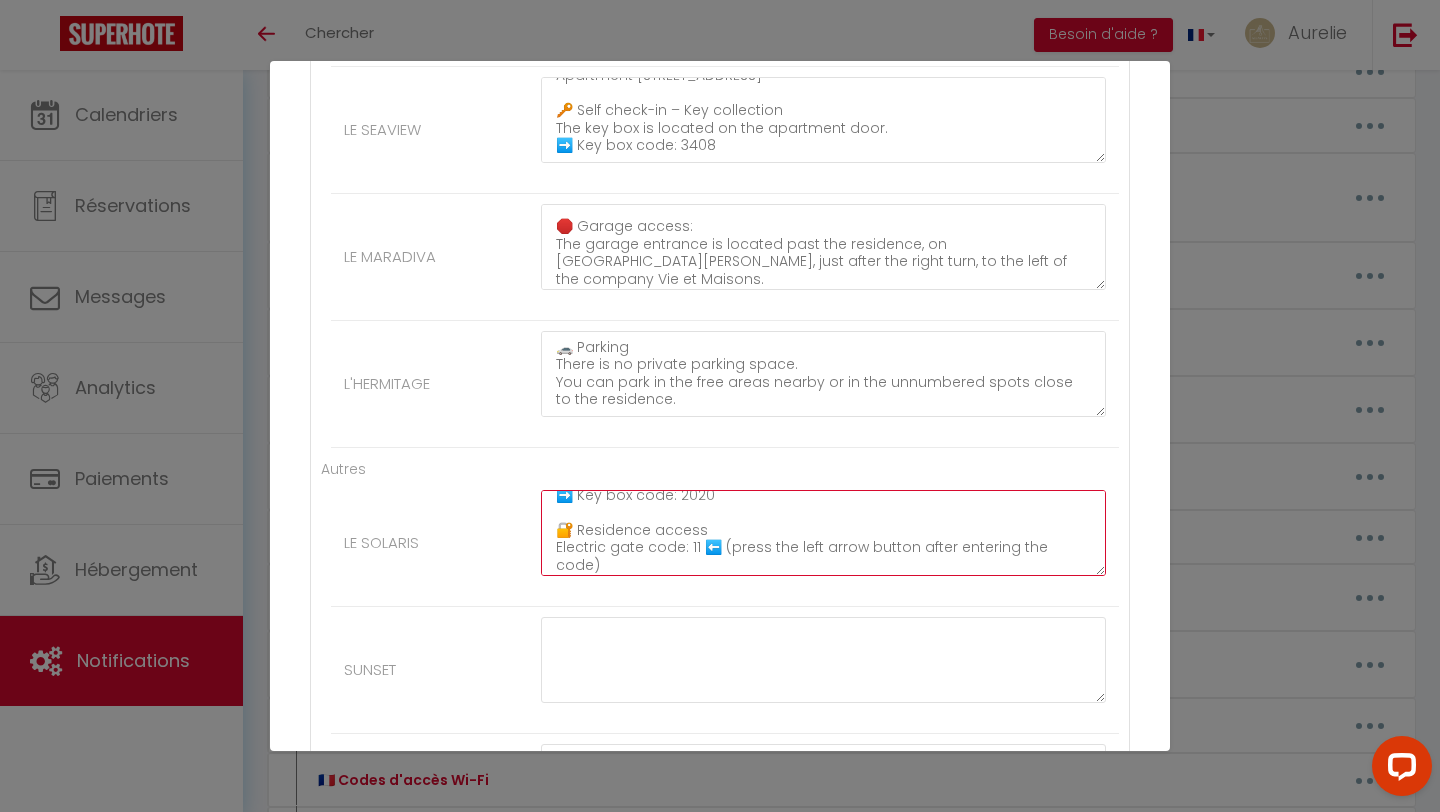 type on "🇫🇷📍 Property address
[GEOGRAPHIC_DATA] – Apartment [GEOGRAPHIC_DATA] – Ground floor – Building on the right
Flic en [GEOGRAPHIC_DATA], [GEOGRAPHIC_DATA]
🔑 Self check-in – Key collection
The key box is located at the entrance of the apartment.
➡️ Key box code: 2020
🔐 Residence access
Electric gate code: 11 ⬅️ (press the left arrow button after entering the code)" 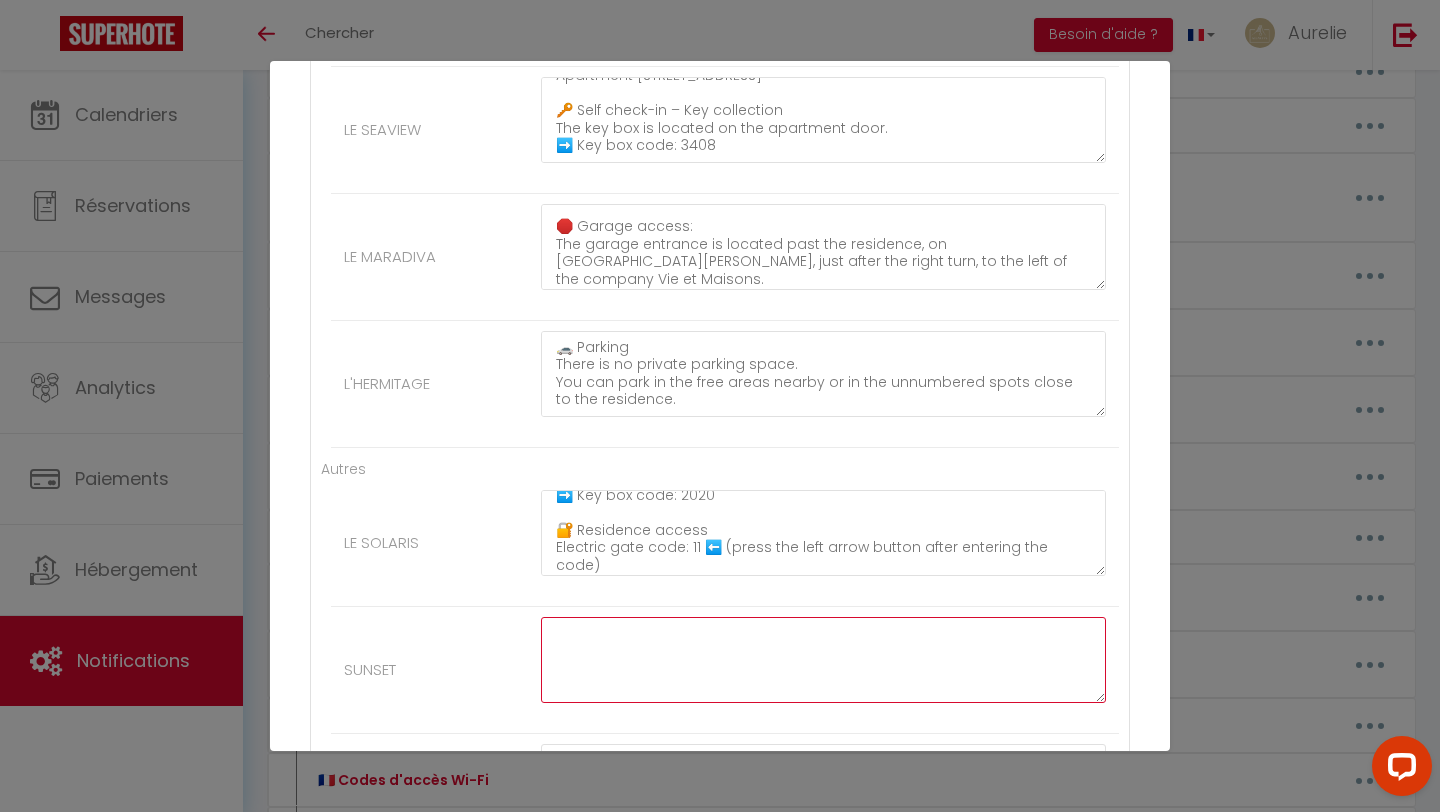 click at bounding box center [823, -1912] 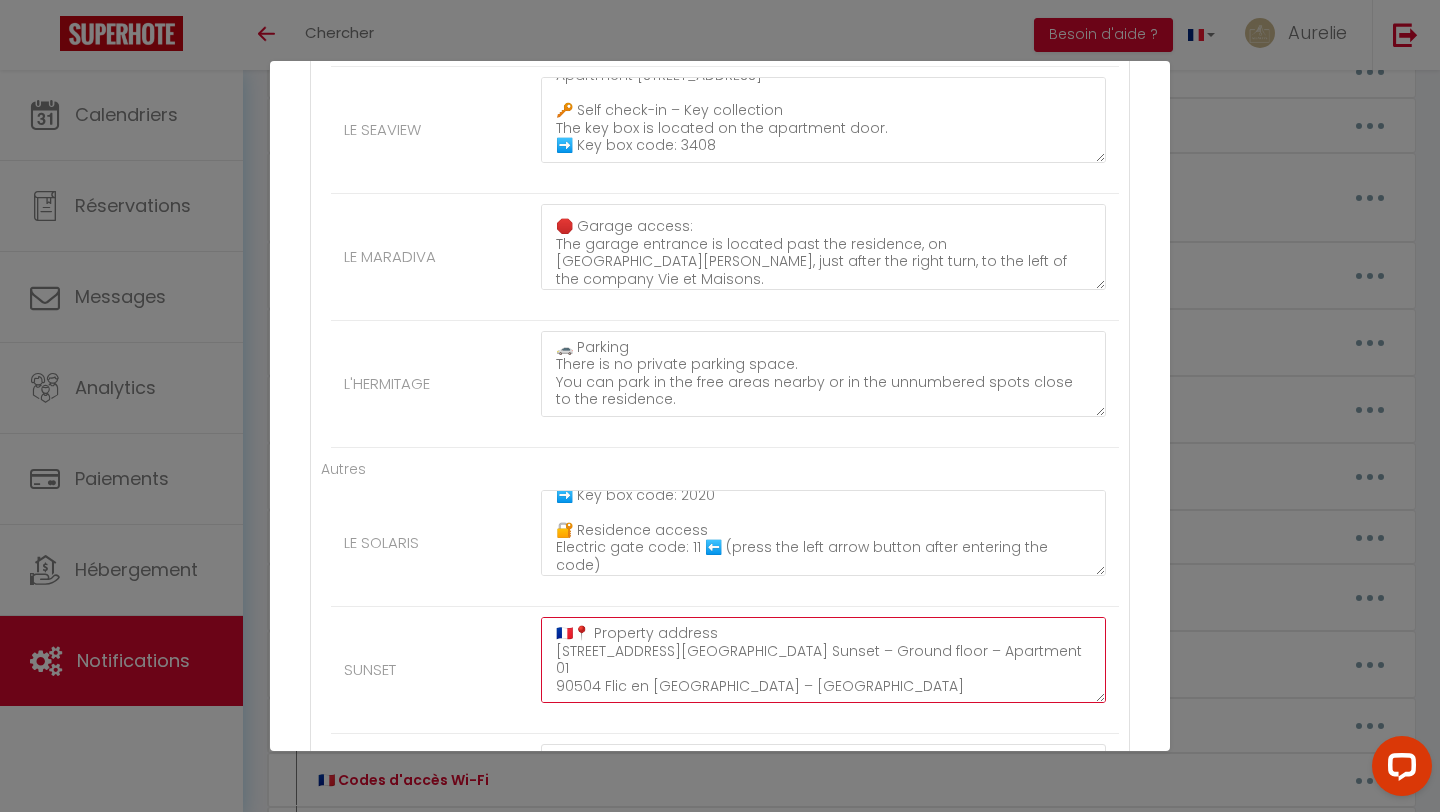 scroll, scrollTop: 169, scrollLeft: 0, axis: vertical 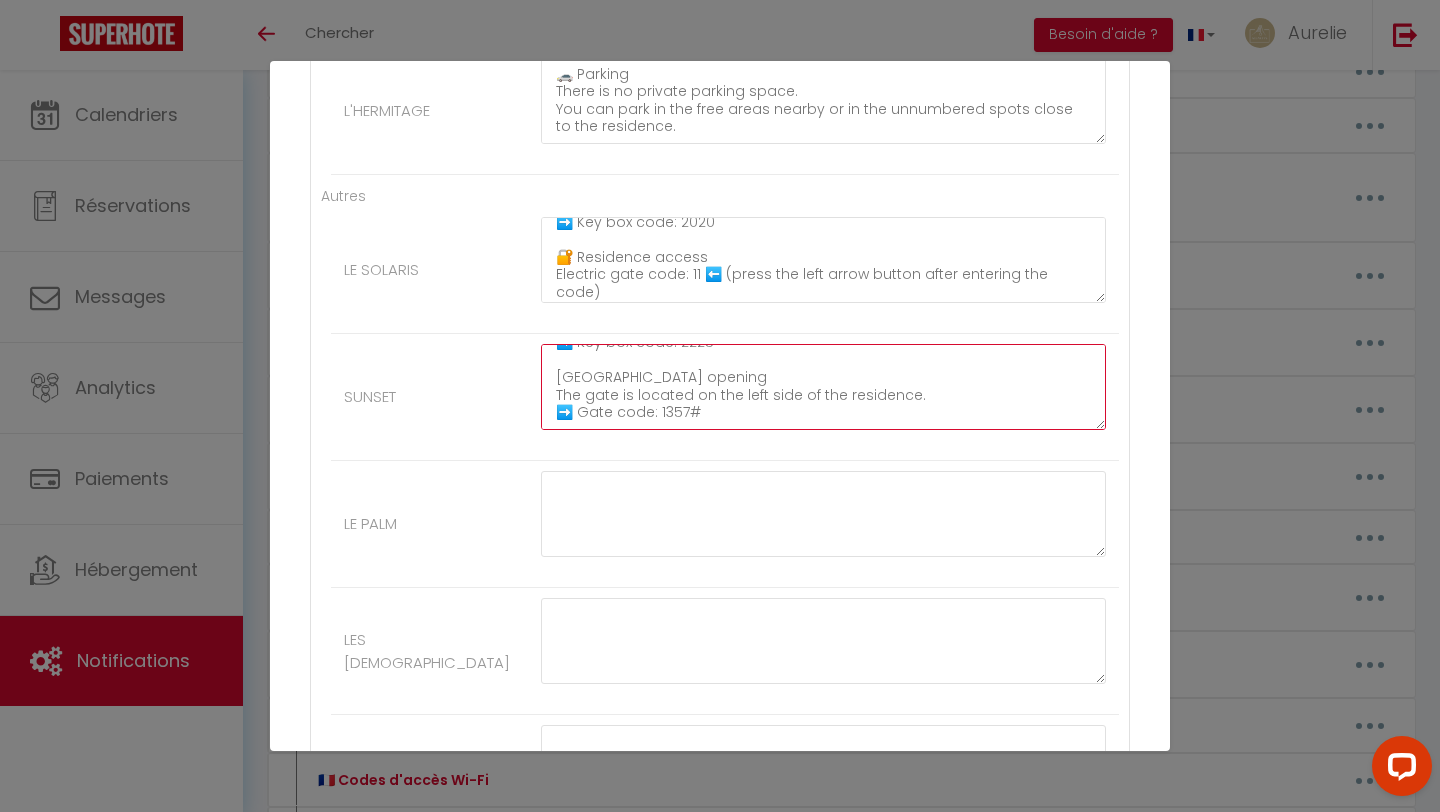 type on "🇫🇷📍 Property address
[STREET_ADDRESS][GEOGRAPHIC_DATA] Sunset – Ground floor – Apartment 01
90504 Flic en [GEOGRAPHIC_DATA] – [GEOGRAPHIC_DATA]
🔑 Self check-in – Key collection
➡️ Wall-mounted key box, located just before the entrance of the apartment
➡️ Key box code: 2225
[GEOGRAPHIC_DATA] opening
The gate is located on the left side of the residence.
➡️ Gate code: 1357#" 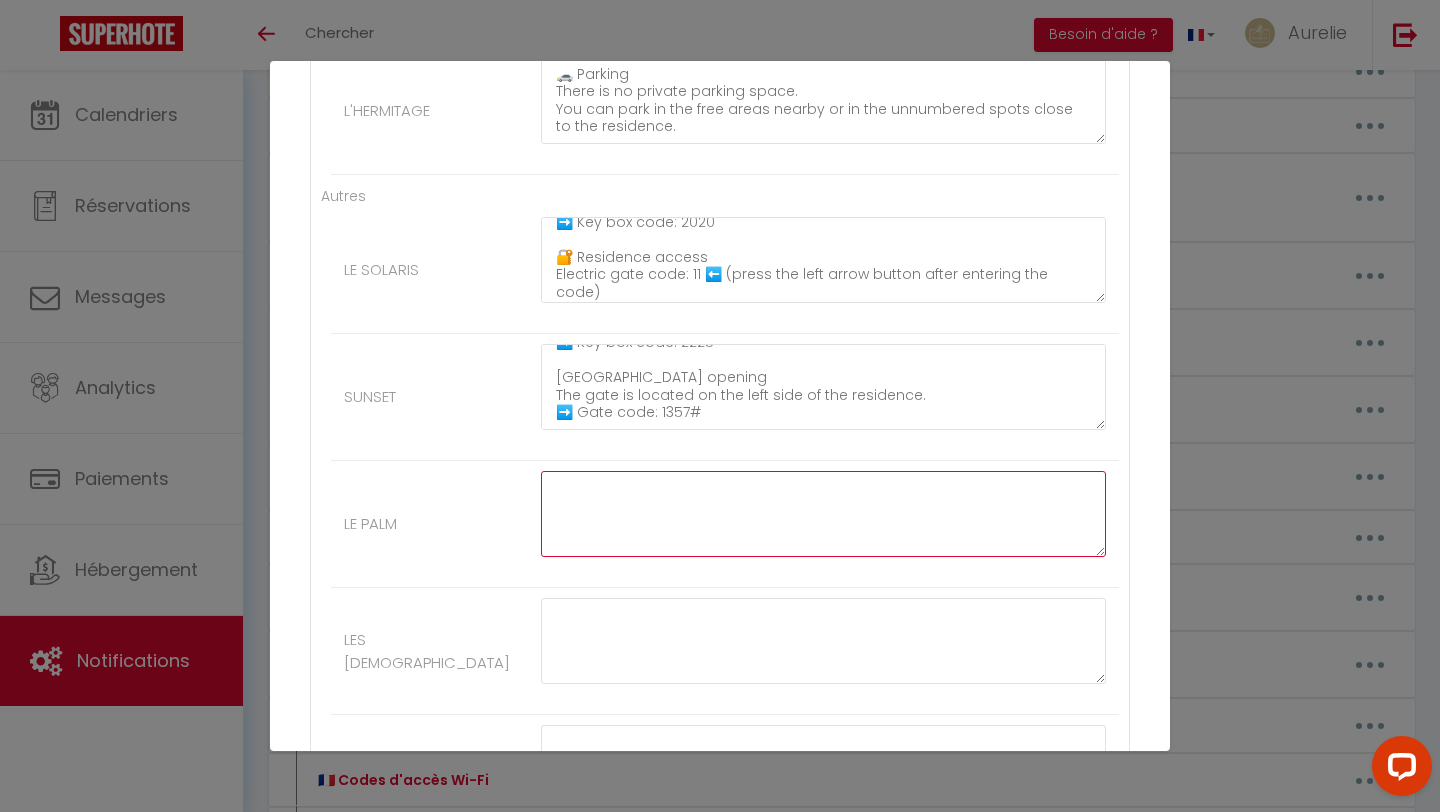click at bounding box center [823, -2058] 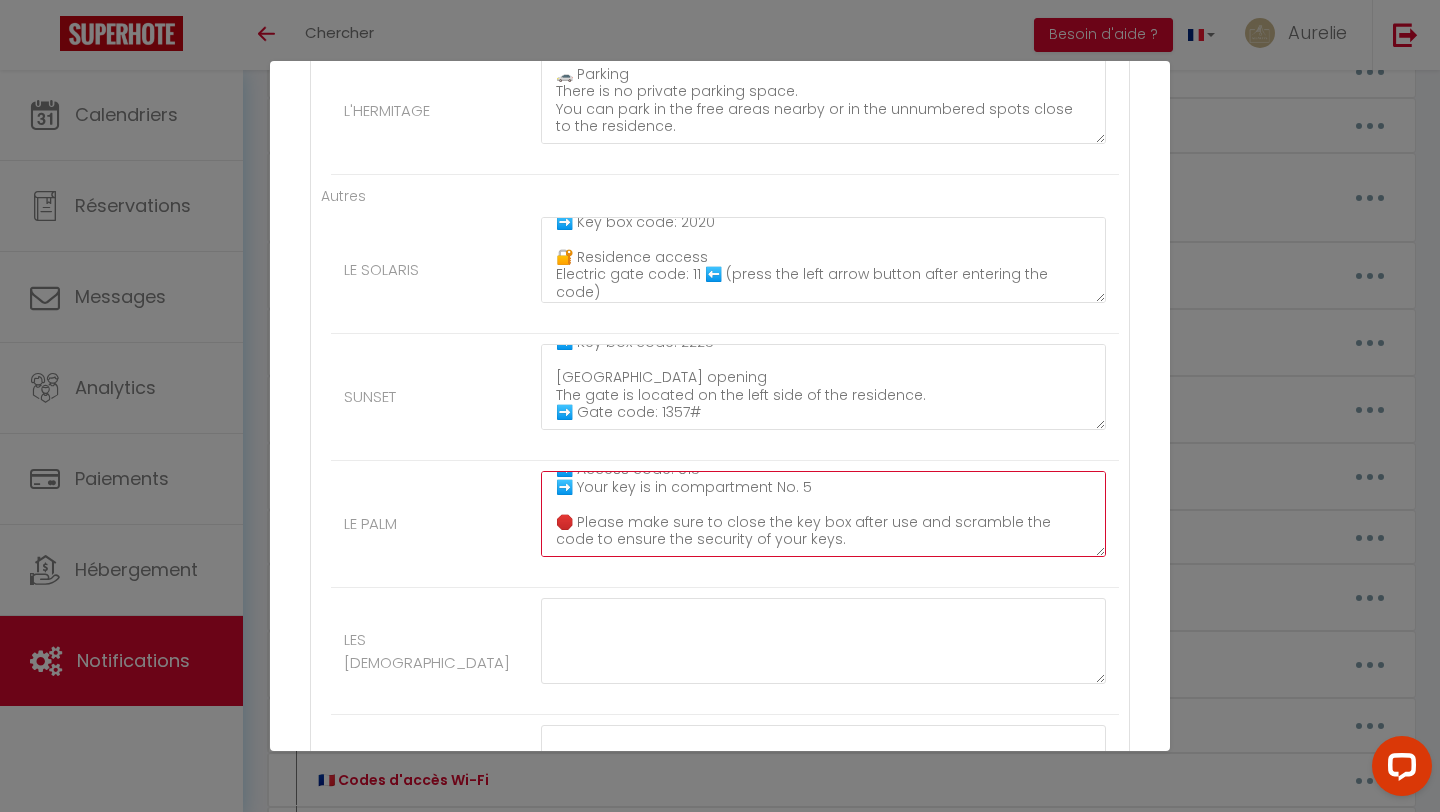 scroll, scrollTop: 385, scrollLeft: 0, axis: vertical 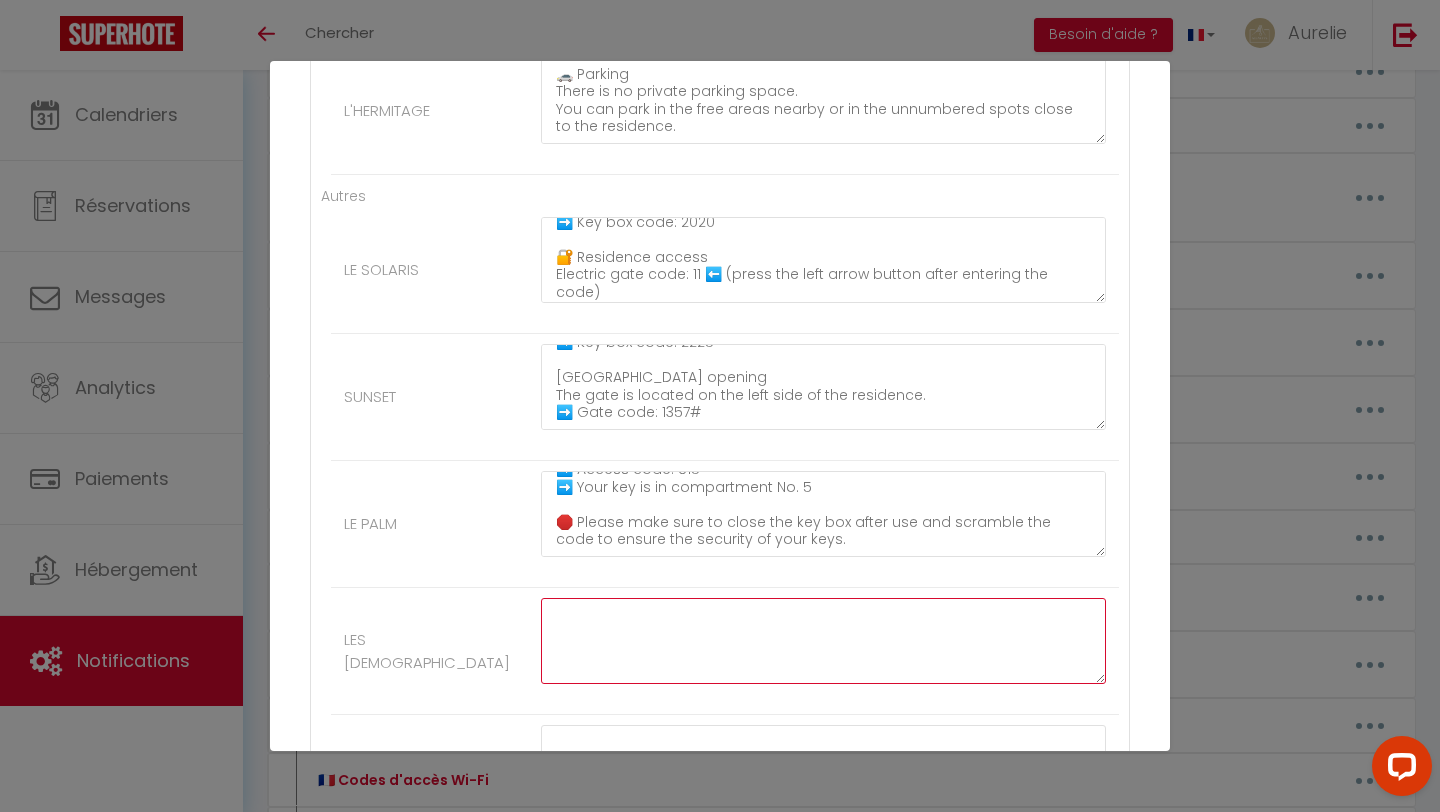 click at bounding box center (823, -1931) 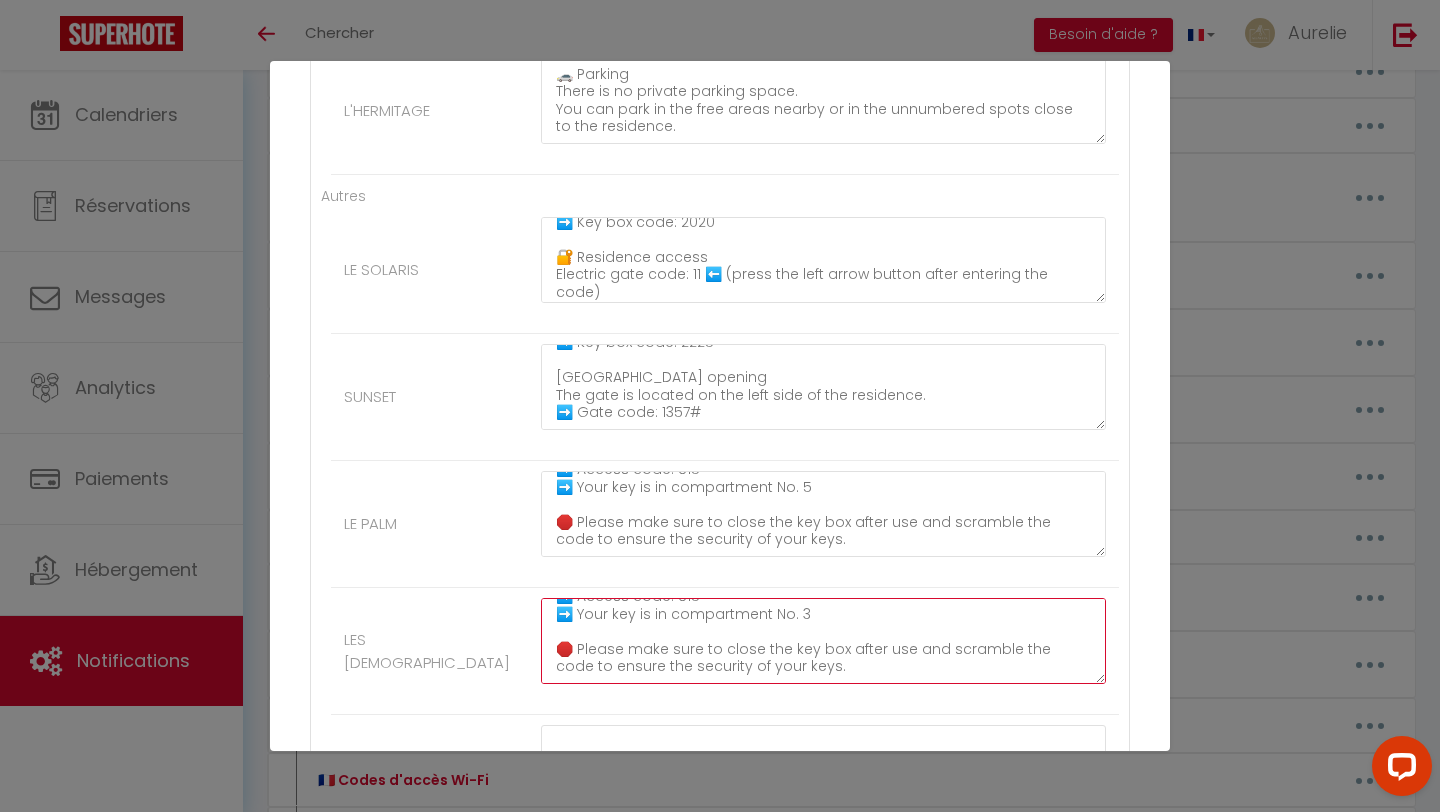 scroll, scrollTop: 0, scrollLeft: 0, axis: both 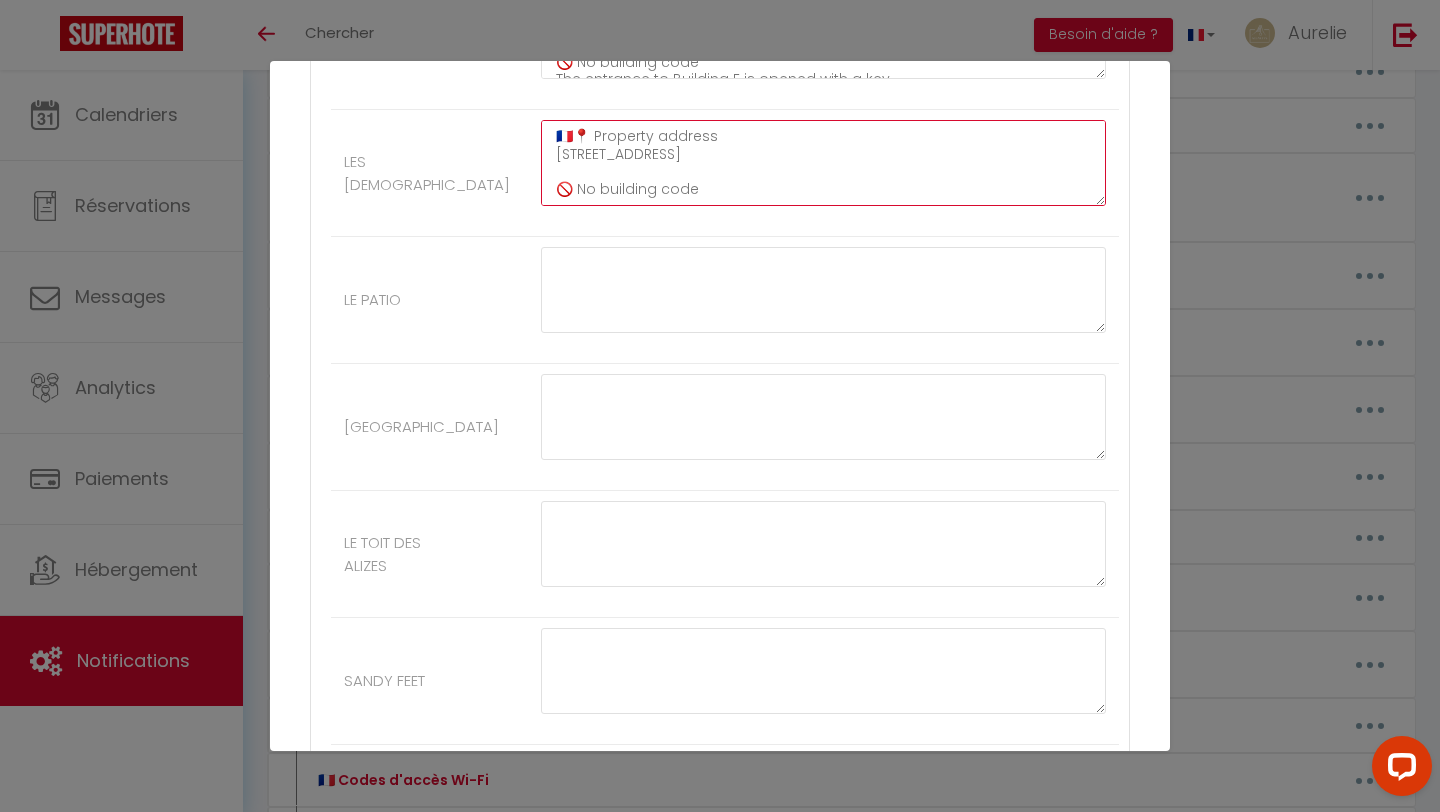 type on "🇫🇷📍 Property address
[STREET_ADDRESS]
🚫 No building code
🚗 Parking space
Parking number: 175
🔑 Key collection – Important information
Before going to your accommodation, you must collect the keys at the agency.
The agency is located in a house with a white gate.
📍 Agency address:
[STREET_ADDRESS]
🔒 Wall-mounted key box located on the left side of the house
➡️ Access code: 815
➡️ Your key is in compartment No. 3
🛑 Please make sure to close the key box after use and scramble the code to ensure the security of your keys." 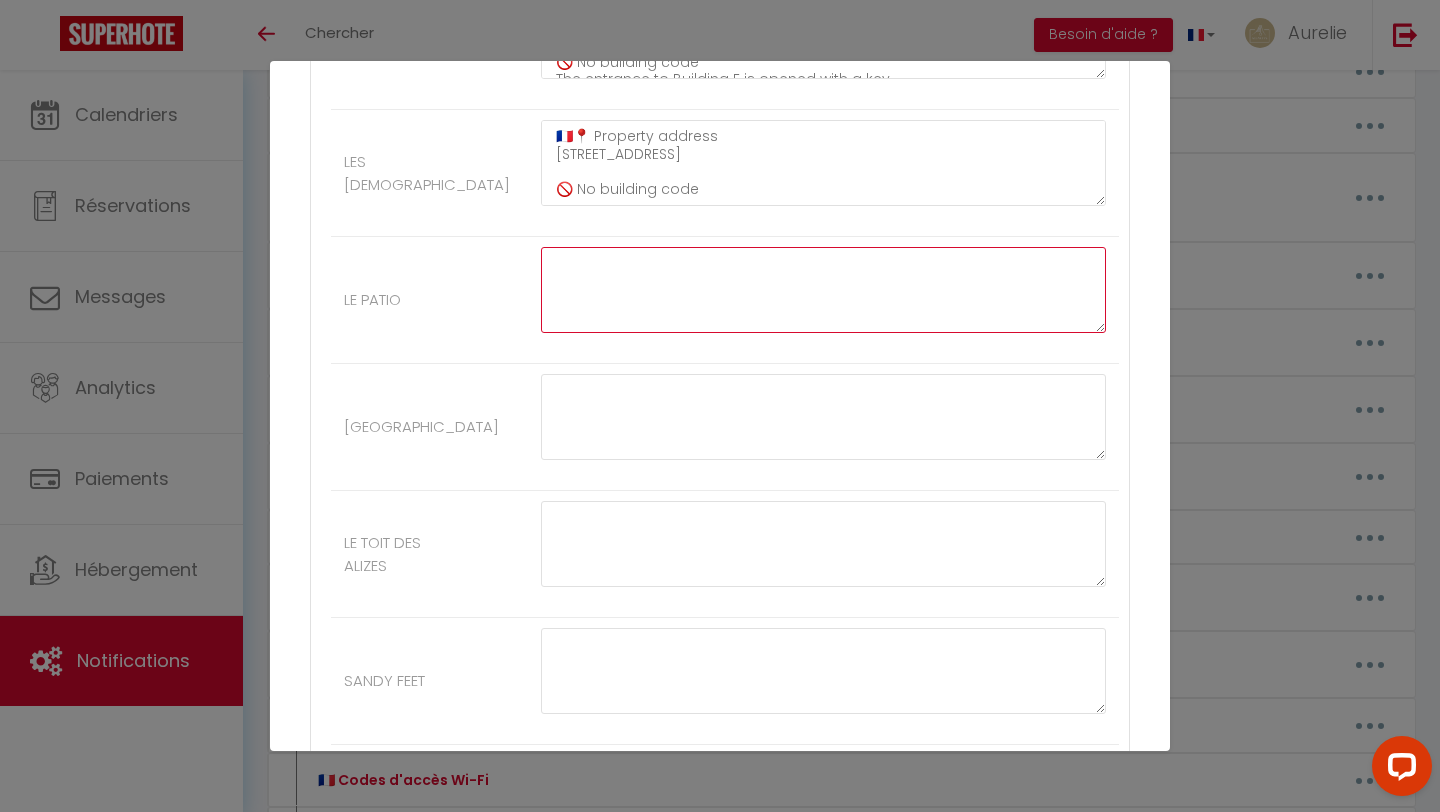 click at bounding box center (823, -2282) 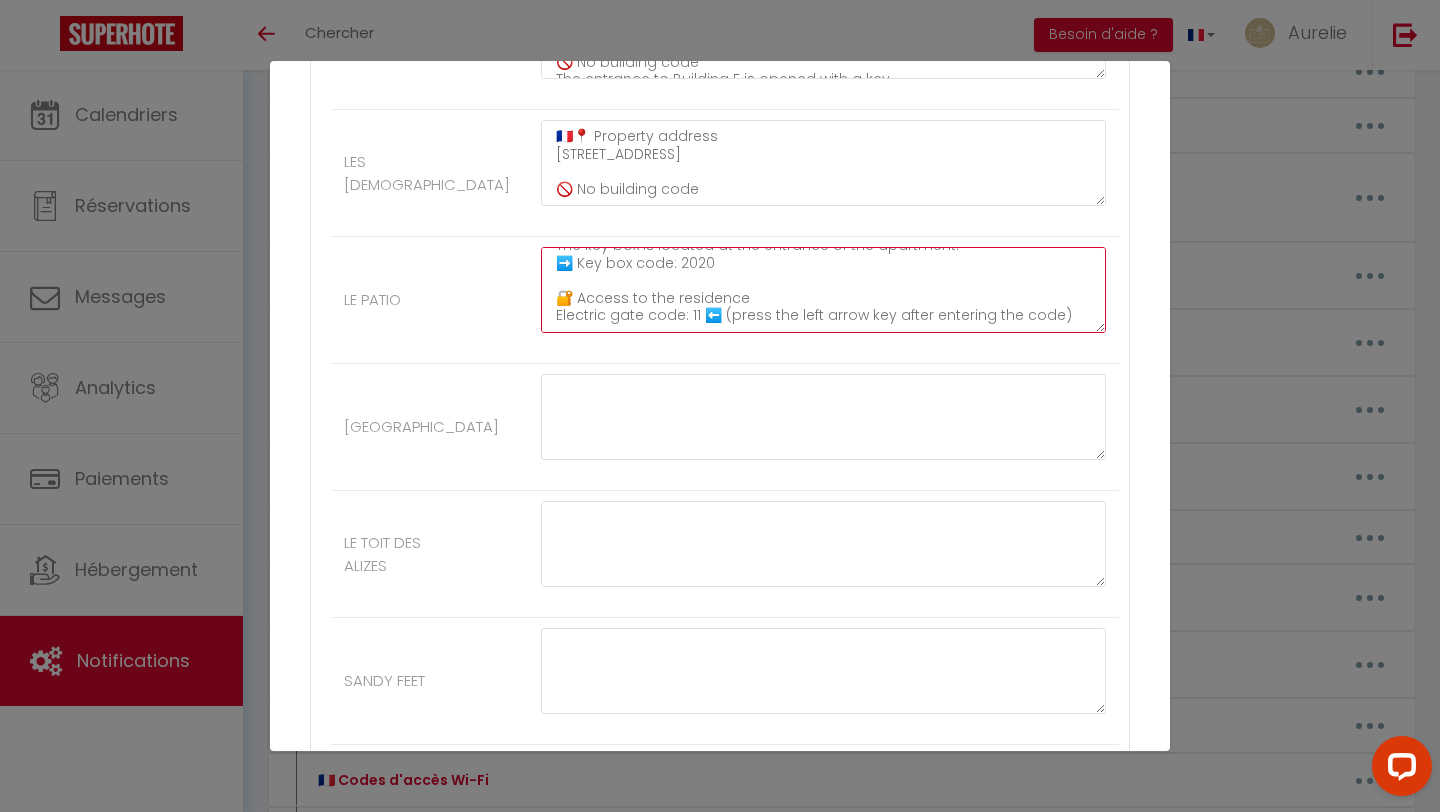scroll, scrollTop: 0, scrollLeft: 0, axis: both 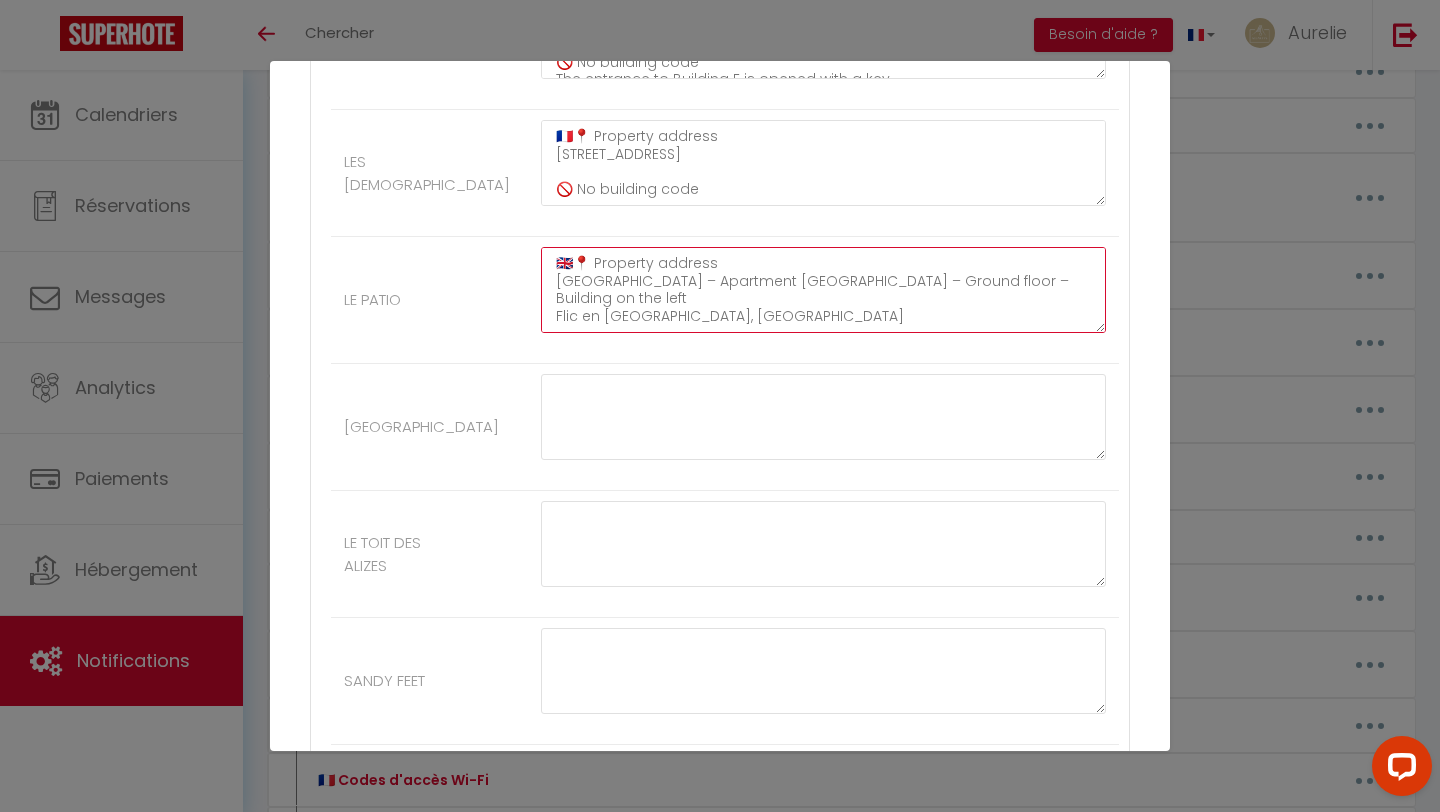 type on "🇬🇧📍 Property address
[GEOGRAPHIC_DATA] – Apartment [GEOGRAPHIC_DATA] – Ground floor – Building on the left
Flic en [GEOGRAPHIC_DATA], [GEOGRAPHIC_DATA]
🔑 Self check-in – Key collection
The key box is located at the entrance of the apartment.
➡️ Key box code: 2020
🔐 Access to the residence
Electric gate code: 11 ⬅️ (press the left arrow key after entering the code)" 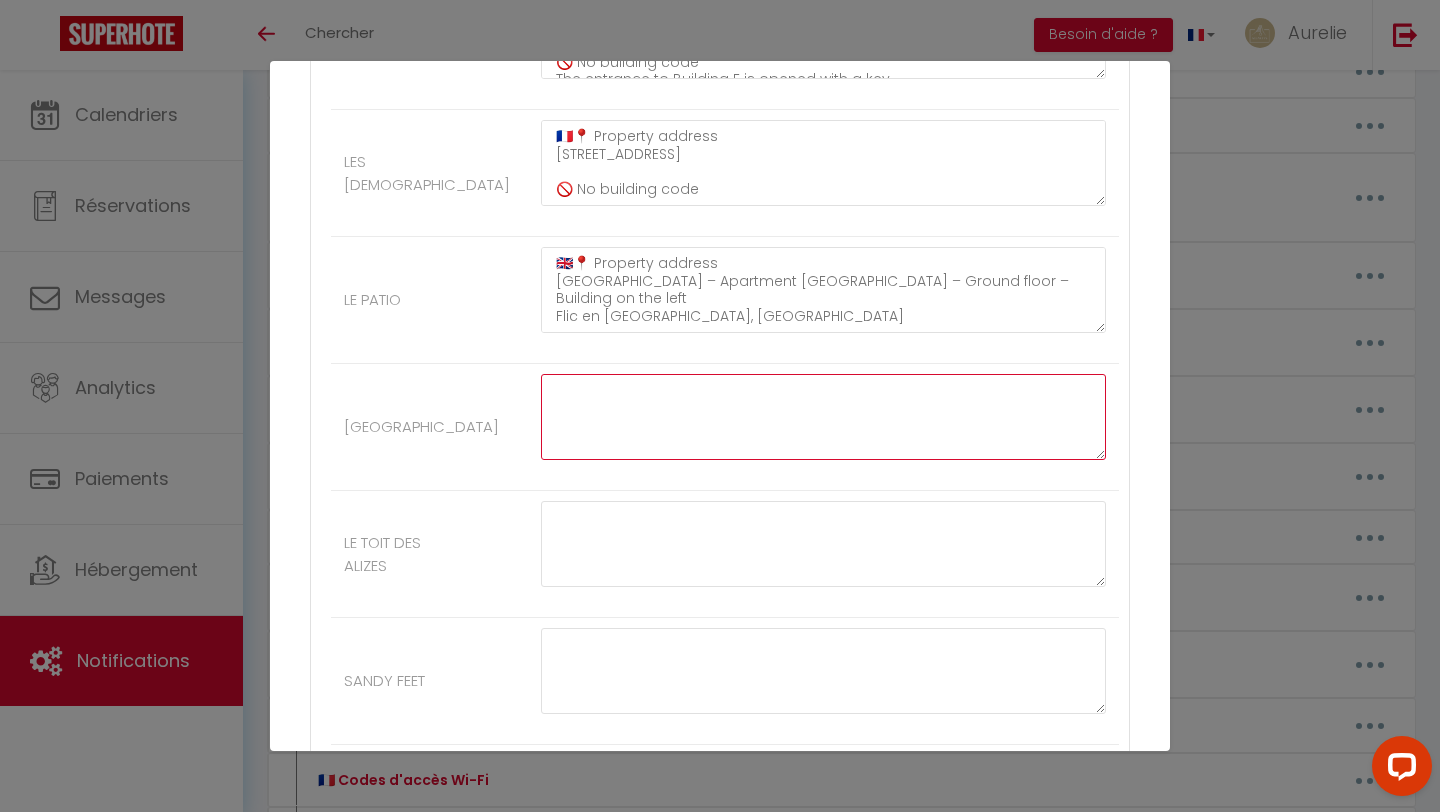 click at bounding box center [823, -2155] 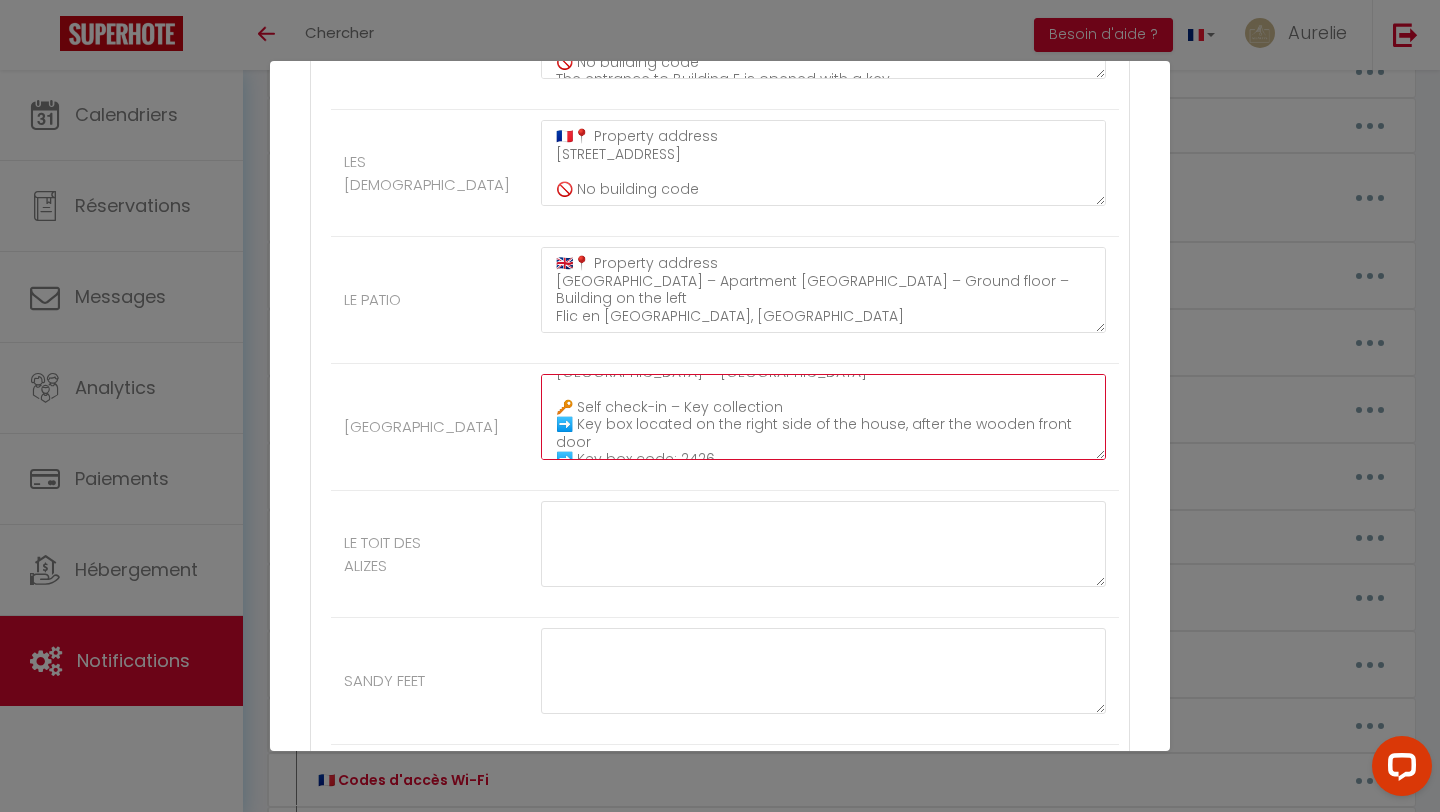 scroll, scrollTop: 0, scrollLeft: 0, axis: both 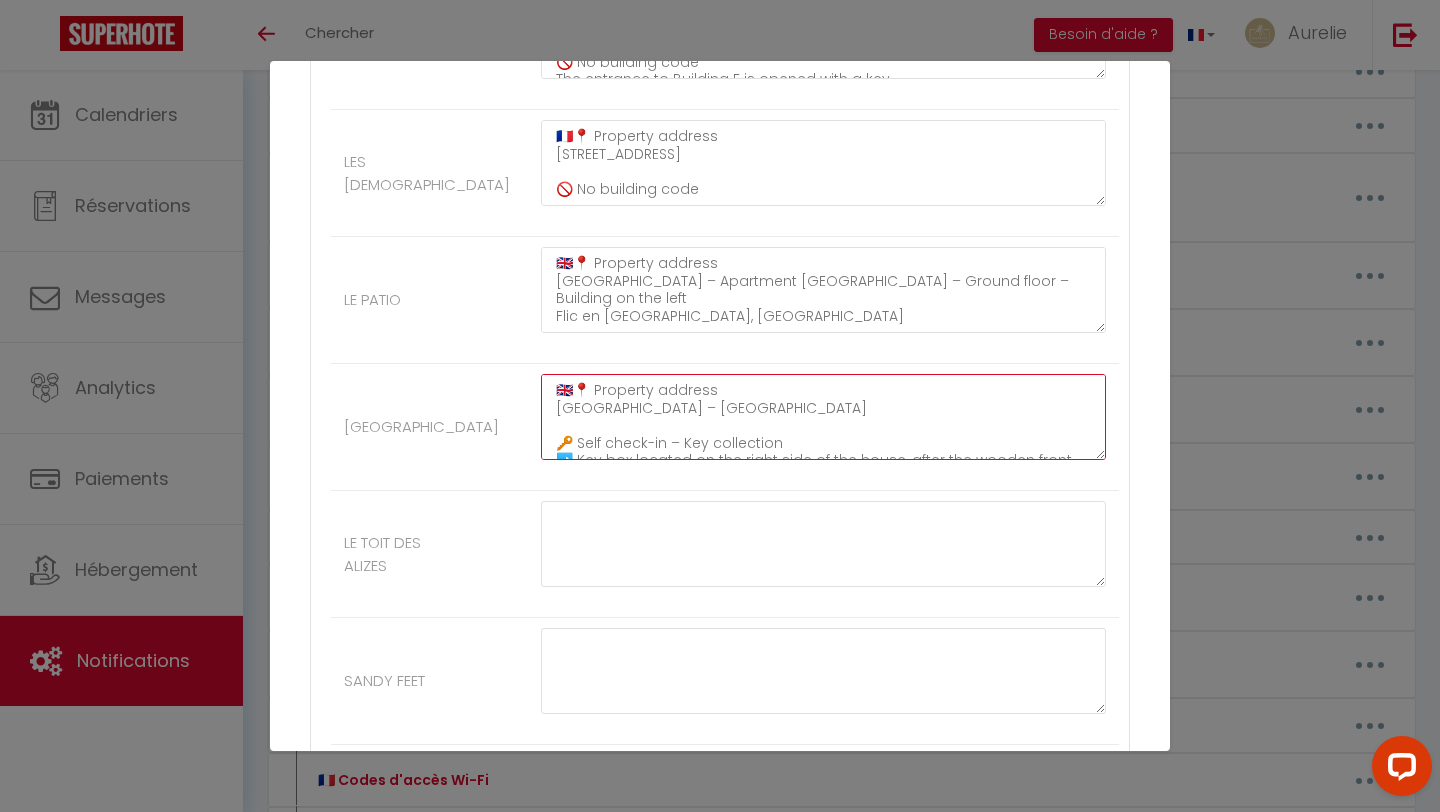 type on "🇬🇧📍 Property address
[GEOGRAPHIC_DATA] – [GEOGRAPHIC_DATA]
🔑 Self check-in – Key collection
➡️ Key box located on the right side of the house, after the wooden front door
➡️ Key box code: 2426
🚪 Electric gate opening
➡️ Electric gate code: 2426 ⬅️ (press the left arrow key to confirm)" 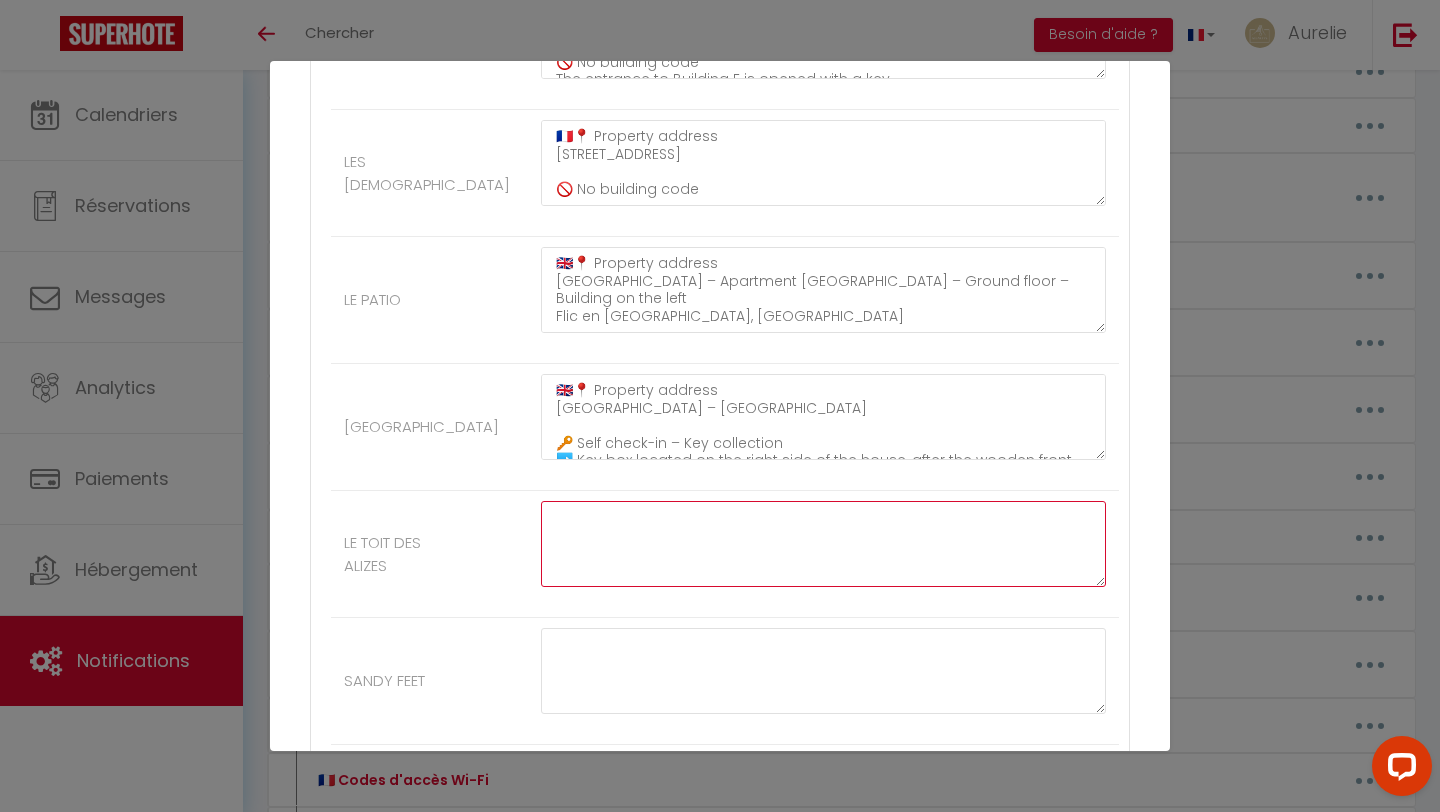 click at bounding box center (823, -2028) 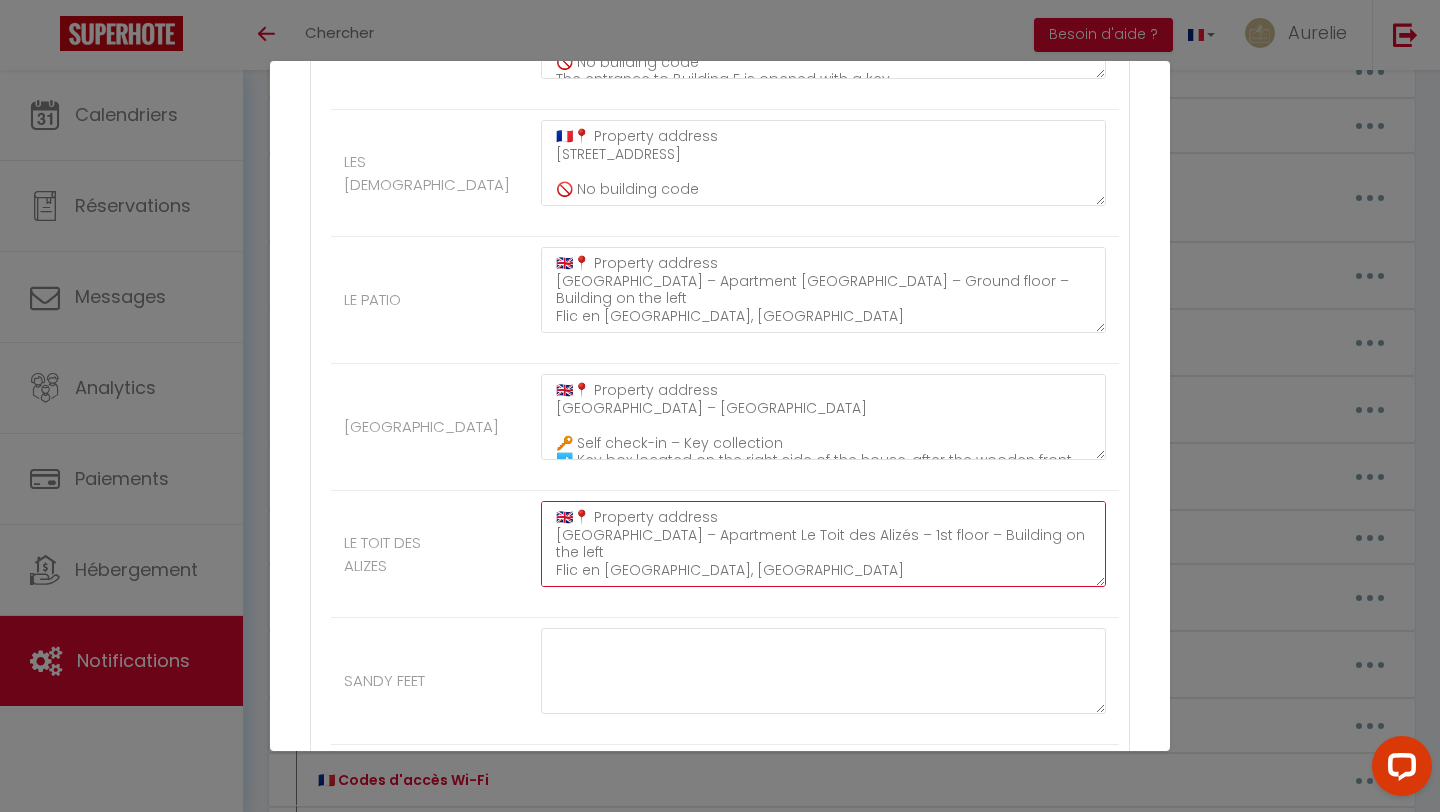 scroll, scrollTop: 169, scrollLeft: 0, axis: vertical 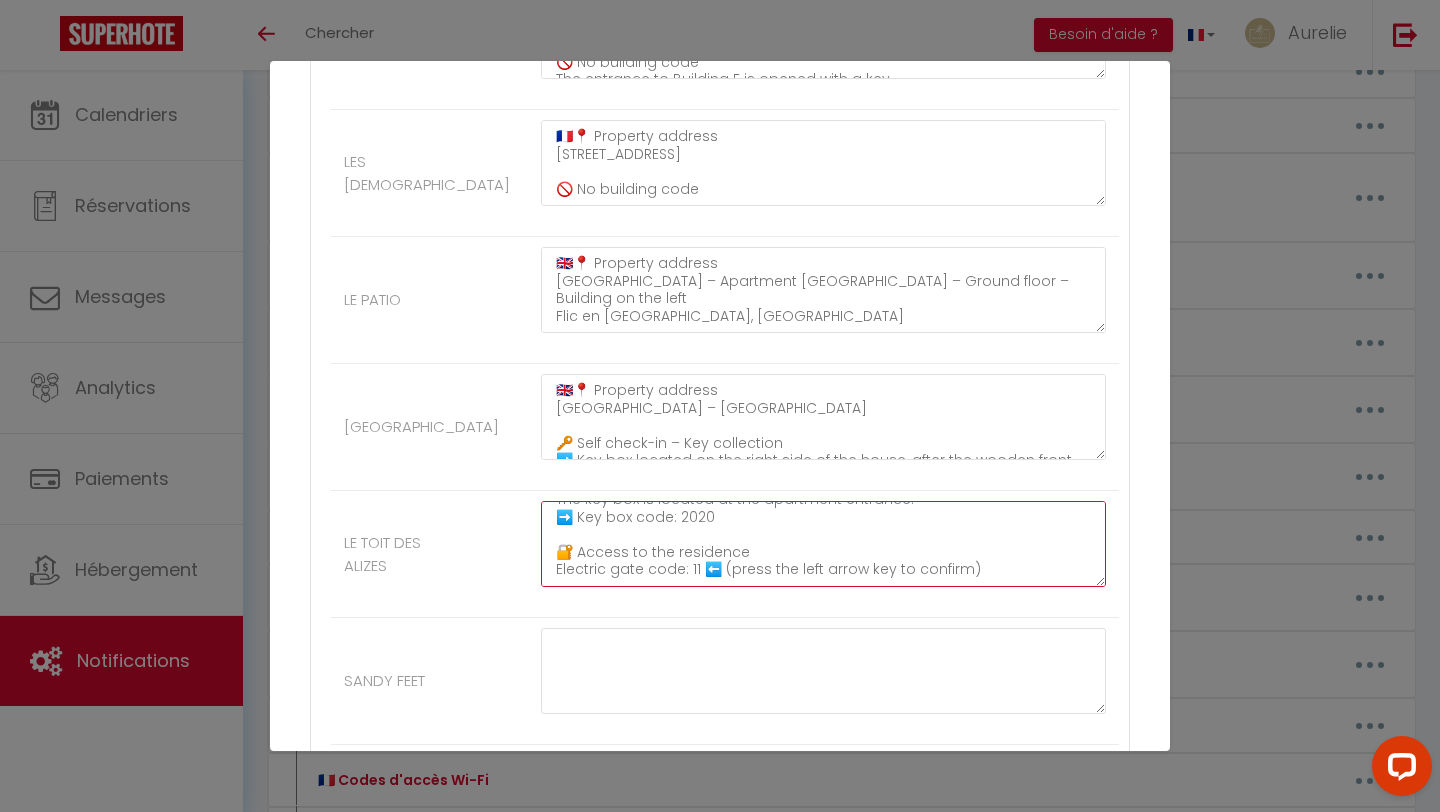 type on "🇬🇧📍 Property address
[GEOGRAPHIC_DATA] – Apartment Le Toit des Alizés – 1st floor – Building on the left
Flic en [GEOGRAPHIC_DATA], [GEOGRAPHIC_DATA]
🔑 Self check-in – Key collection
The key box is located at the apartment entrance.
➡️ Key box code: 2020
🔐 Access to the residence
Electric gate code: 11 ⬅️ (press the left arrow key to confirm)" 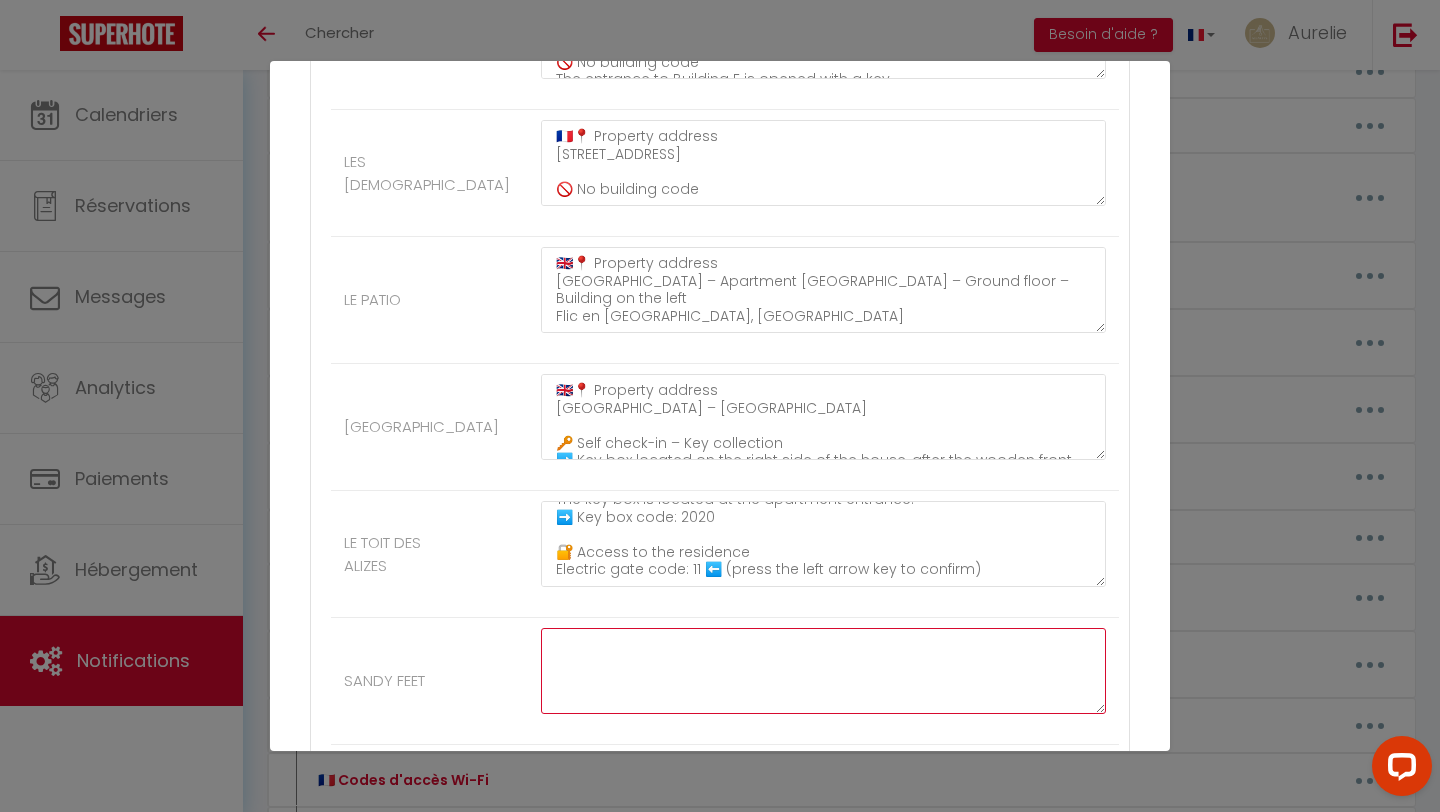 click at bounding box center (823, -1901) 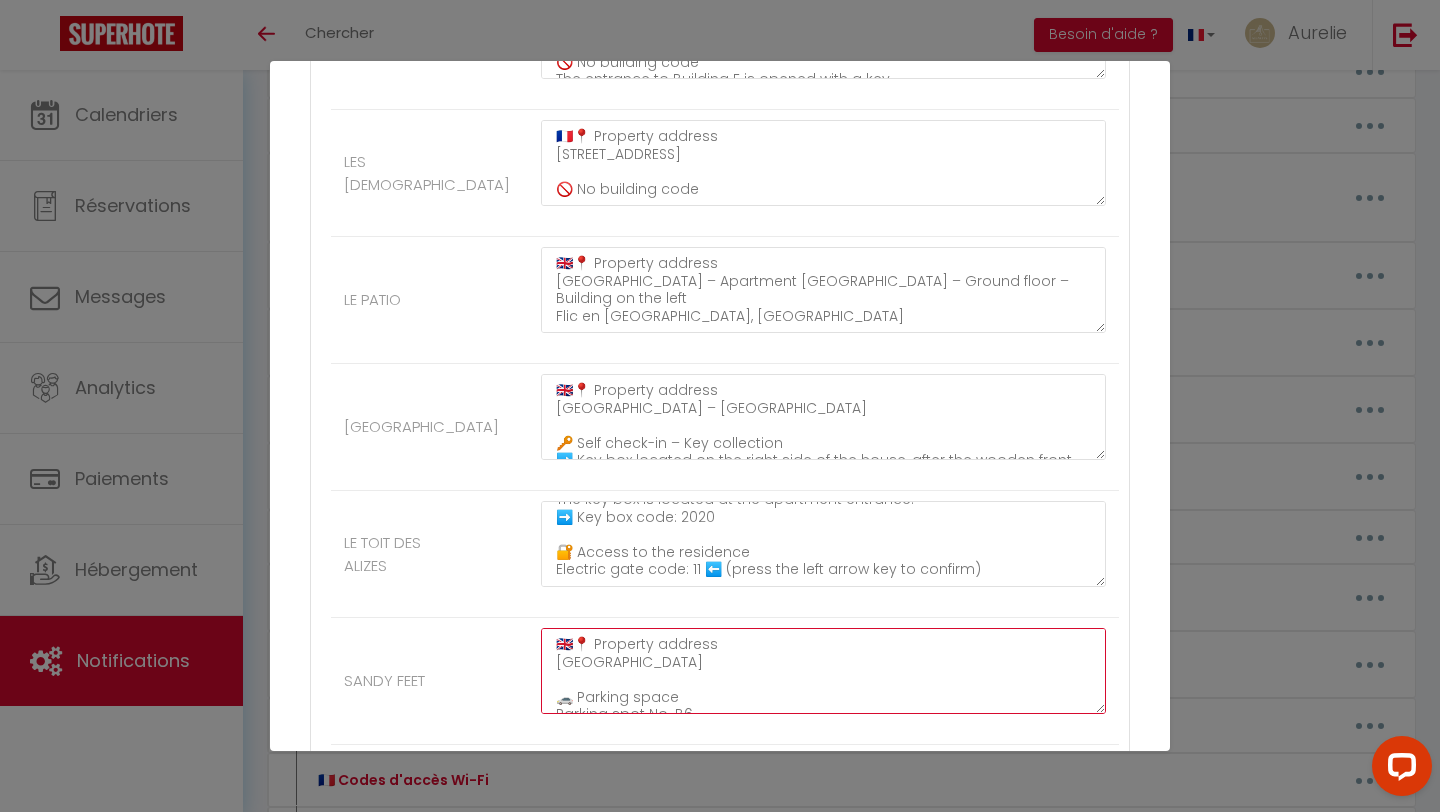 scroll, scrollTop: 169, scrollLeft: 0, axis: vertical 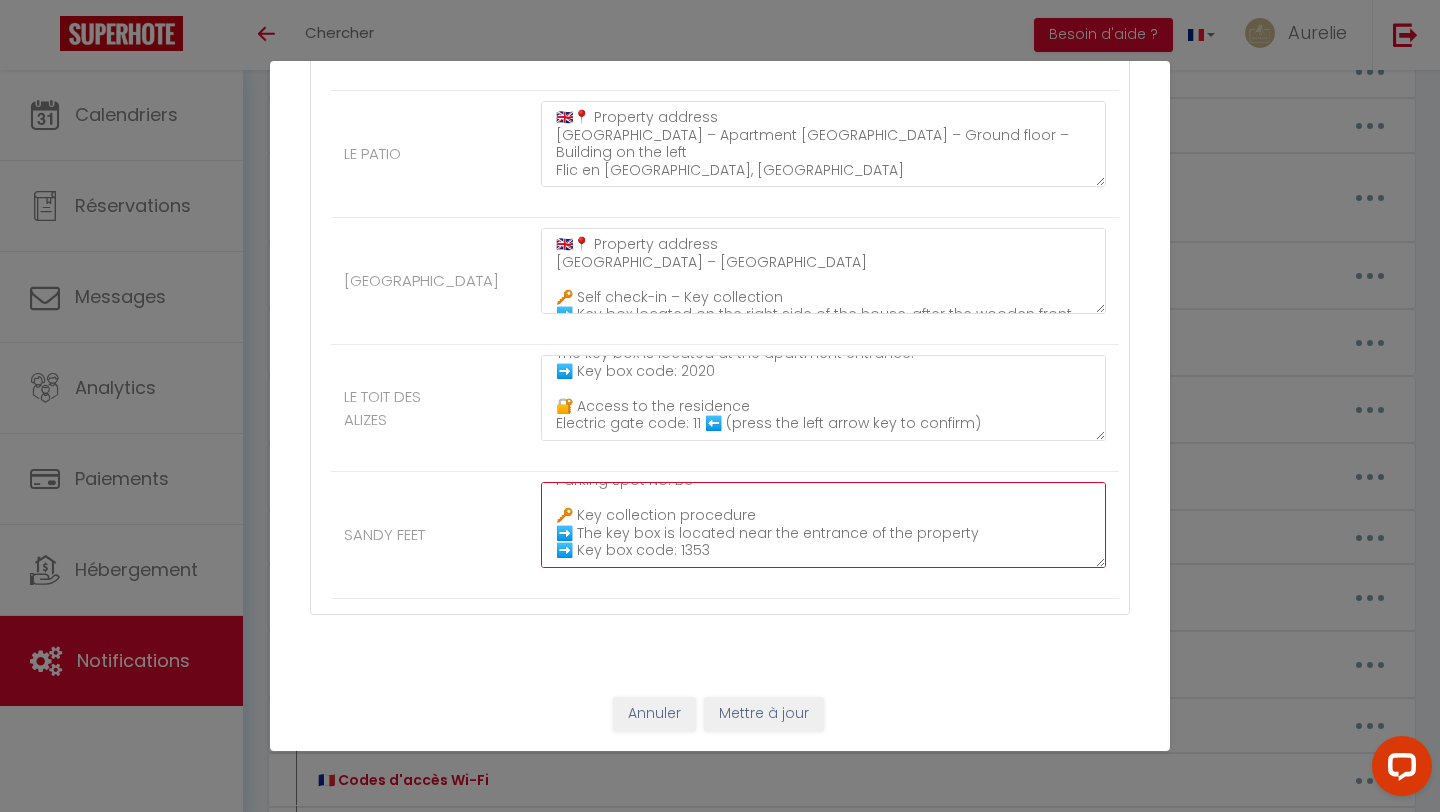 type on "🇬🇧📍 Property address
[GEOGRAPHIC_DATA]
🚗 Parking space
Parking spot No. B6
🔑 Key collection procedure
➡️ The key box is located near the entrance of the property
➡️ Key box code: 1353" 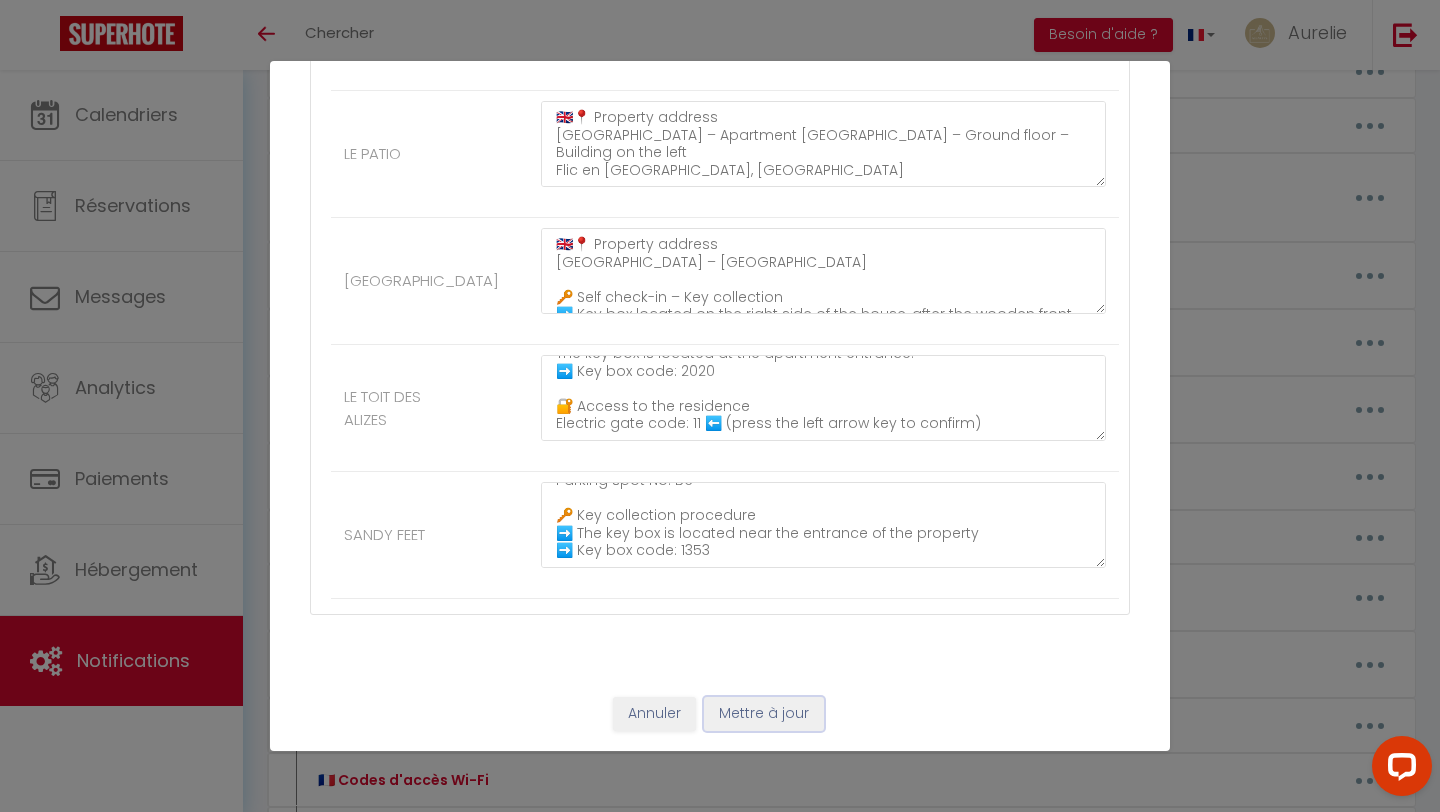 click on "Mettre à jour" at bounding box center (764, 714) 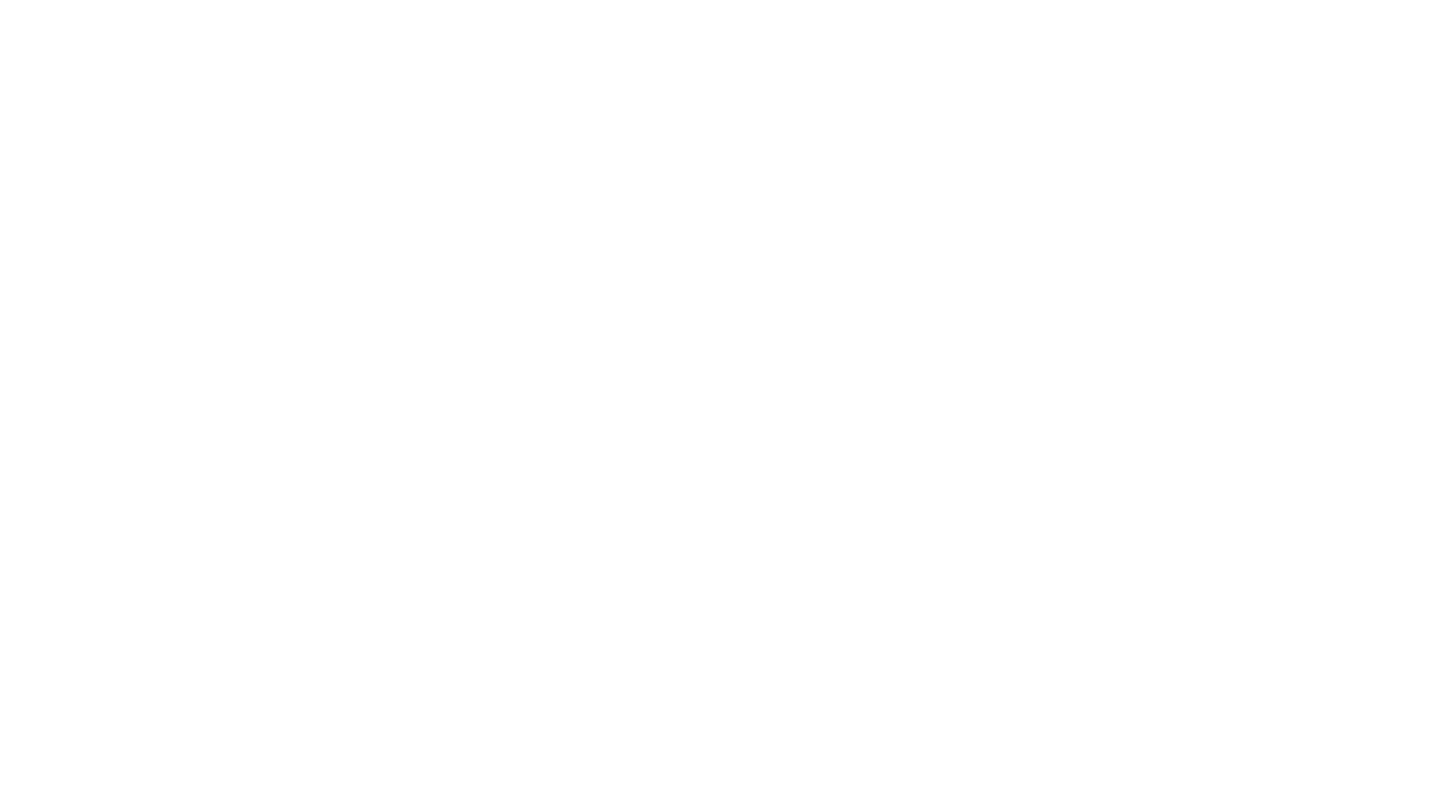 scroll, scrollTop: 0, scrollLeft: 0, axis: both 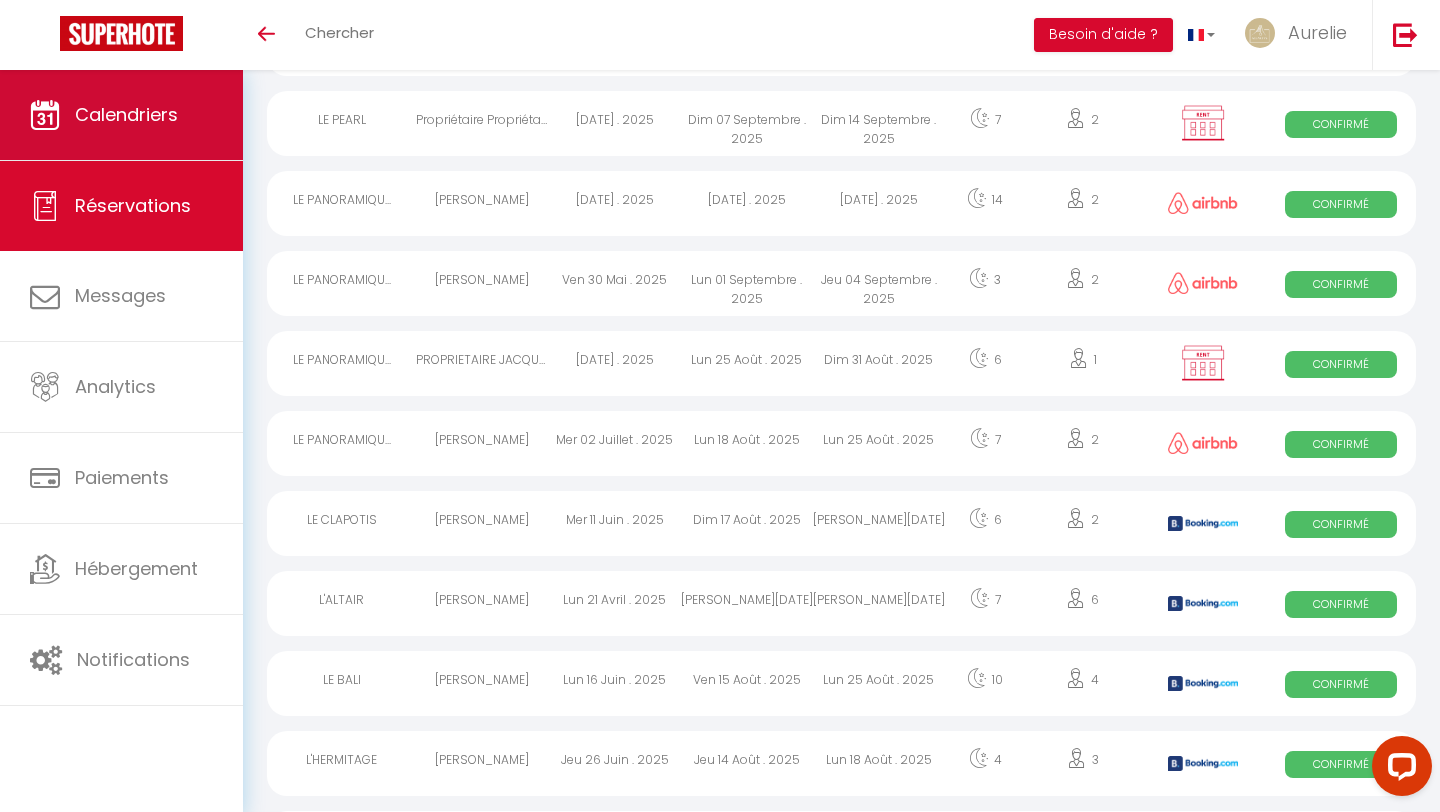 click on "Calendriers" at bounding box center (121, 115) 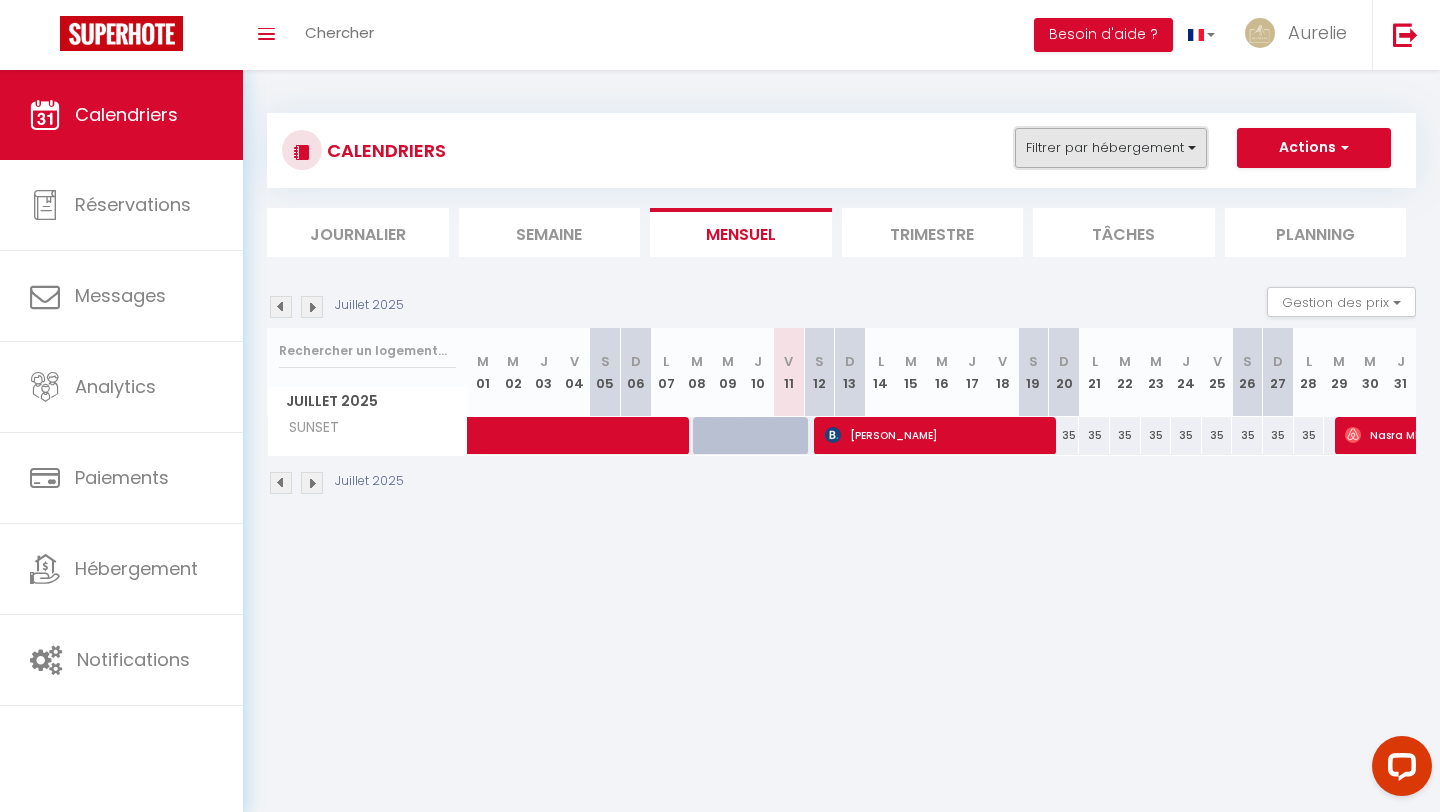 click on "Filtrer par hébergement" at bounding box center [1111, 148] 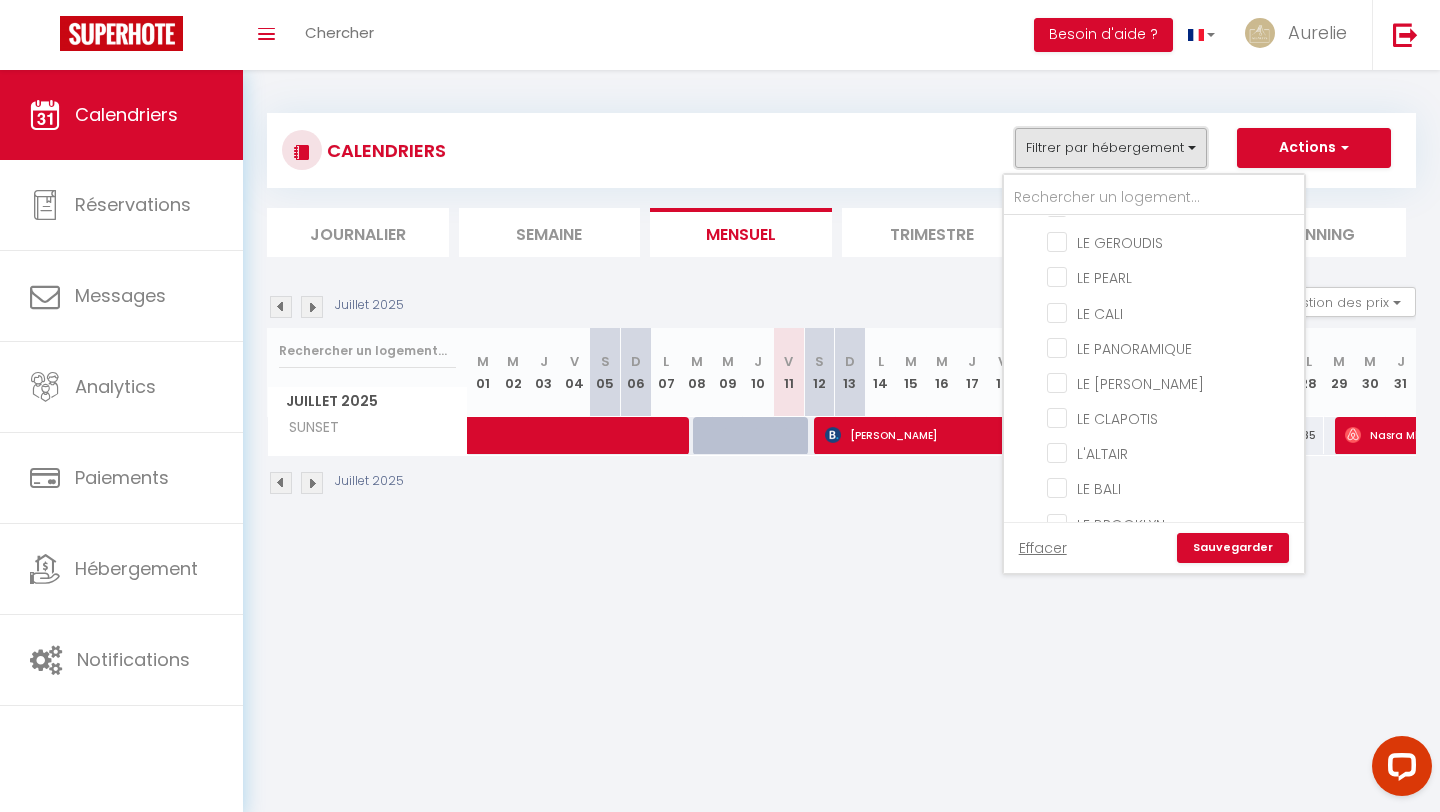 scroll, scrollTop: 750, scrollLeft: 0, axis: vertical 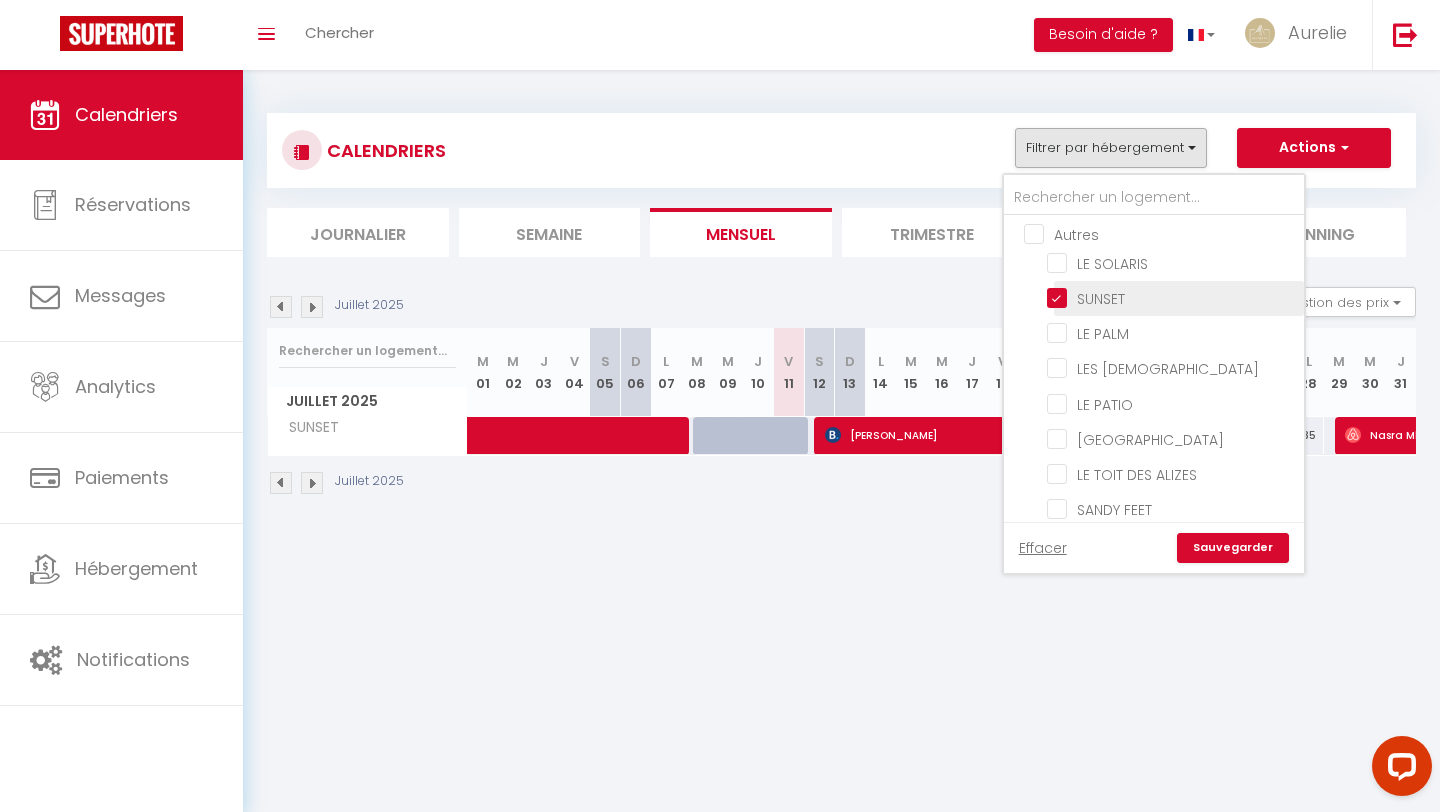 click on "SUNSET" at bounding box center (1172, 297) 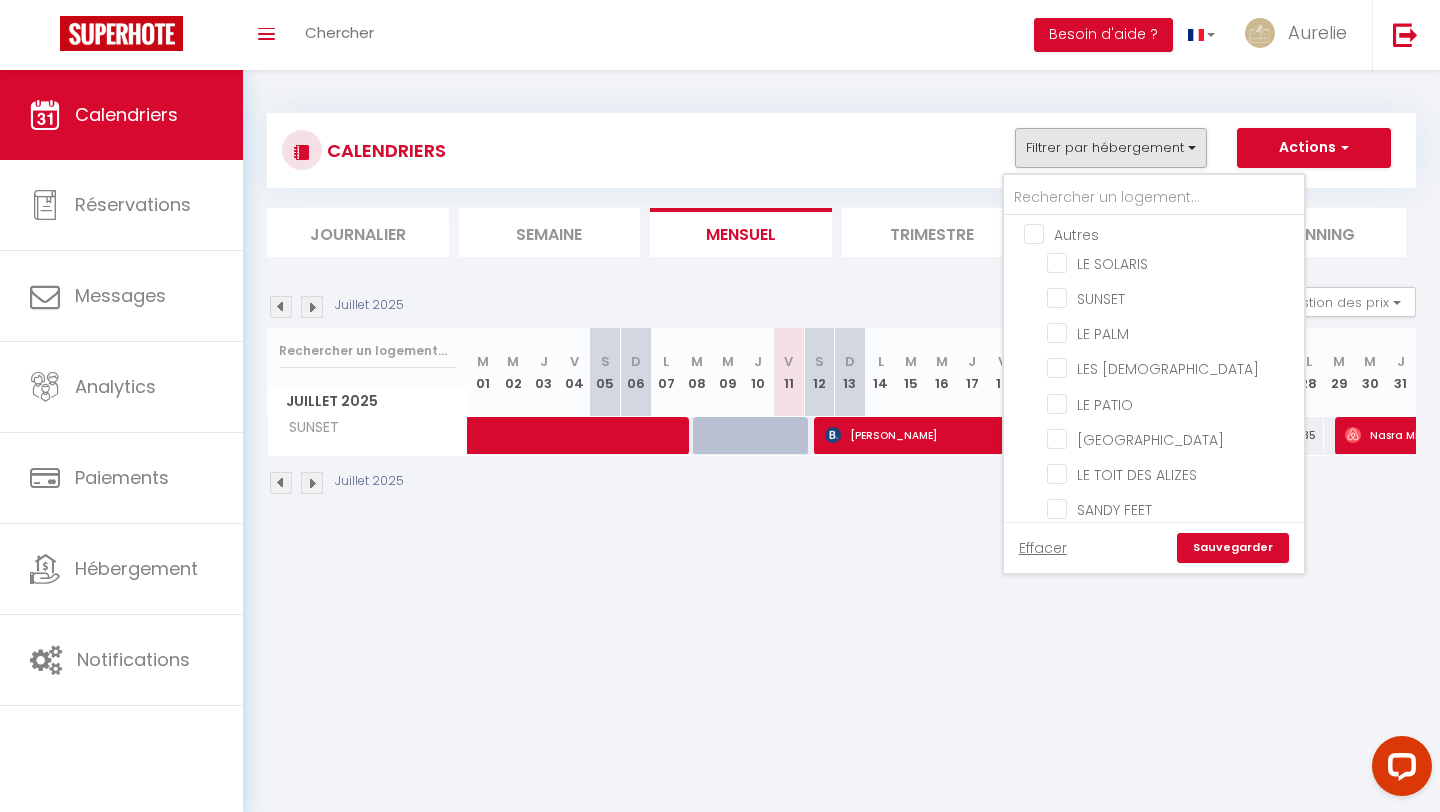 click on "Sauvegarder" at bounding box center [1233, 548] 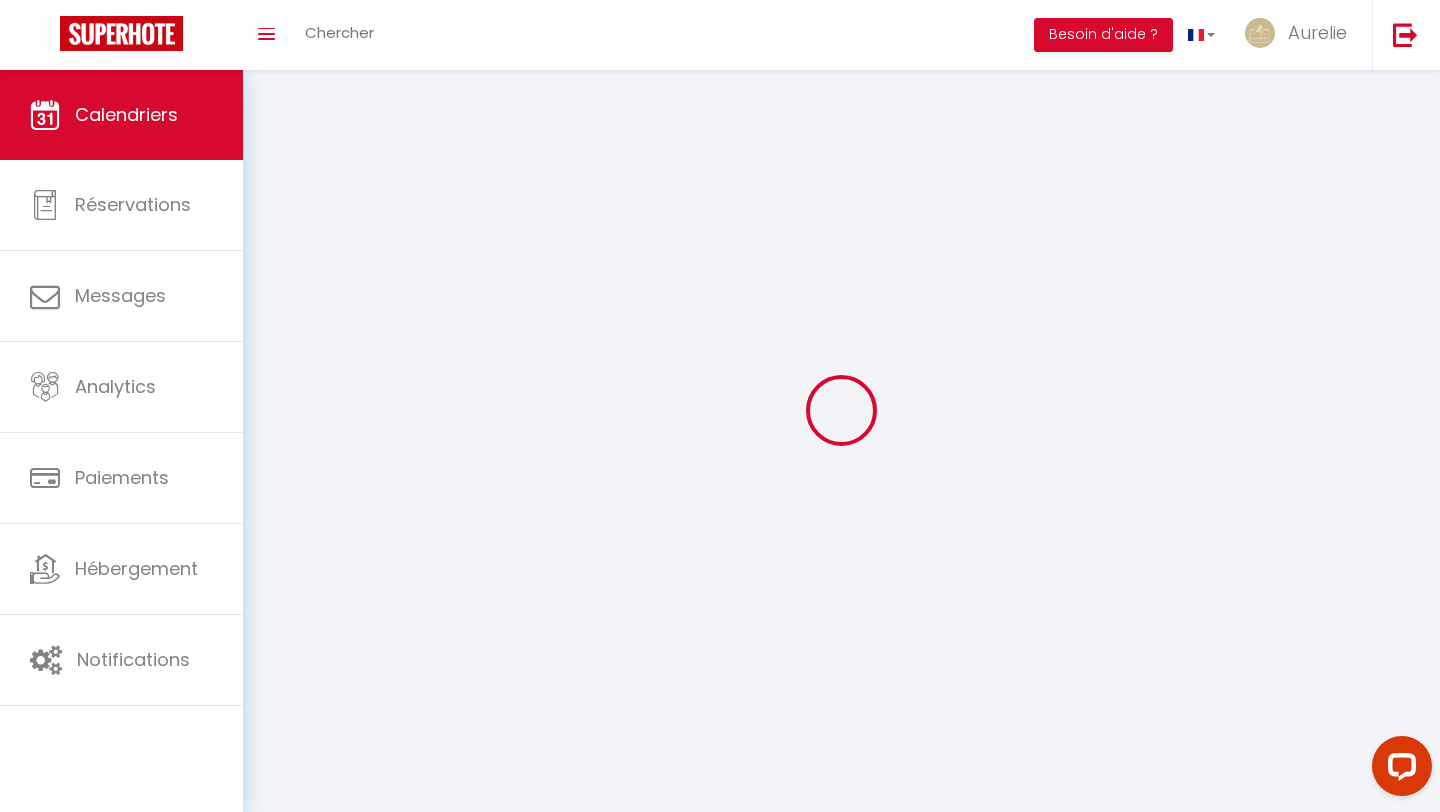 select 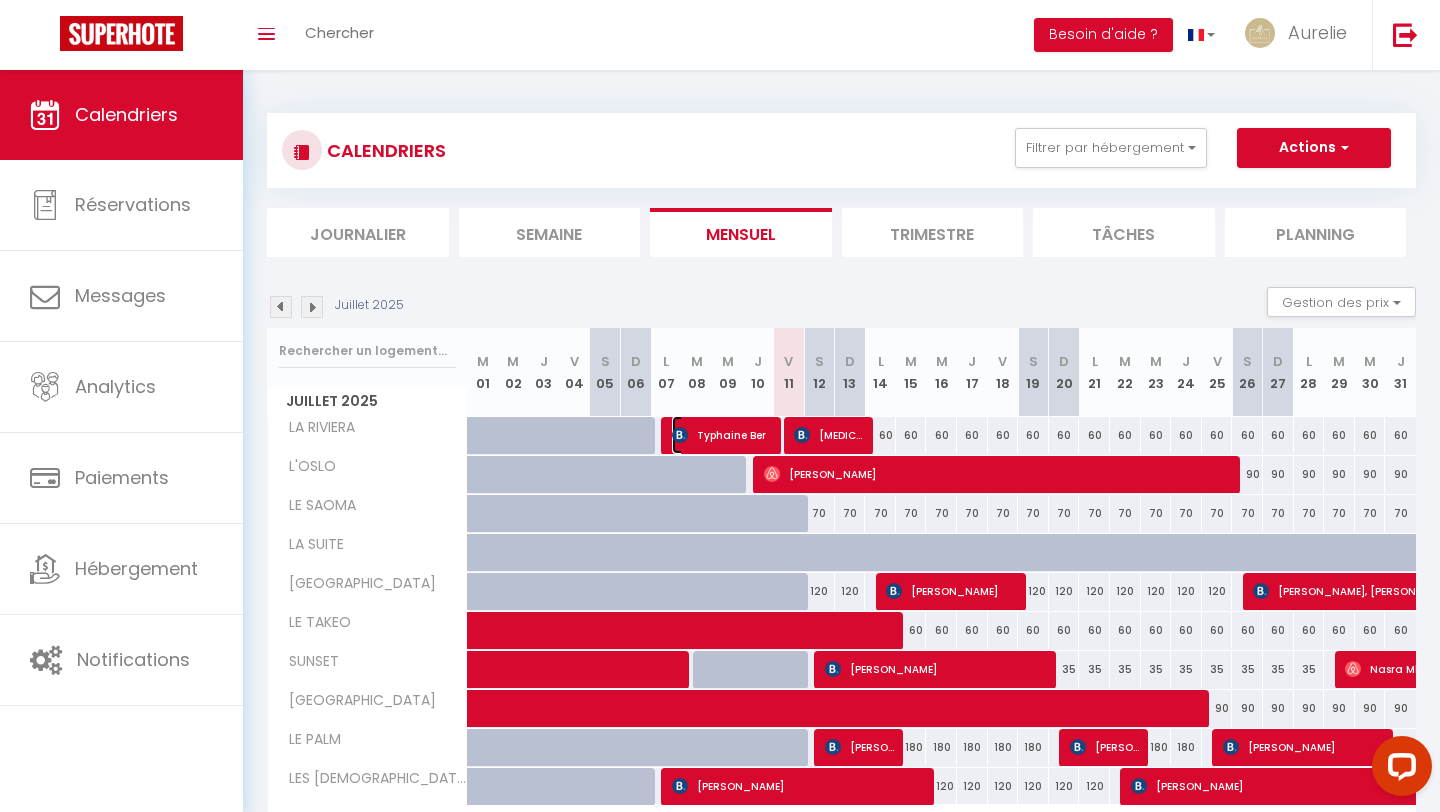 click on "Typhaine Ber" at bounding box center [723, 435] 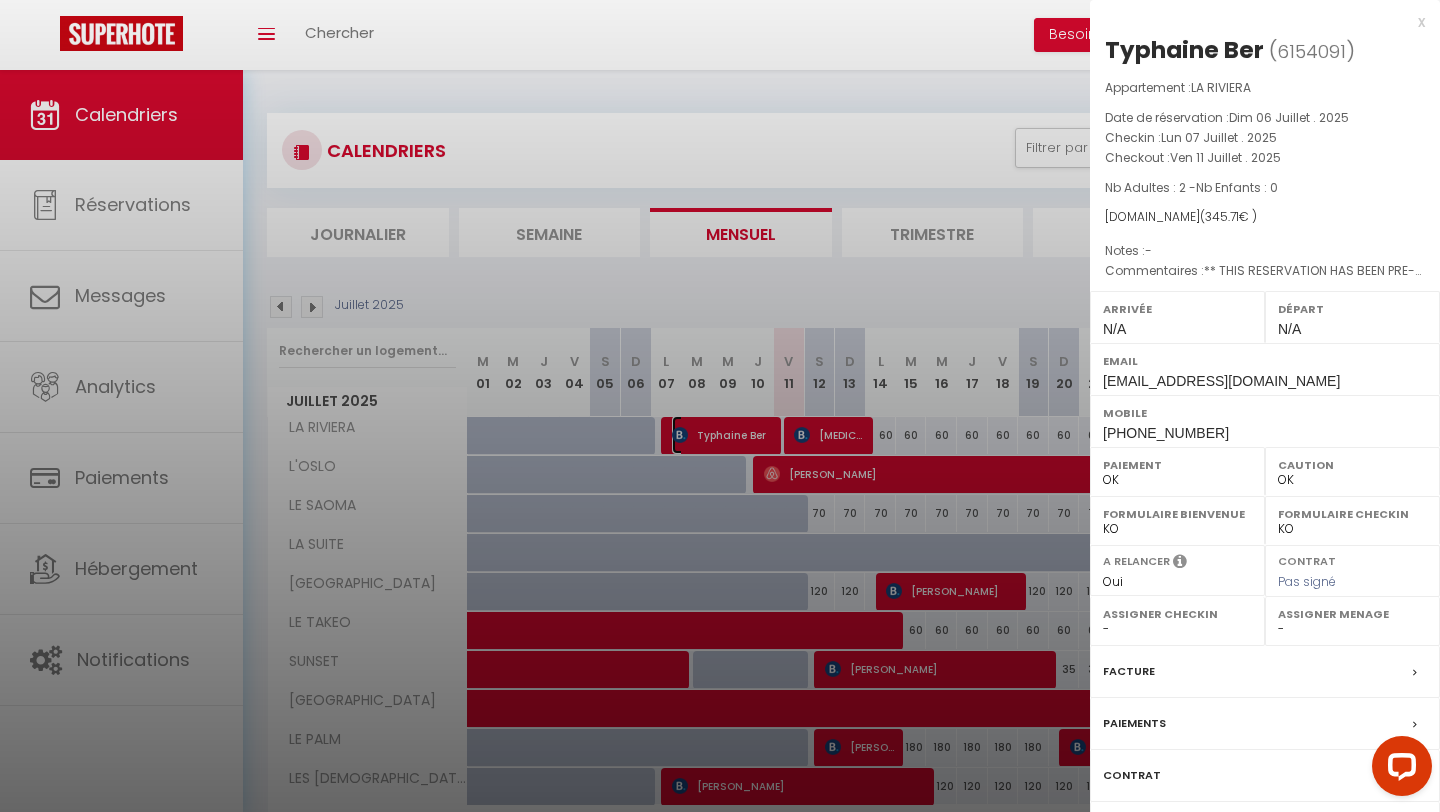 select on "42164" 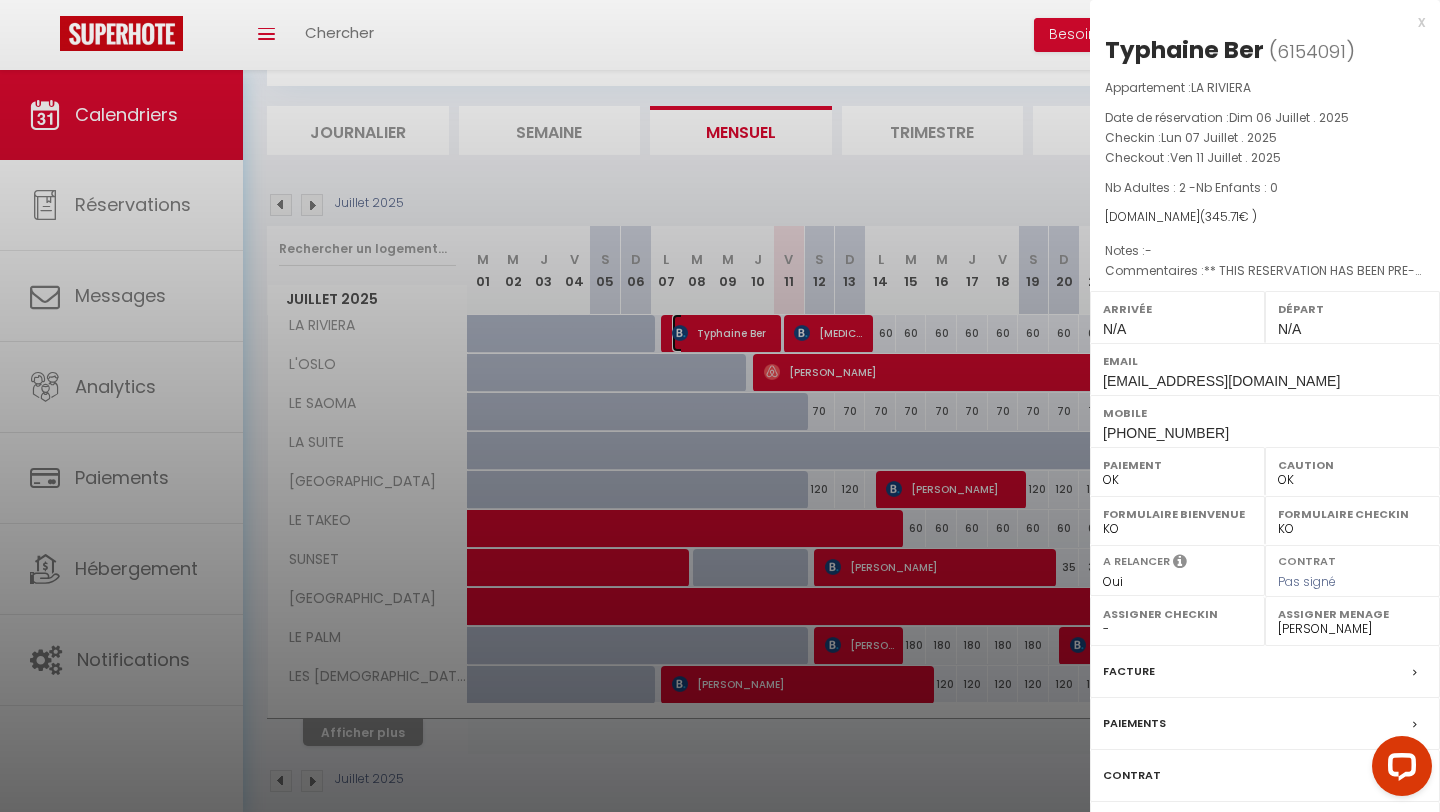 scroll, scrollTop: 110, scrollLeft: 0, axis: vertical 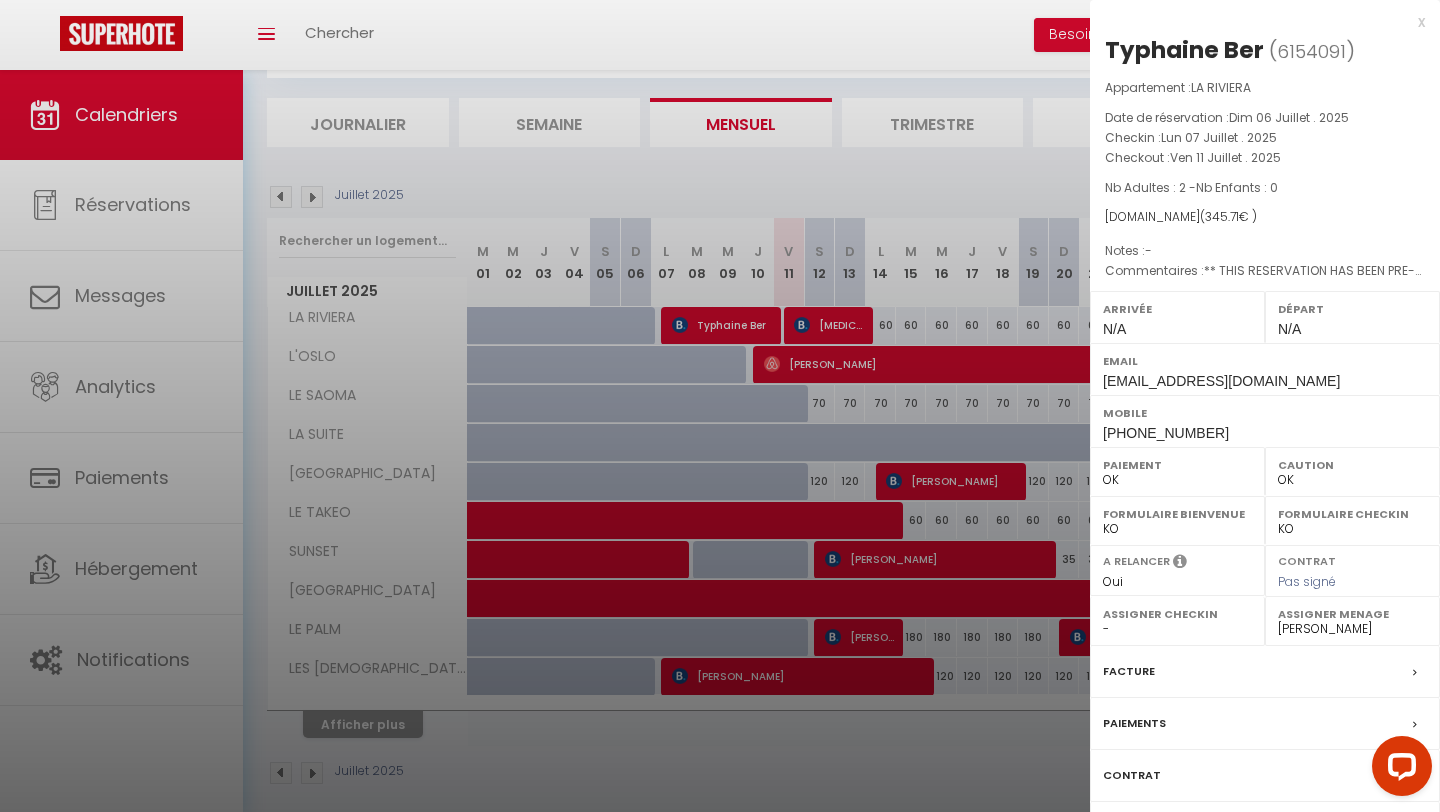 click on "Facture" at bounding box center (1265, 672) 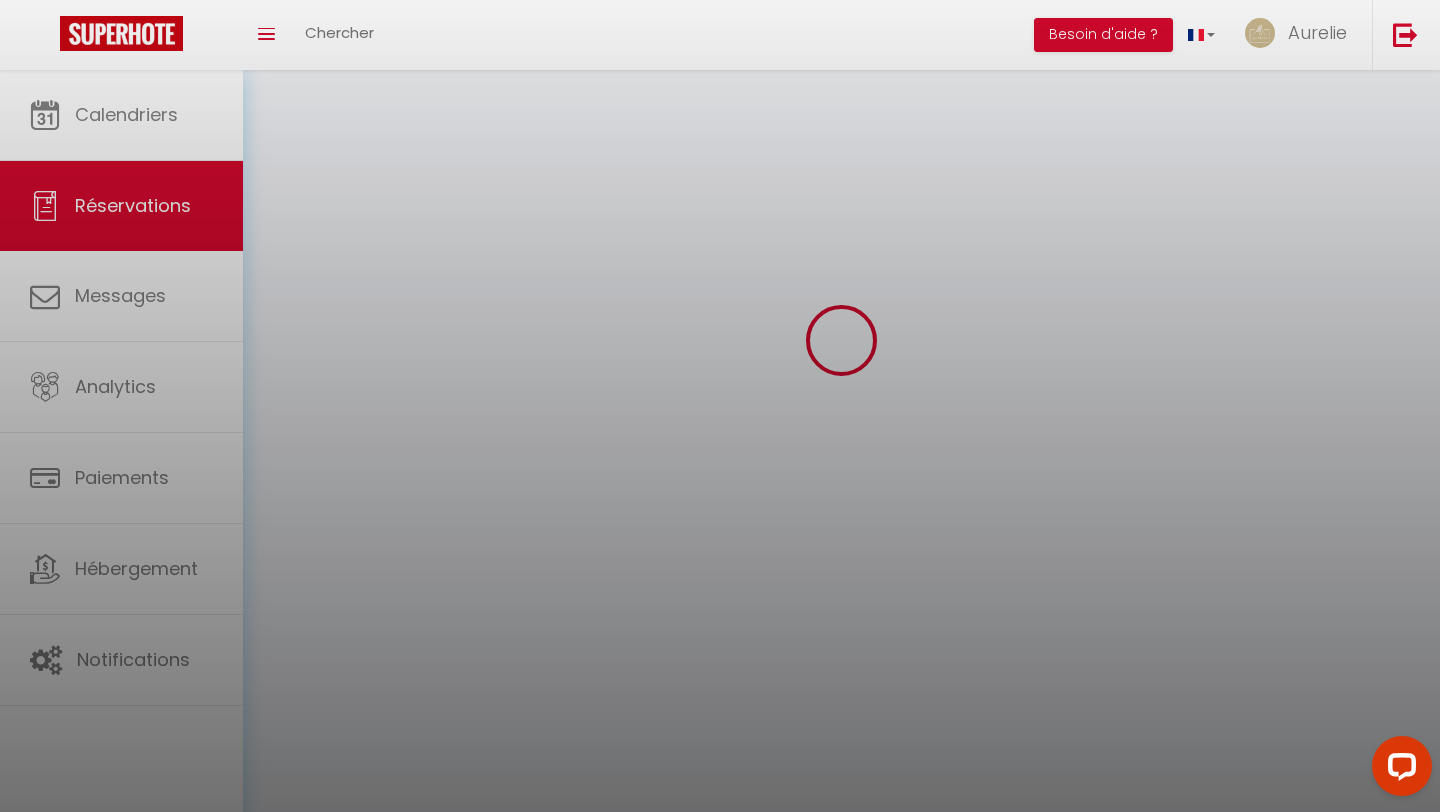 scroll, scrollTop: 0, scrollLeft: 0, axis: both 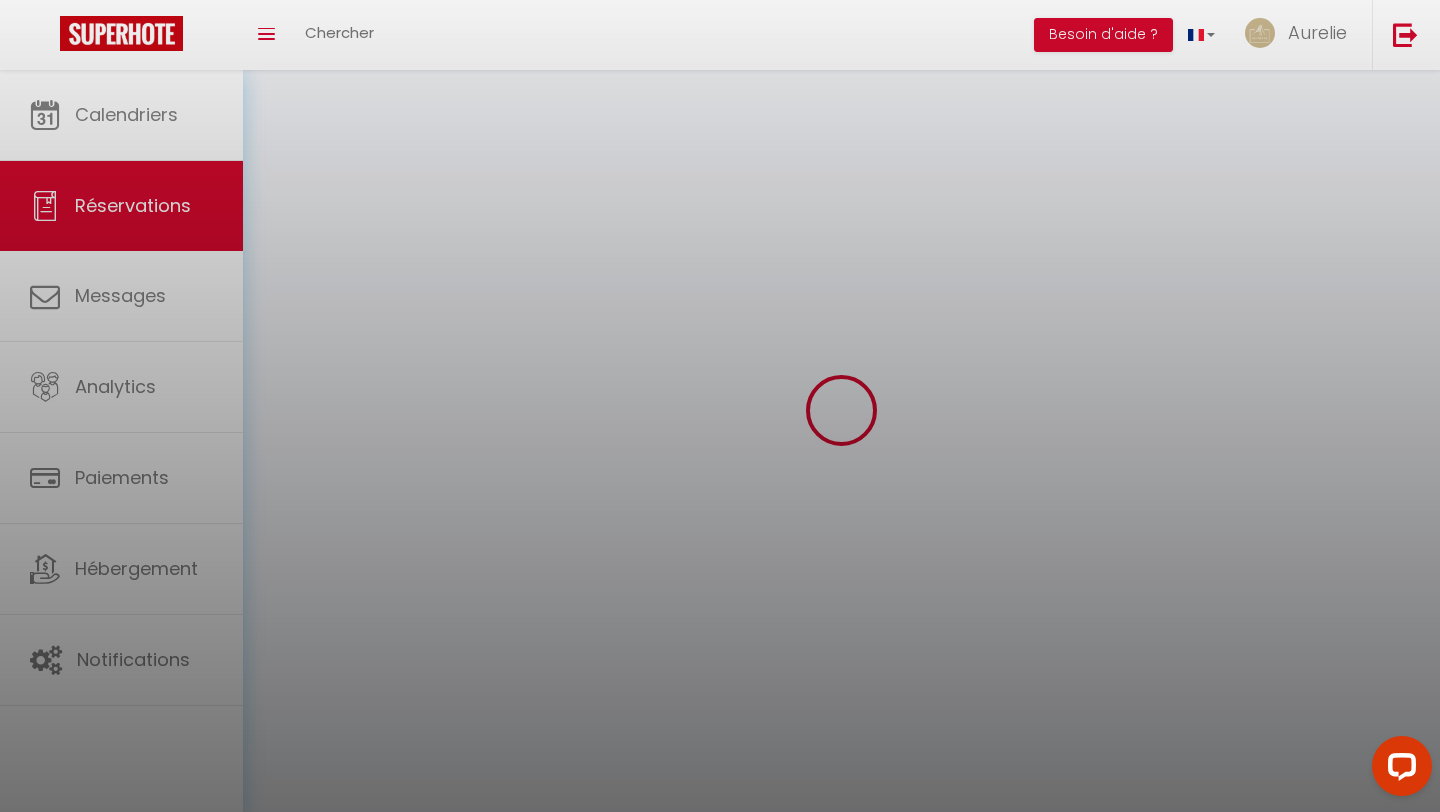 select 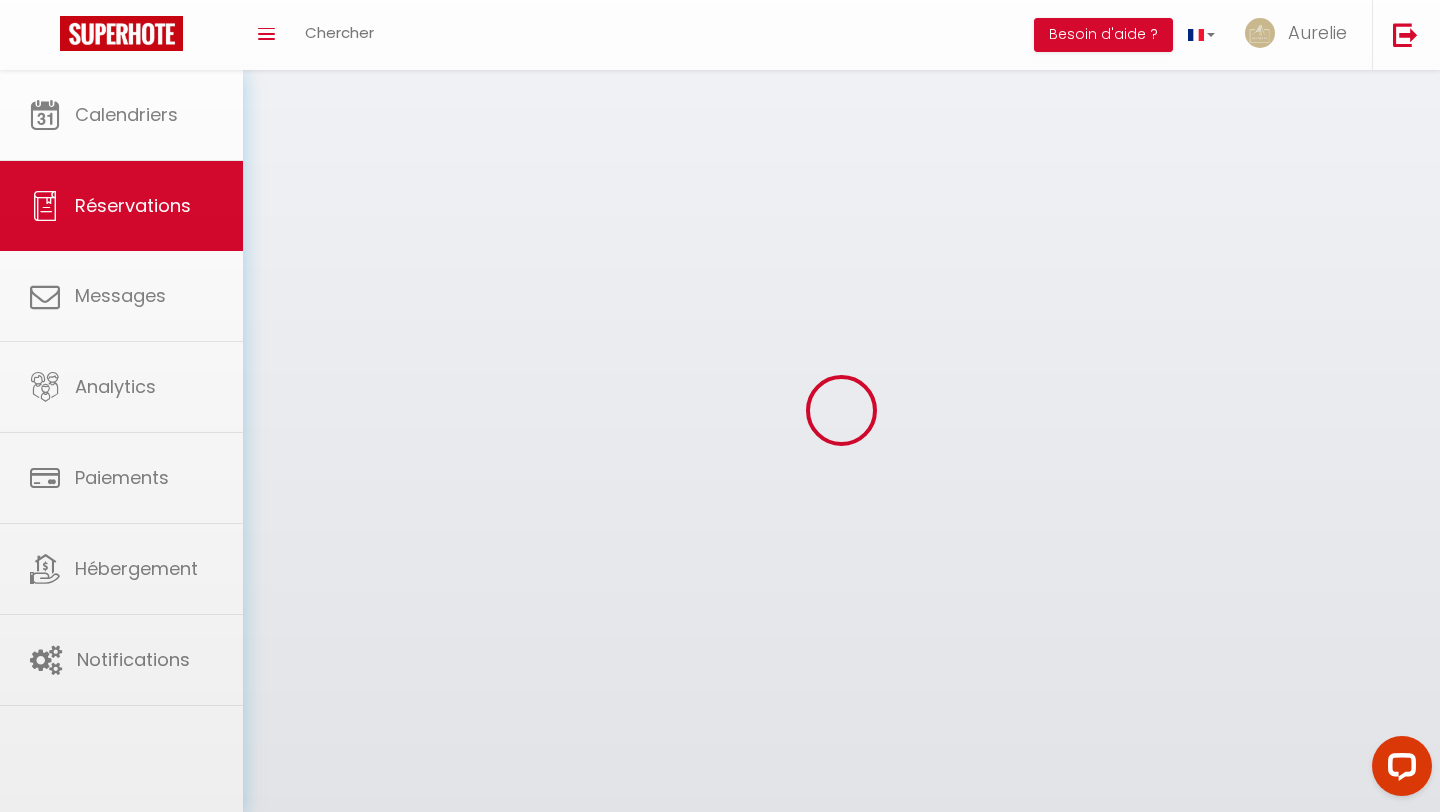 select 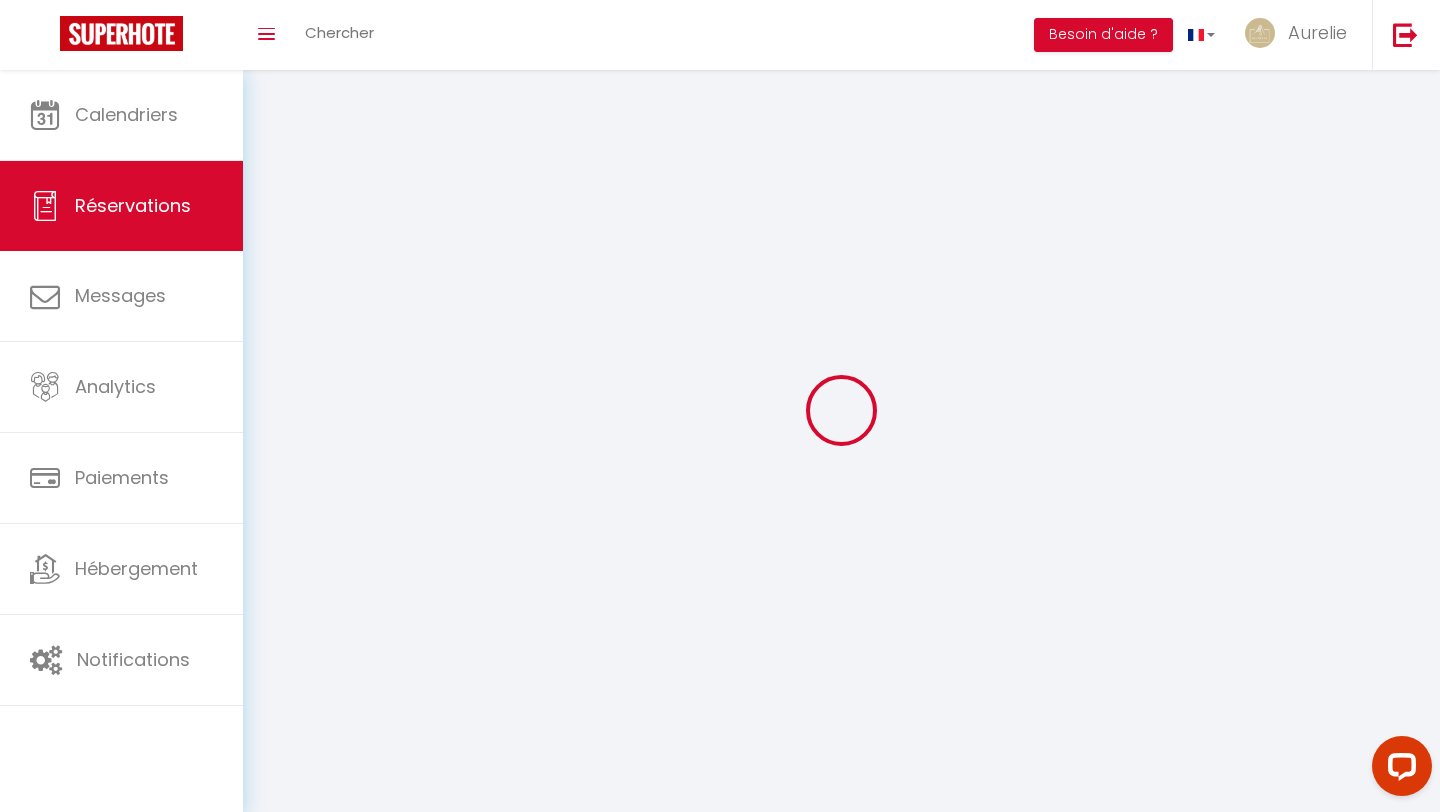 select 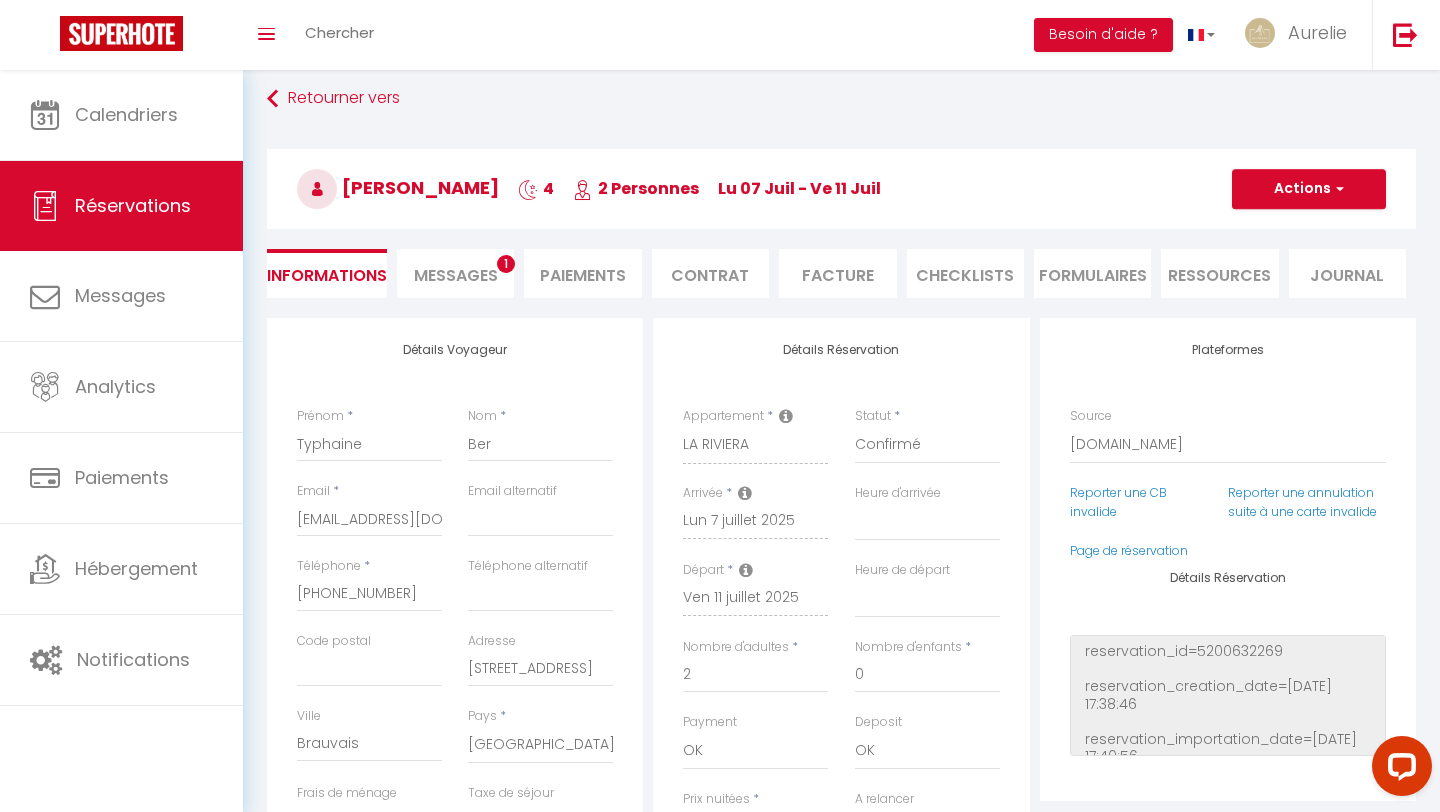 type on "15.71" 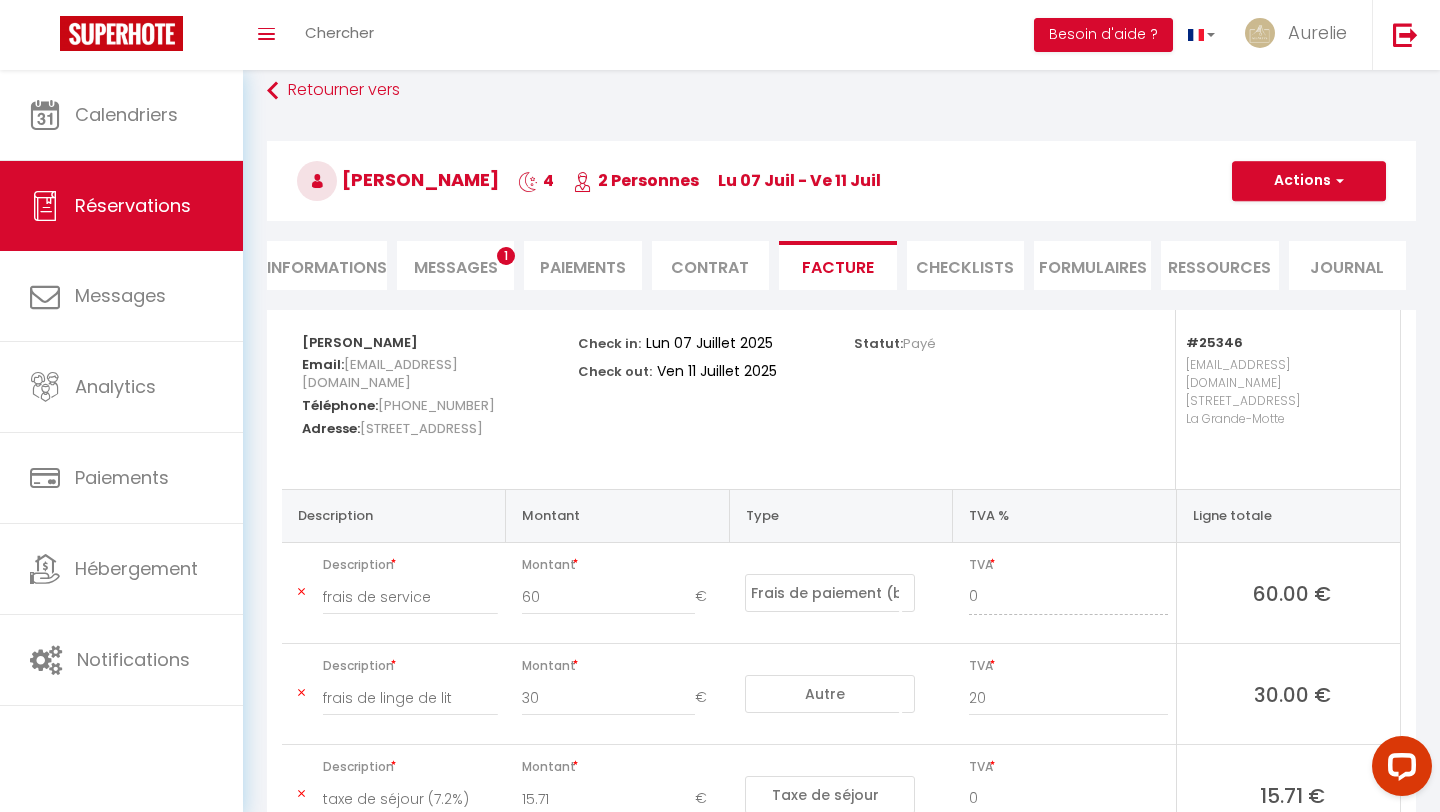 select 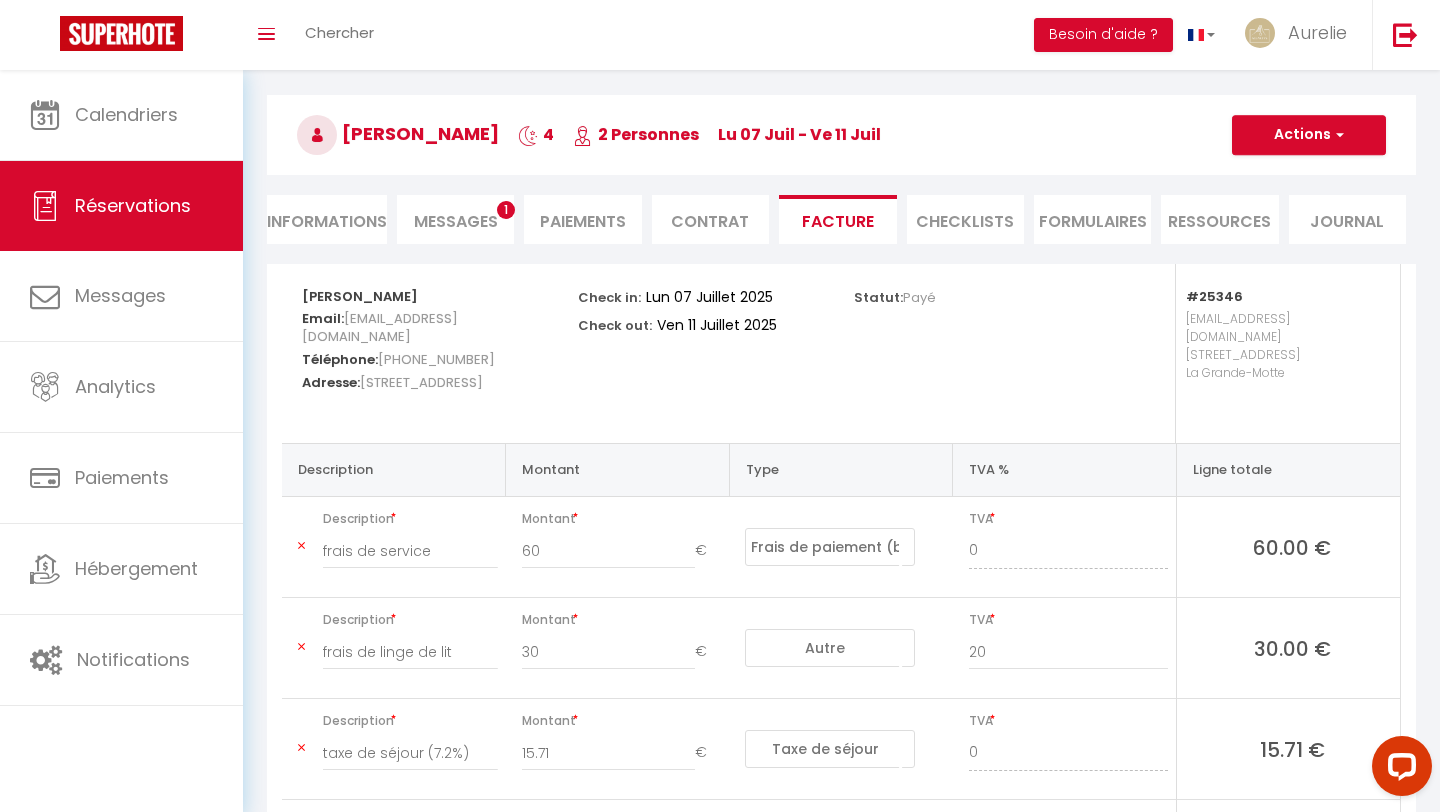 scroll, scrollTop: 102, scrollLeft: 0, axis: vertical 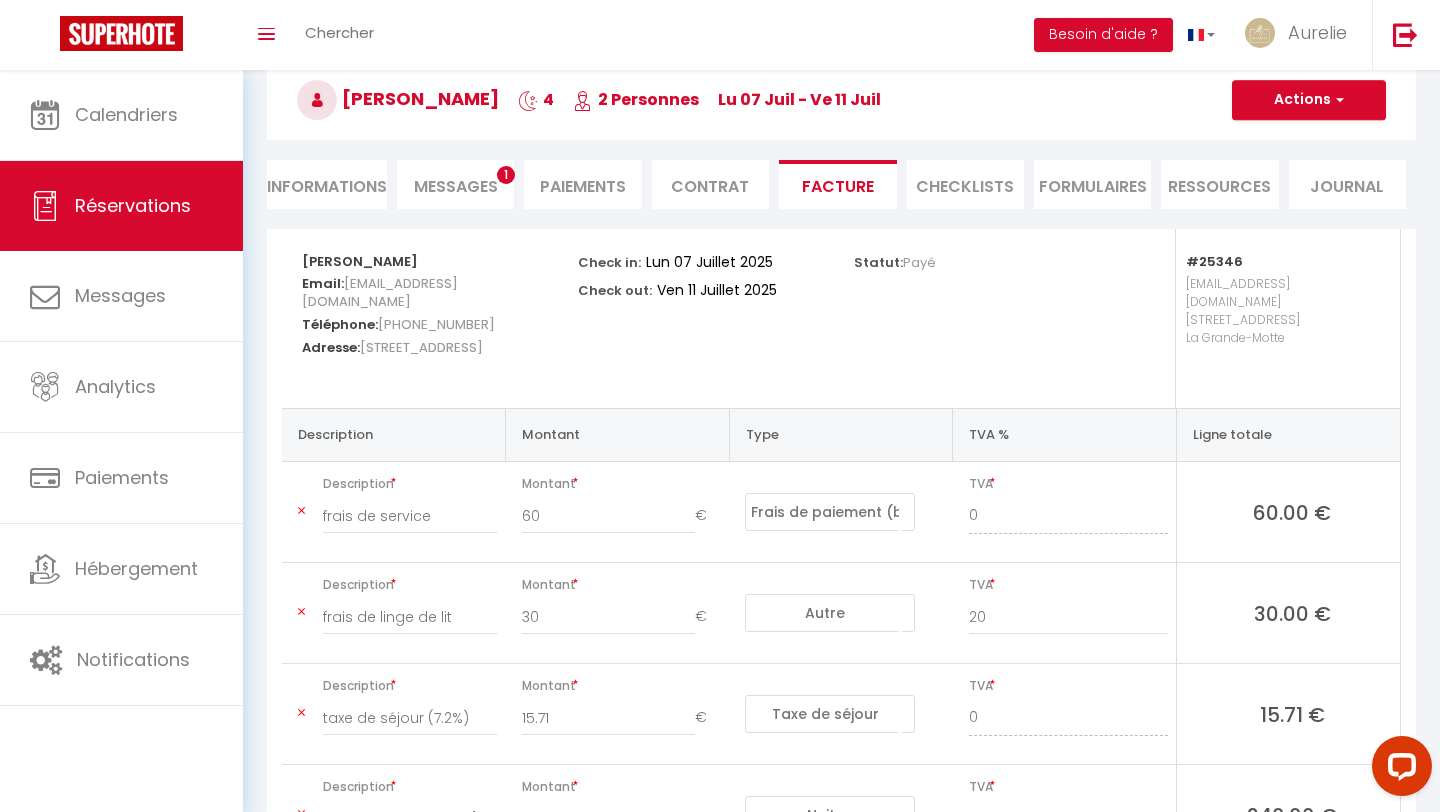 click on "Informations" at bounding box center (327, 184) 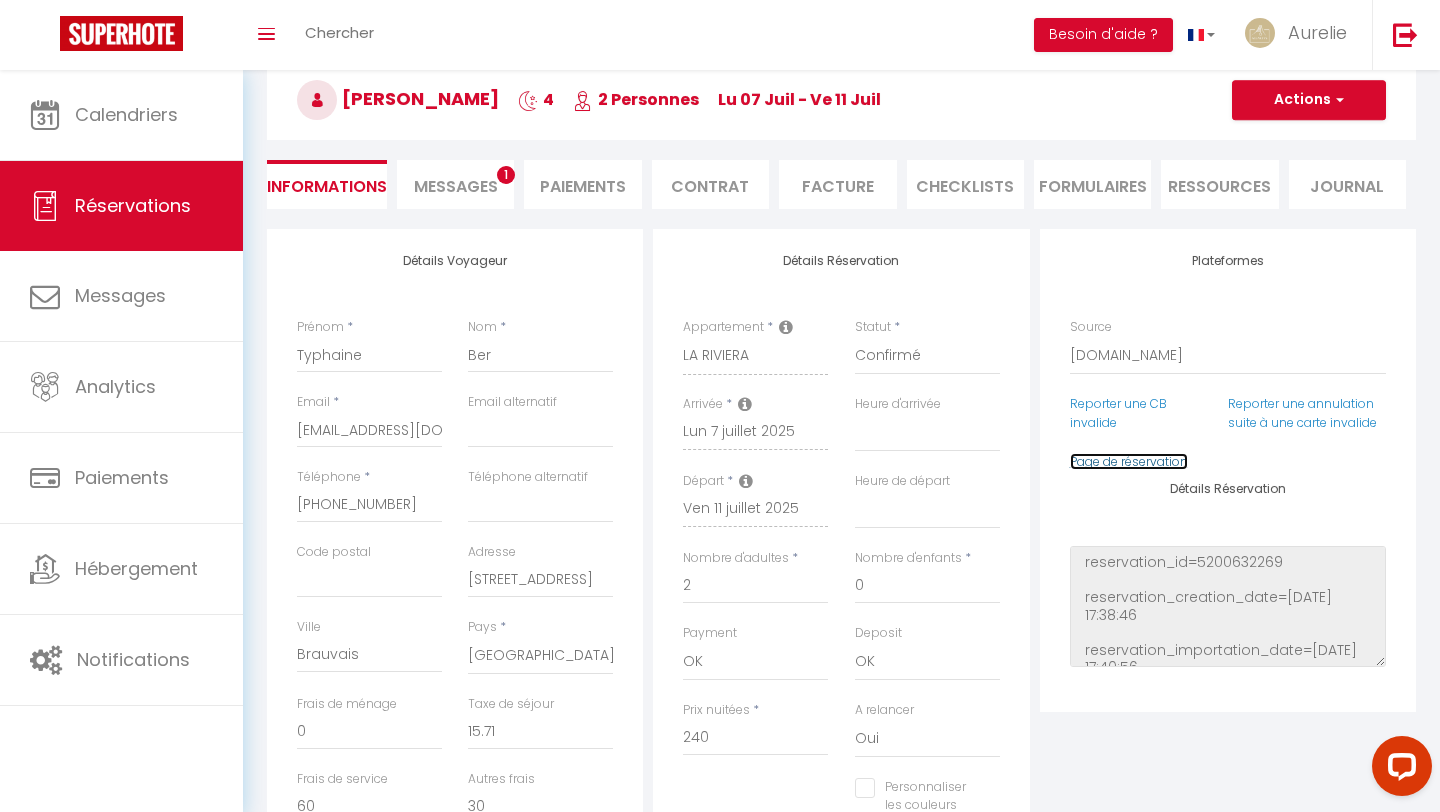 click on "Page de réservation" at bounding box center [1129, 461] 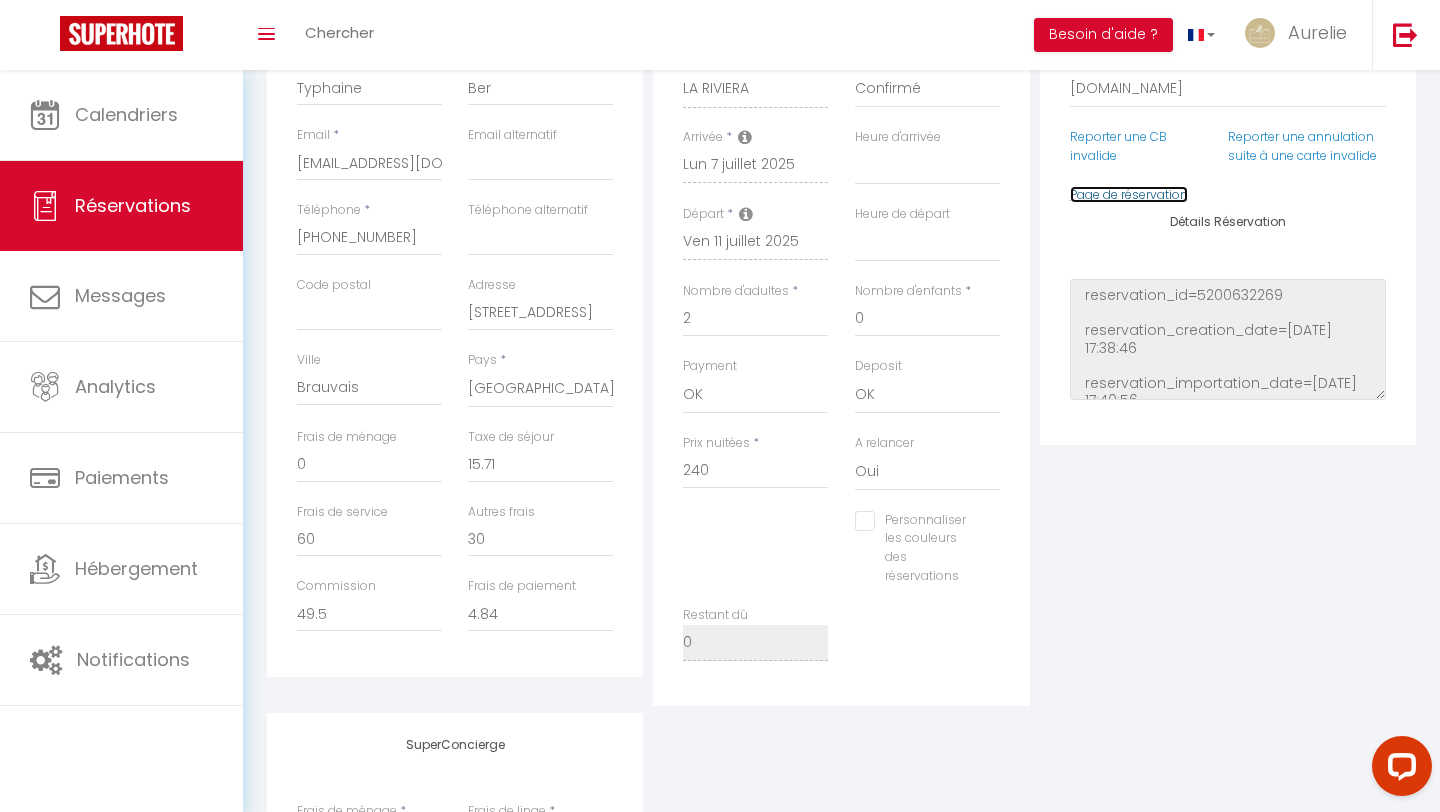 scroll, scrollTop: 386, scrollLeft: 0, axis: vertical 